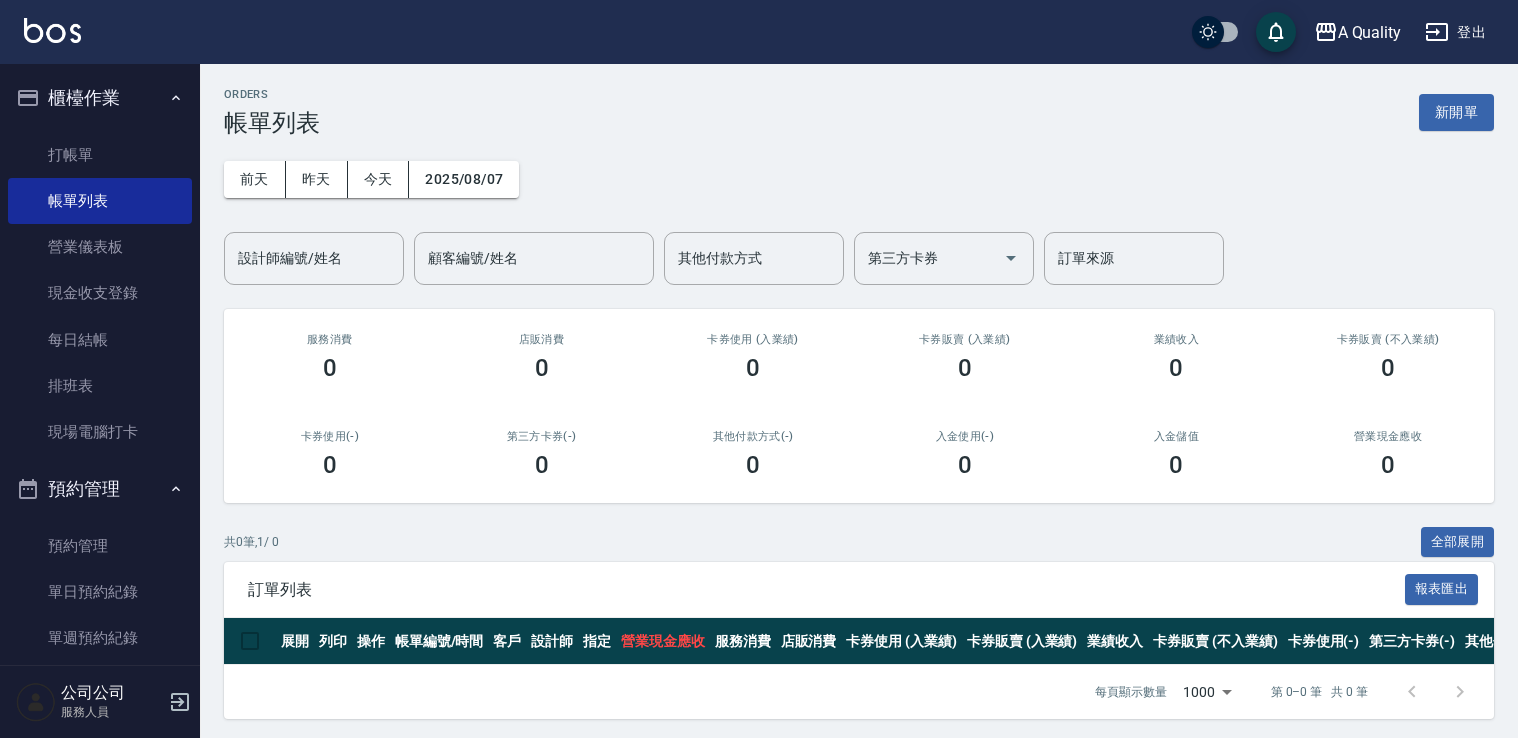 scroll, scrollTop: 0, scrollLeft: 0, axis: both 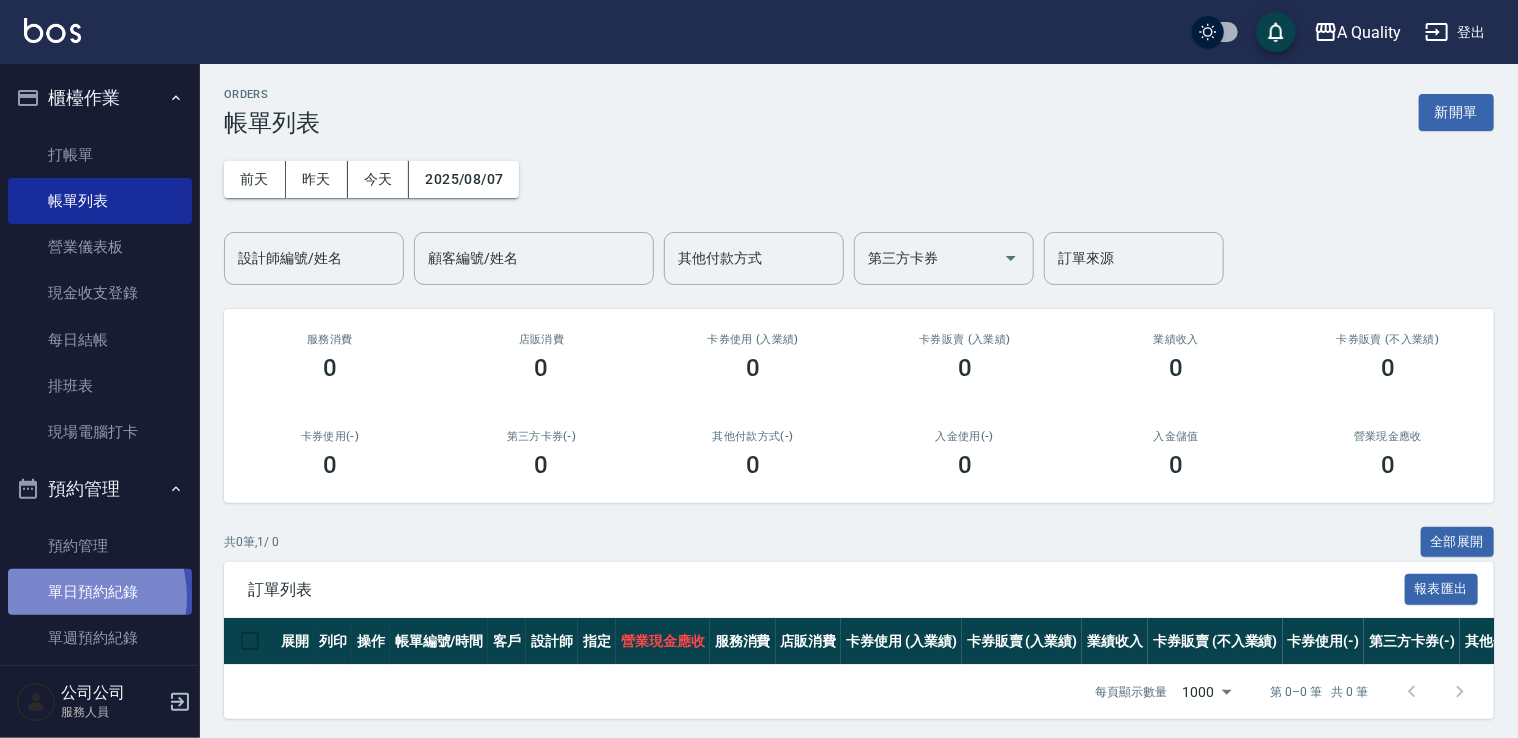 click on "單日預約紀錄" at bounding box center [100, 592] 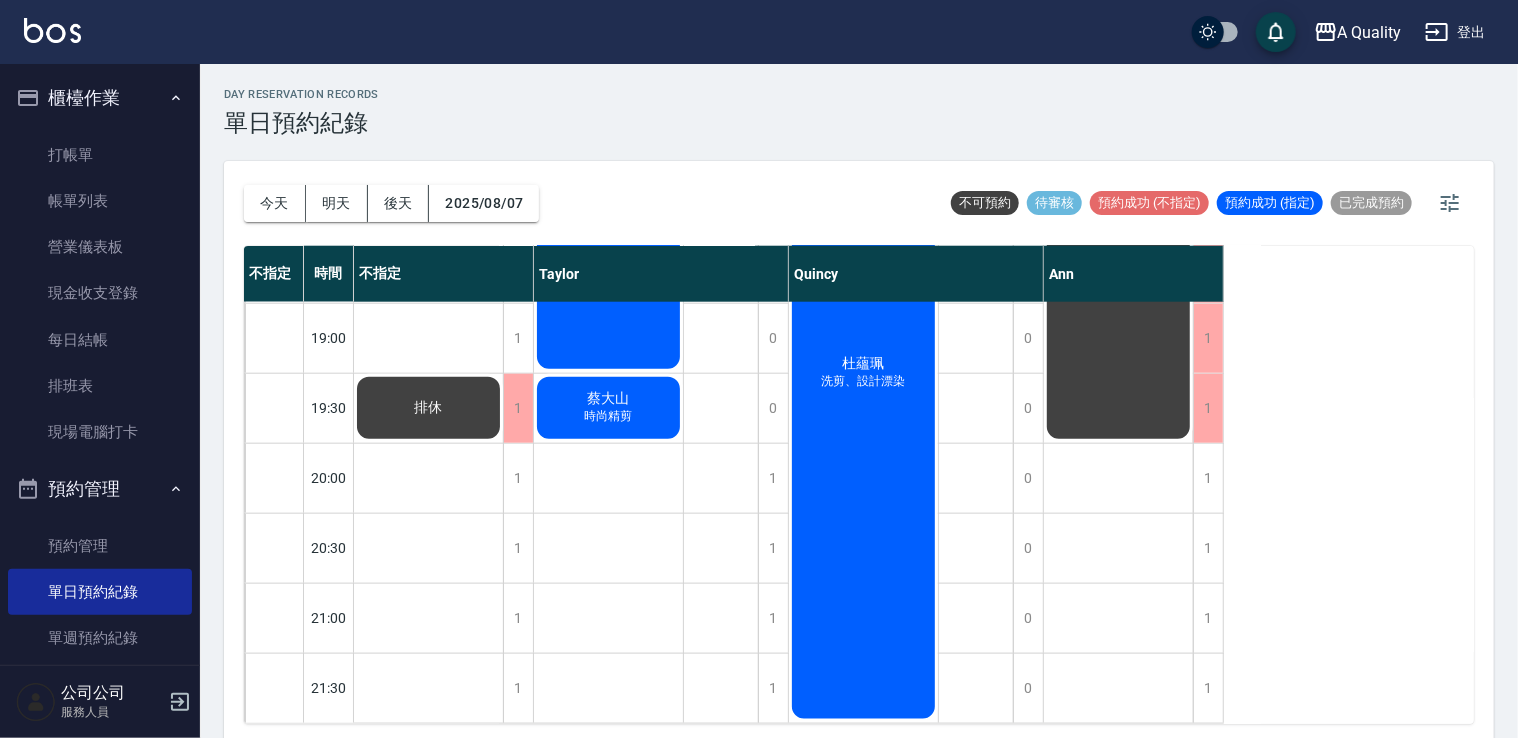 scroll, scrollTop: 1133, scrollLeft: 0, axis: vertical 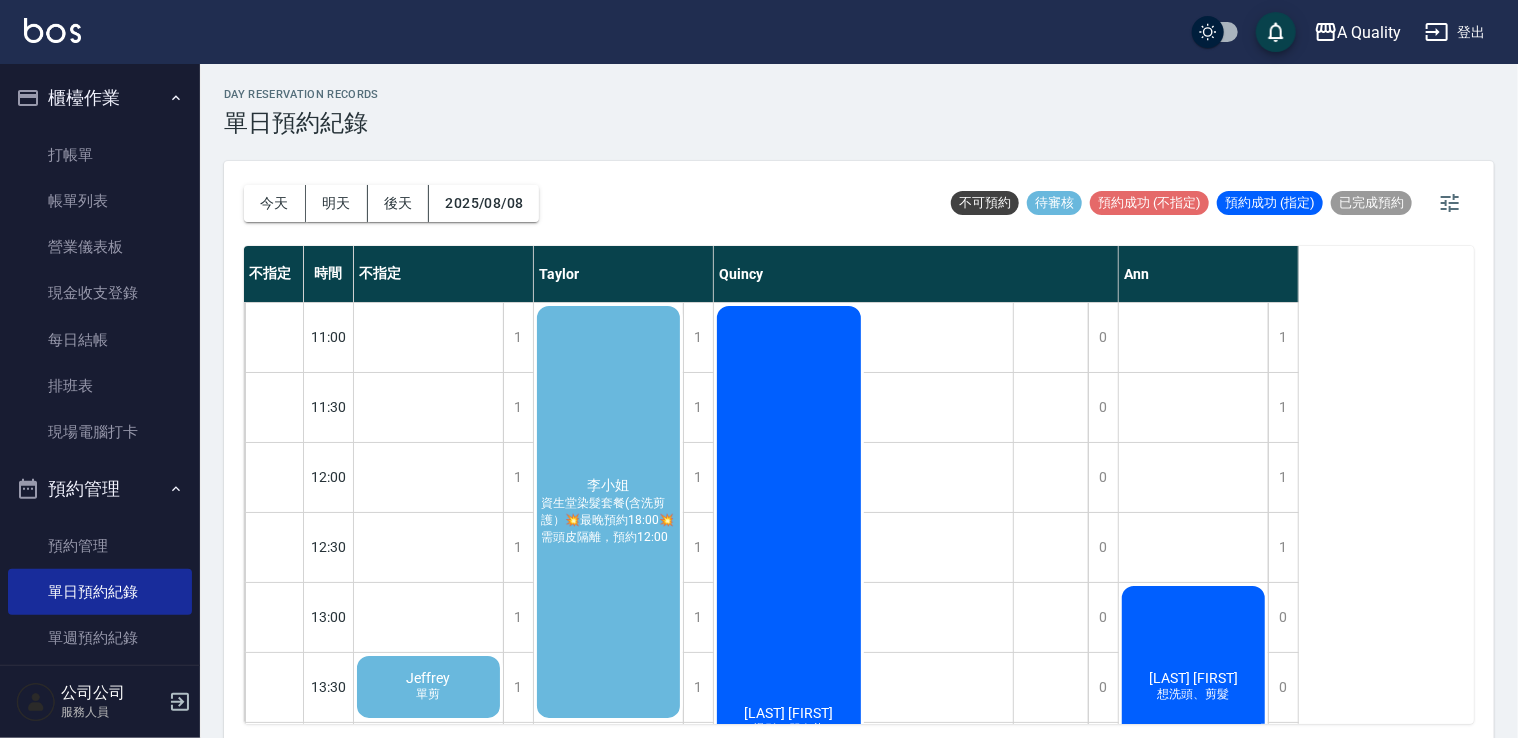 click on "李小姐 資生堂染髮套餐(含洗剪護）💥最晚預約18:00💥 需頭皮隔離，預約12:00" at bounding box center [428, 687] 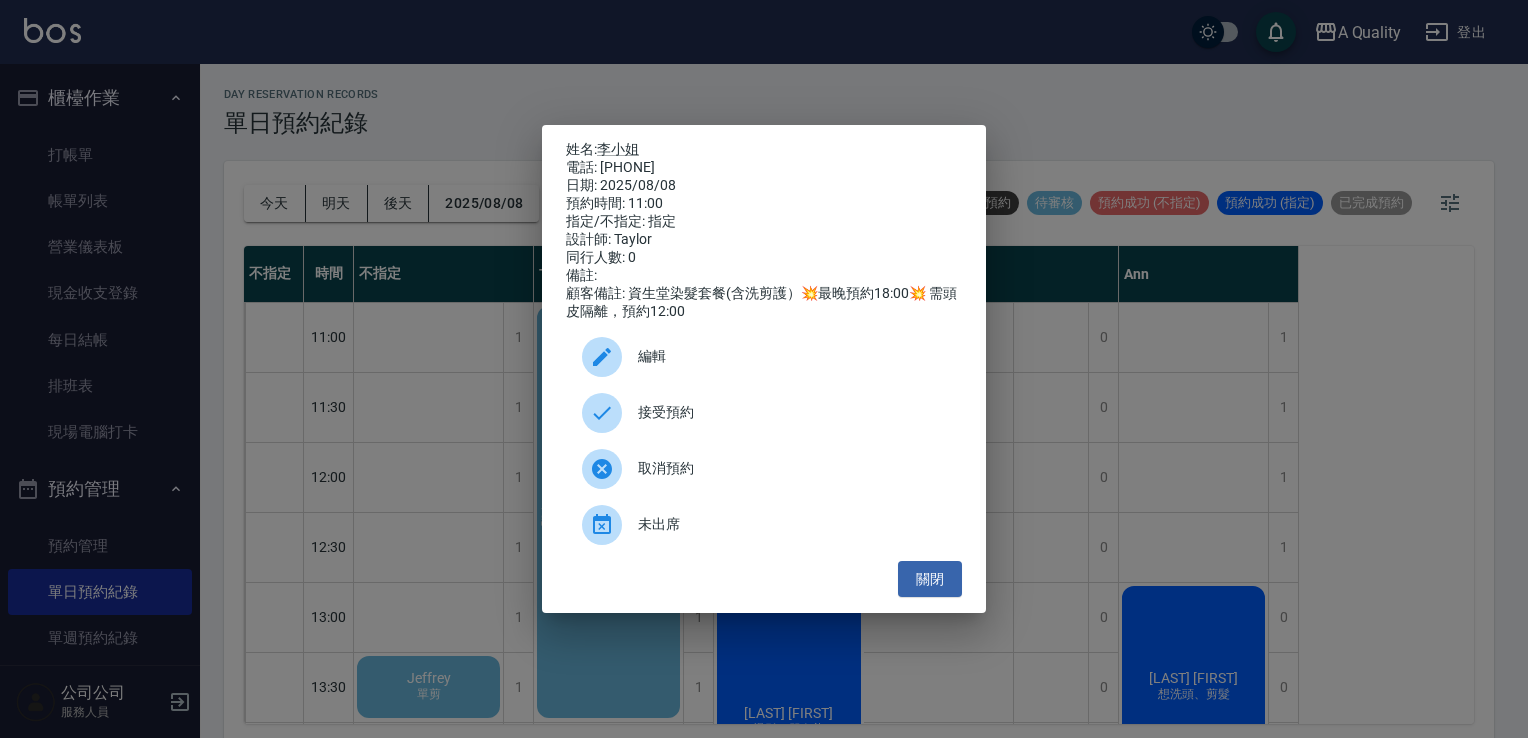 click on "接受預約" at bounding box center (792, 412) 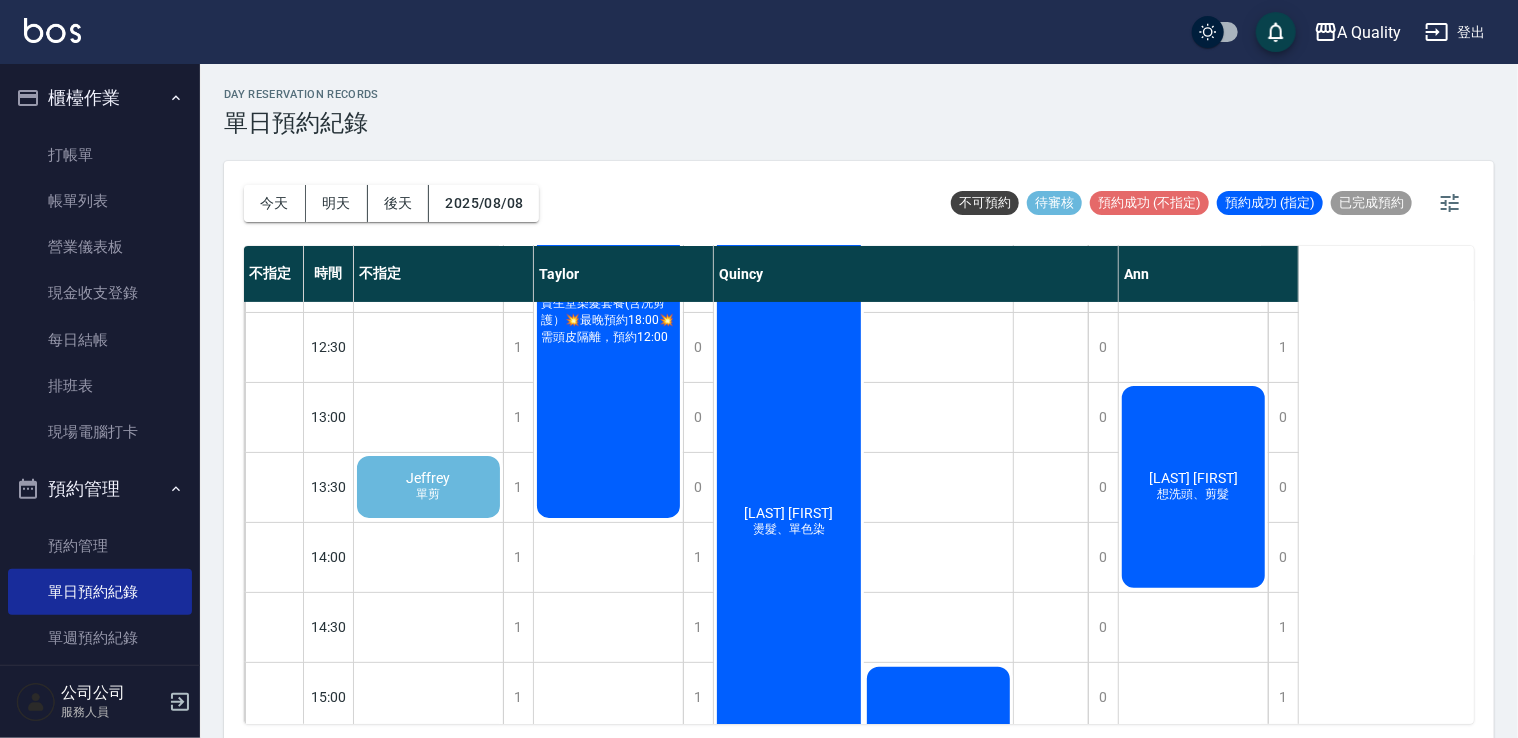 scroll, scrollTop: 300, scrollLeft: 0, axis: vertical 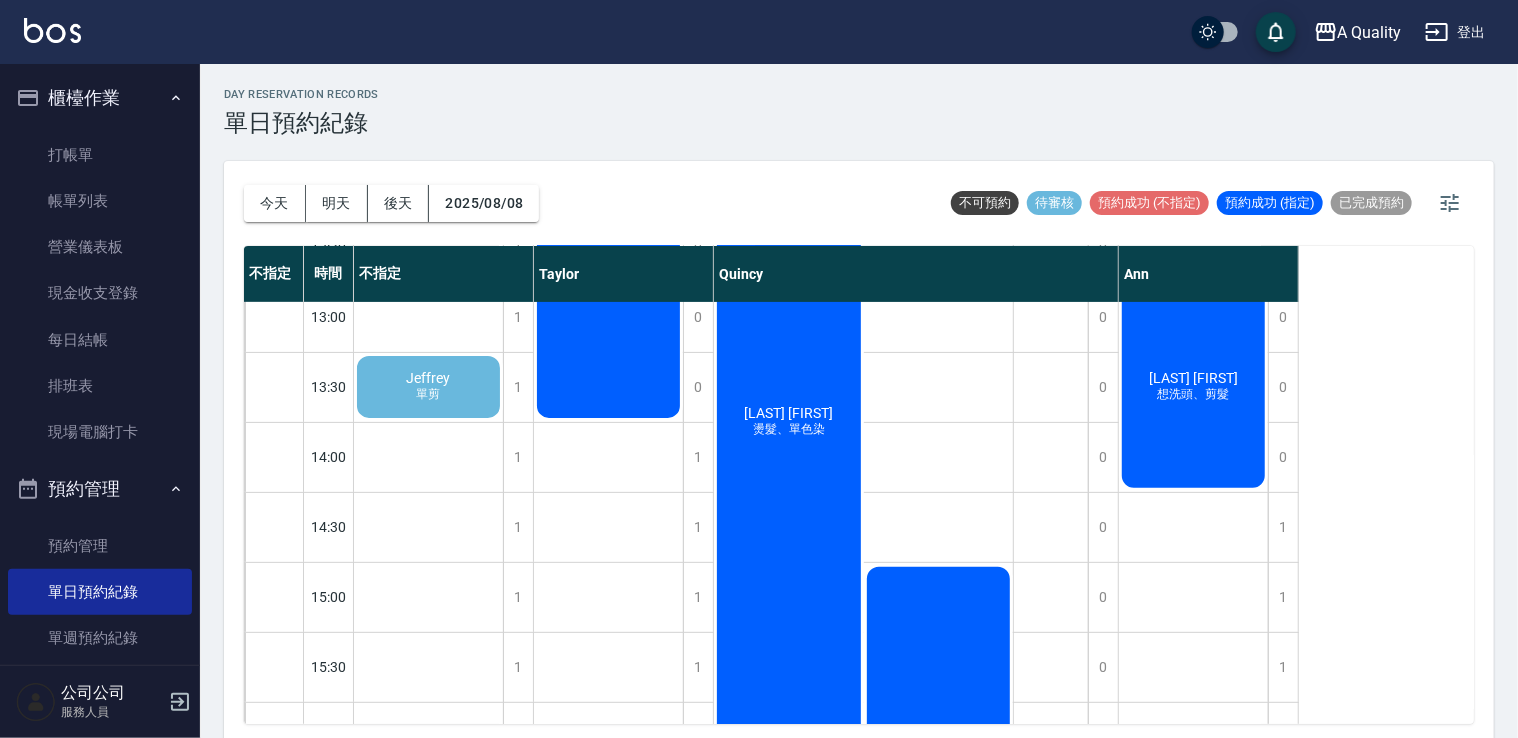 click on "Jeffrey 單剪" at bounding box center [428, 387] 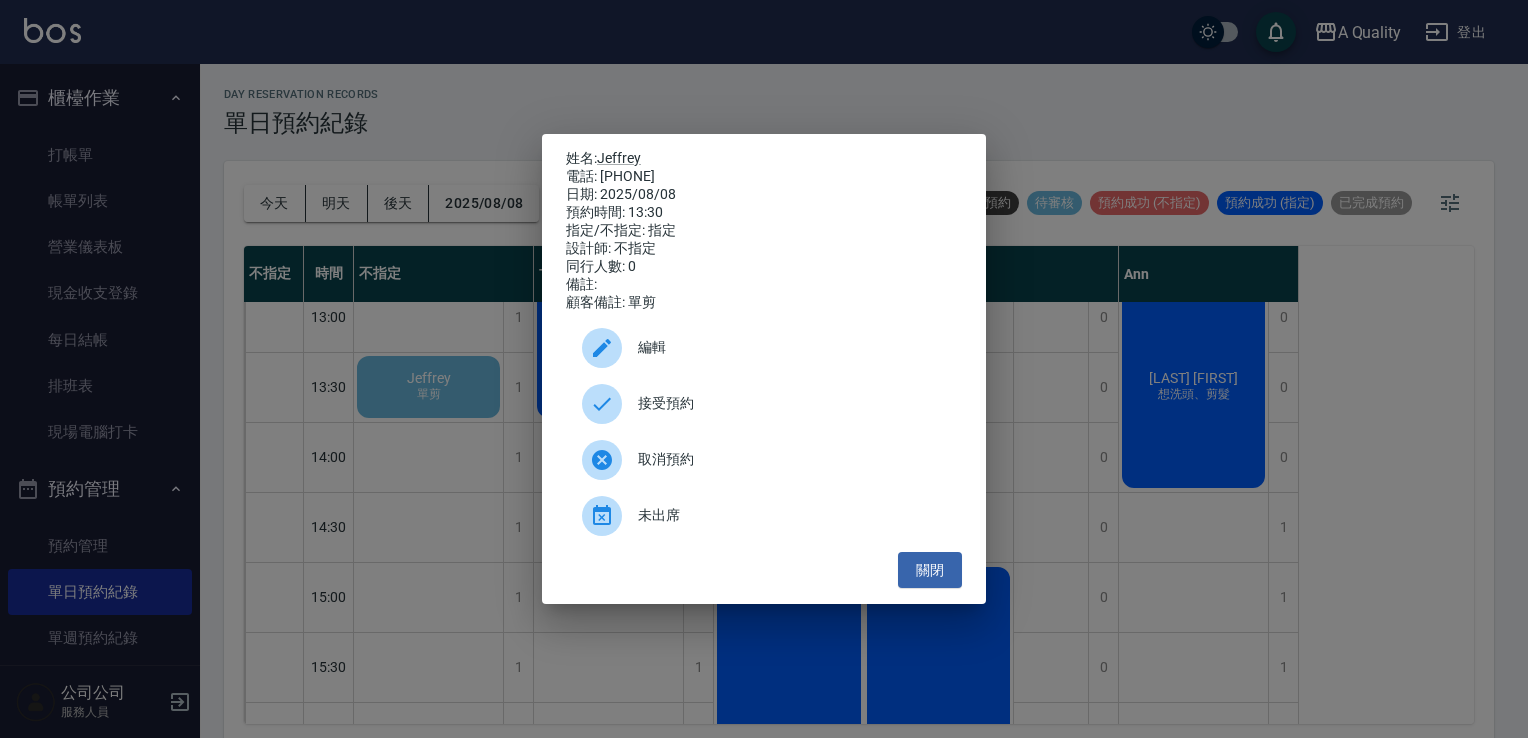click on "取消預約" at bounding box center [792, 459] 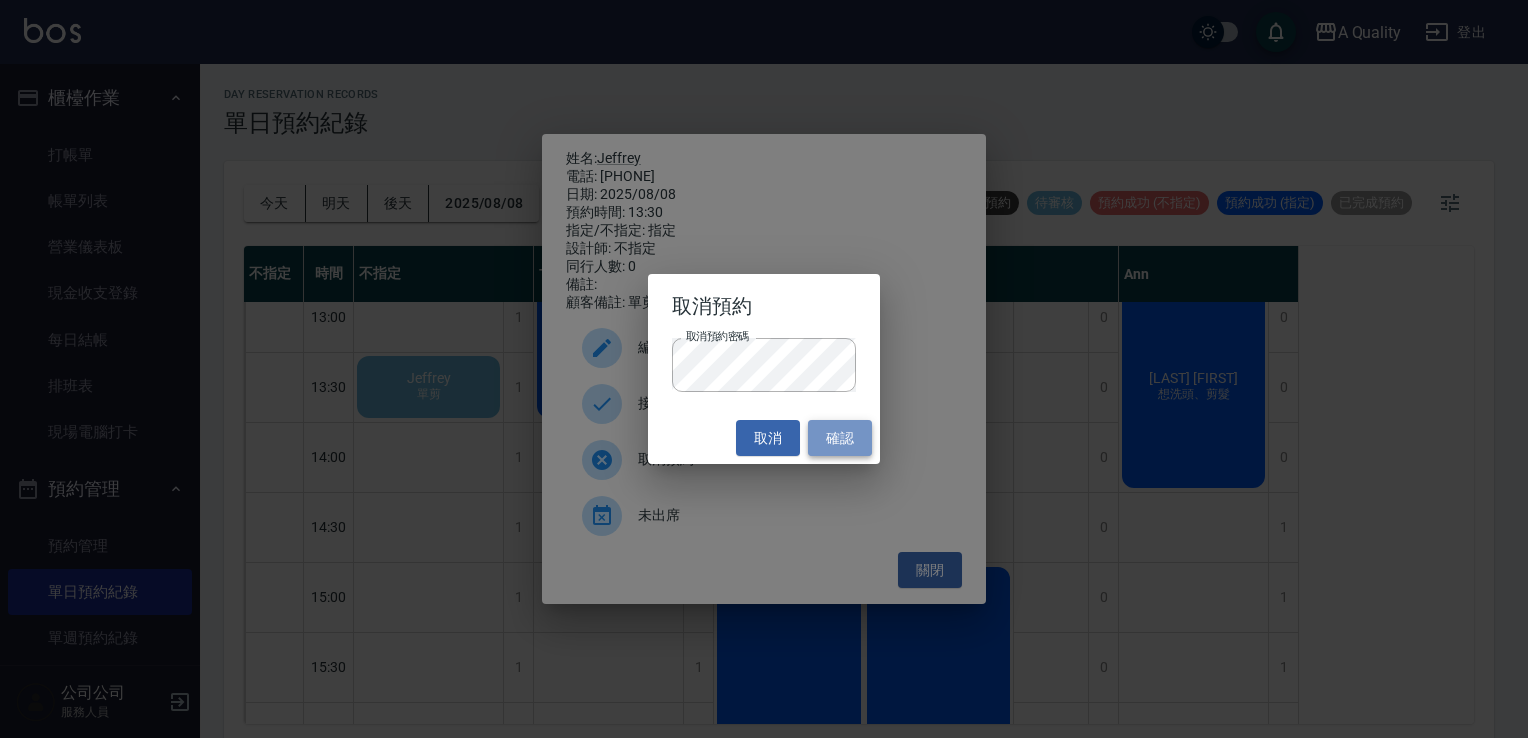 click on "確認" at bounding box center [840, 438] 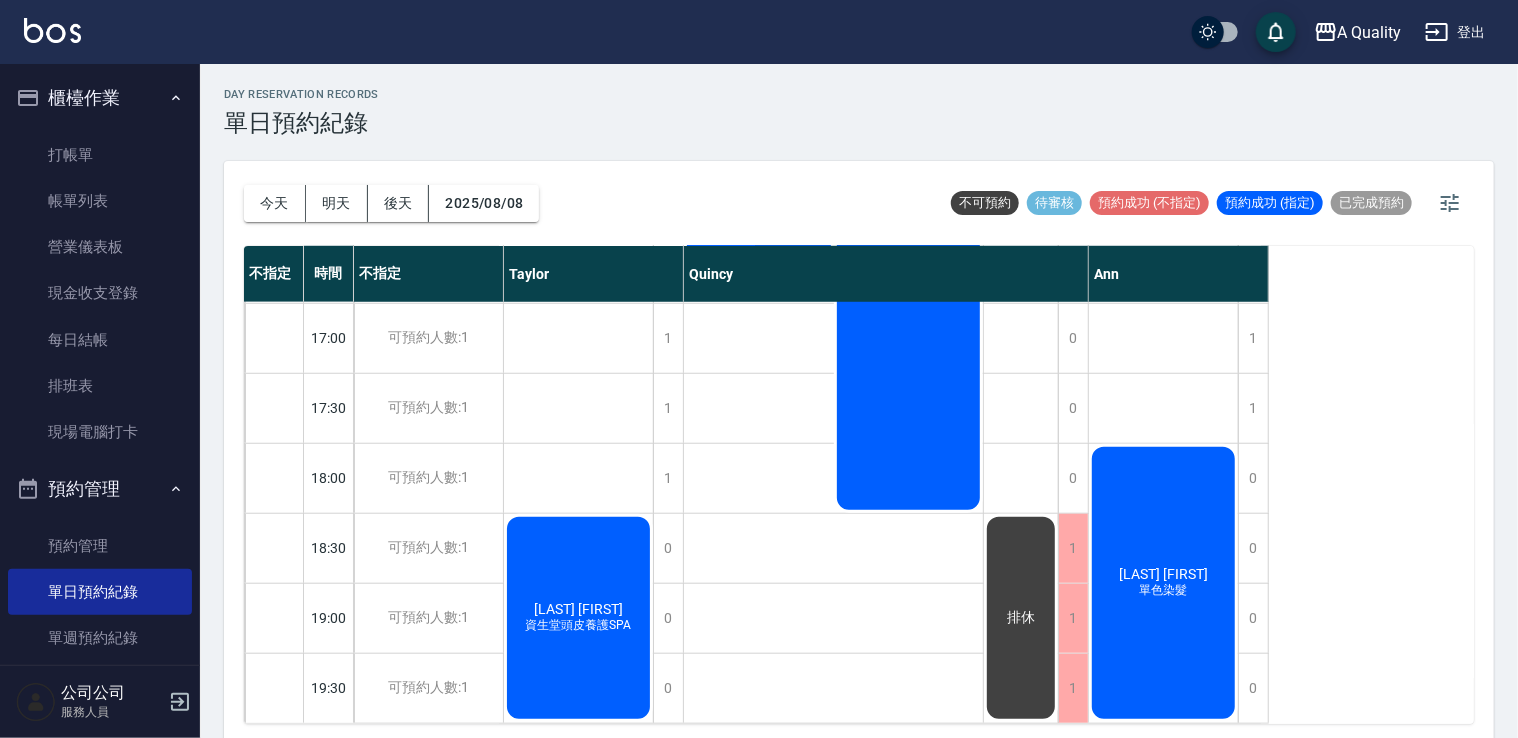 scroll, scrollTop: 853, scrollLeft: 0, axis: vertical 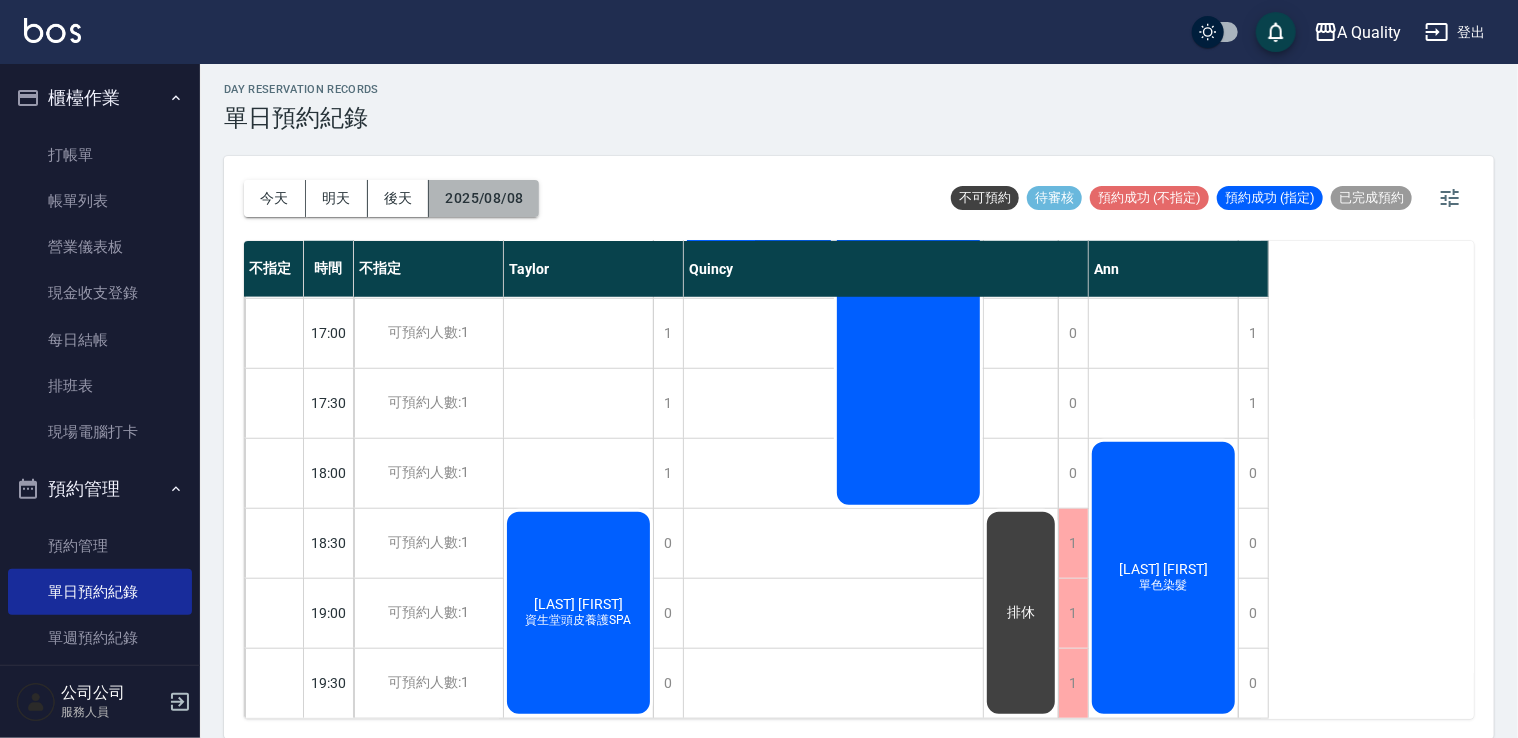 click on "2025/08/08" at bounding box center [484, 198] 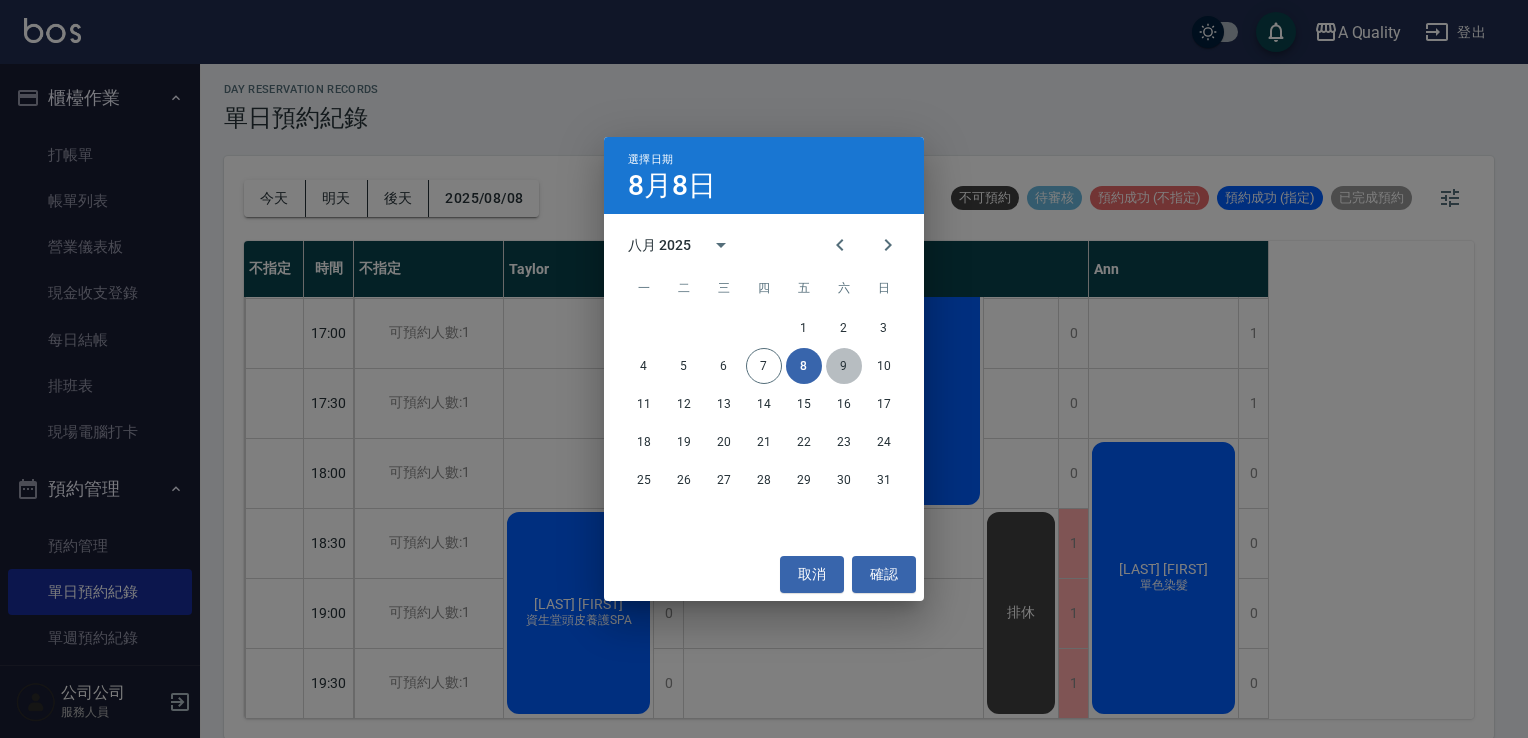 click on "9" at bounding box center (844, 366) 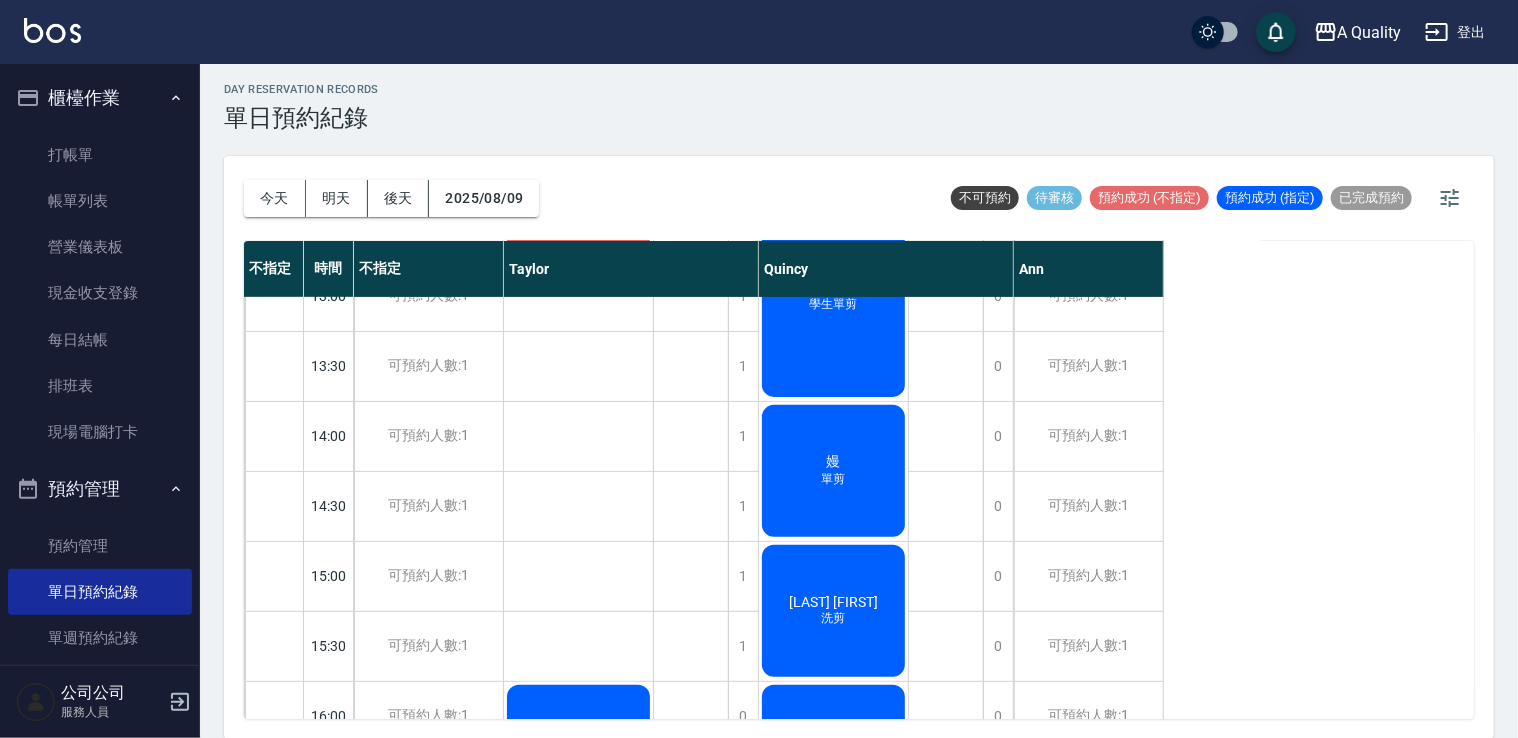 scroll, scrollTop: 0, scrollLeft: 0, axis: both 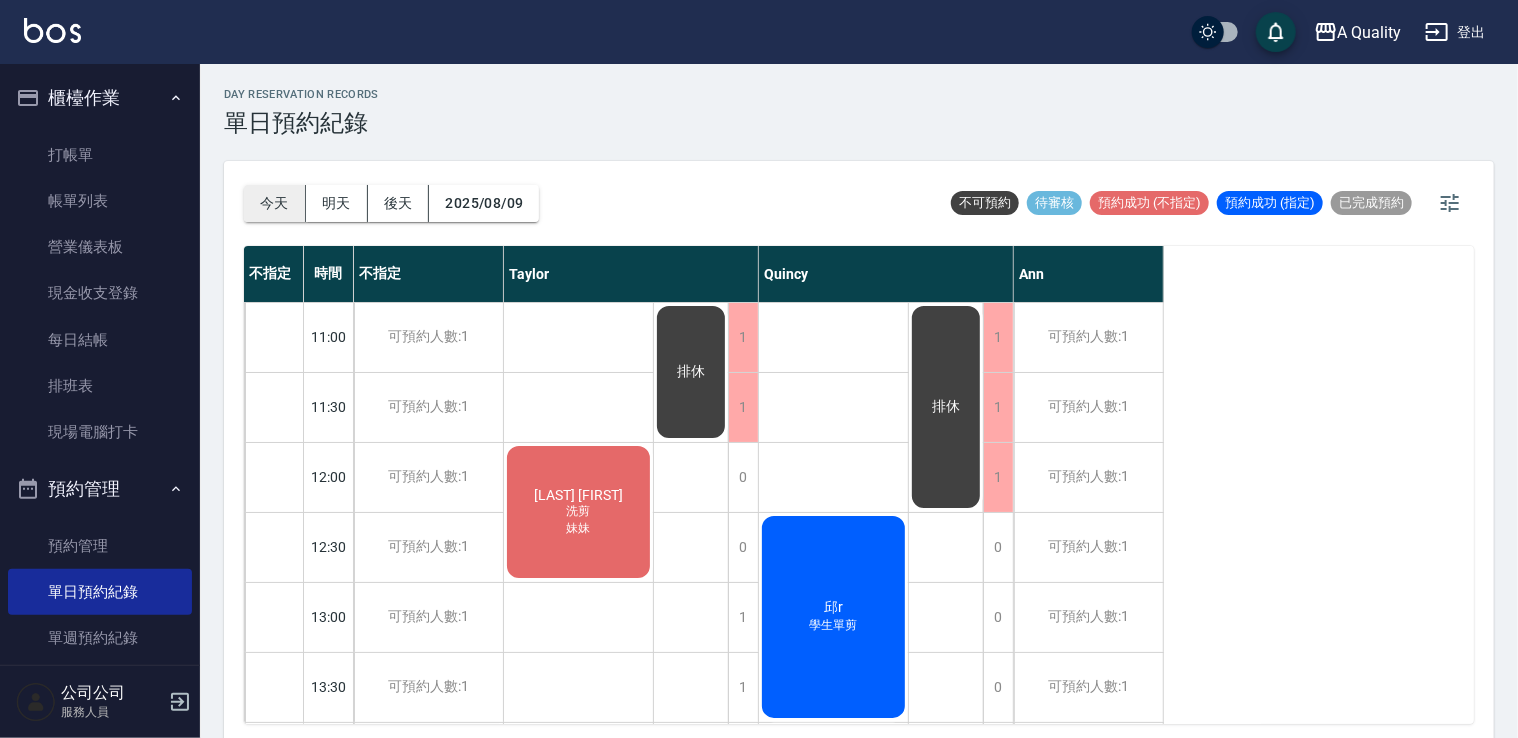 click on "今天" at bounding box center (275, 203) 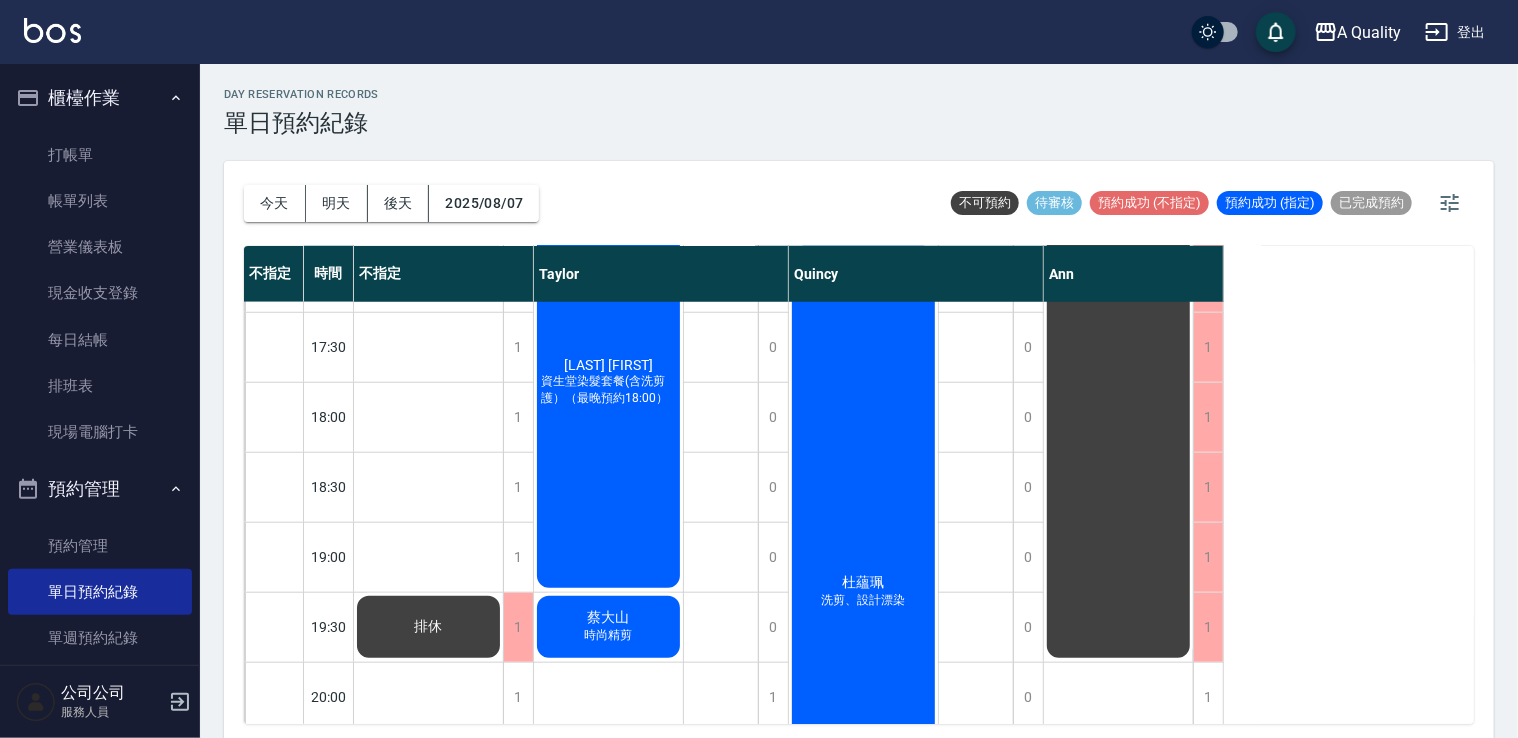 scroll, scrollTop: 1133, scrollLeft: 0, axis: vertical 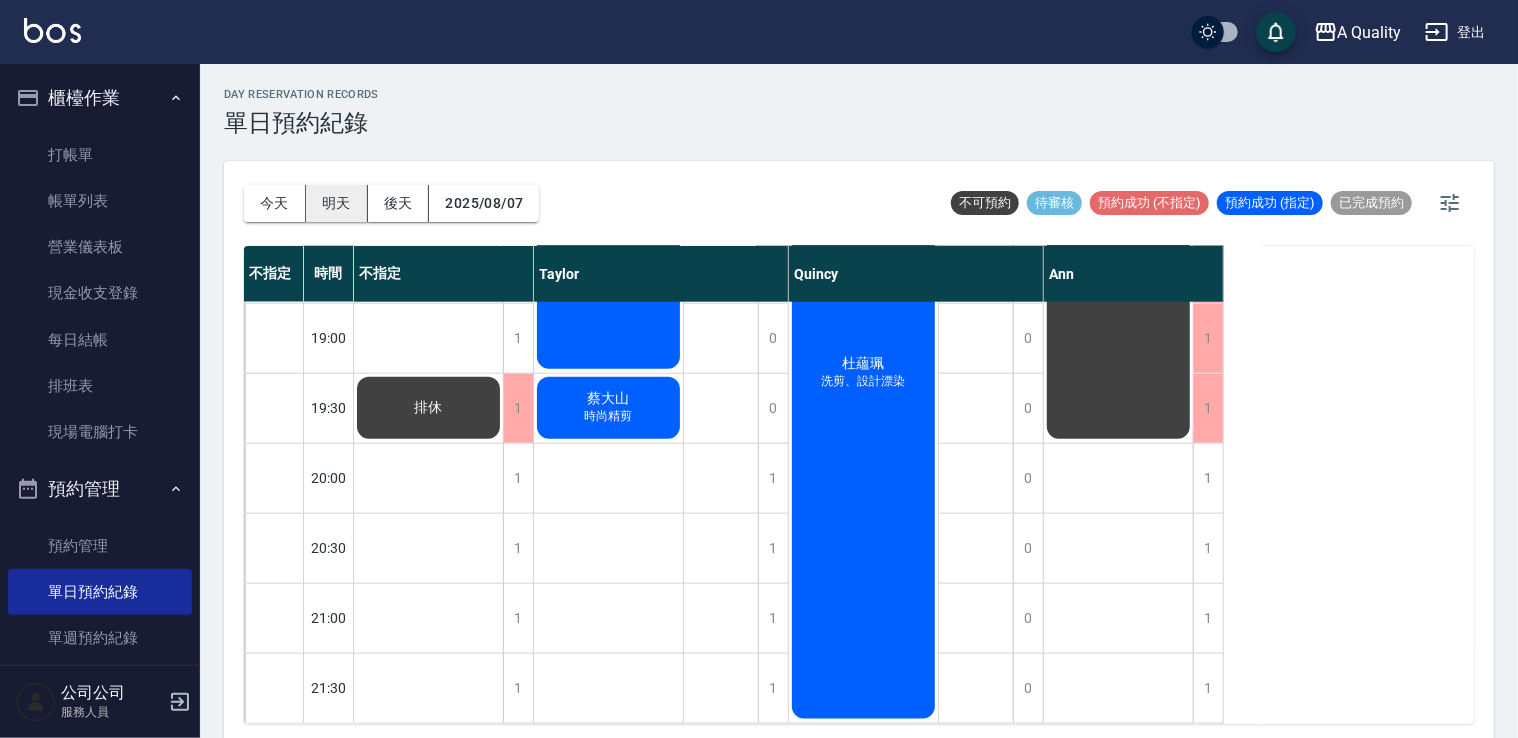 click on "明天" at bounding box center [337, 203] 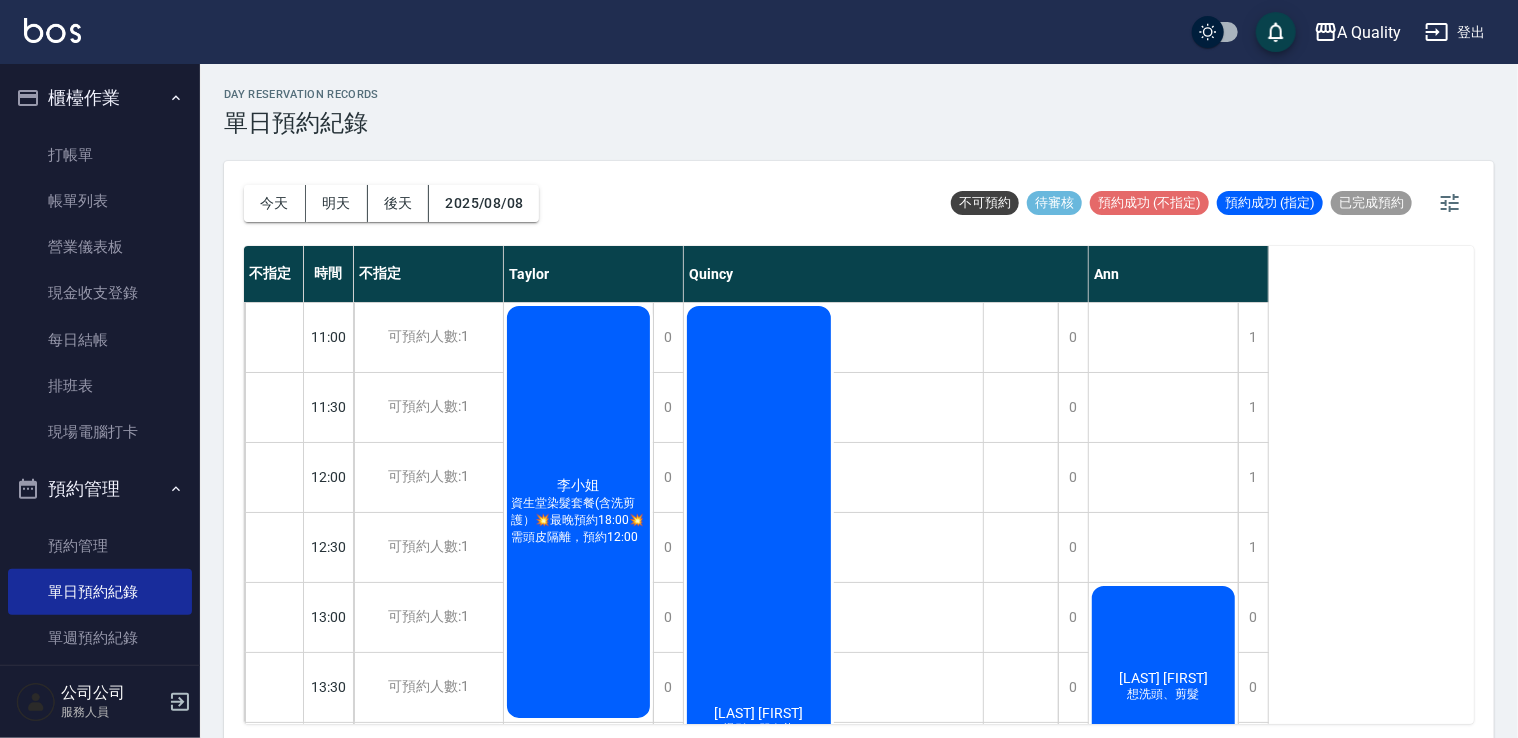scroll, scrollTop: 0, scrollLeft: 0, axis: both 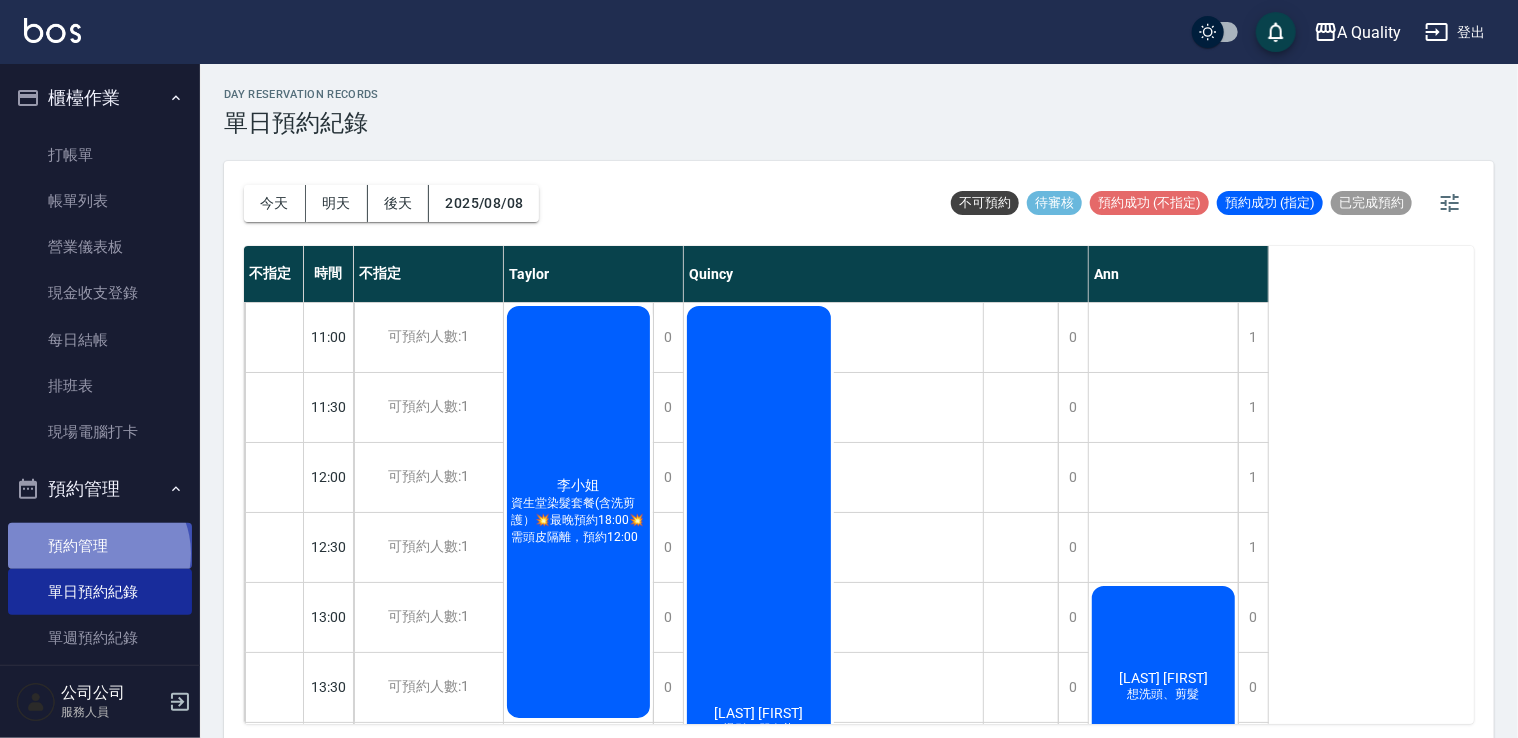 click on "預約管理" at bounding box center [100, 546] 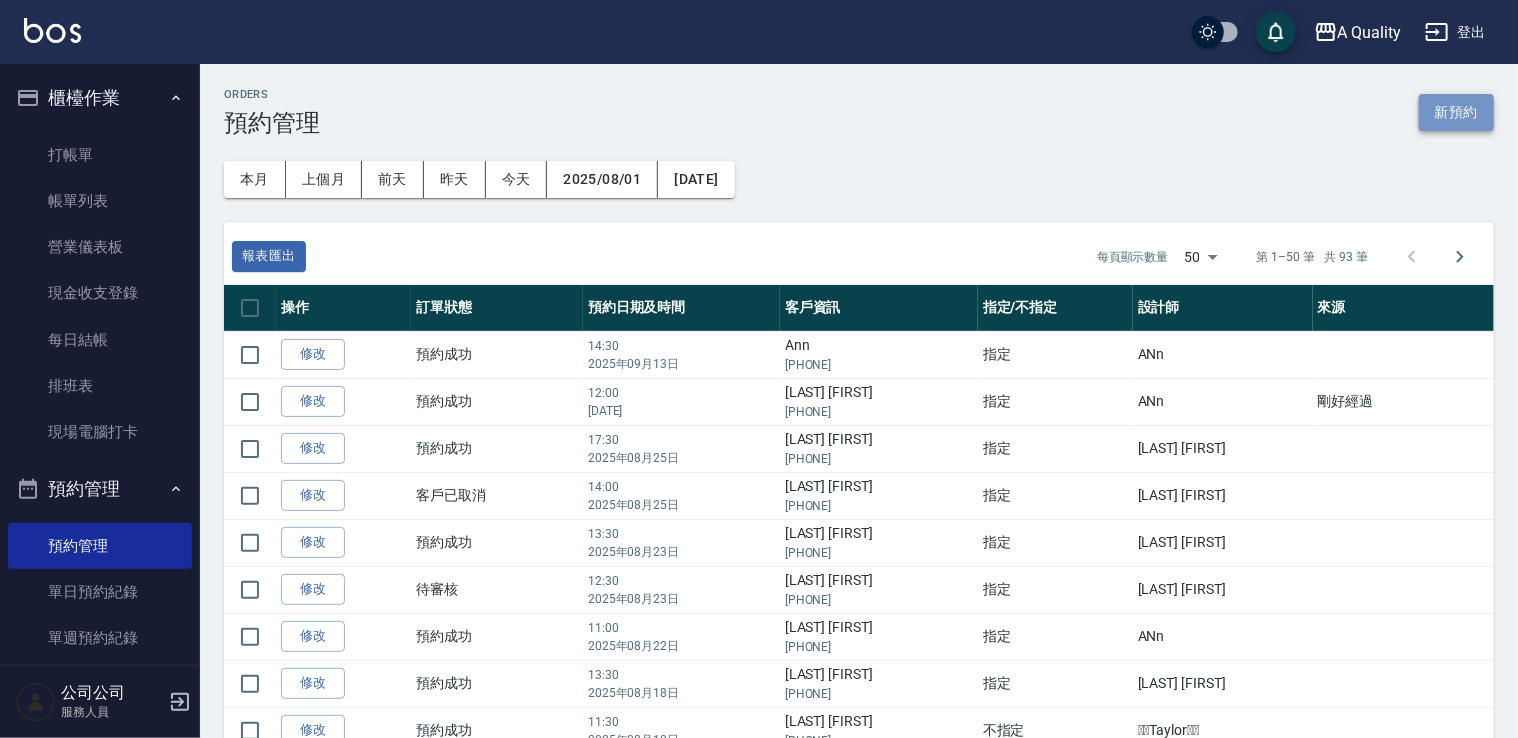 click on "新預約" at bounding box center [1456, 112] 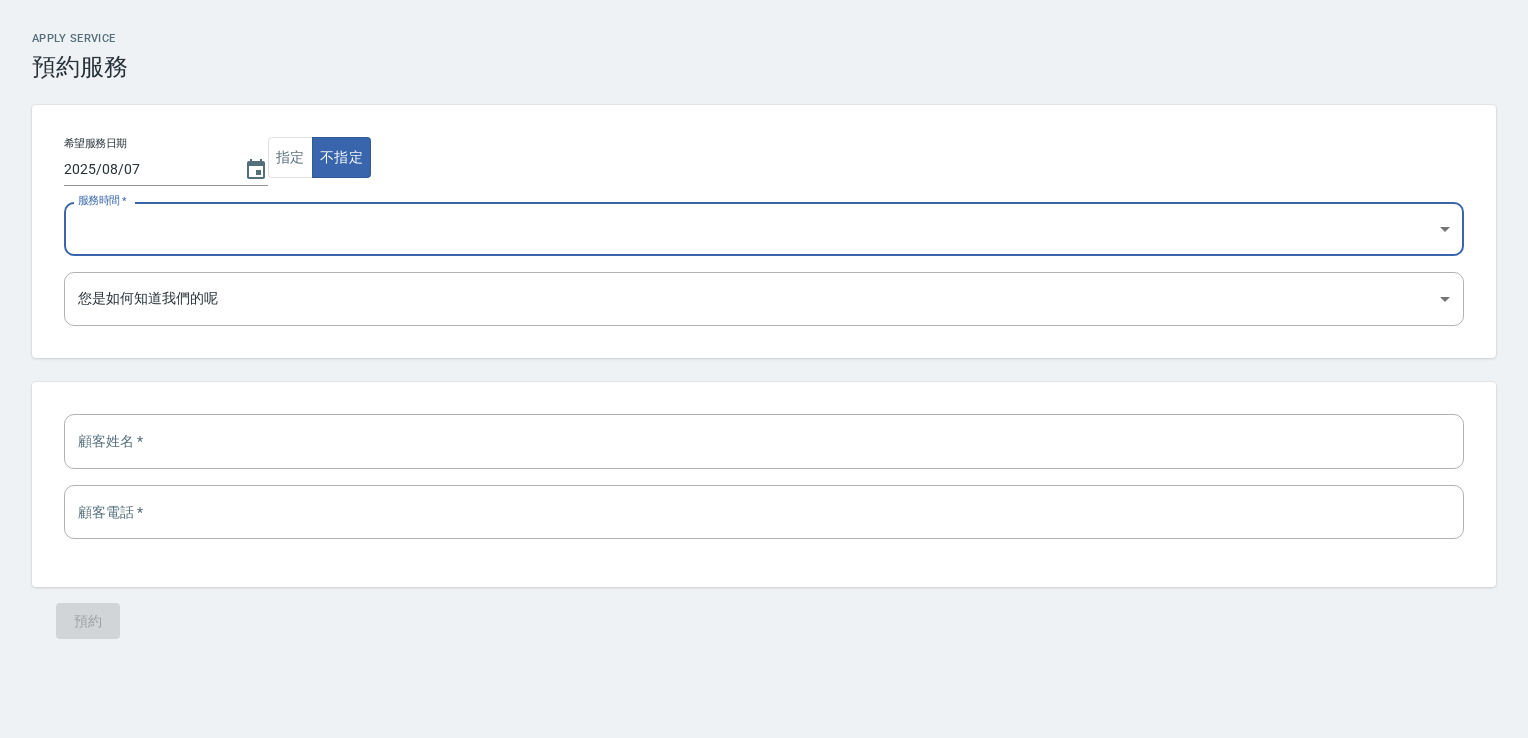 click on "11:00 11:30 12:00 12:30 13:00 13:30 14:00 14:30 15:00 15:30 16:00 16:30 17:00 17:30 18:00 18:30 19:00 19:30" at bounding box center [764, 229] 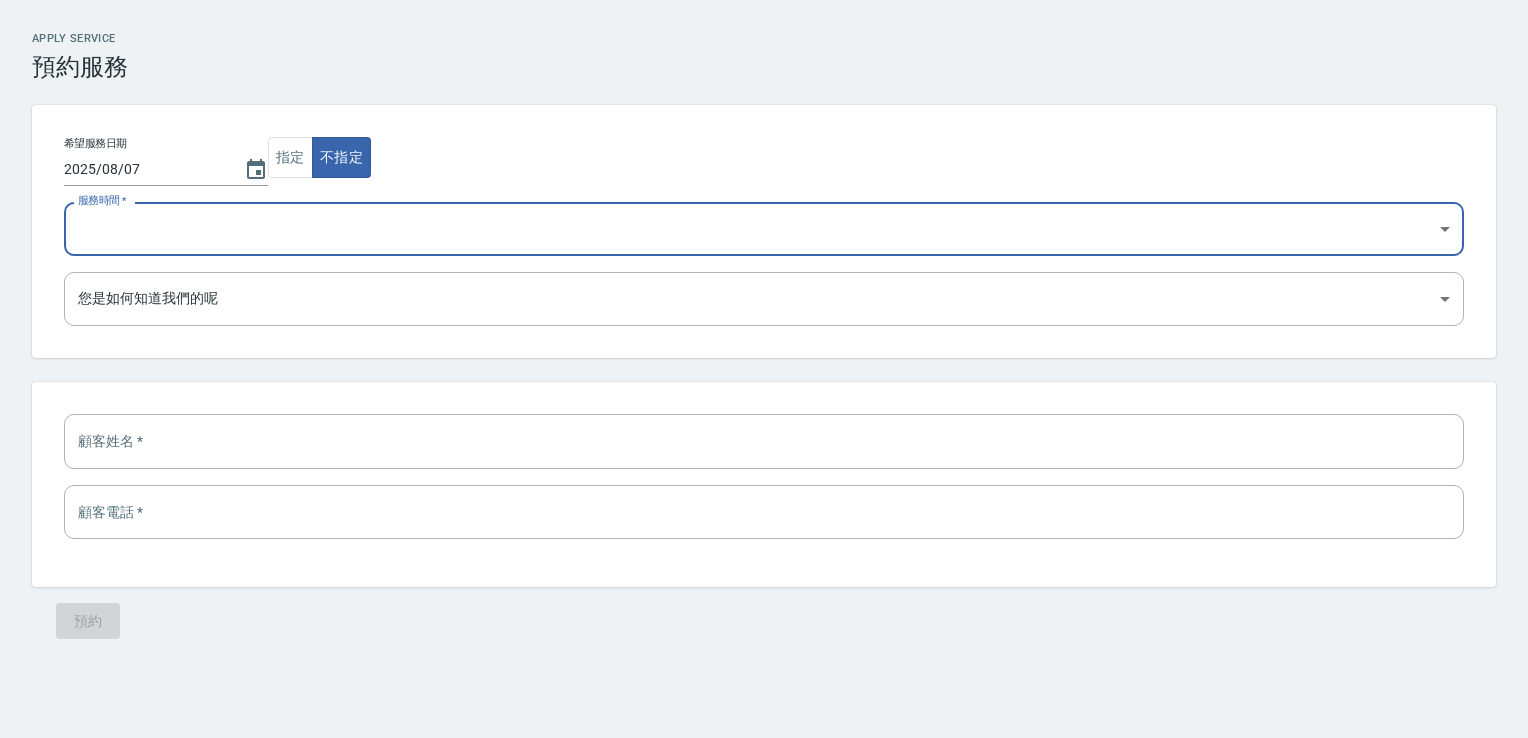 select on "1754546400000" 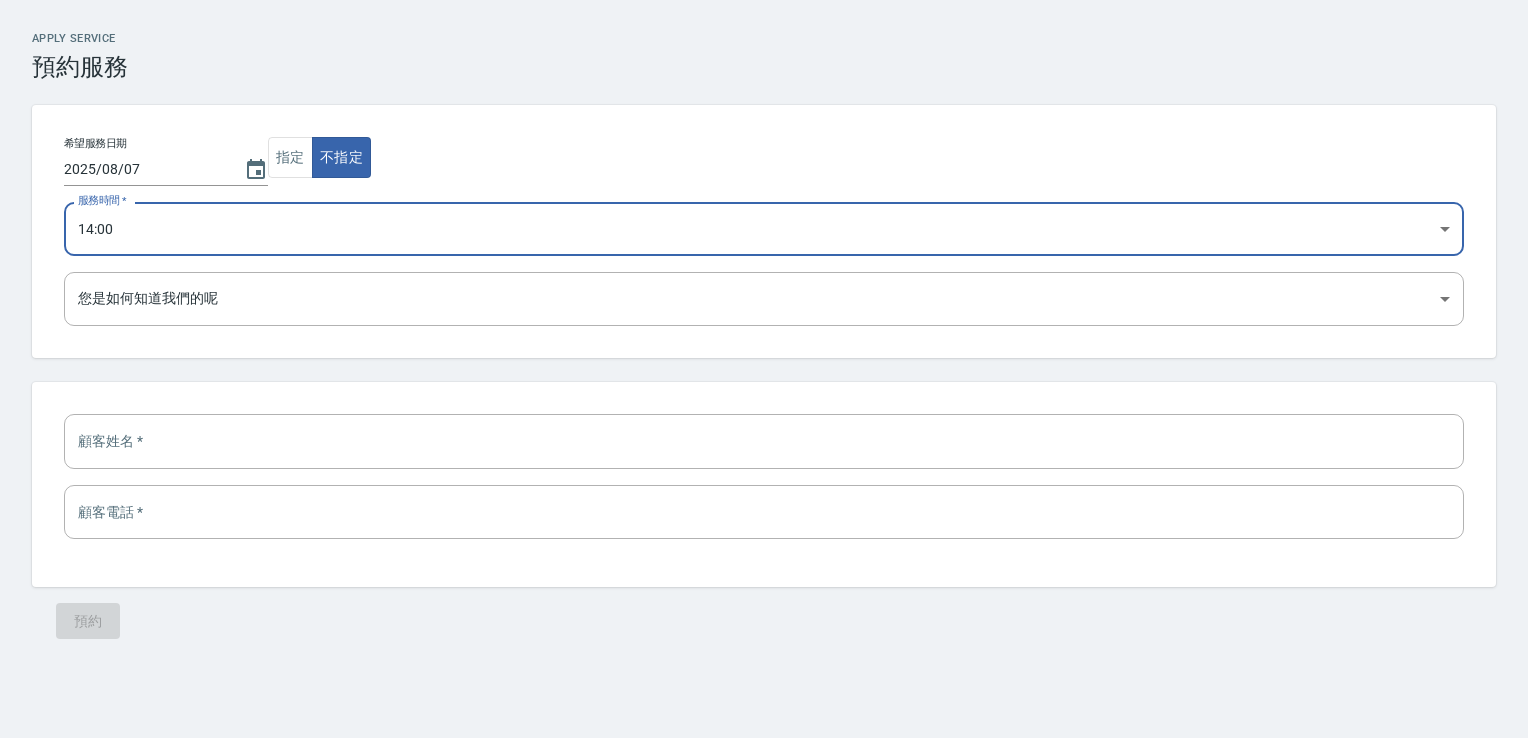 click on "11:00 11:30 12:00 12:30 13:00 13:30 14:00 14:30 15:00 15:30 16:00 16:30 17:00 17:30 18:00 18:30 19:00 19:30" at bounding box center [764, 229] 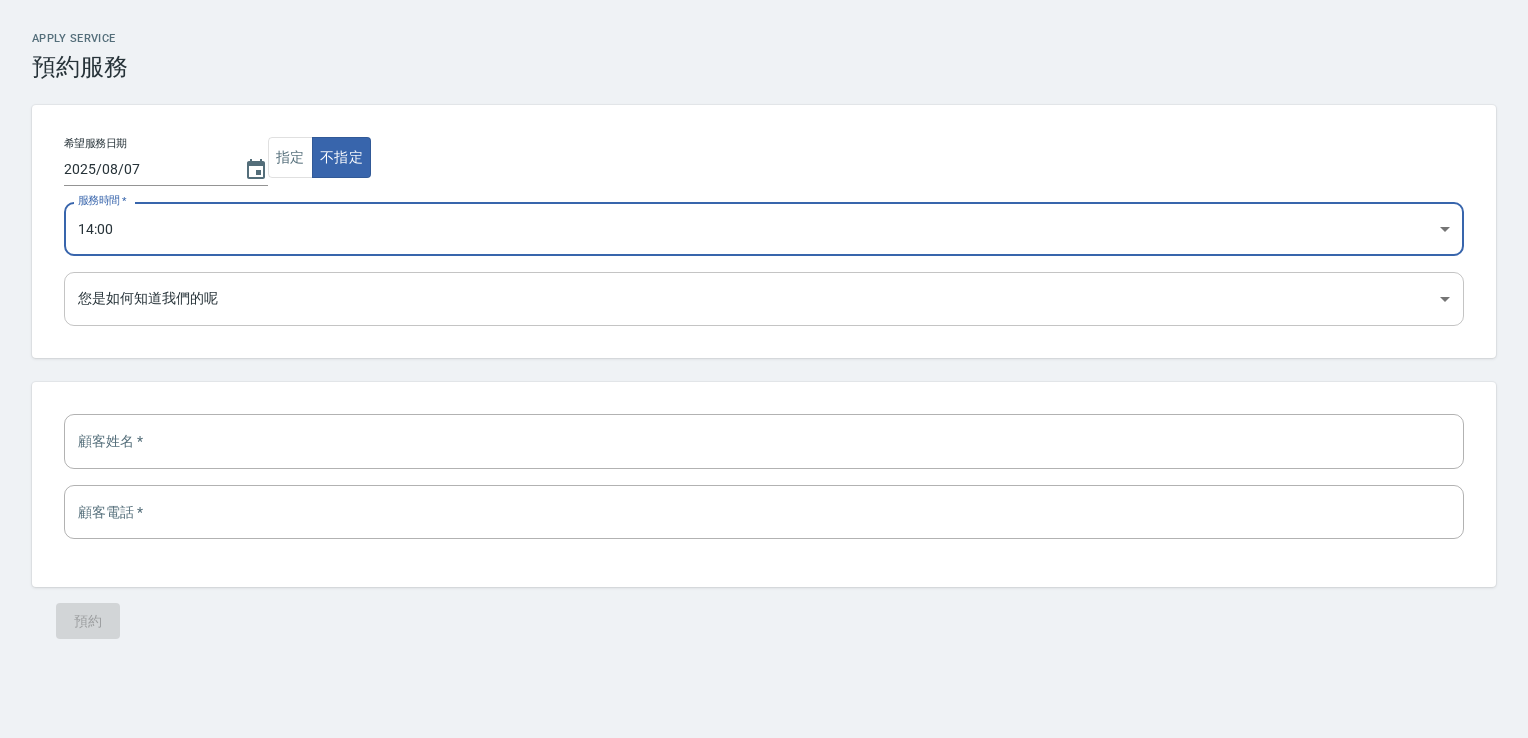 click on "Google 搜尋 Google 地圖 Facebook 粉專/廣告 Instagram/廣告 朋友推薦 設計師推薦 剛好路過 設計師原本客人 東森員工 其他" at bounding box center (764, 299) 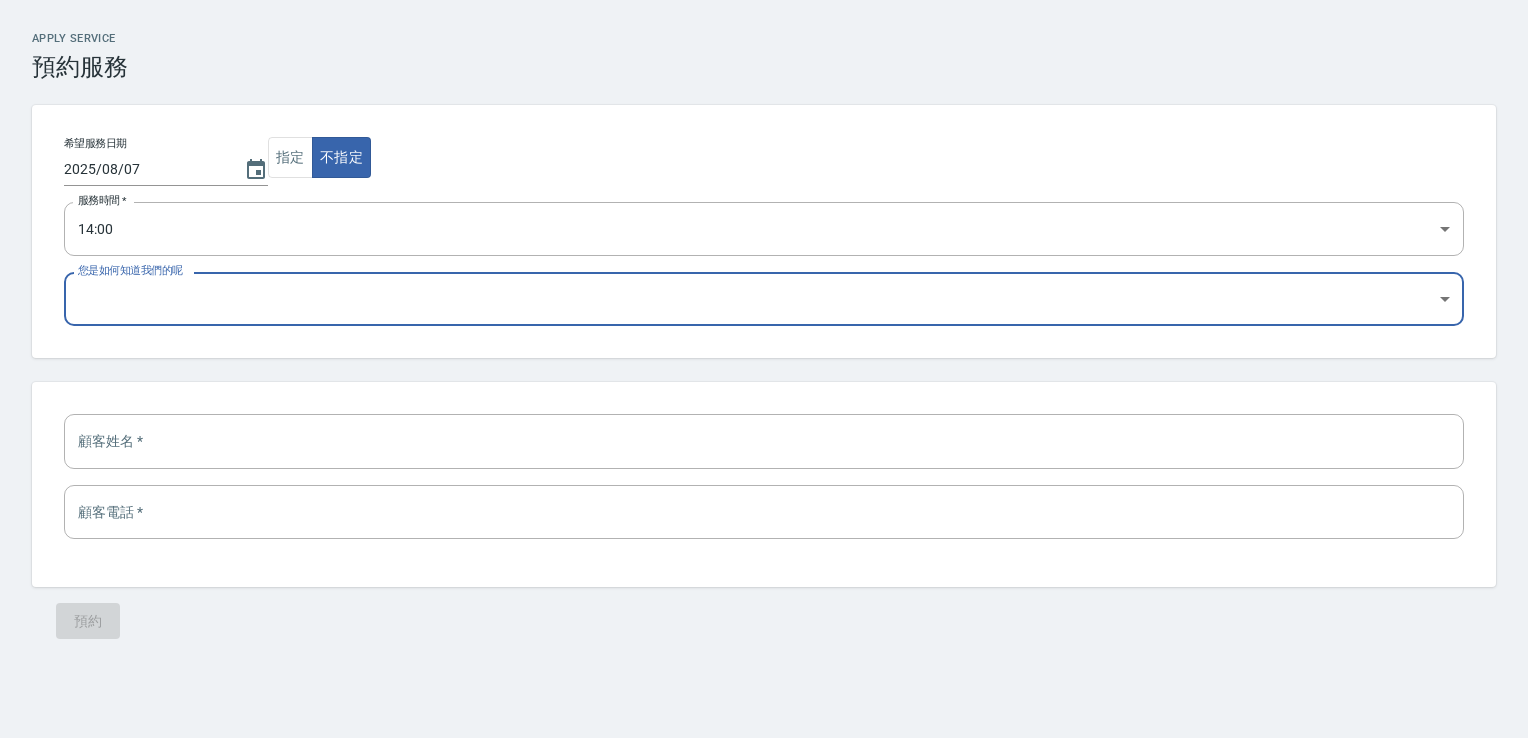 click on "Google 搜尋 Google 地圖 Facebook 粉專/廣告 Instagram/廣告 朋友推薦 設計師推薦 剛好路過 設計師原本客人 東森員工 其他" at bounding box center [764, 299] 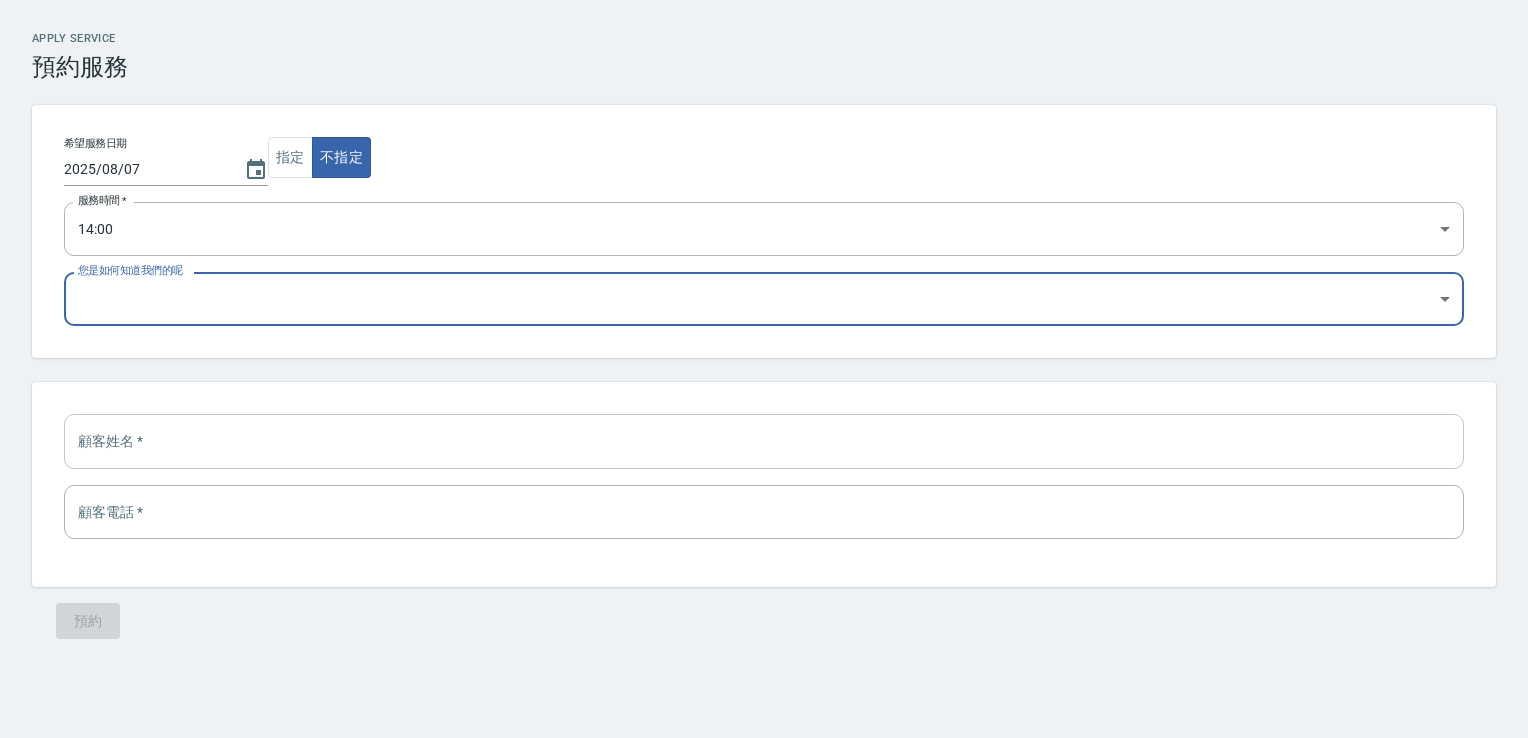 click at bounding box center [764, 441] 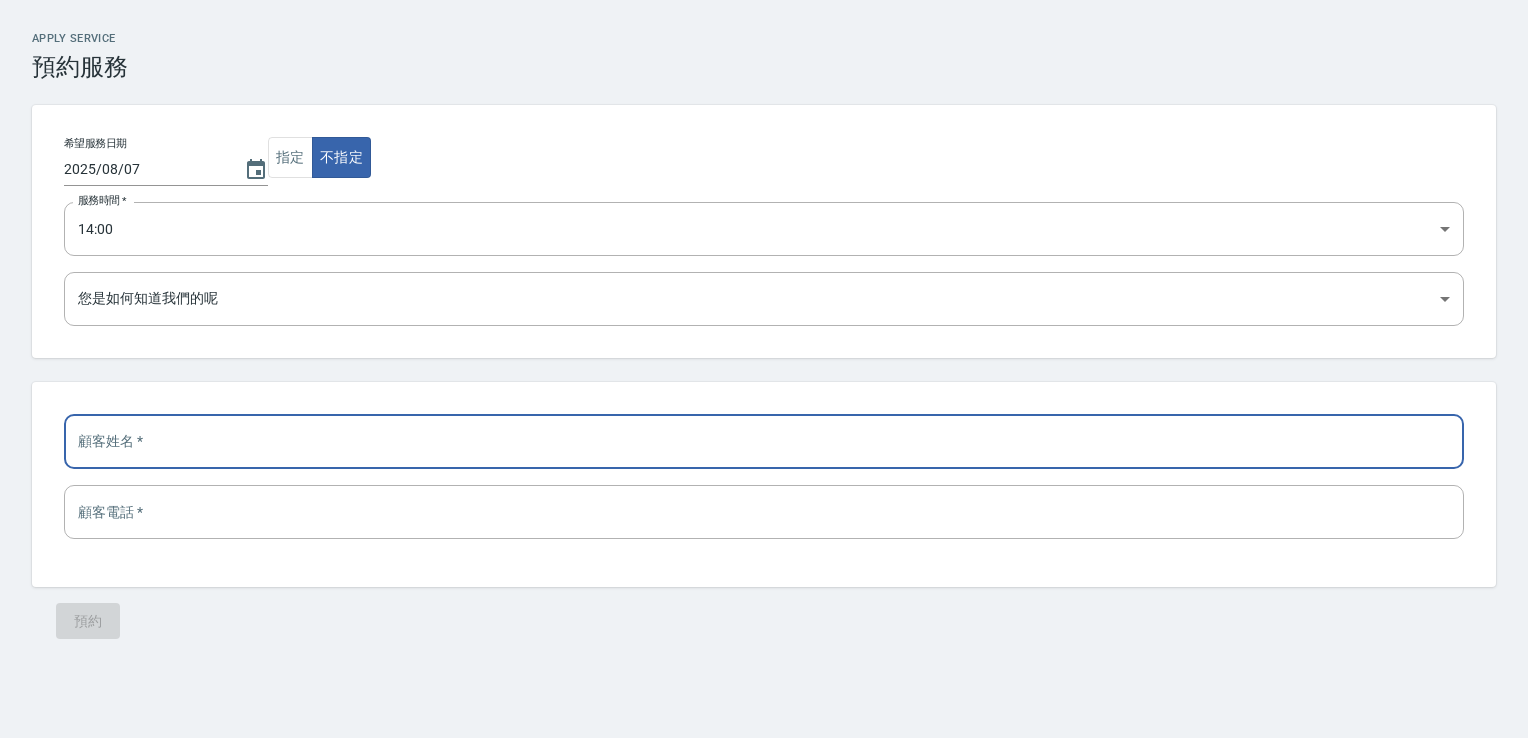 type on "u" 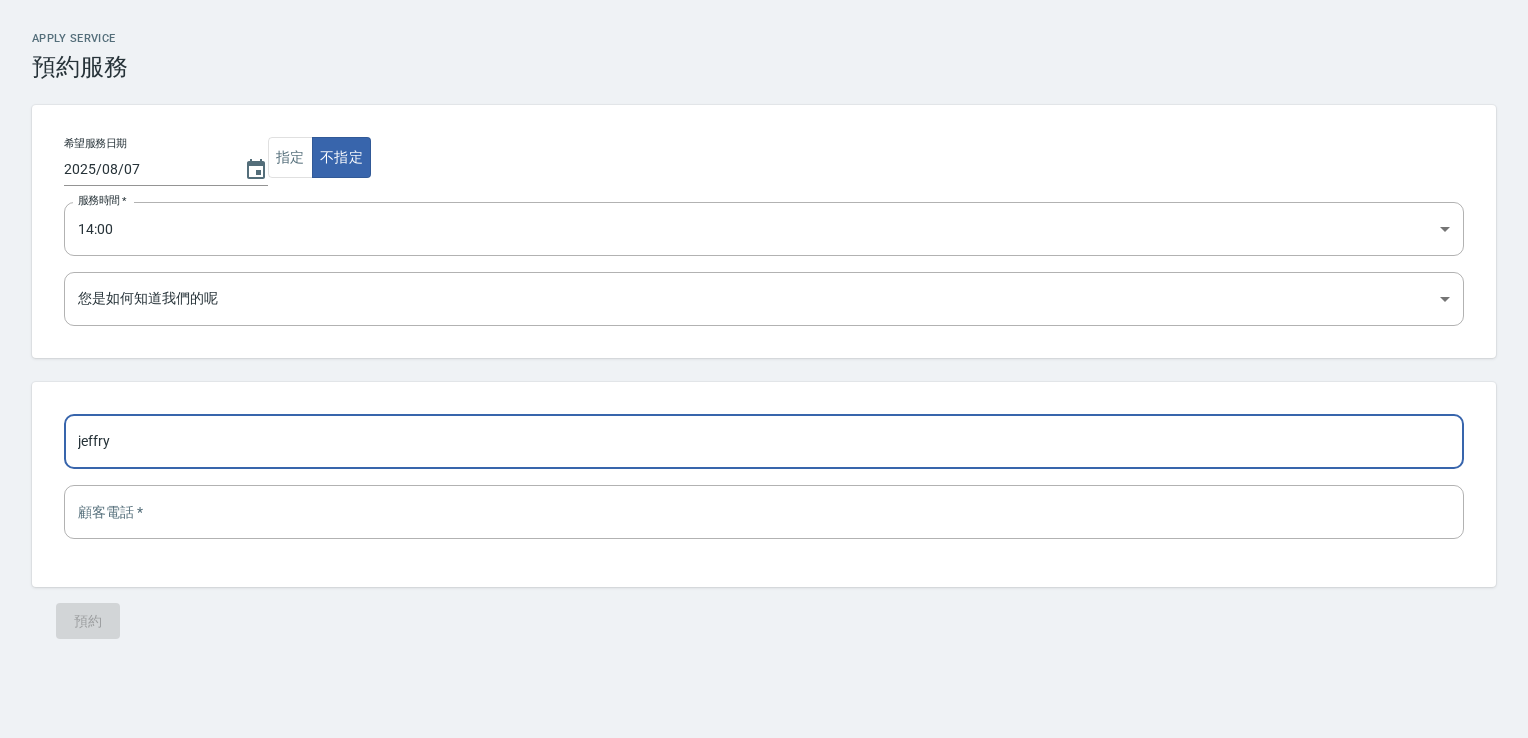 click on "jeffry" at bounding box center [764, 441] 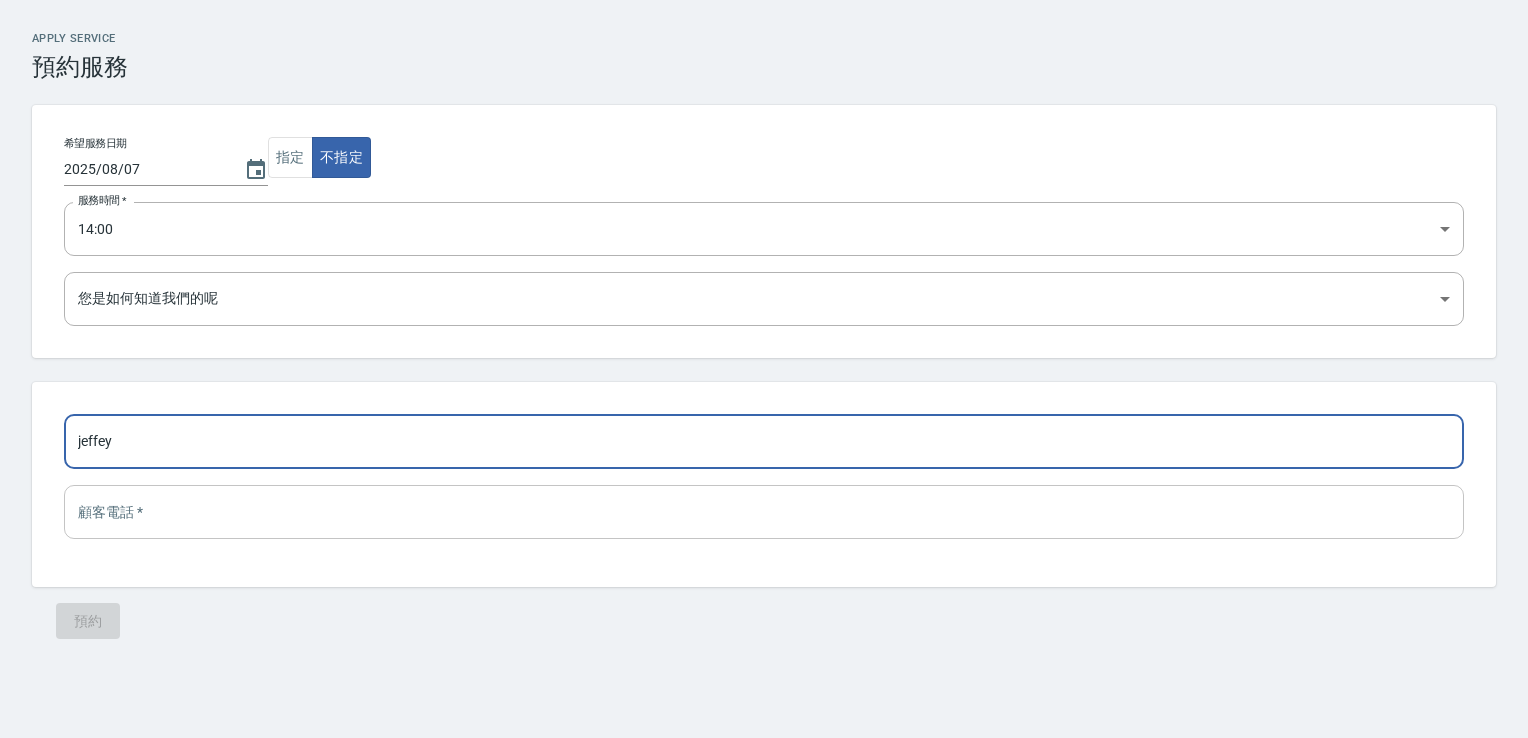 type on "jeffey" 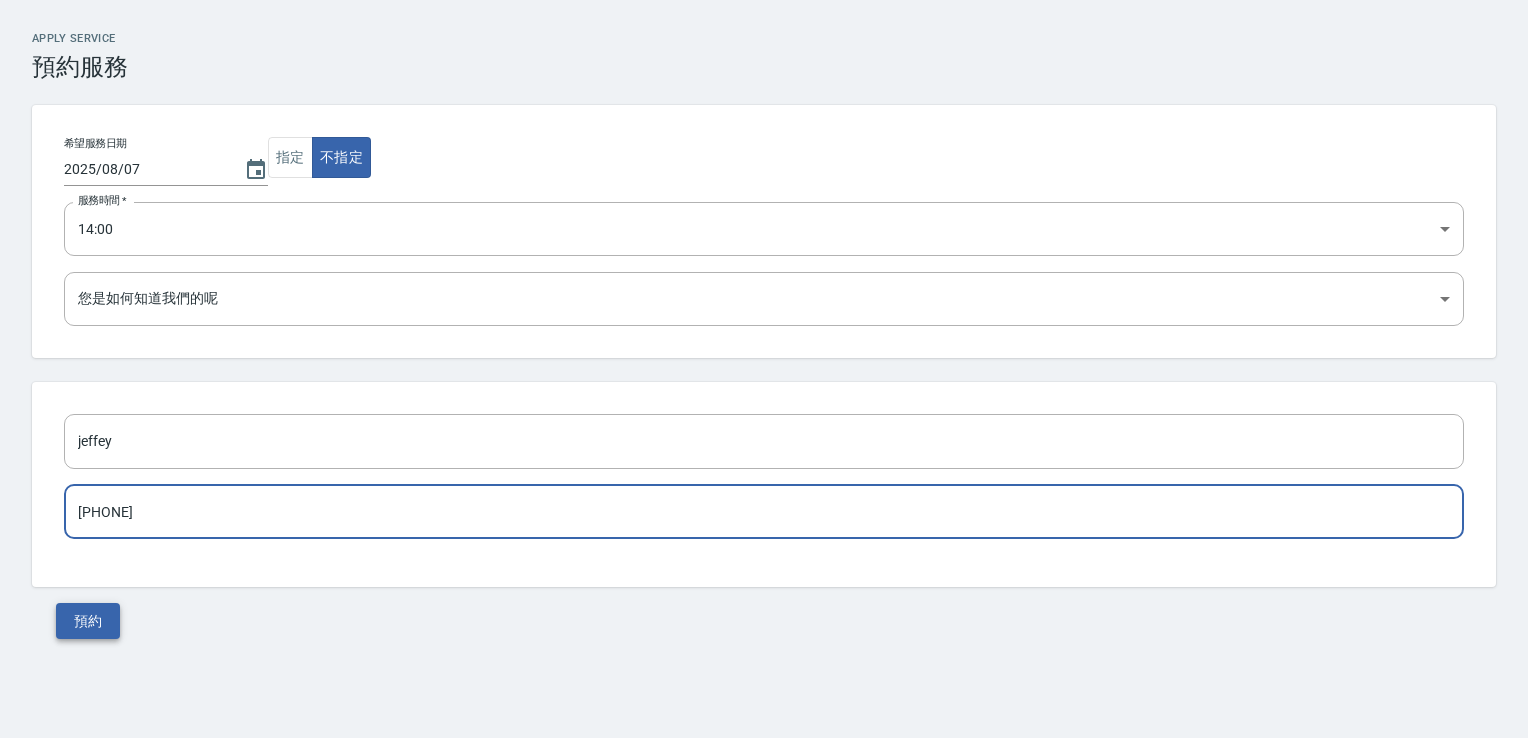 type on "[PHONE]" 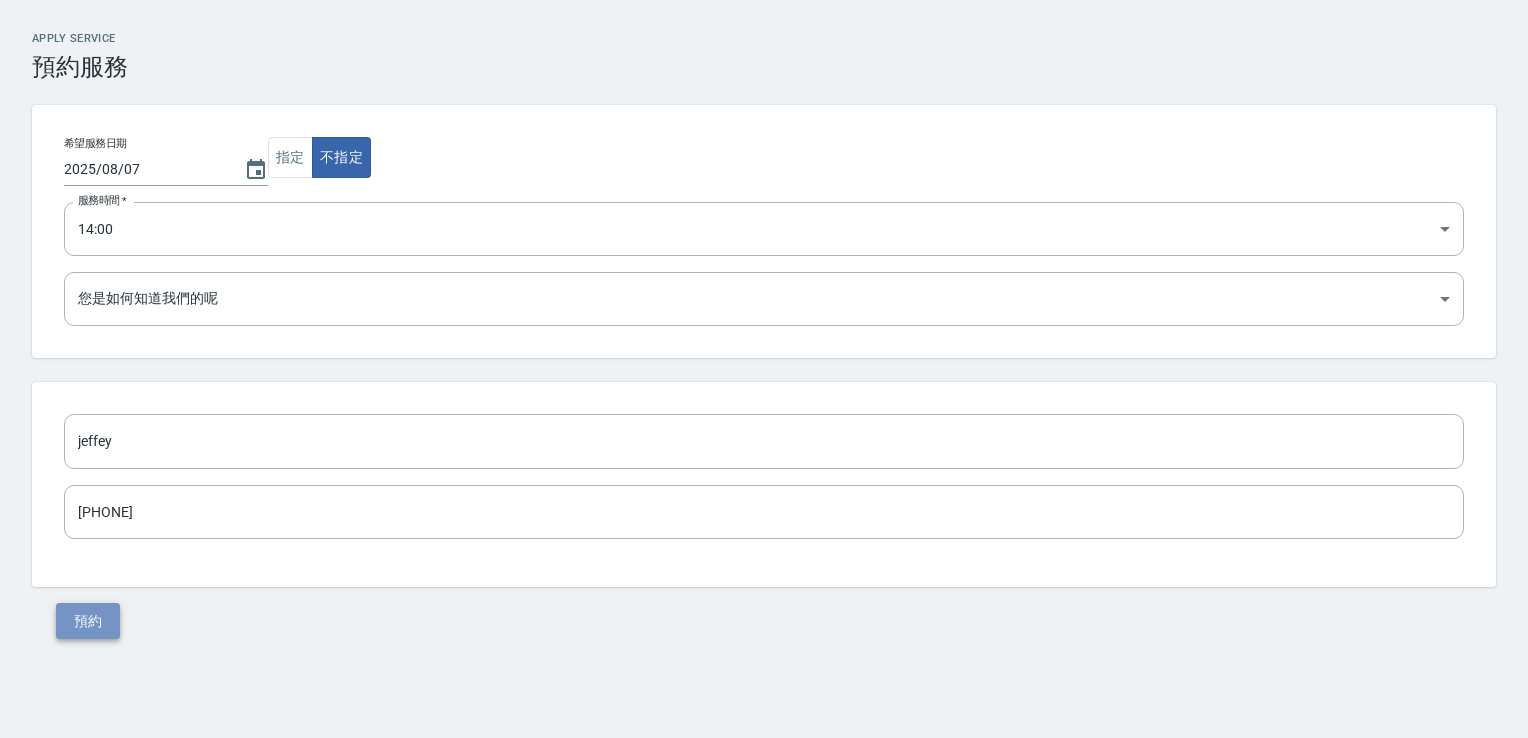click on "預約" at bounding box center [88, 621] 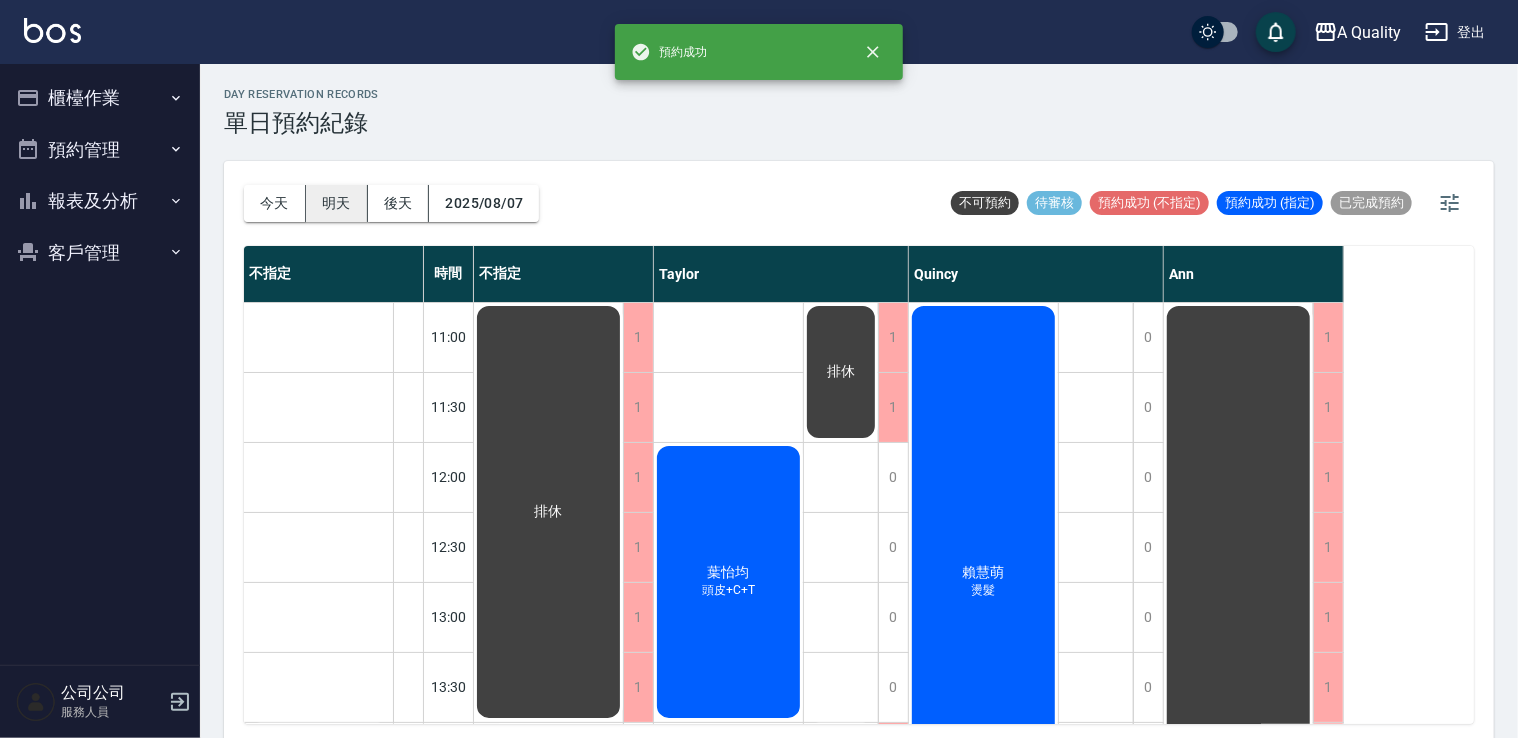 click on "明天" at bounding box center (337, 203) 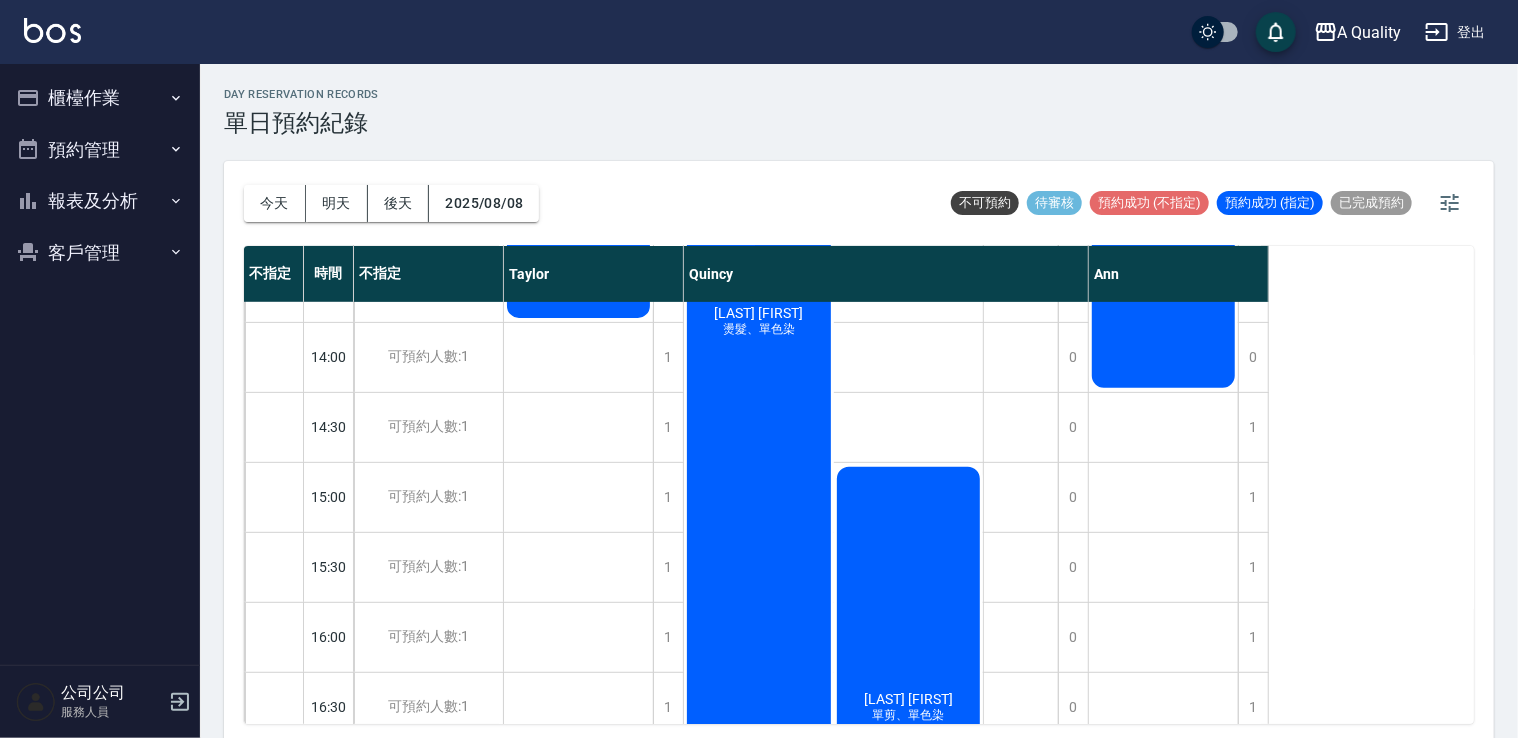 scroll, scrollTop: 853, scrollLeft: 0, axis: vertical 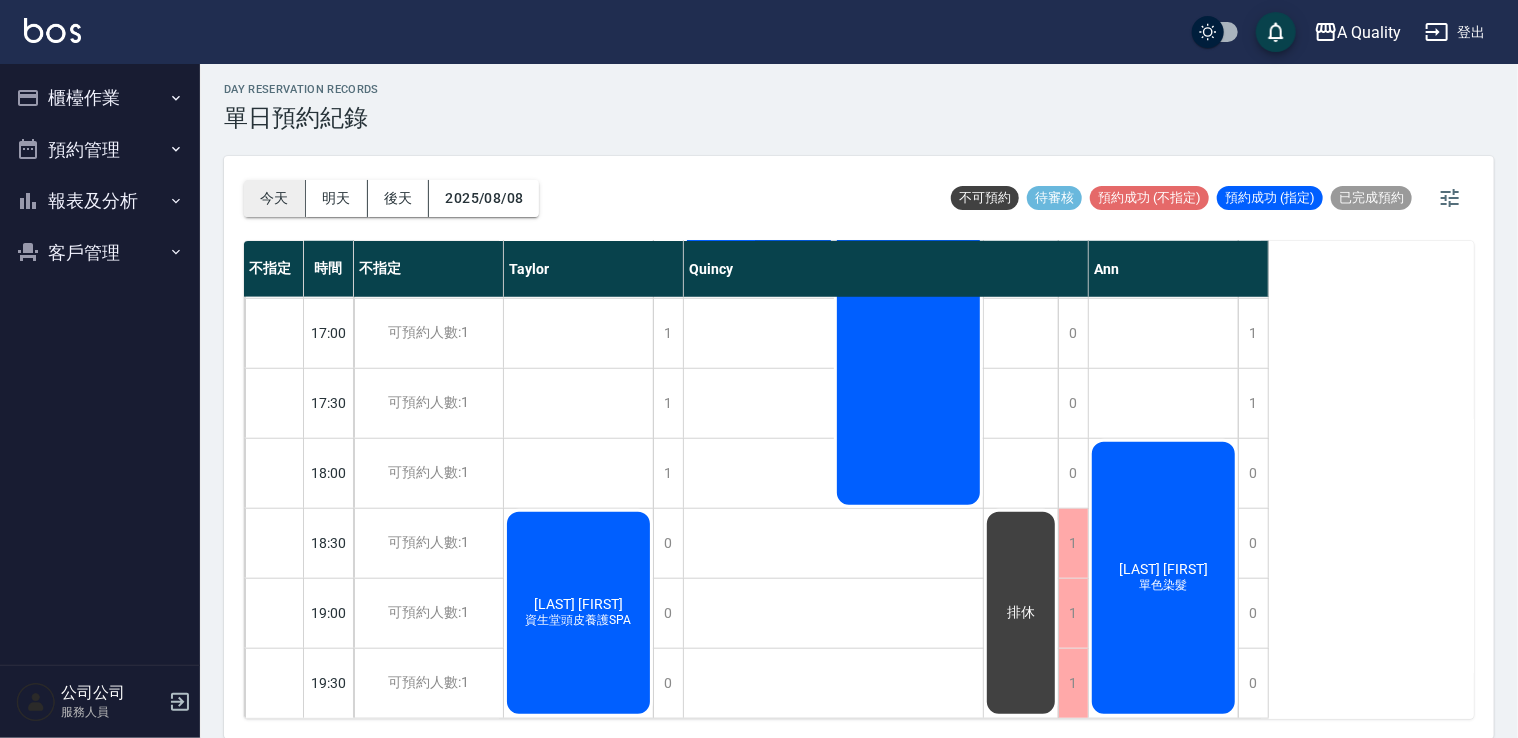 click on "今天" at bounding box center [275, 198] 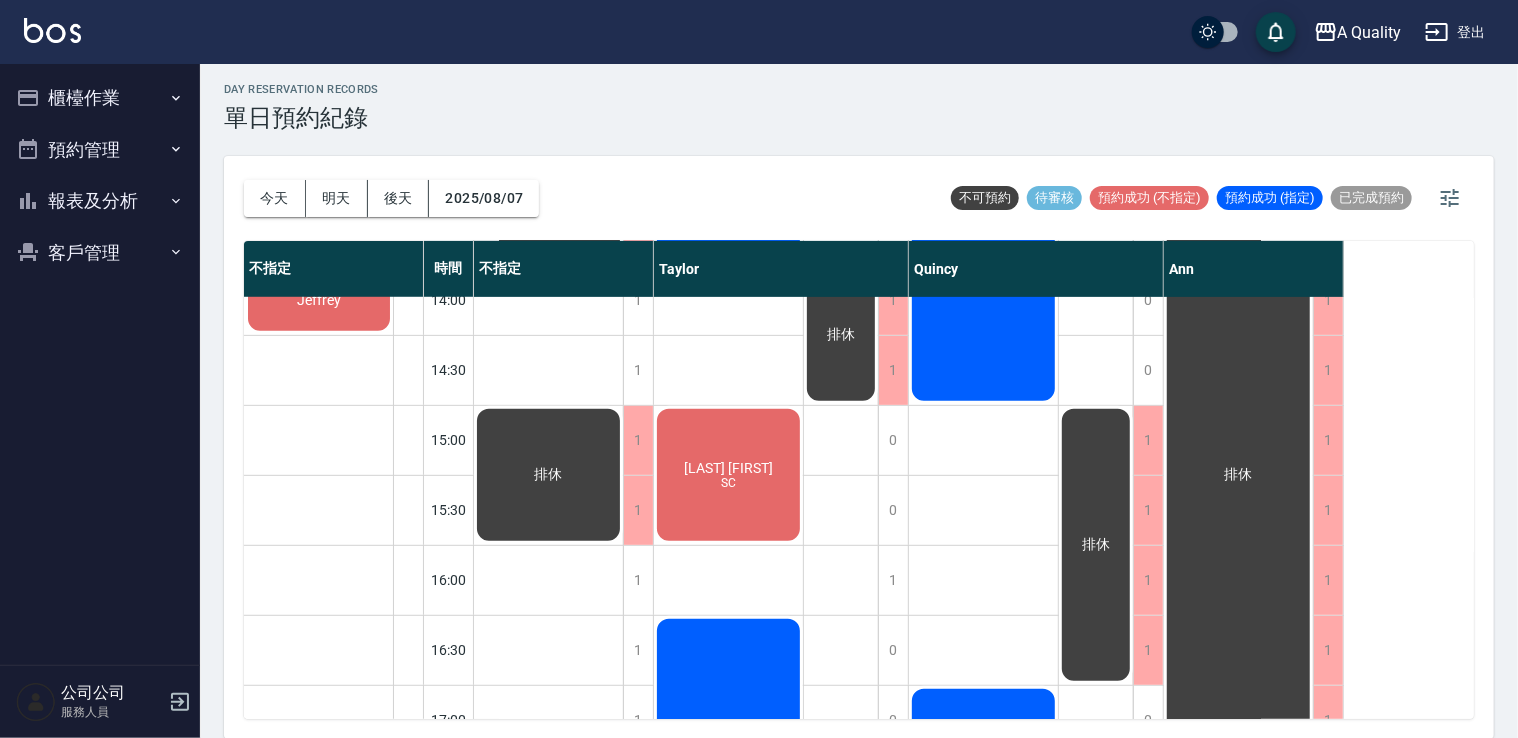 scroll, scrollTop: 333, scrollLeft: 0, axis: vertical 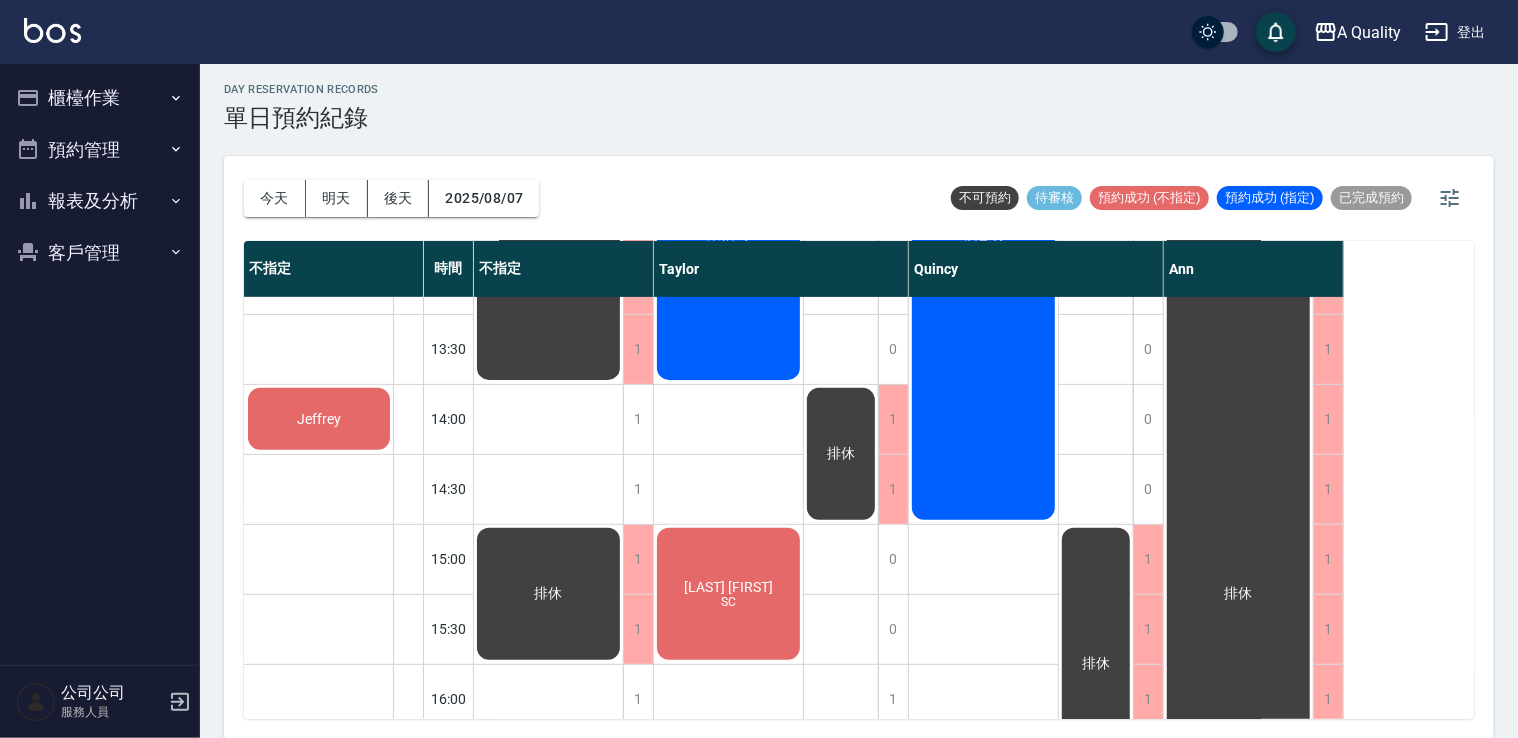 click on "[FIRST]" at bounding box center (319, 419) 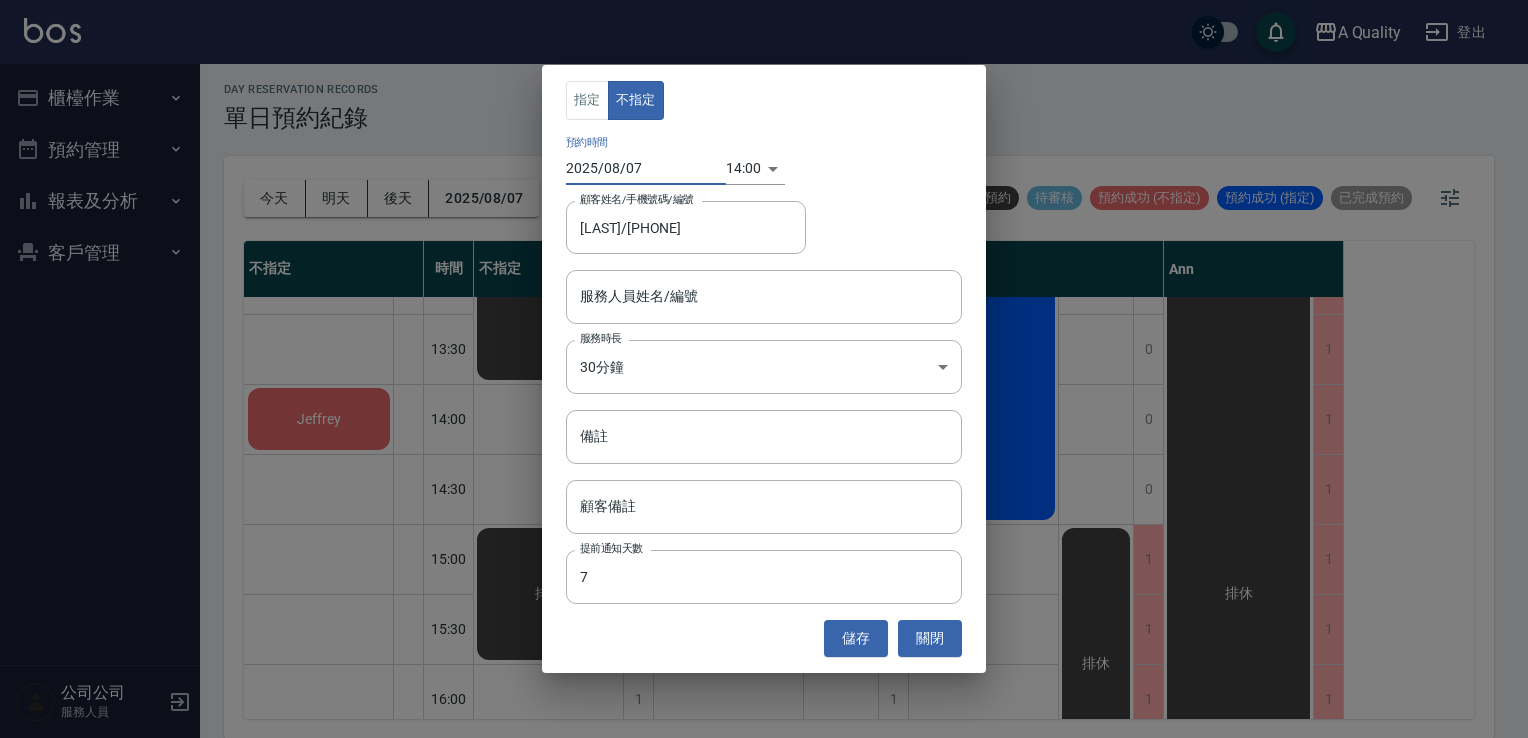 click on "2025/08/07" at bounding box center [646, 168] 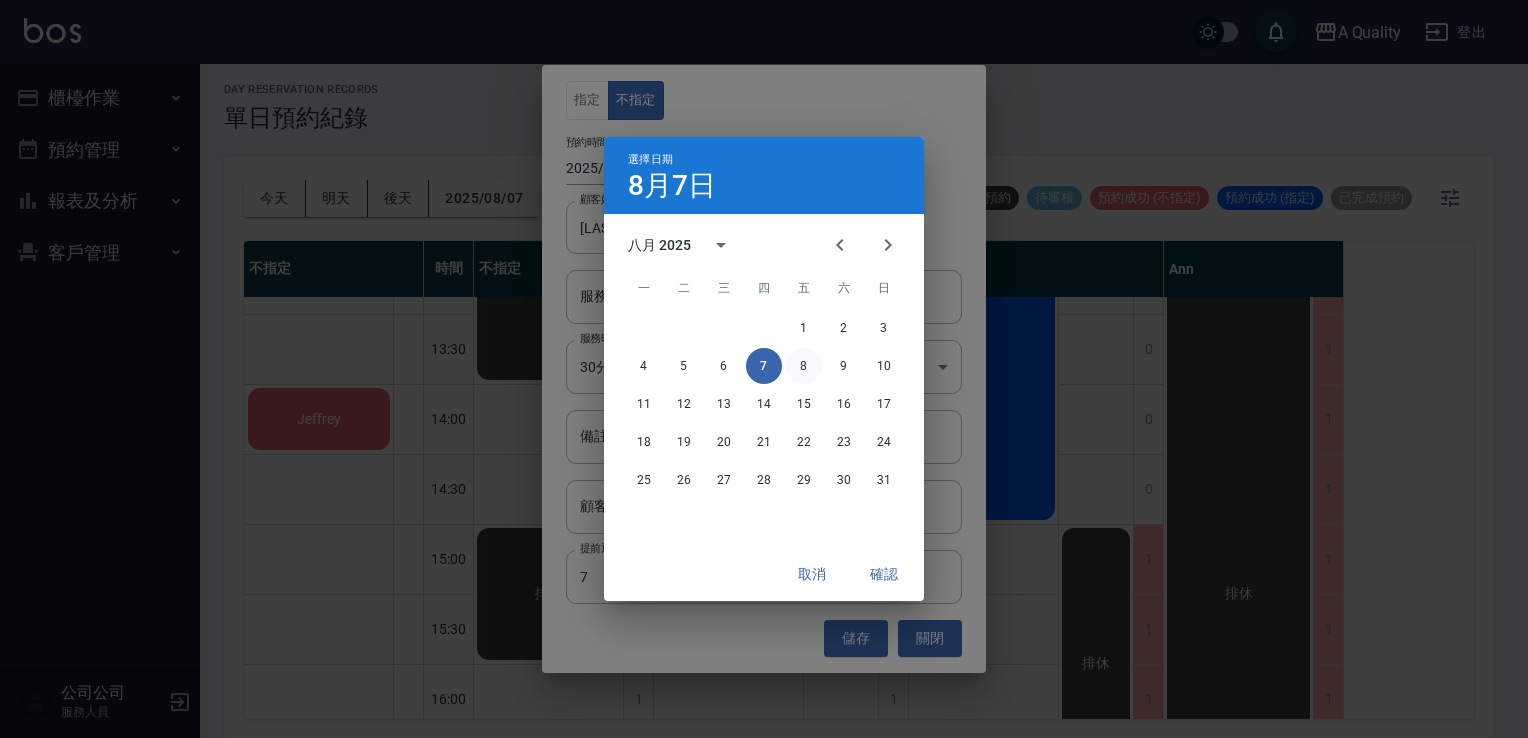 click on "8" at bounding box center [804, 366] 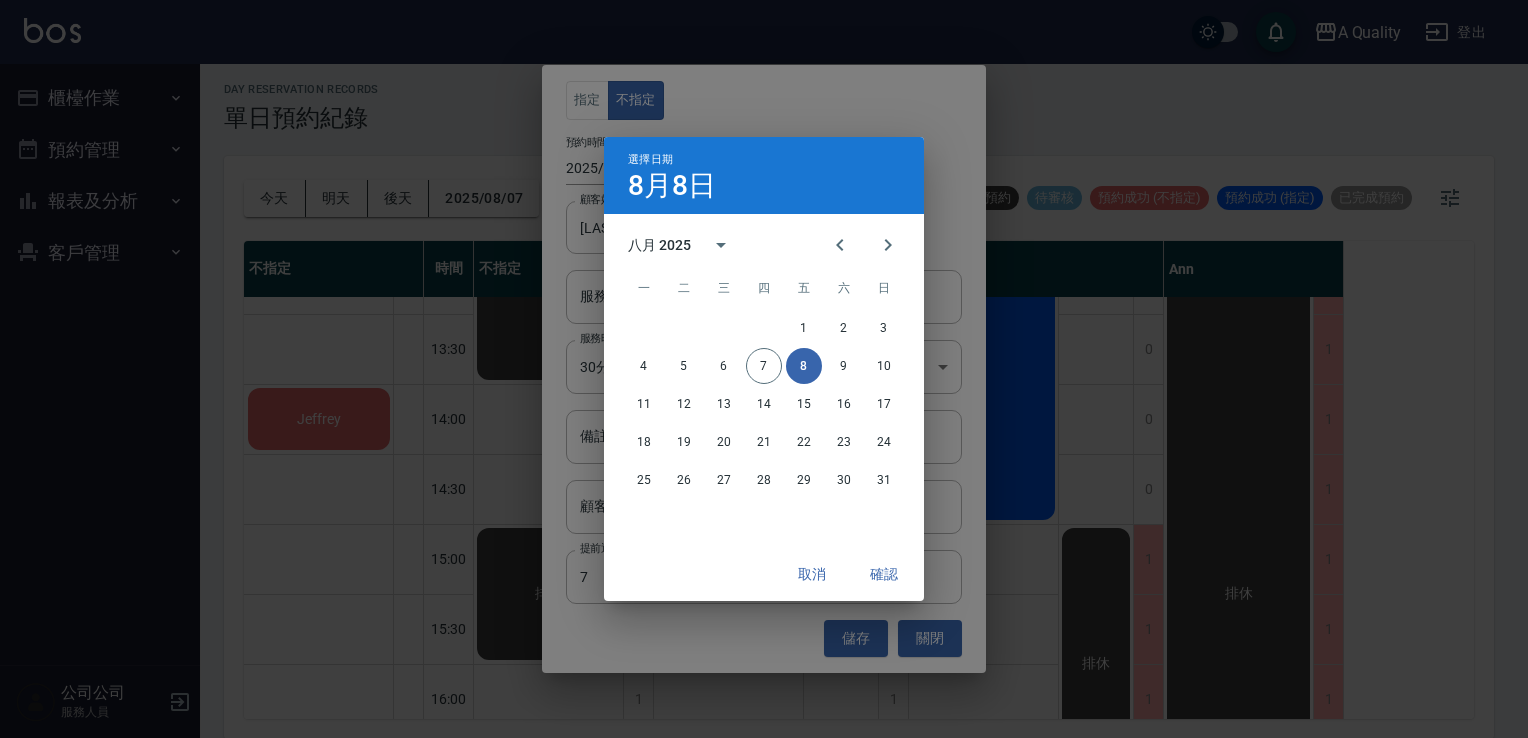 click on "確認" at bounding box center [884, 574] 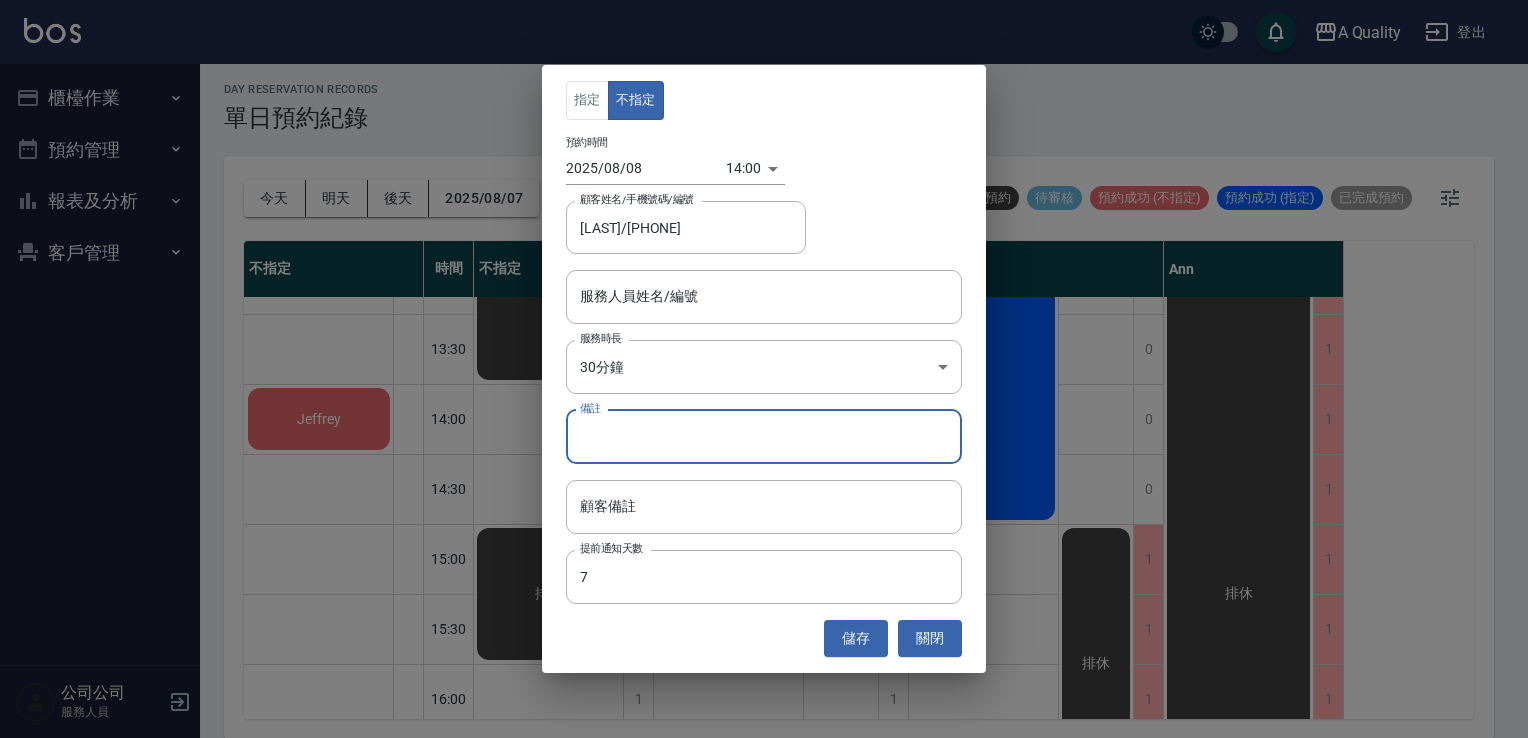 click on "備註" at bounding box center [764, 437] 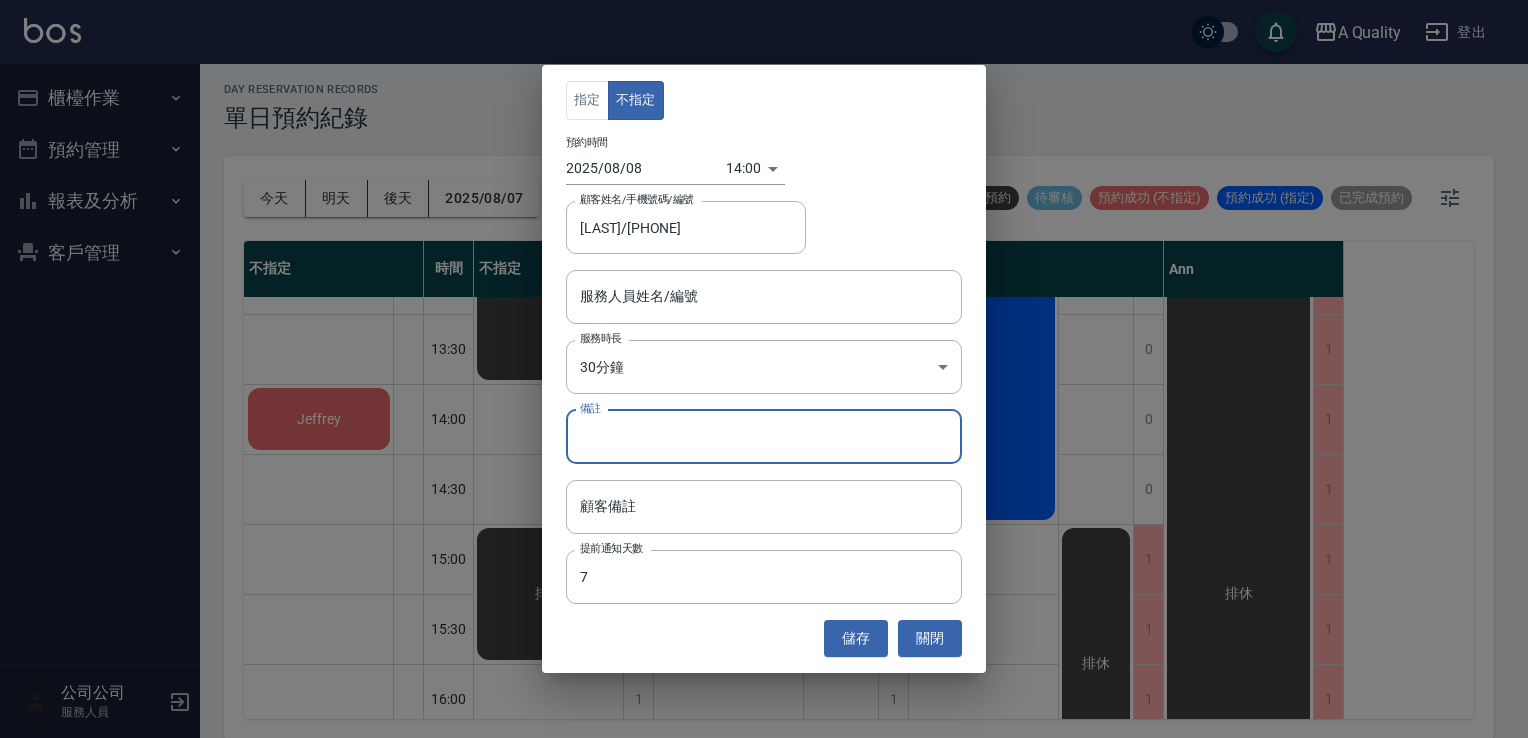 type on "2" 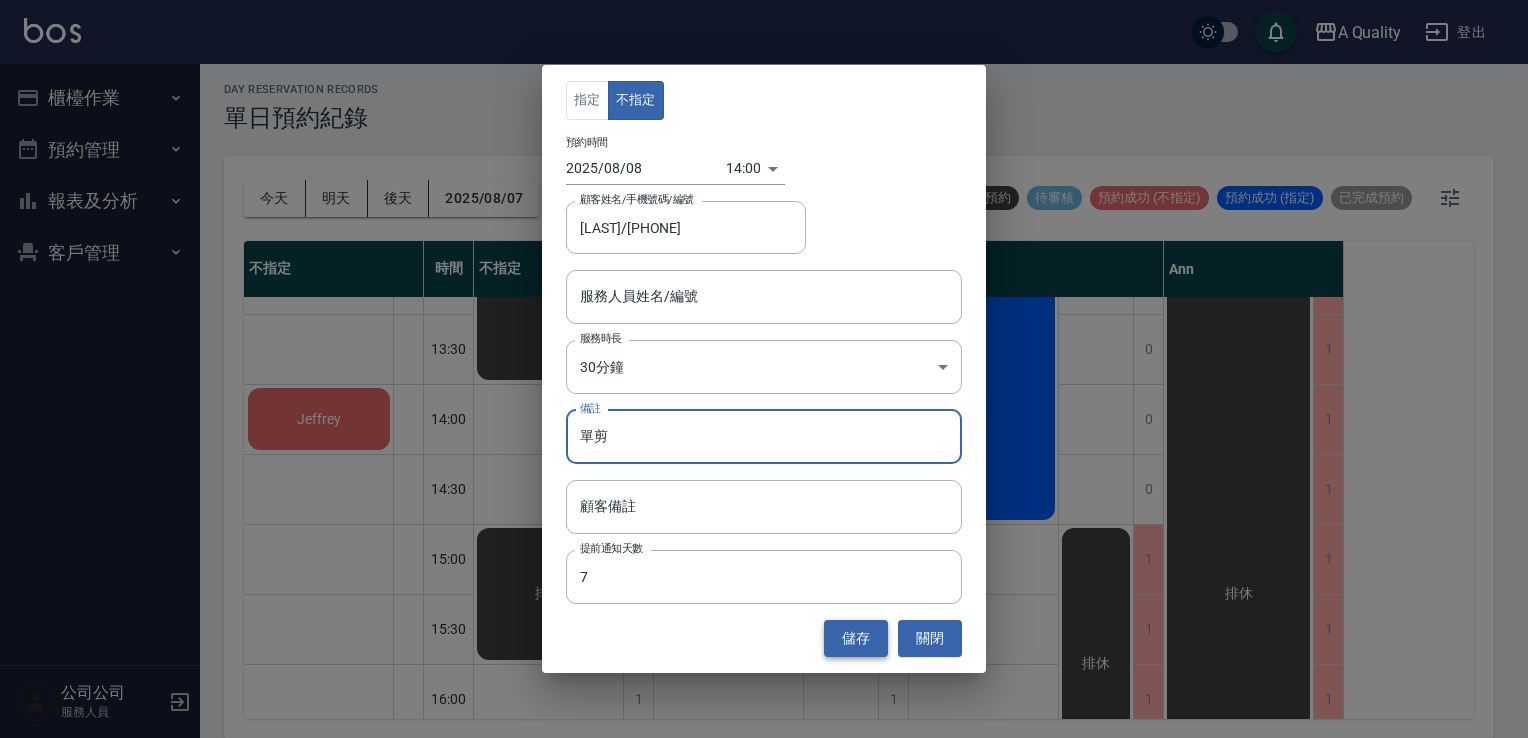 type on "單剪" 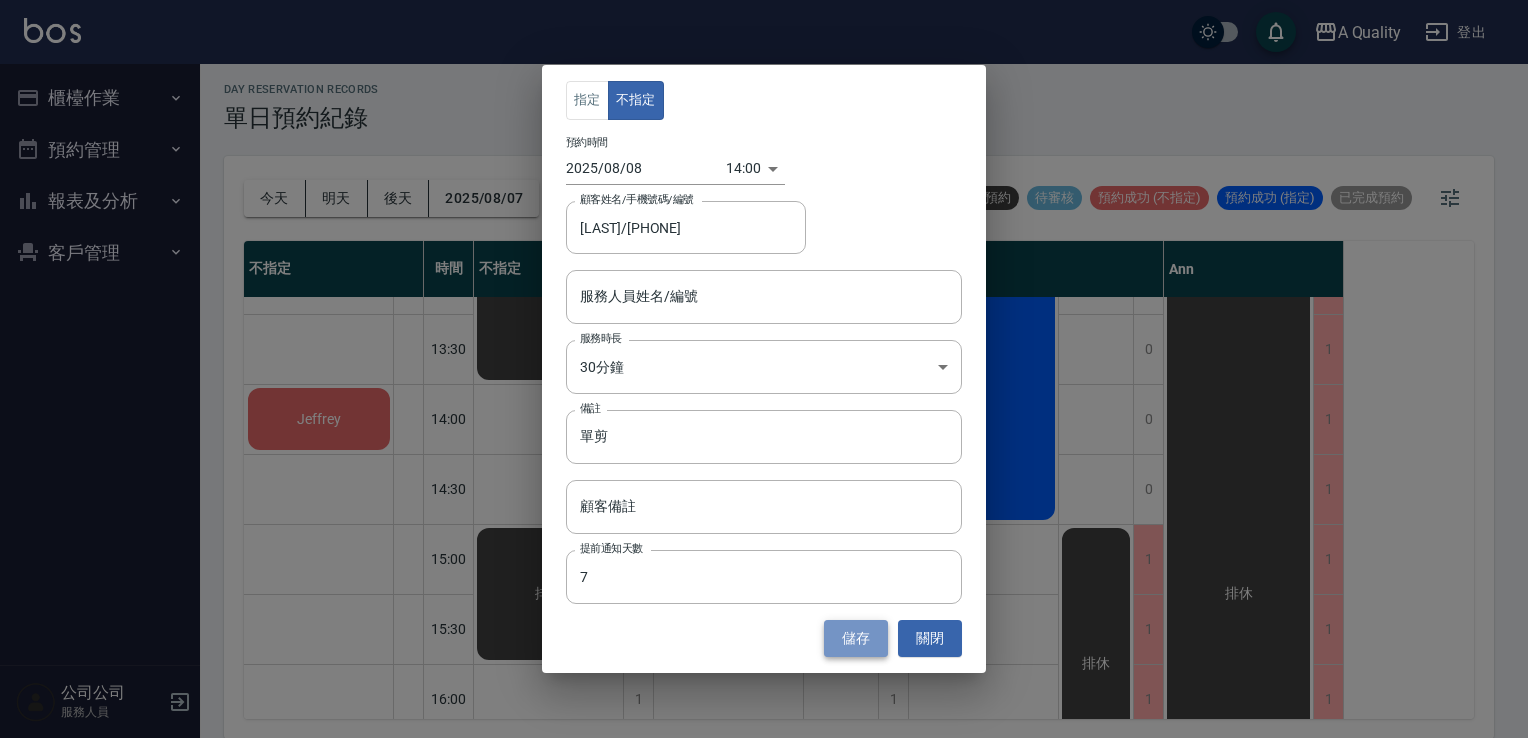 click on "儲存" at bounding box center (856, 638) 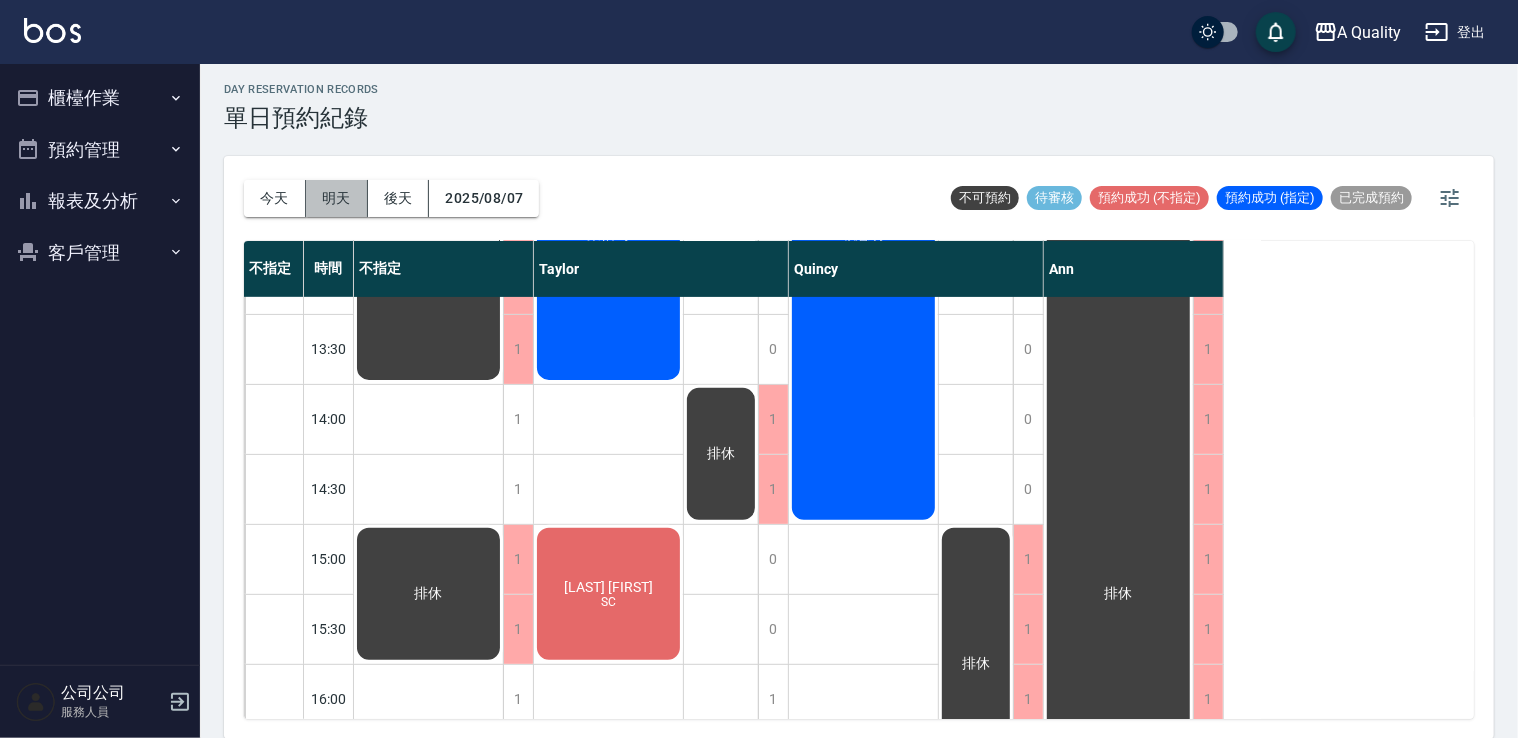click on "明天" at bounding box center (337, 198) 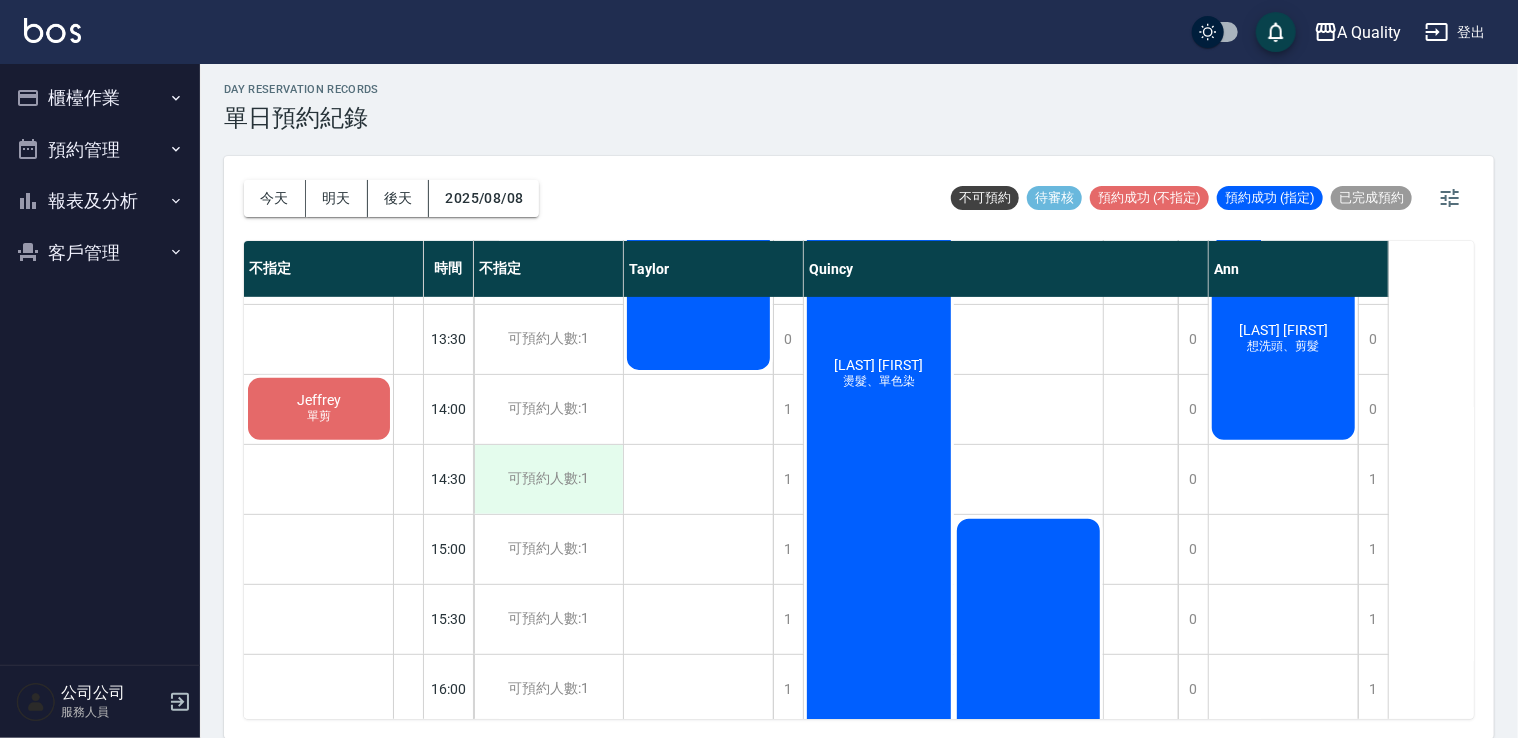 scroll, scrollTop: 200, scrollLeft: 0, axis: vertical 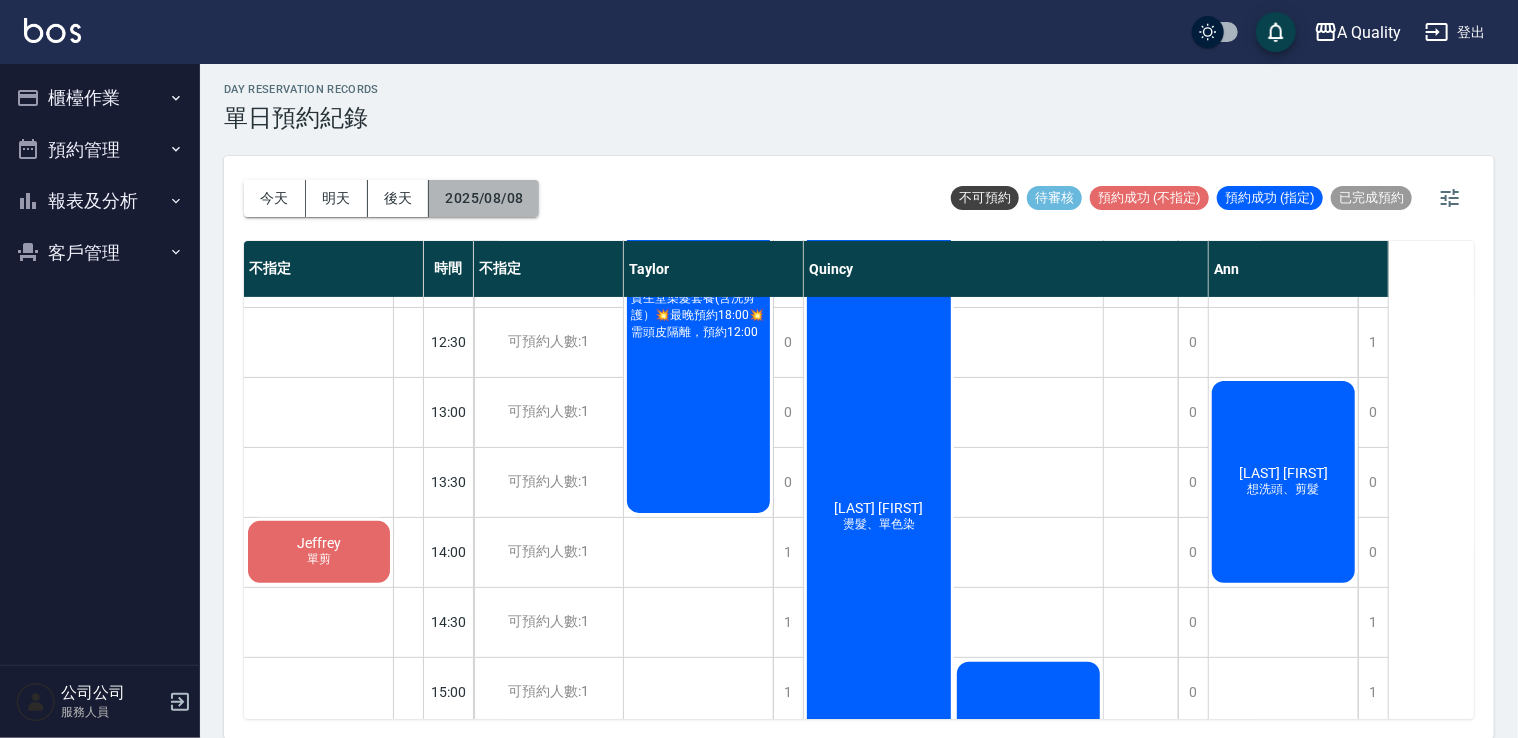 click on "2025/08/08" at bounding box center [484, 198] 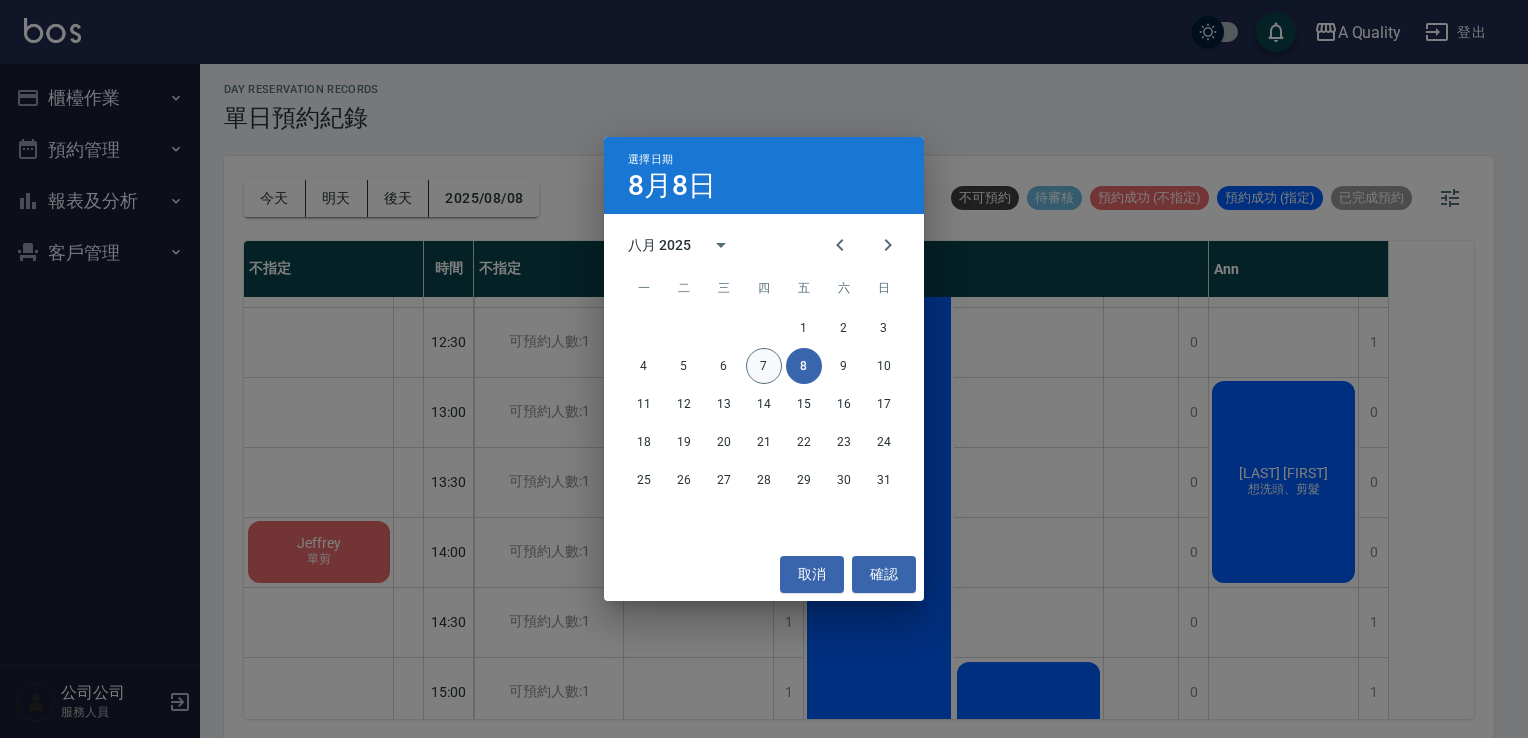 click on "7" at bounding box center (764, 366) 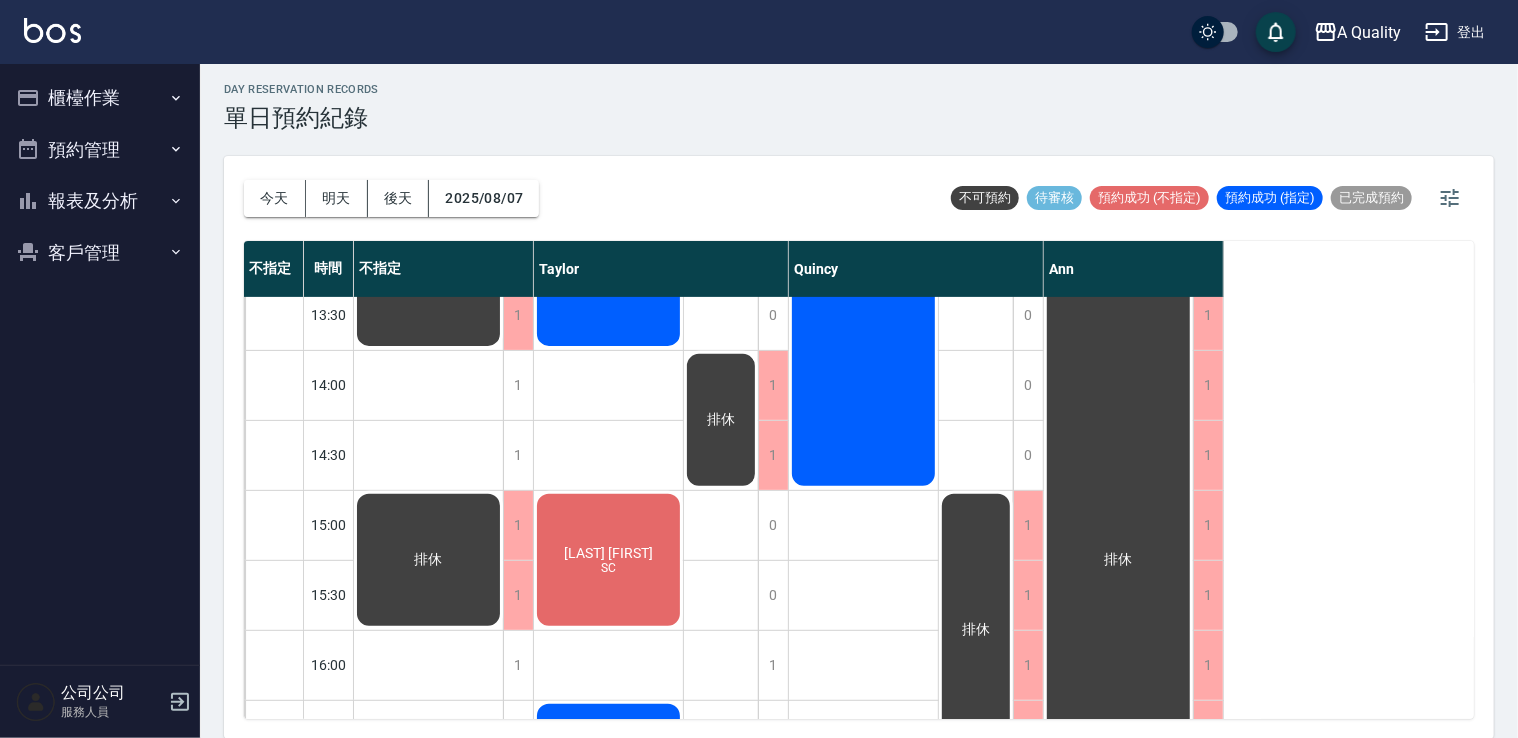 scroll, scrollTop: 333, scrollLeft: 0, axis: vertical 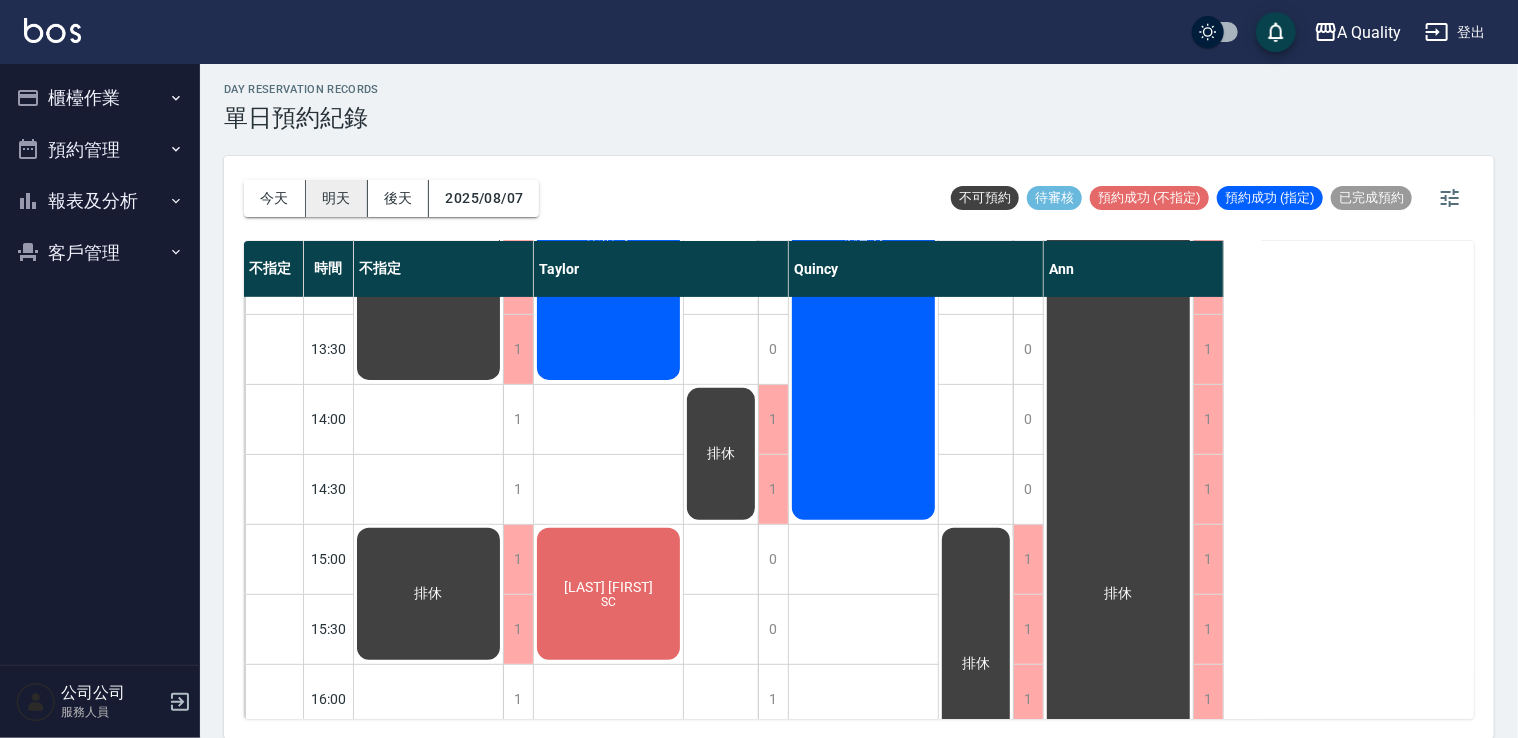 click on "明天" at bounding box center [337, 198] 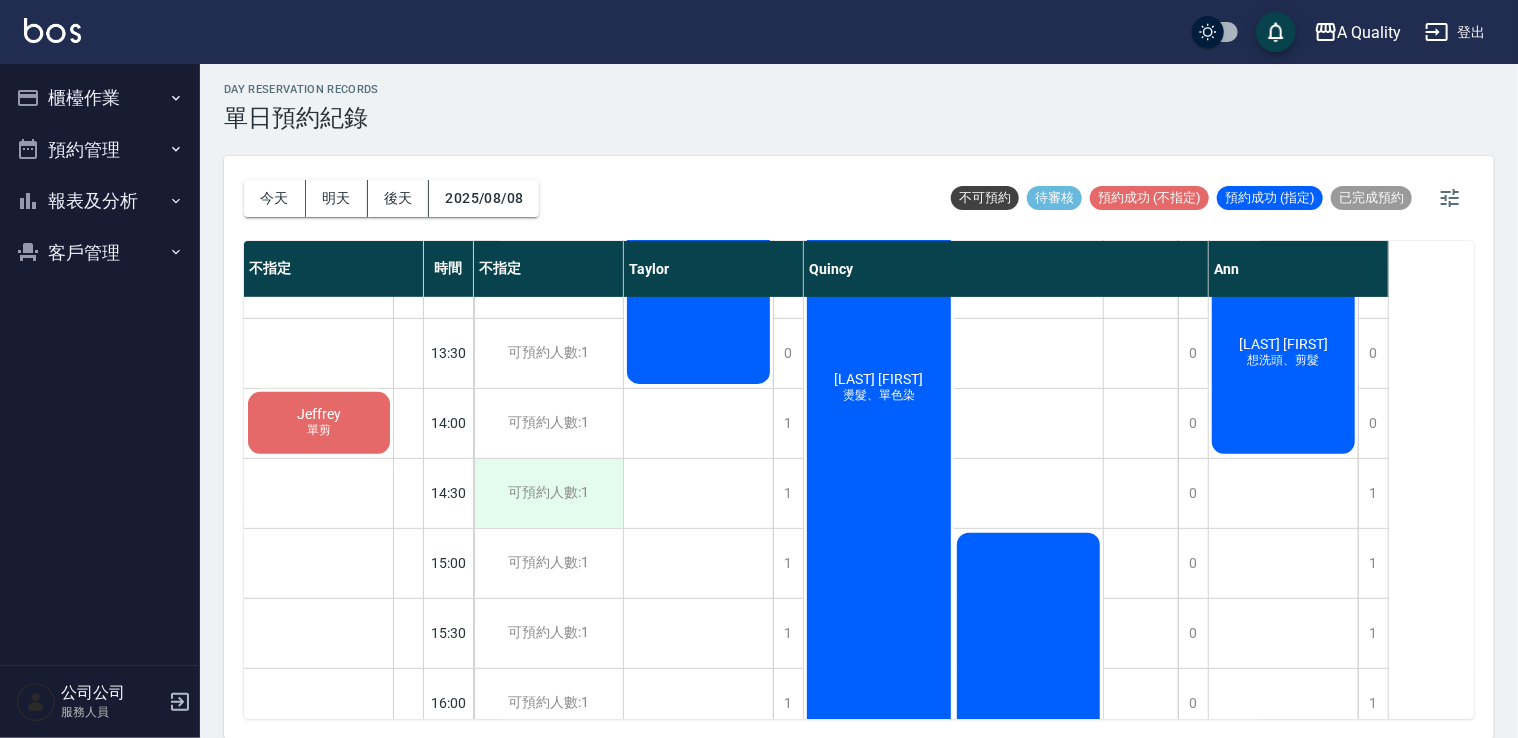 scroll, scrollTop: 300, scrollLeft: 0, axis: vertical 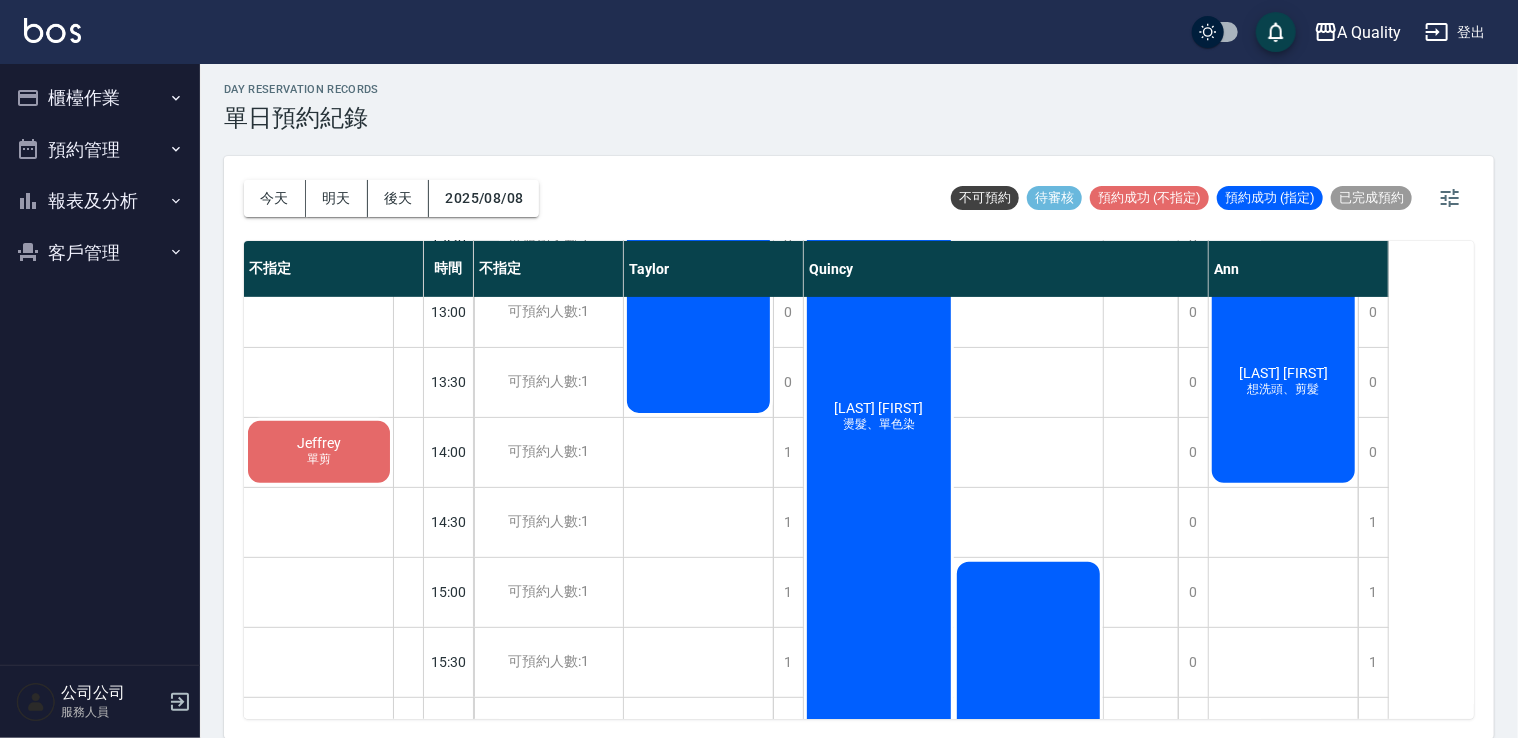 click on "Jeffrey 單剪" at bounding box center [319, 452] 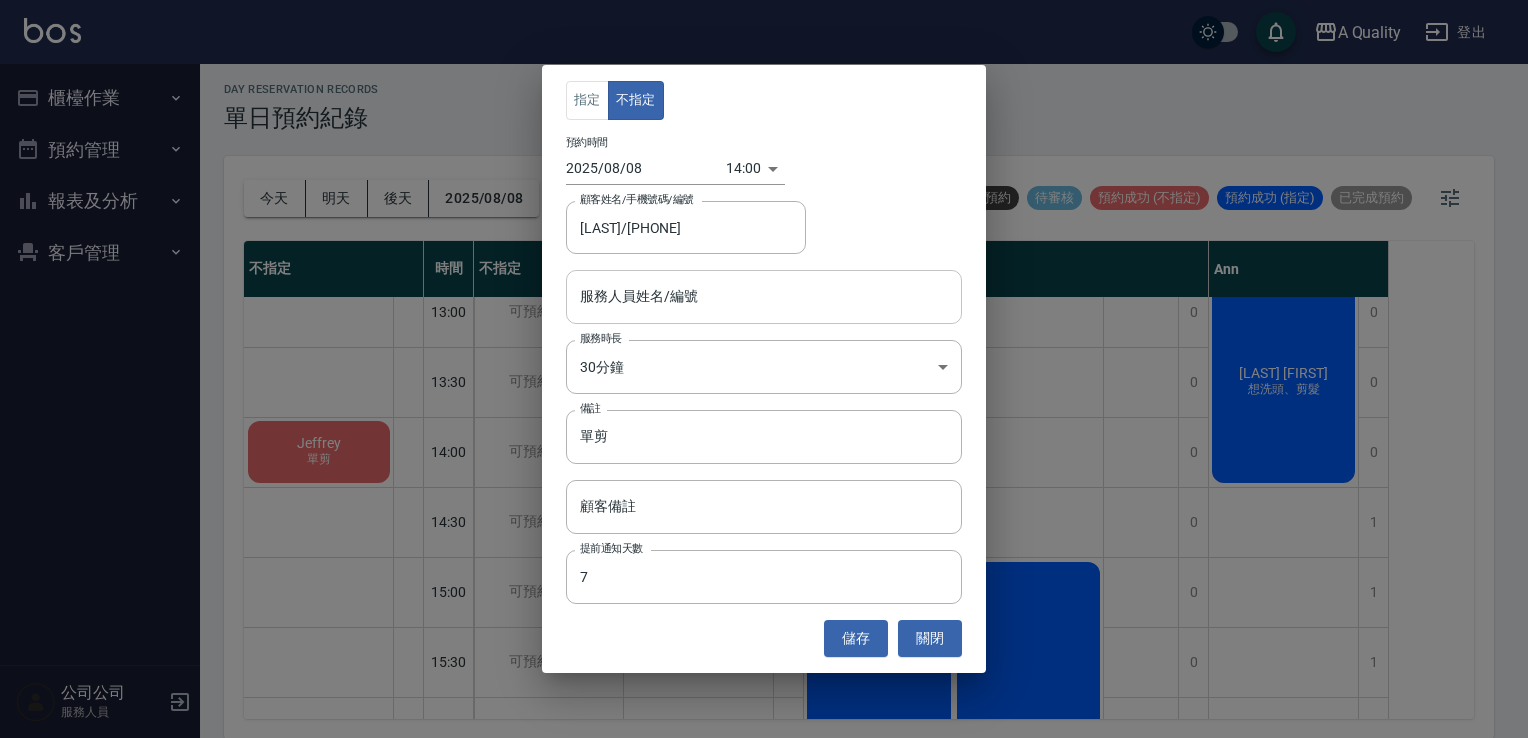 click on "服務人員姓名/編號" at bounding box center [764, 296] 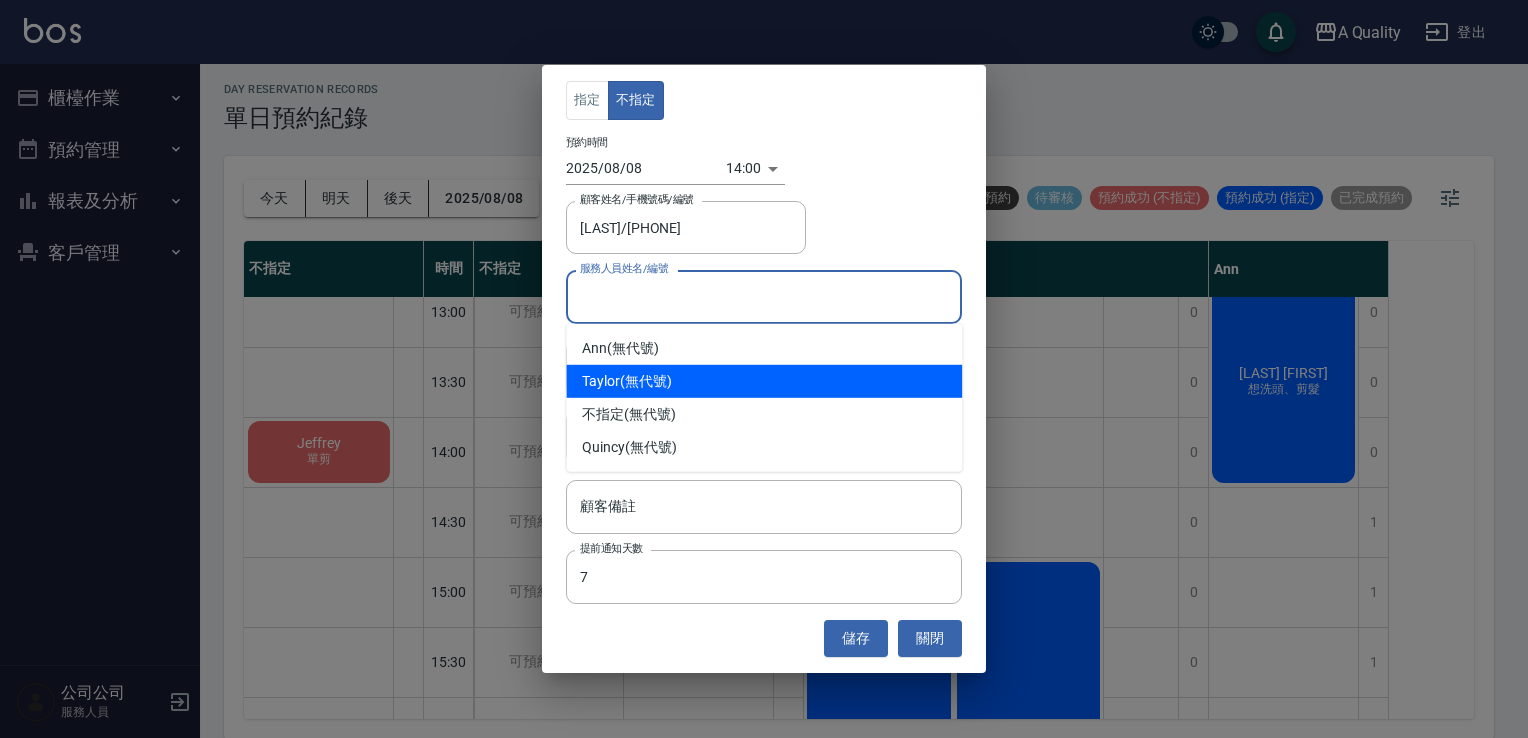 click on "Taylor (無代號)" at bounding box center [764, 381] 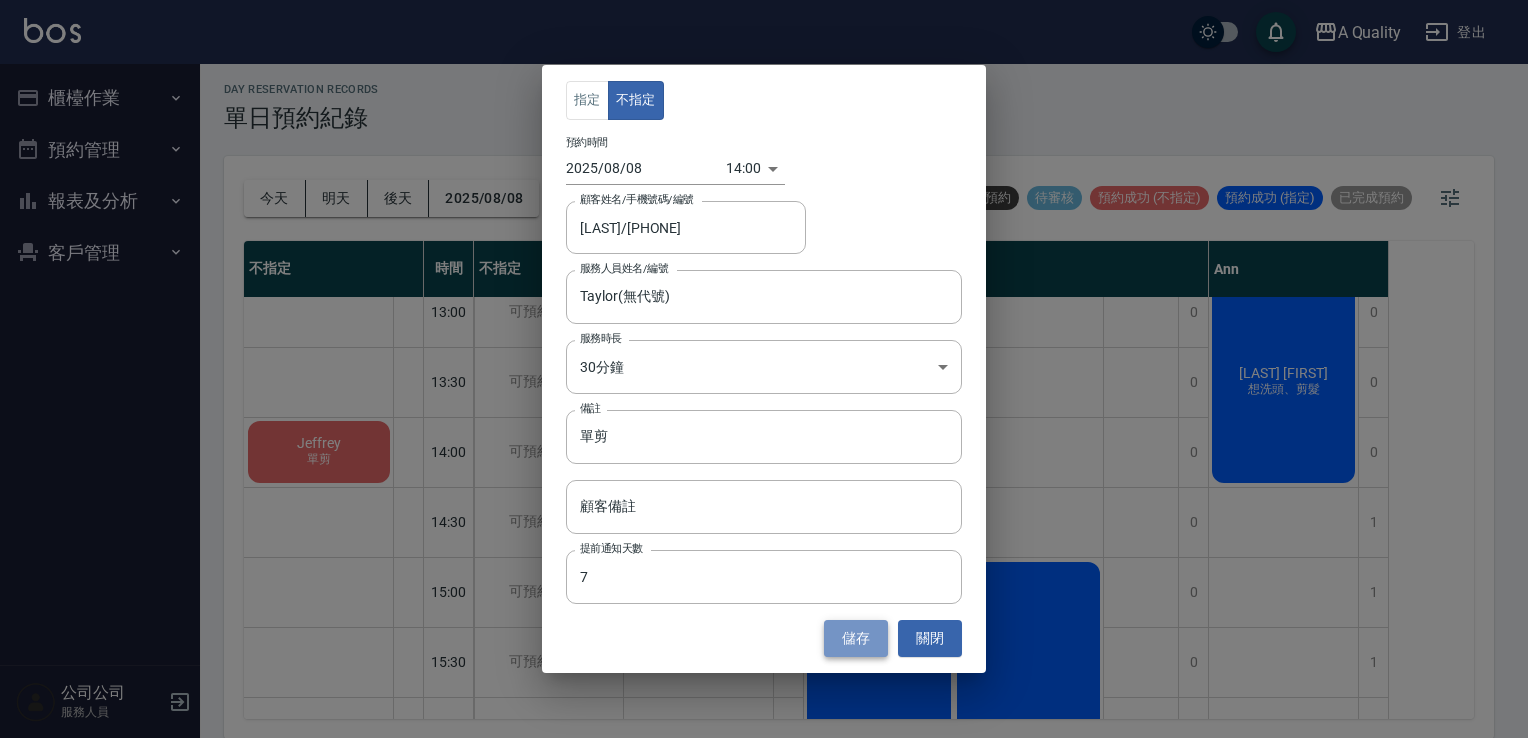 click on "儲存" at bounding box center (856, 638) 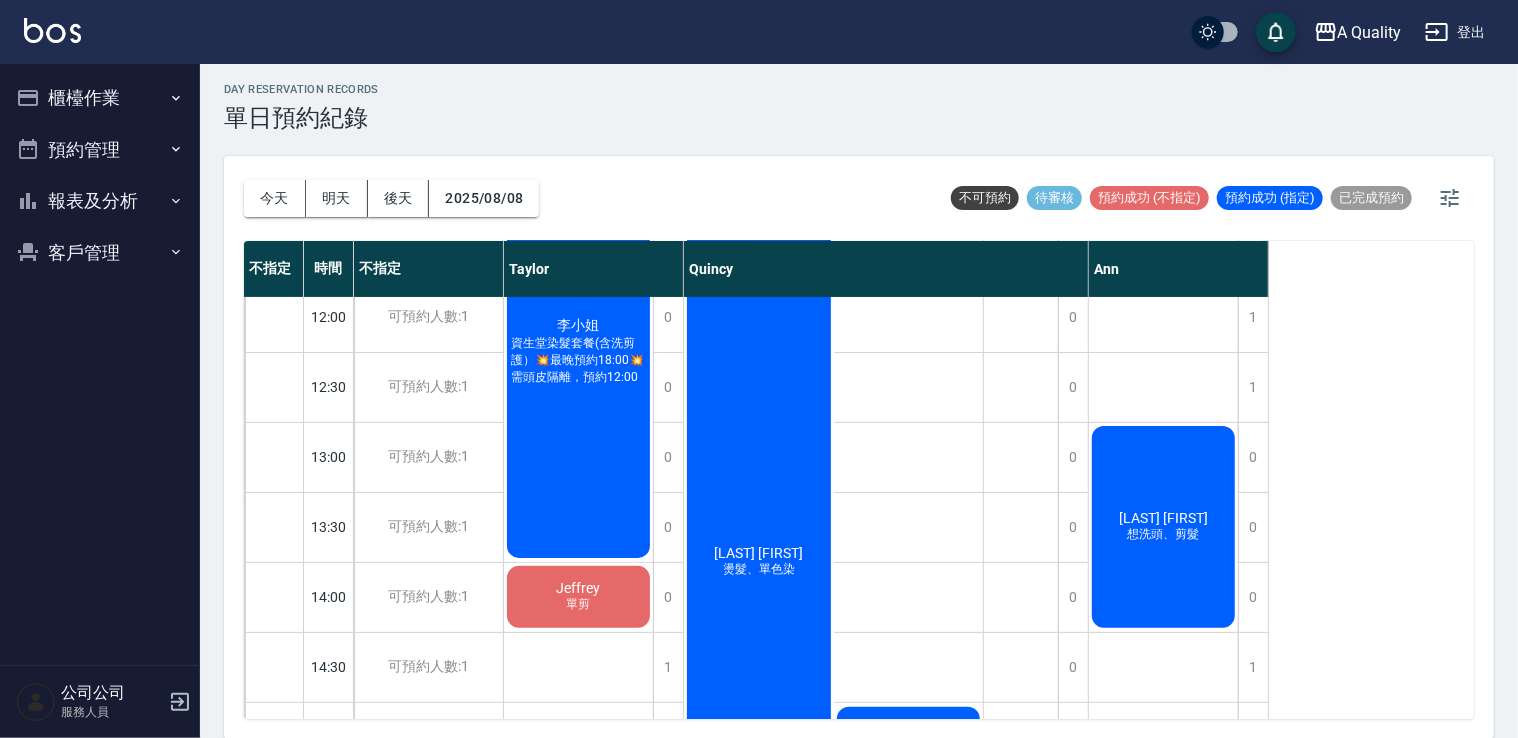 scroll, scrollTop: 0, scrollLeft: 0, axis: both 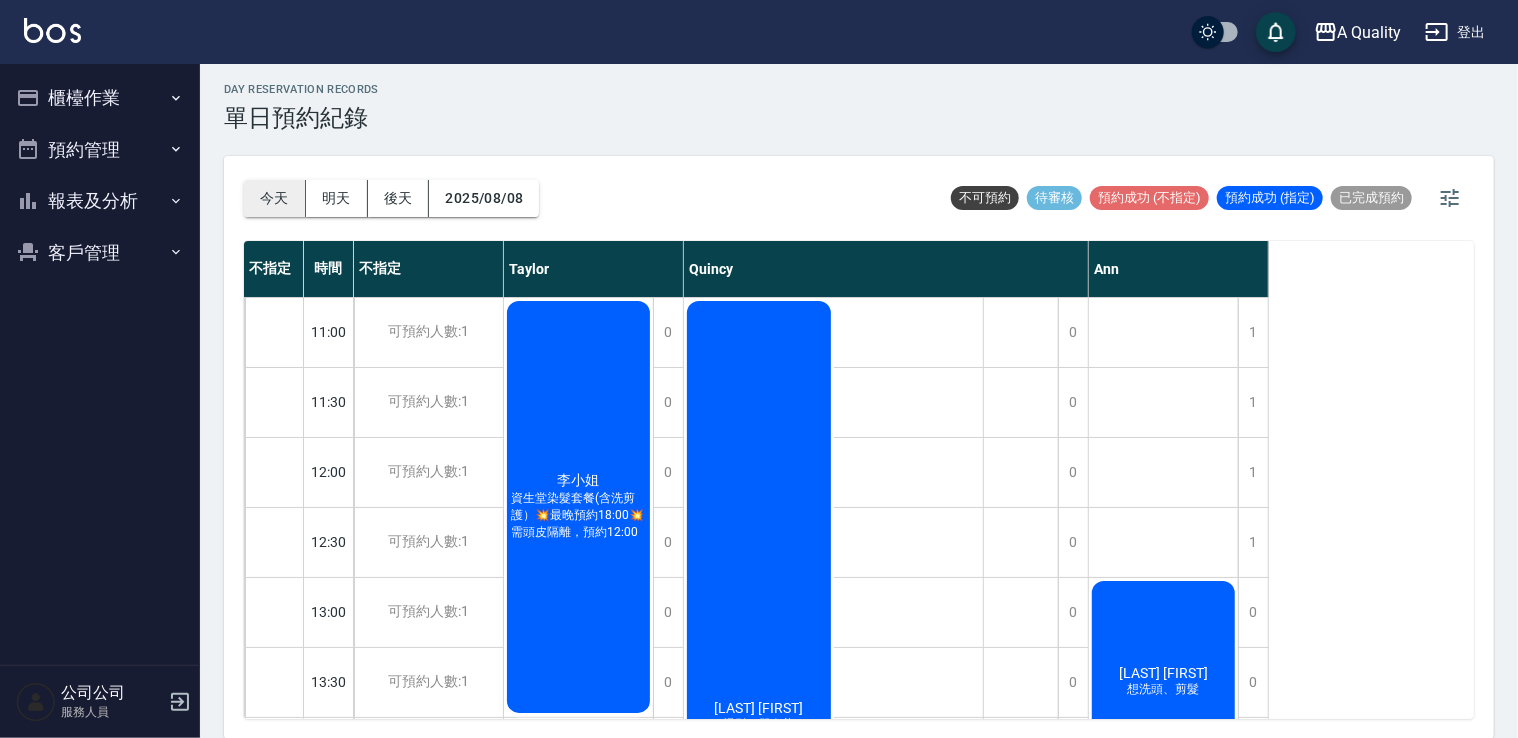 click on "今天" at bounding box center [275, 198] 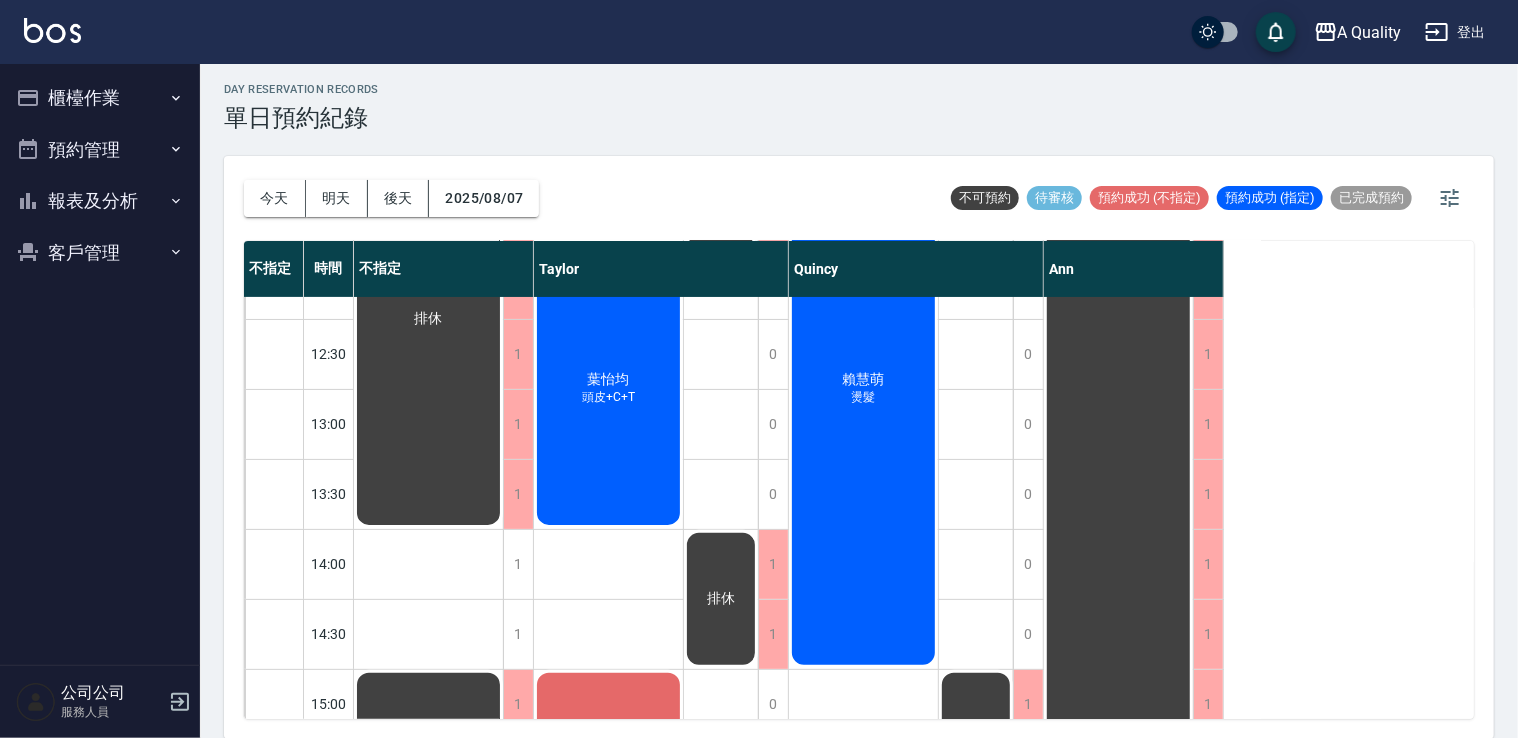 scroll, scrollTop: 0, scrollLeft: 0, axis: both 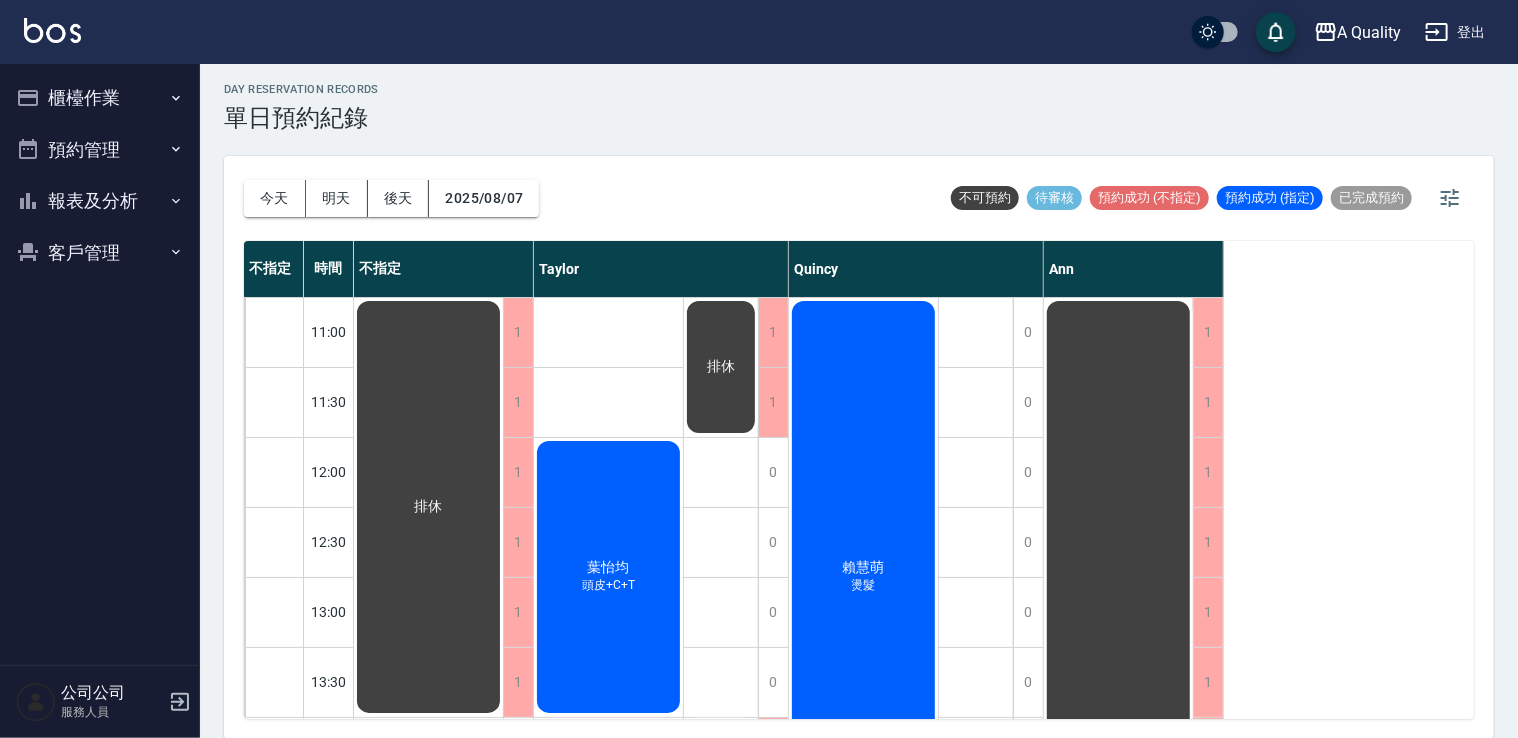 click on "葉怡均 頭皮+C+T" at bounding box center (428, 507) 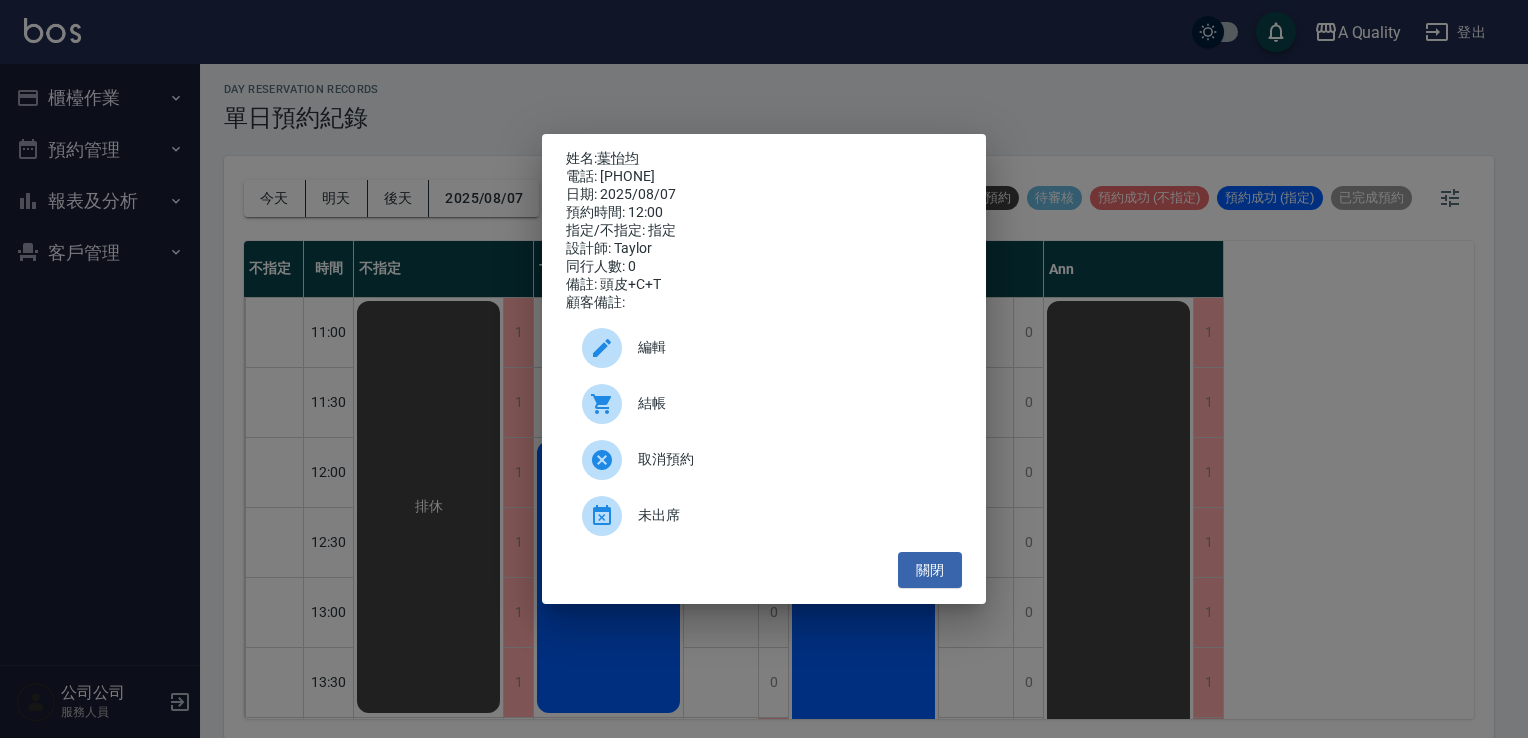 click on "結帳" at bounding box center (792, 403) 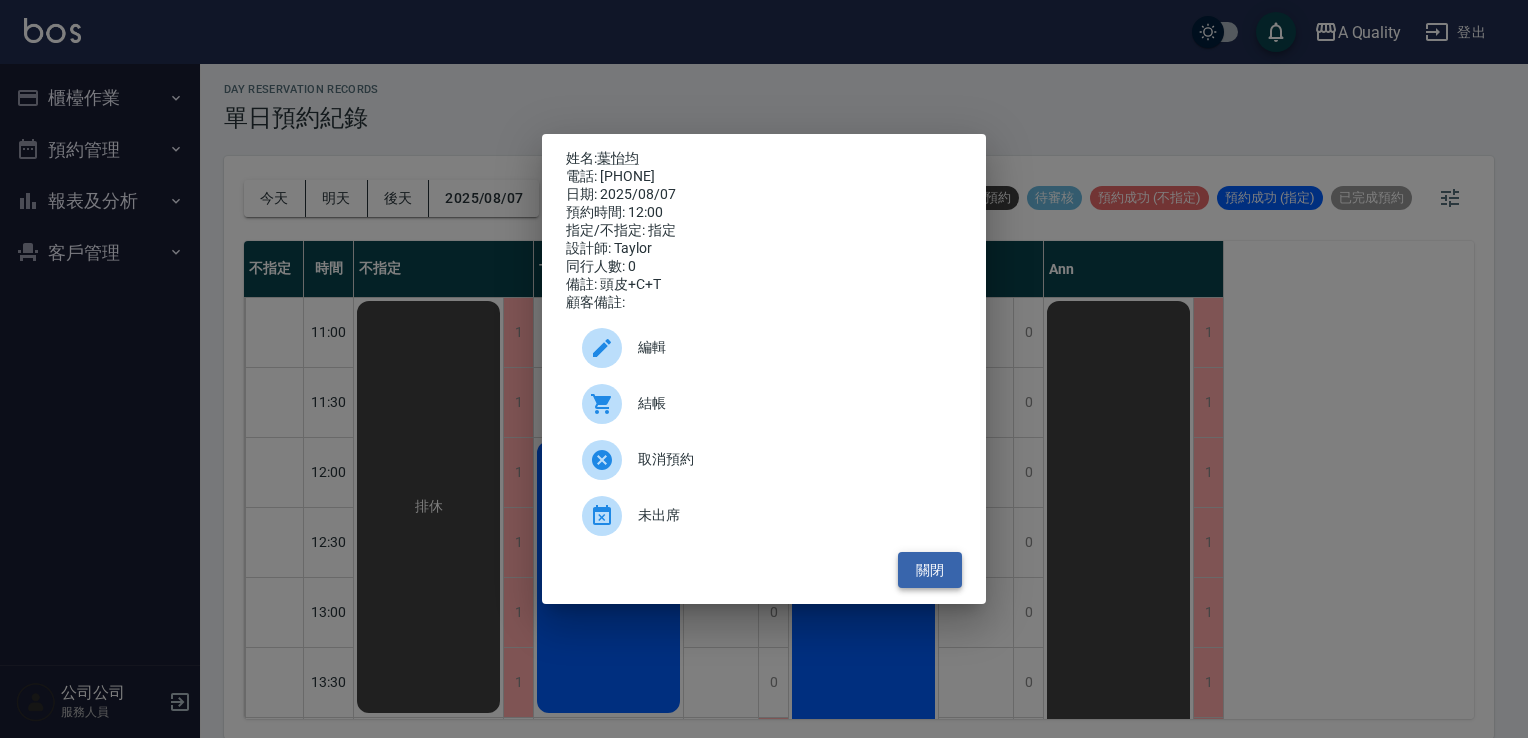 click on "關閉" at bounding box center [930, 570] 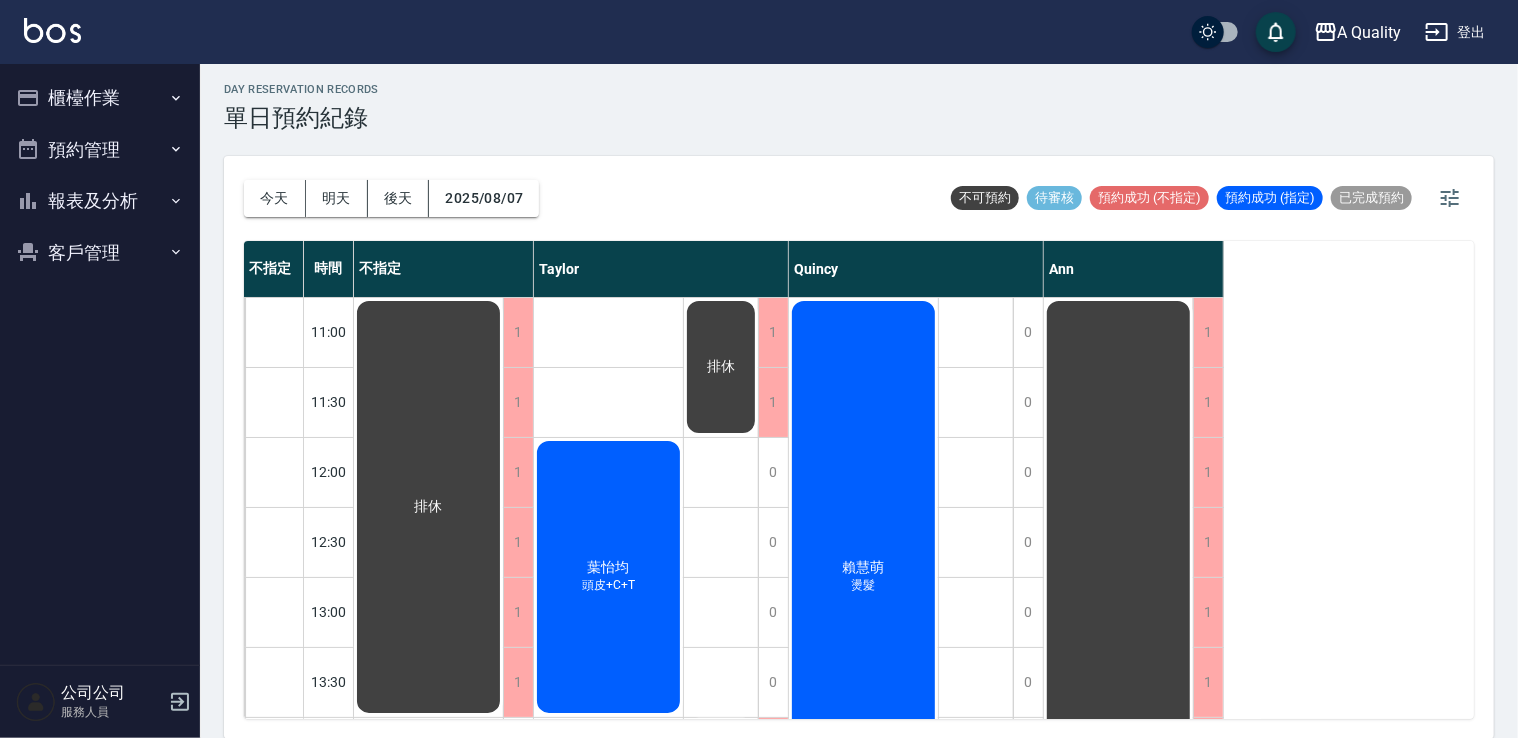 scroll, scrollTop: 0, scrollLeft: 0, axis: both 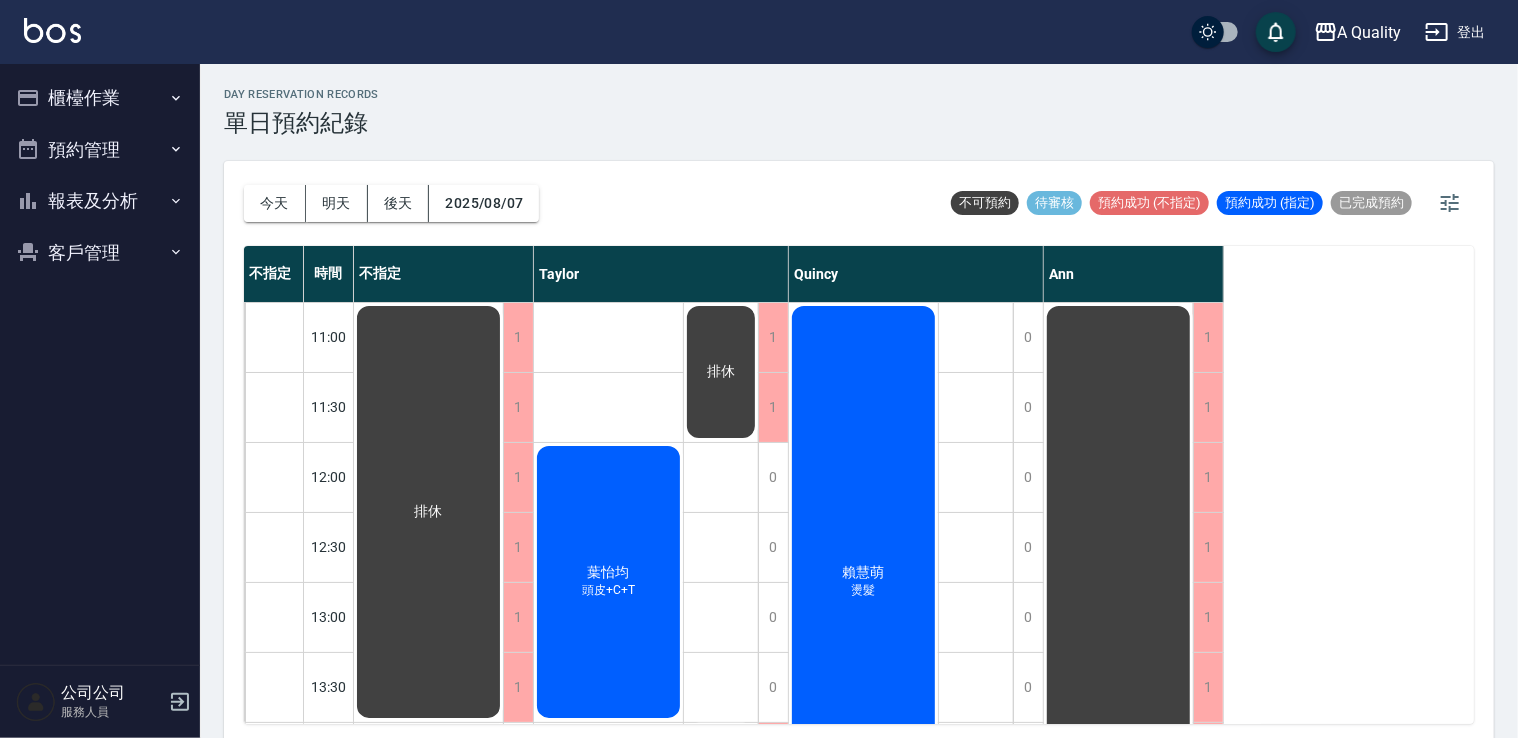 drag, startPoint x: 98, startPoint y: 98, endPoint x: 108, endPoint y: 102, distance: 10.770329 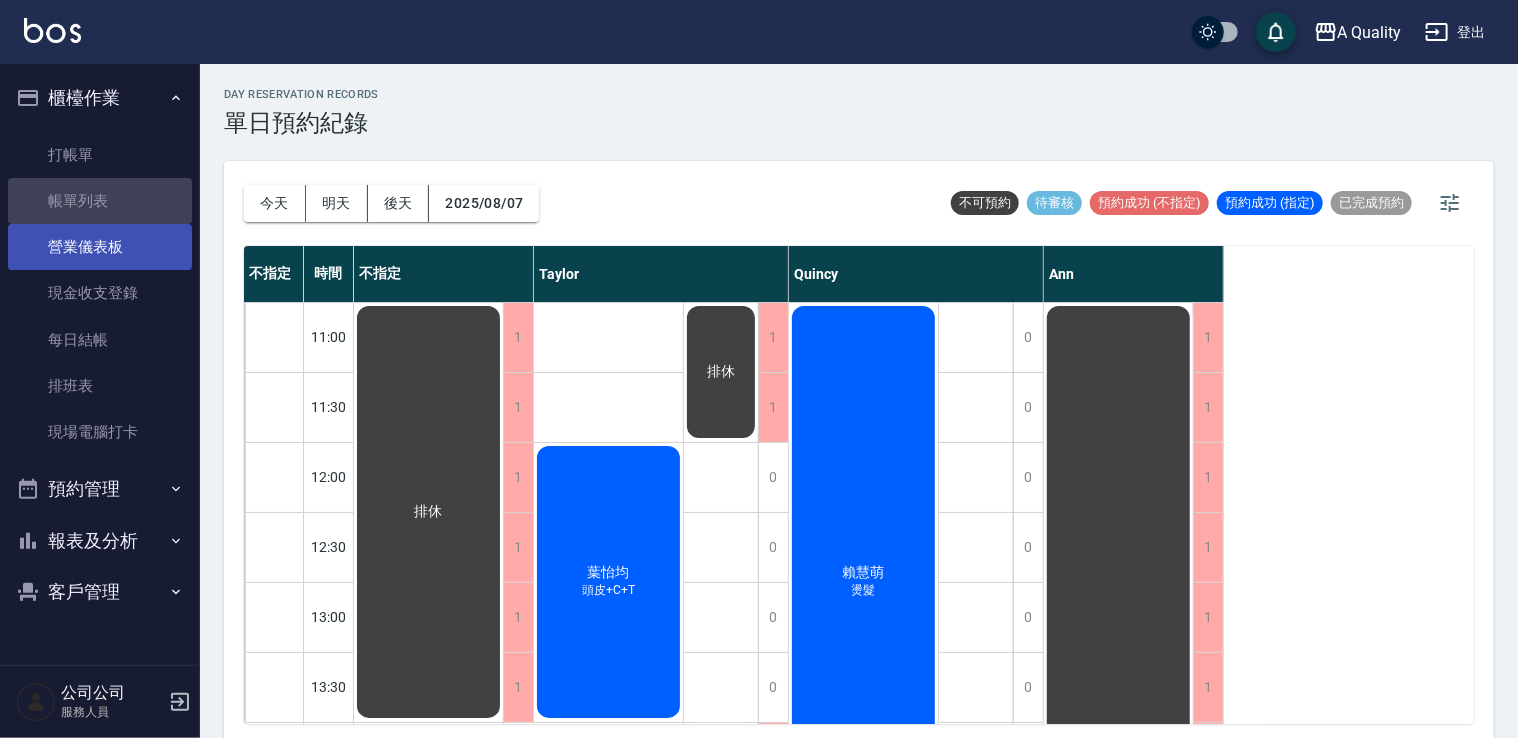drag, startPoint x: 89, startPoint y: 209, endPoint x: 169, endPoint y: 231, distance: 82.96987 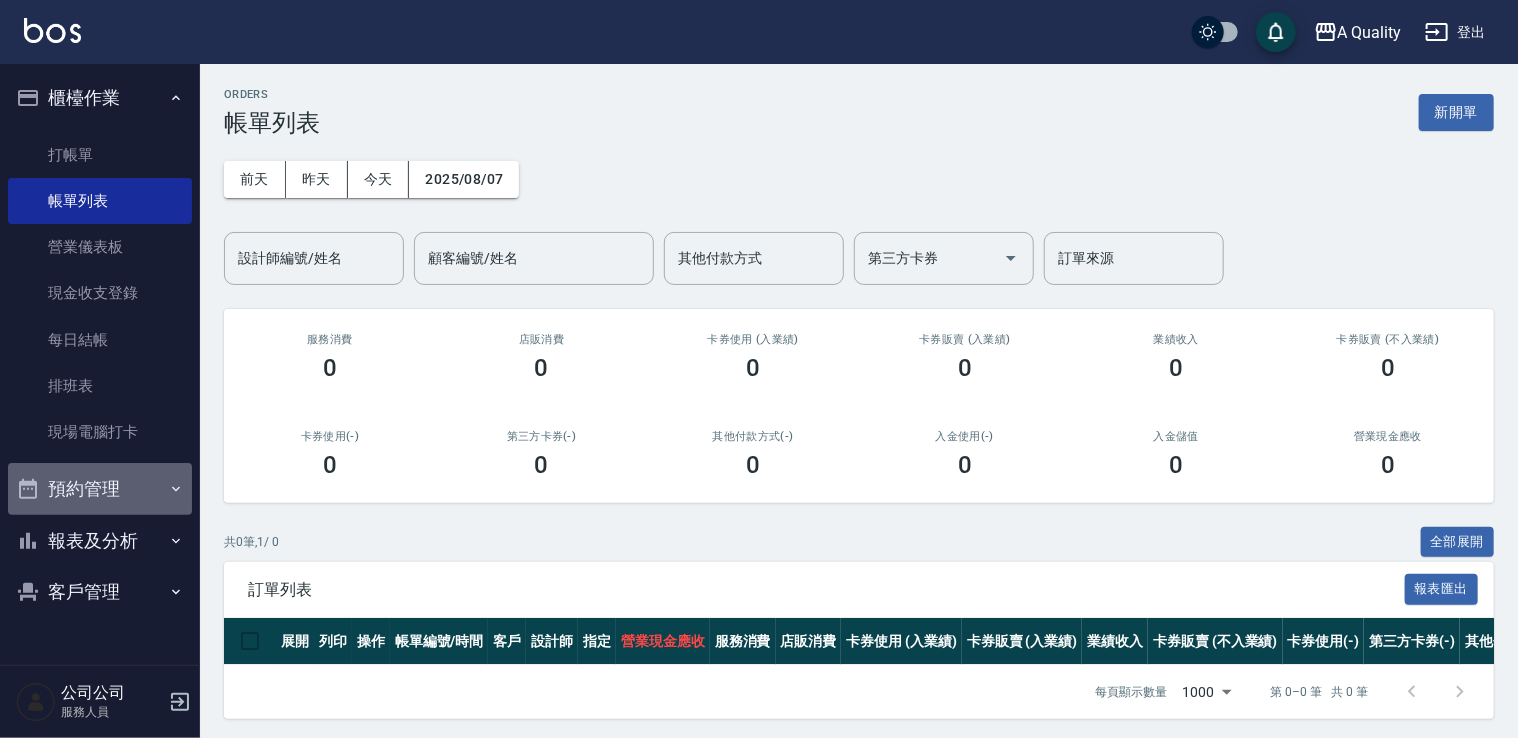 click on "預約管理" at bounding box center [100, 489] 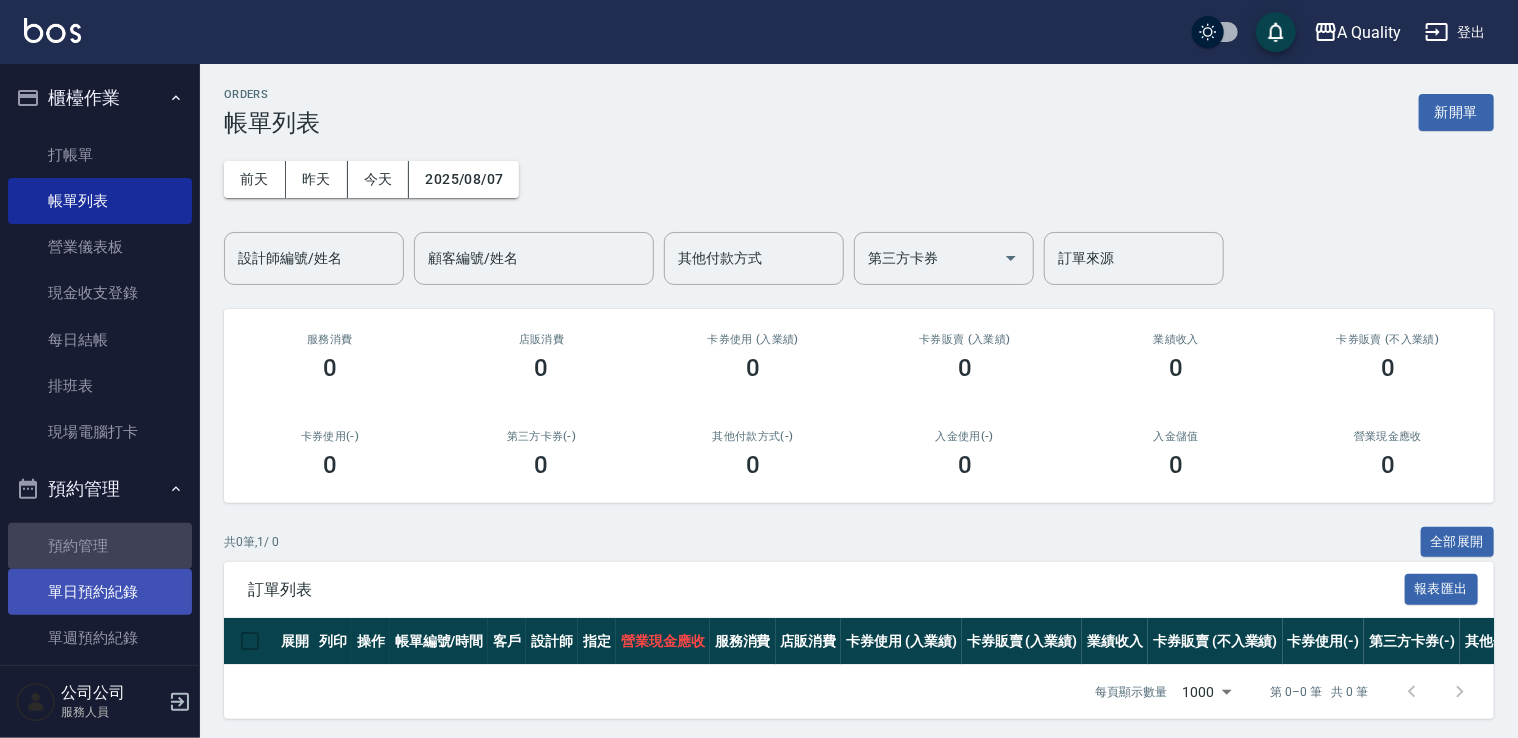 click on "預約管理 單日預約紀錄 單週預約紀錄" at bounding box center (100, 294) 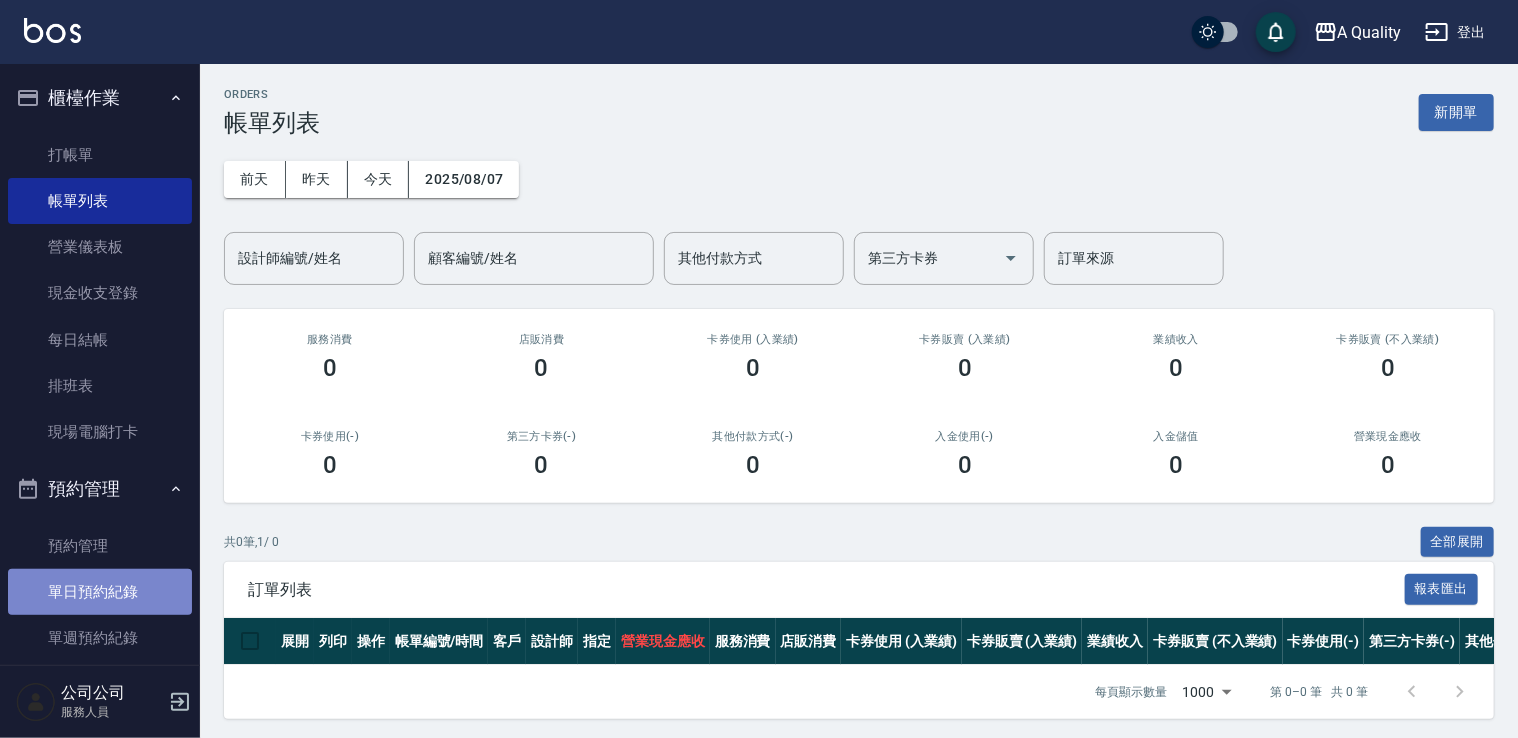 click on "單日預約紀錄" at bounding box center (100, 592) 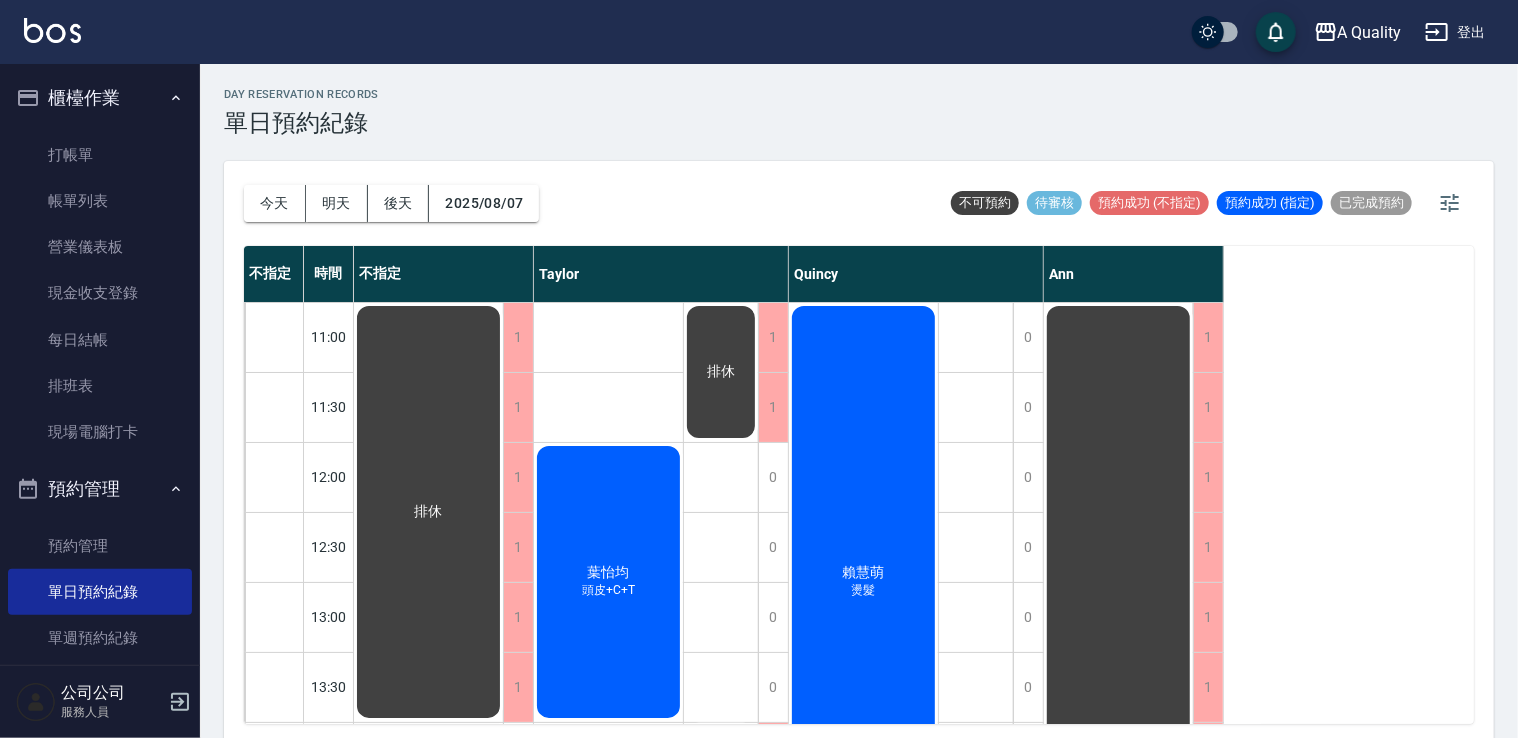 click on "葉怡均 頭皮+C+T" at bounding box center (428, 512) 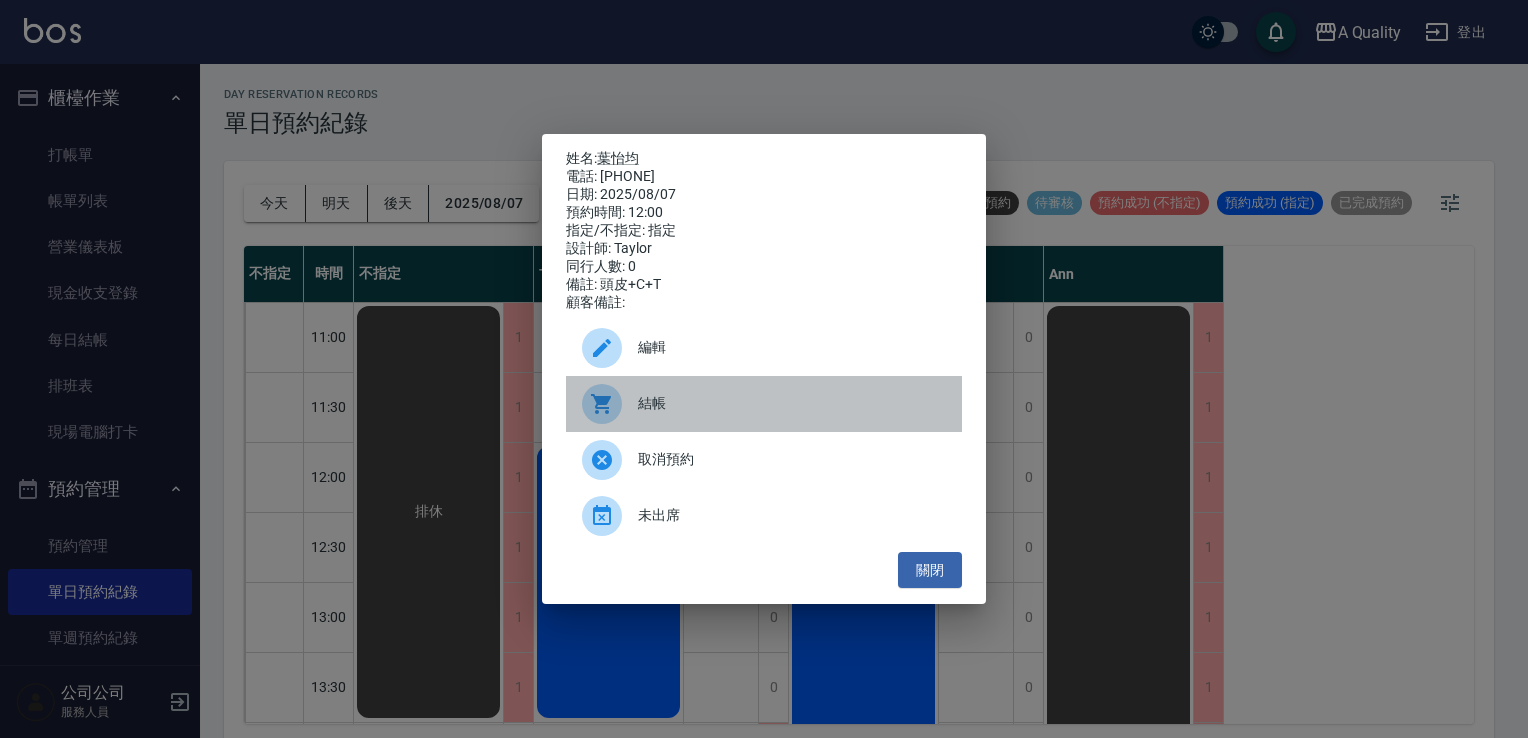 click on "結帳" at bounding box center [792, 403] 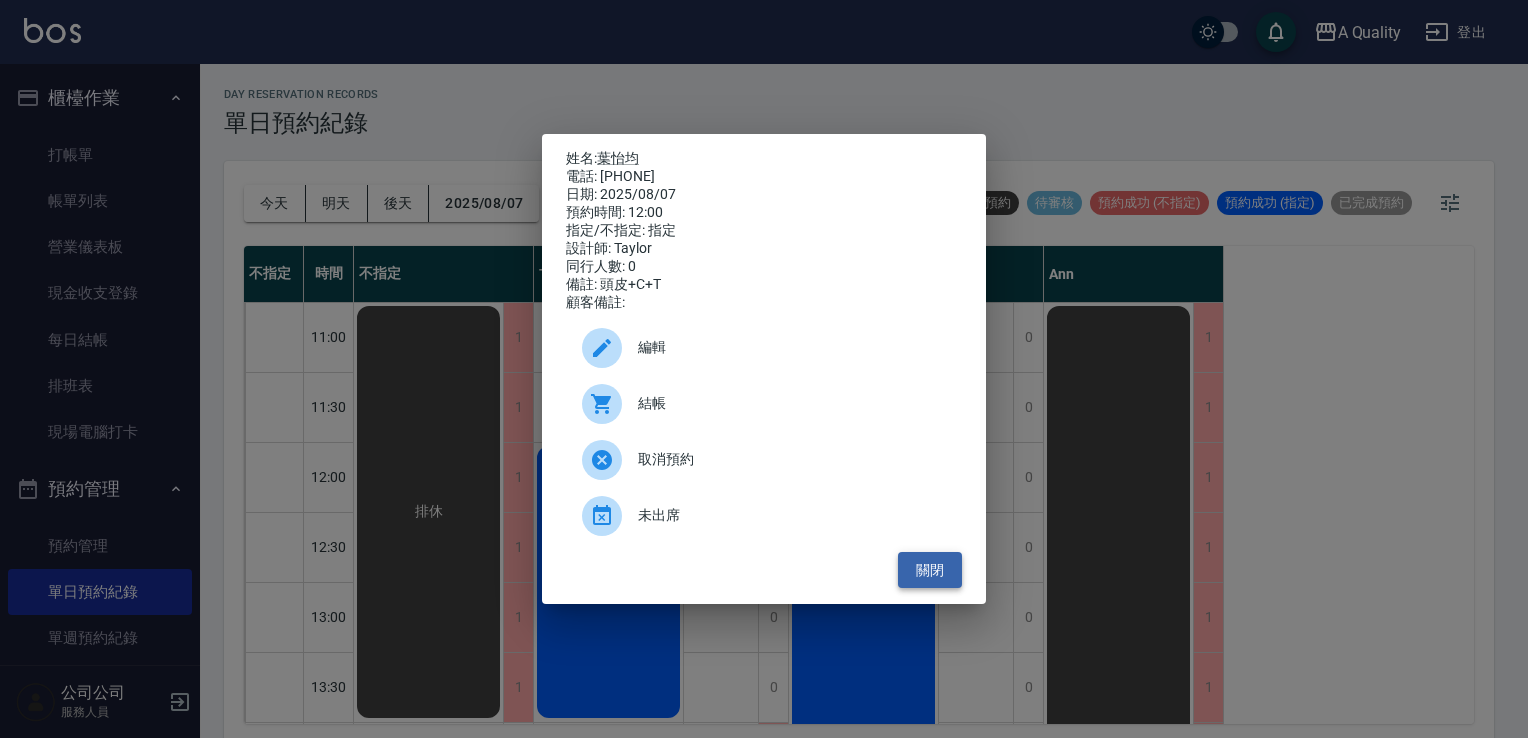 click on "關閉" at bounding box center (930, 570) 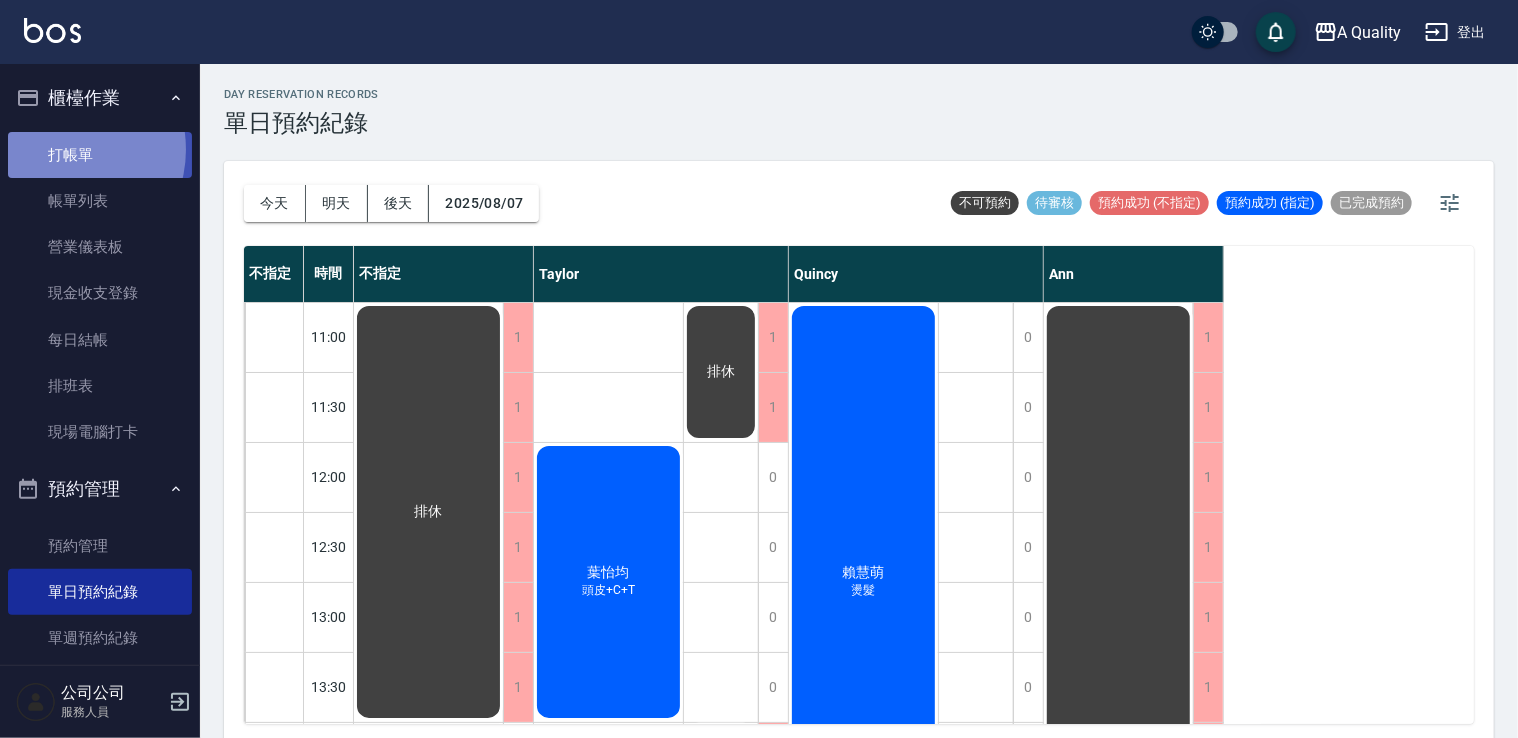 click on "打帳單" at bounding box center [100, 155] 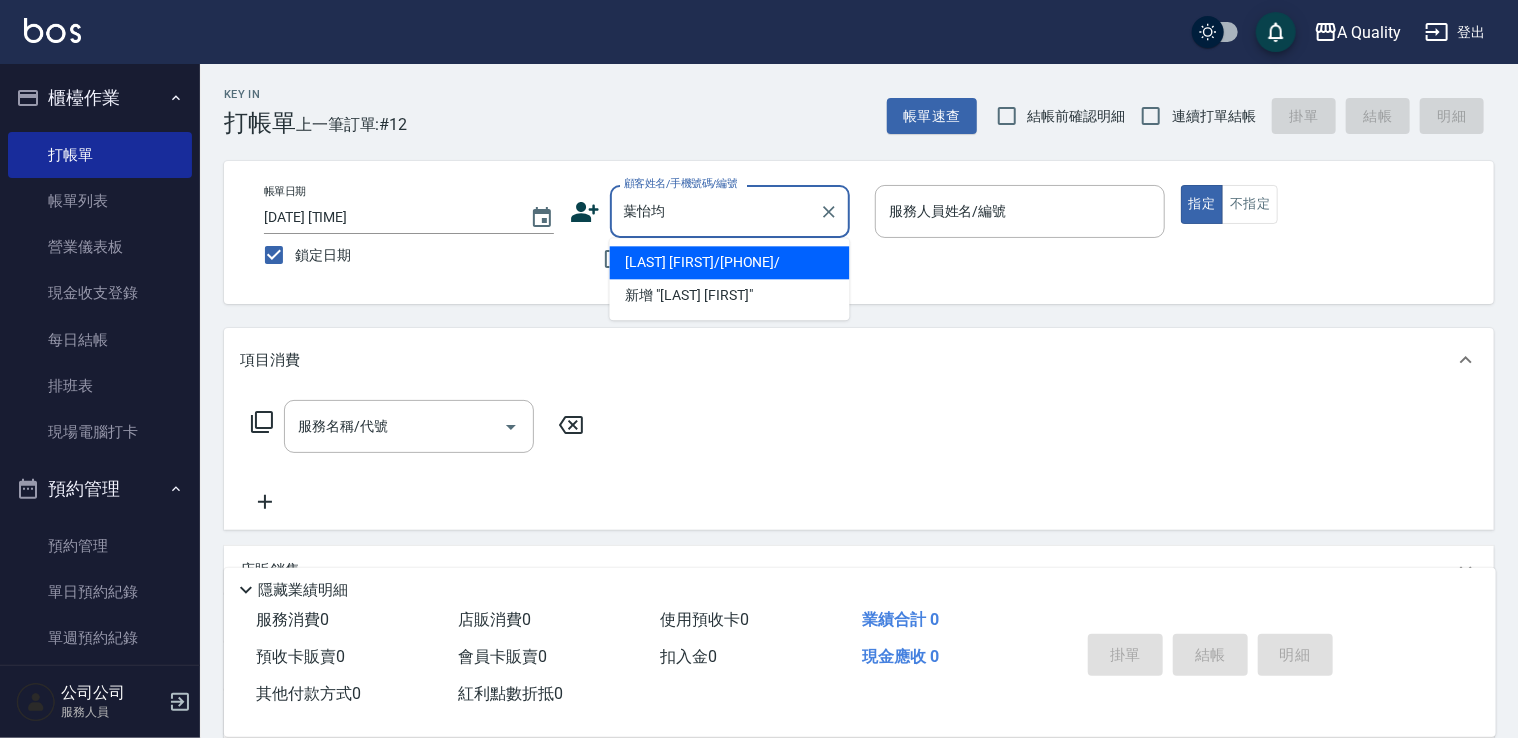 click on "葉怡均/0988238976/" at bounding box center [730, 262] 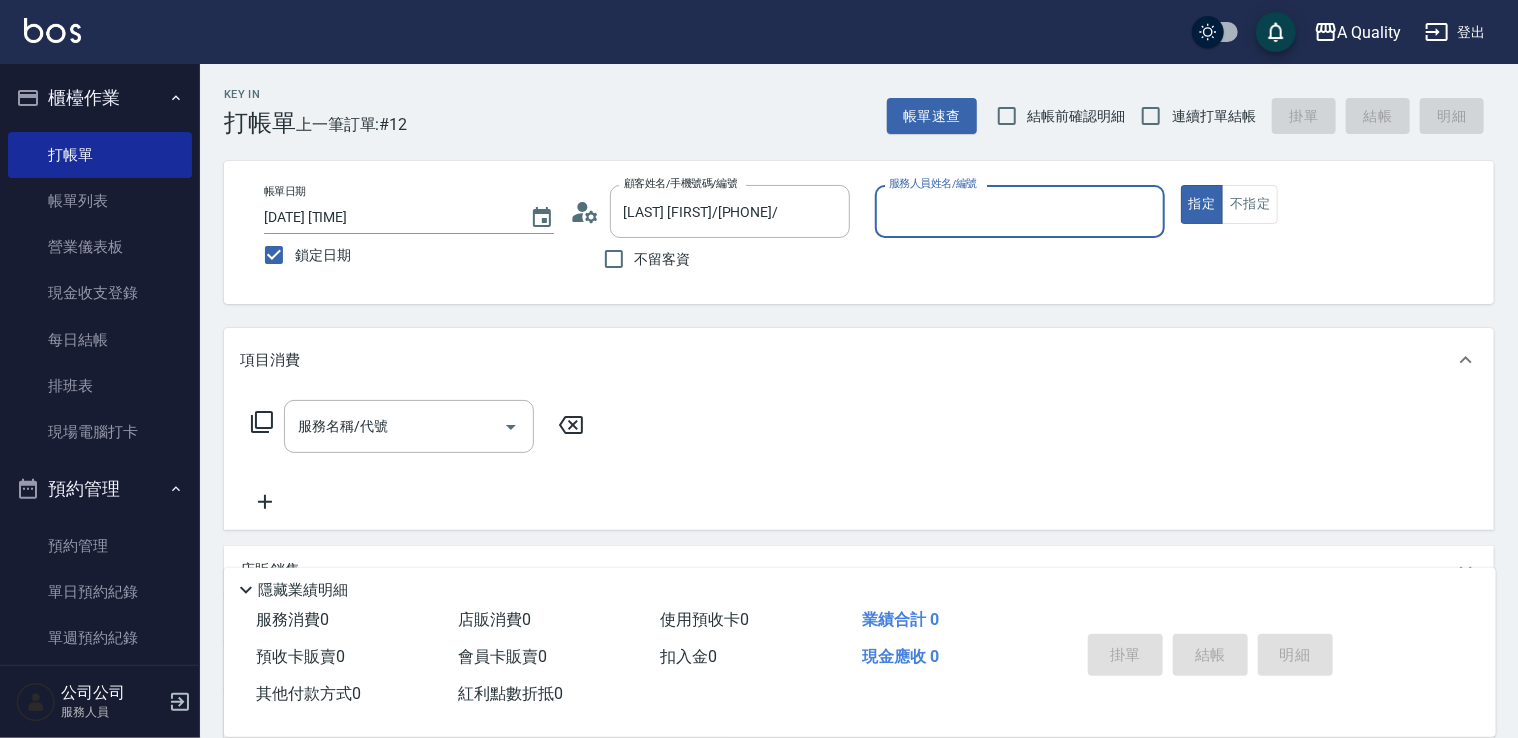 type on "Taylor(無代號)" 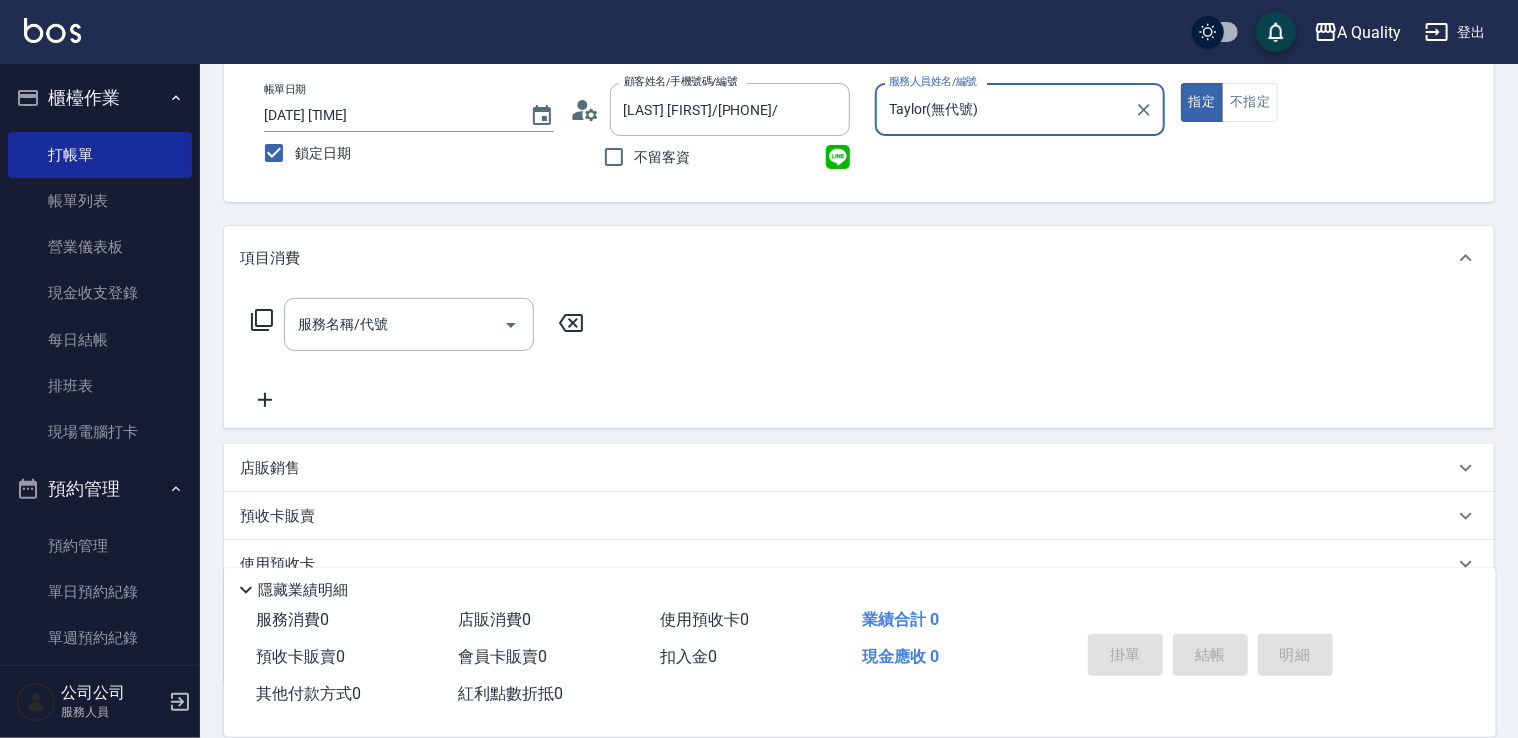 scroll, scrollTop: 0, scrollLeft: 0, axis: both 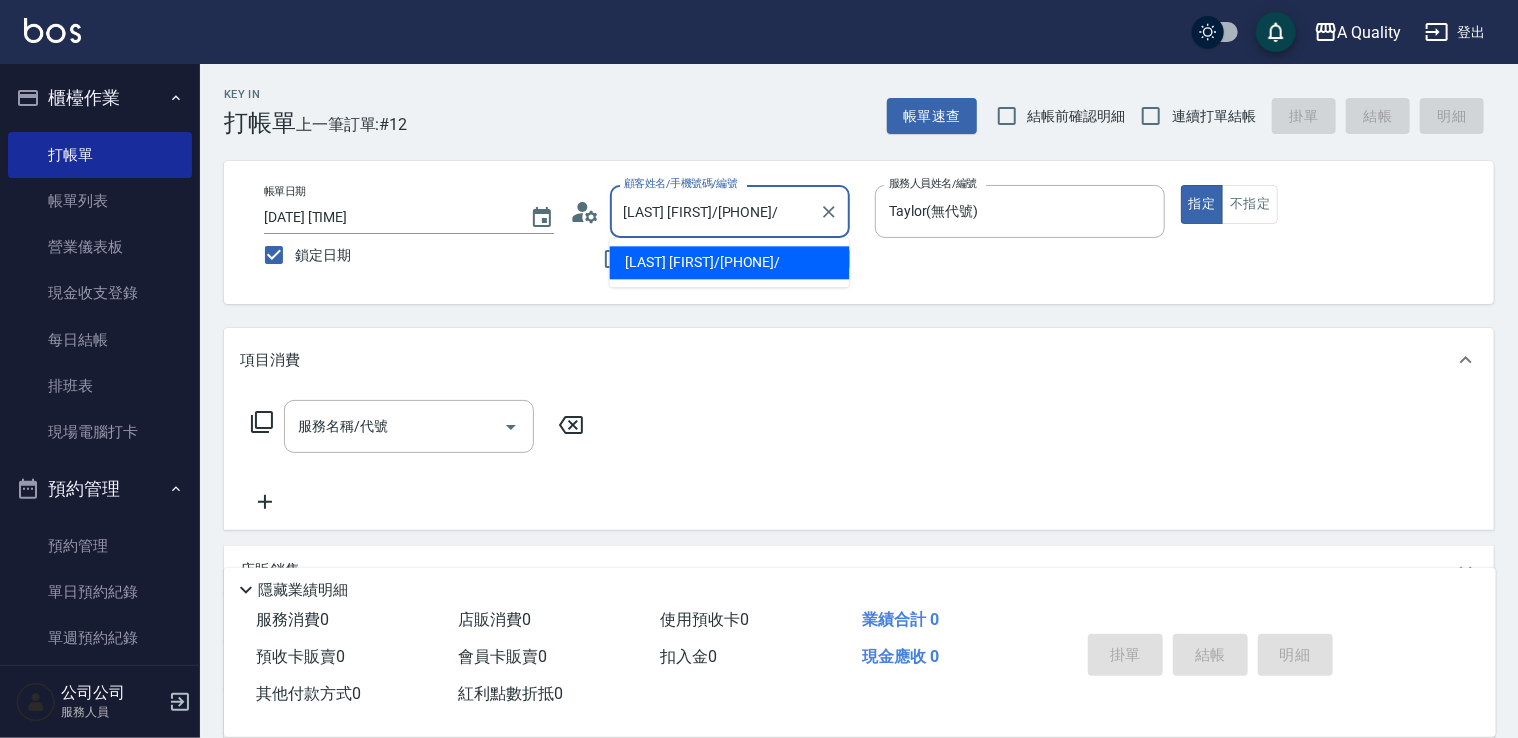 drag, startPoint x: 776, startPoint y: 217, endPoint x: 383, endPoint y: 217, distance: 393 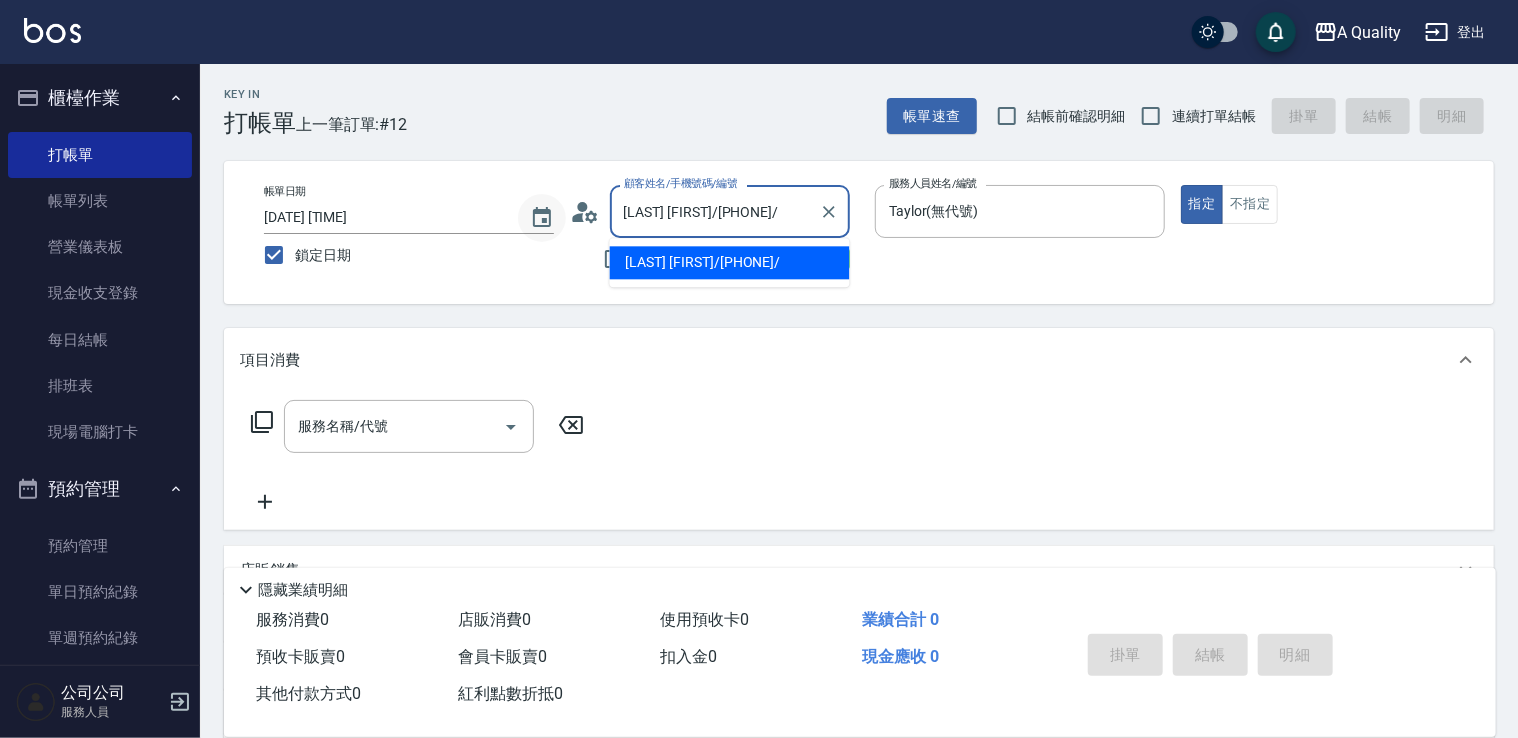 paste on "988238976" 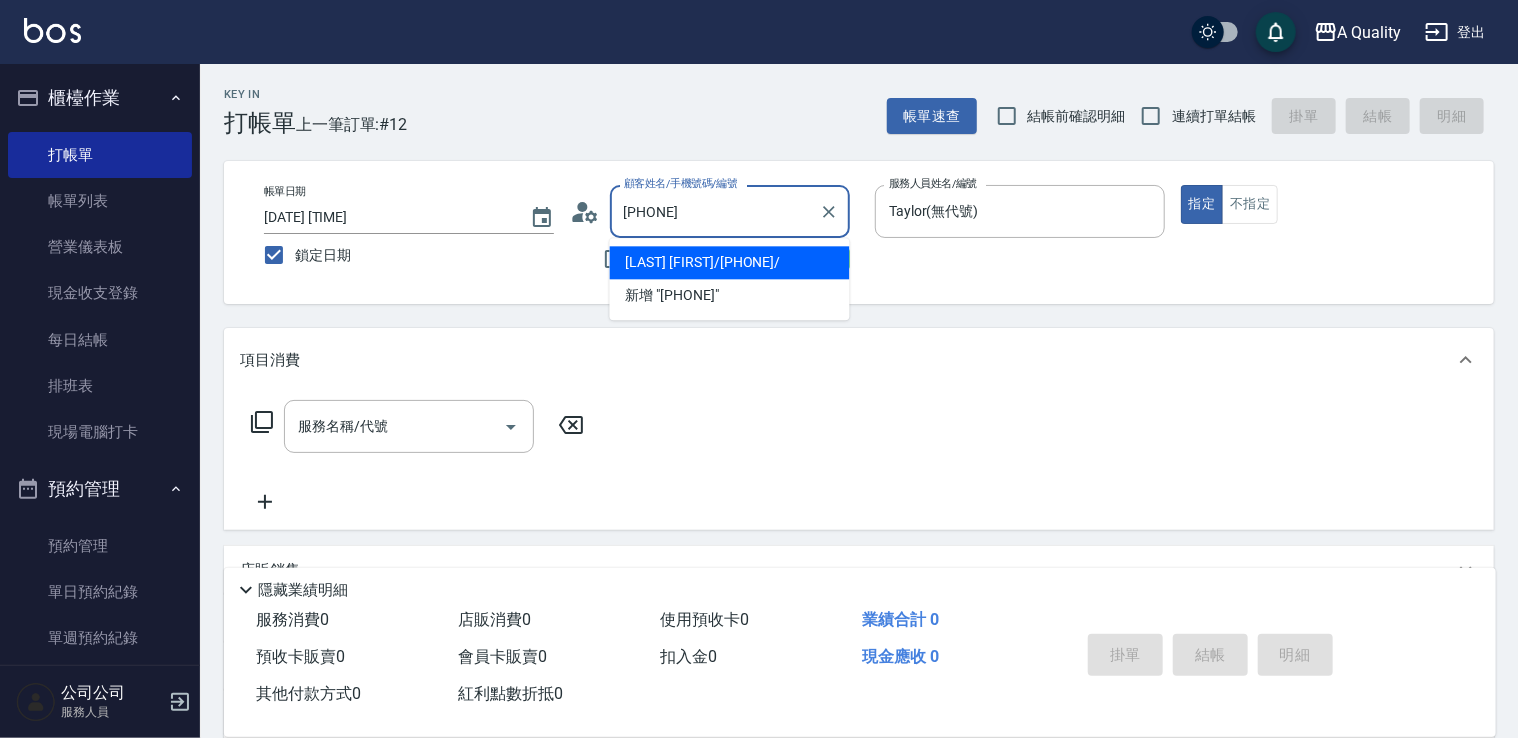 click on "葉怡均/0988238976/" at bounding box center (730, 262) 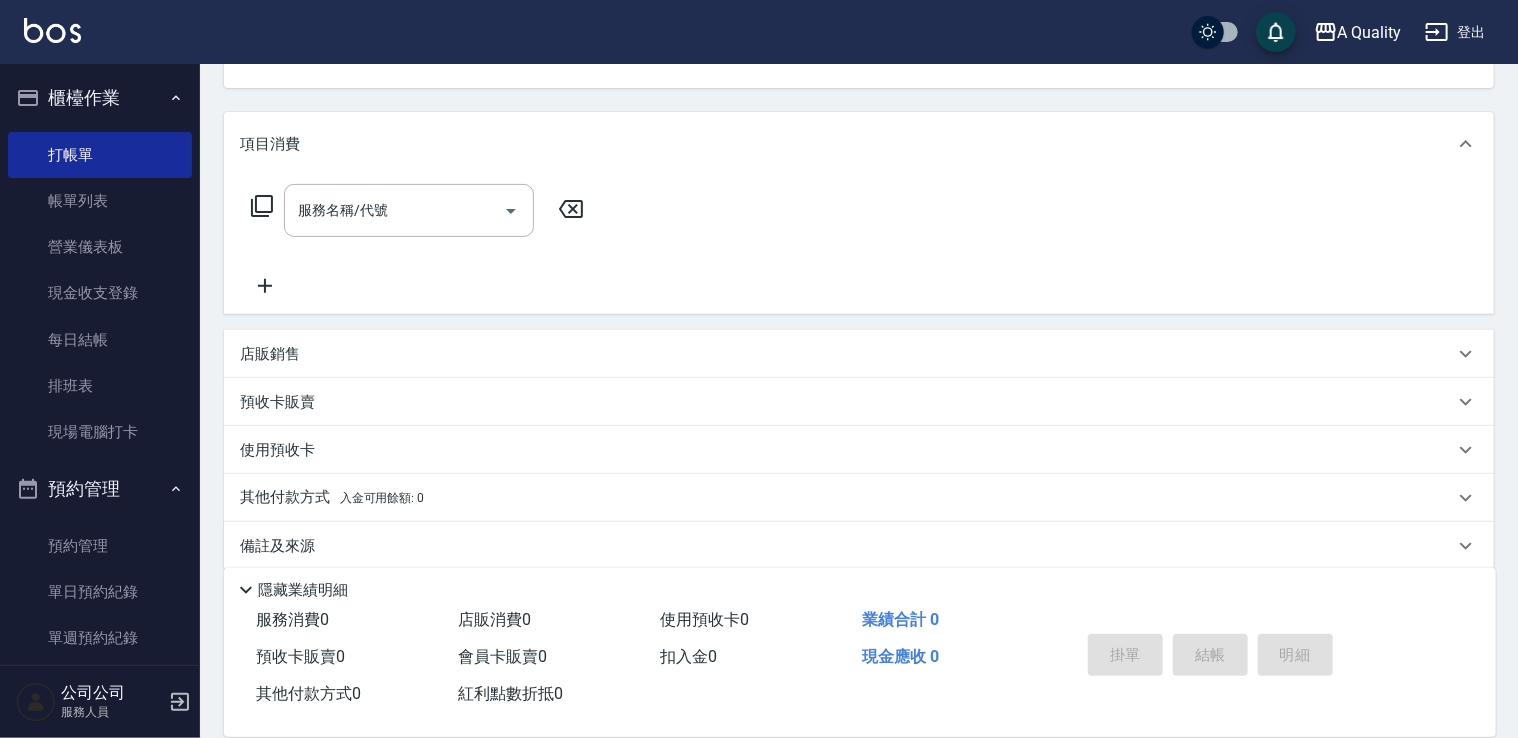 scroll, scrollTop: 237, scrollLeft: 0, axis: vertical 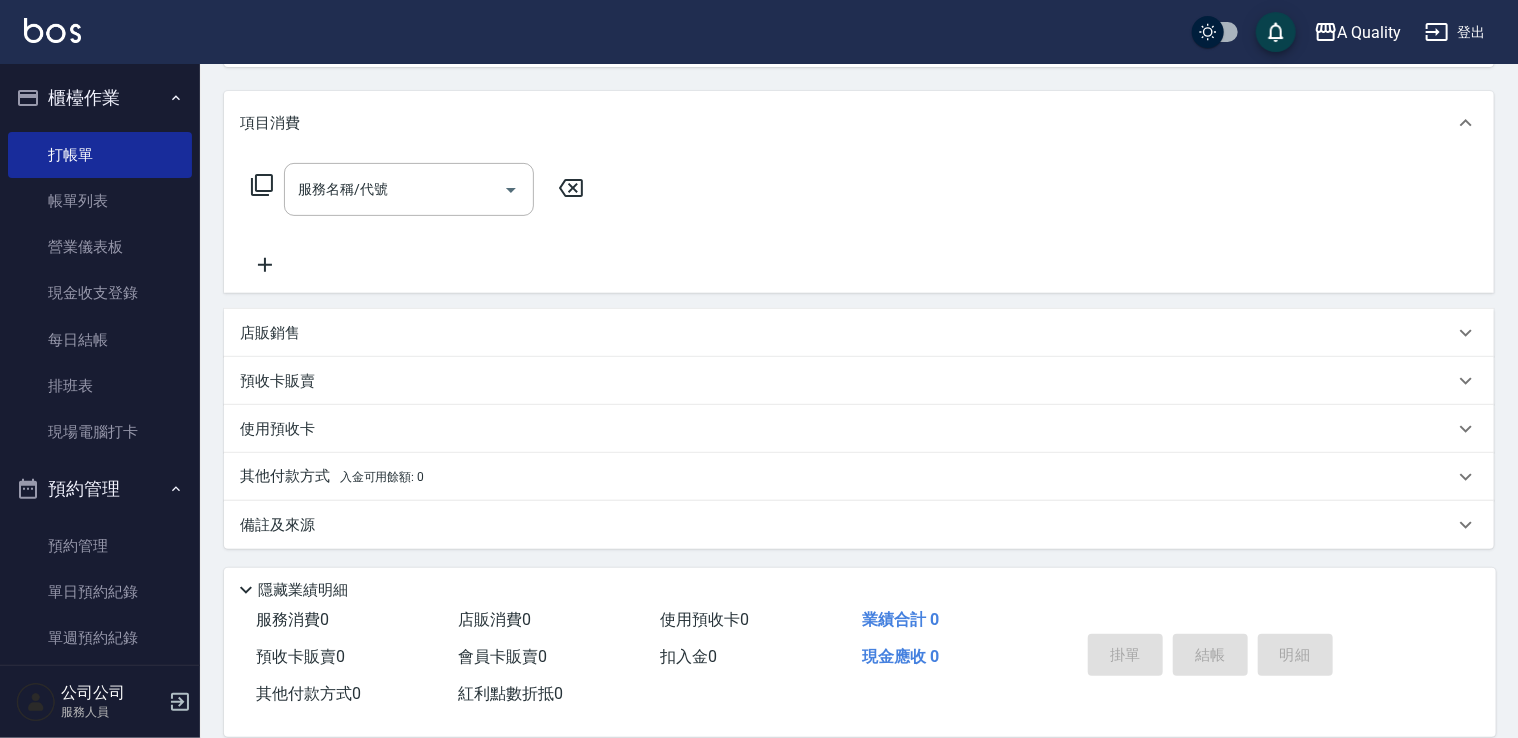 click on "使用預收卡" at bounding box center [277, 429] 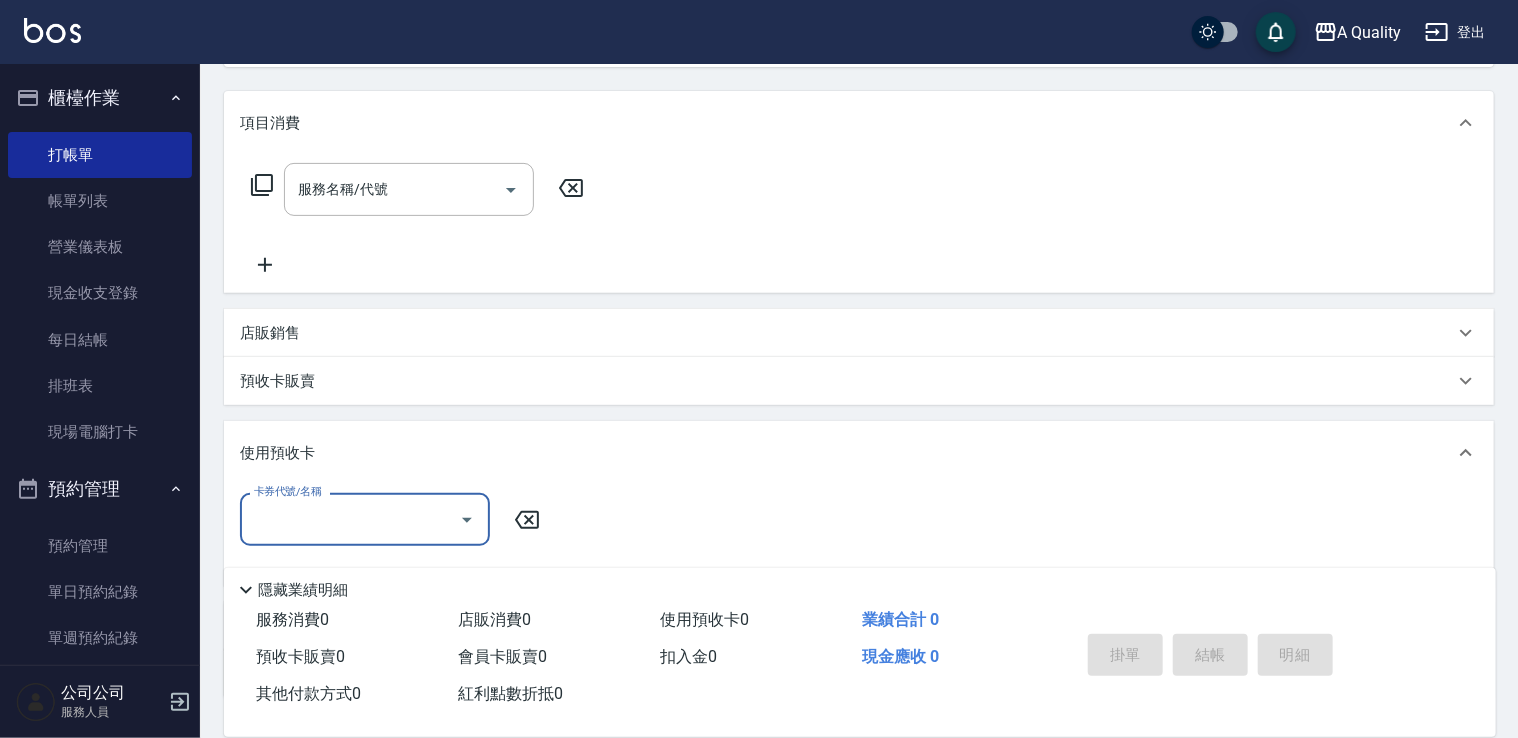 scroll, scrollTop: 0, scrollLeft: 0, axis: both 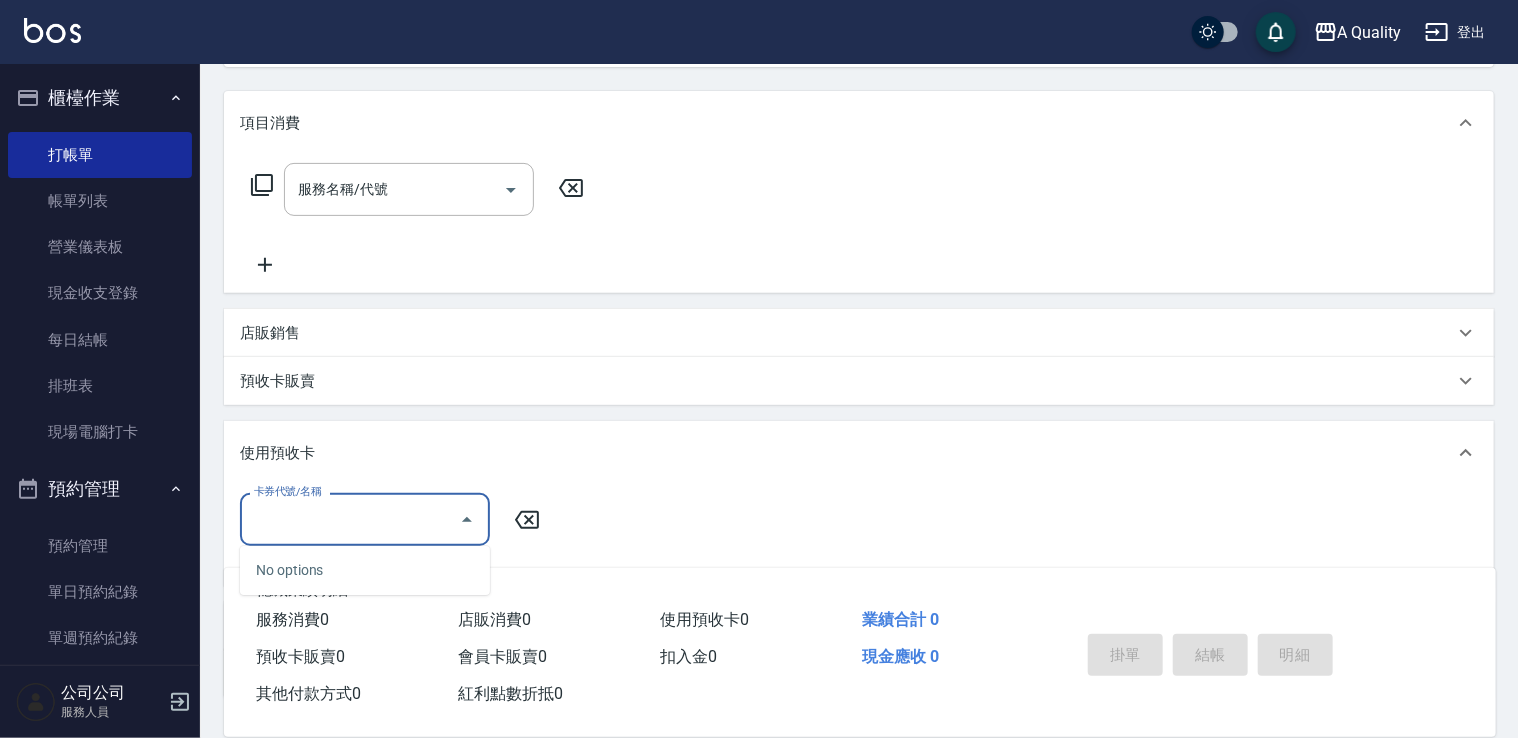 click on "卡券代號/名稱" at bounding box center [350, 519] 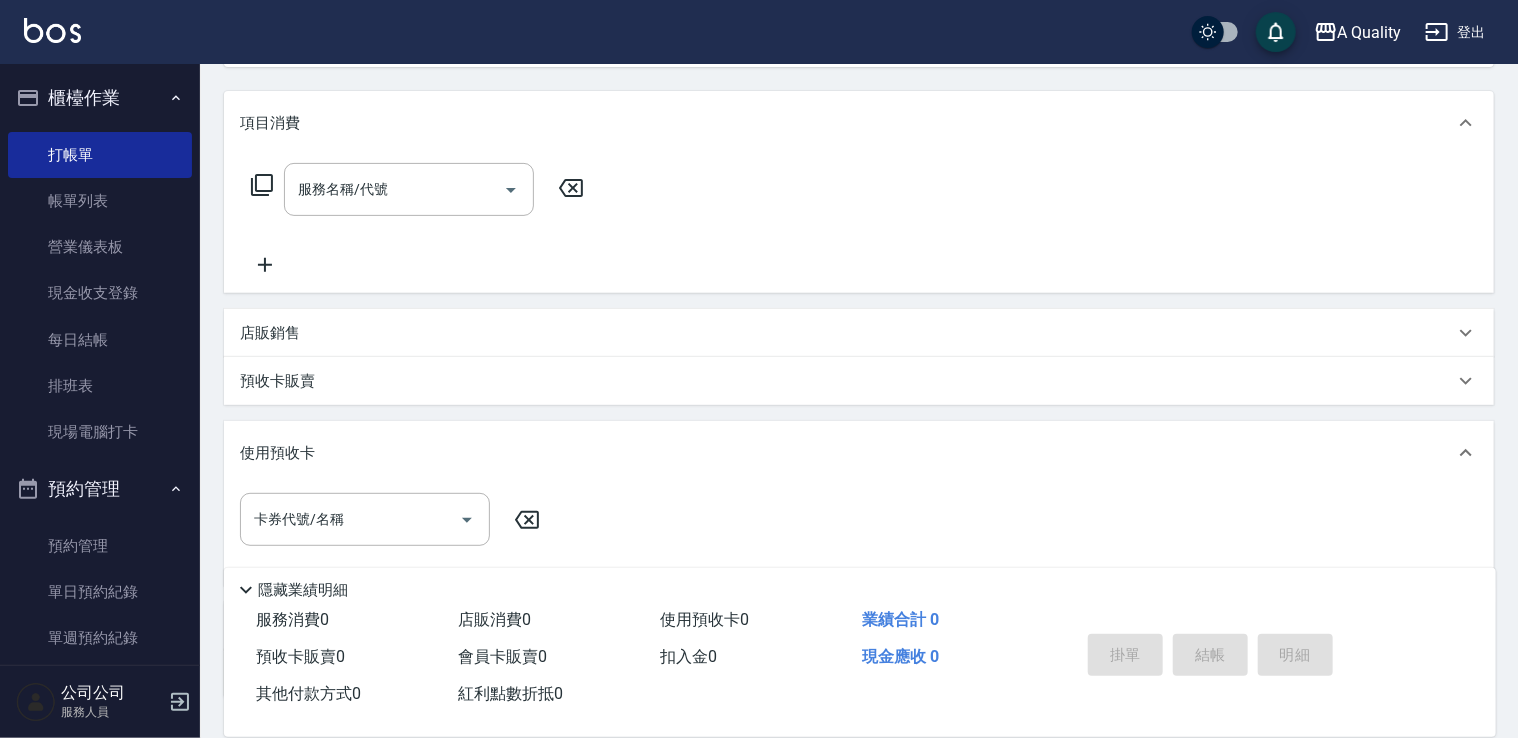 drag, startPoint x: 759, startPoint y: 434, endPoint x: 739, endPoint y: 446, distance: 23.323807 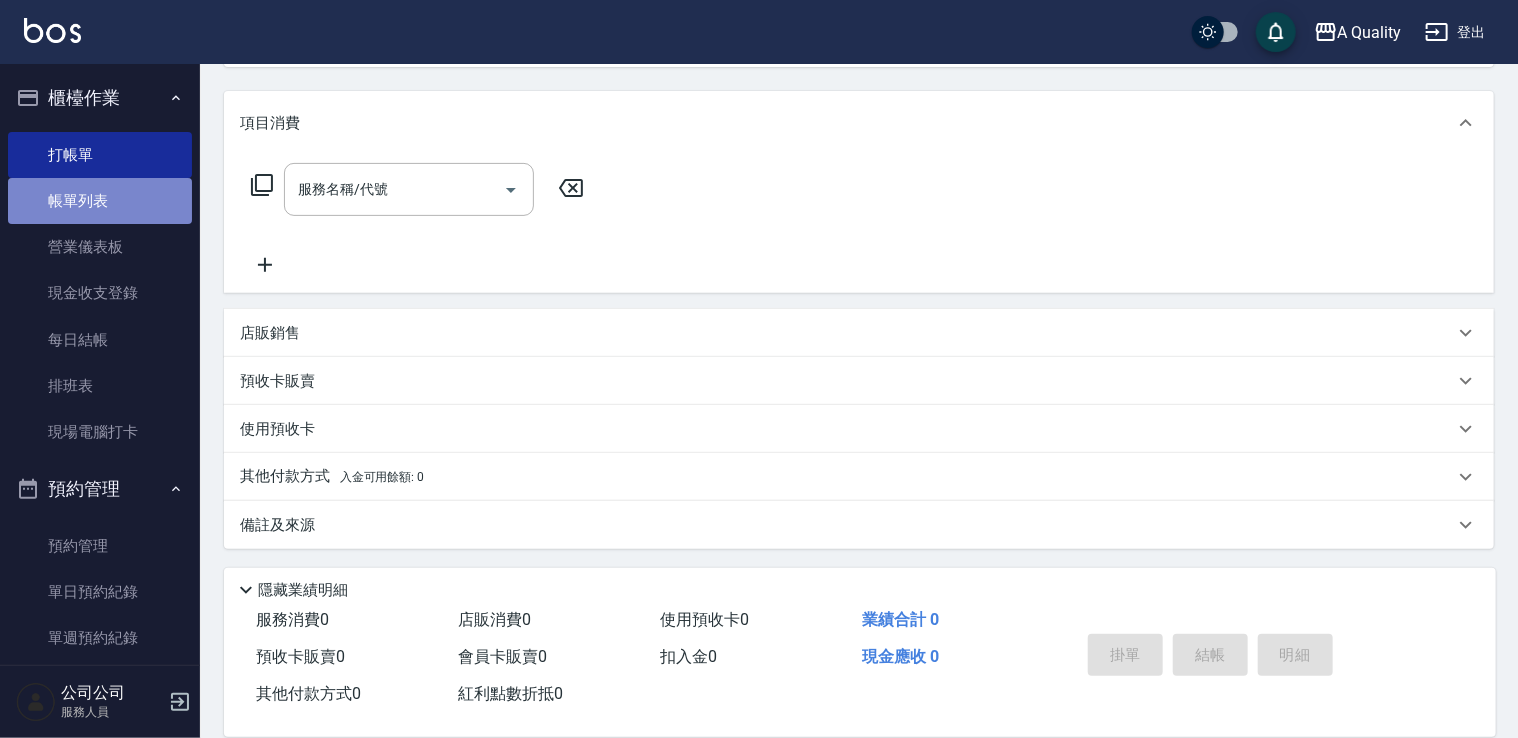 click on "帳單列表" at bounding box center [100, 201] 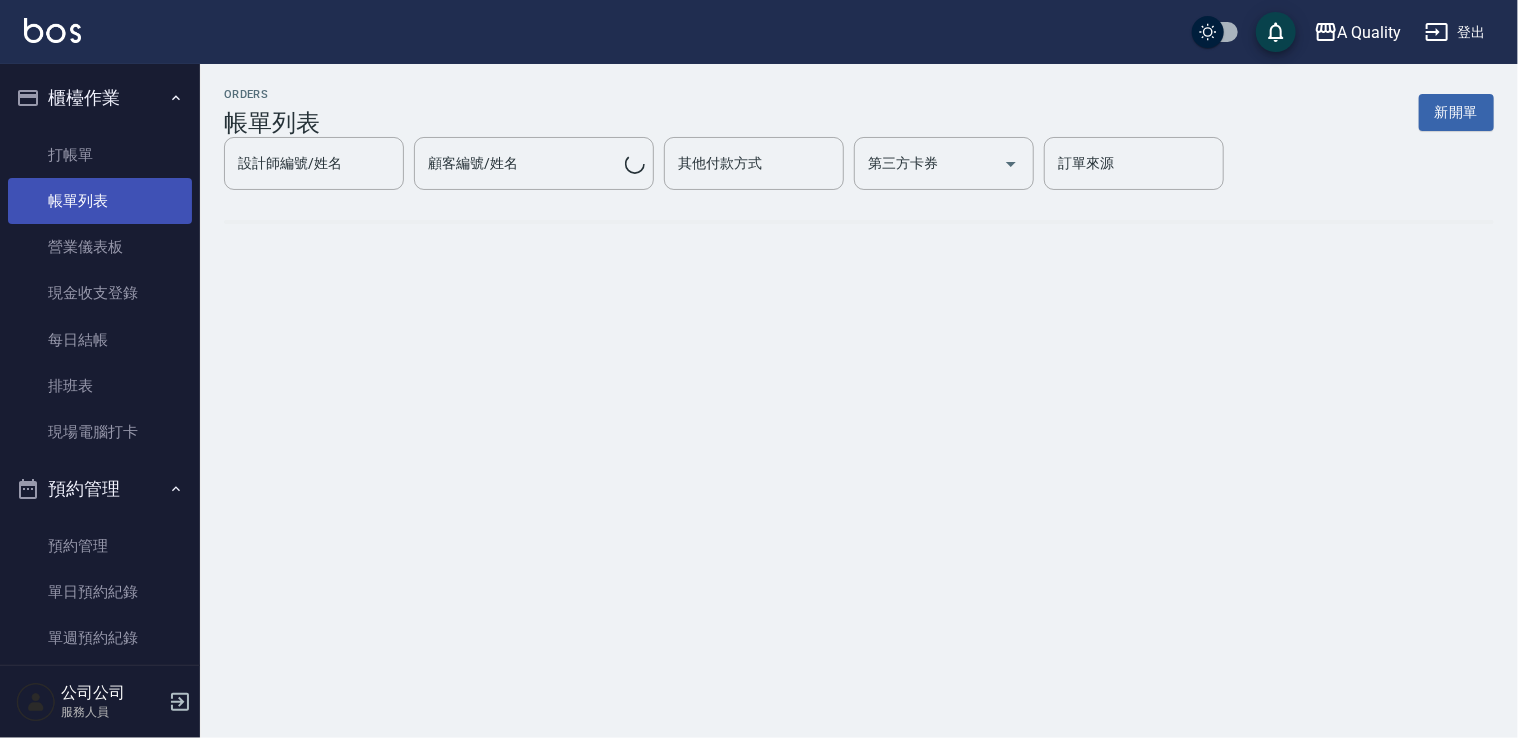 scroll, scrollTop: 0, scrollLeft: 0, axis: both 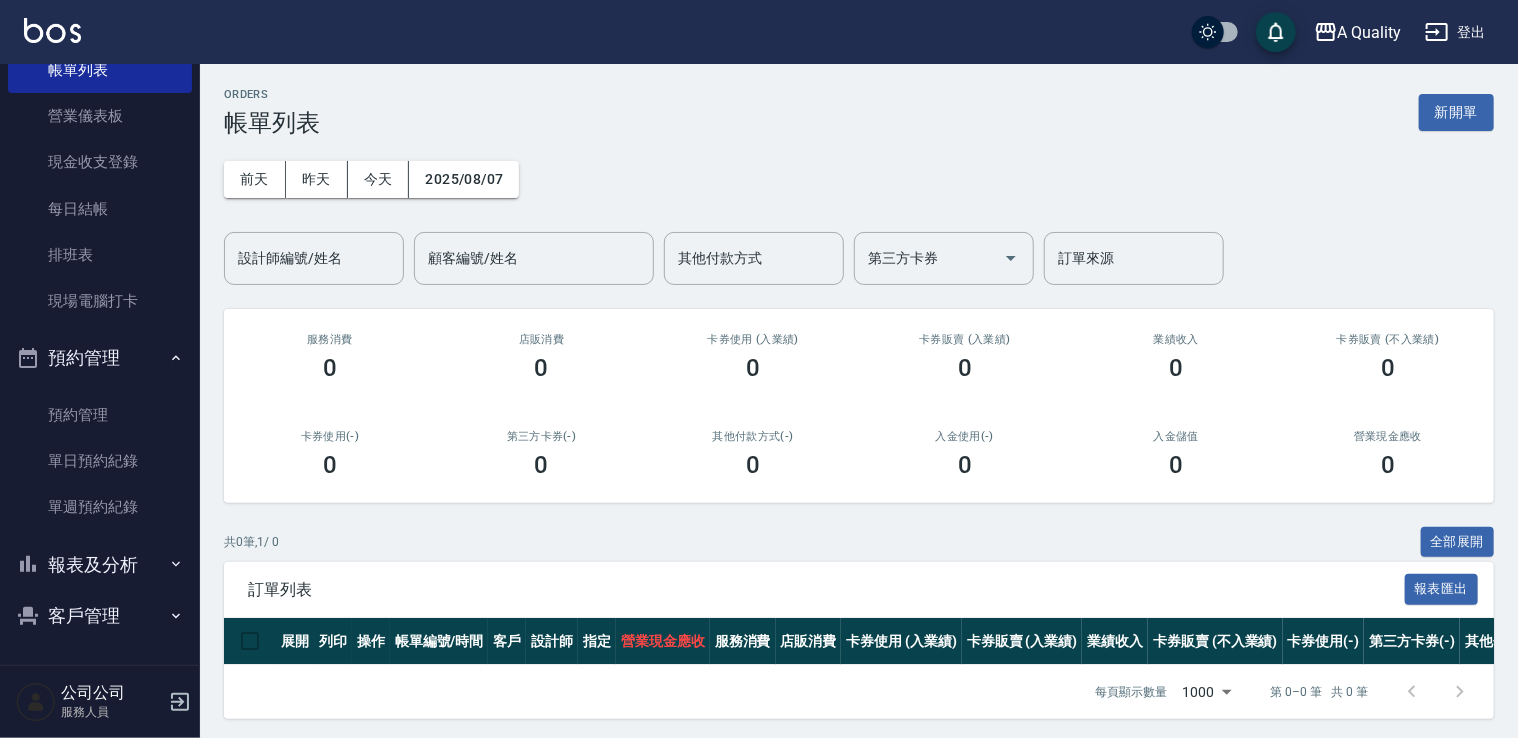 click on "客戶管理" at bounding box center (100, 616) 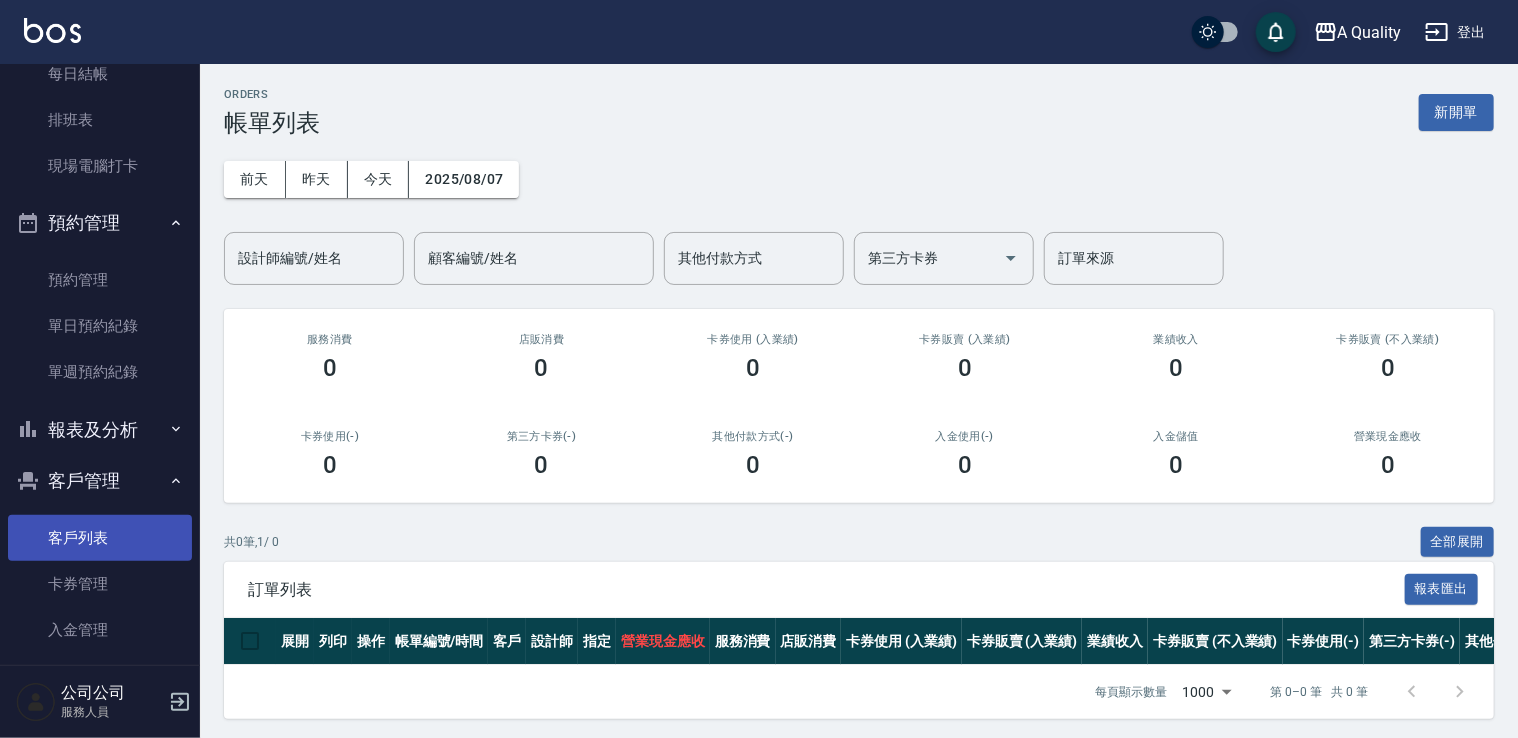 scroll, scrollTop: 268, scrollLeft: 0, axis: vertical 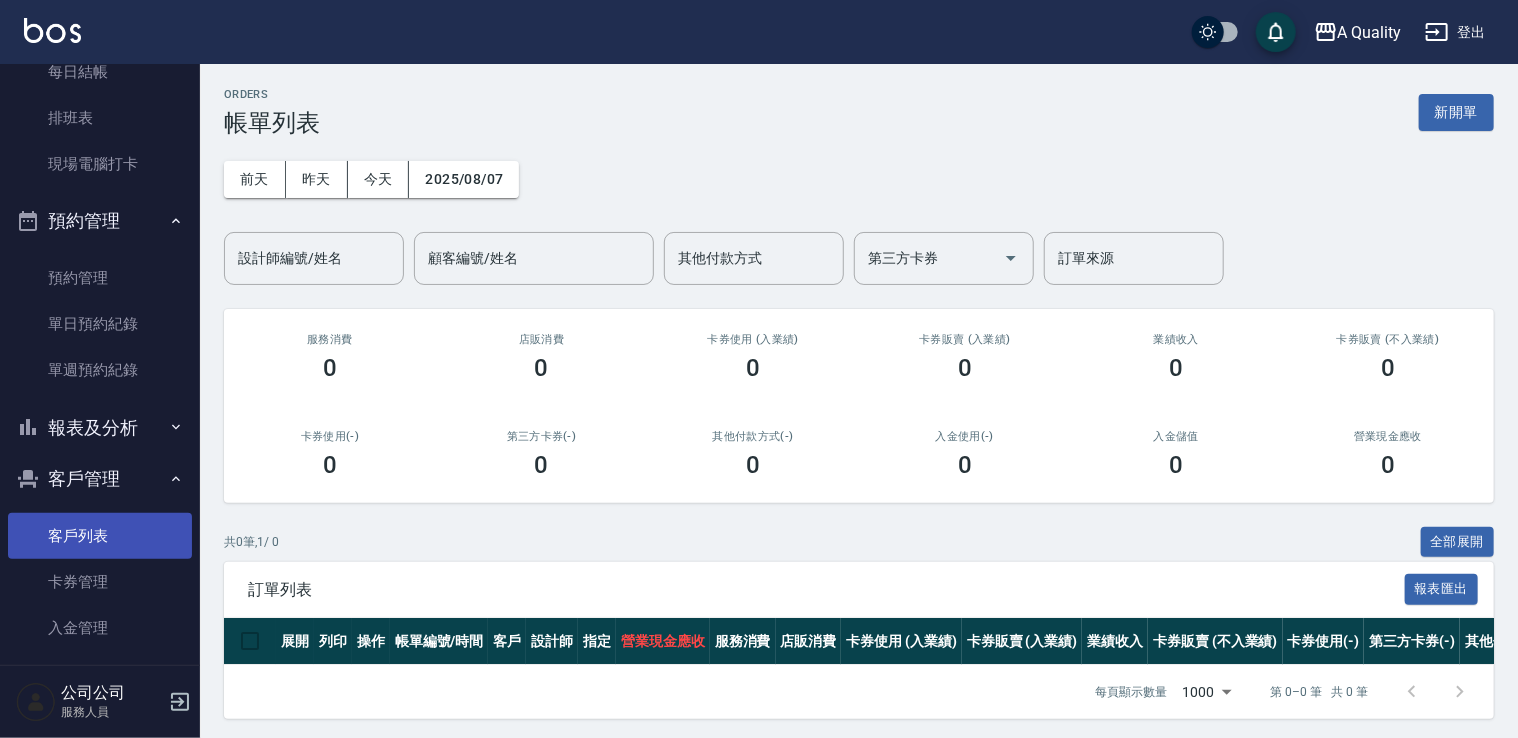 click on "客戶列表" at bounding box center (100, 536) 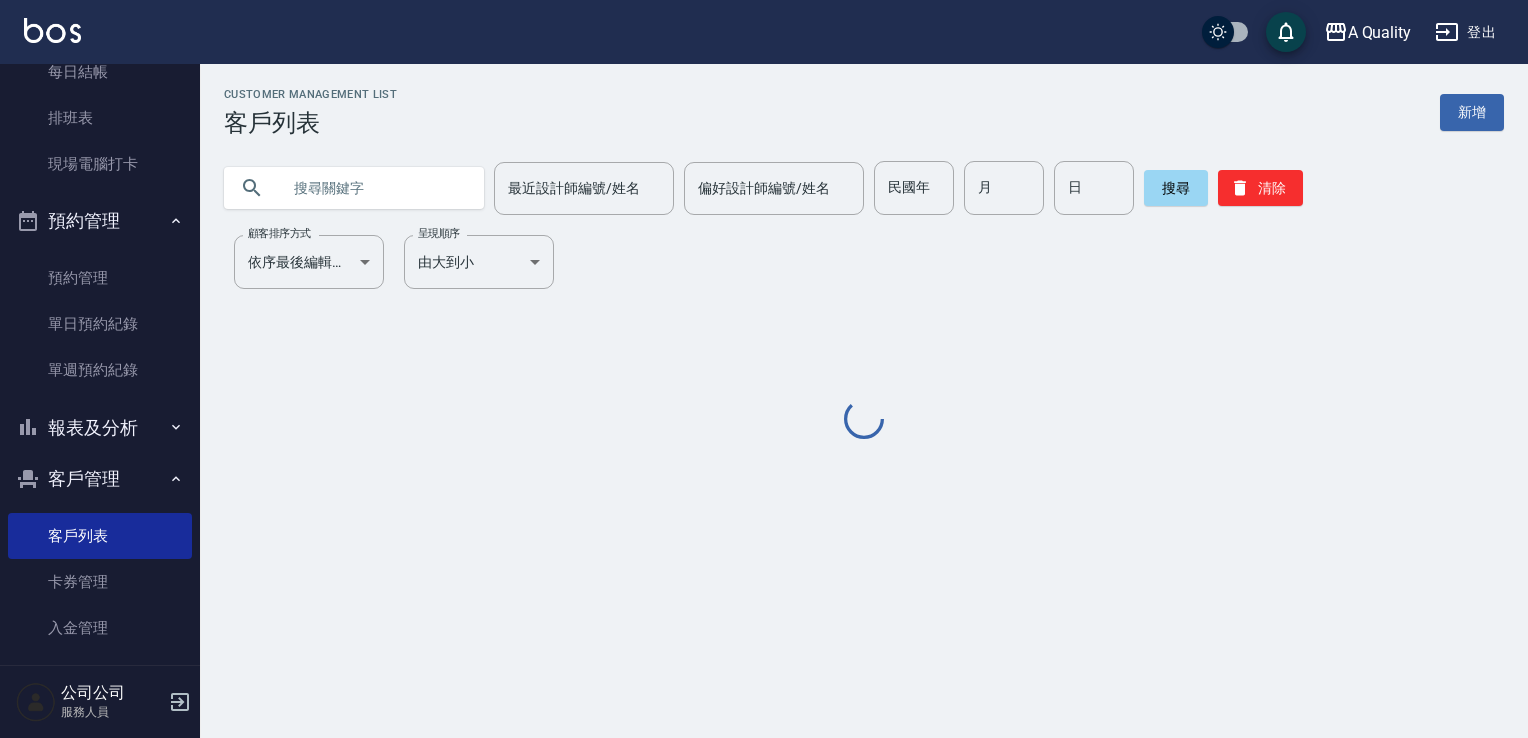 click at bounding box center [374, 188] 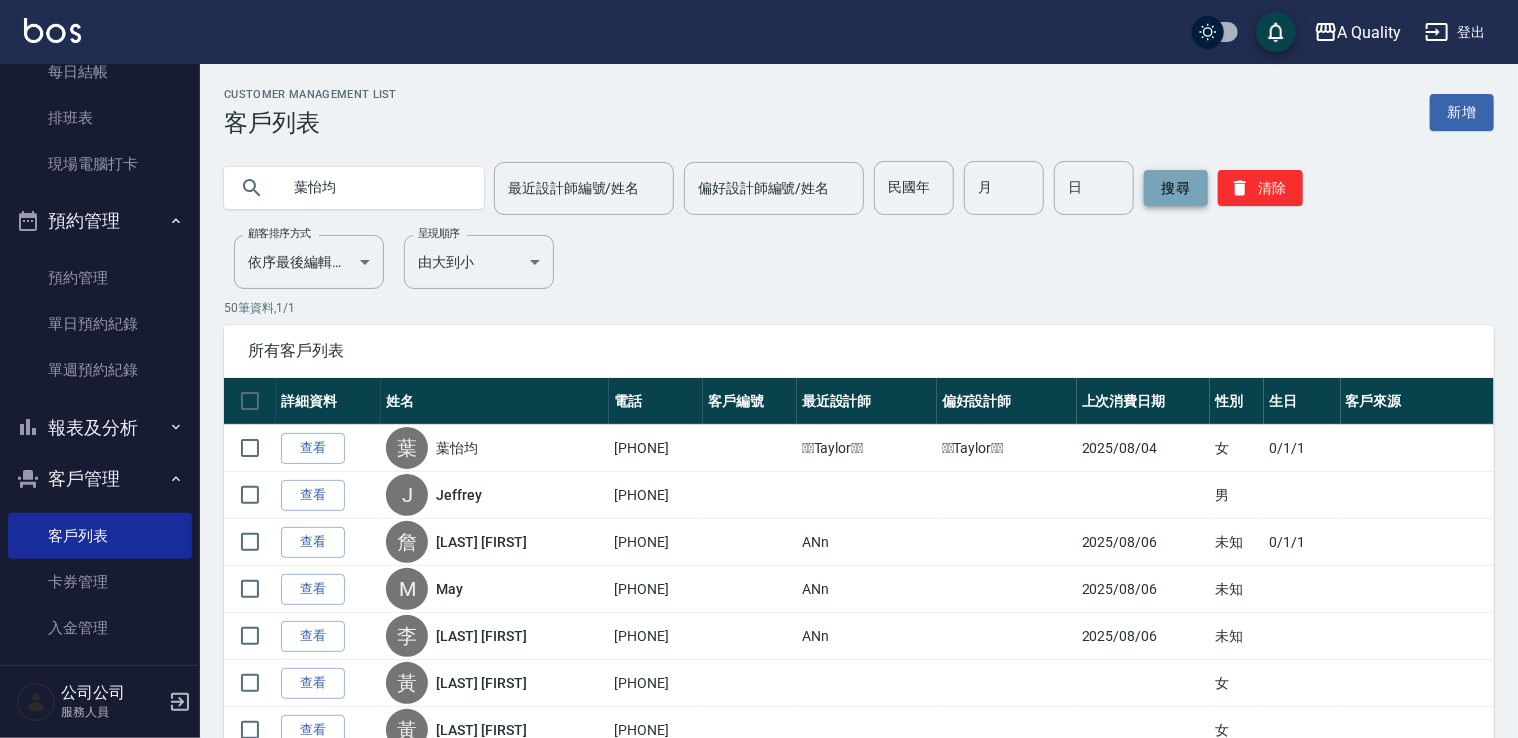 type on "葉怡均" 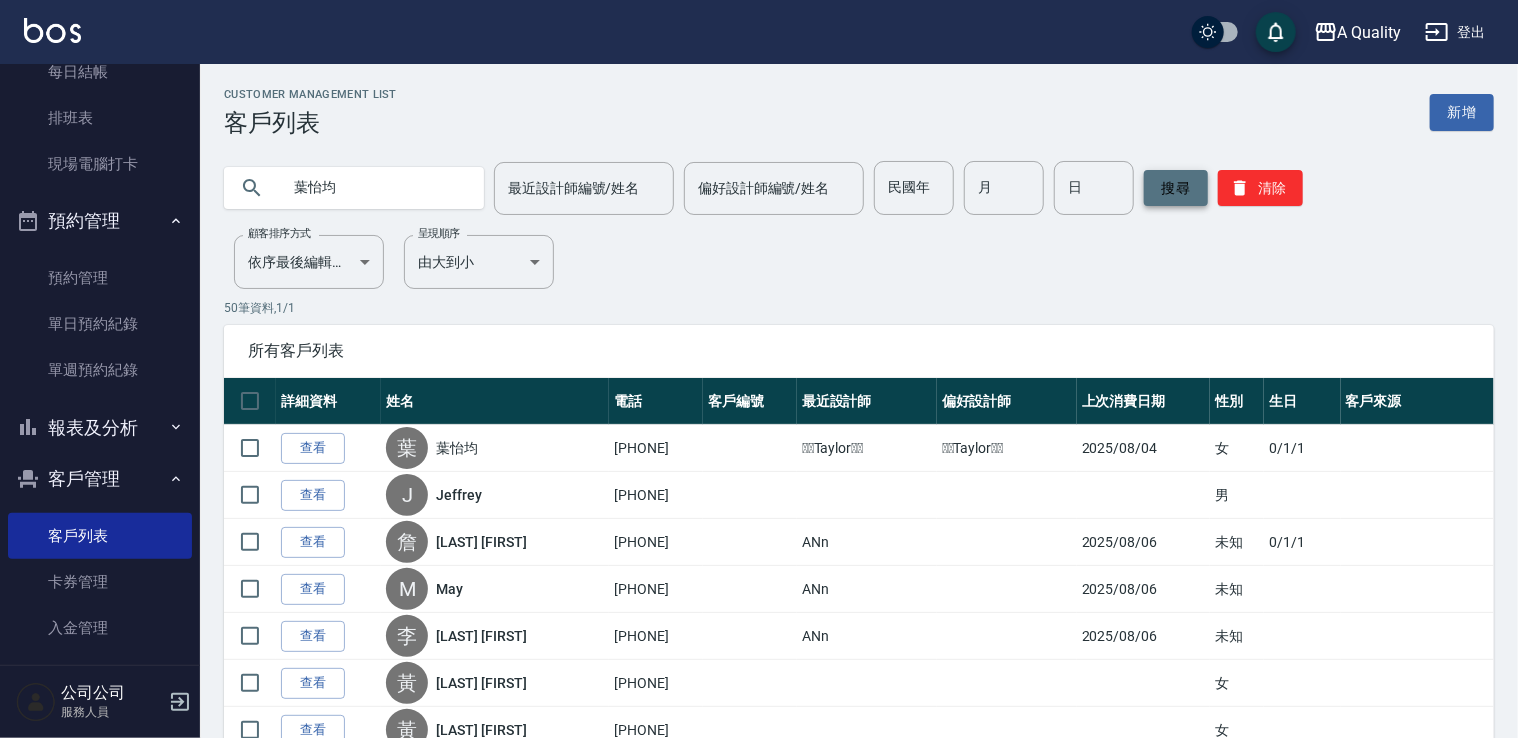 click on "搜尋" at bounding box center [1176, 188] 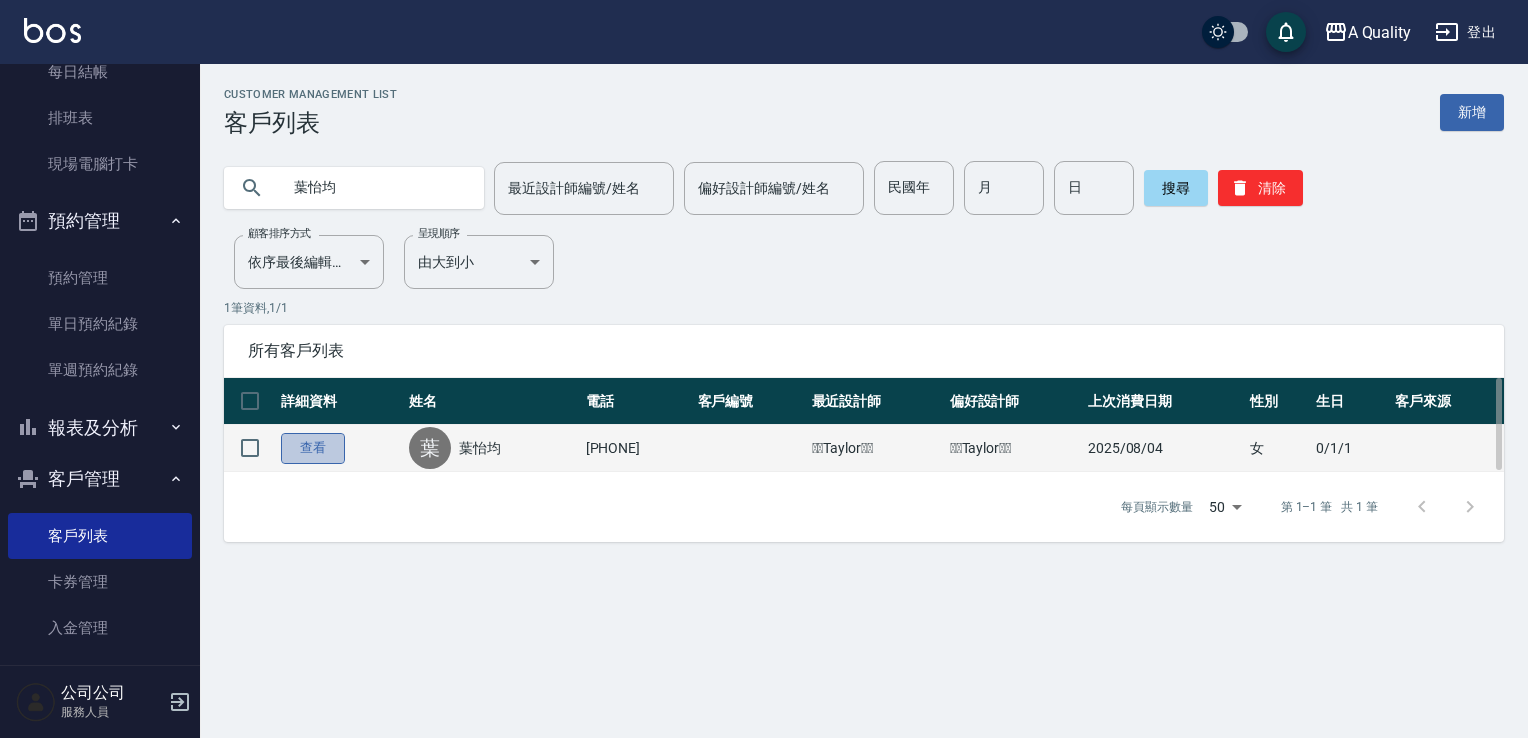 click on "查看" at bounding box center [313, 448] 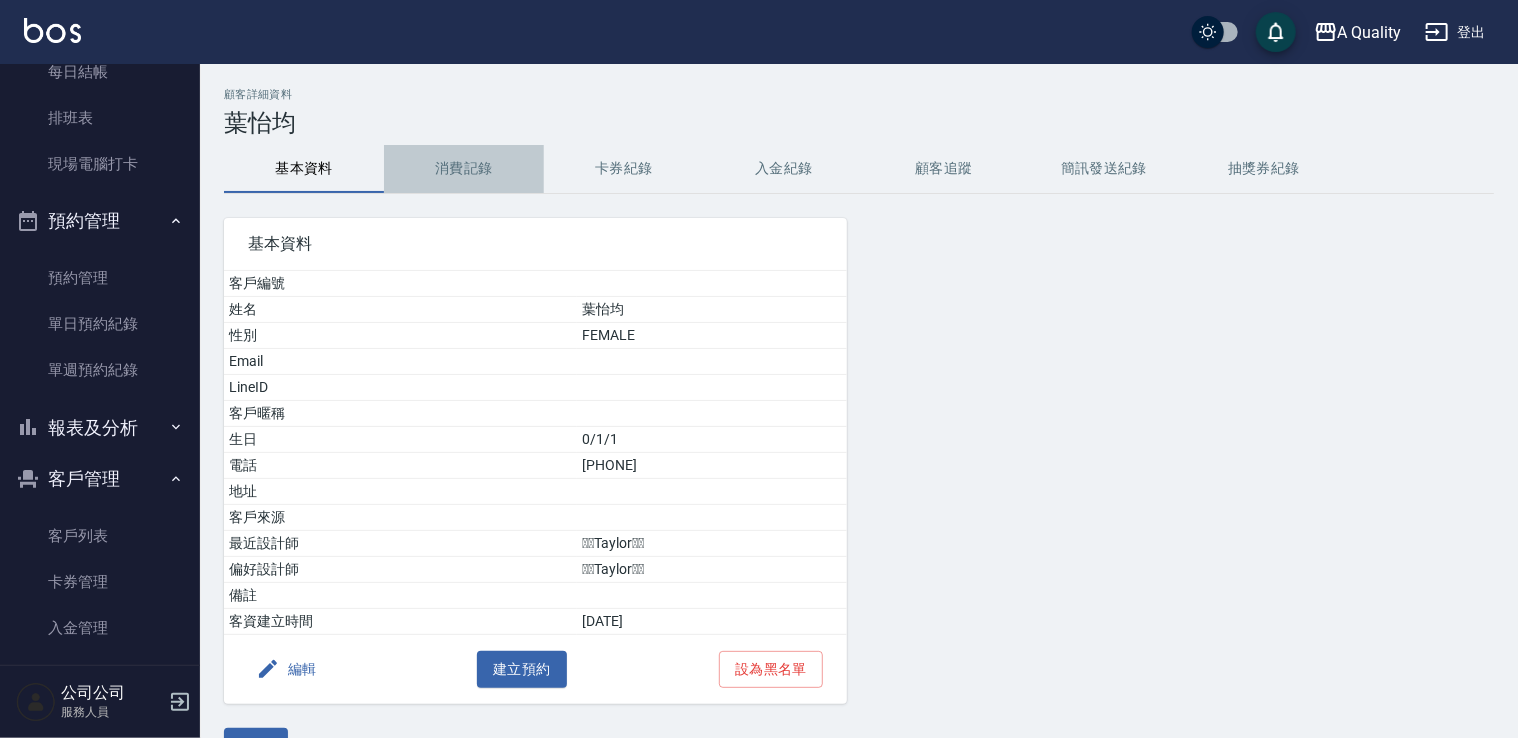 click on "消費記錄" at bounding box center (464, 169) 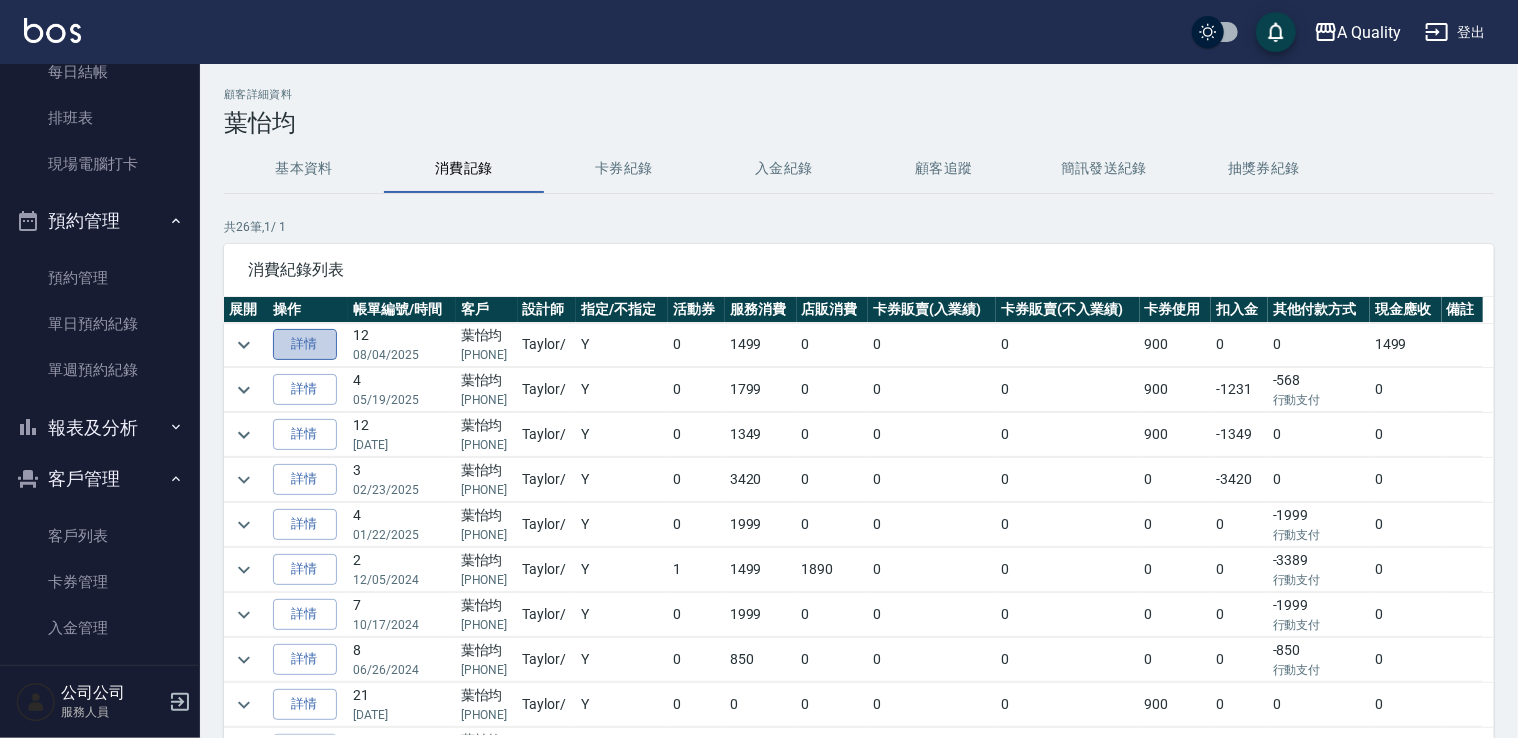 click on "詳情" at bounding box center (305, 344) 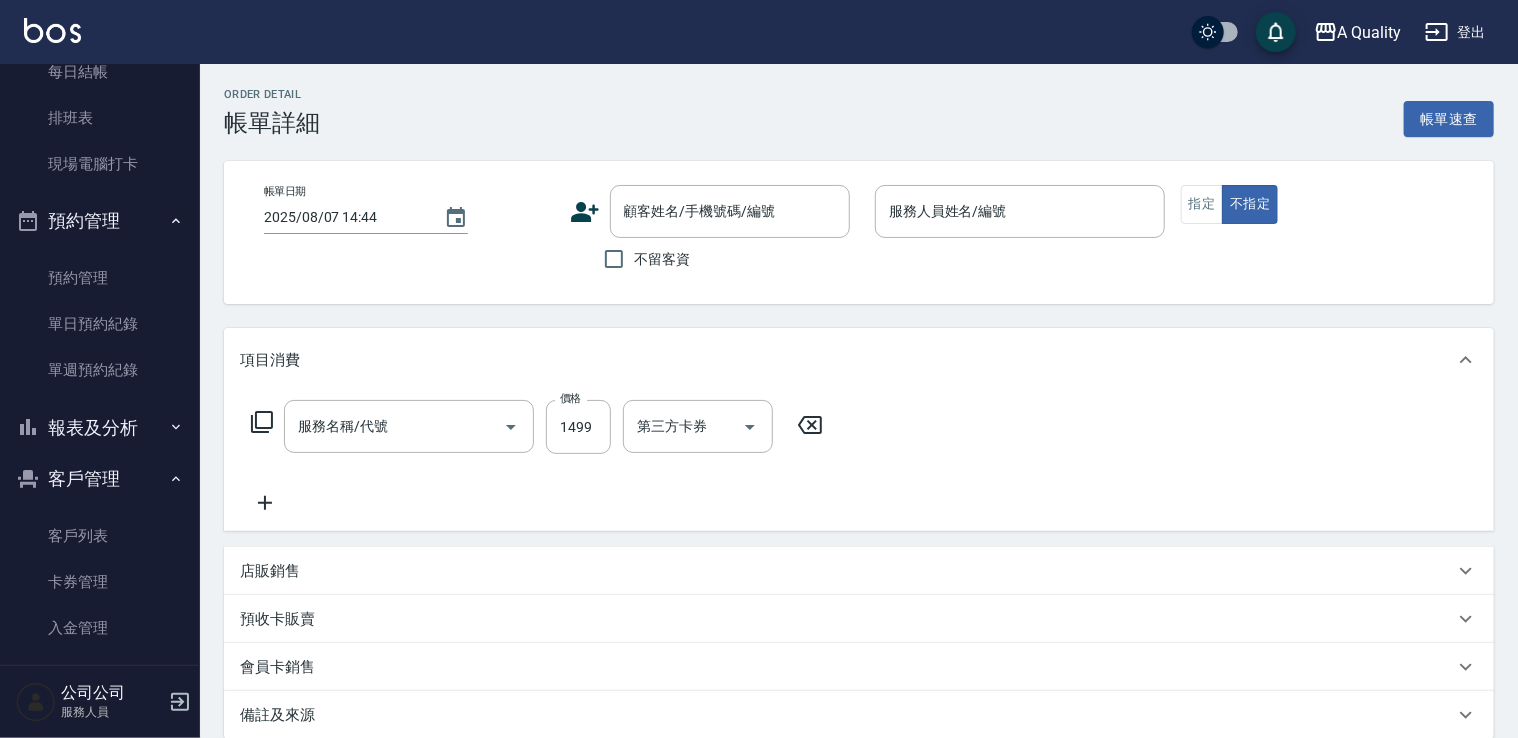 type on "2025/08/04 18:09" 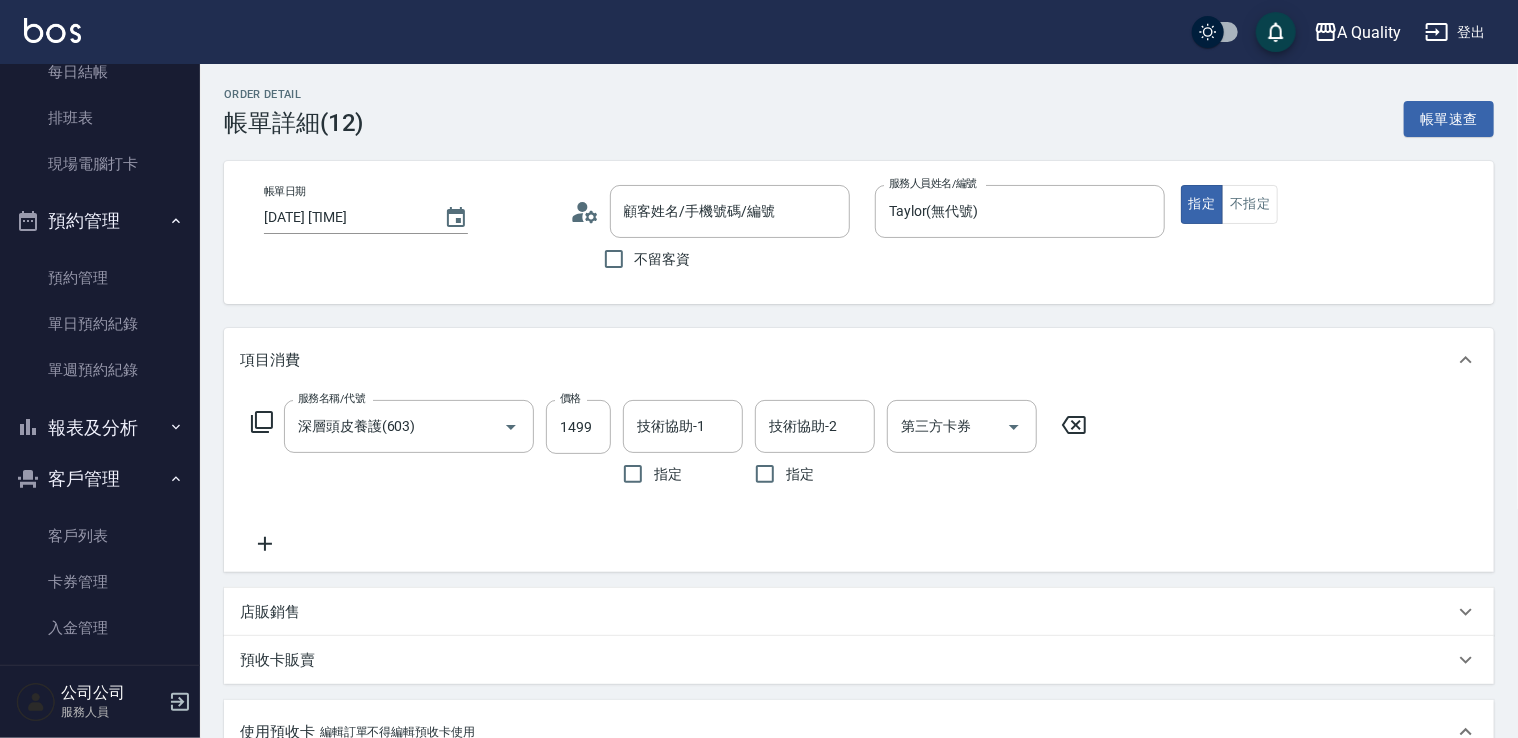 type on "葉怡均/0988238976/" 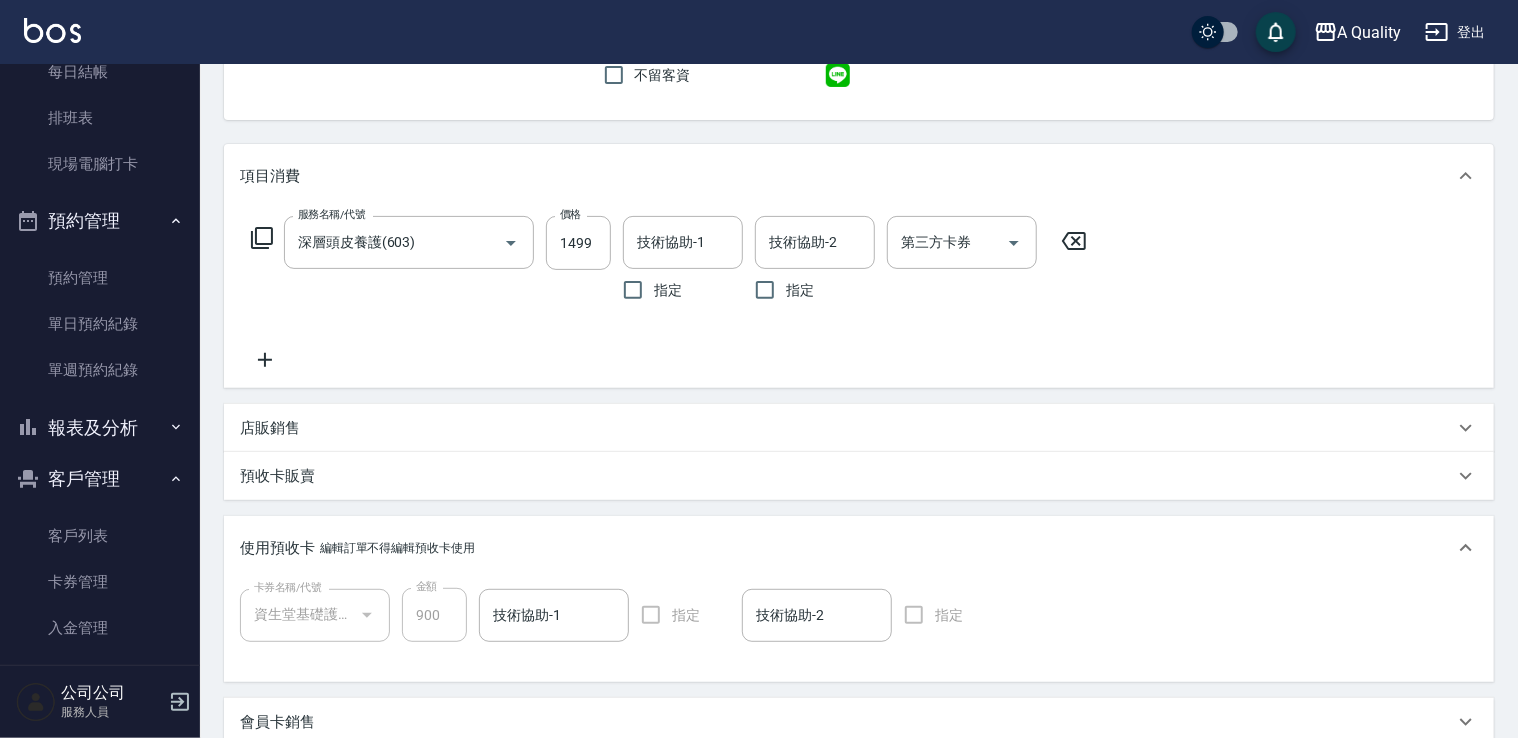 scroll, scrollTop: 0, scrollLeft: 0, axis: both 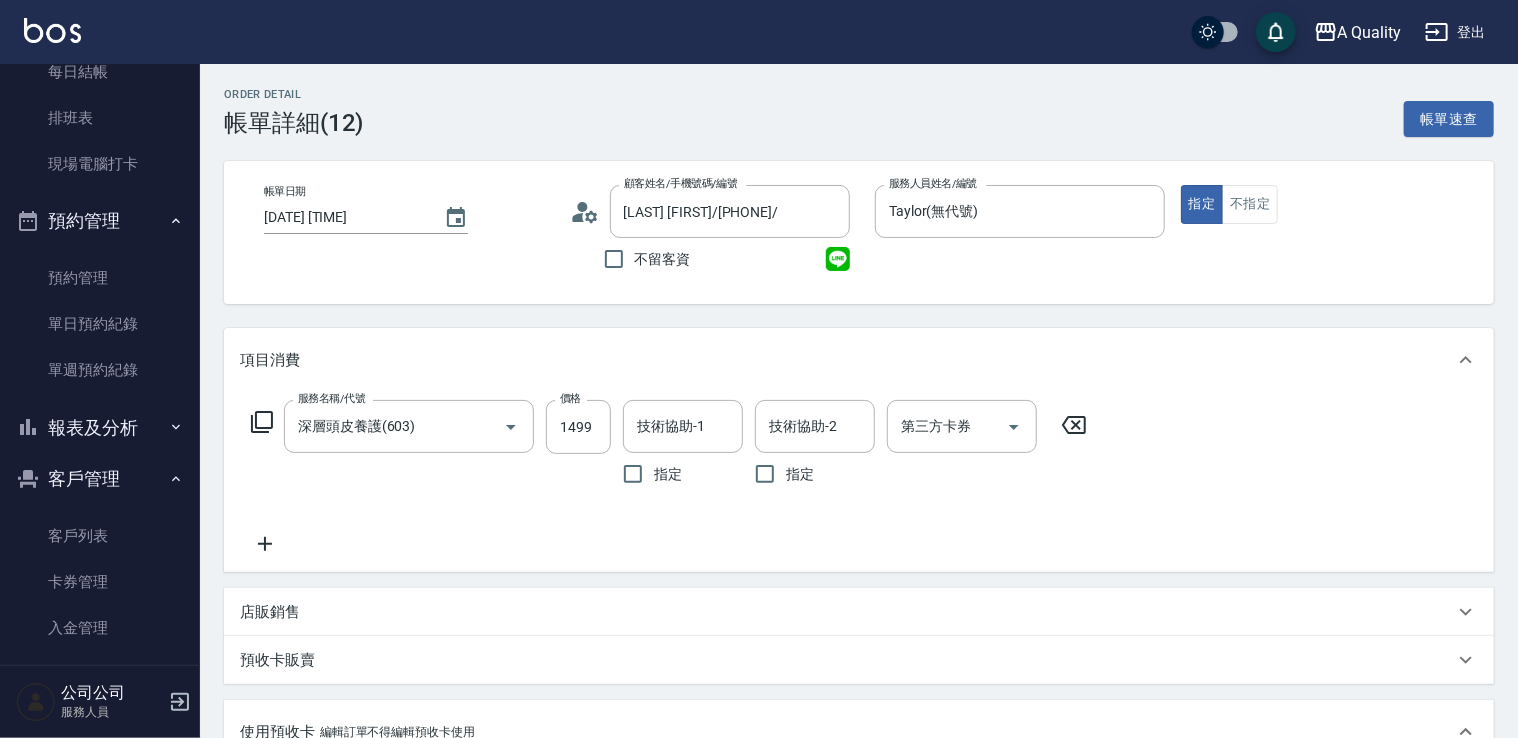 click 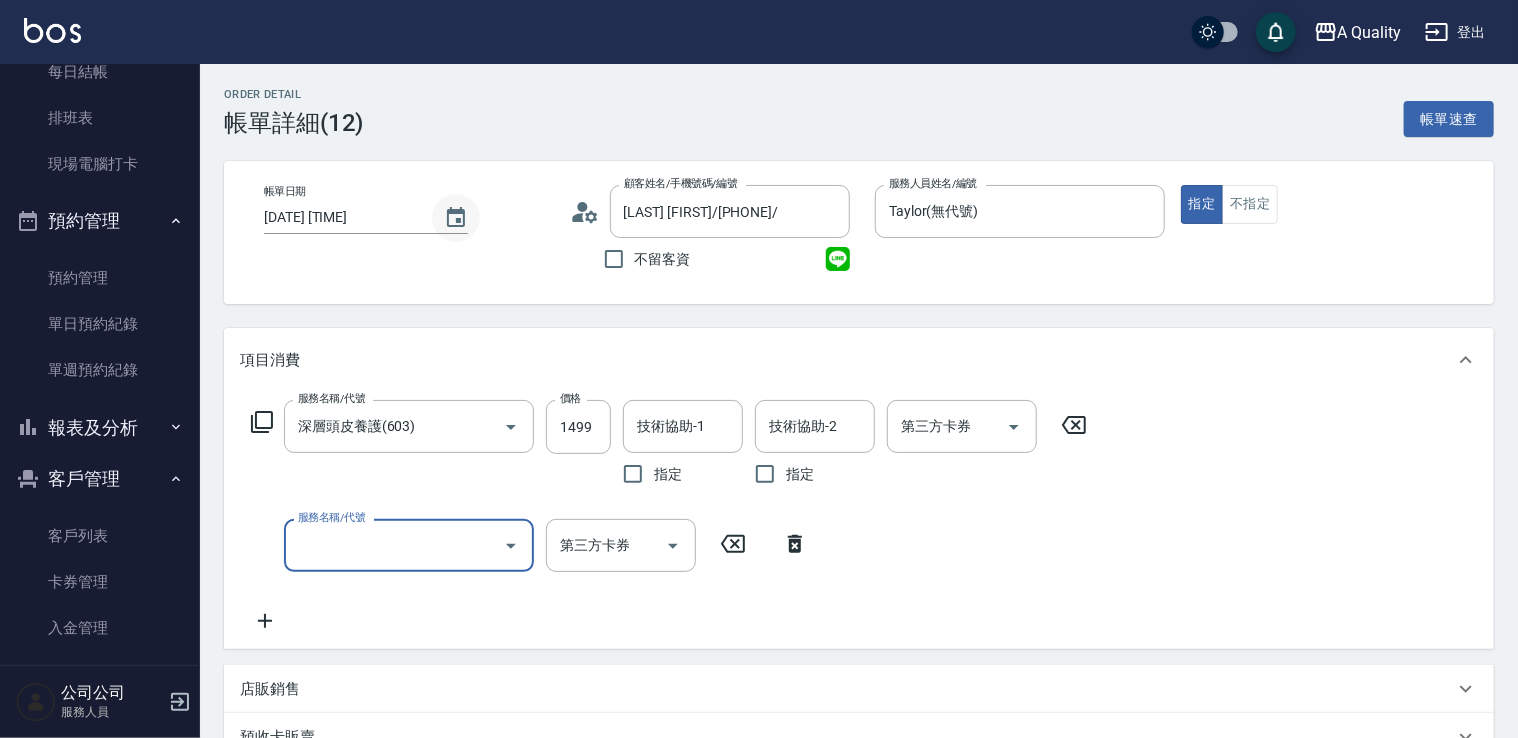 click 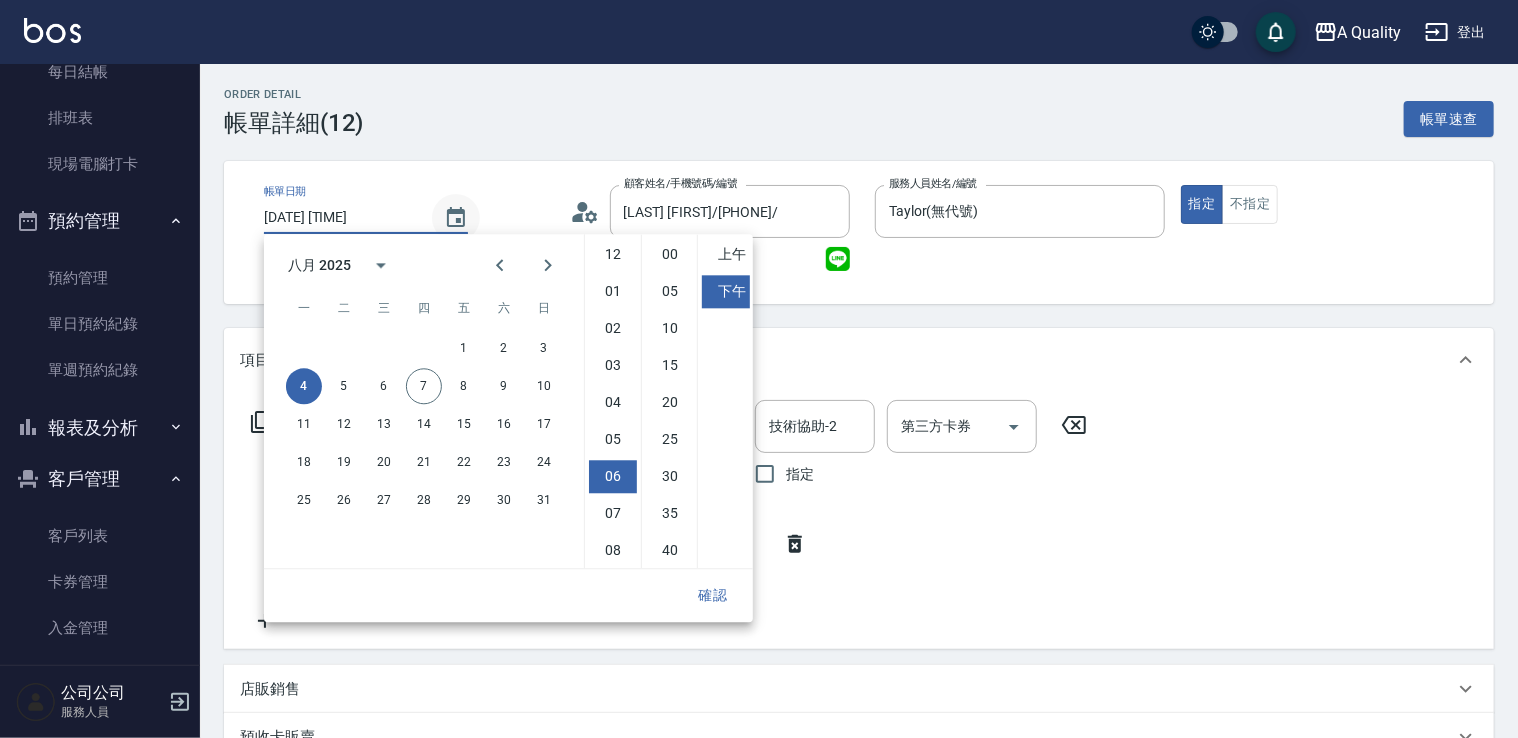 scroll, scrollTop: 112, scrollLeft: 0, axis: vertical 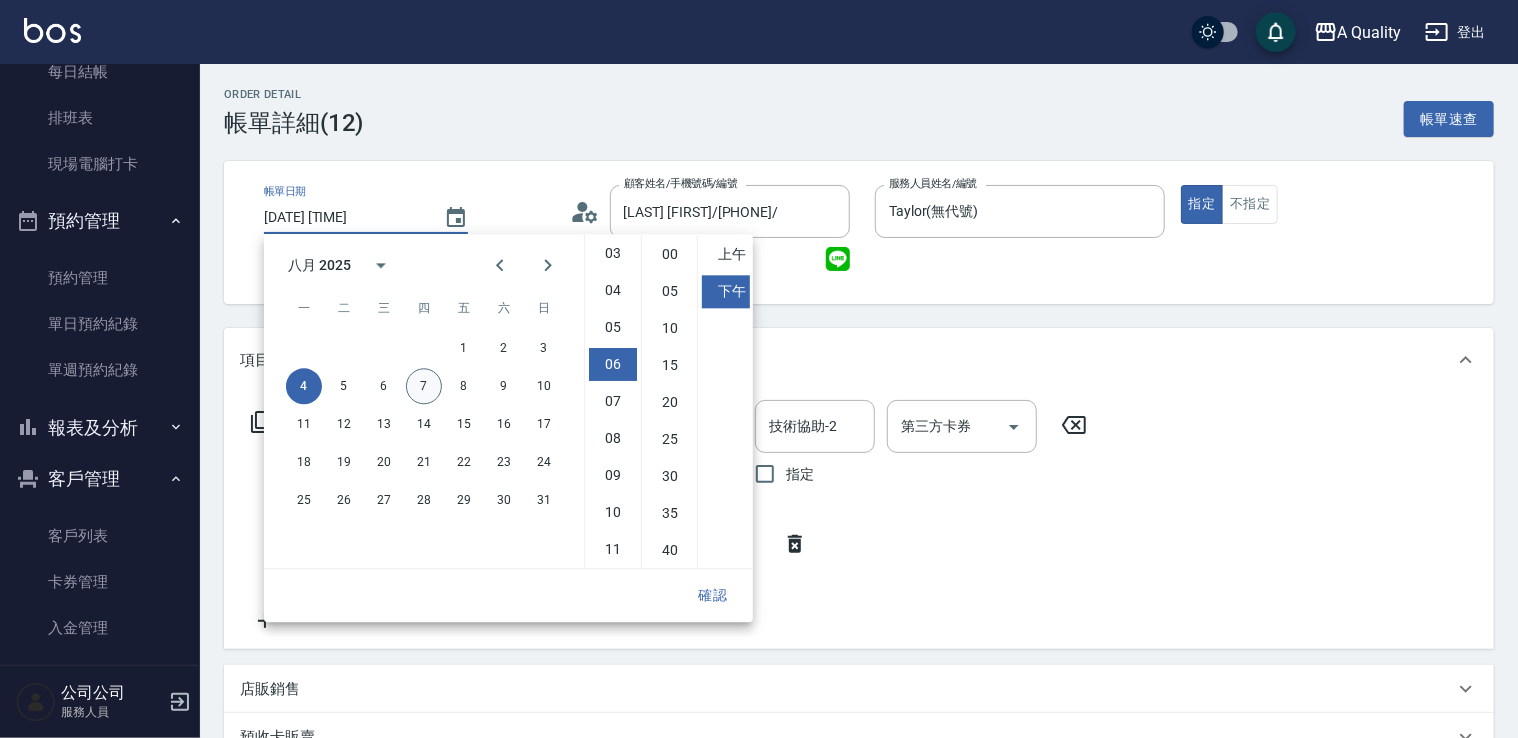 click on "7" at bounding box center (424, 386) 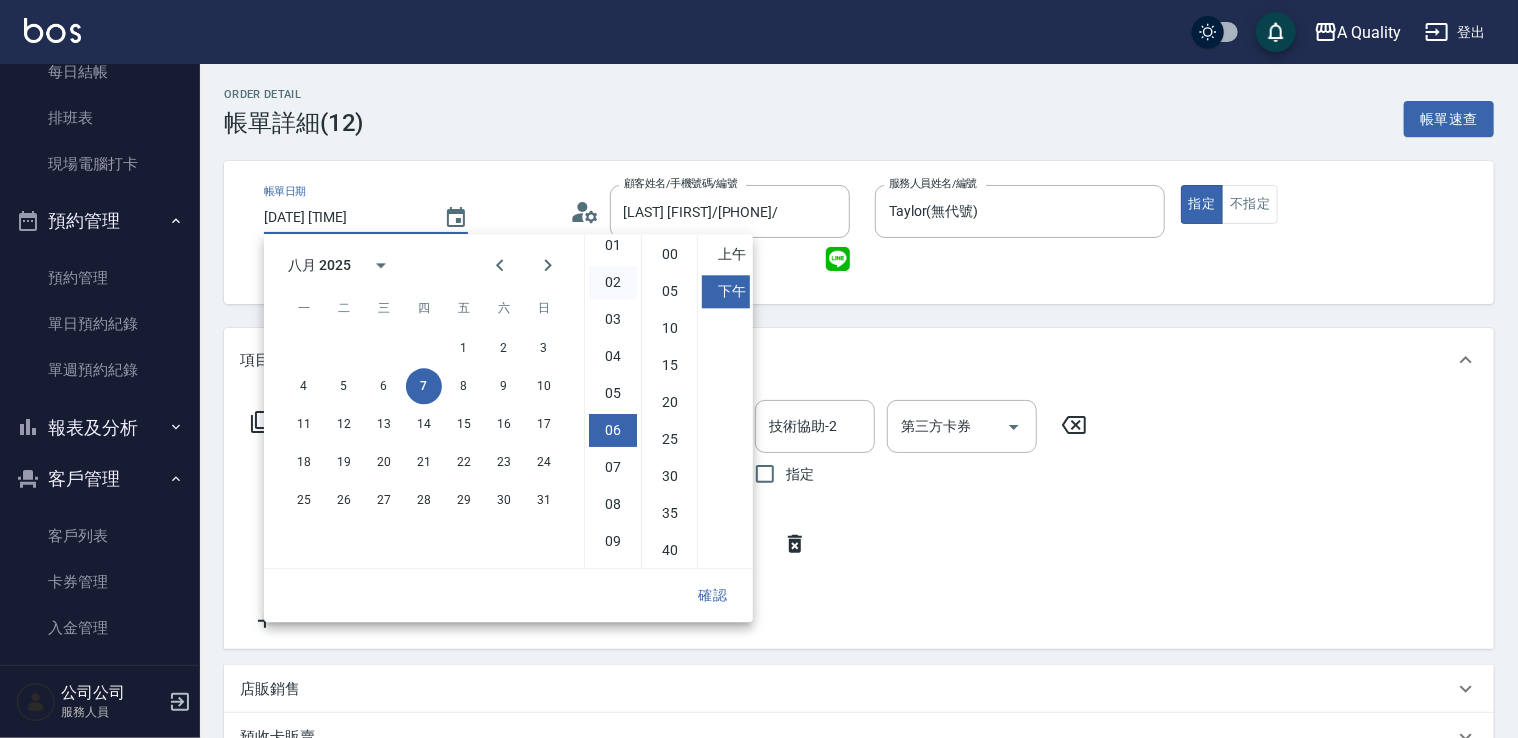 scroll, scrollTop: 12, scrollLeft: 0, axis: vertical 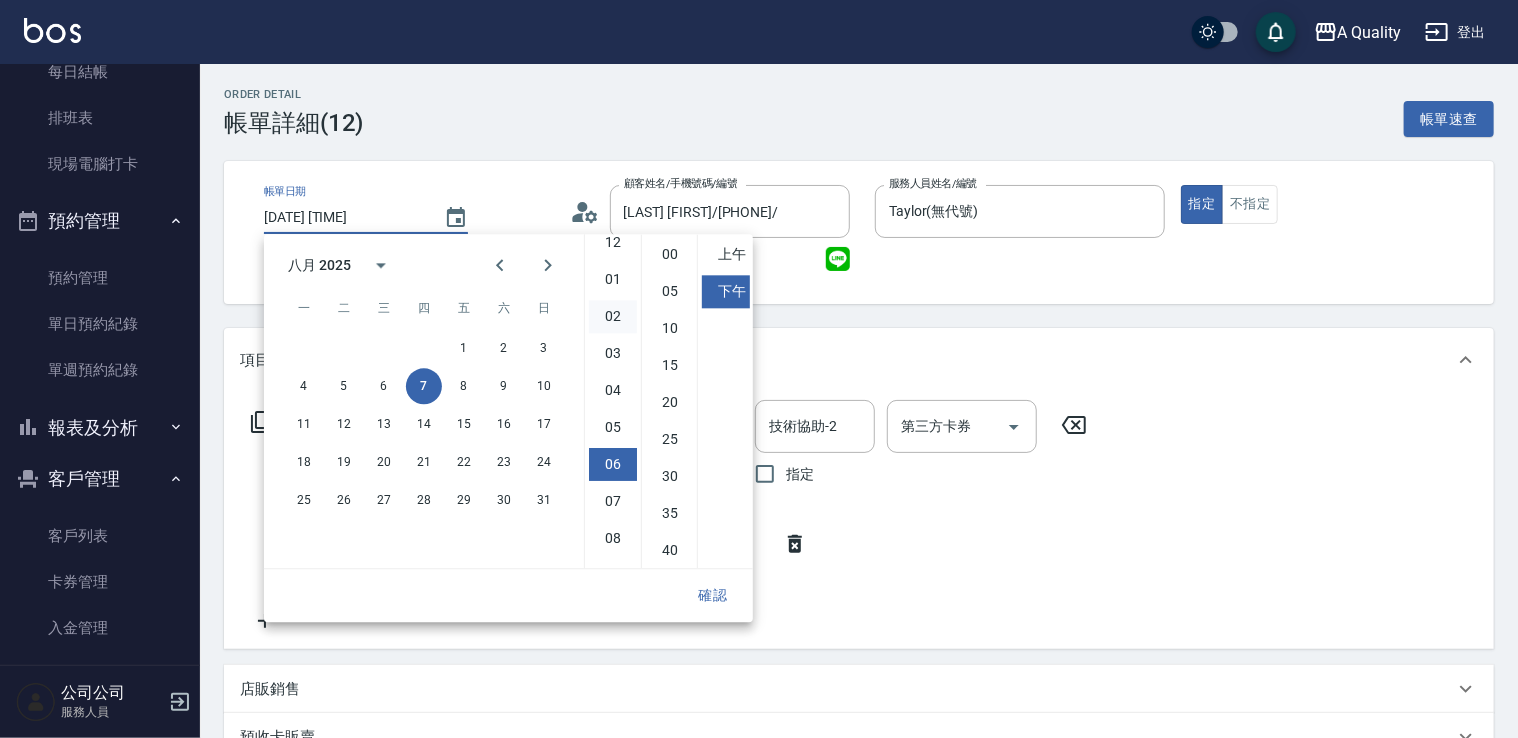 click on "02" at bounding box center [613, 316] 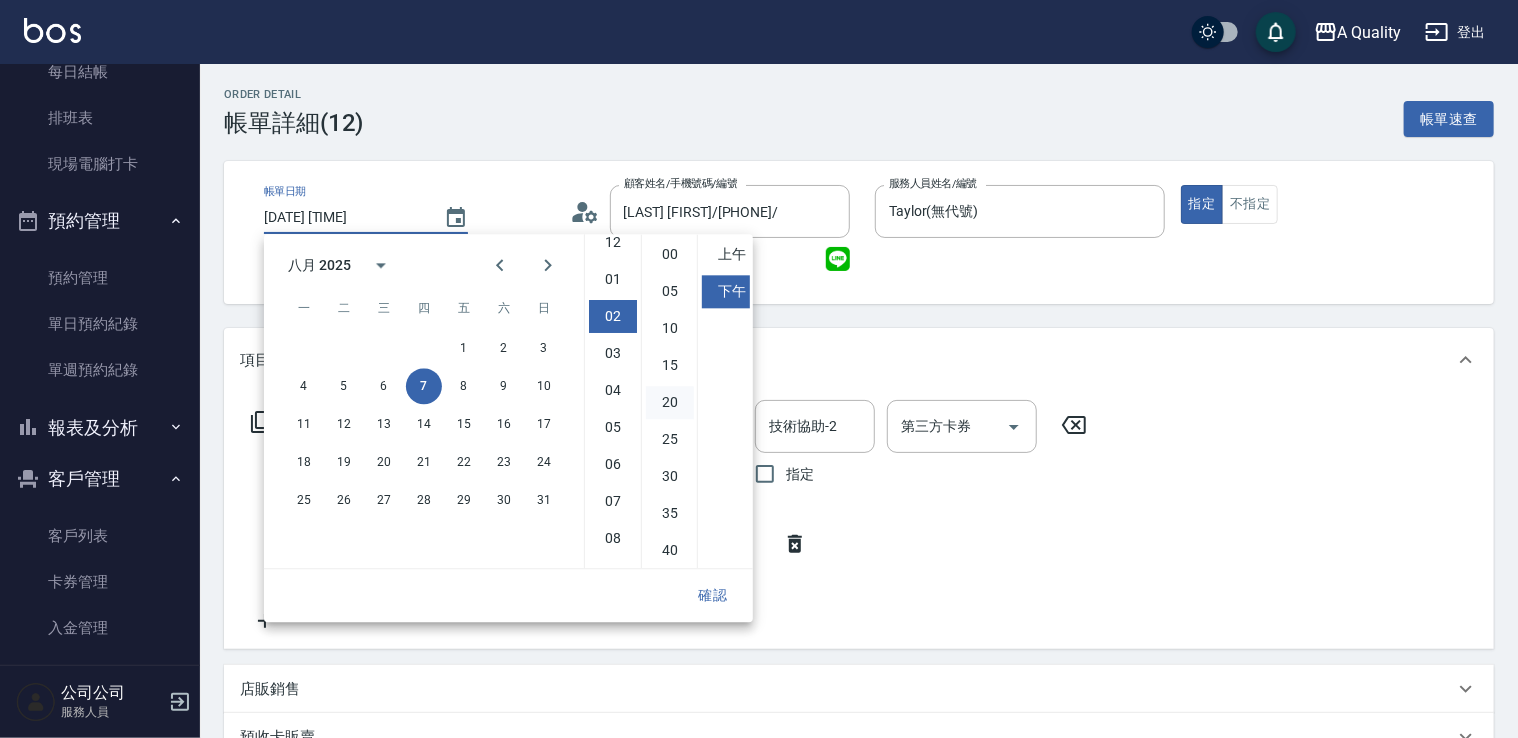 scroll, scrollTop: 74, scrollLeft: 0, axis: vertical 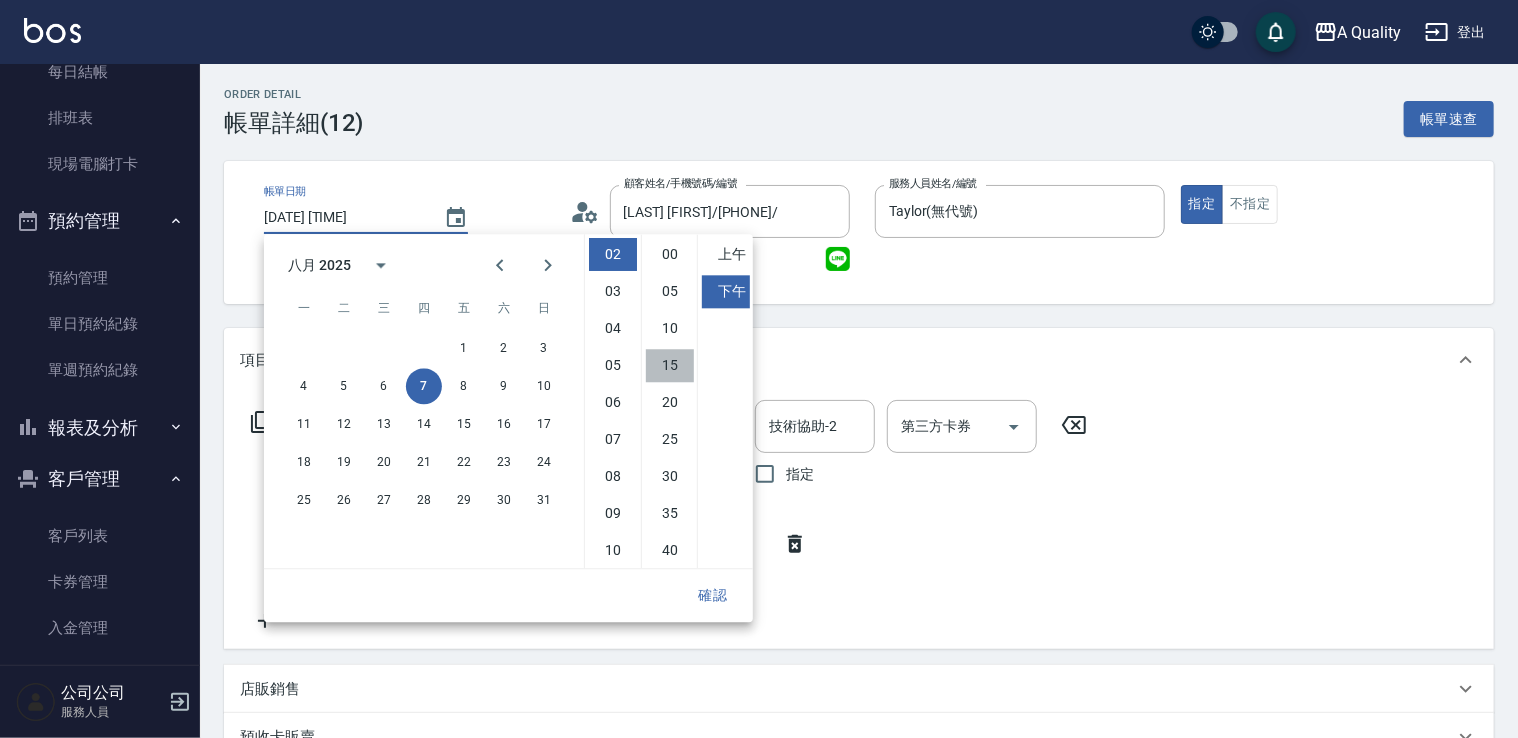 click on "15" at bounding box center [670, 365] 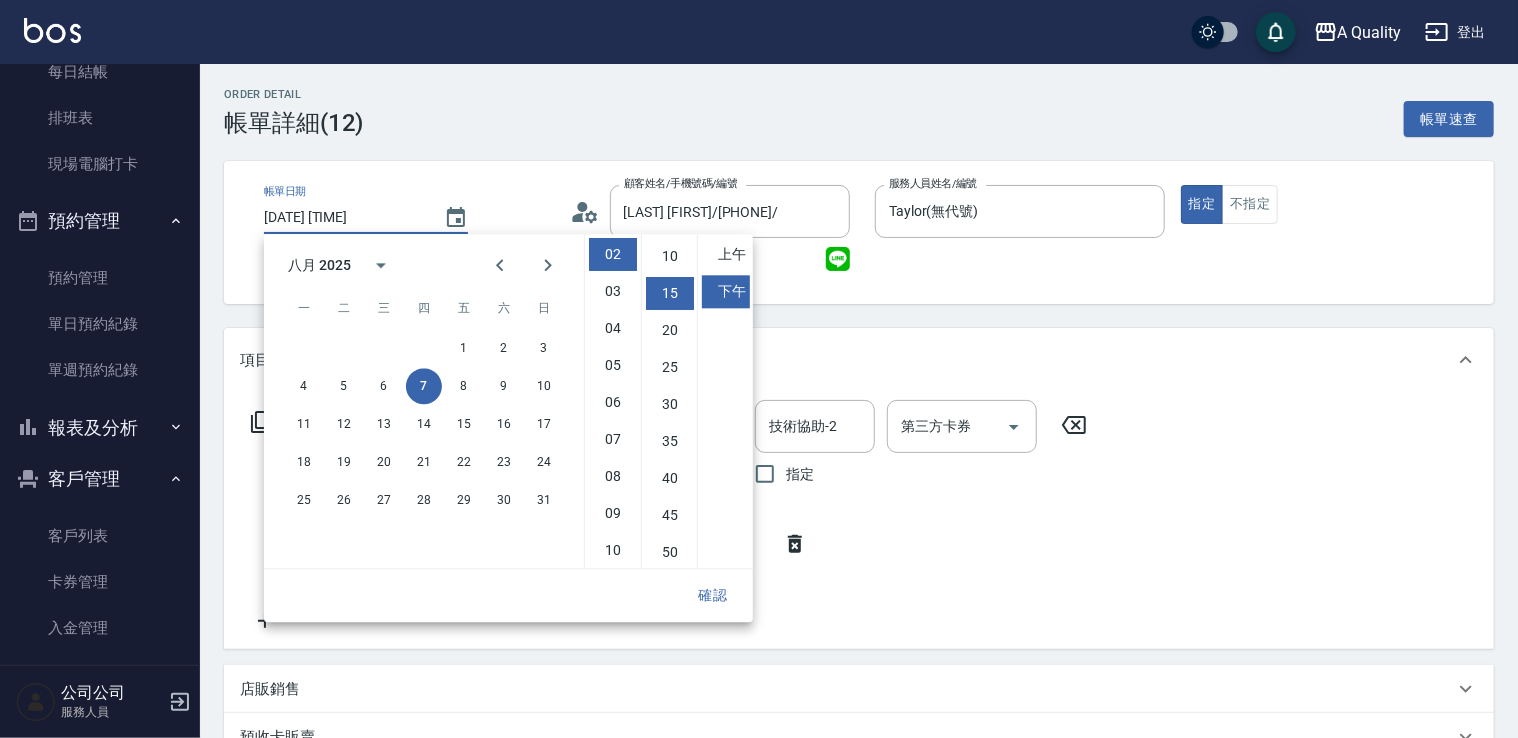 scroll, scrollTop: 111, scrollLeft: 0, axis: vertical 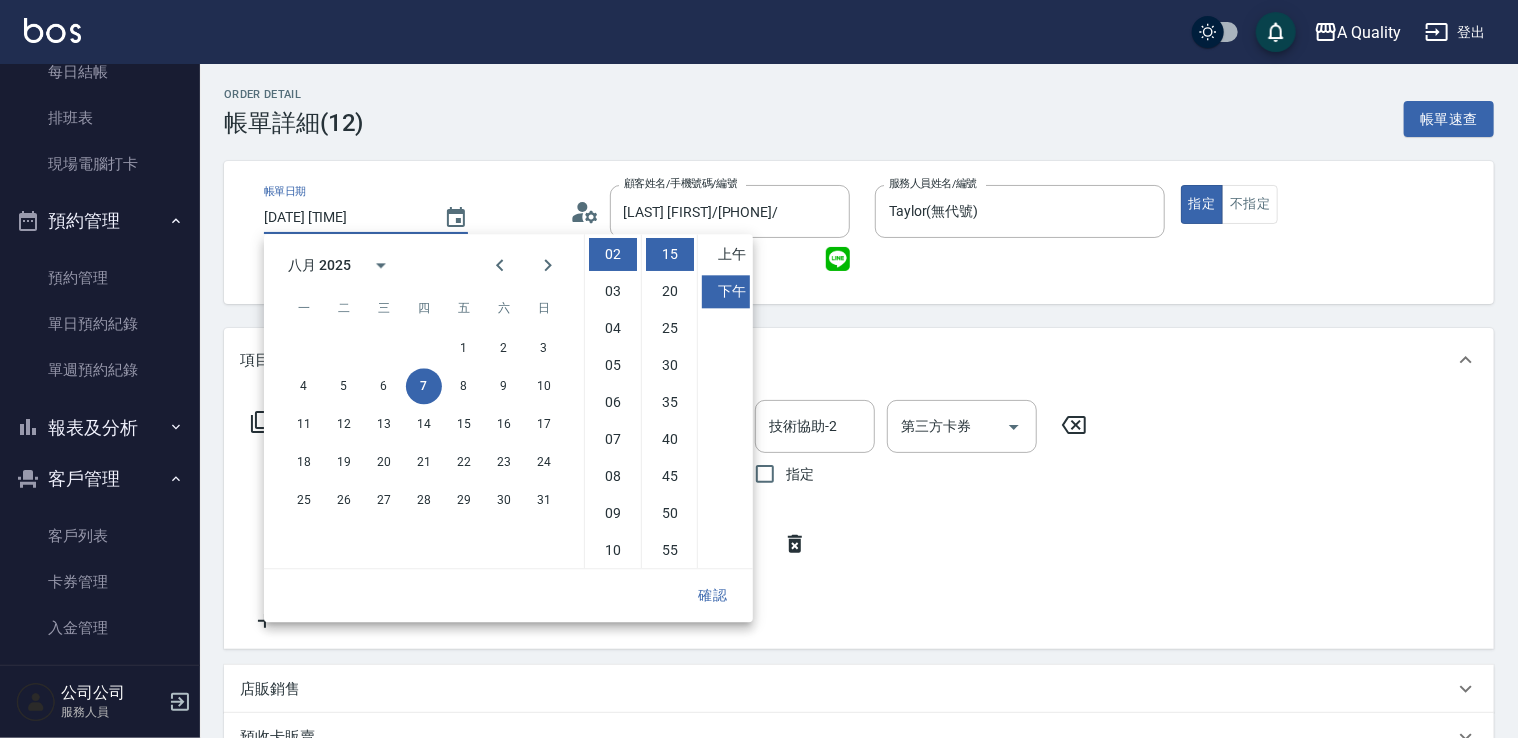click on "確認" at bounding box center (713, 595) 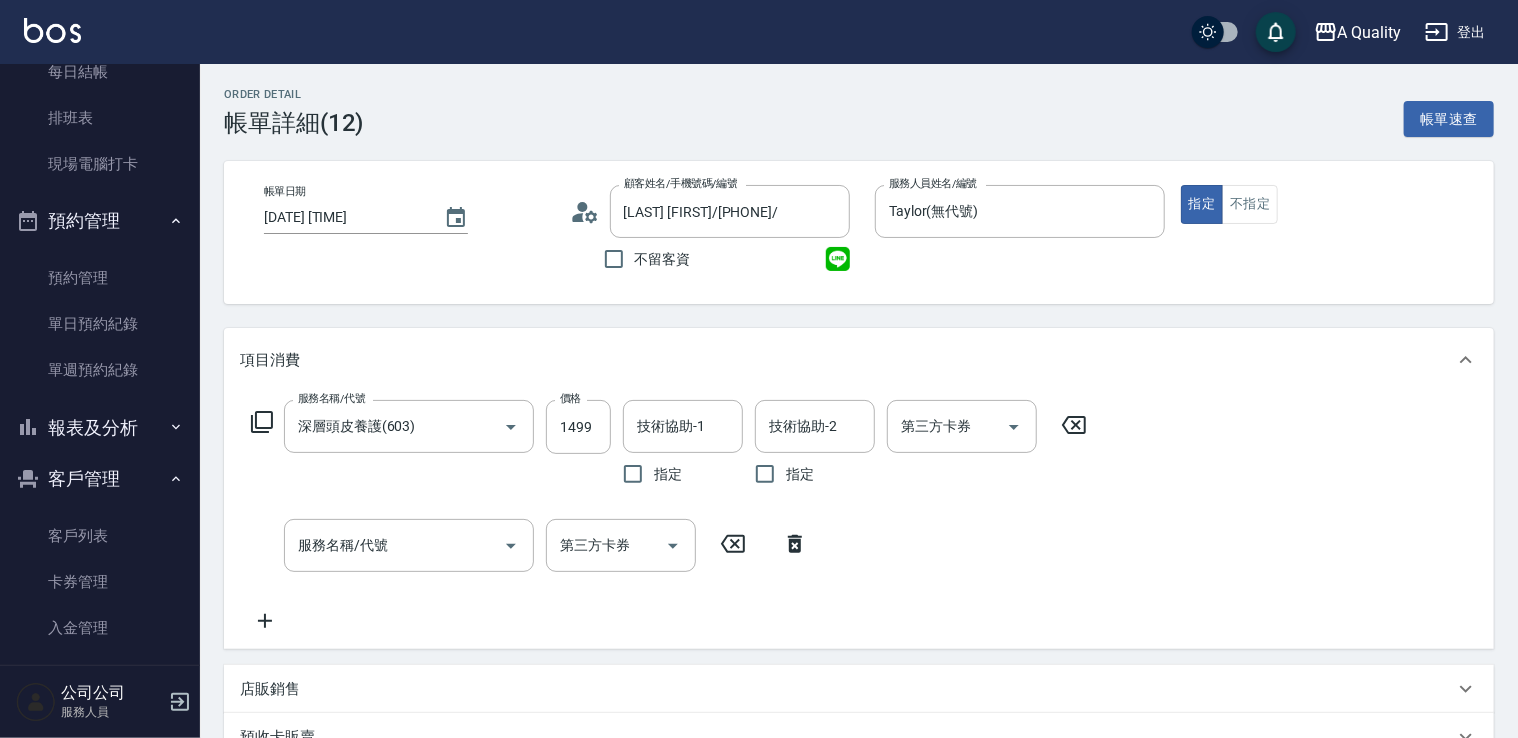 scroll, scrollTop: 300, scrollLeft: 0, axis: vertical 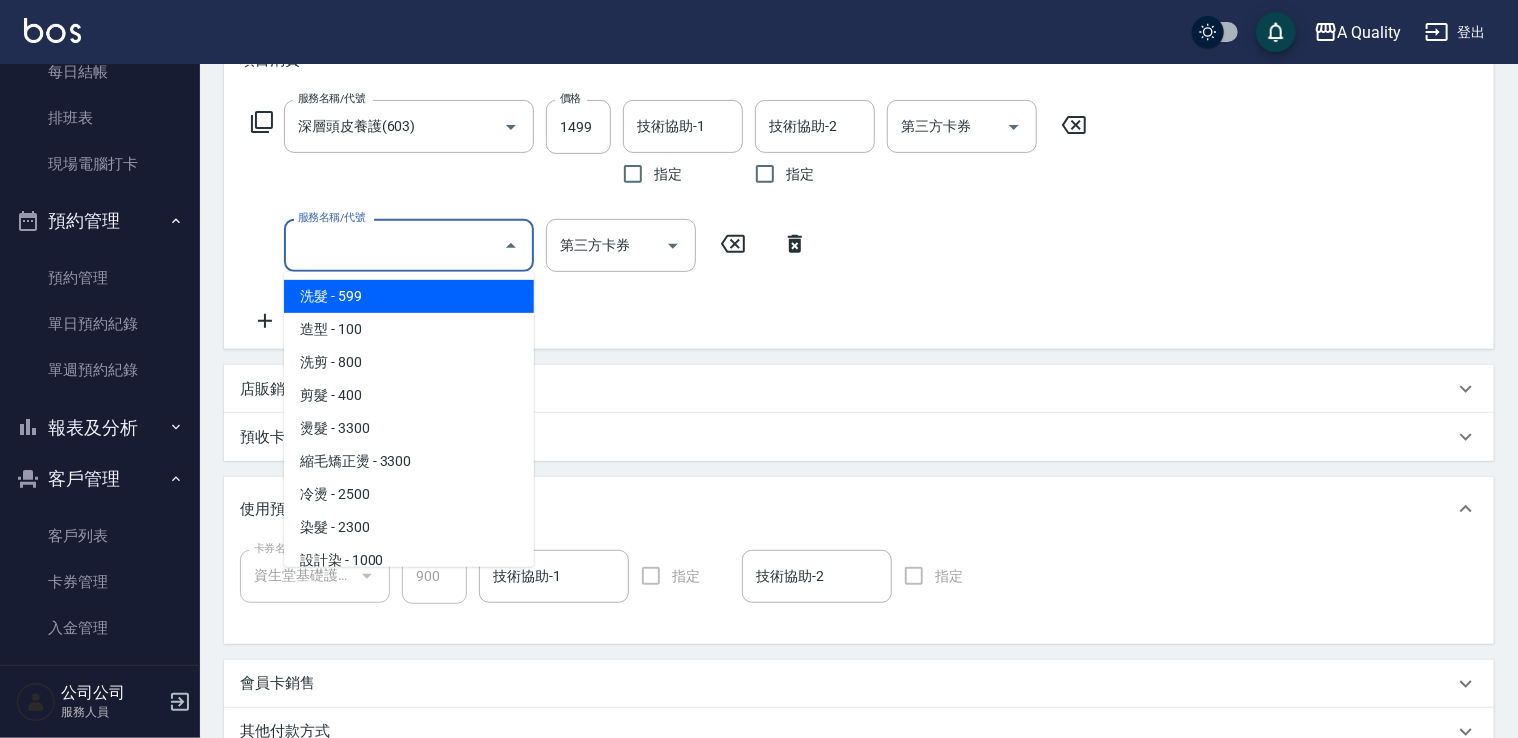 click on "服務名稱/代號" at bounding box center [394, 245] 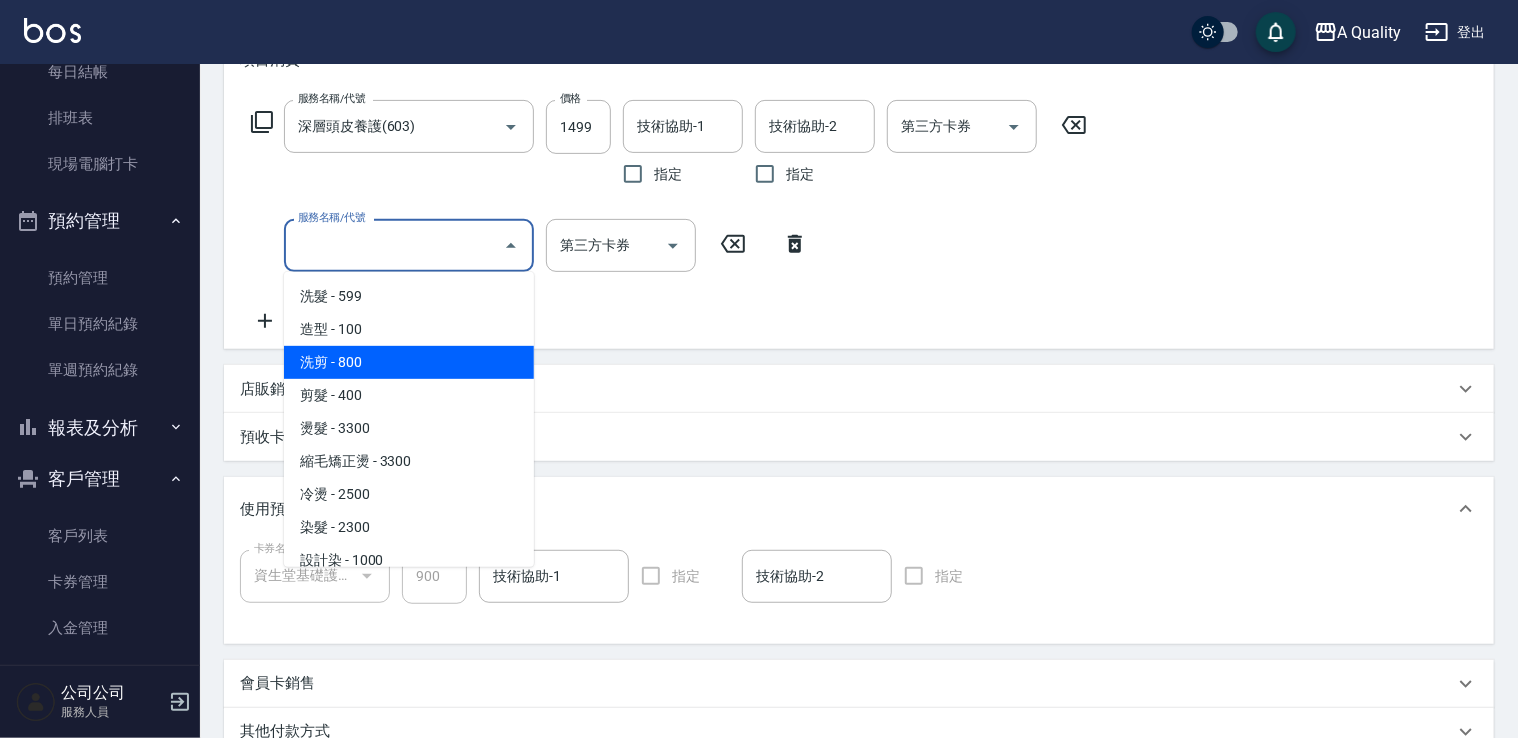 click on "洗剪 - 800" at bounding box center [409, 362] 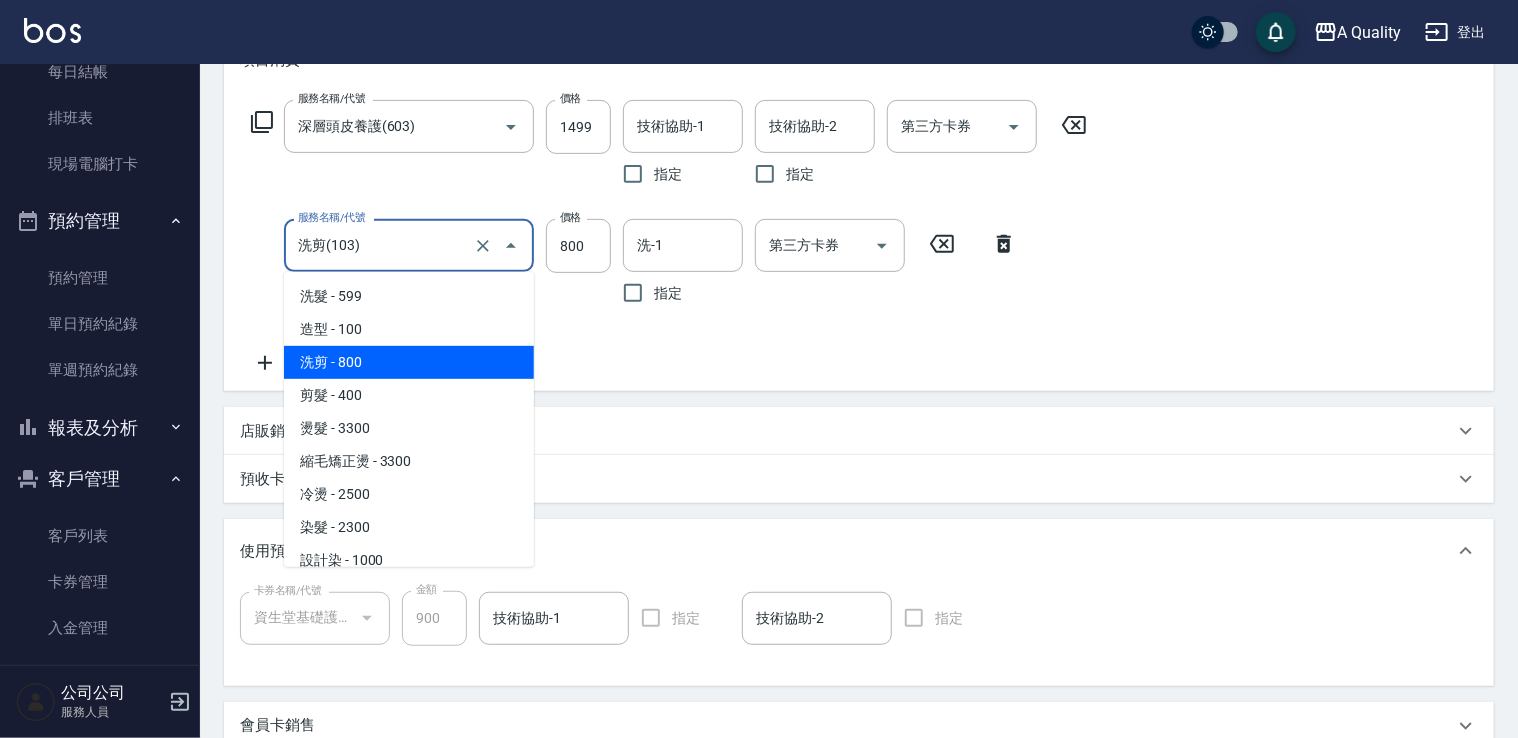 click on "洗剪(103)" at bounding box center (381, 245) 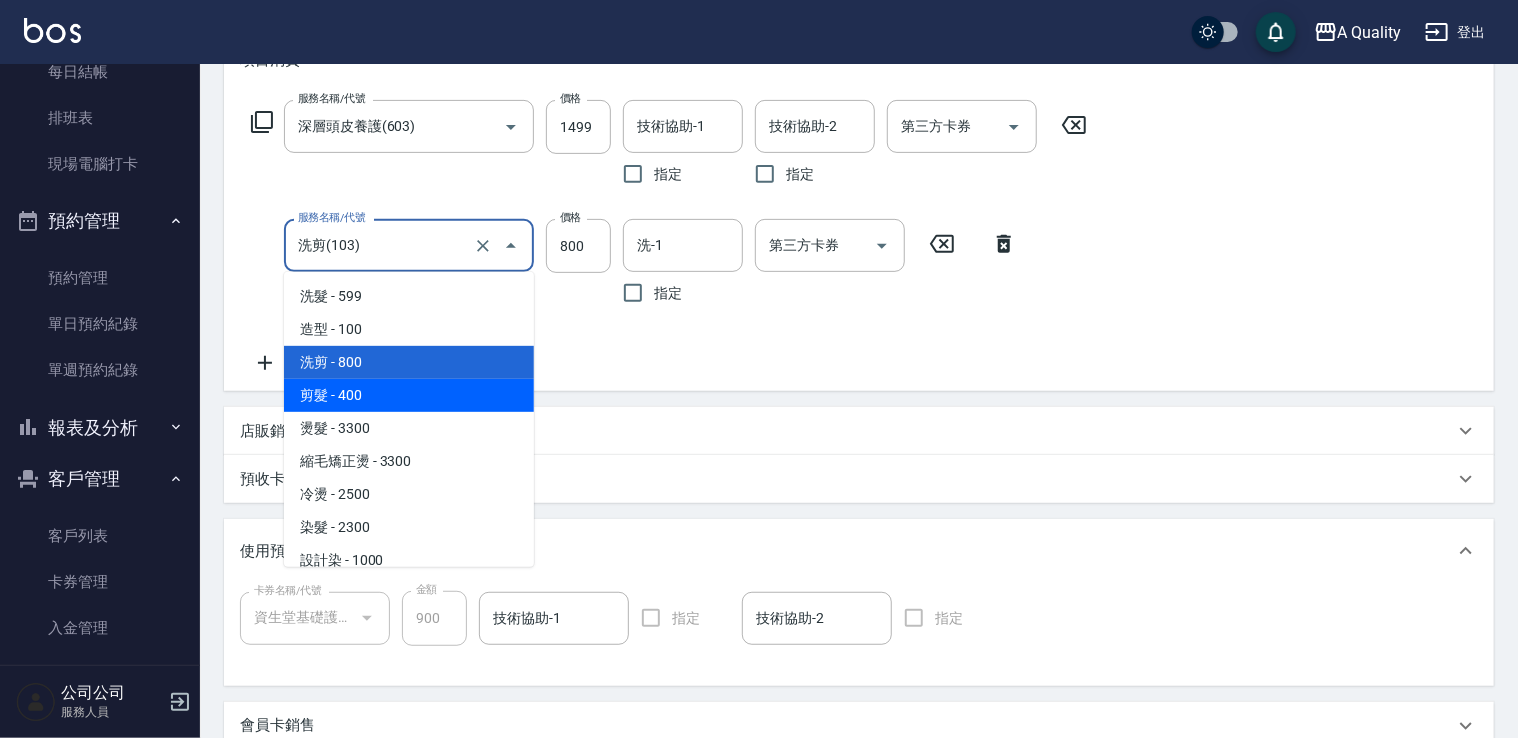 drag, startPoint x: 354, startPoint y: 394, endPoint x: 561, endPoint y: 334, distance: 215.5203 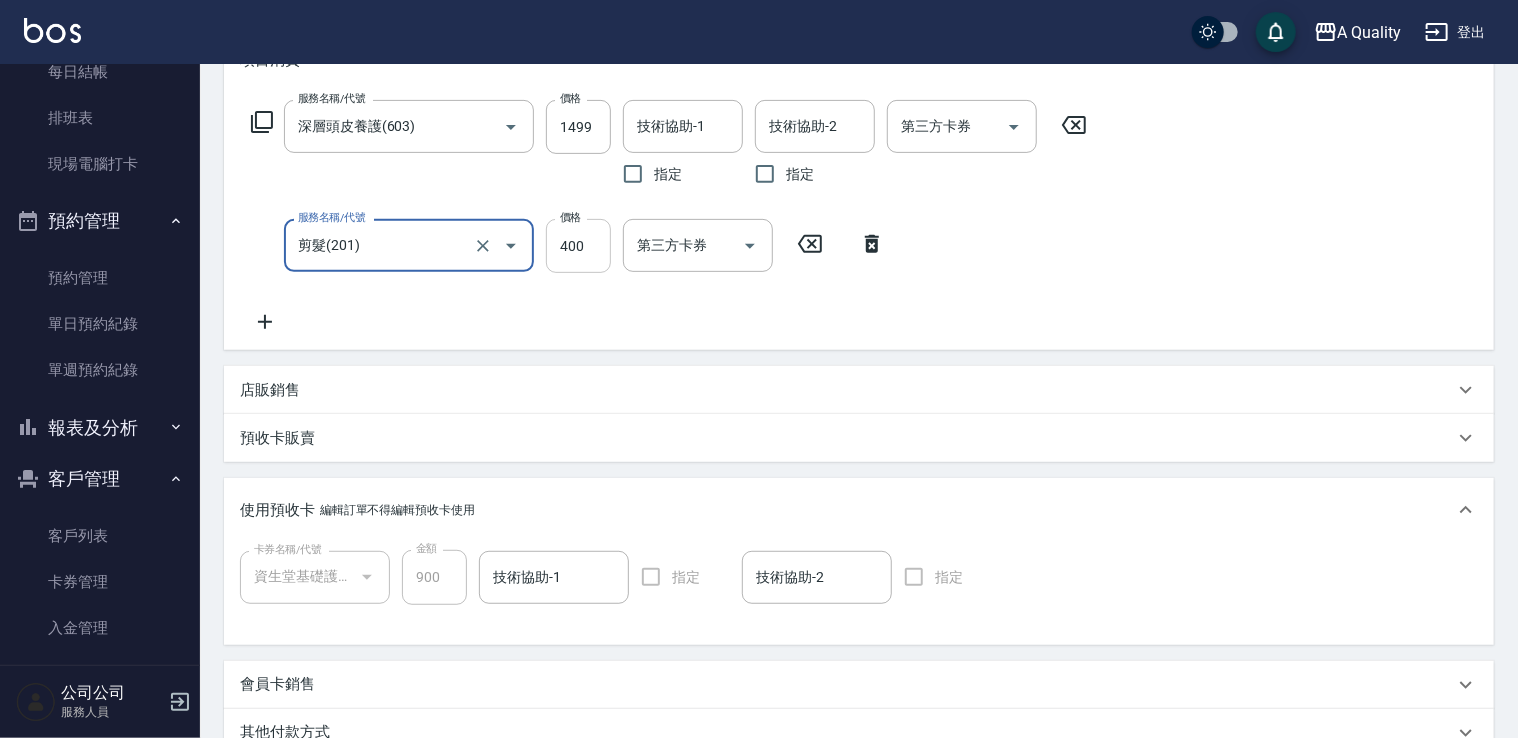 drag, startPoint x: 578, startPoint y: 242, endPoint x: 568, endPoint y: 244, distance: 10.198039 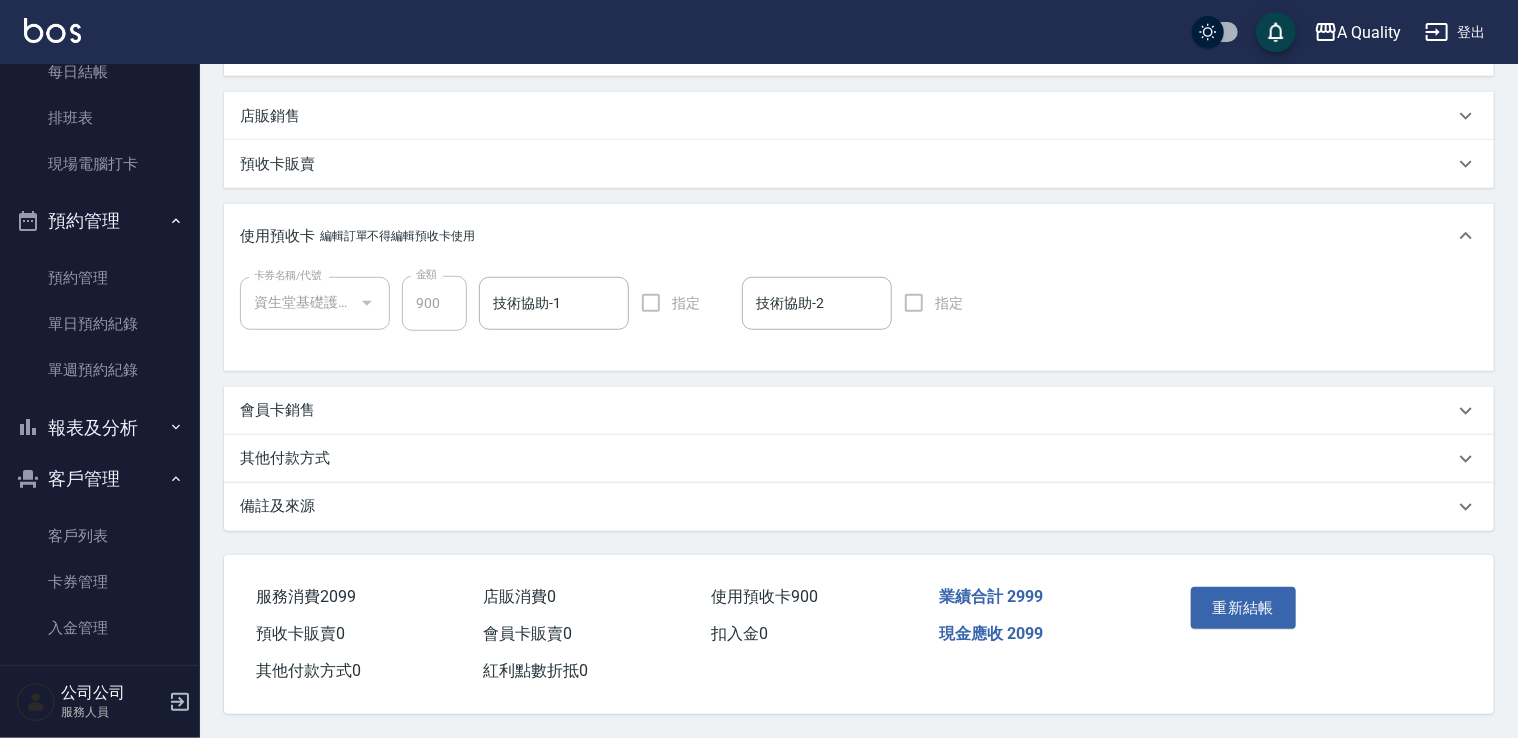 scroll, scrollTop: 580, scrollLeft: 0, axis: vertical 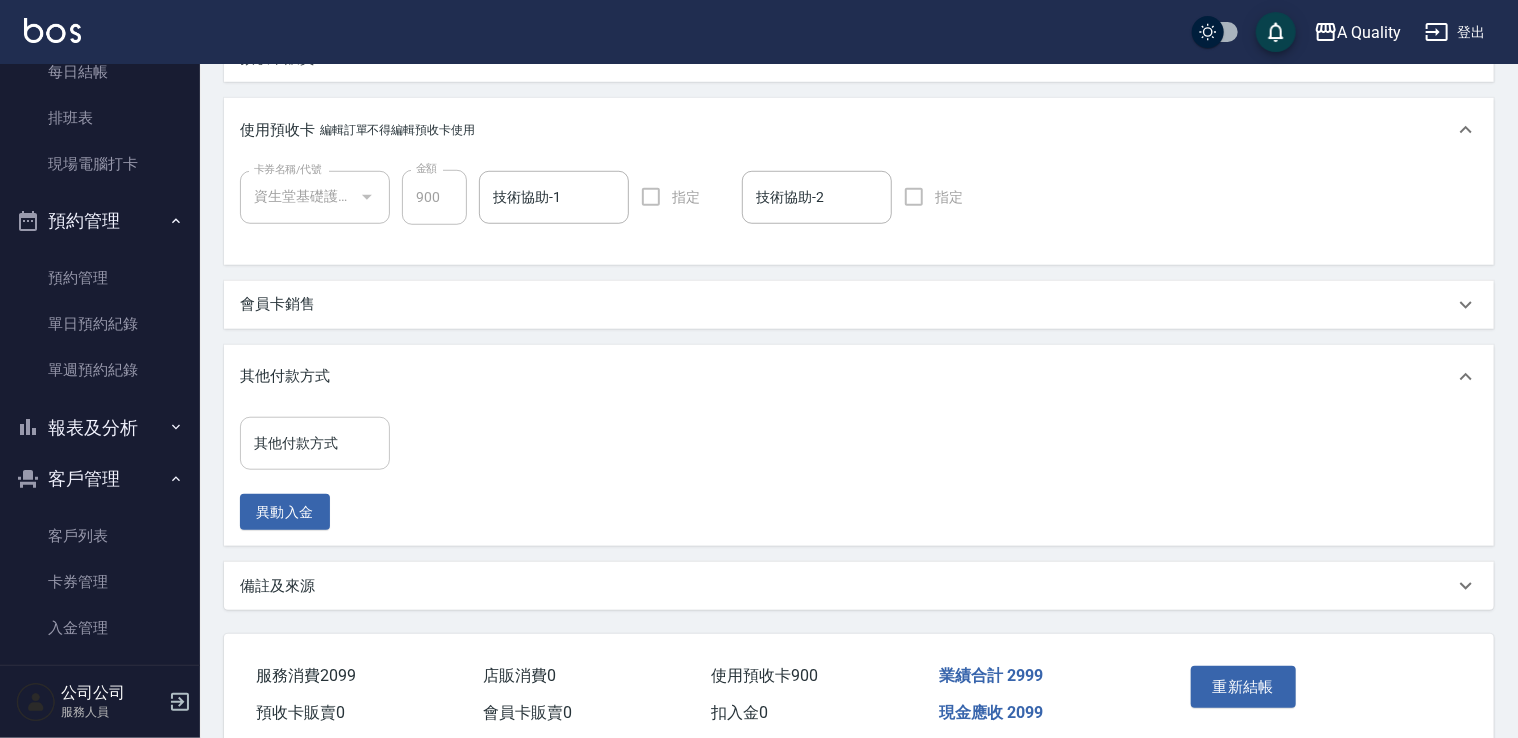 click on "其他付款方式" at bounding box center [315, 443] 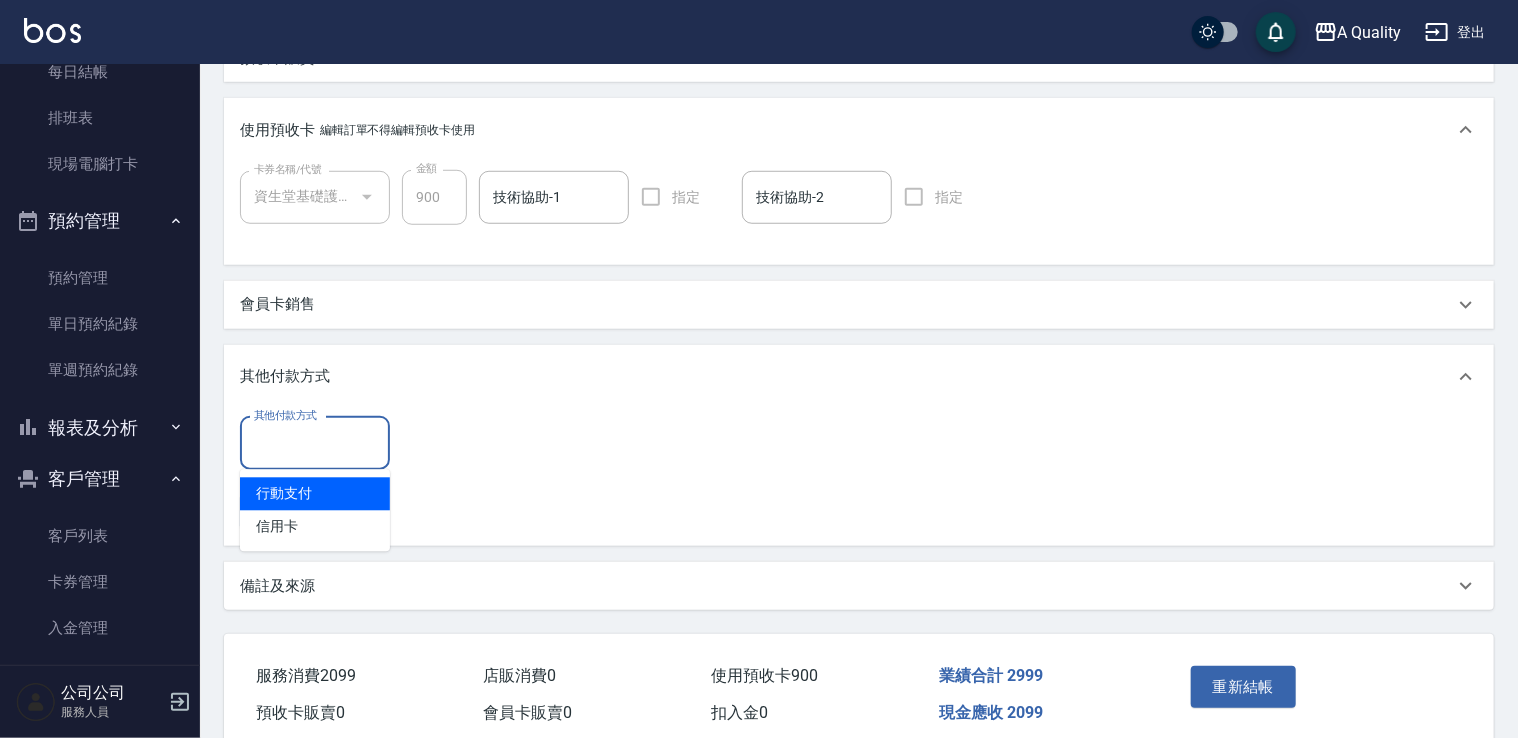 drag, startPoint x: 306, startPoint y: 484, endPoint x: 388, endPoint y: 482, distance: 82.02438 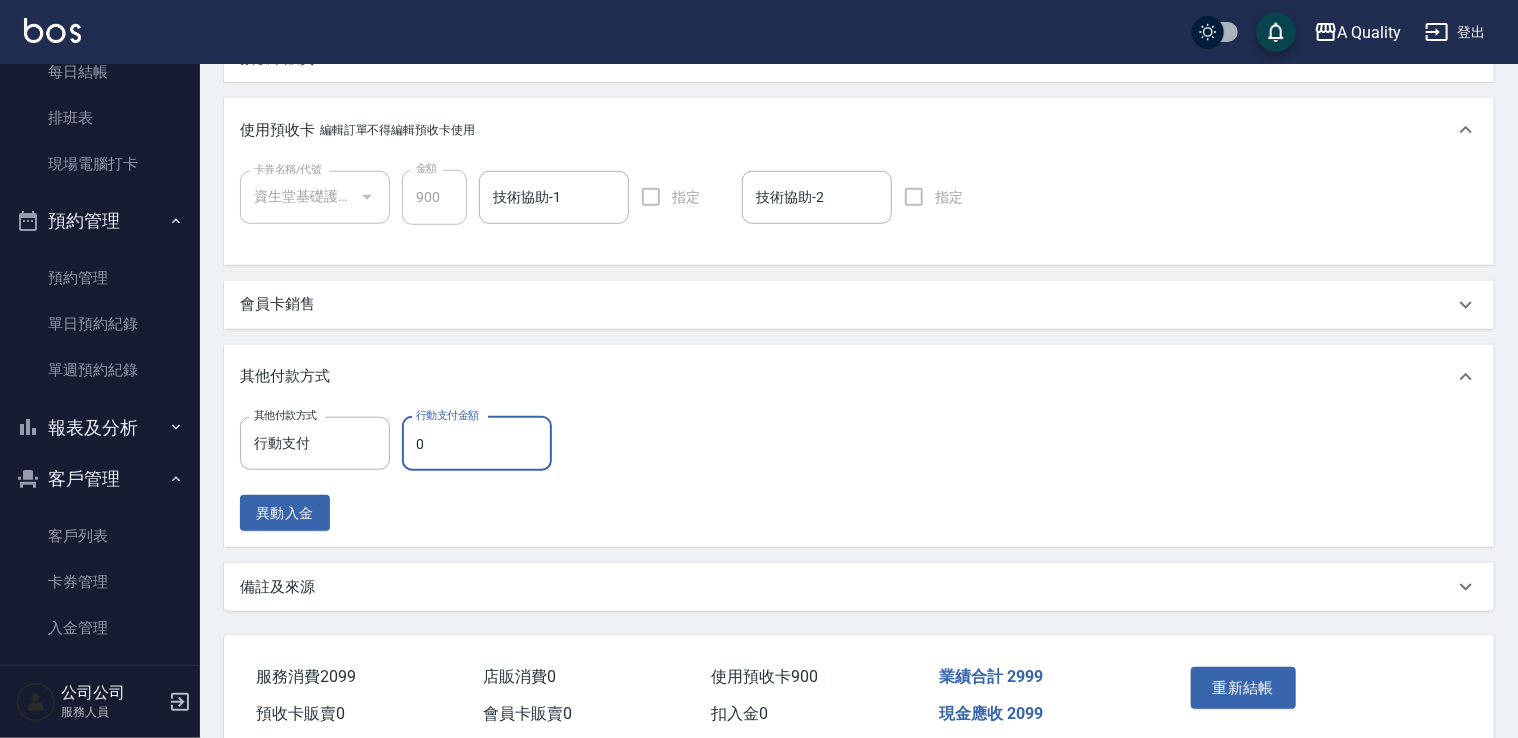 click on "0" at bounding box center (477, 444) 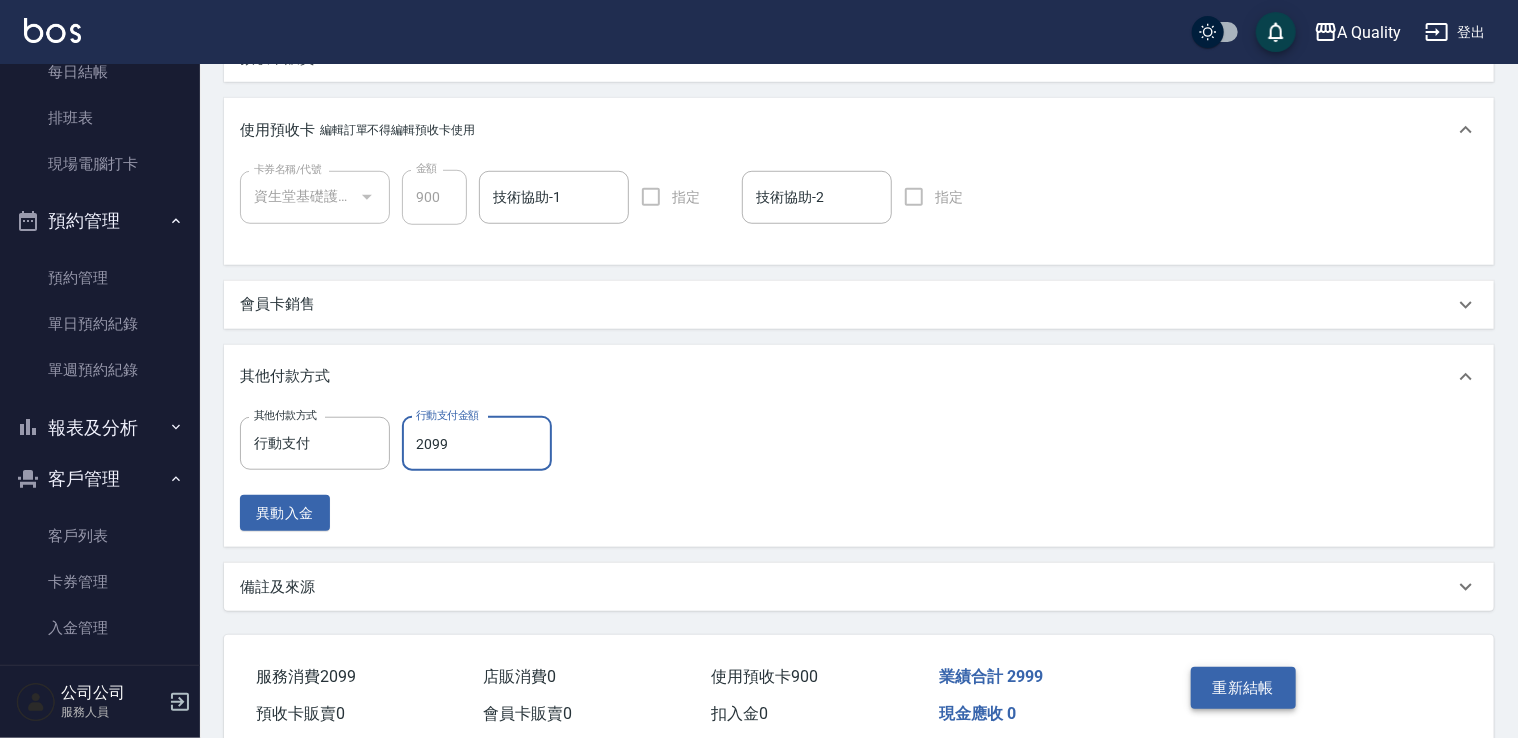 type on "2099" 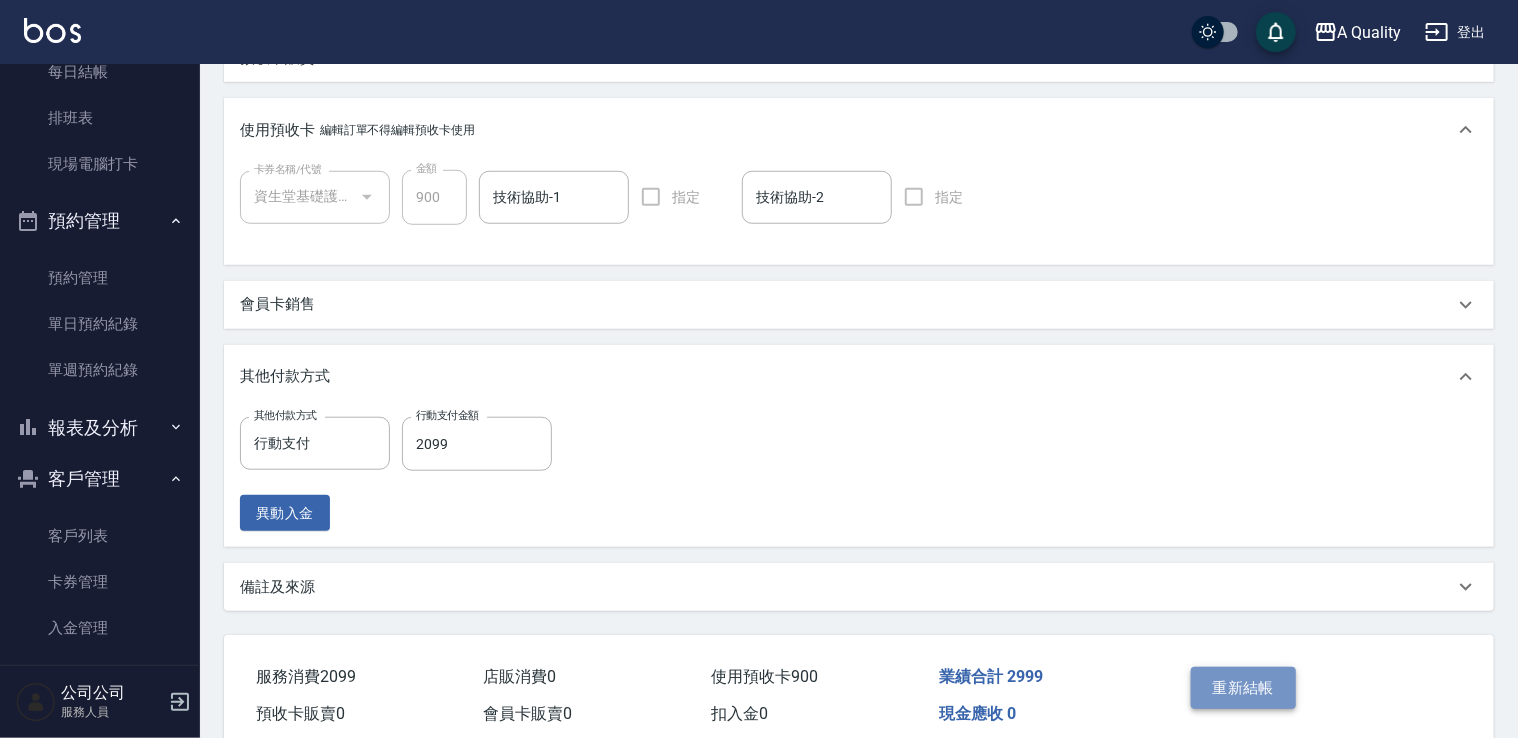 click on "重新結帳" at bounding box center [1244, 688] 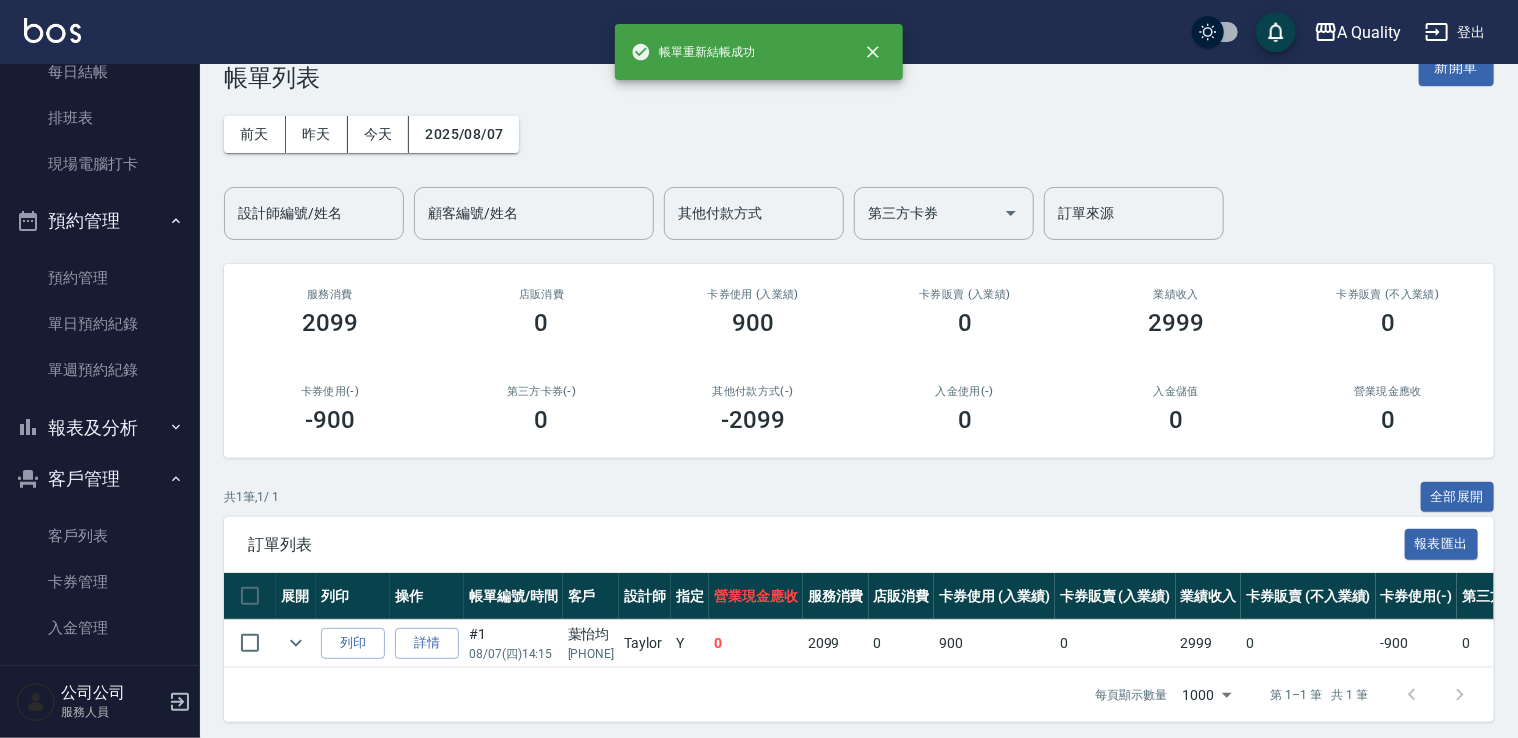 scroll, scrollTop: 67, scrollLeft: 0, axis: vertical 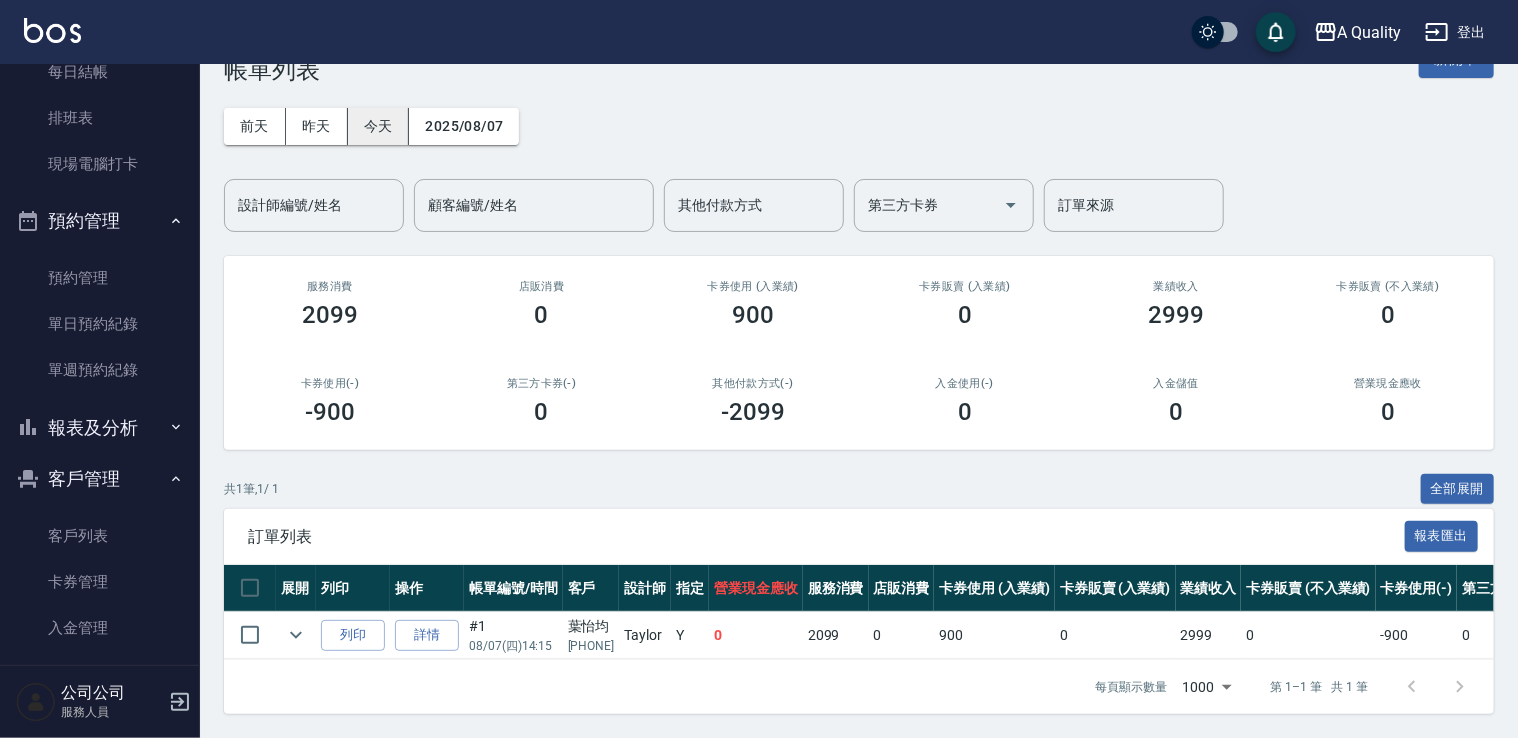 click on "今天" at bounding box center (379, 126) 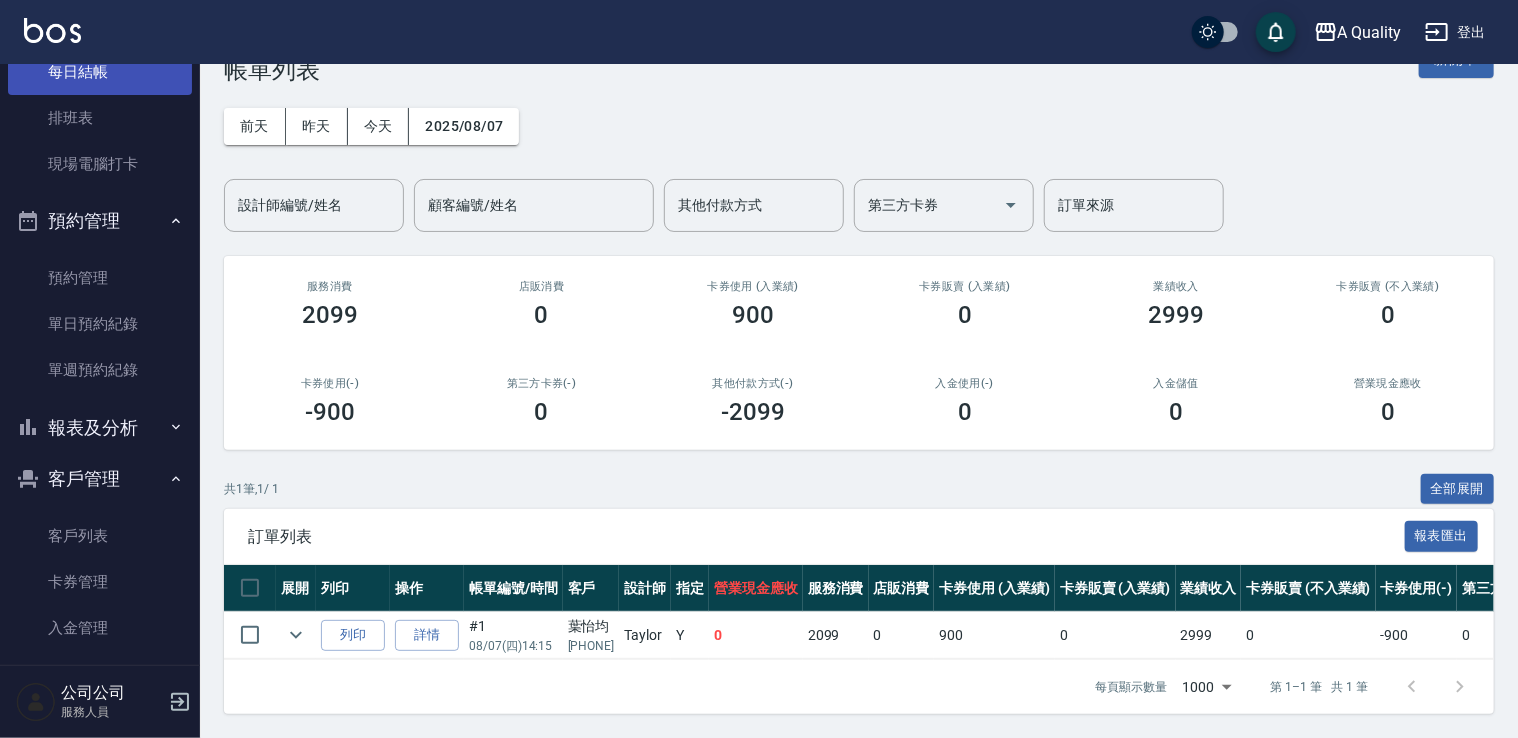 click on "每日結帳" at bounding box center (100, 72) 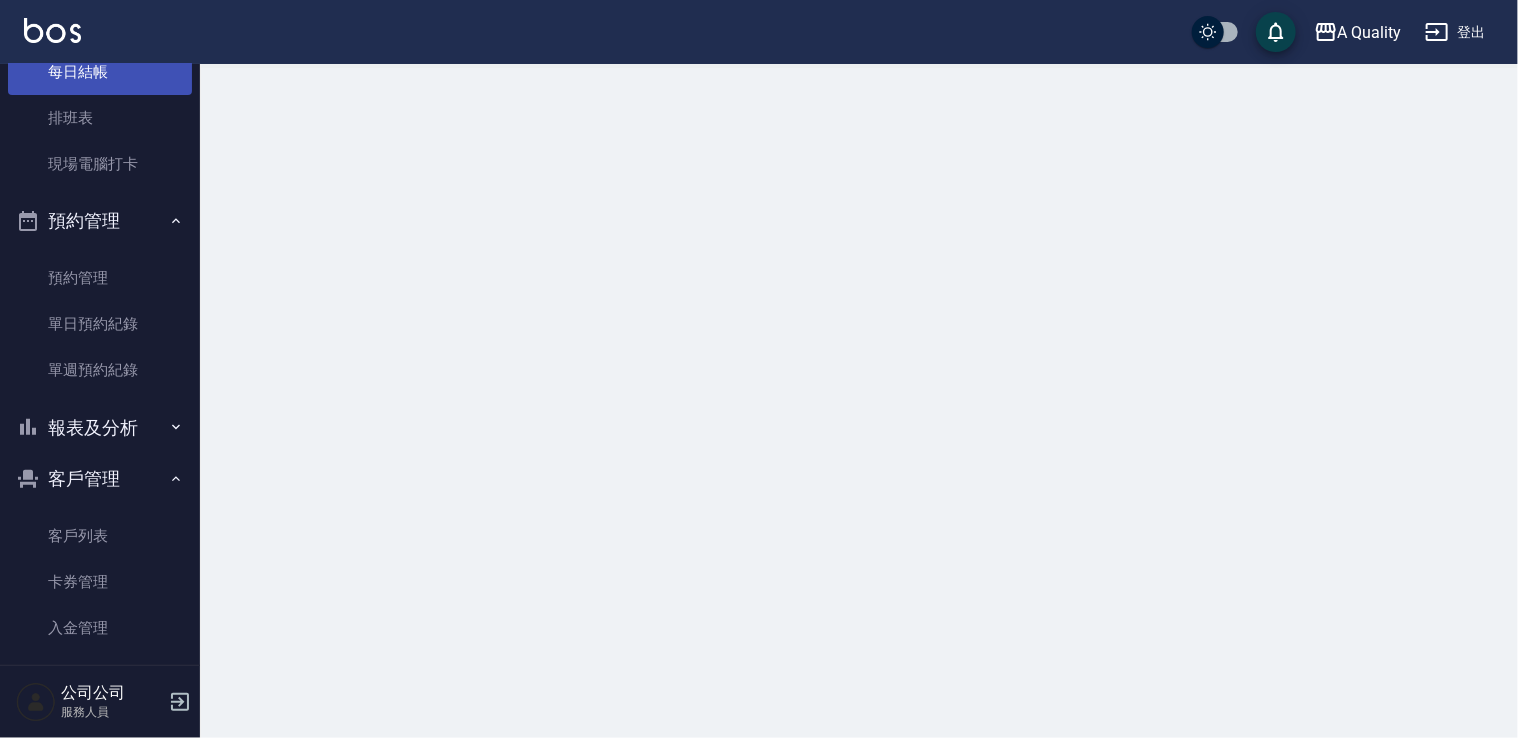 scroll, scrollTop: 0, scrollLeft: 0, axis: both 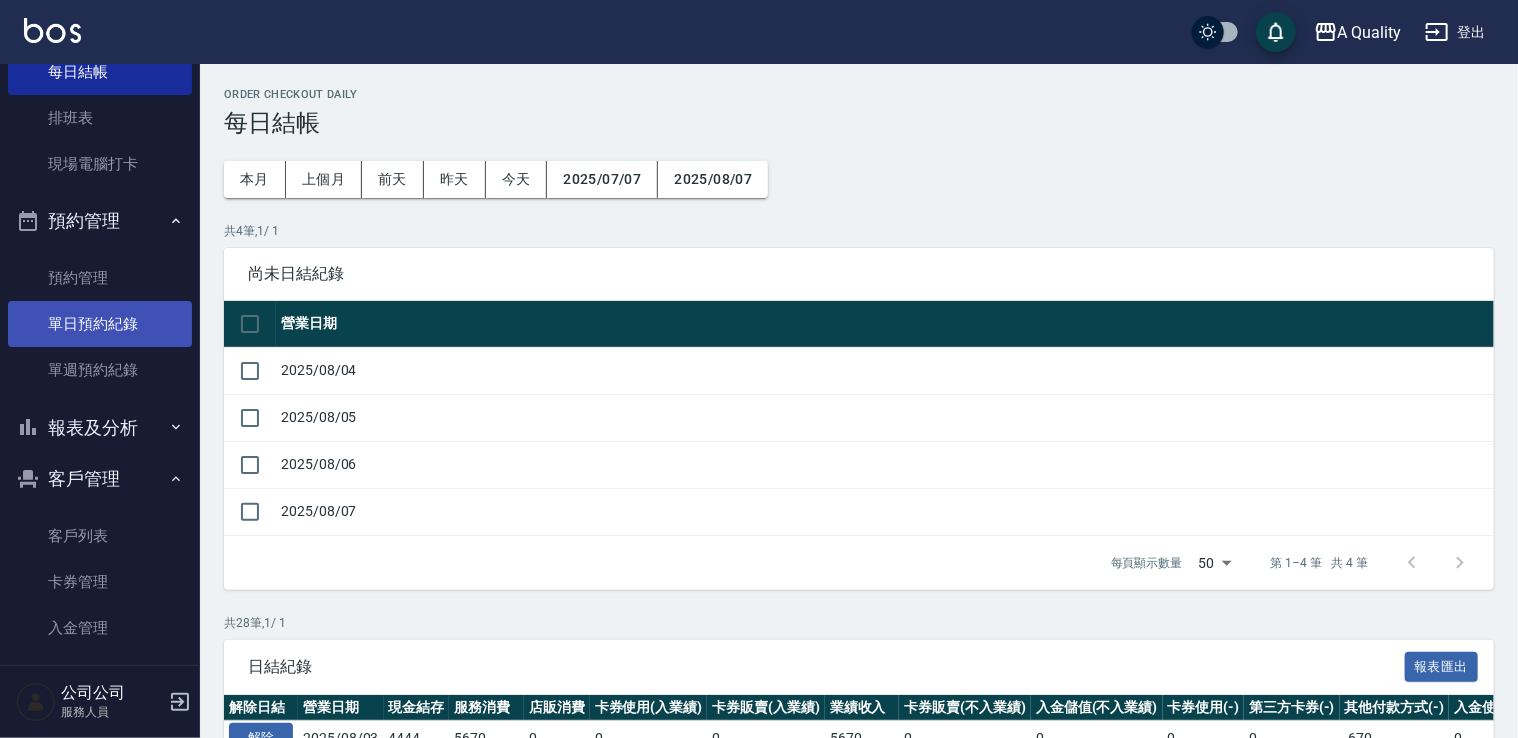 click on "單日預約紀錄" at bounding box center [100, 324] 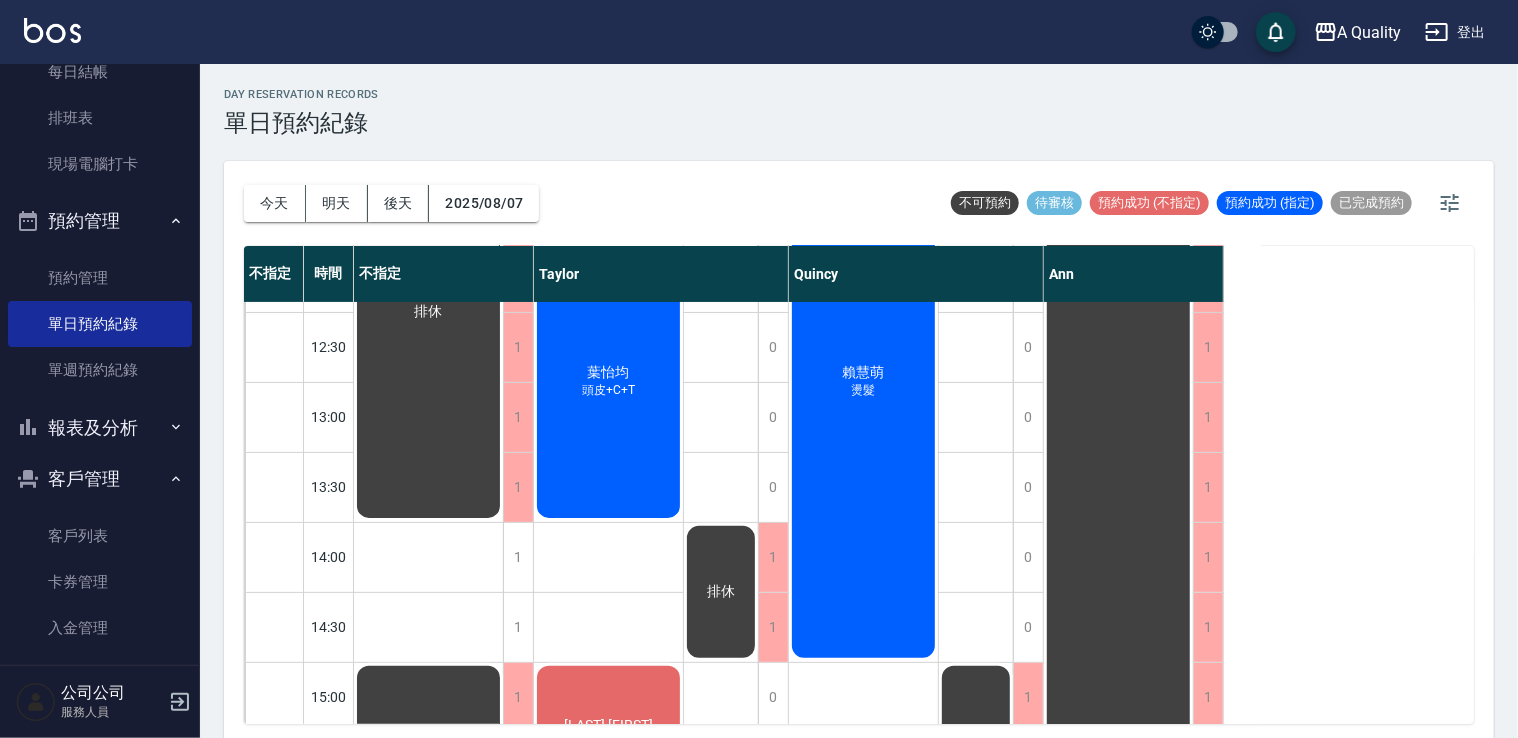 scroll, scrollTop: 300, scrollLeft: 0, axis: vertical 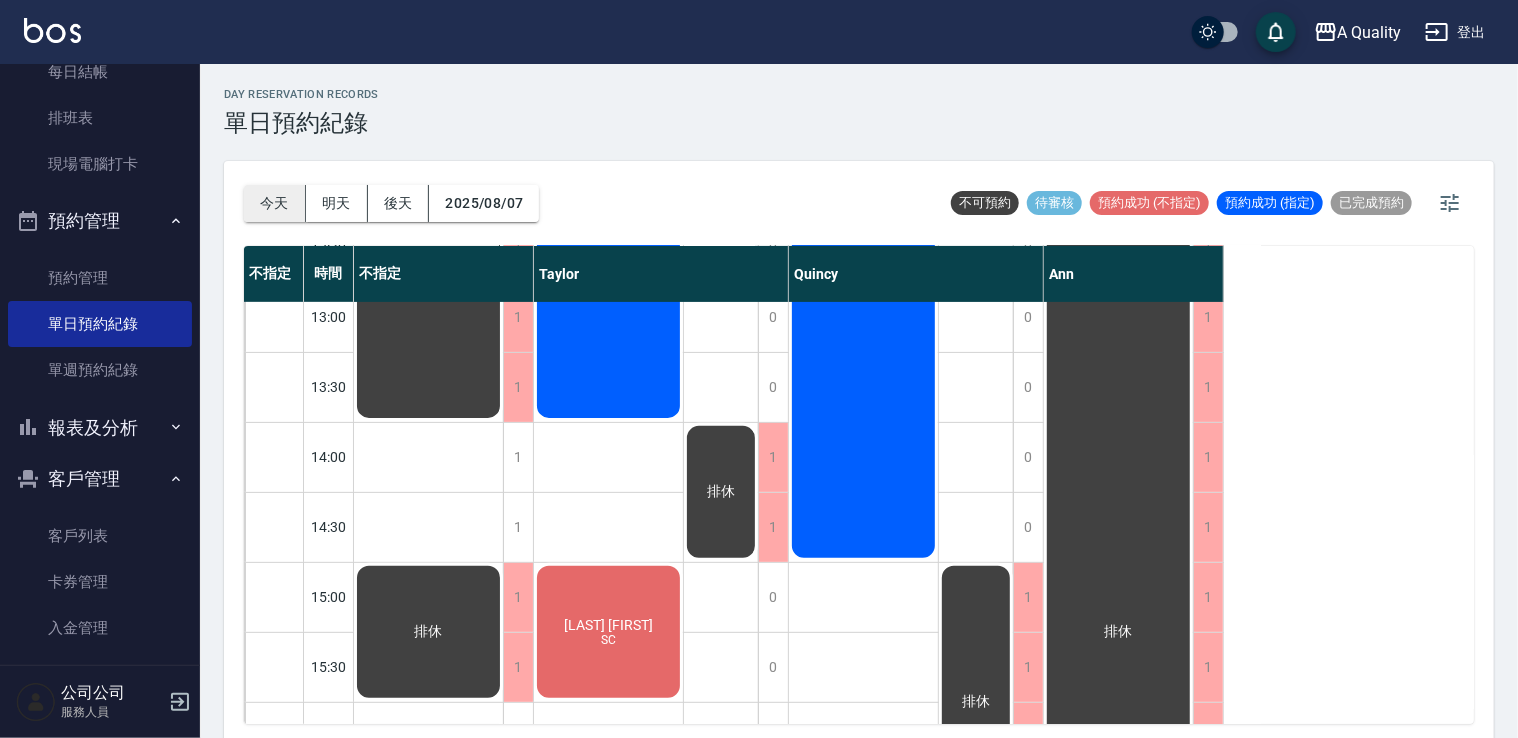 click on "今天" at bounding box center [275, 203] 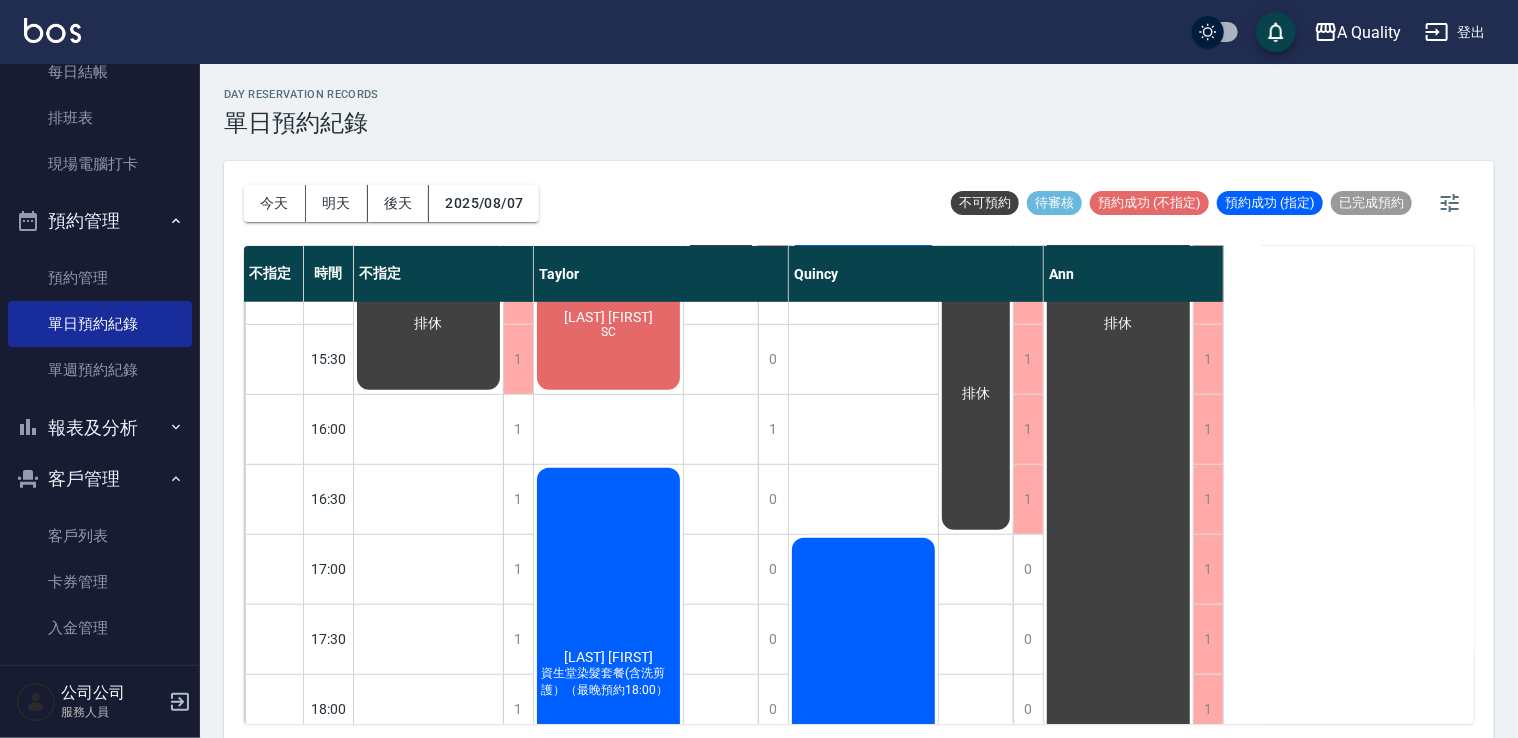 scroll, scrollTop: 500, scrollLeft: 0, axis: vertical 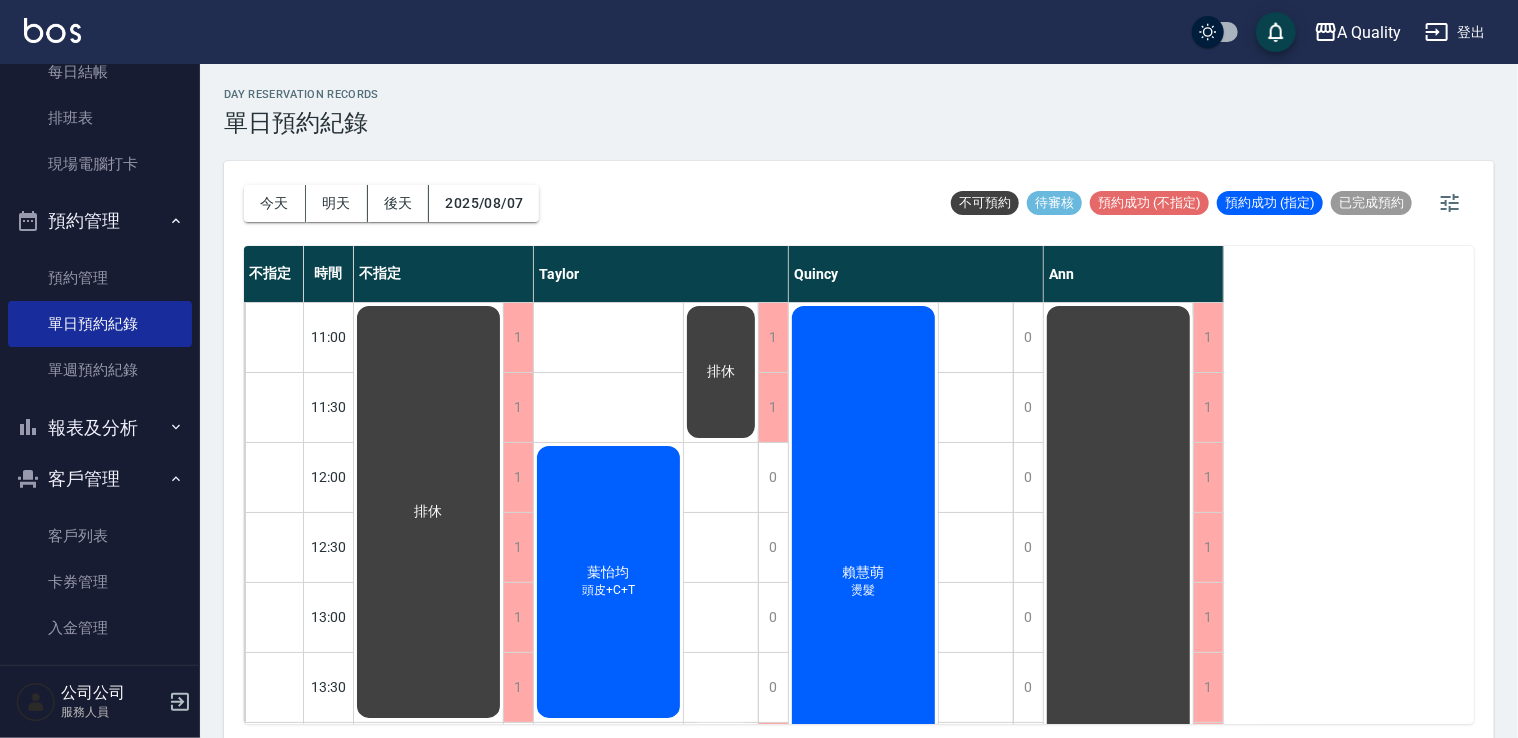 click on "[FIRST] [LAST] 燙髮" at bounding box center (428, 512) 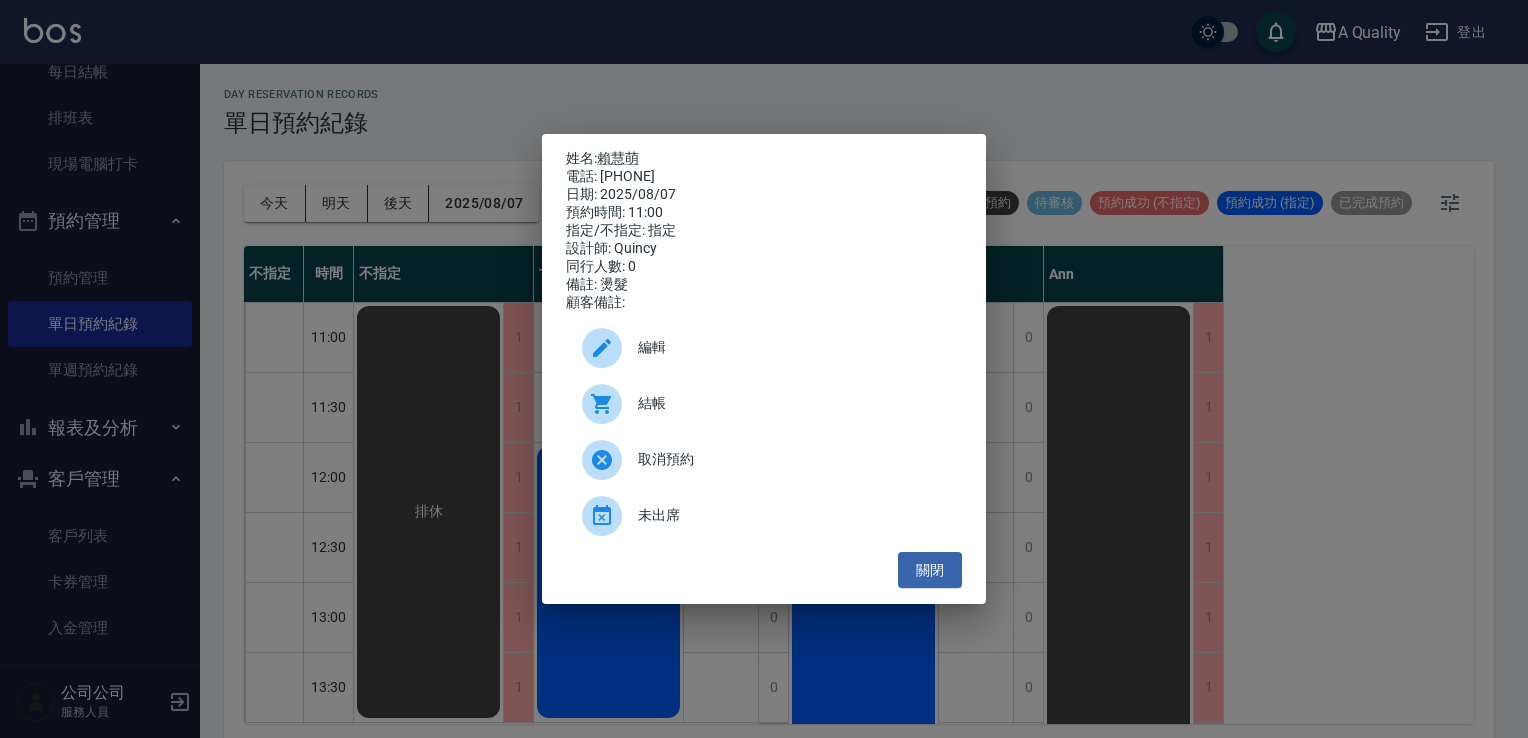 click on "姓名:  賴慧萌" at bounding box center (764, 159) 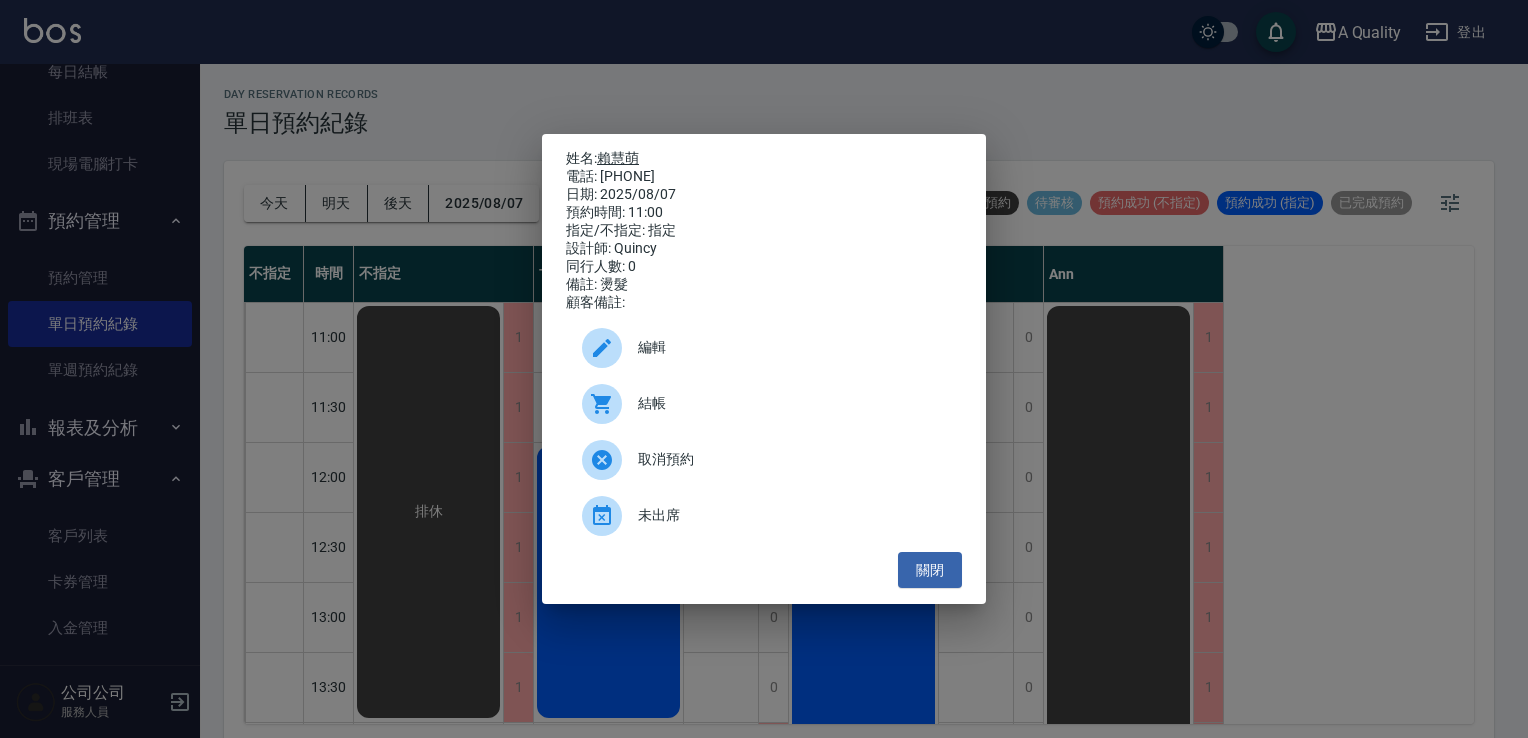 click on "賴慧萌" at bounding box center [618, 158] 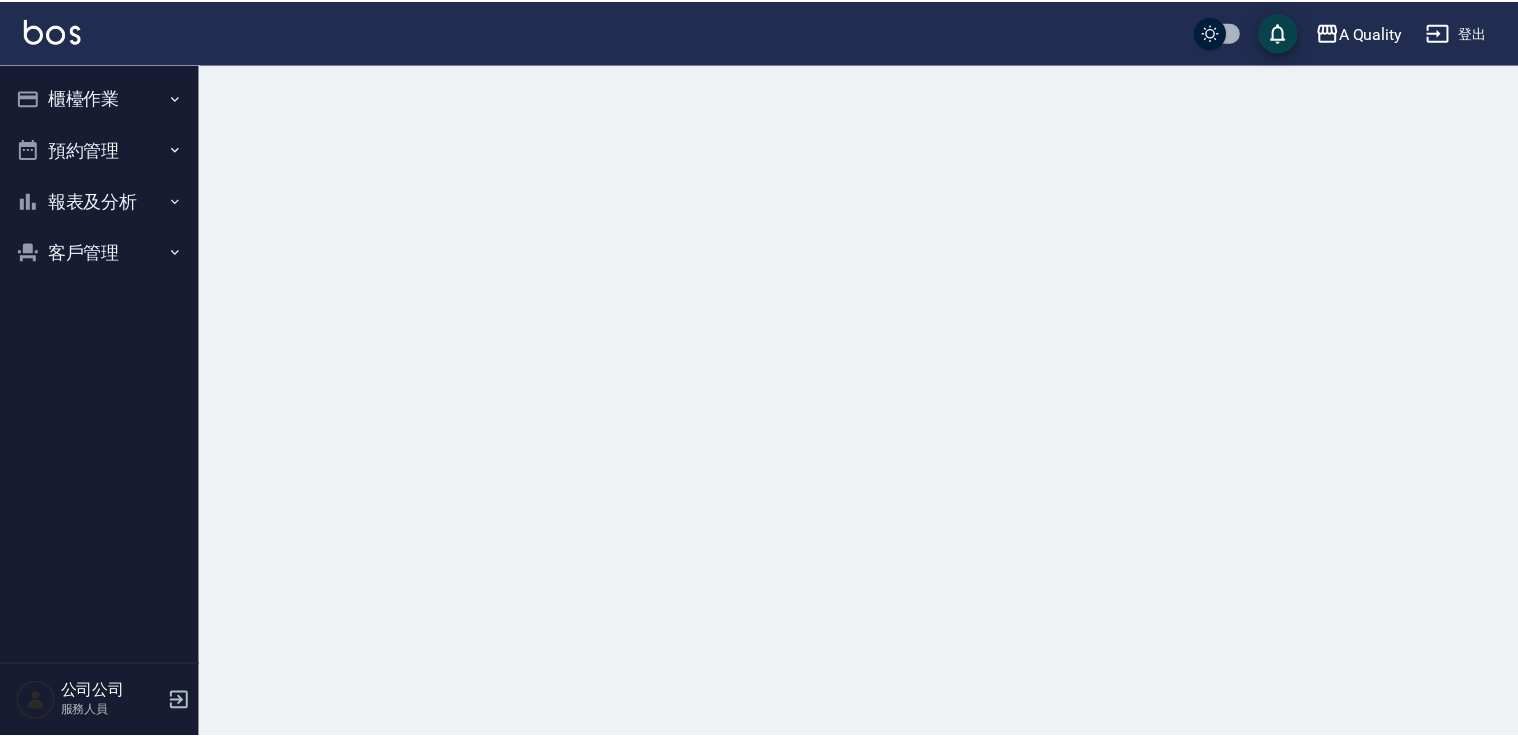 scroll, scrollTop: 0, scrollLeft: 0, axis: both 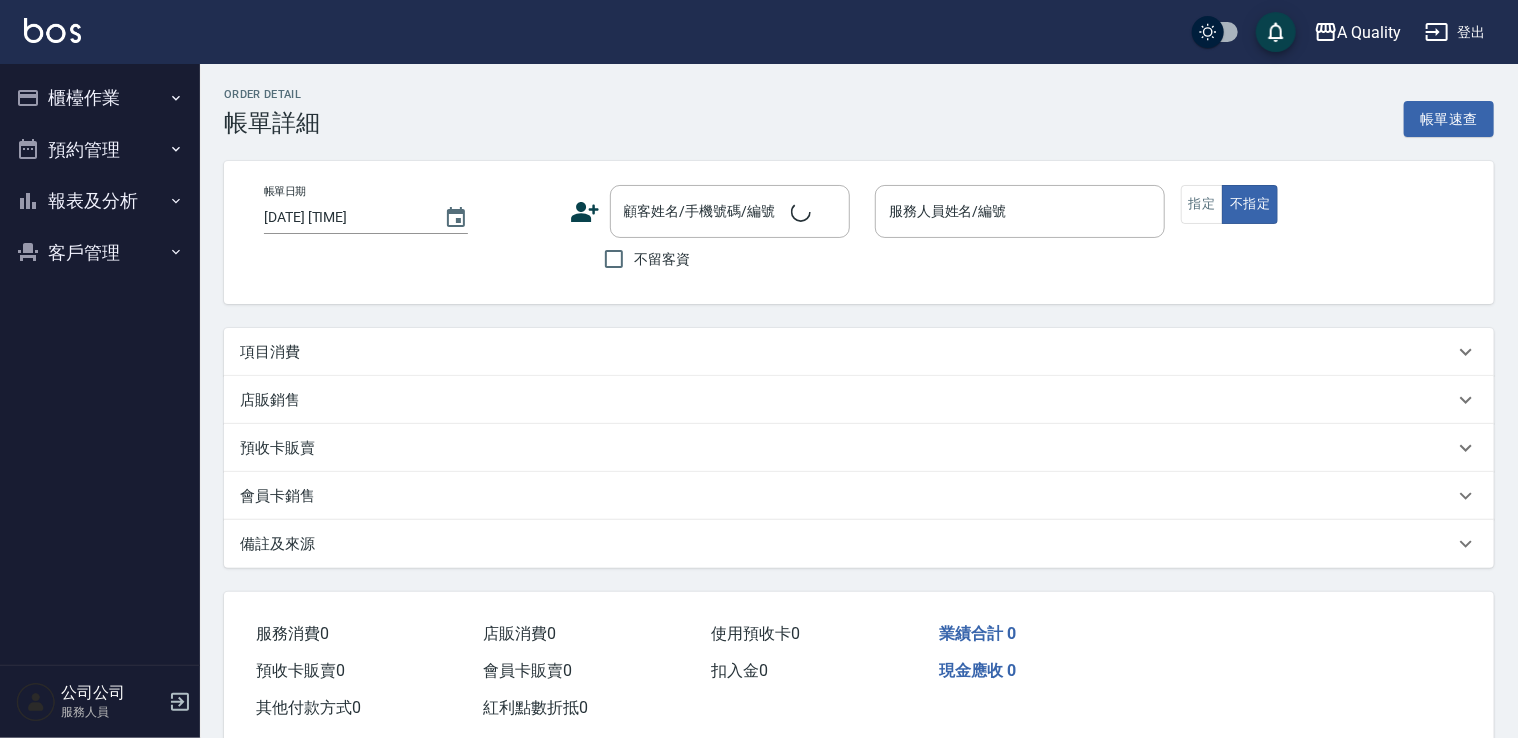 type on "2025/08/07 12:00" 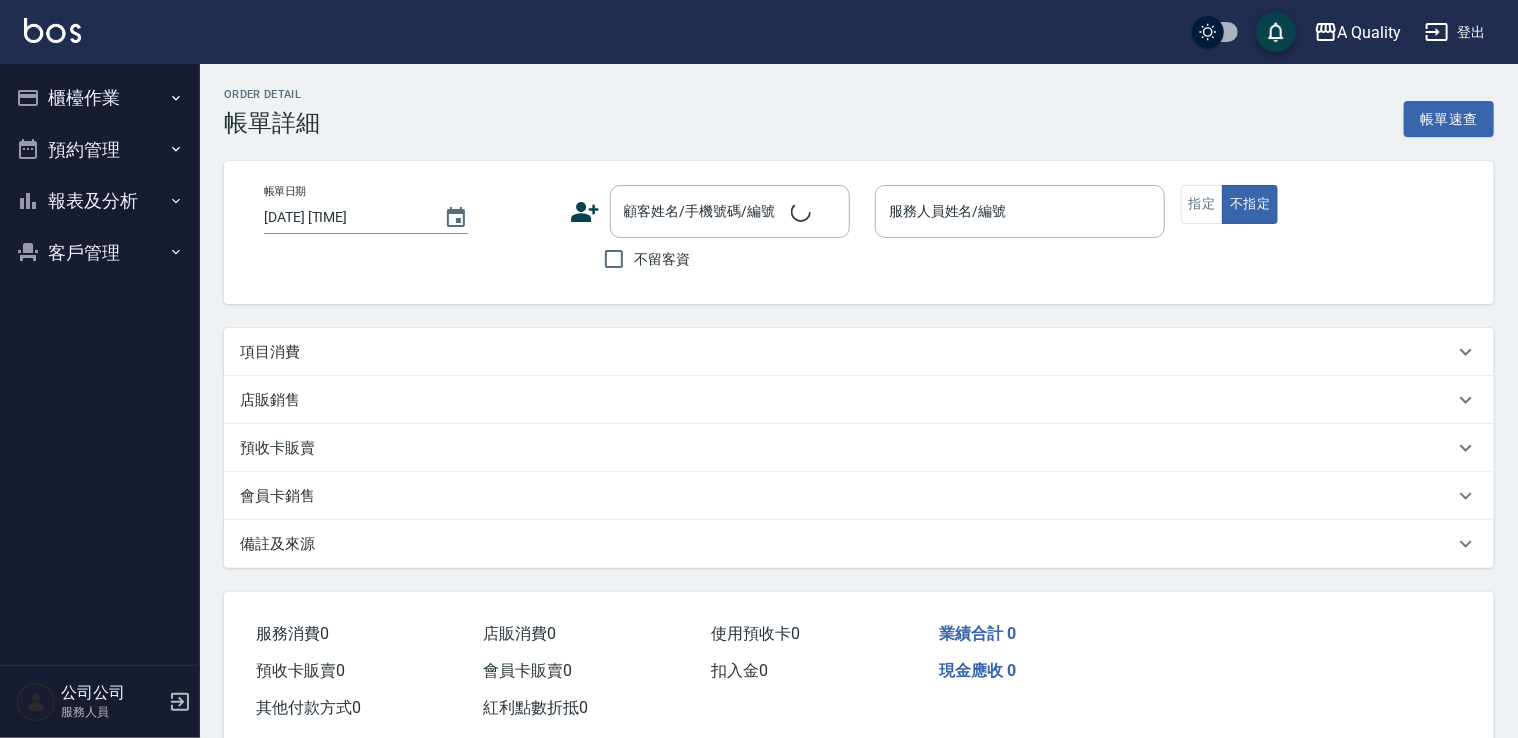 type on "Taylor(無代號)" 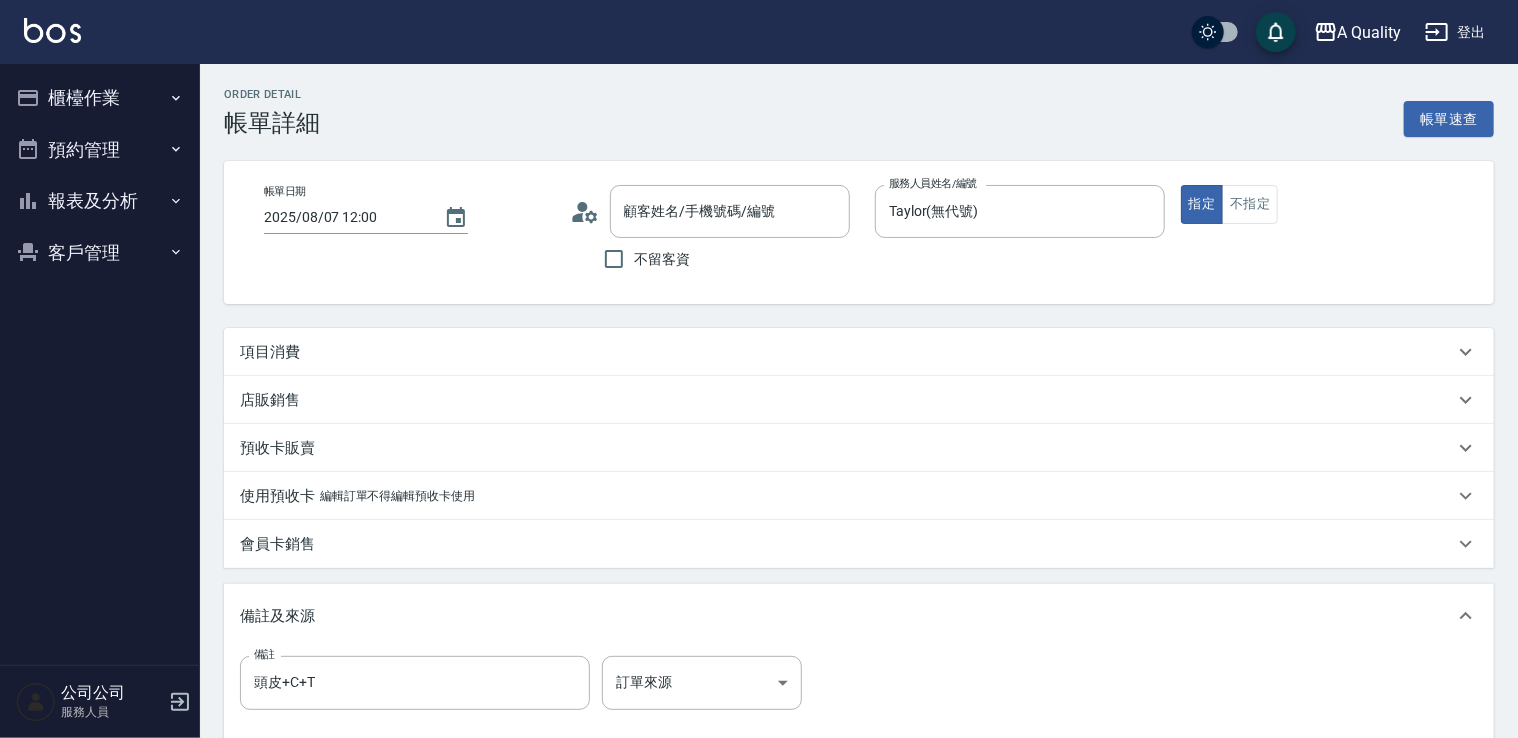 type on "[NAME] [LAST]/[PHONE]/" 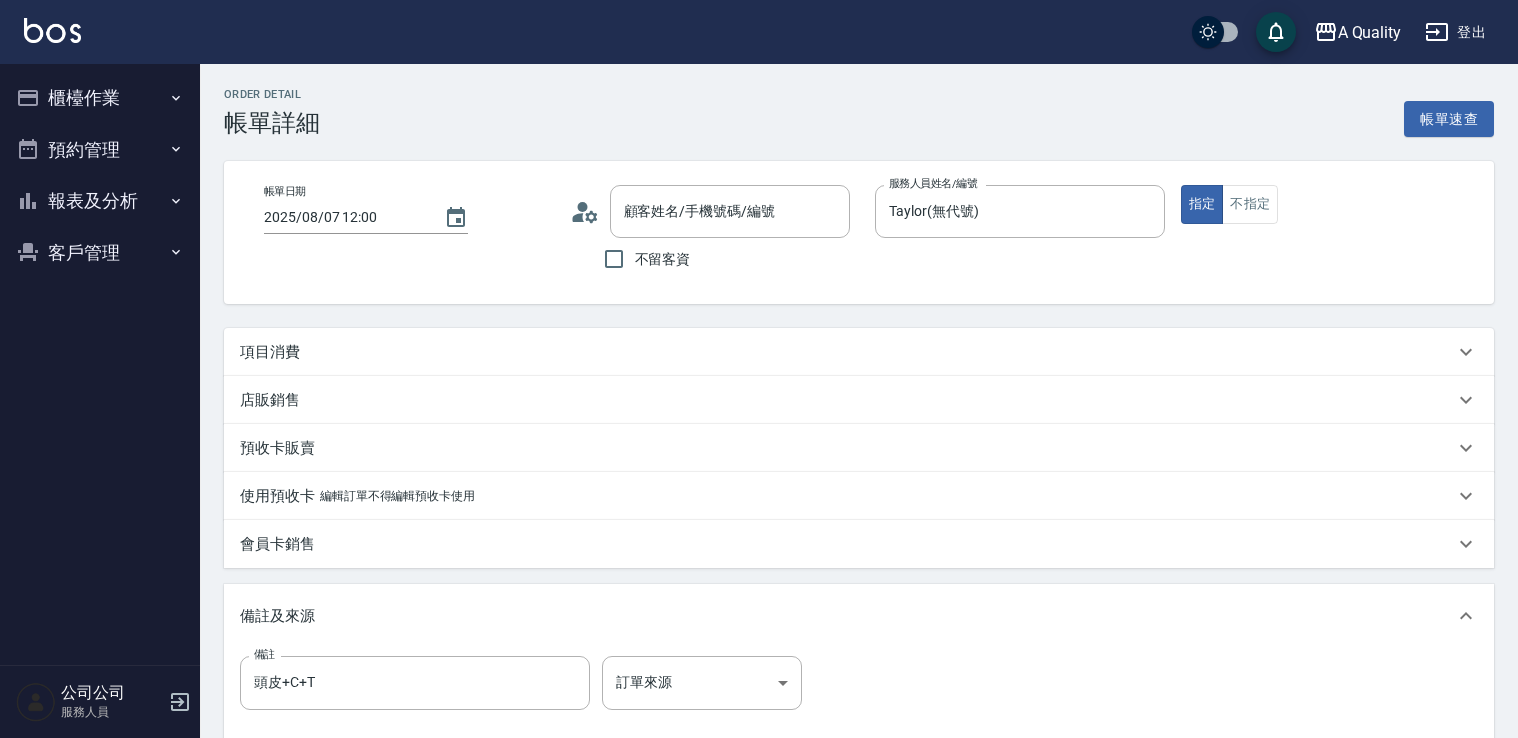 type on "葉怡均/0988238976/" 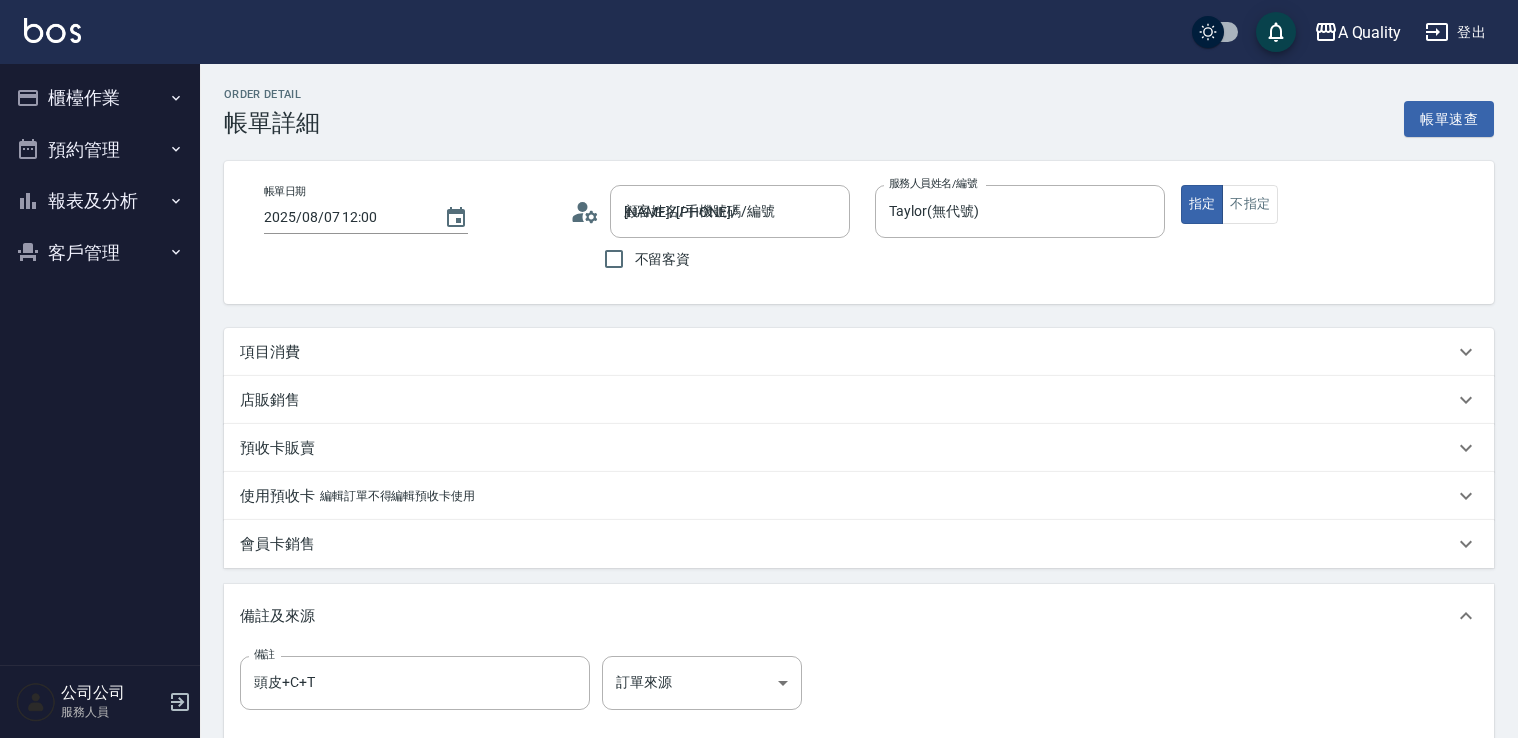 scroll, scrollTop: 0, scrollLeft: 0, axis: both 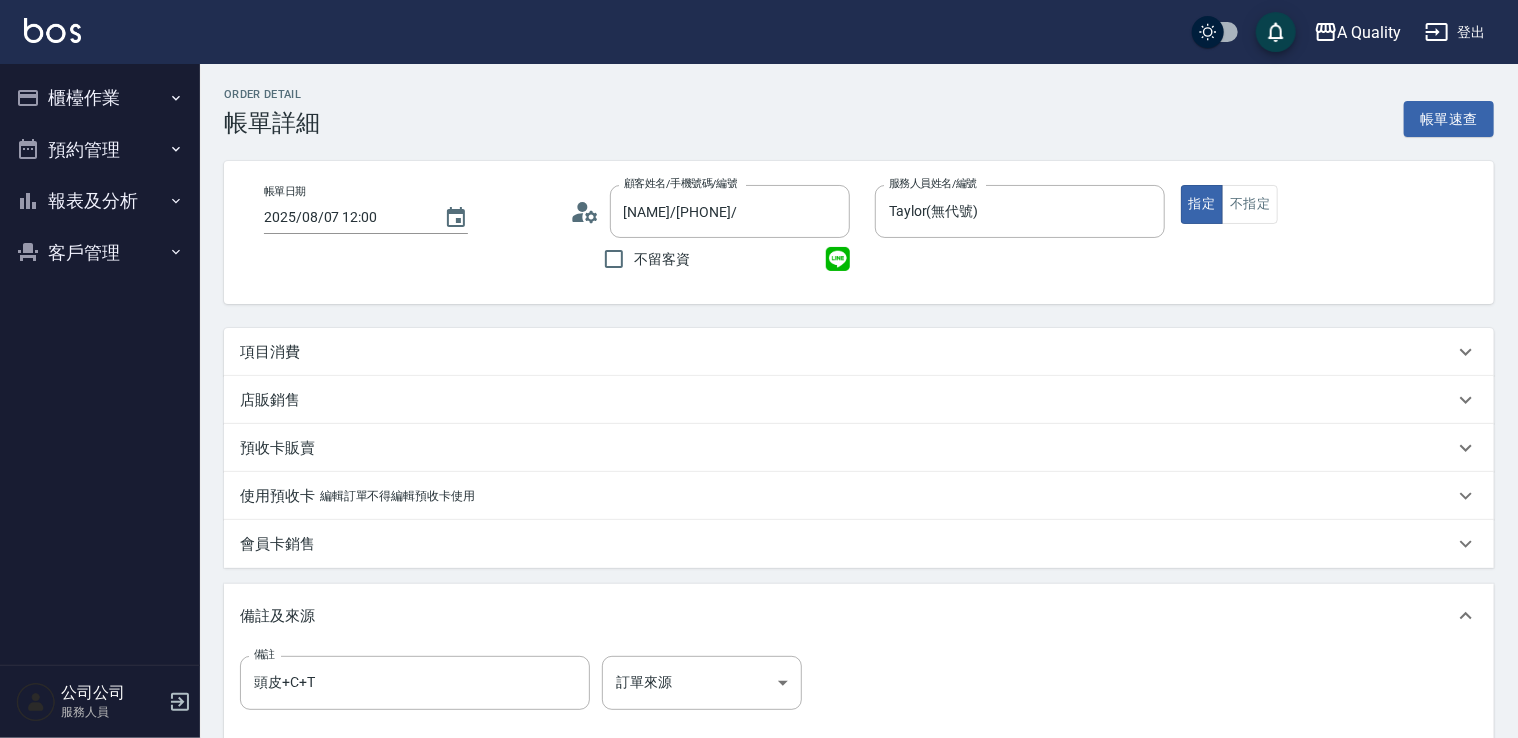 click on "項目消費" at bounding box center [270, 352] 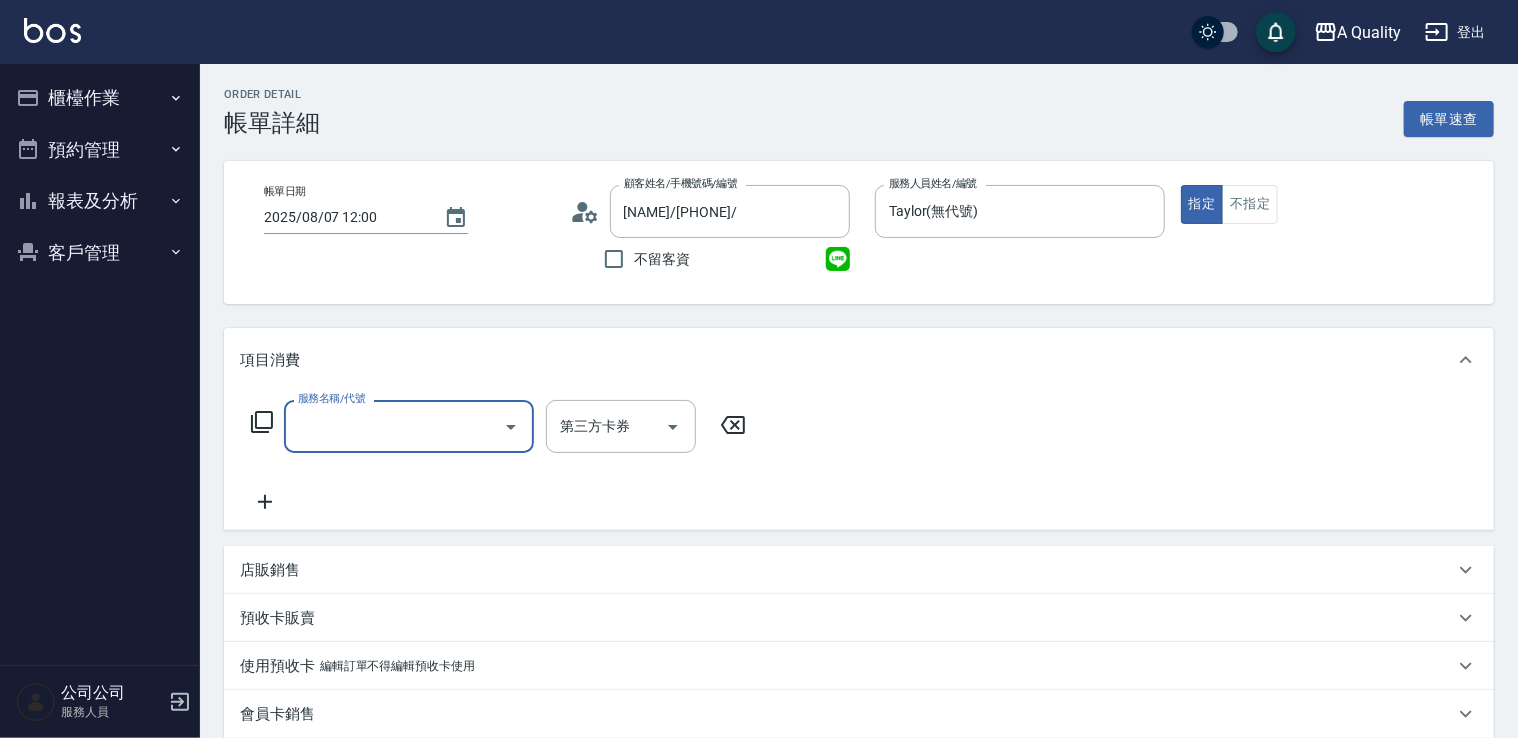 scroll, scrollTop: 0, scrollLeft: 0, axis: both 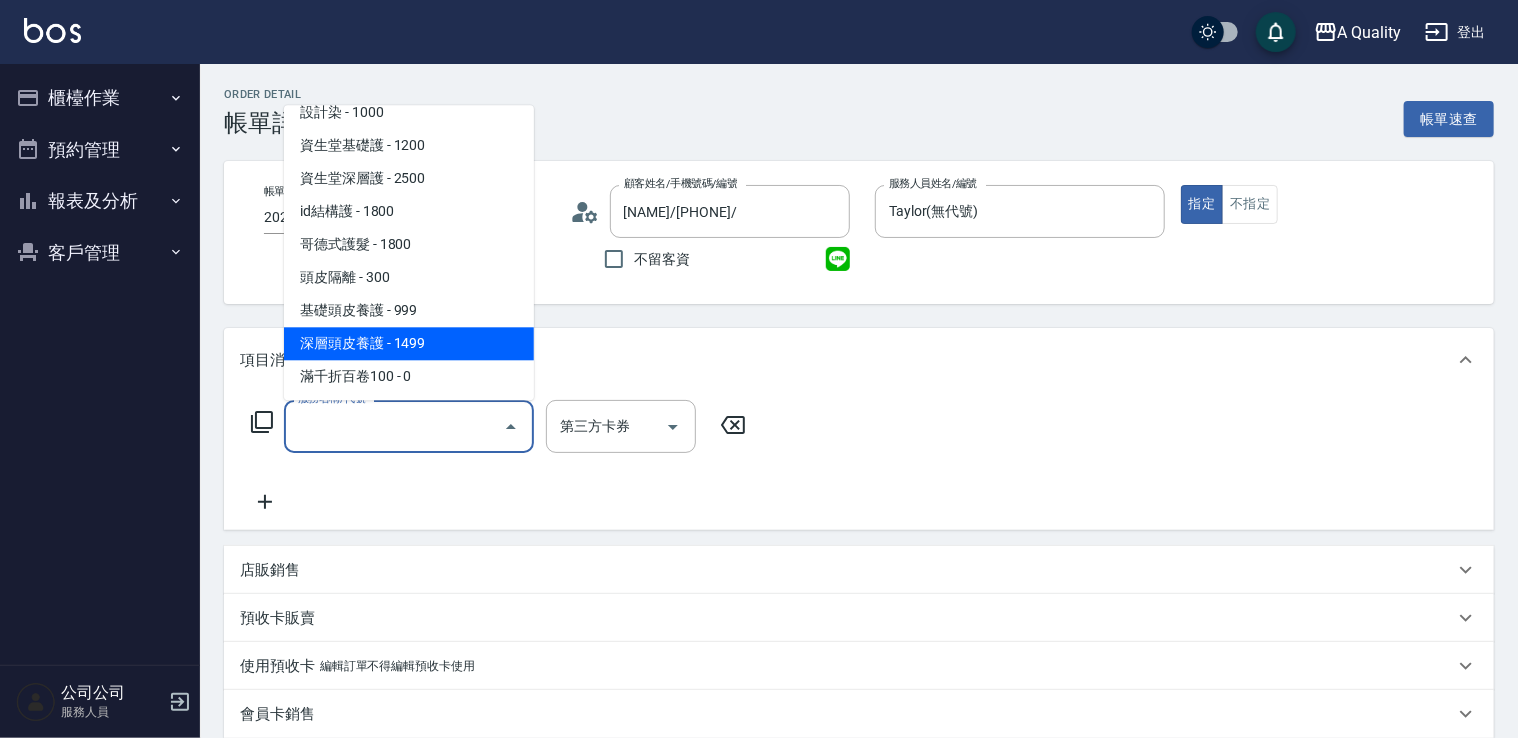 drag, startPoint x: 422, startPoint y: 340, endPoint x: 495, endPoint y: 366, distance: 77.491936 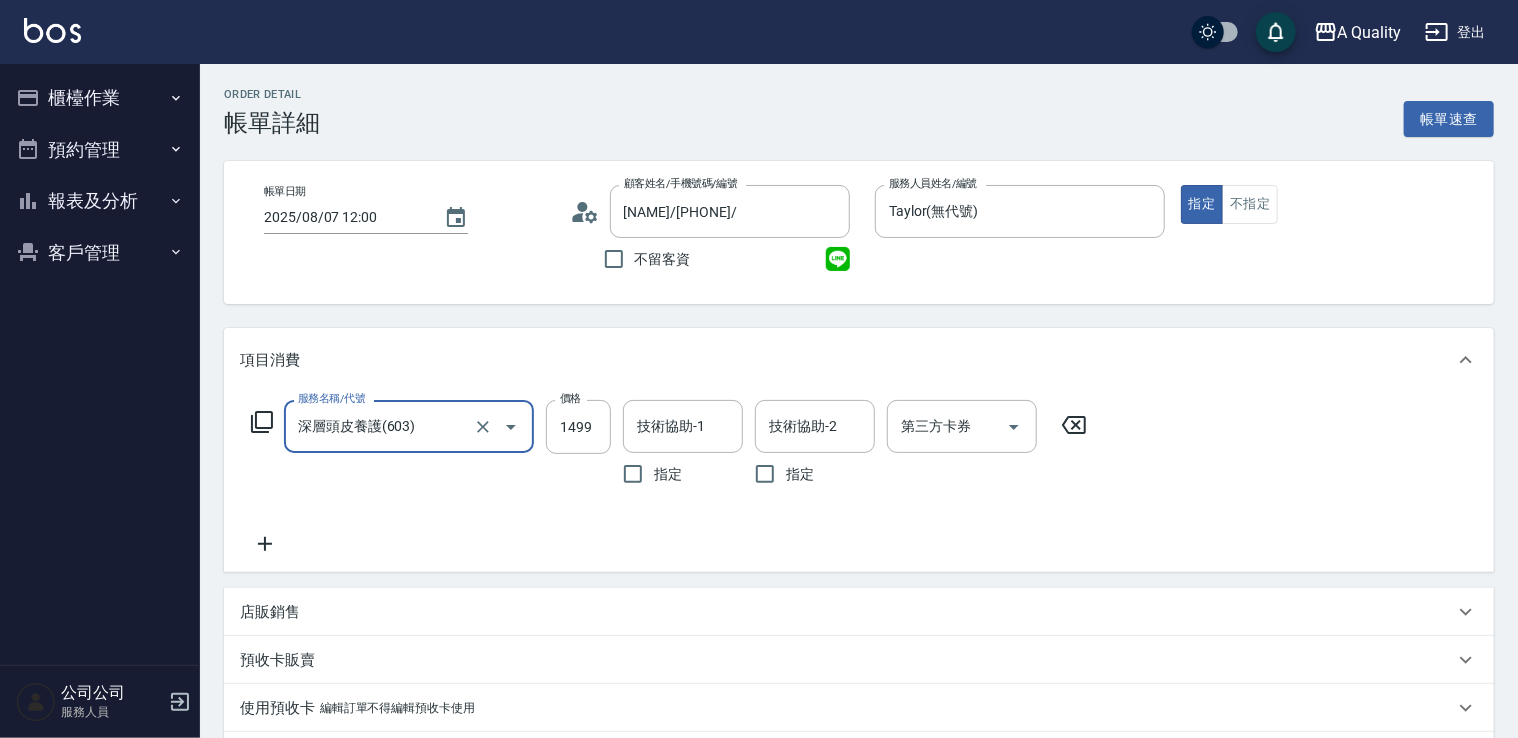 click 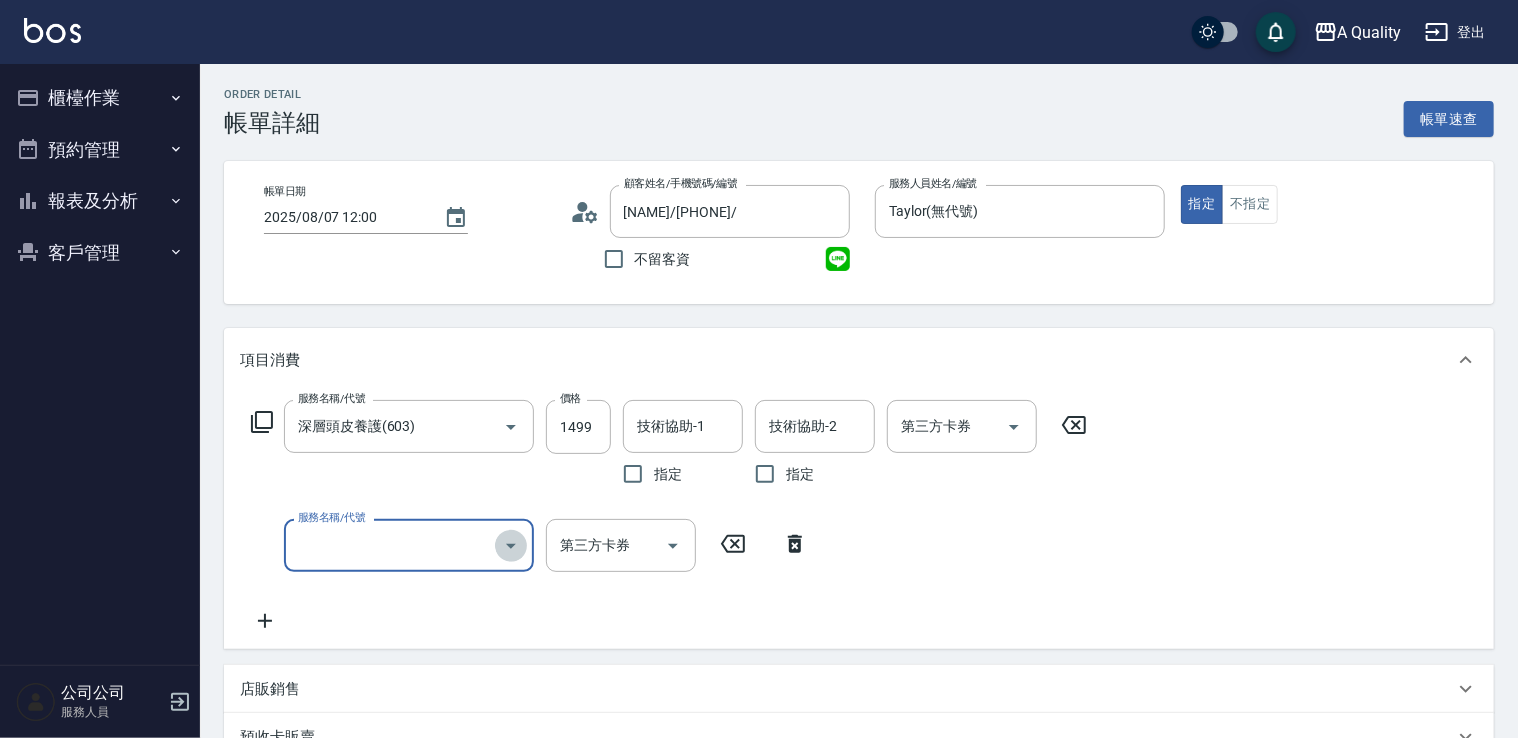 click 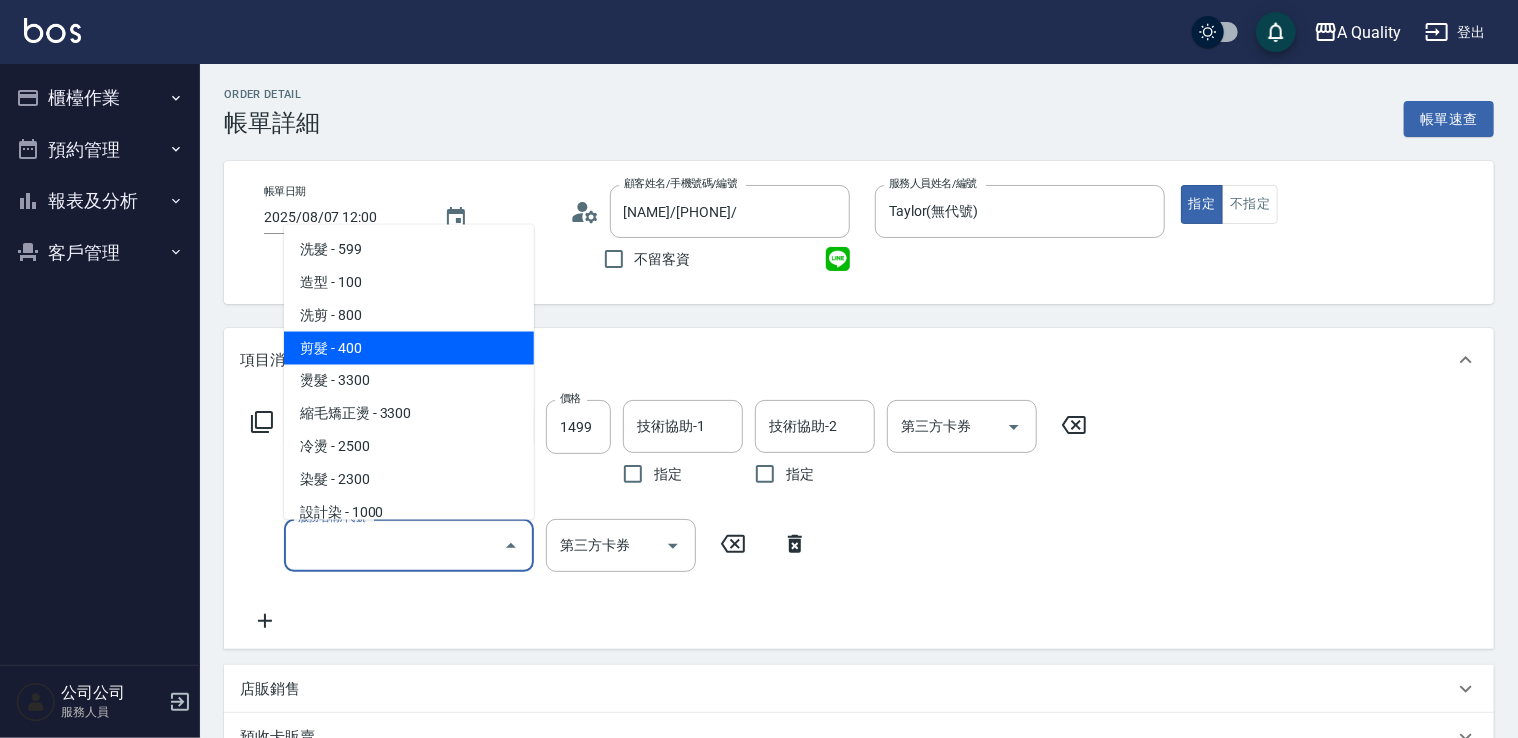 click on "剪髮 - 400" at bounding box center [409, 347] 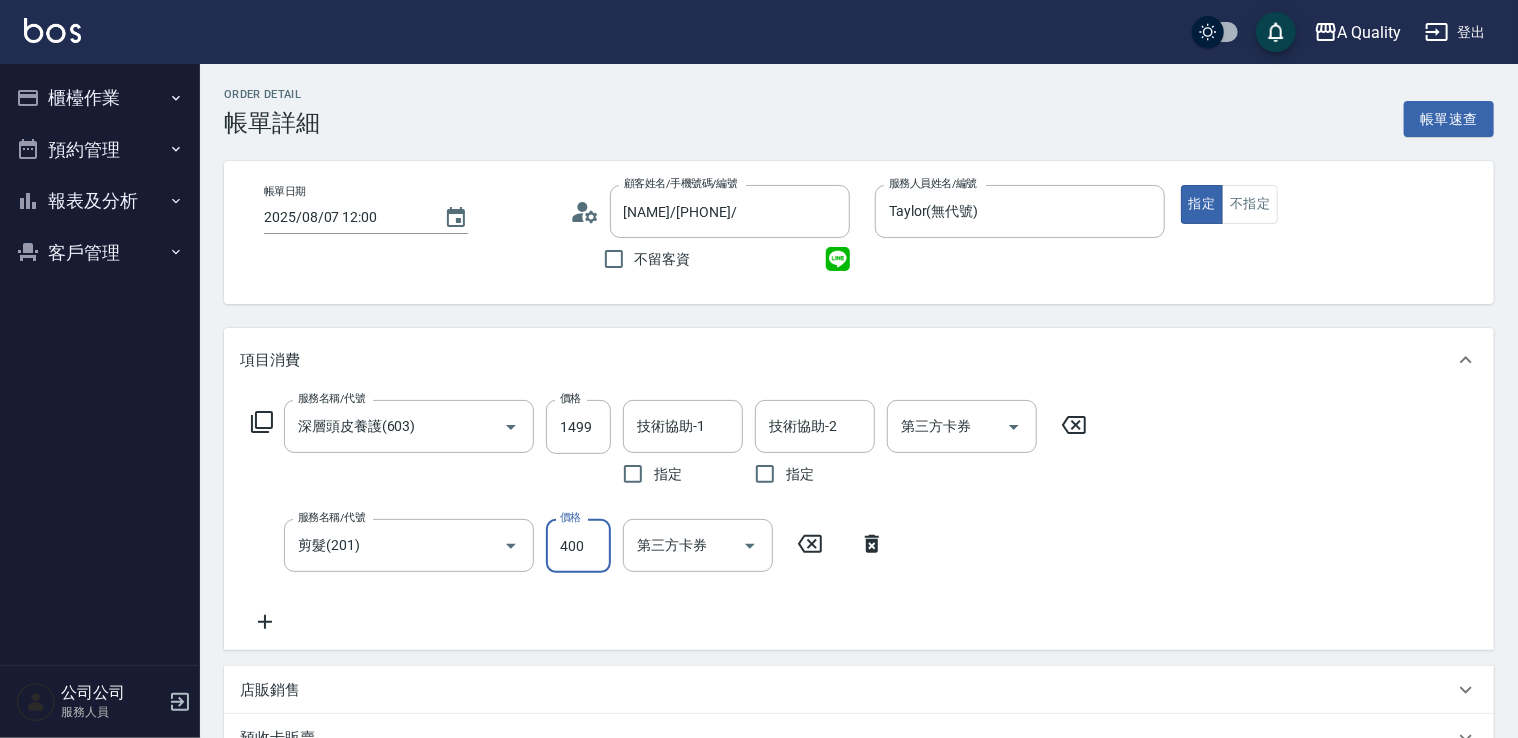 click on "400" at bounding box center (578, 546) 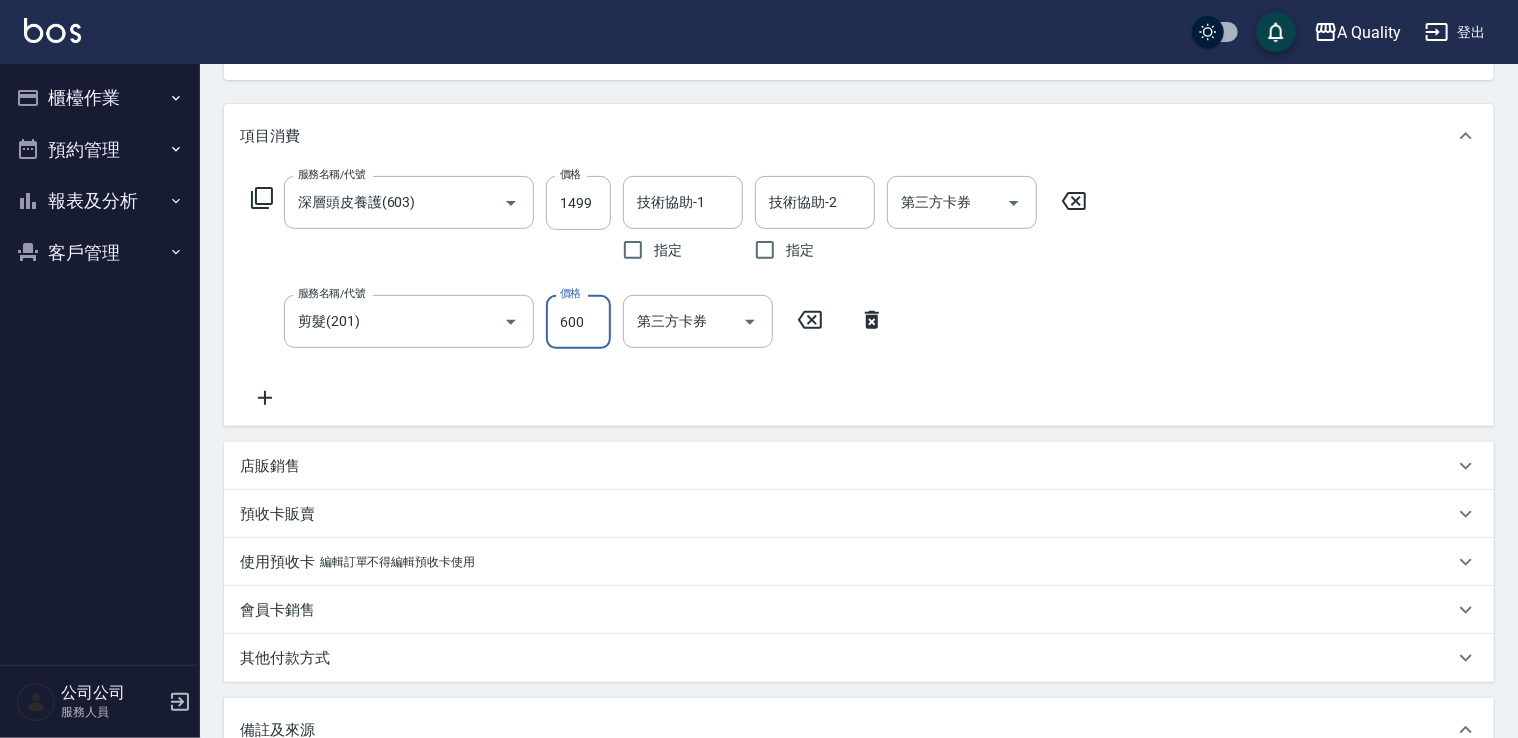 scroll, scrollTop: 100, scrollLeft: 0, axis: vertical 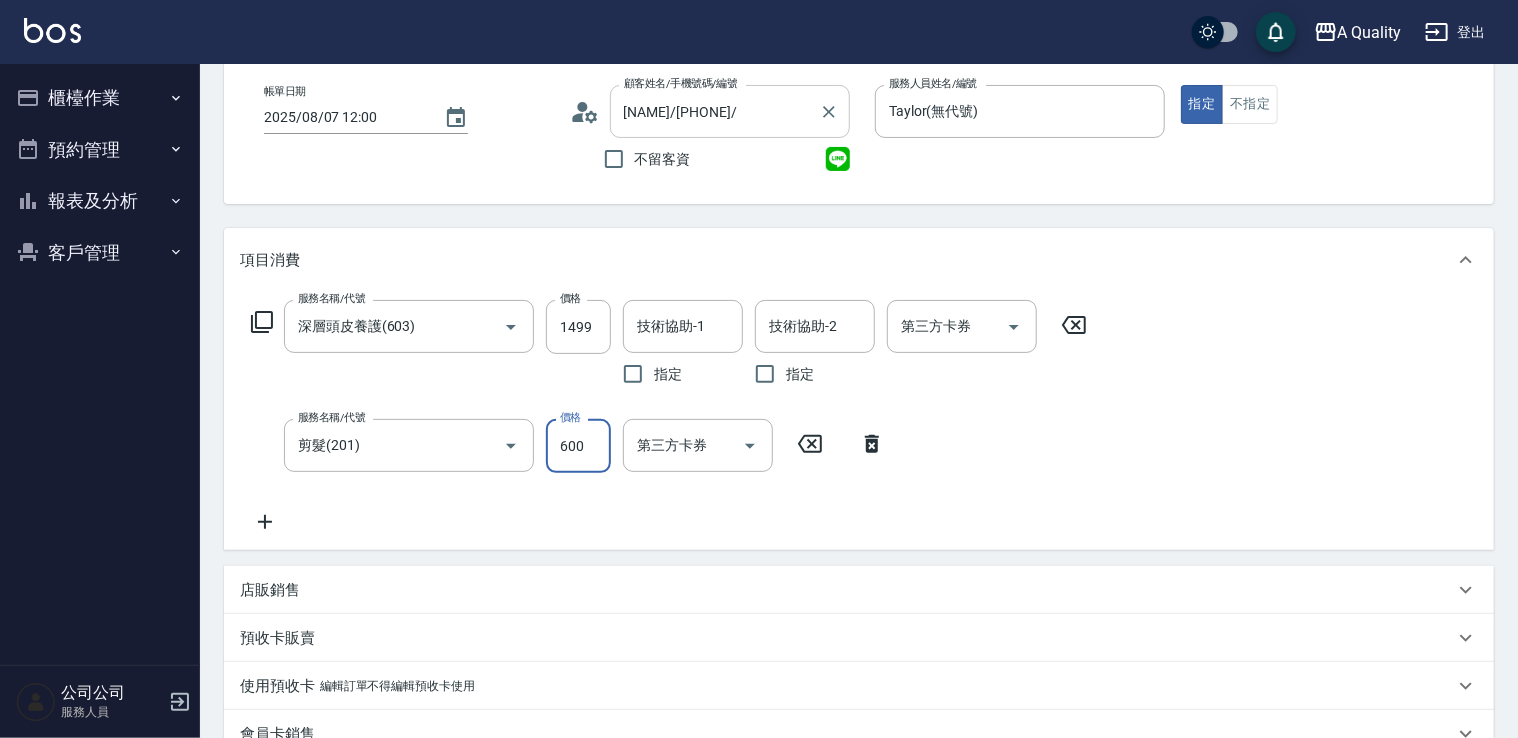 type on "600" 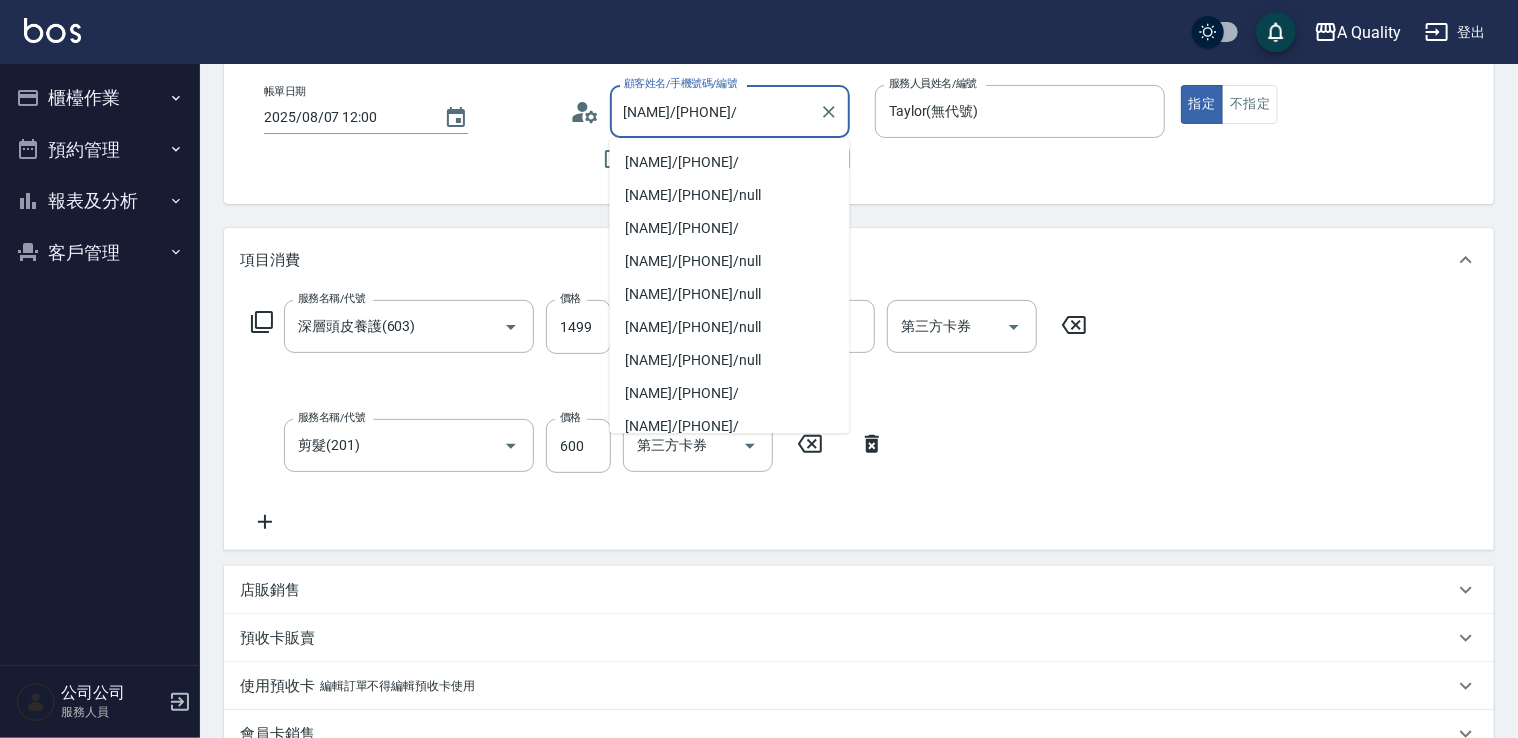 drag, startPoint x: 624, startPoint y: 113, endPoint x: 659, endPoint y: 114, distance: 35.014282 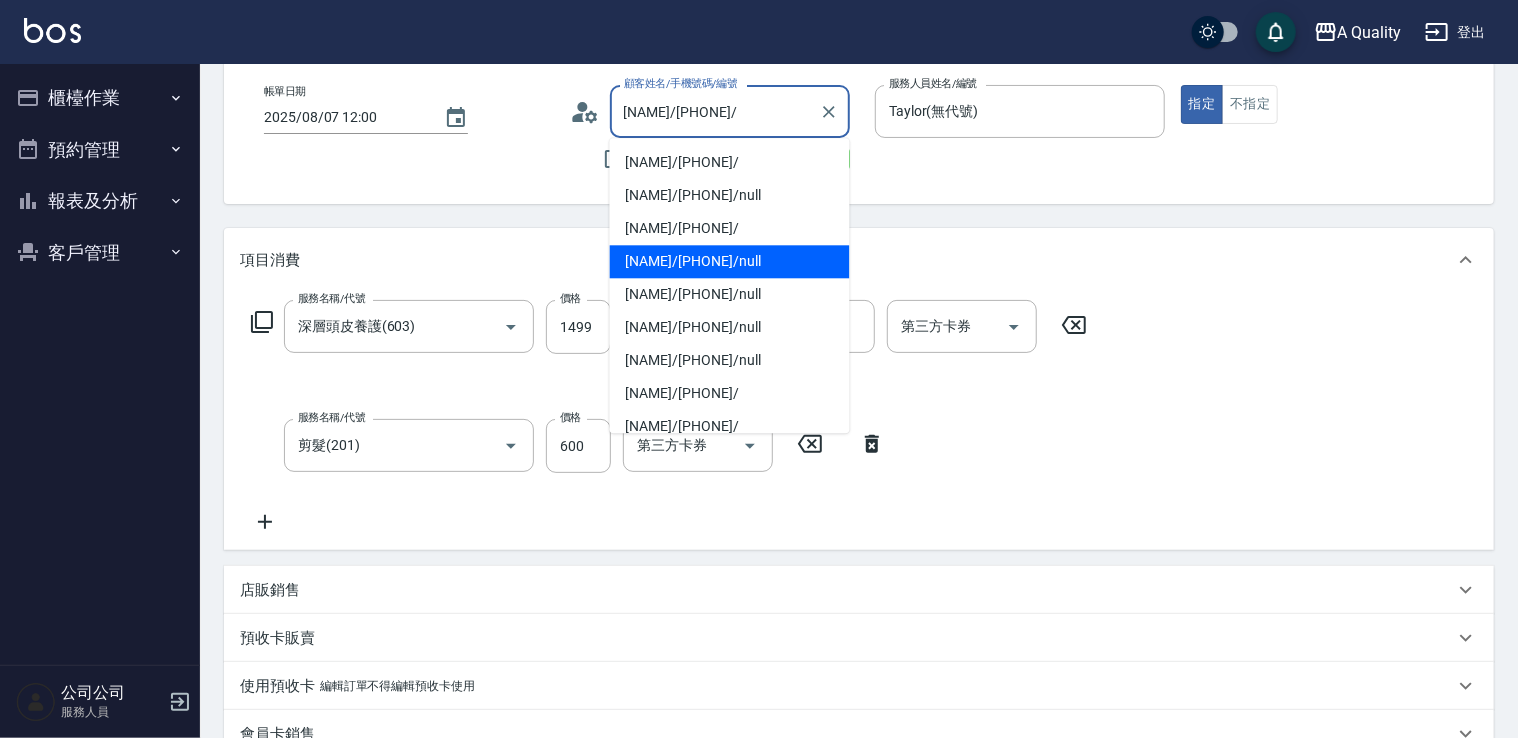 click on "項目消費" at bounding box center [859, 260] 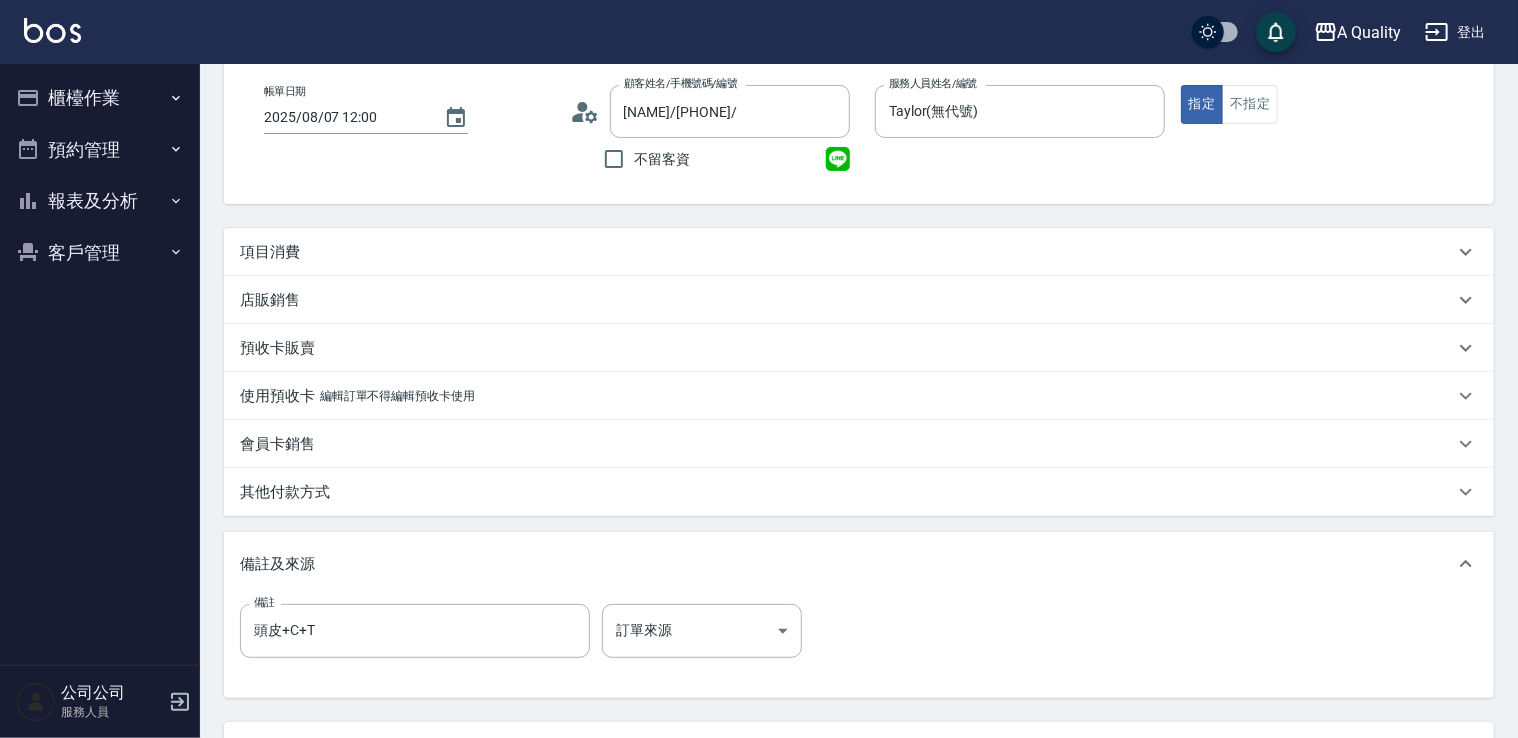 click on "櫃檯作業" at bounding box center [100, 98] 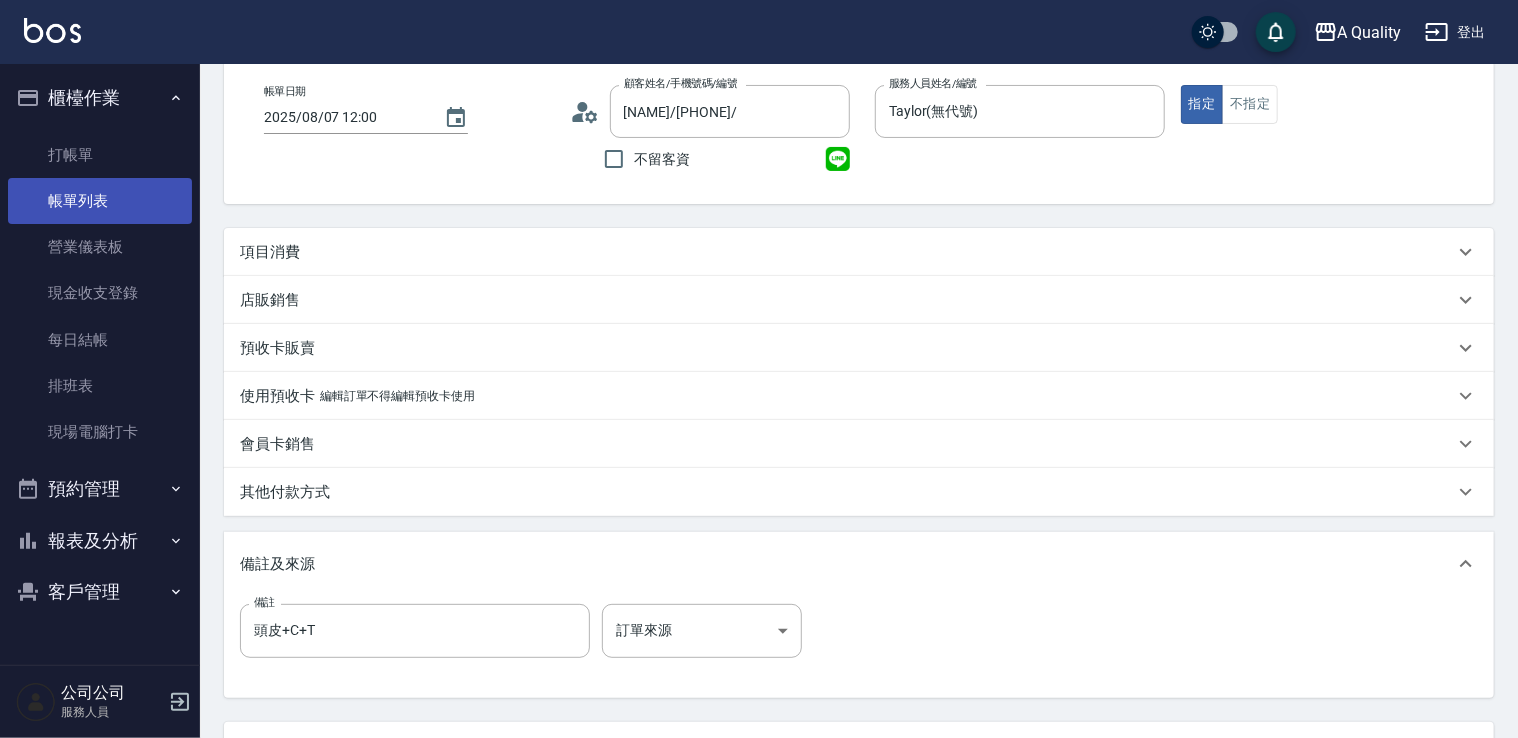 click on "帳單列表" at bounding box center [100, 201] 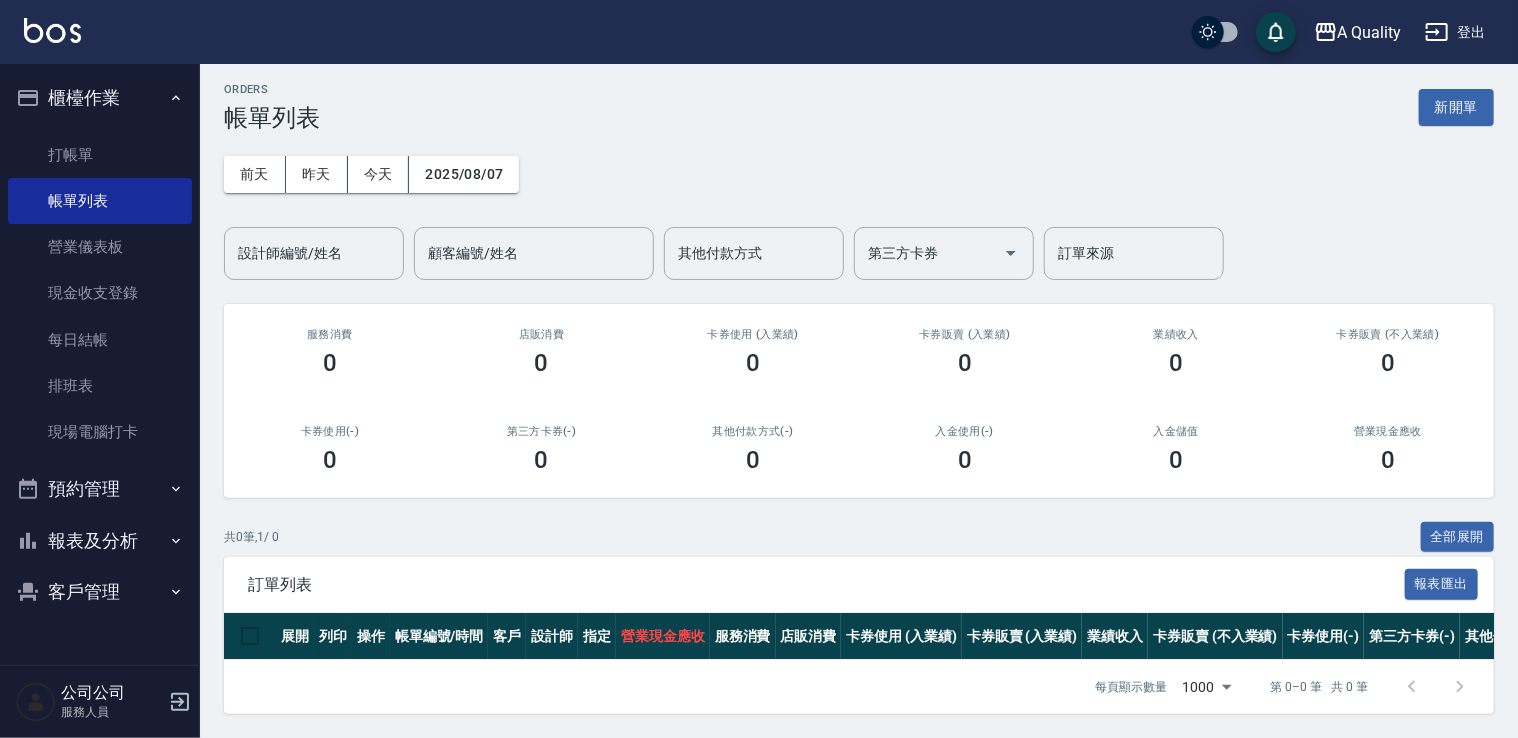 scroll, scrollTop: 20, scrollLeft: 0, axis: vertical 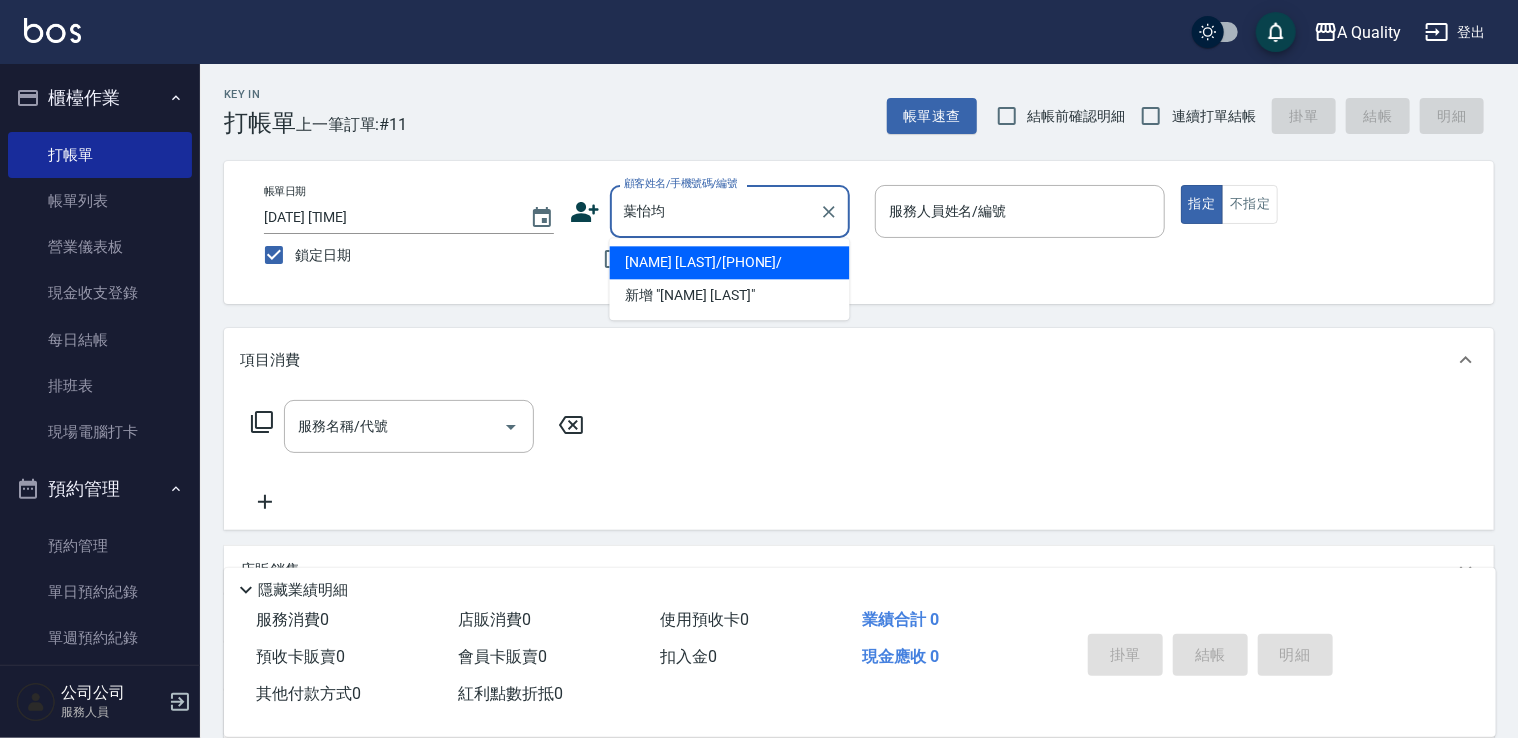 click on "[NAME]/[PHONE]/" at bounding box center (730, 262) 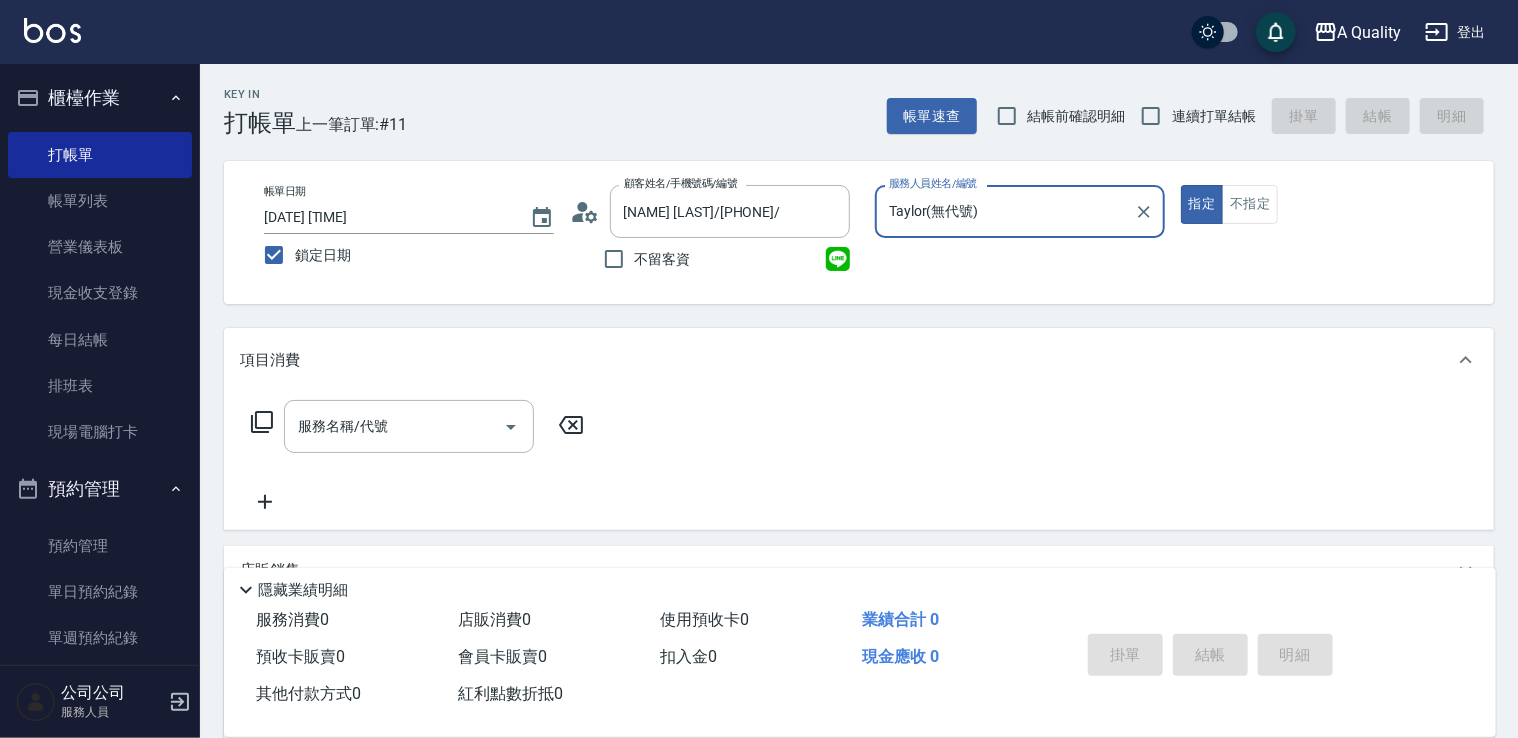 type on "Taylor(無代號)" 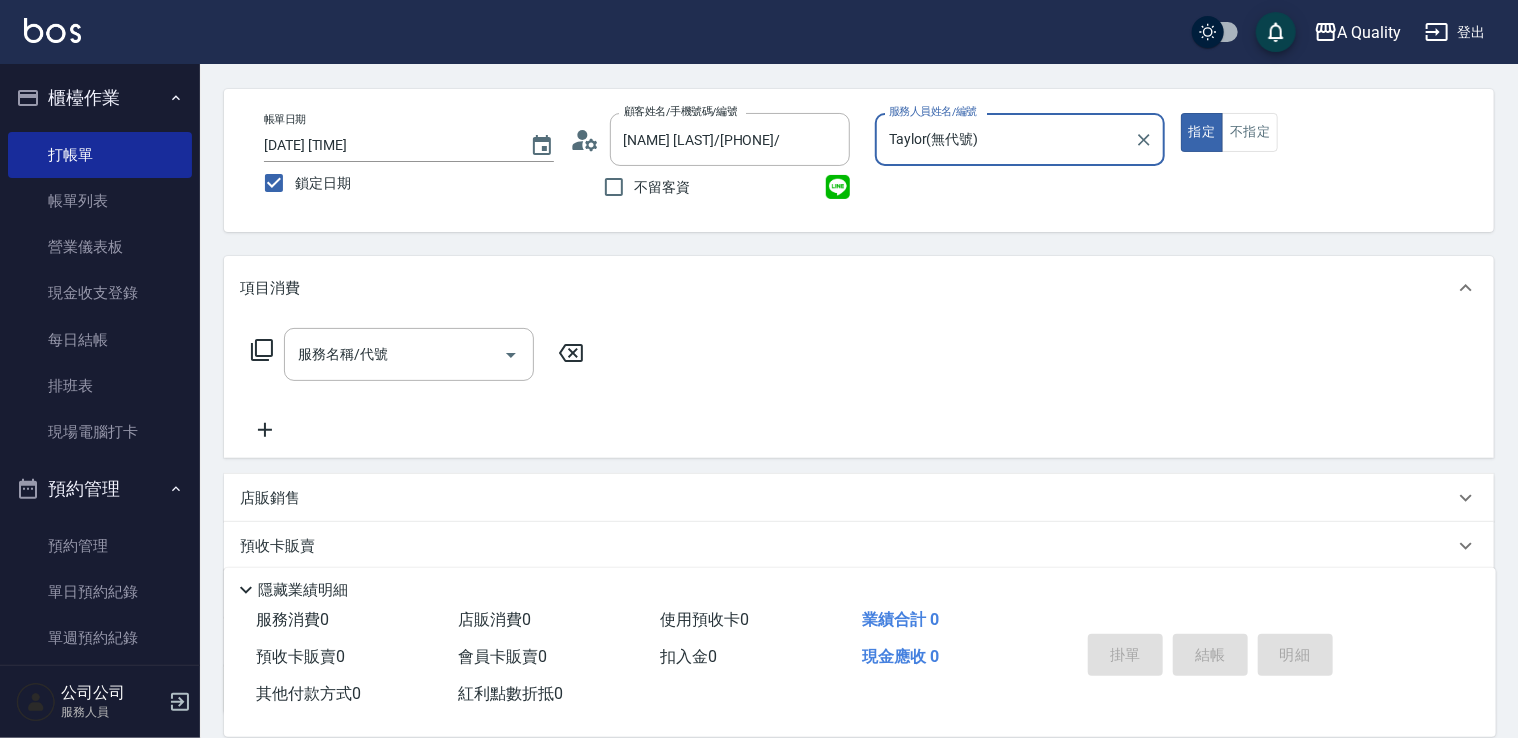 scroll, scrollTop: 0, scrollLeft: 0, axis: both 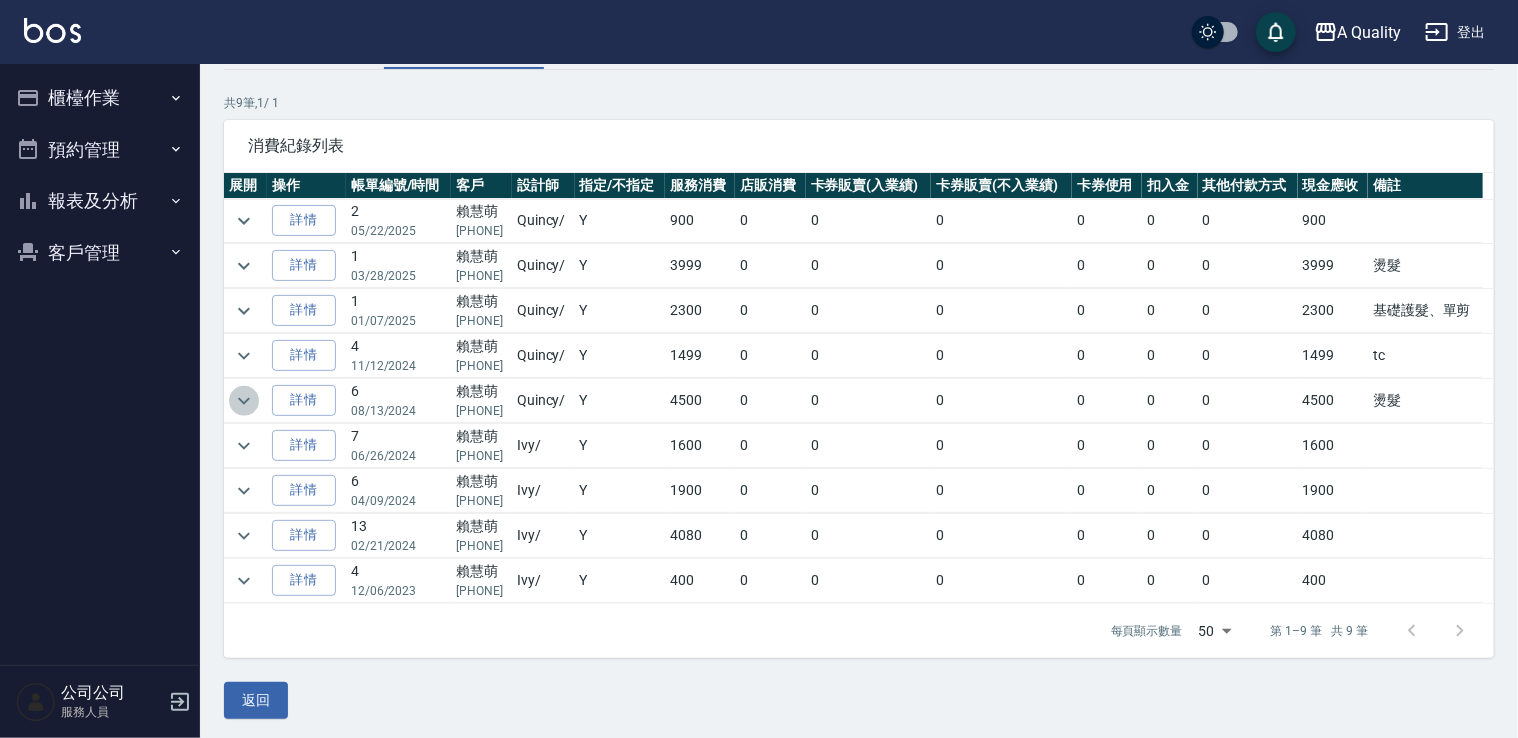 click 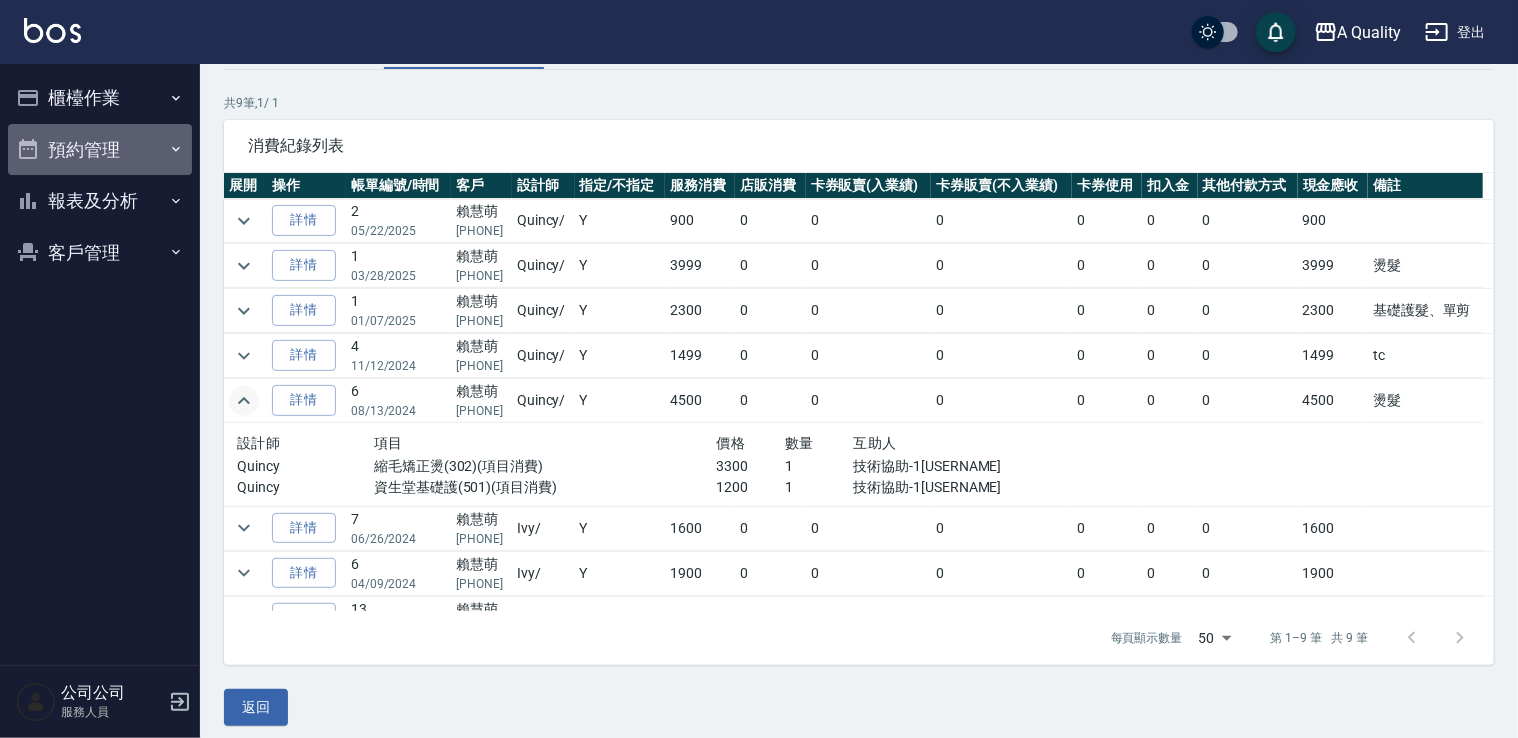 click on "預約管理" at bounding box center [100, 150] 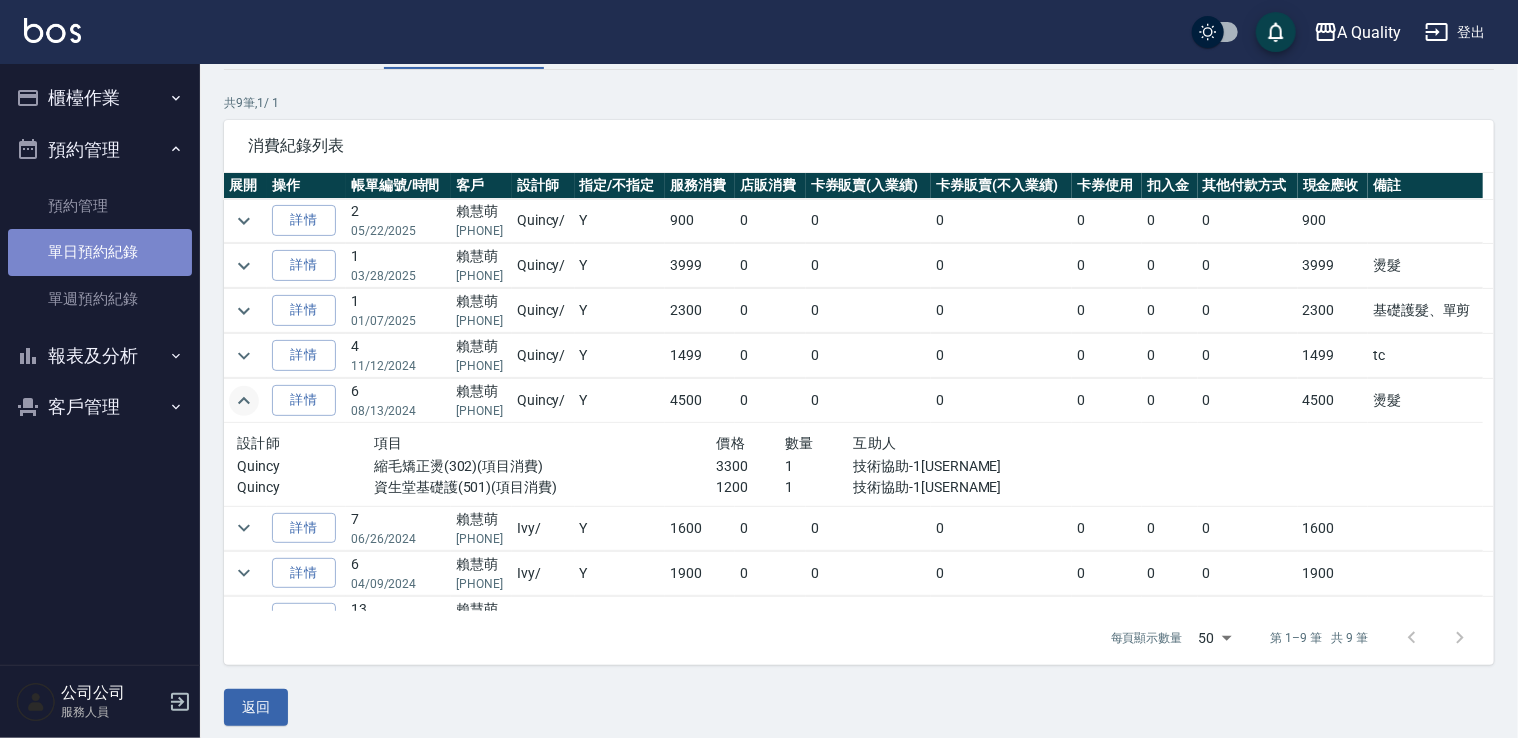 click on "單日預約紀錄" at bounding box center (100, 252) 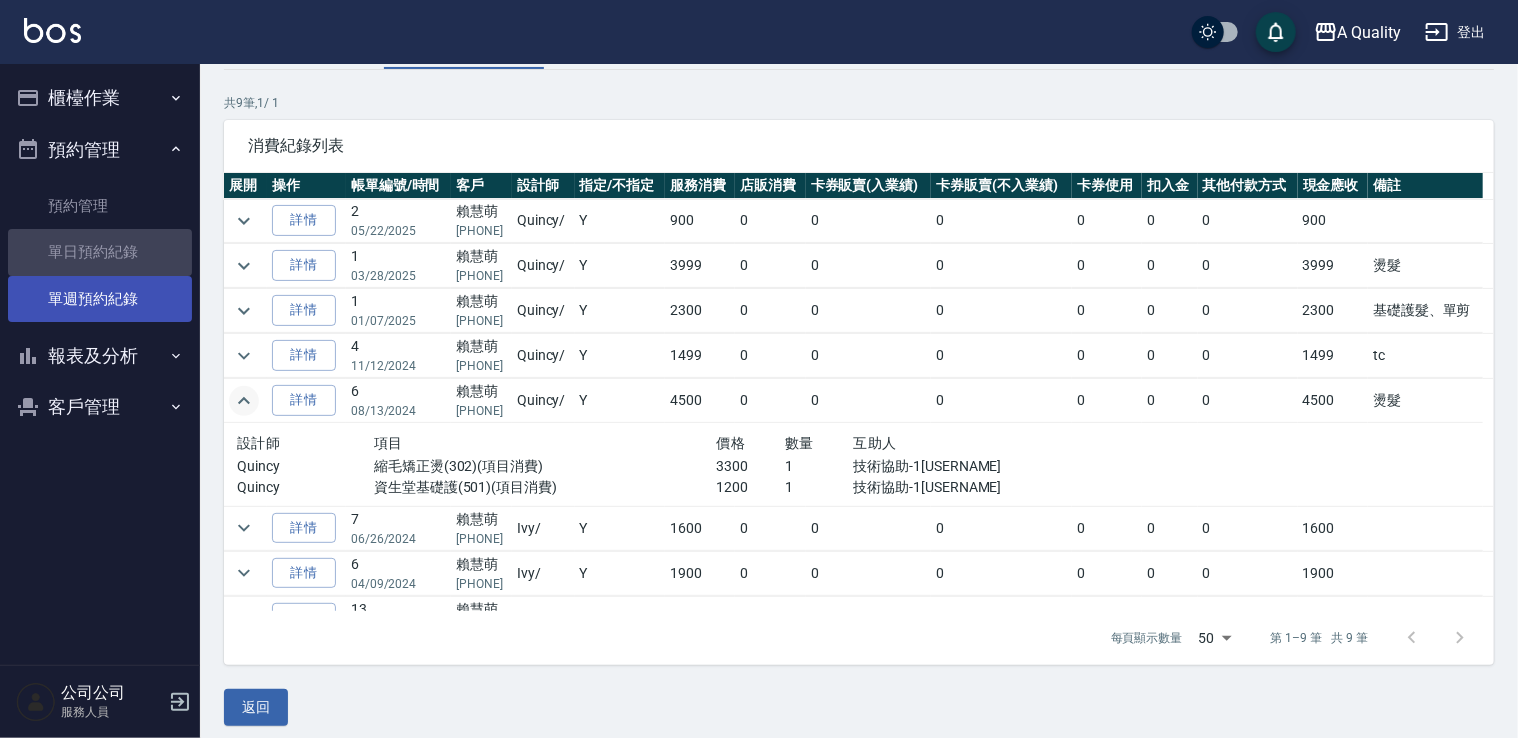 scroll, scrollTop: 0, scrollLeft: 0, axis: both 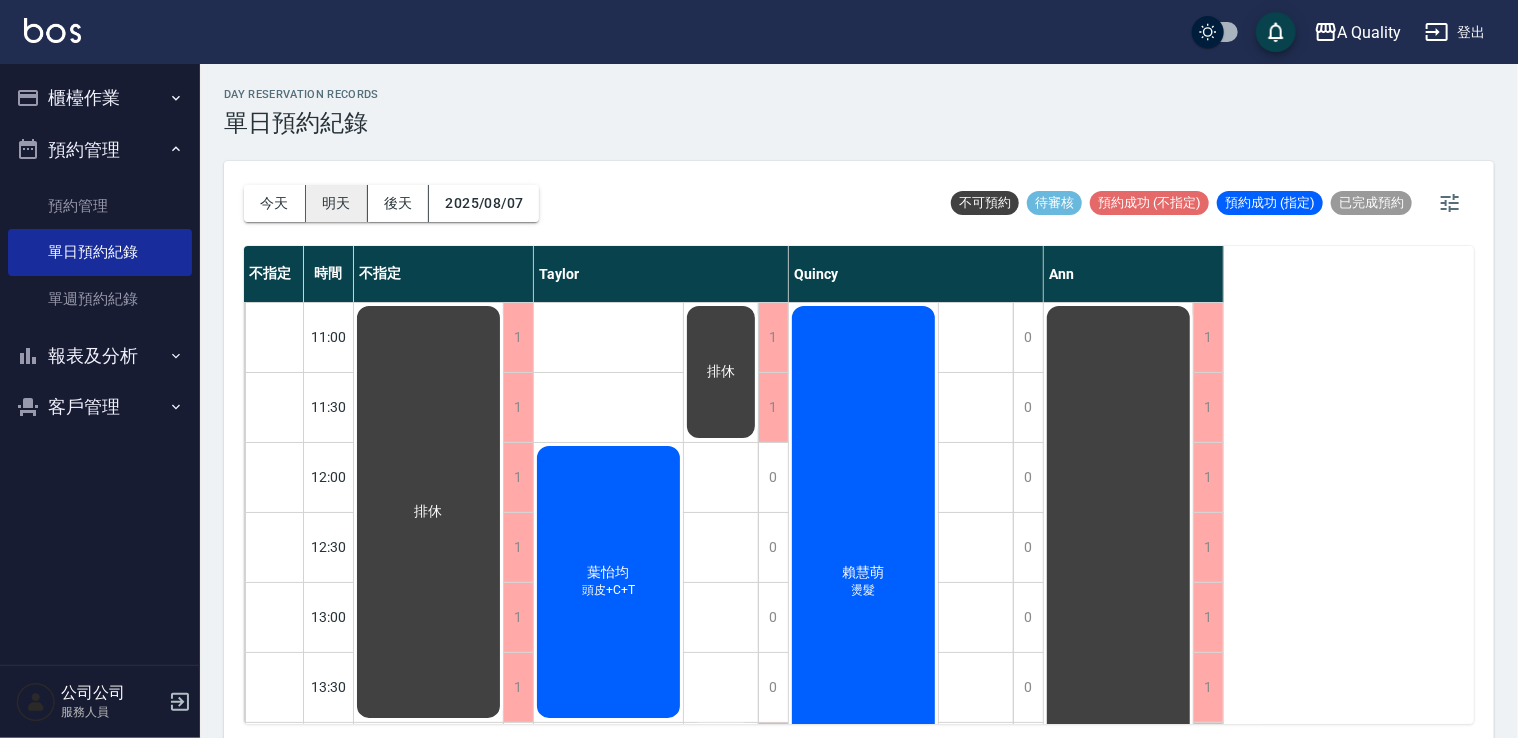 click on "明天" at bounding box center [337, 203] 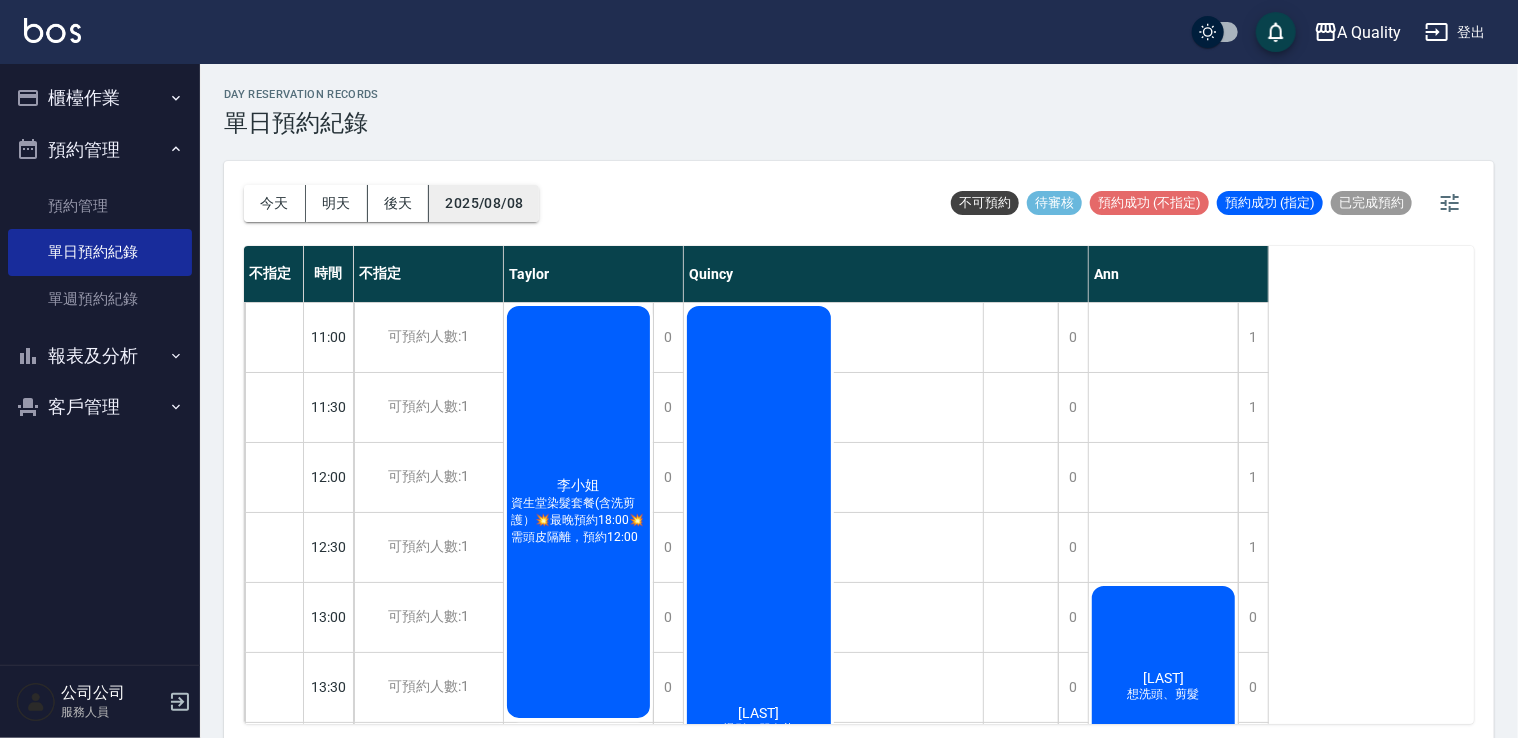 click on "2025/08/08" at bounding box center (484, 203) 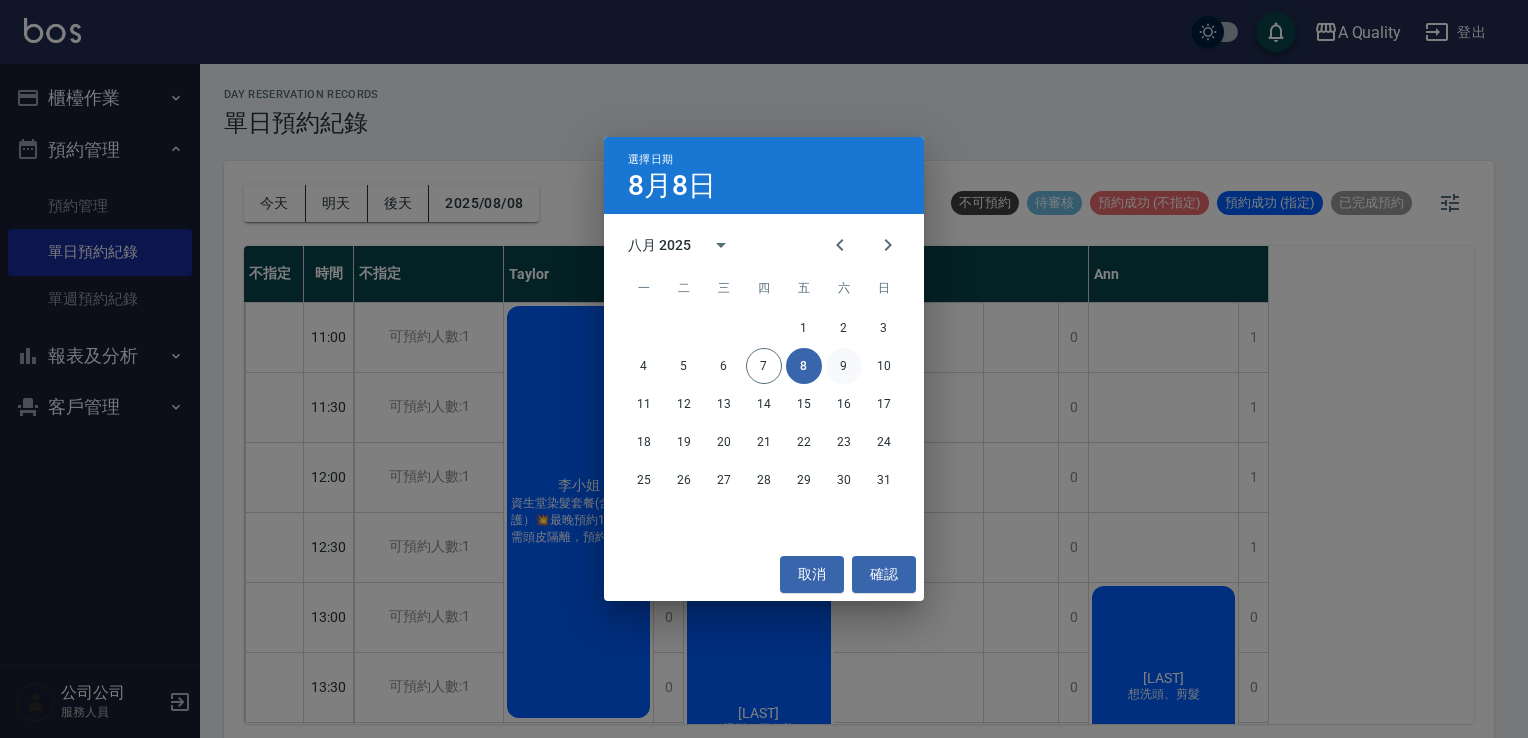 click on "9" at bounding box center (844, 366) 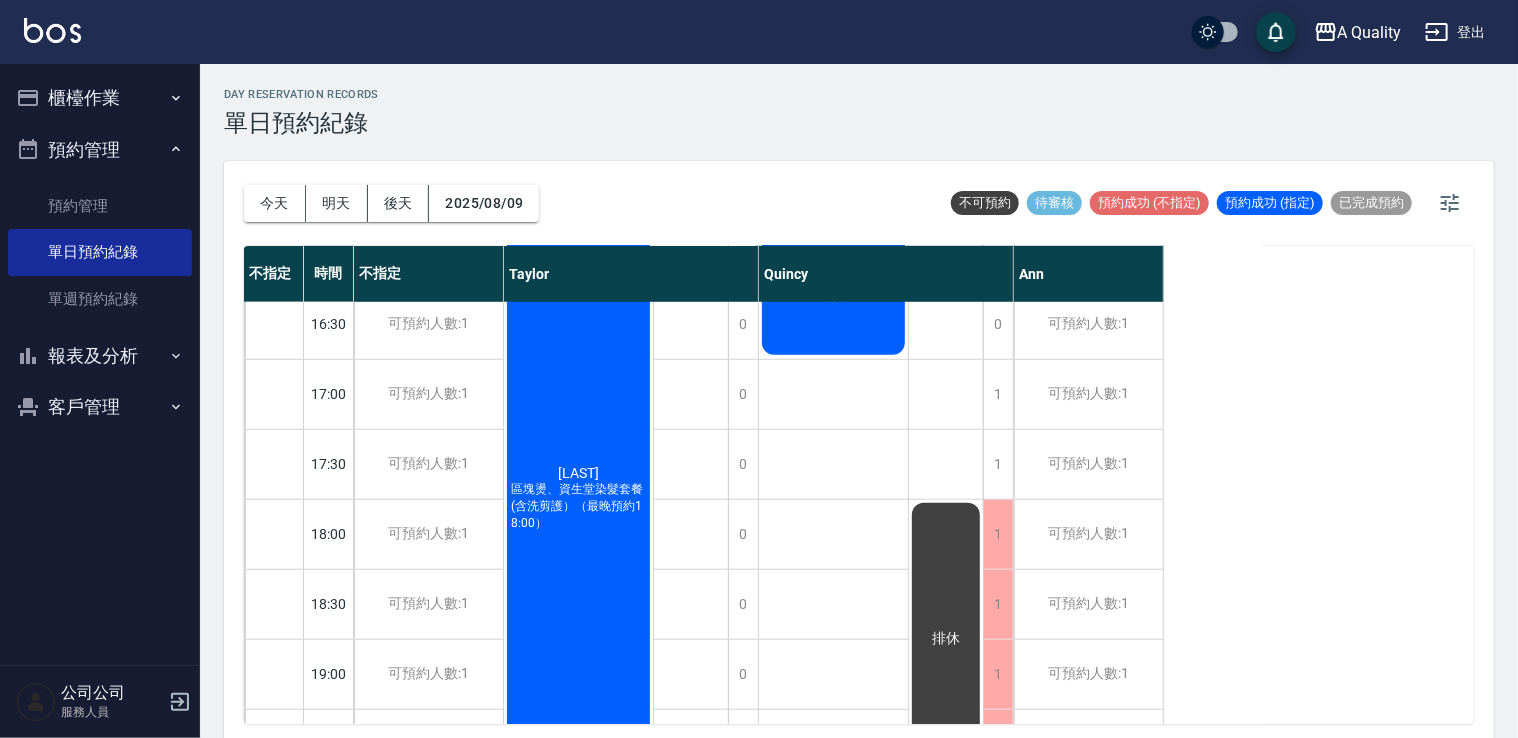 scroll, scrollTop: 853, scrollLeft: 0, axis: vertical 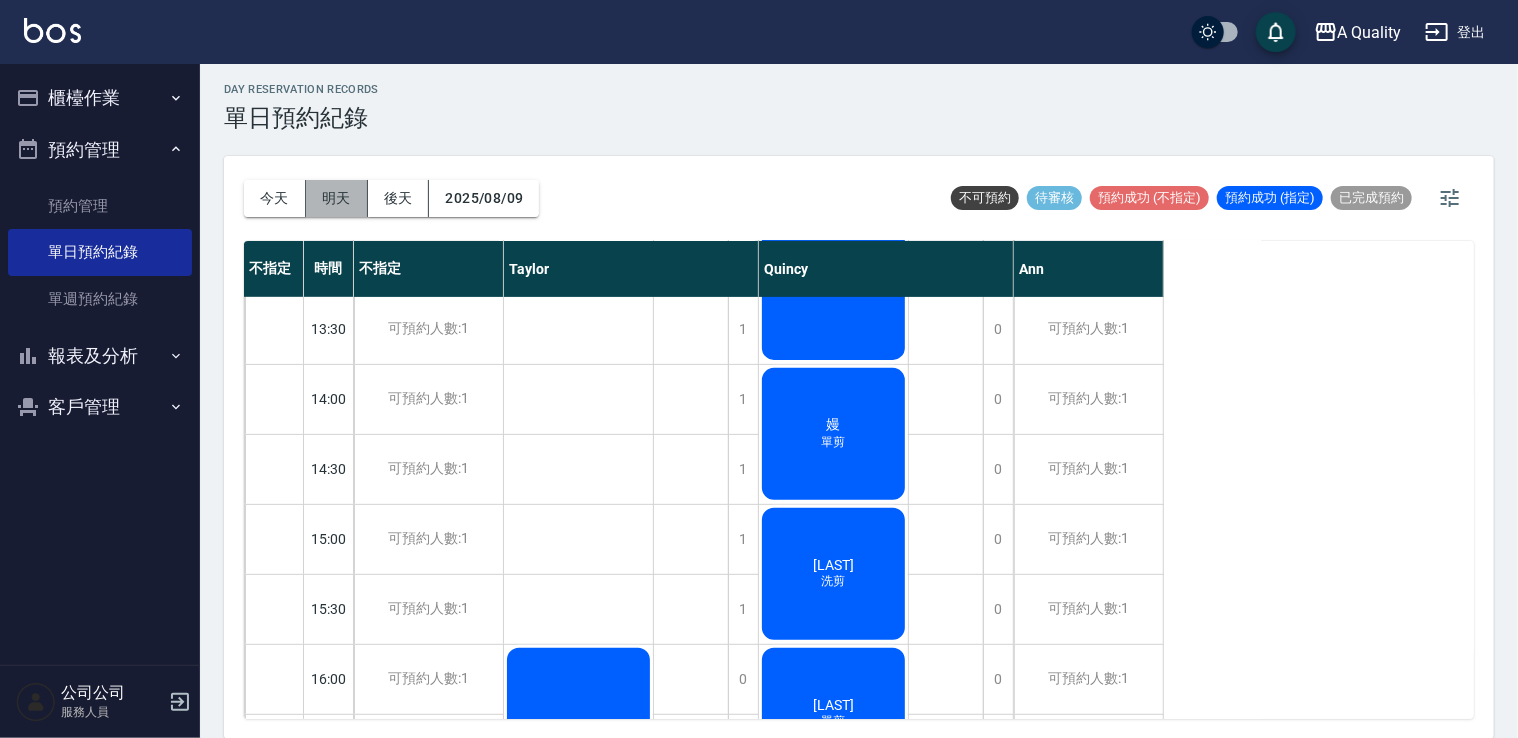 click on "明天" at bounding box center (337, 198) 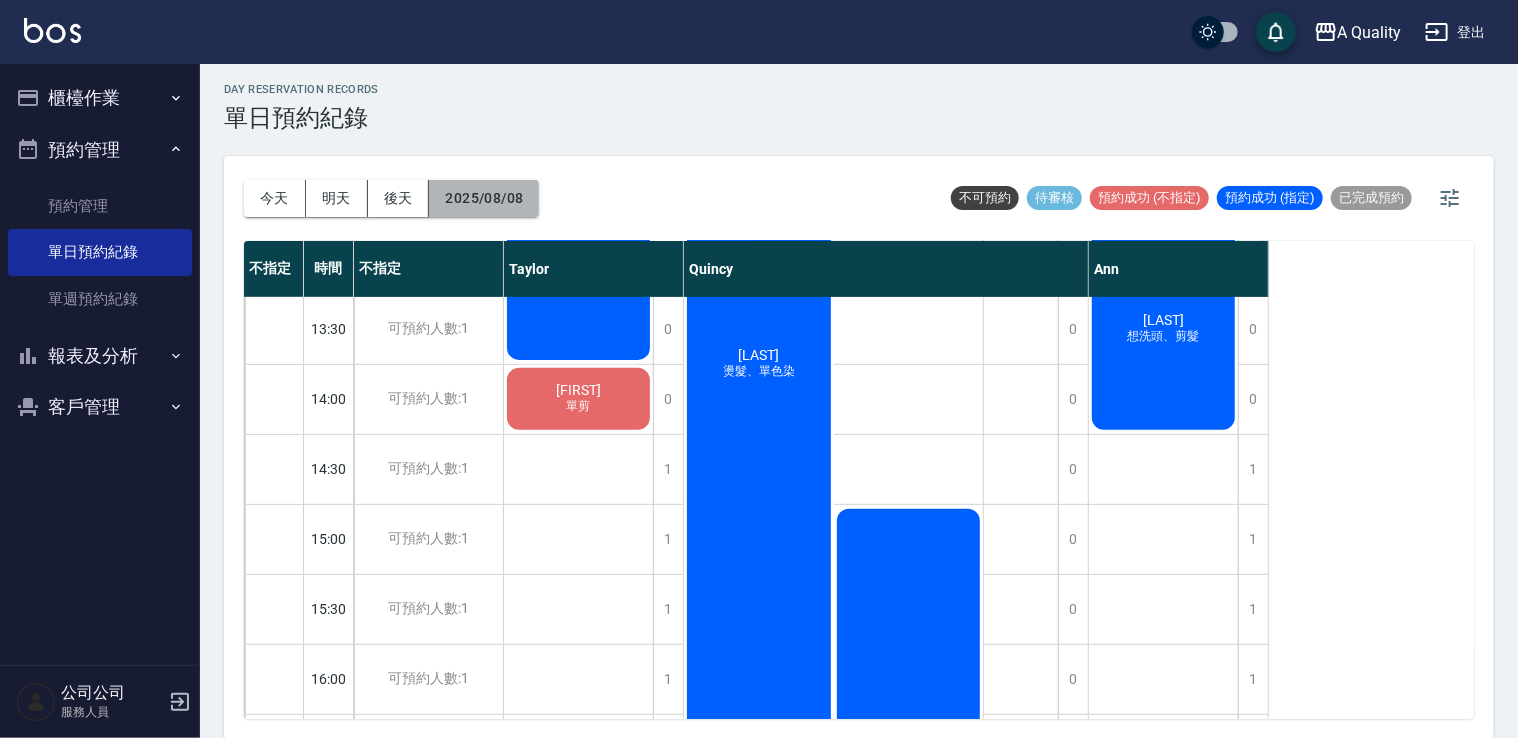 click on "2025/08/08" at bounding box center [484, 198] 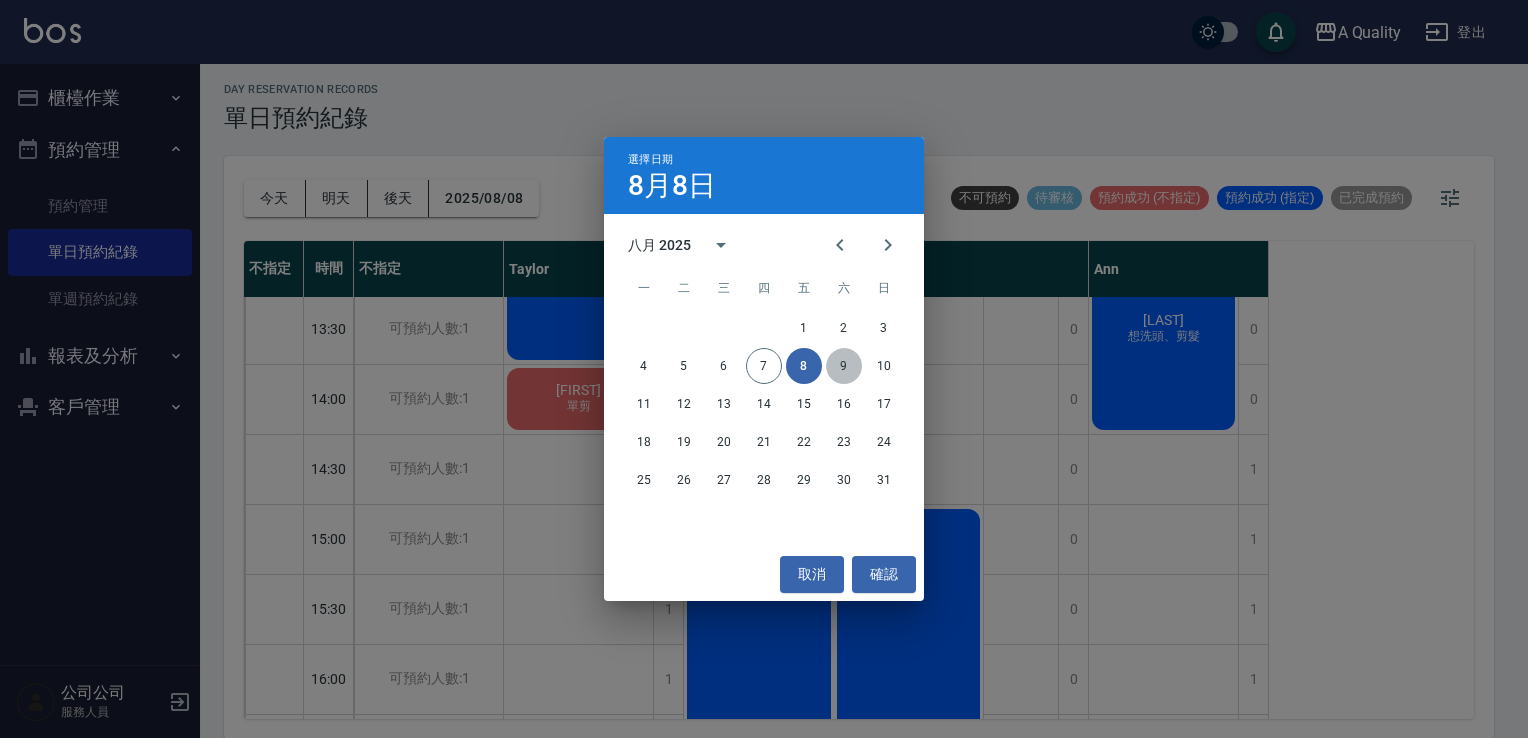 click on "9" at bounding box center (844, 366) 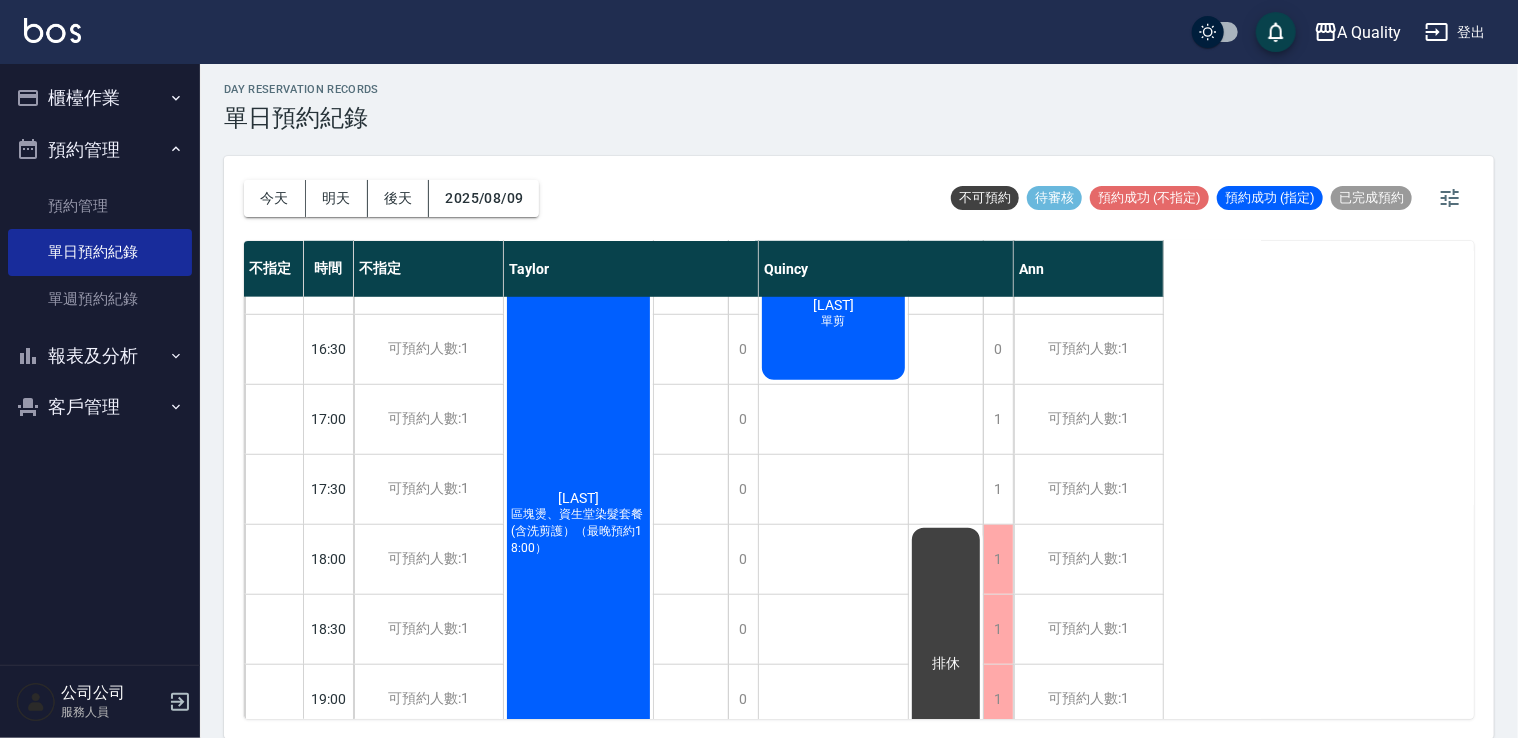 scroll, scrollTop: 853, scrollLeft: 0, axis: vertical 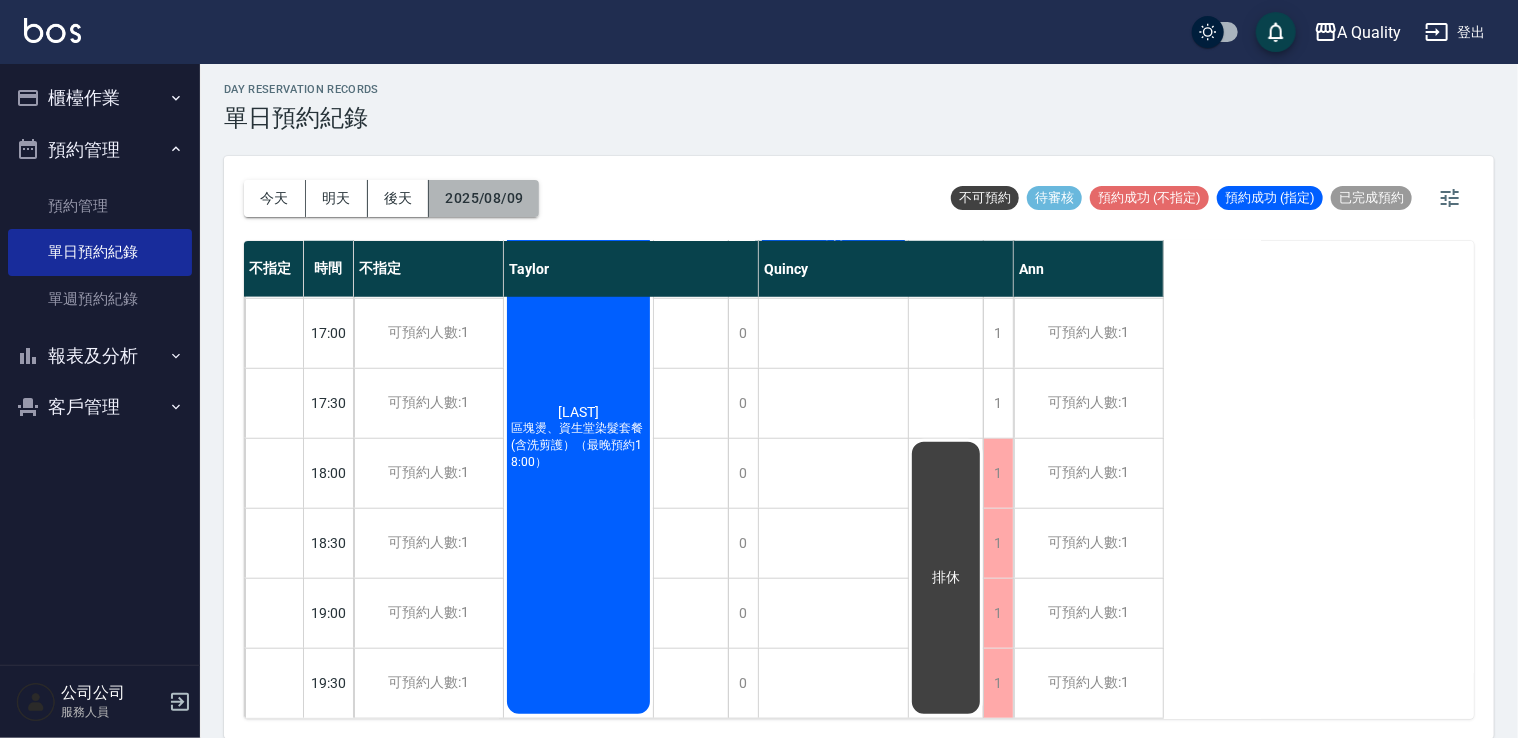 click on "2025/08/09" at bounding box center [484, 198] 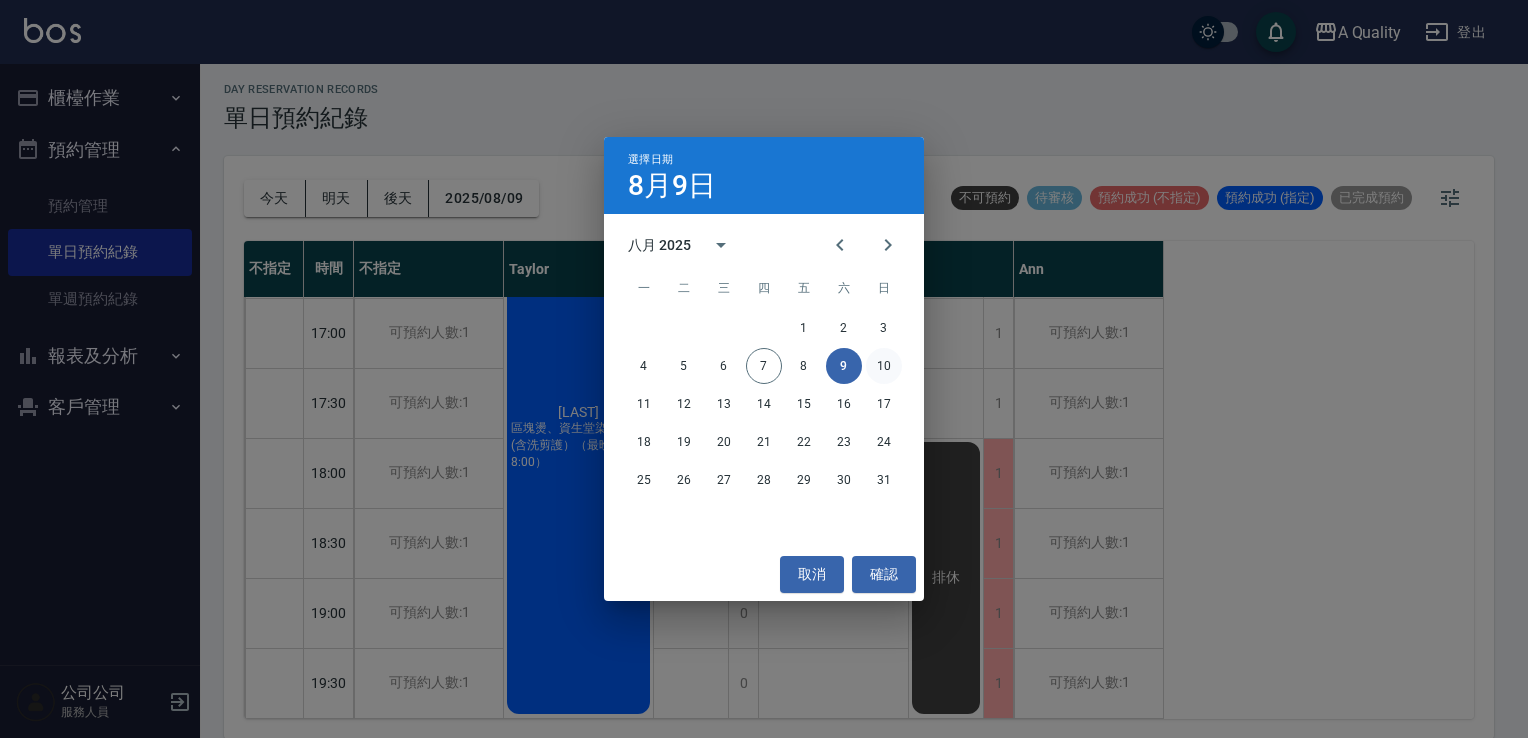 click on "10" at bounding box center (884, 366) 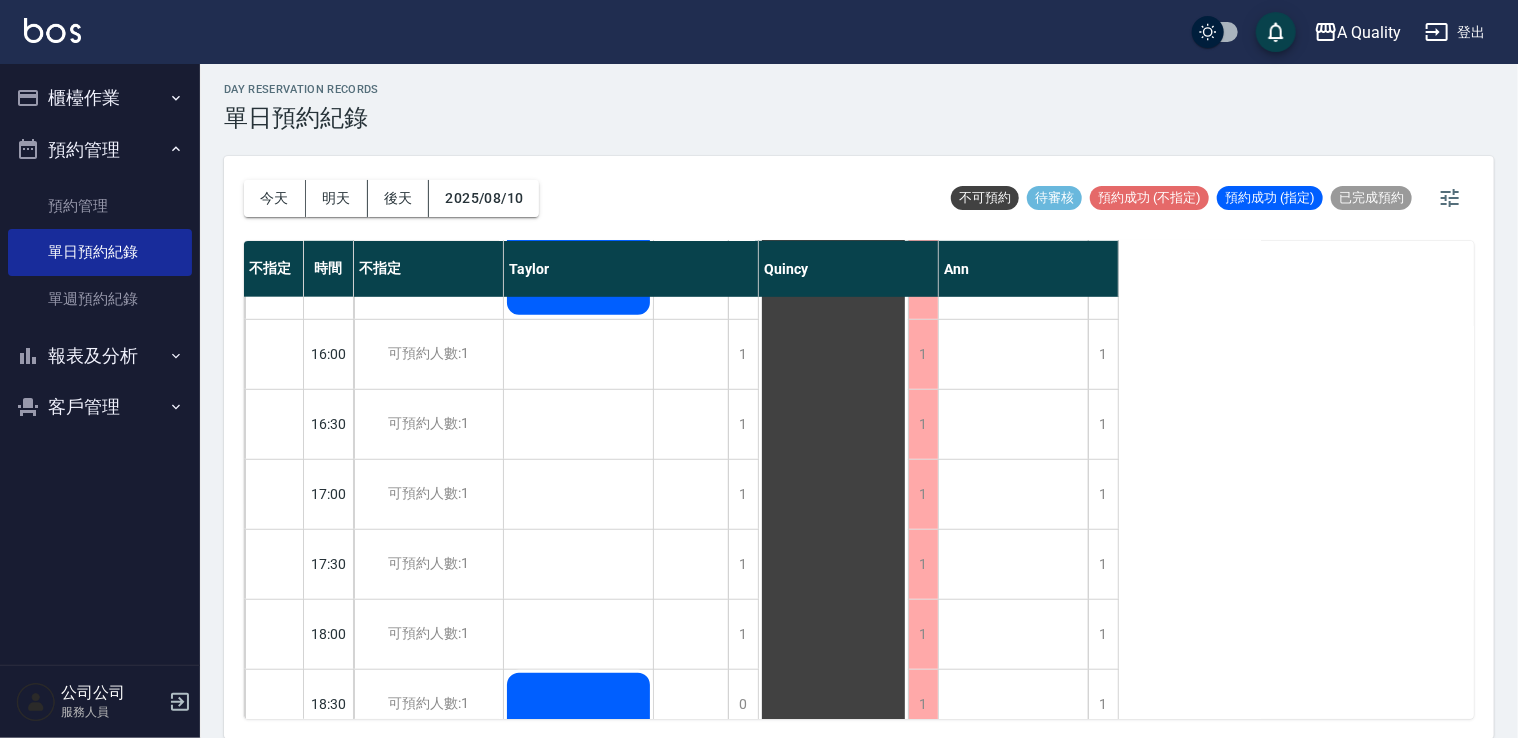 scroll, scrollTop: 653, scrollLeft: 0, axis: vertical 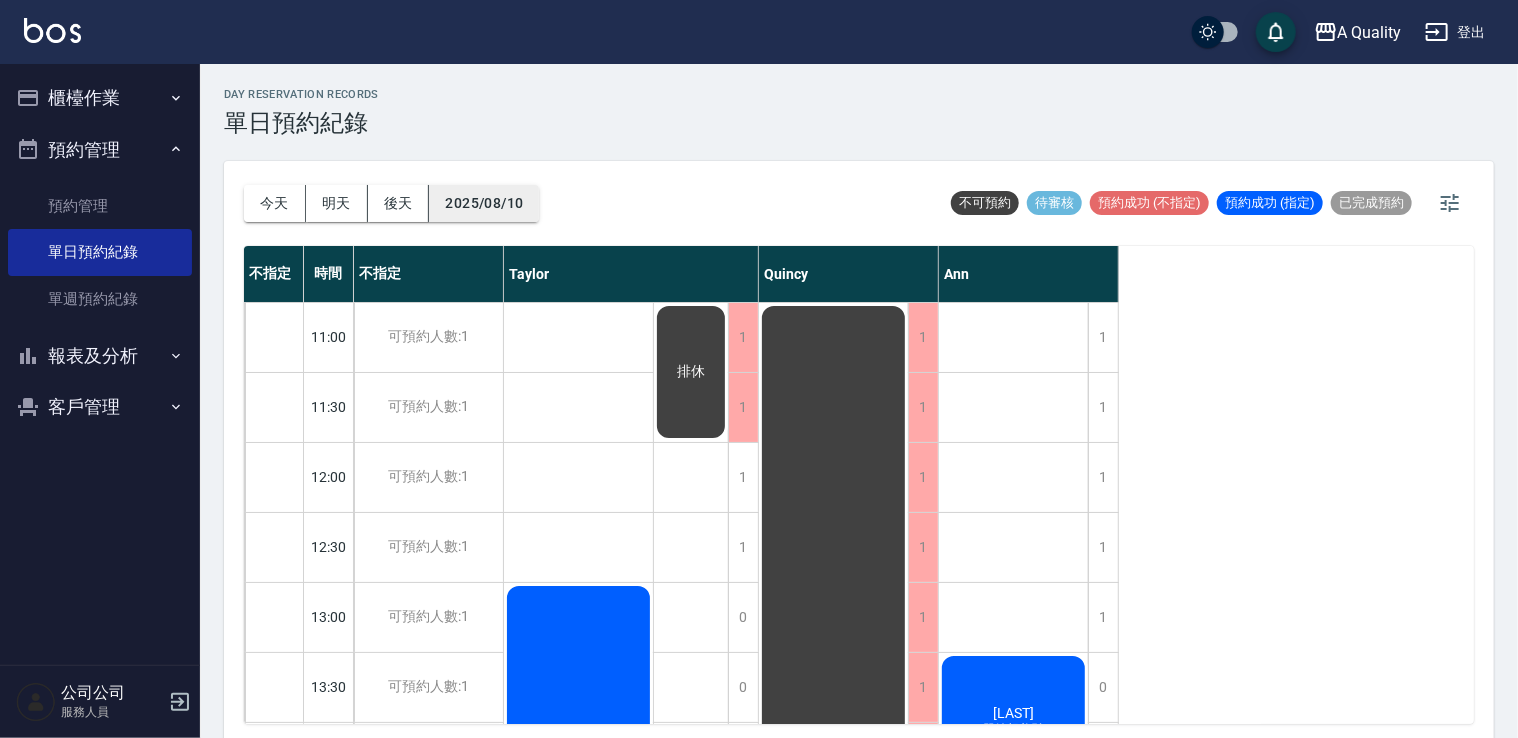 click on "2025/08/10" at bounding box center (484, 203) 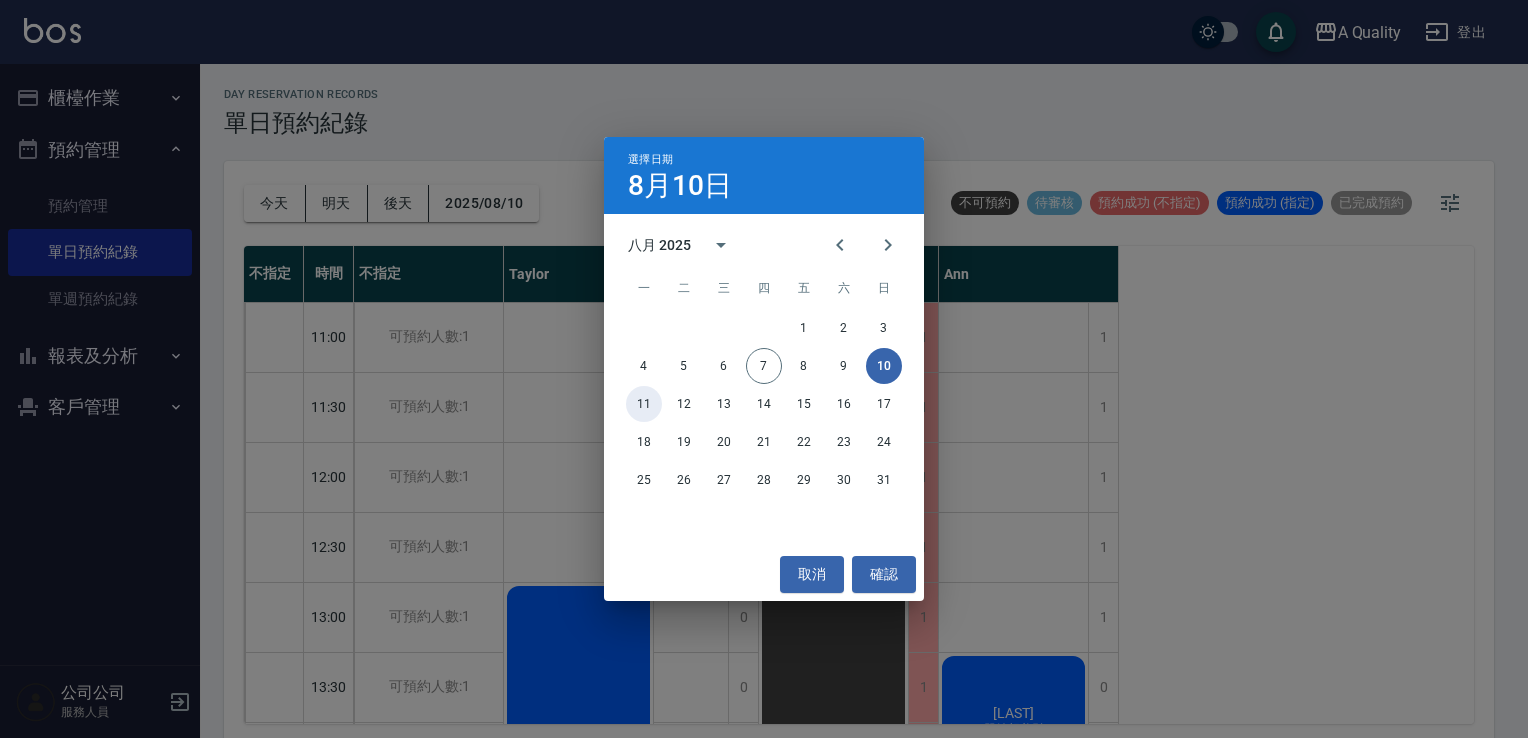 click on "11" at bounding box center (644, 404) 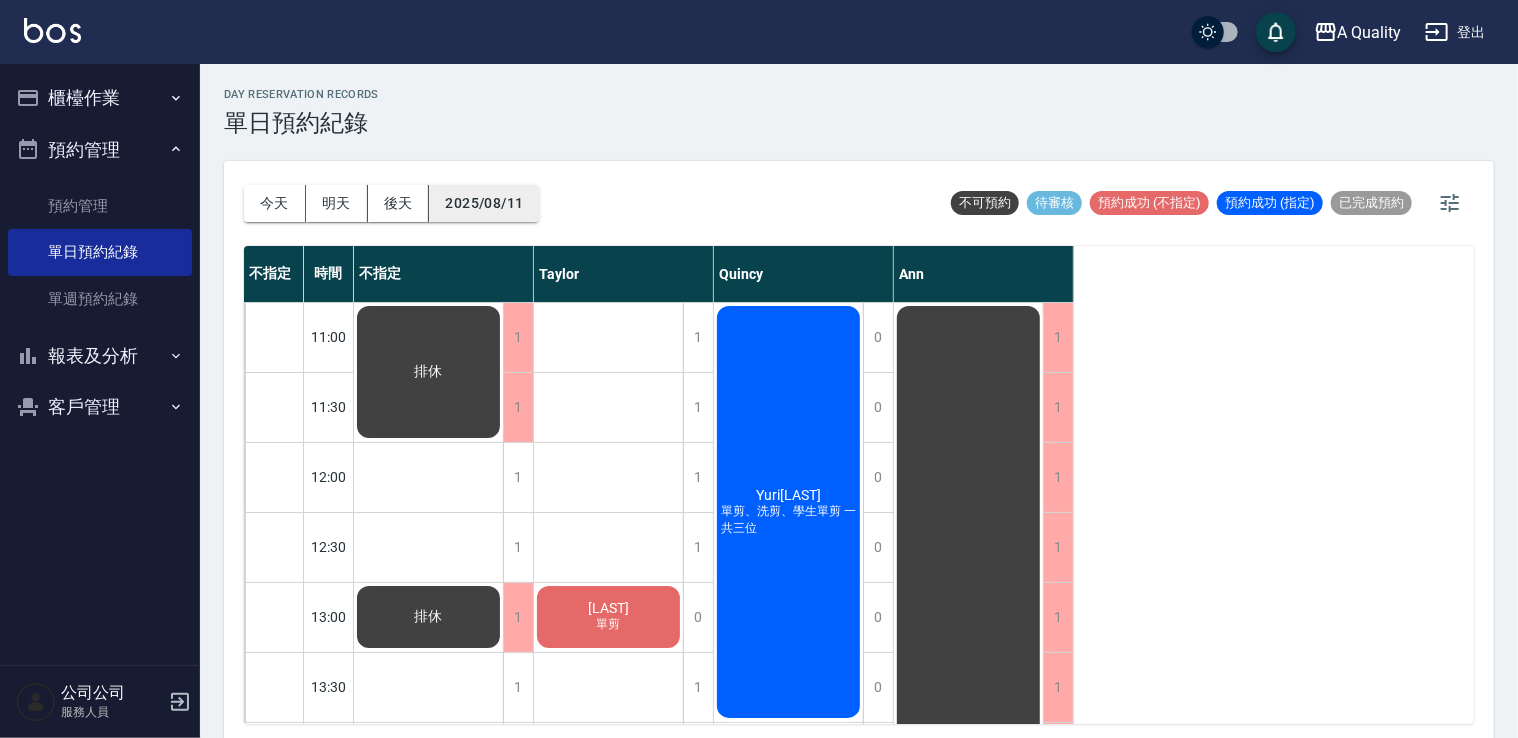 click on "2025/08/11" at bounding box center [484, 203] 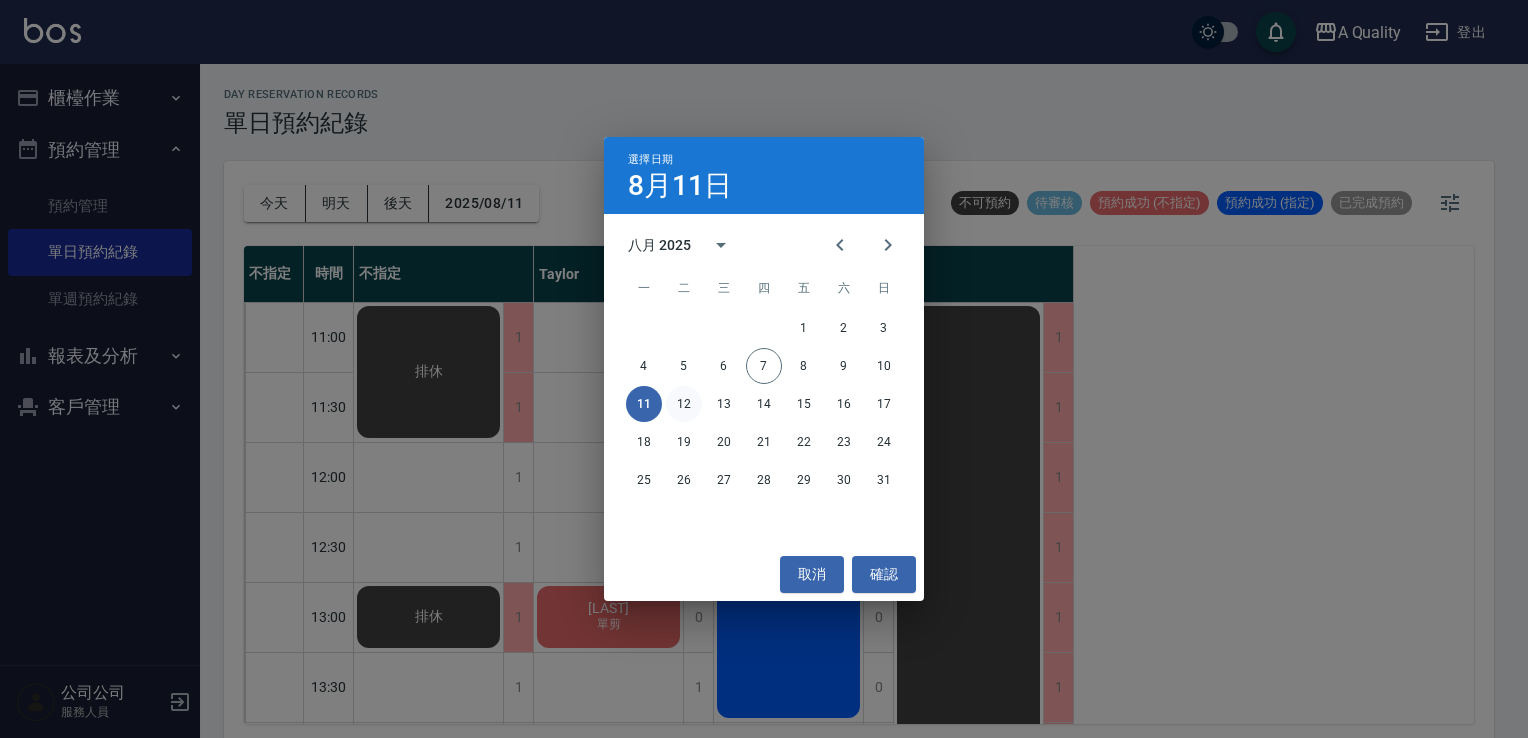 click on "12" at bounding box center [684, 404] 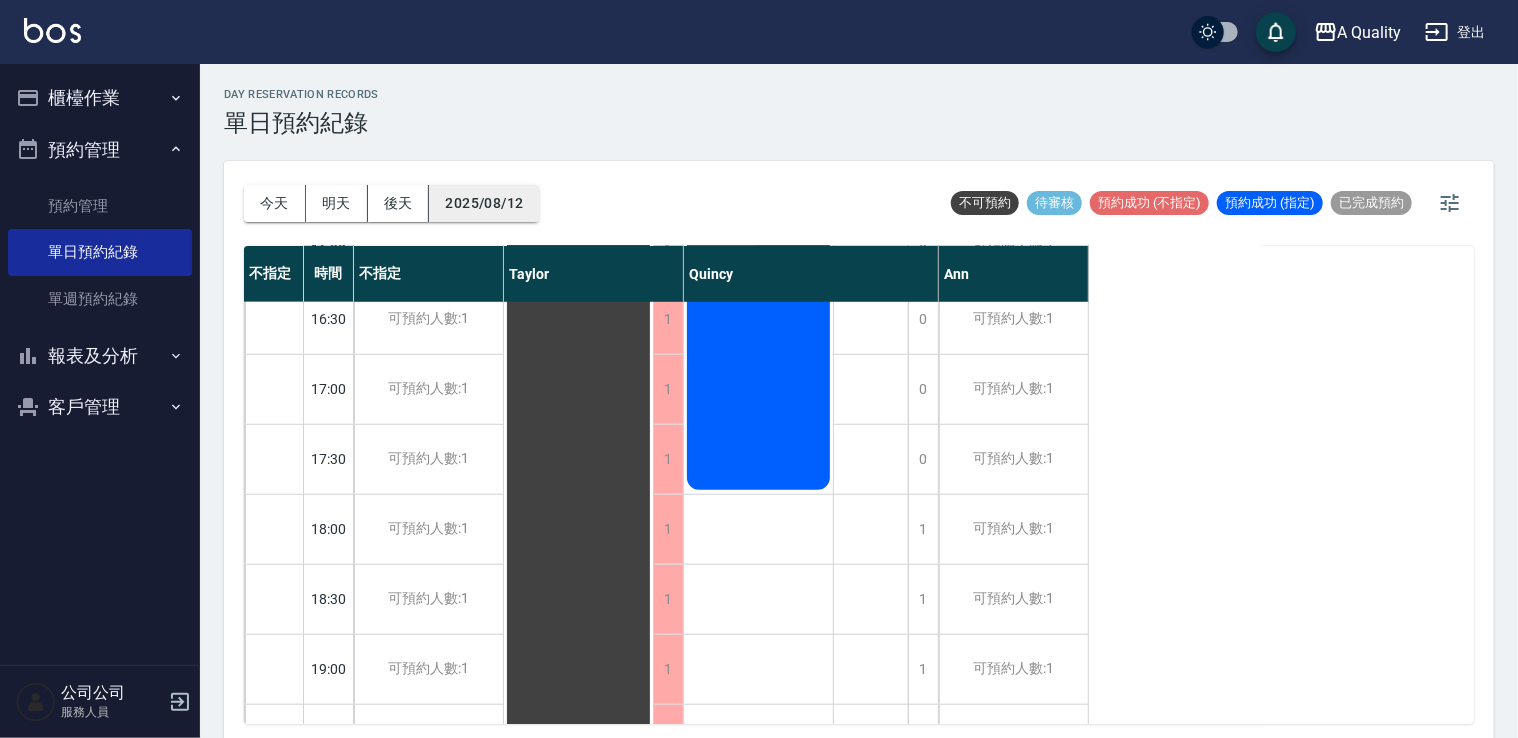 scroll, scrollTop: 800, scrollLeft: 0, axis: vertical 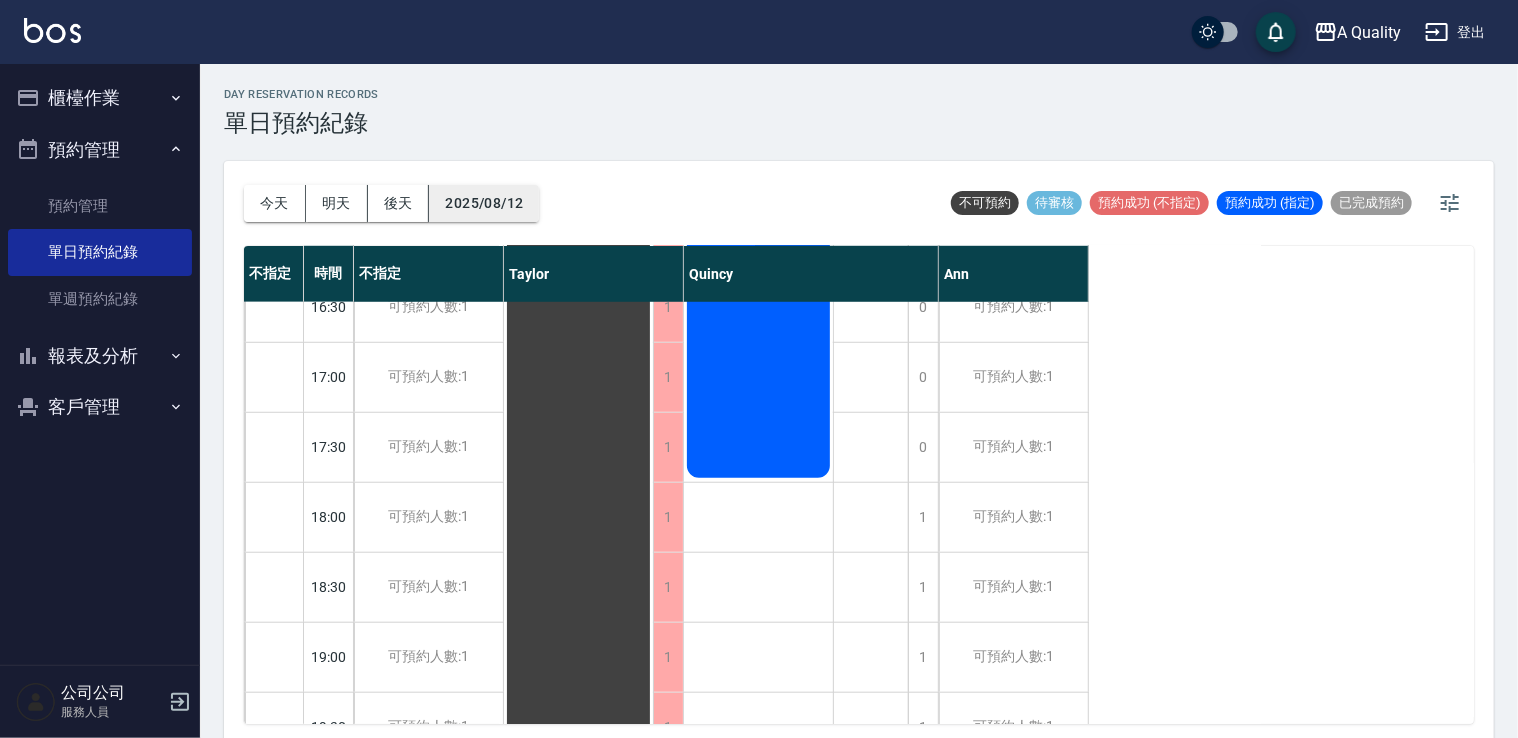 click on "2025/08/12" at bounding box center [484, 203] 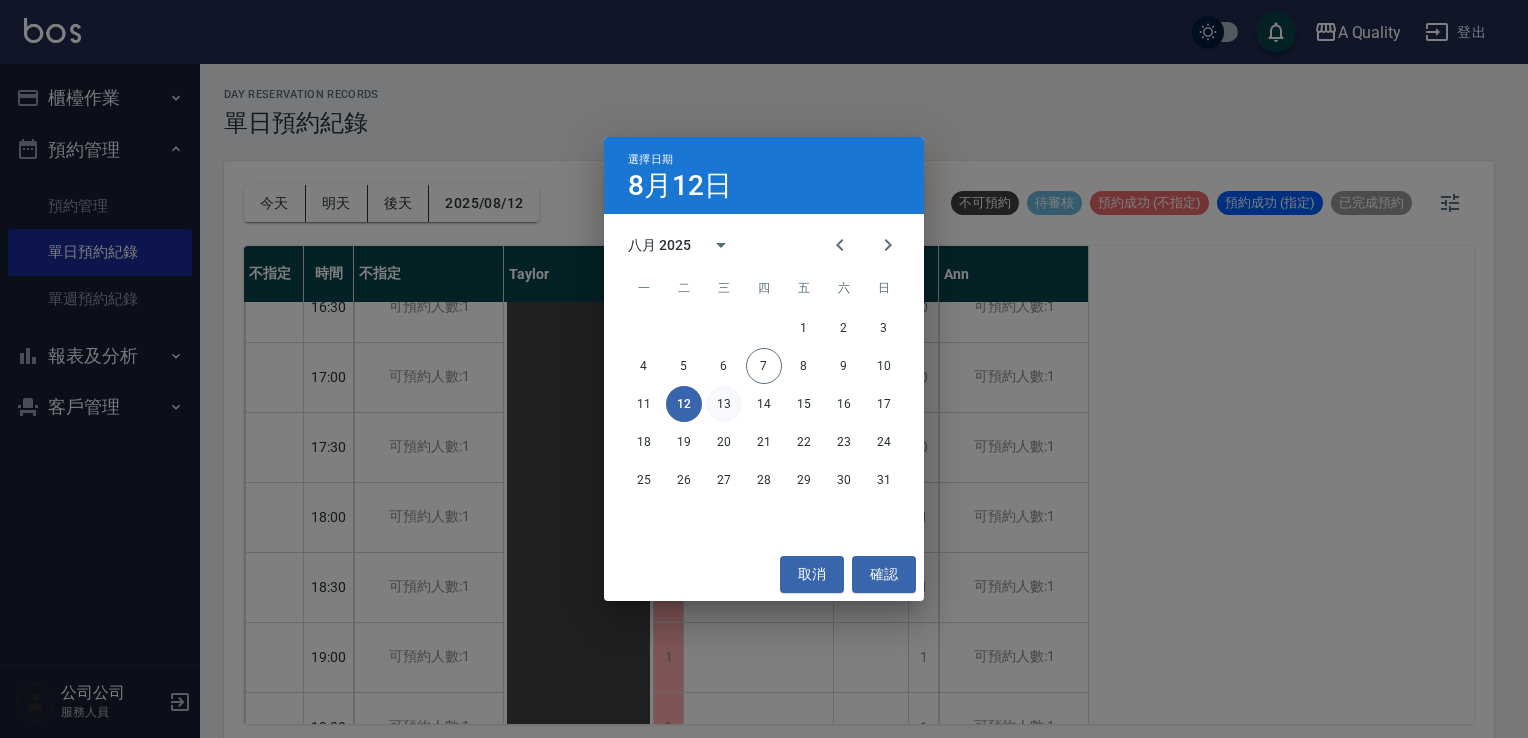 click on "13" at bounding box center (724, 404) 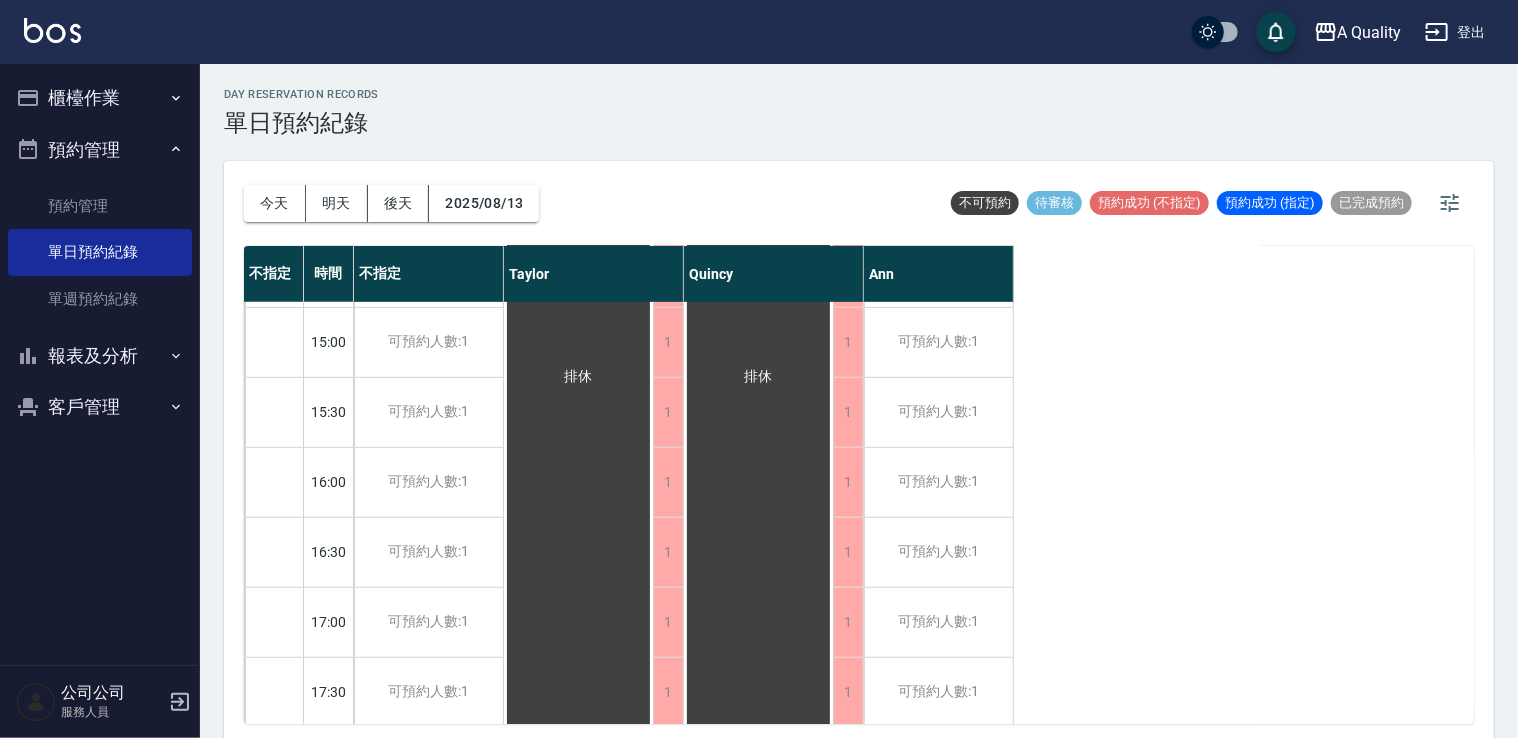 scroll, scrollTop: 853, scrollLeft: 0, axis: vertical 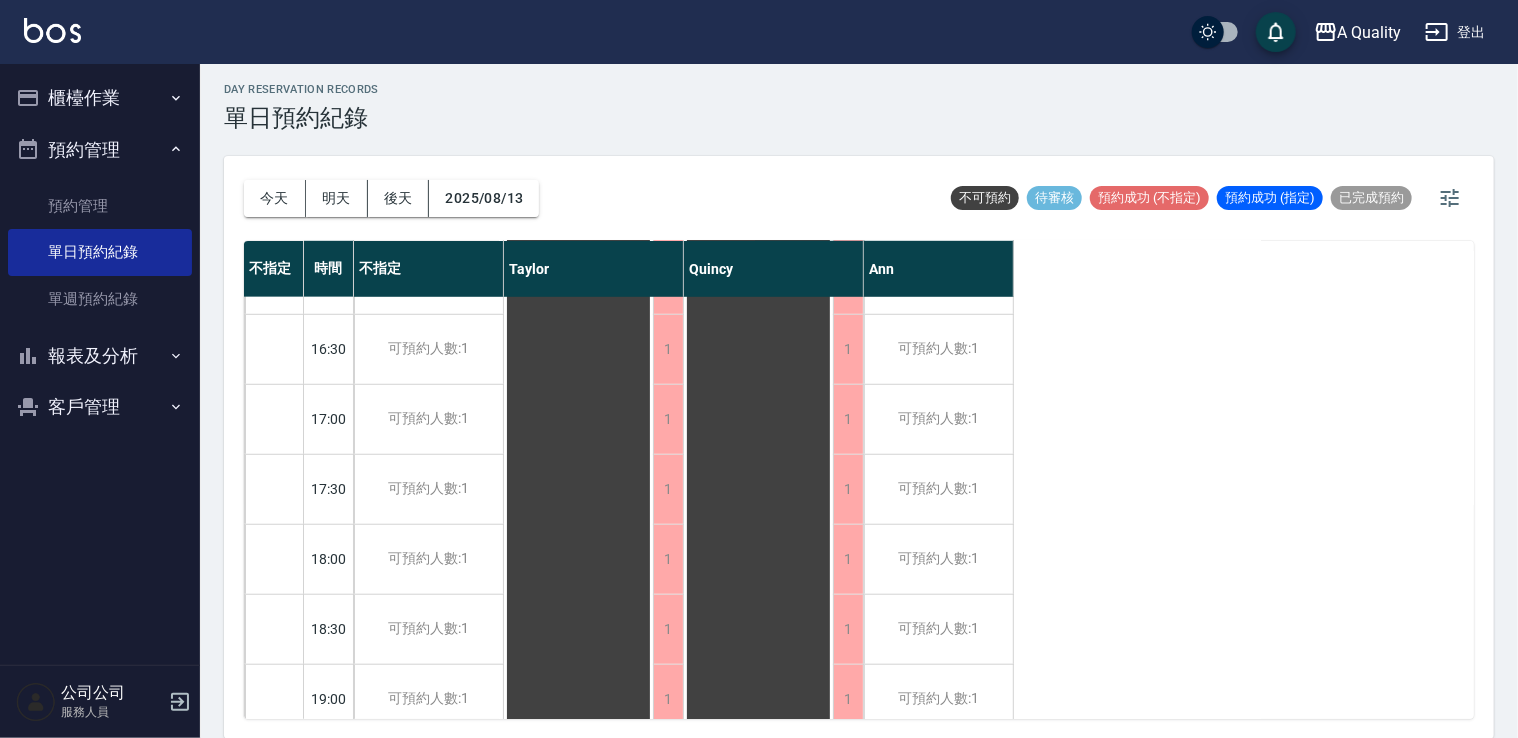 click on "今天" at bounding box center [275, 198] 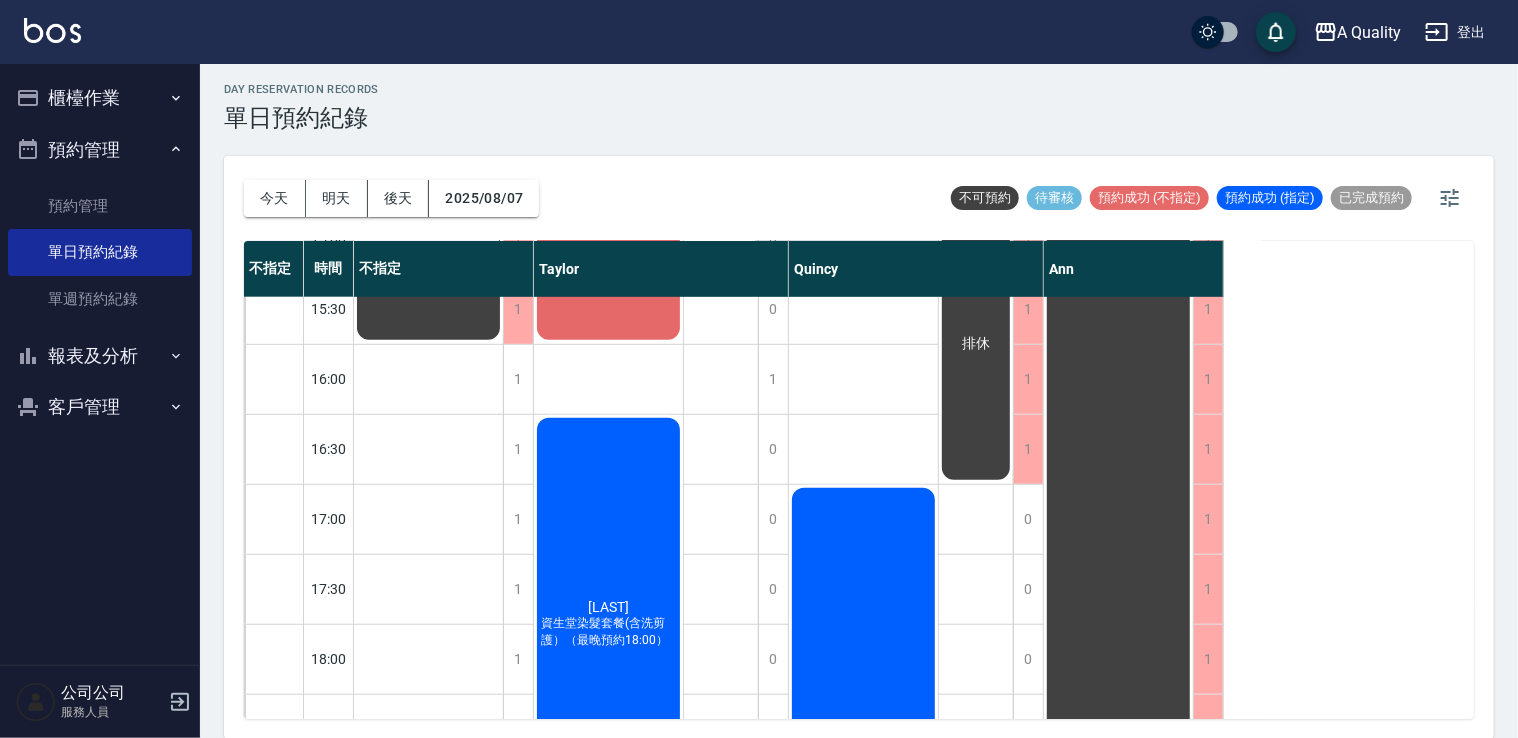 scroll, scrollTop: 533, scrollLeft: 0, axis: vertical 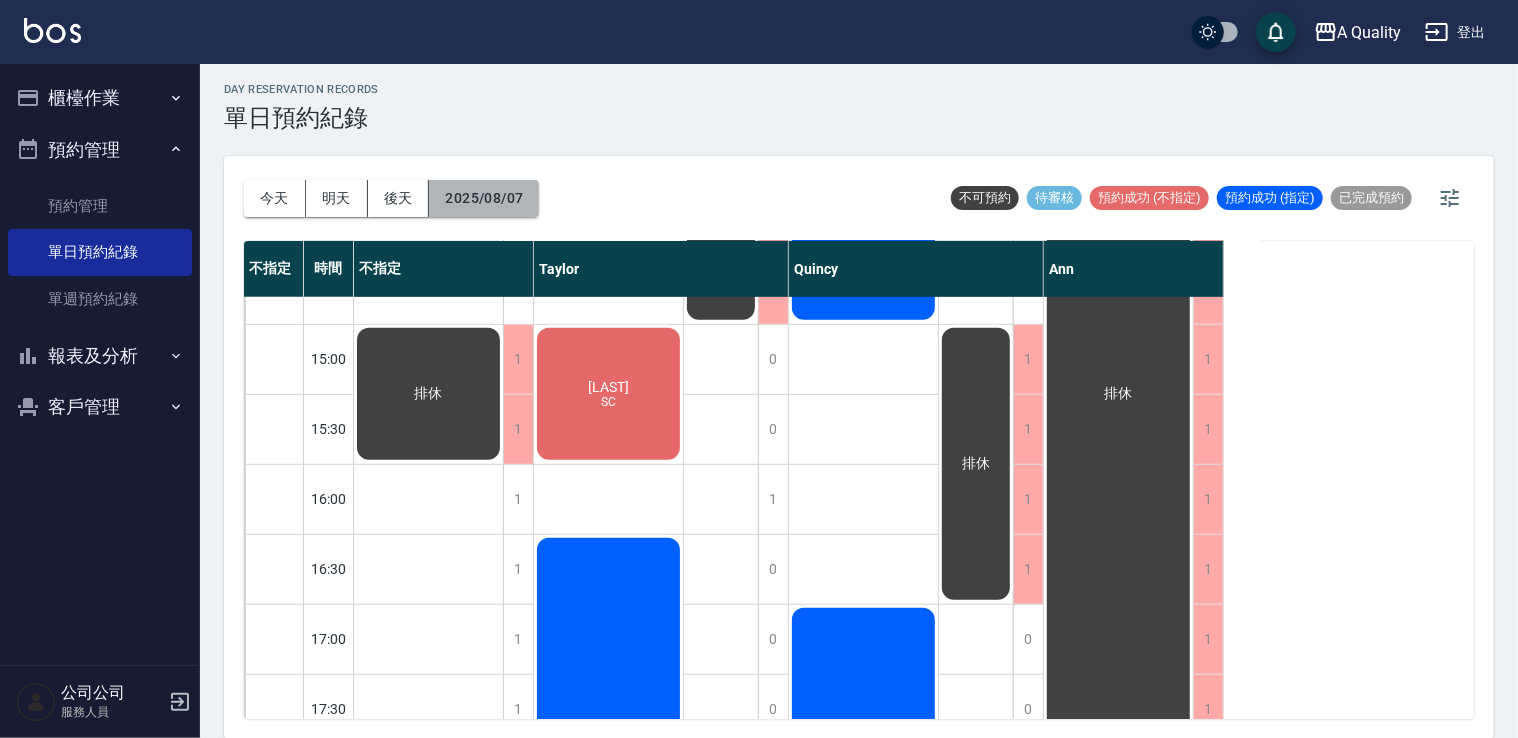 click on "2025/08/07" at bounding box center (484, 198) 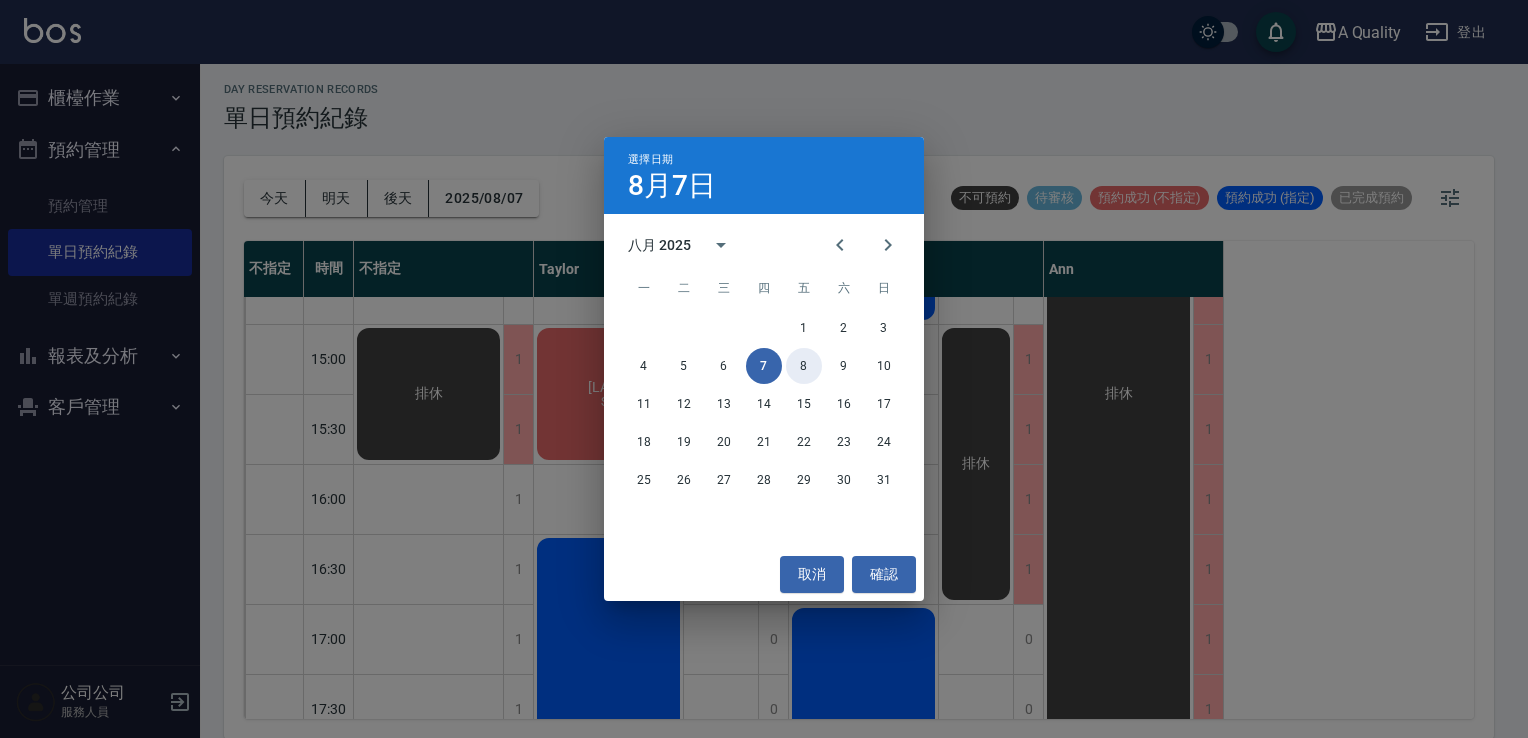 click on "8" at bounding box center [804, 366] 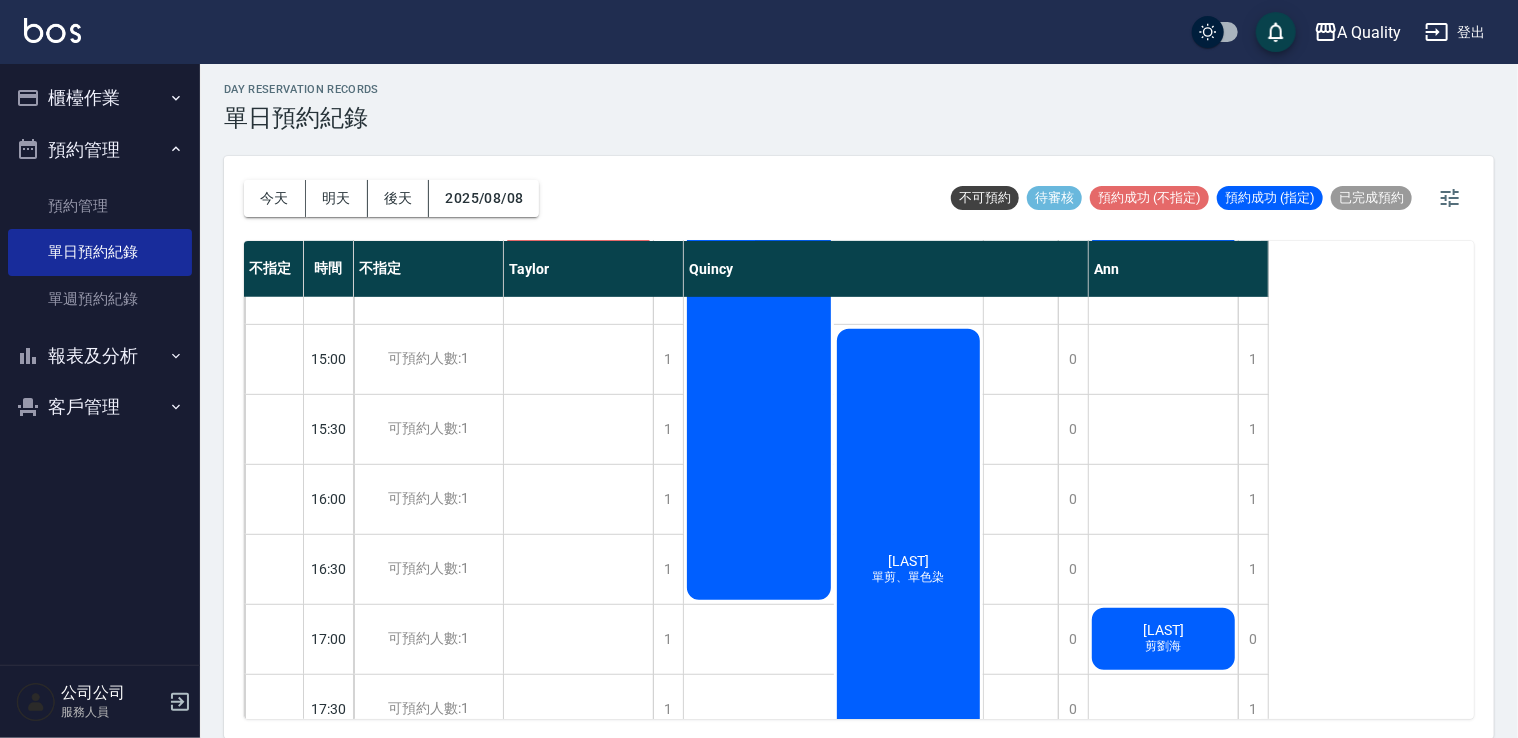 click on "今天" at bounding box center (275, 198) 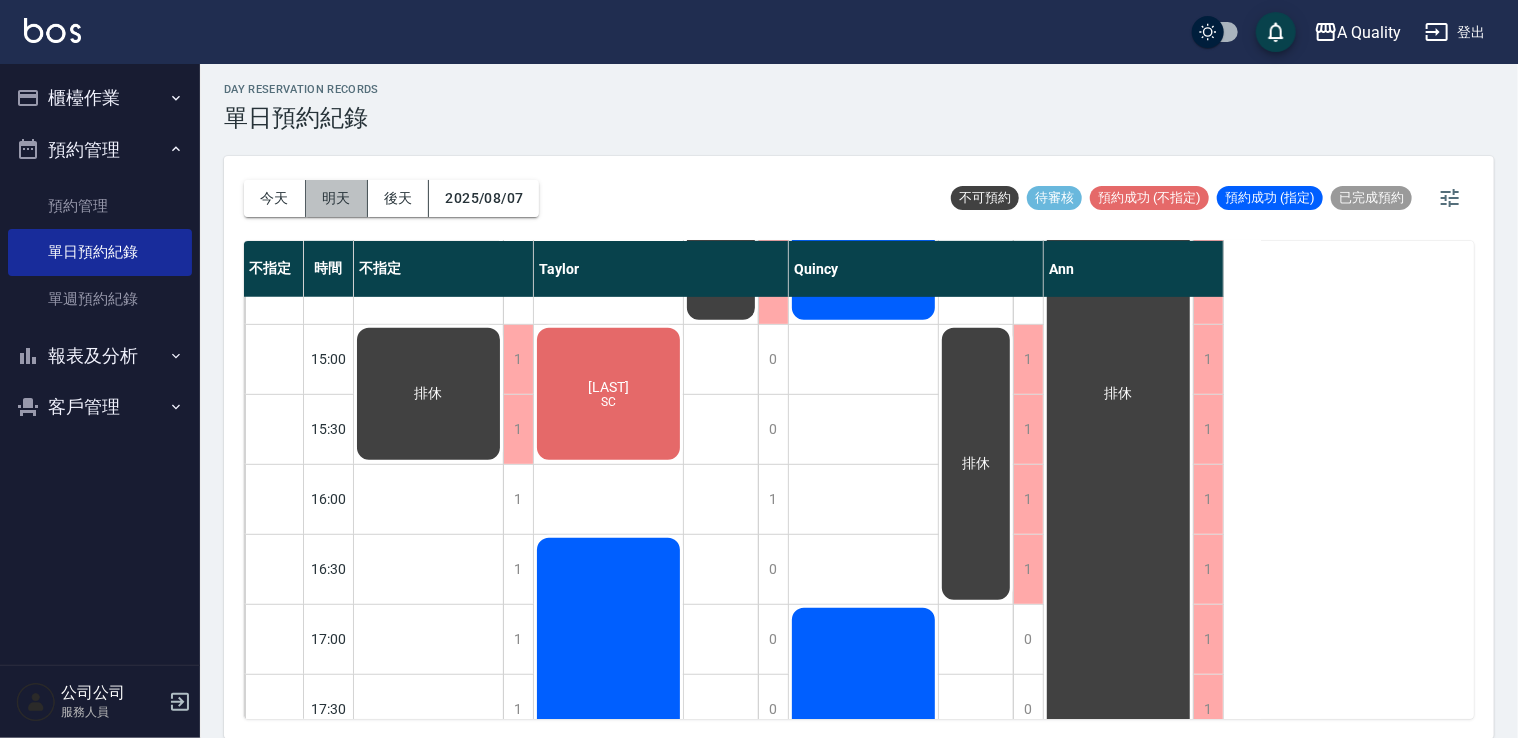 click on "明天" at bounding box center (337, 198) 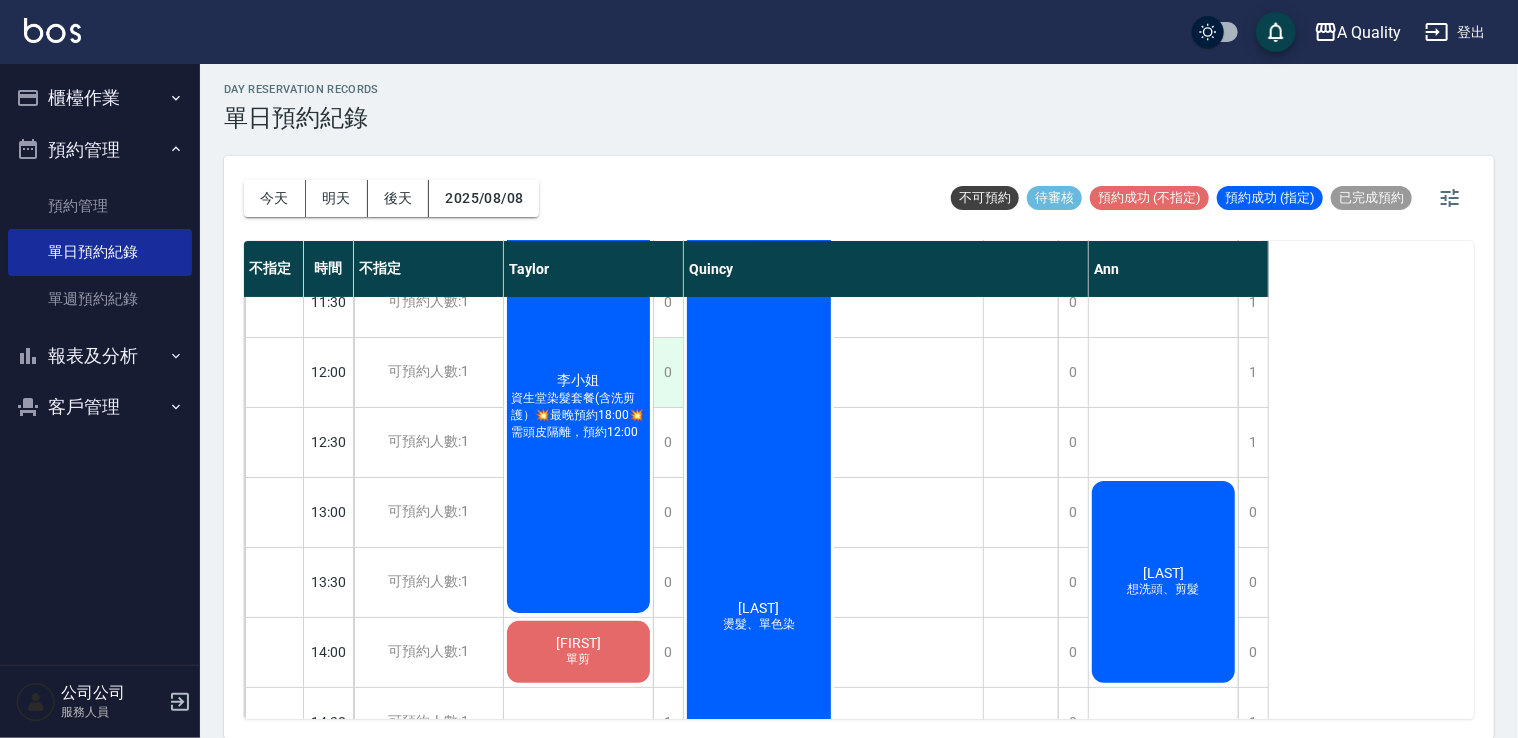 scroll, scrollTop: 0, scrollLeft: 0, axis: both 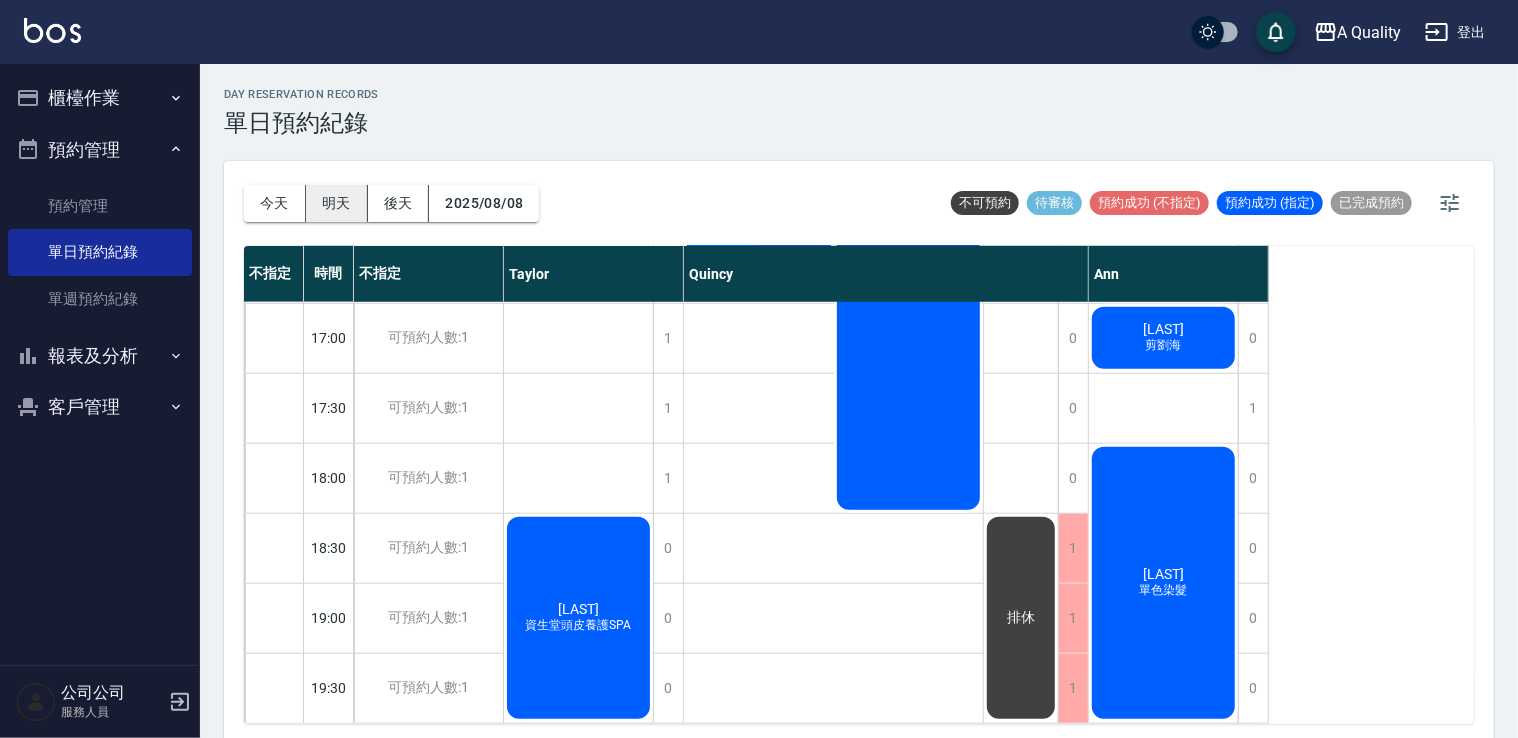 drag, startPoint x: 348, startPoint y: 205, endPoint x: 336, endPoint y: 219, distance: 18.439089 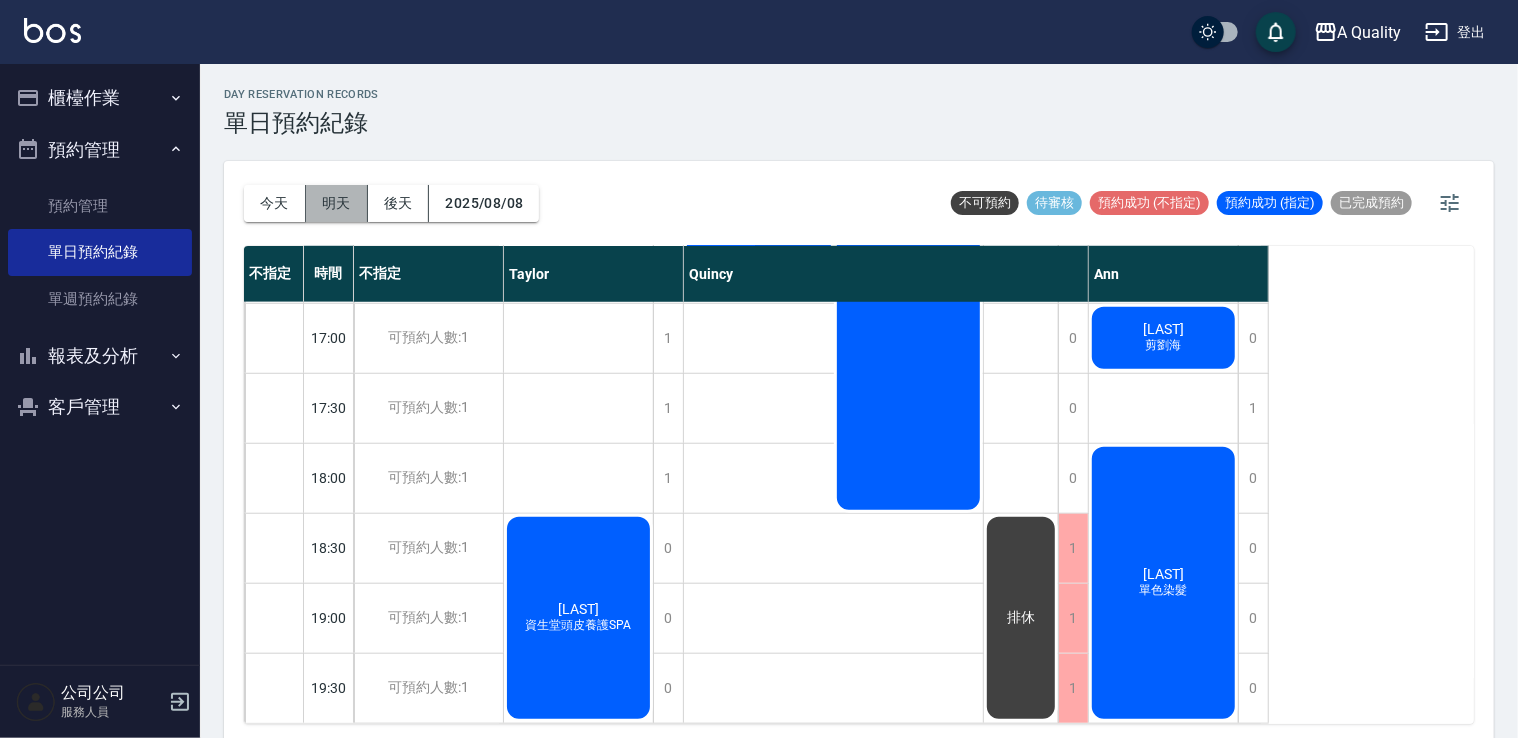 click on "明天" at bounding box center (337, 203) 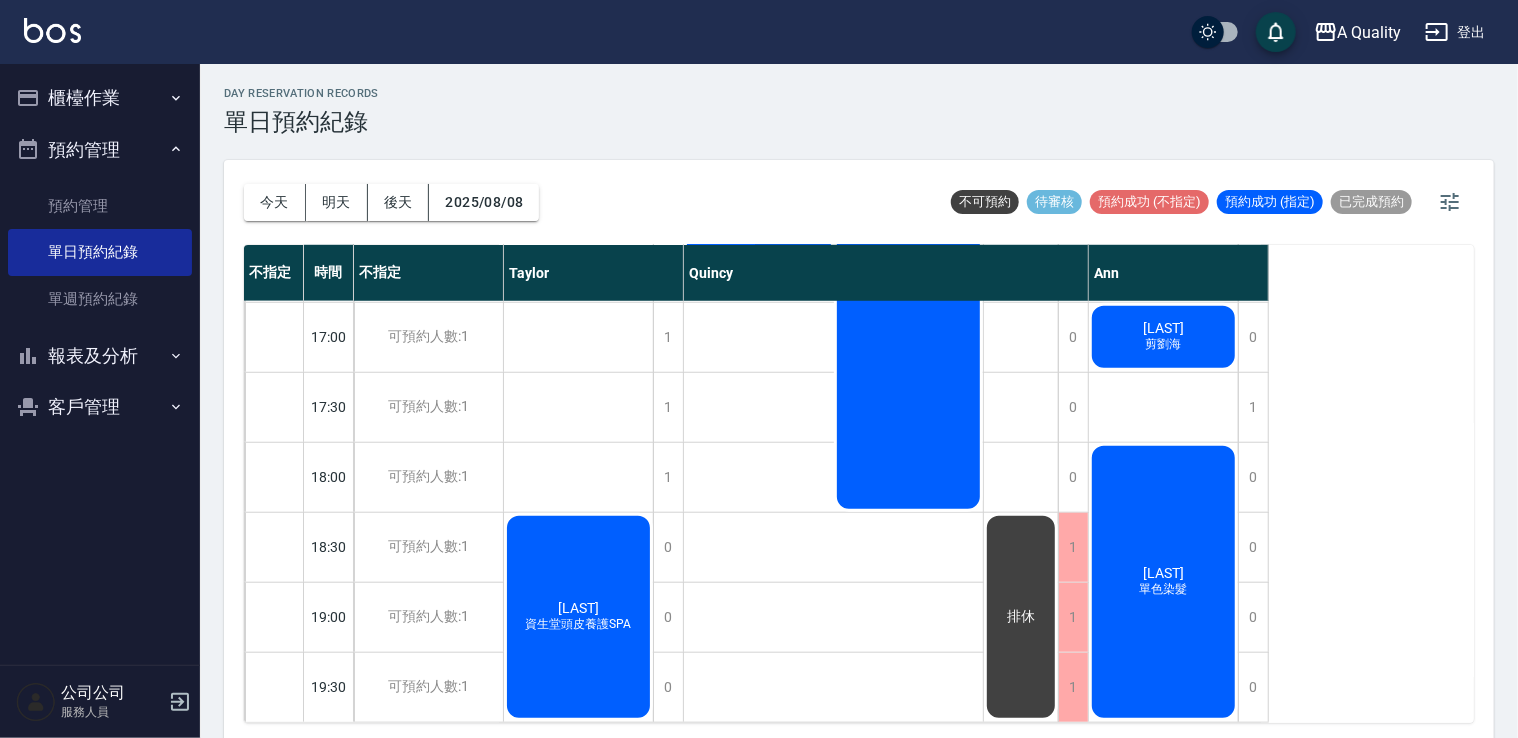 scroll, scrollTop: 0, scrollLeft: 0, axis: both 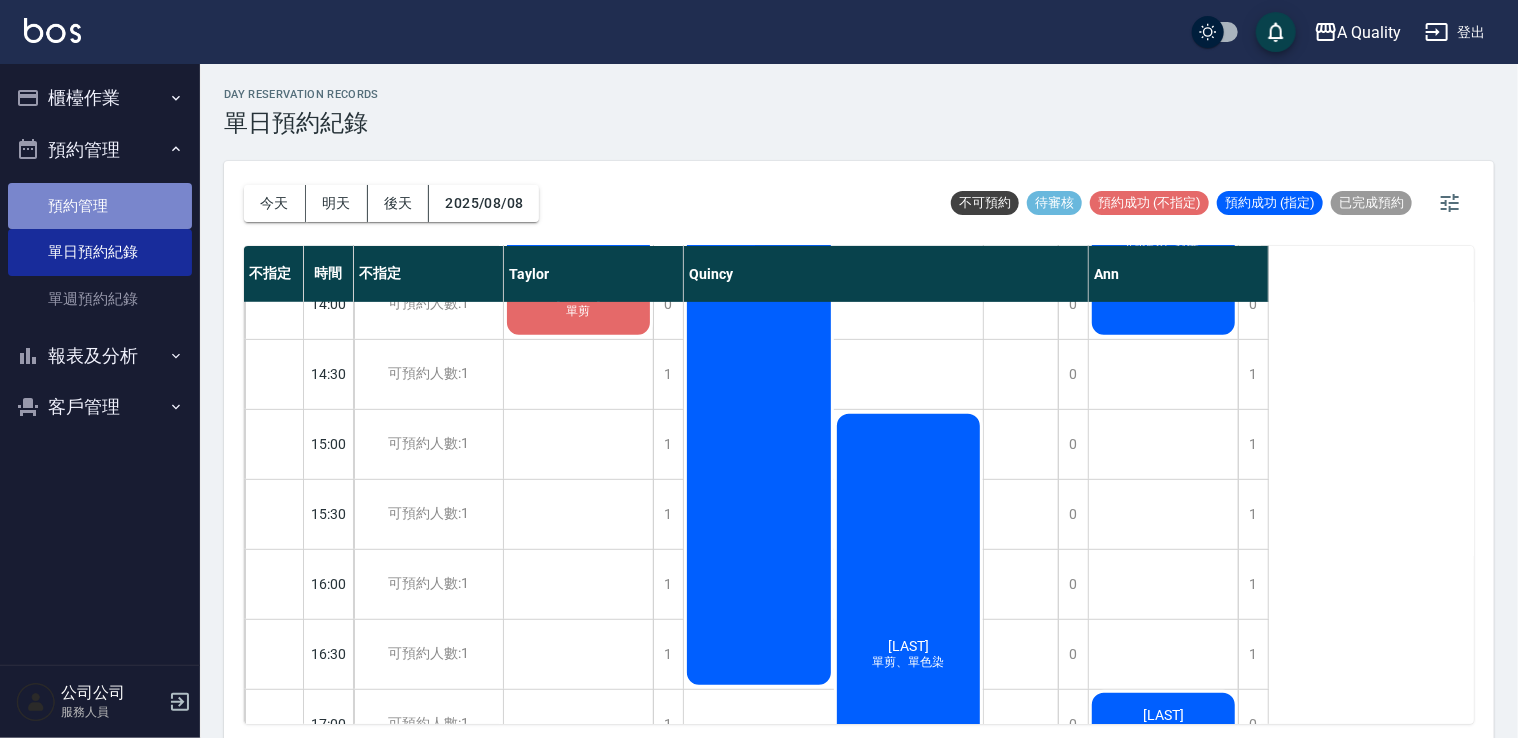 click on "預約管理" at bounding box center (100, 206) 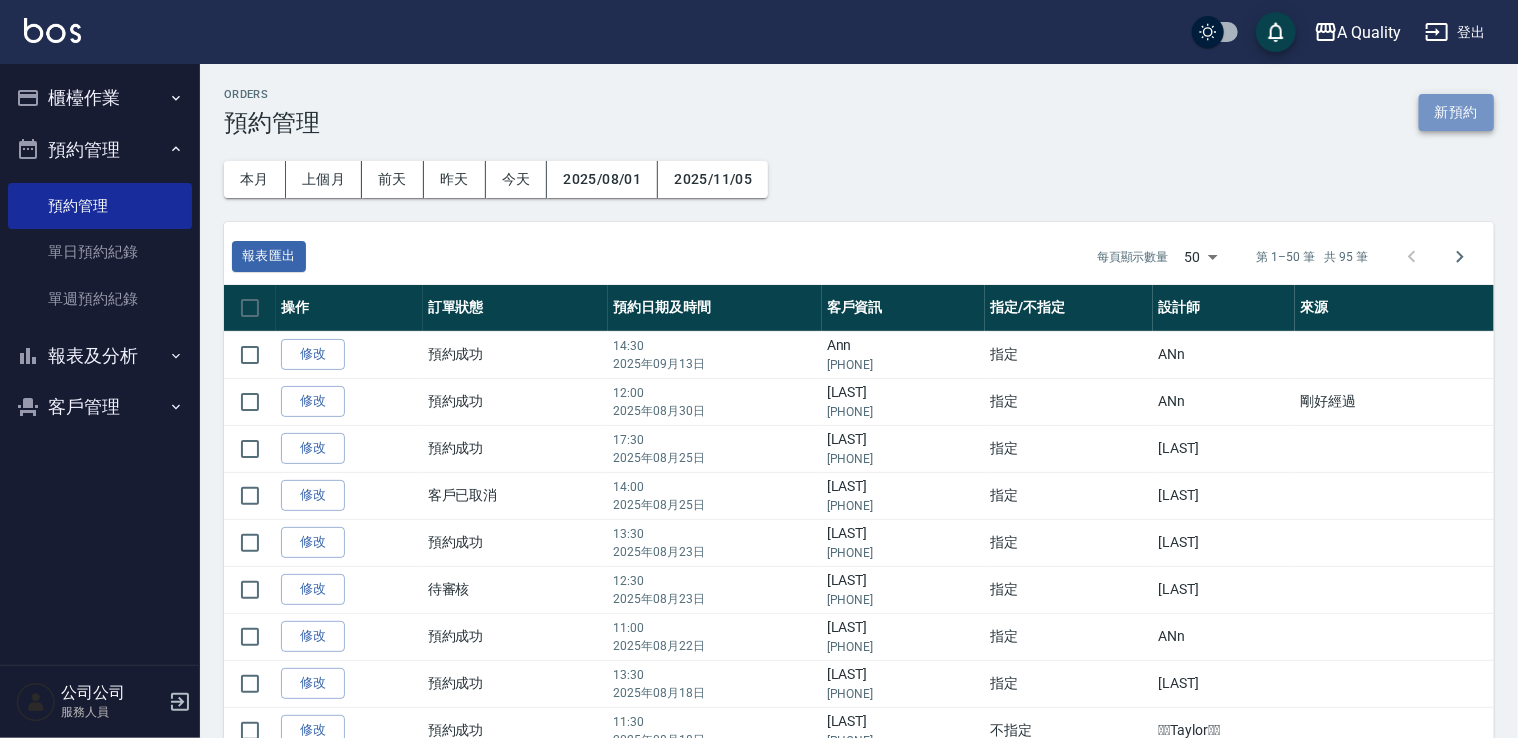 click on "新預約" at bounding box center (1456, 112) 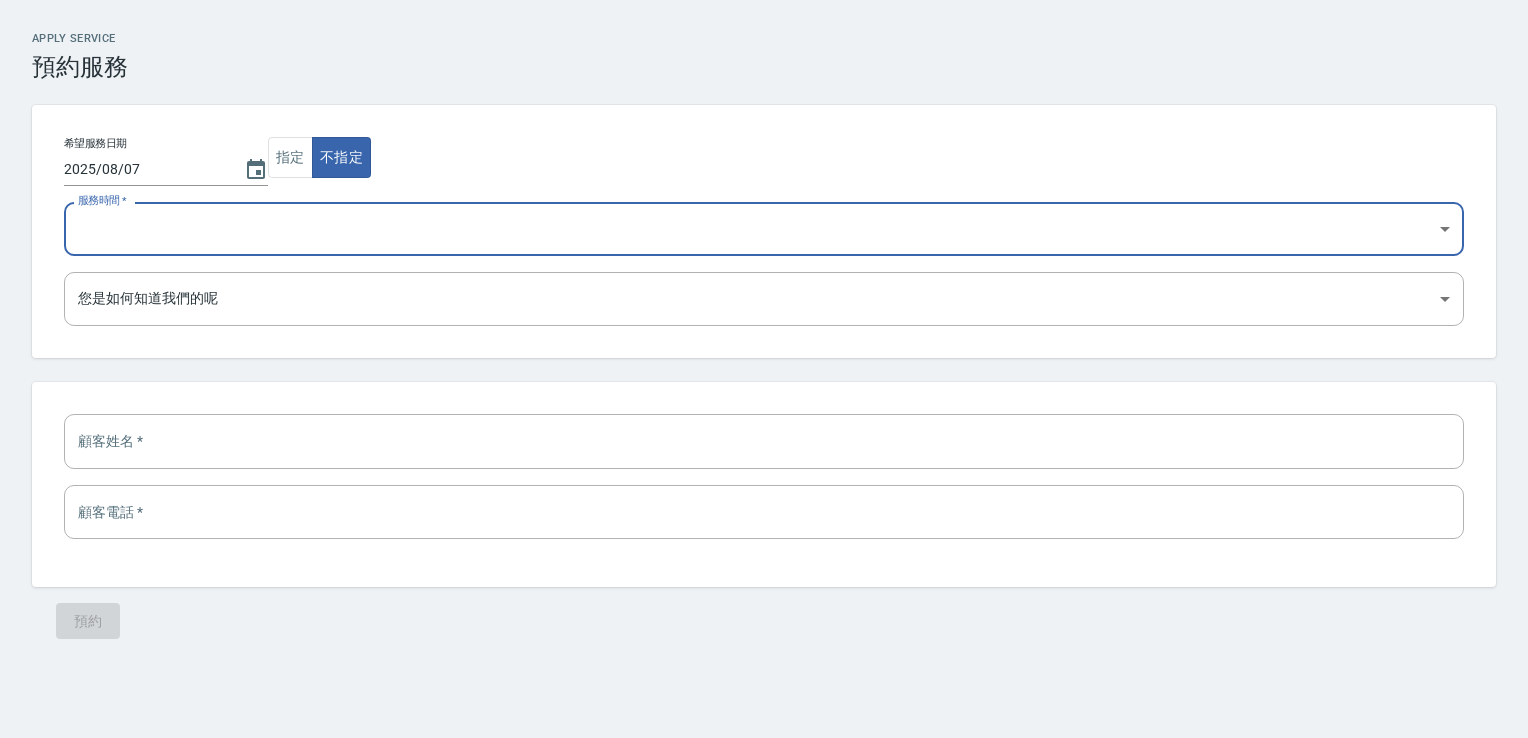 click on "11:00 11:30 12:00 12:30 13:00 13:30 14:00 14:30 15:00 15:30 16:00 16:30 17:00 17:30 18:00 18:30 19:00 19:30" at bounding box center [764, 229] 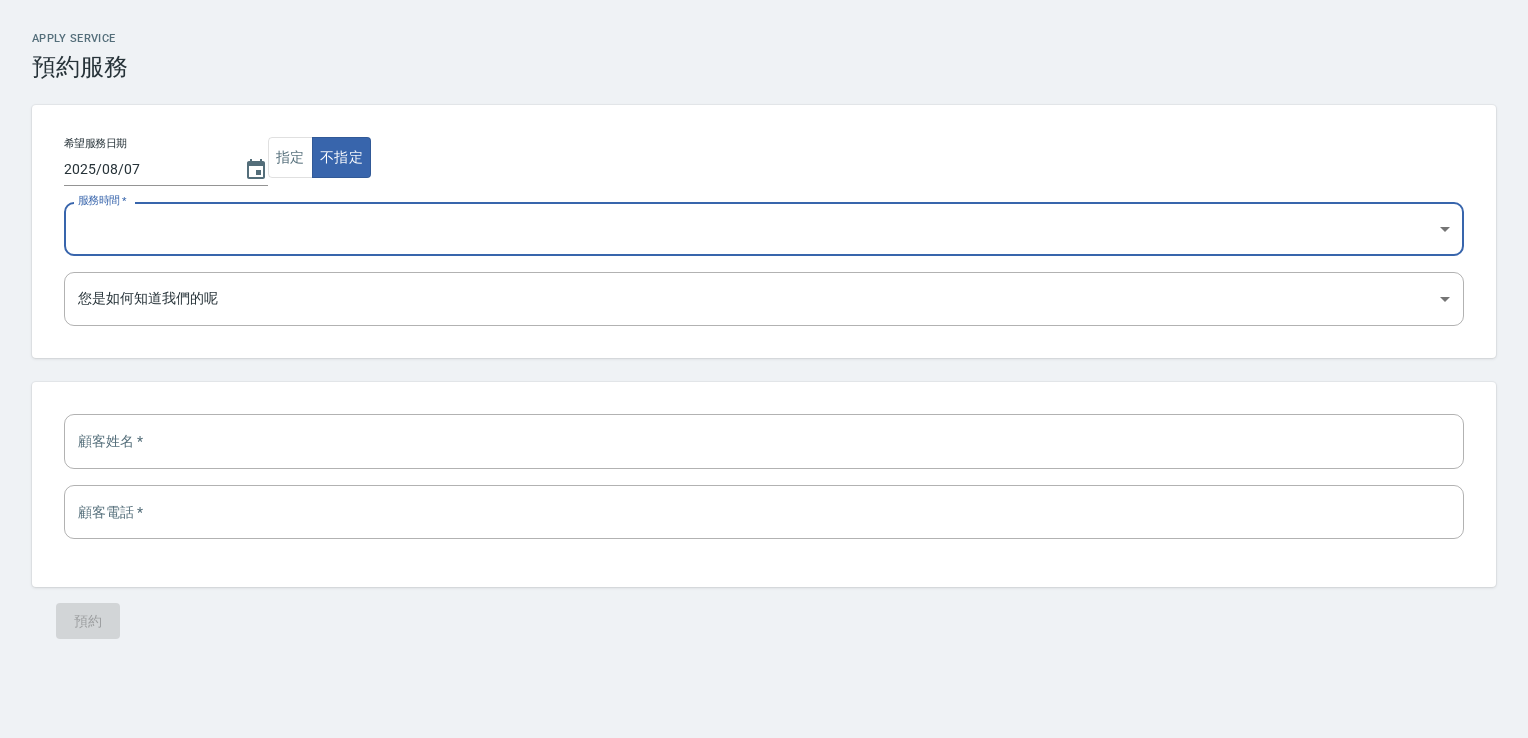 select on "1754550000000" 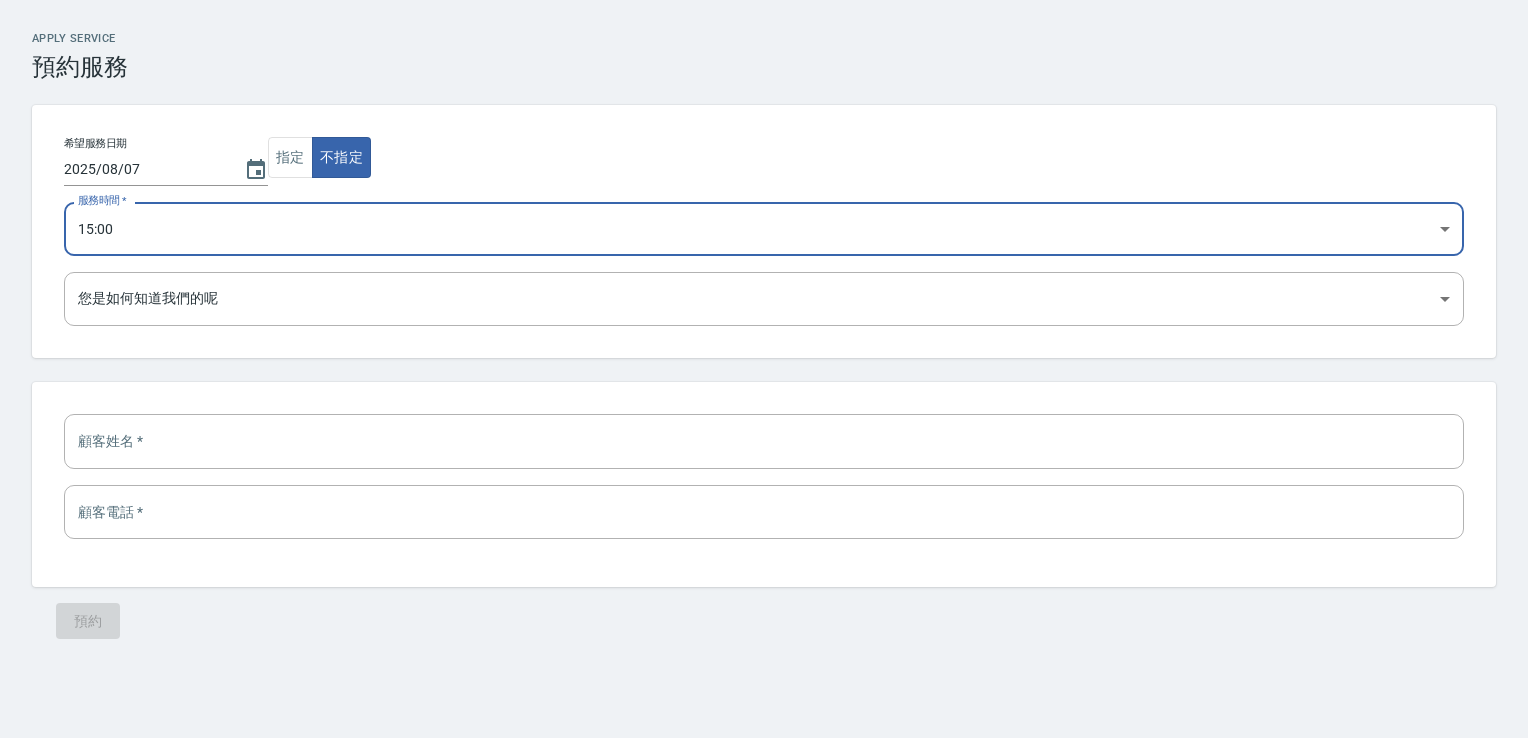click on "11:00 11:30 12:00 12:30 13:00 13:30 14:00 14:30 15:00 15:30 16:00 16:30 17:00 17:30 18:00 18:30 19:00 19:30" at bounding box center [764, 229] 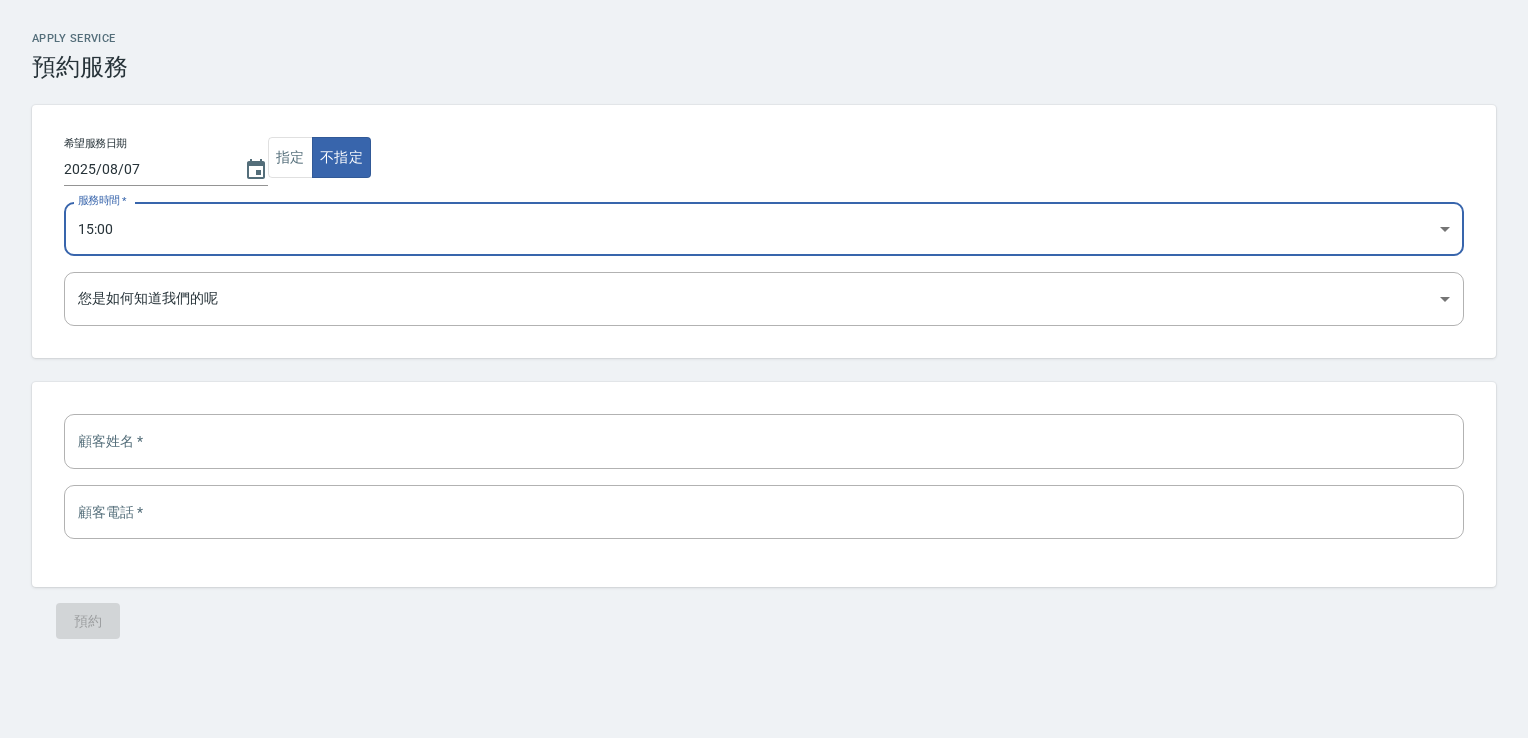 click on "2025/08/07" at bounding box center [166, 169] 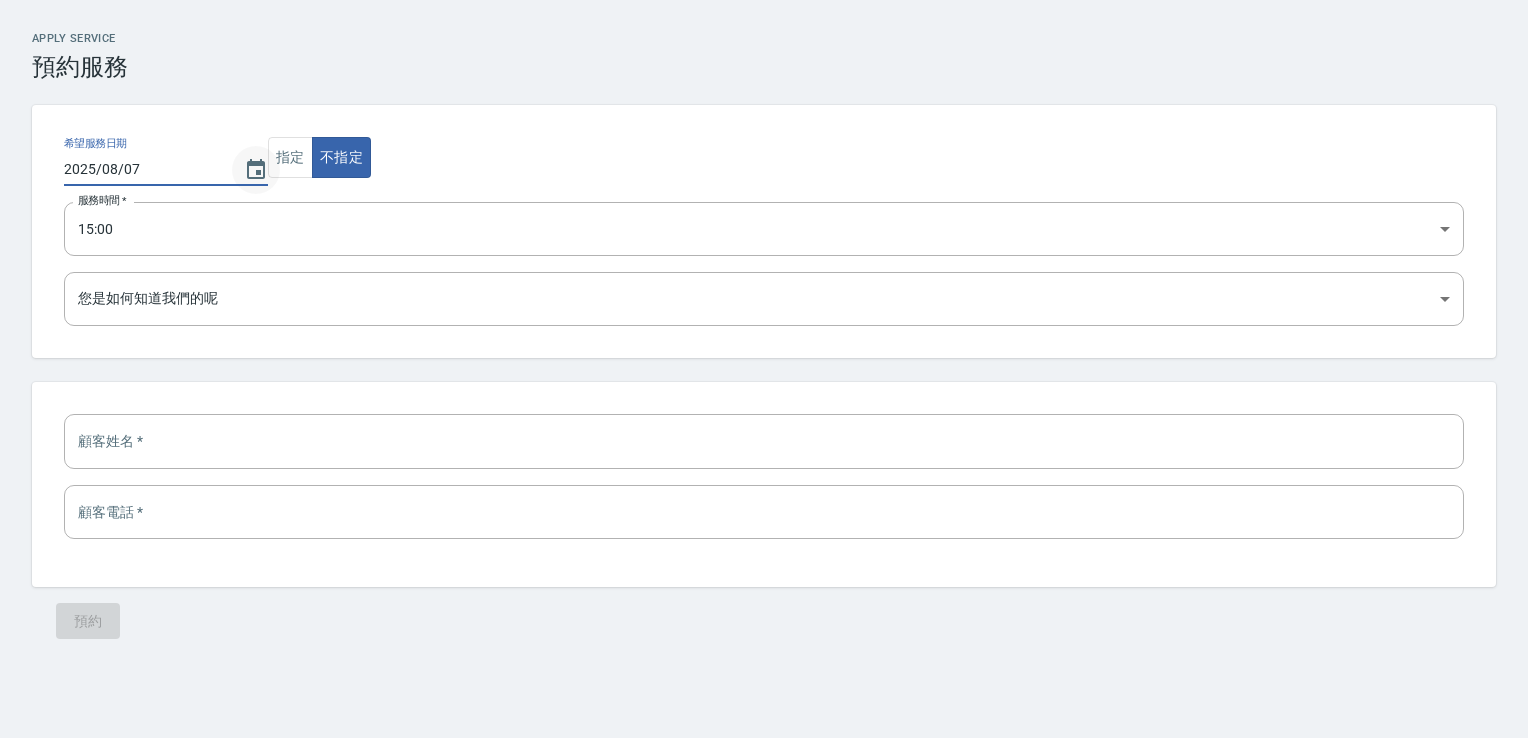 click 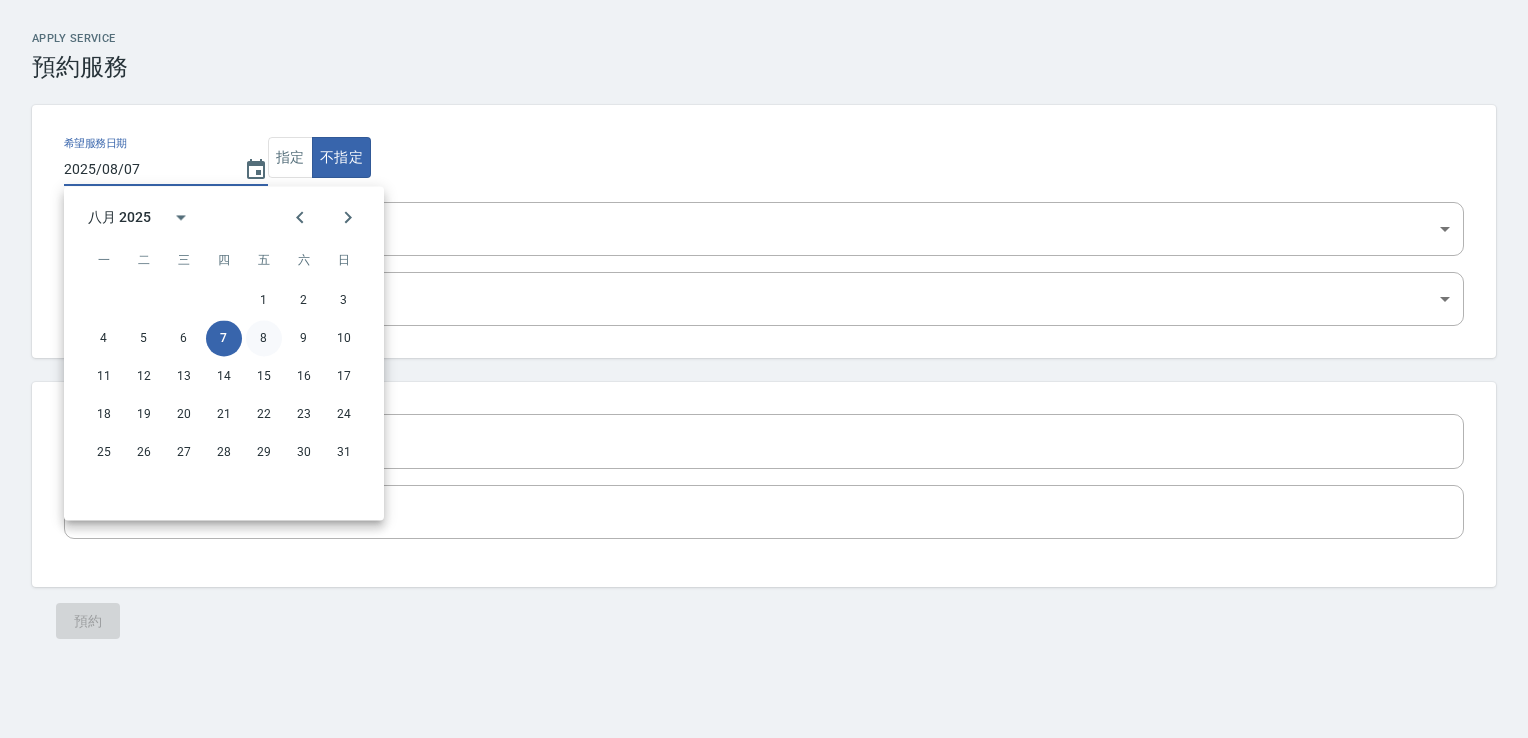 click on "8" at bounding box center [264, 338] 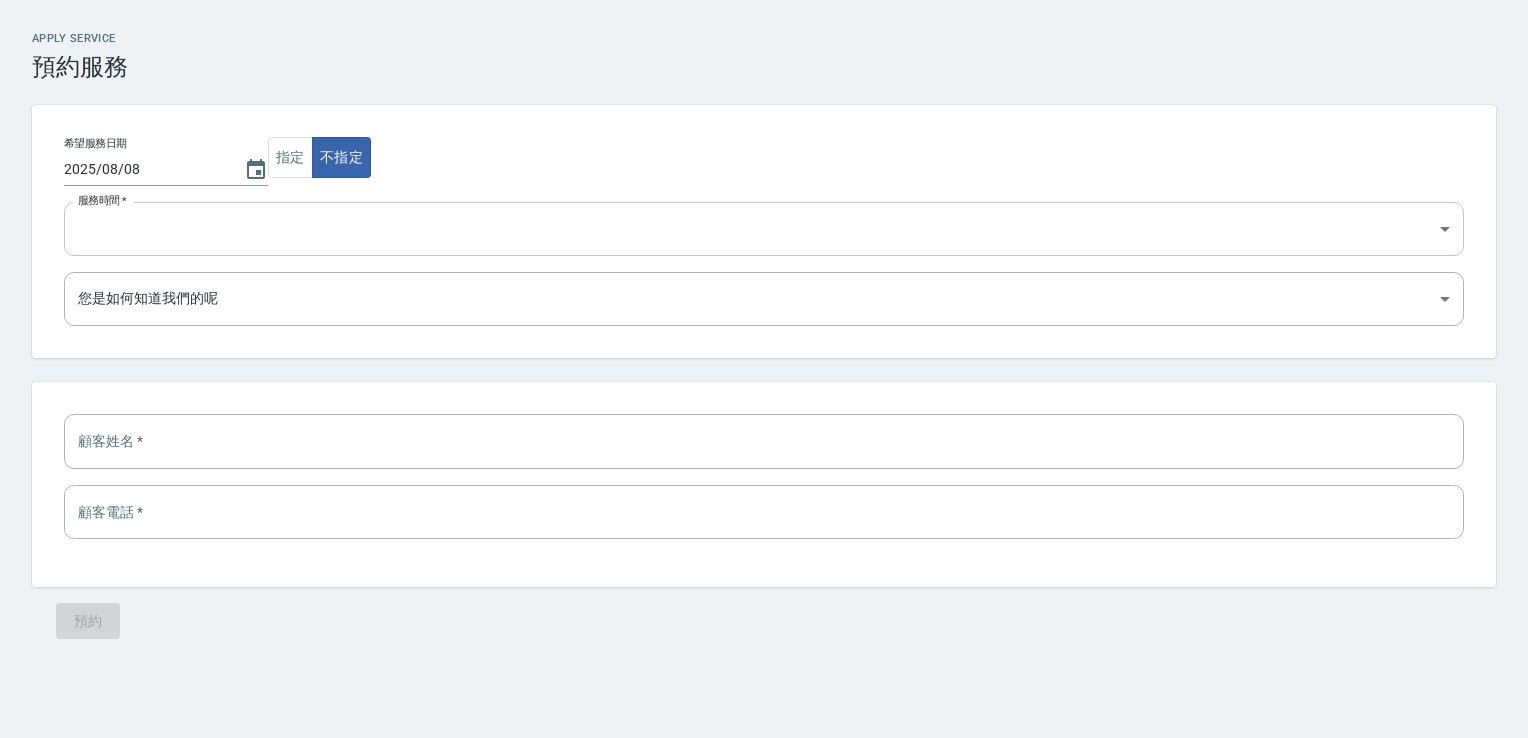click on "11:00 11:30 12:00 12:30 13:00 13:30 14:00 14:30 15:00 15:30 16:00 16:30 17:00 17:30 18:00 18:30 19:00 19:30" at bounding box center (764, 229) 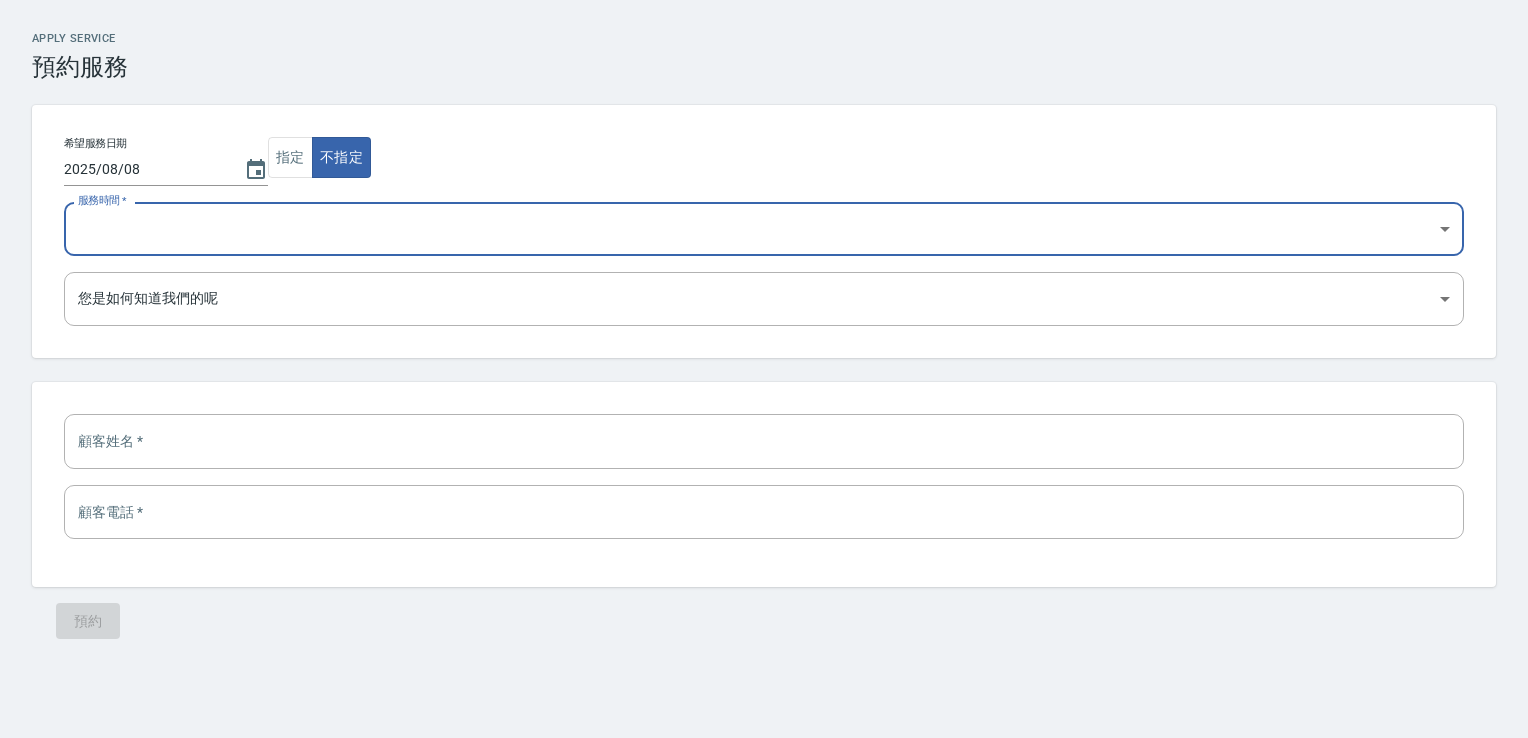 select on "1754636400000" 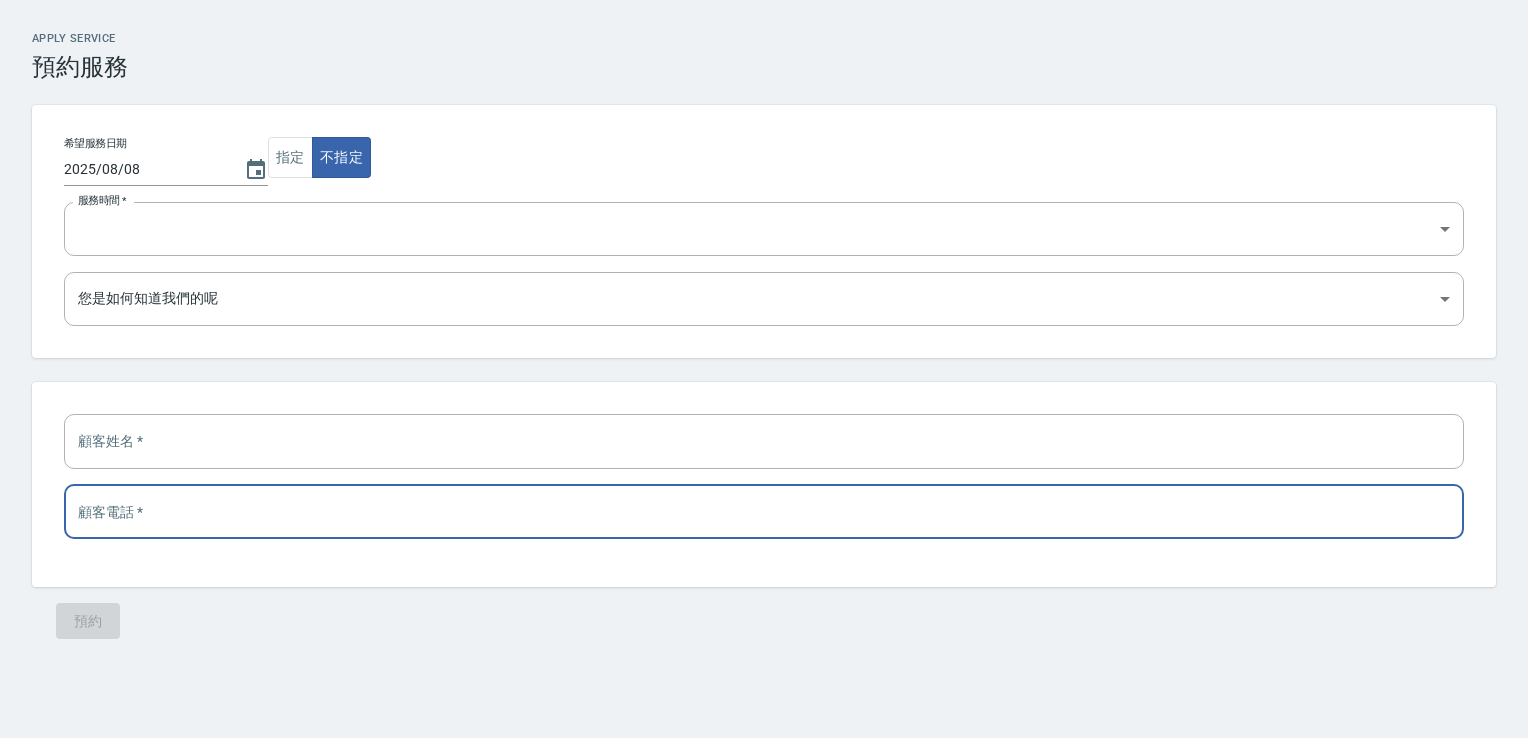 click at bounding box center (764, 512) 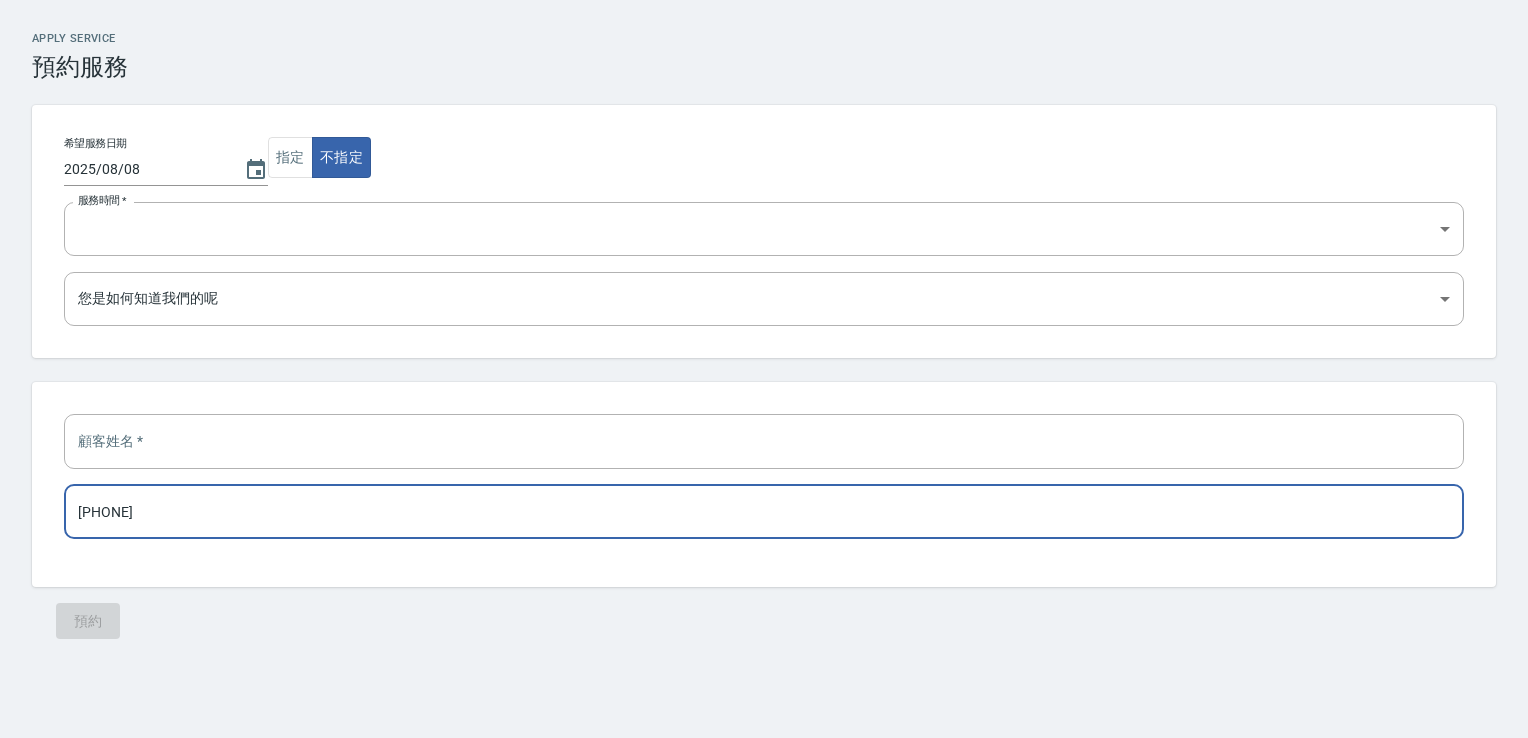 drag, startPoint x: 172, startPoint y: 525, endPoint x: 75, endPoint y: 530, distance: 97.128784 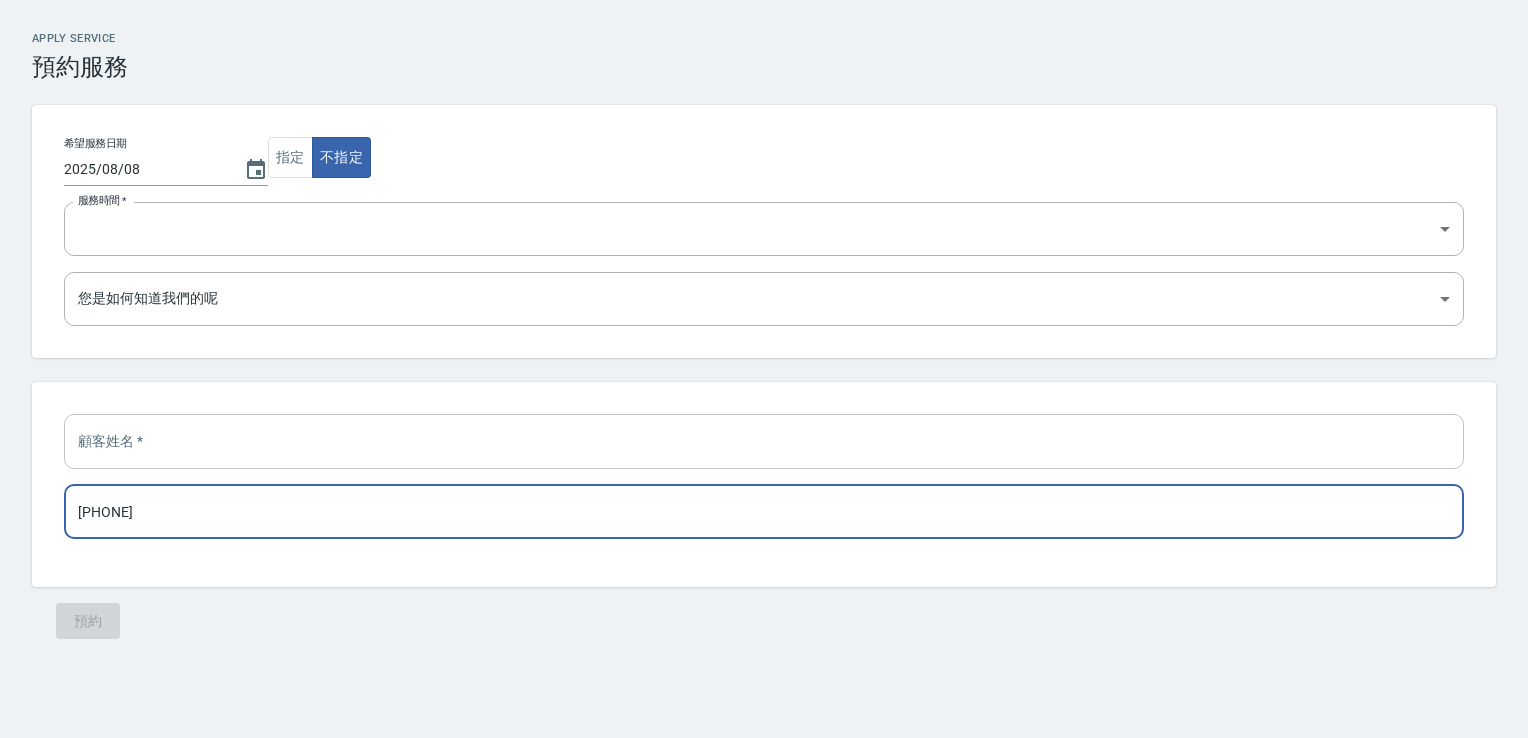 type on "0980019214" 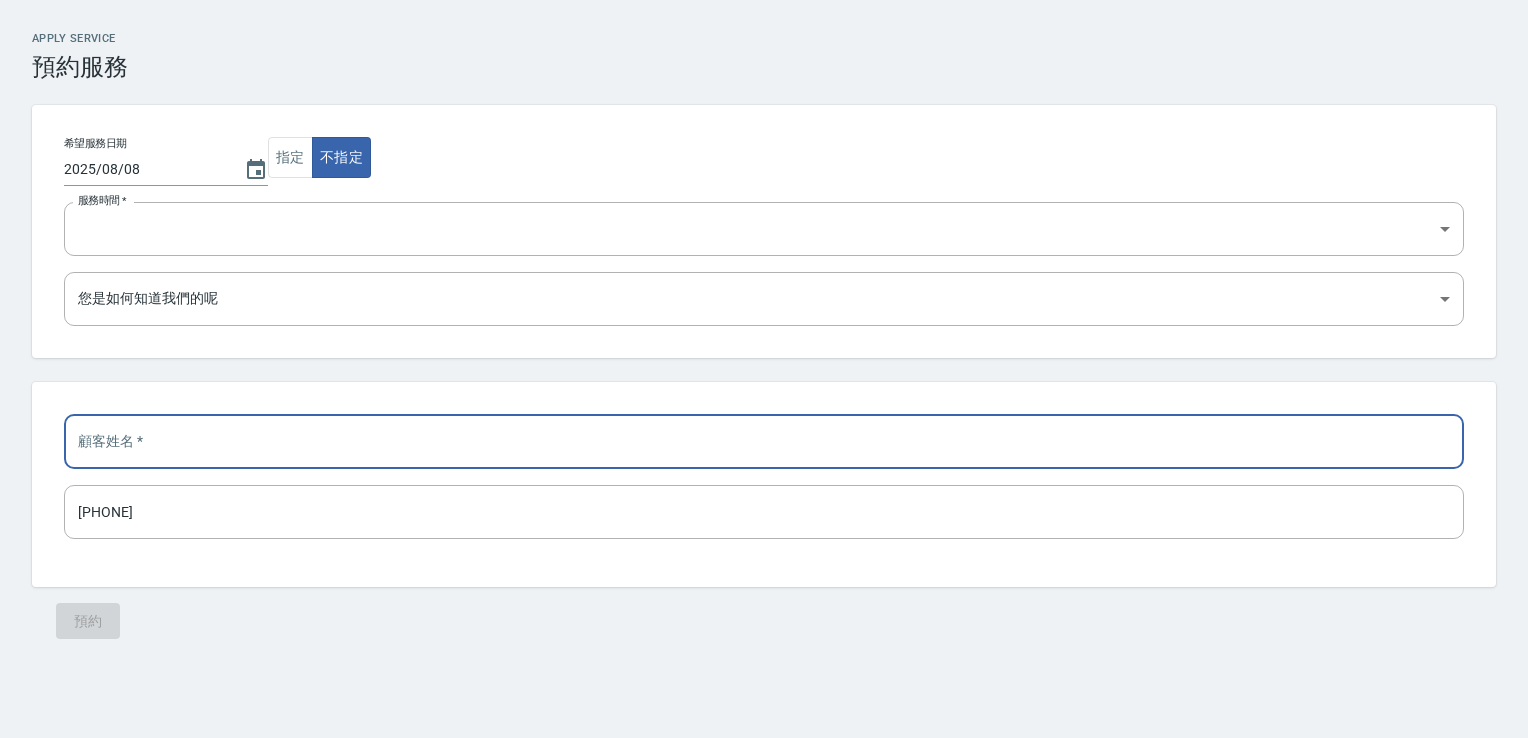 click at bounding box center [764, 441] 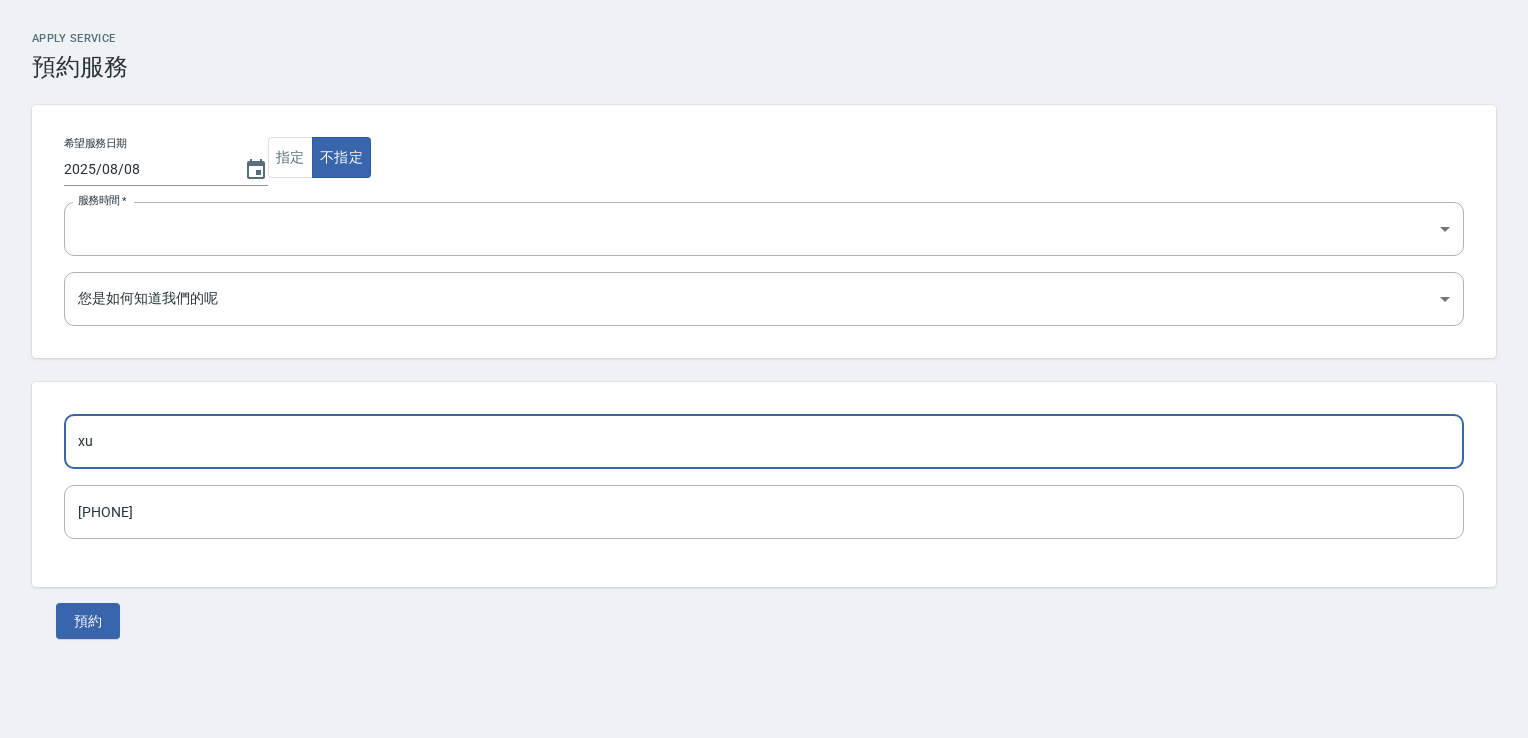 type on "x" 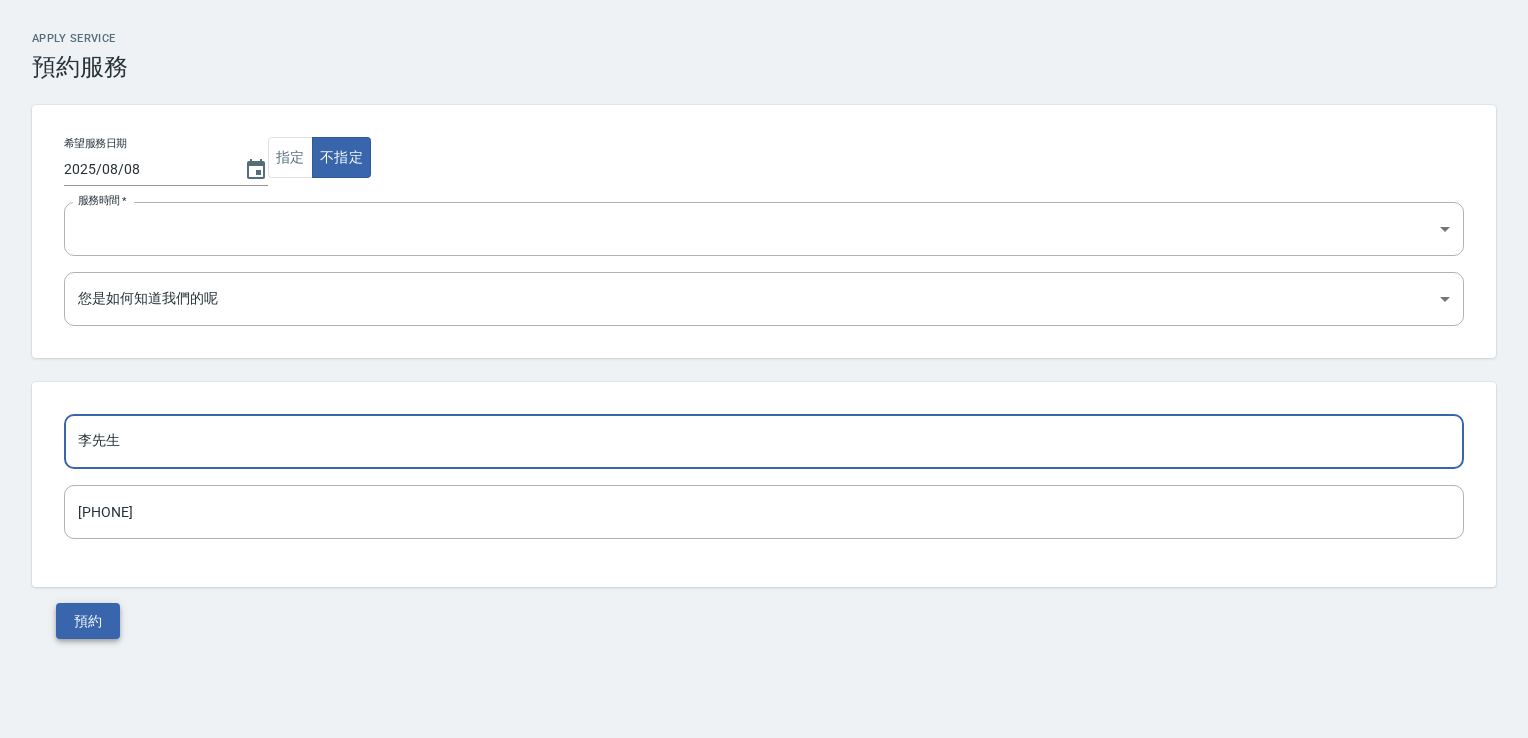 type on "李先生" 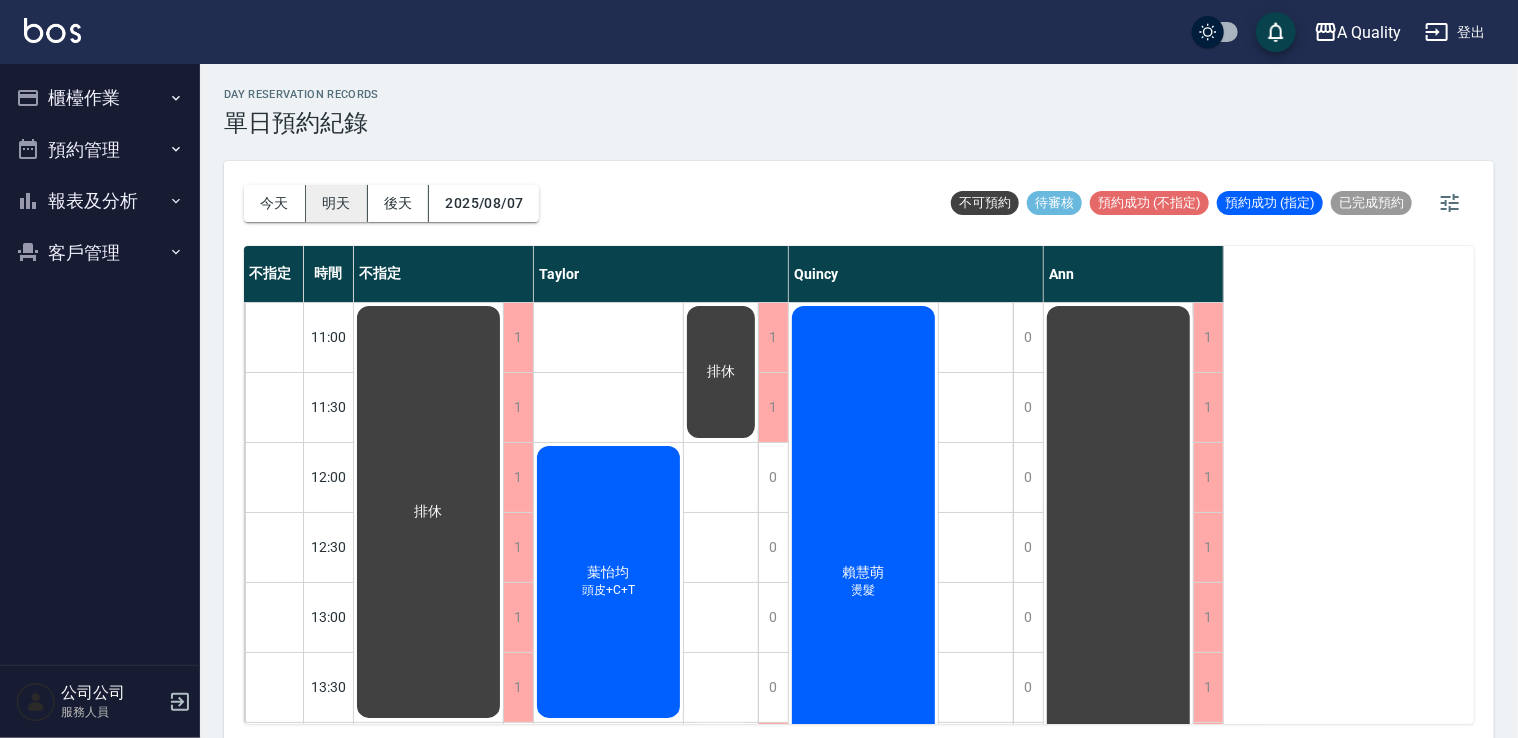 click on "明天" at bounding box center (337, 203) 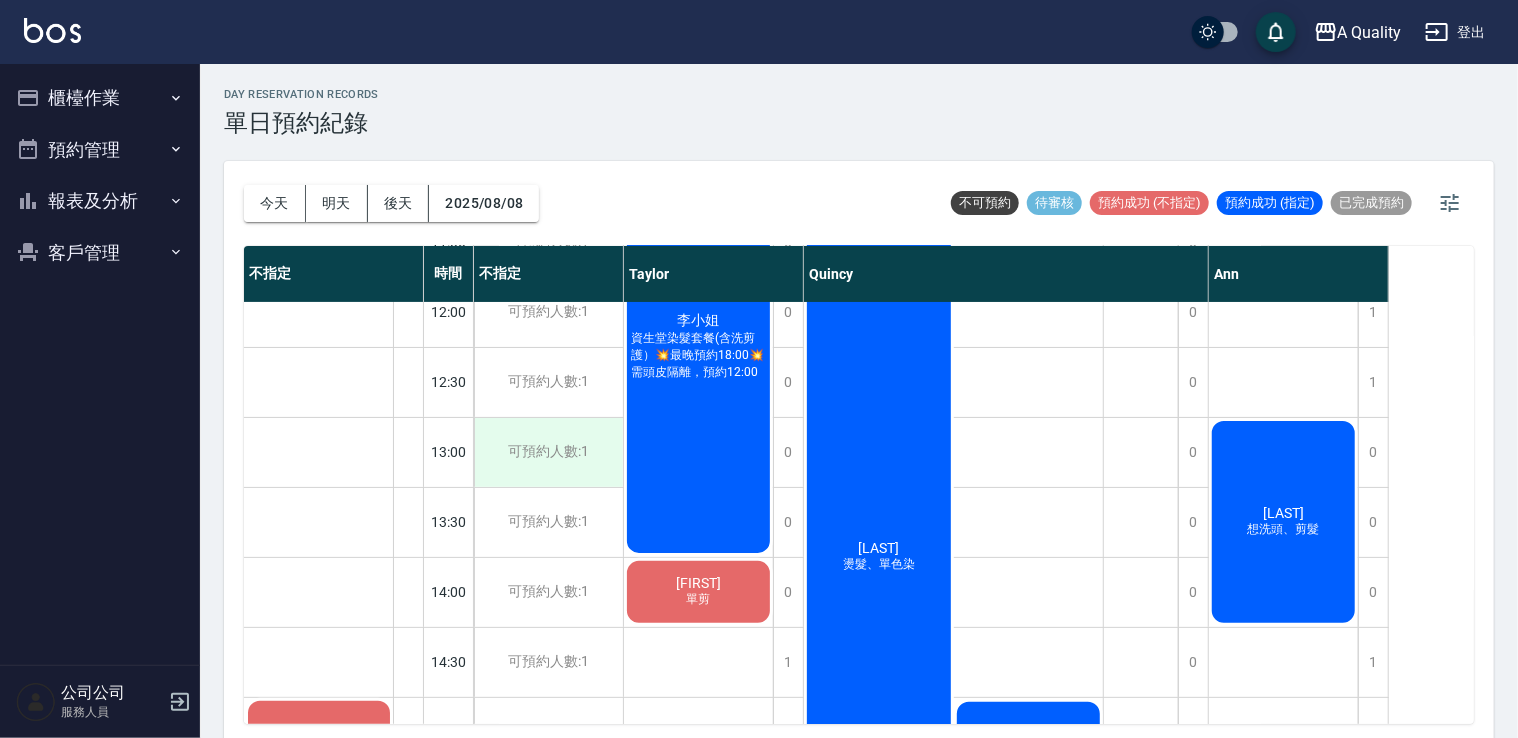 scroll, scrollTop: 300, scrollLeft: 0, axis: vertical 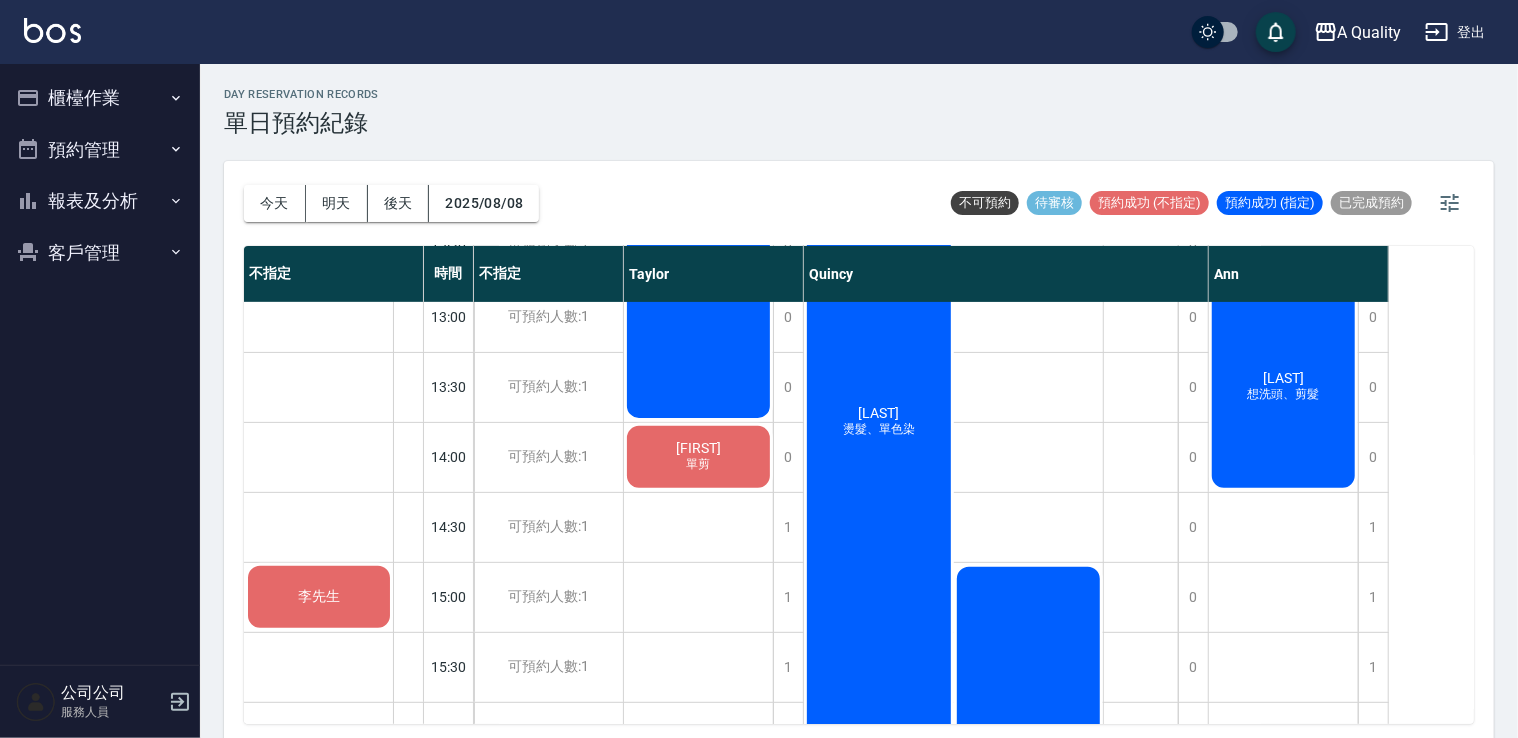 click on "李先生" at bounding box center [319, 597] 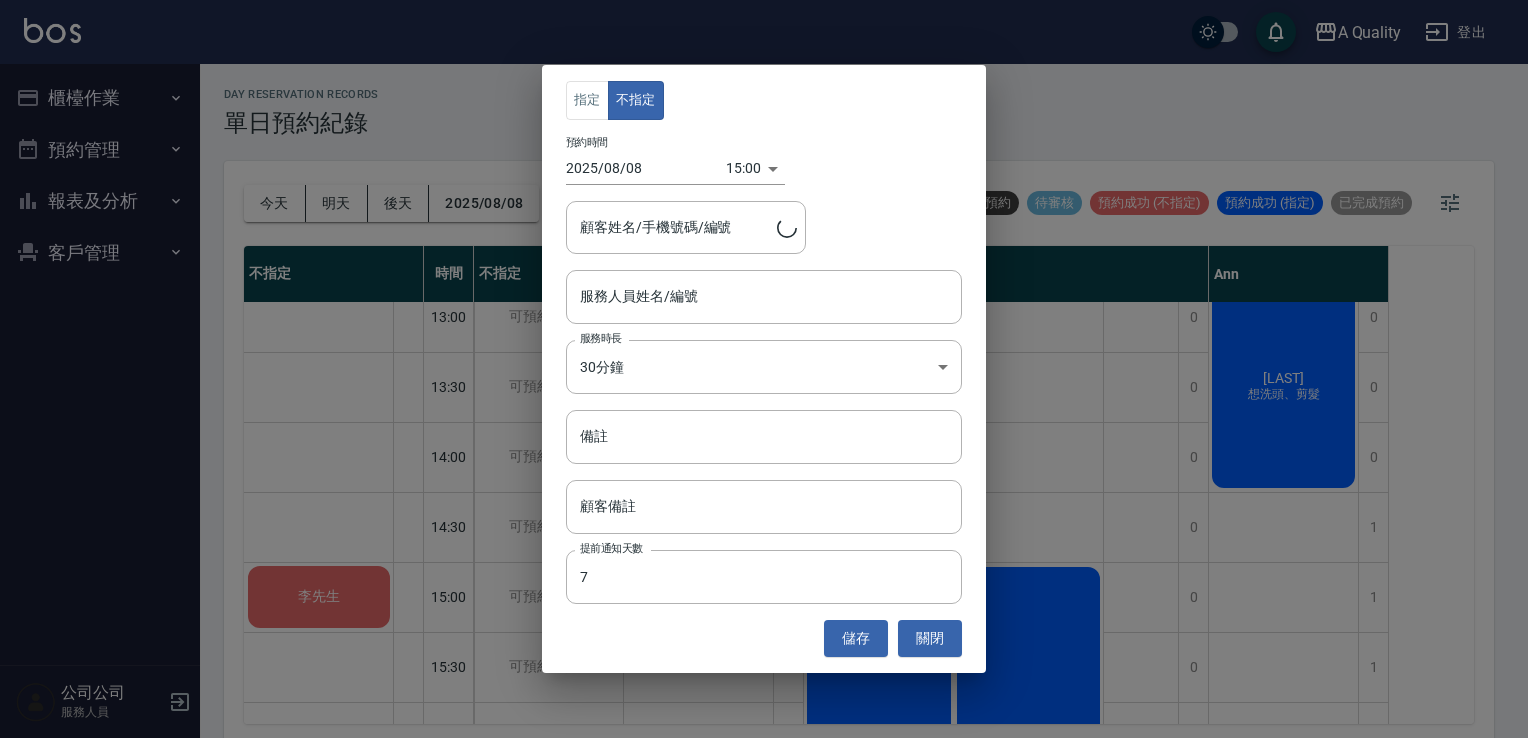 type on "李先生/0980019214" 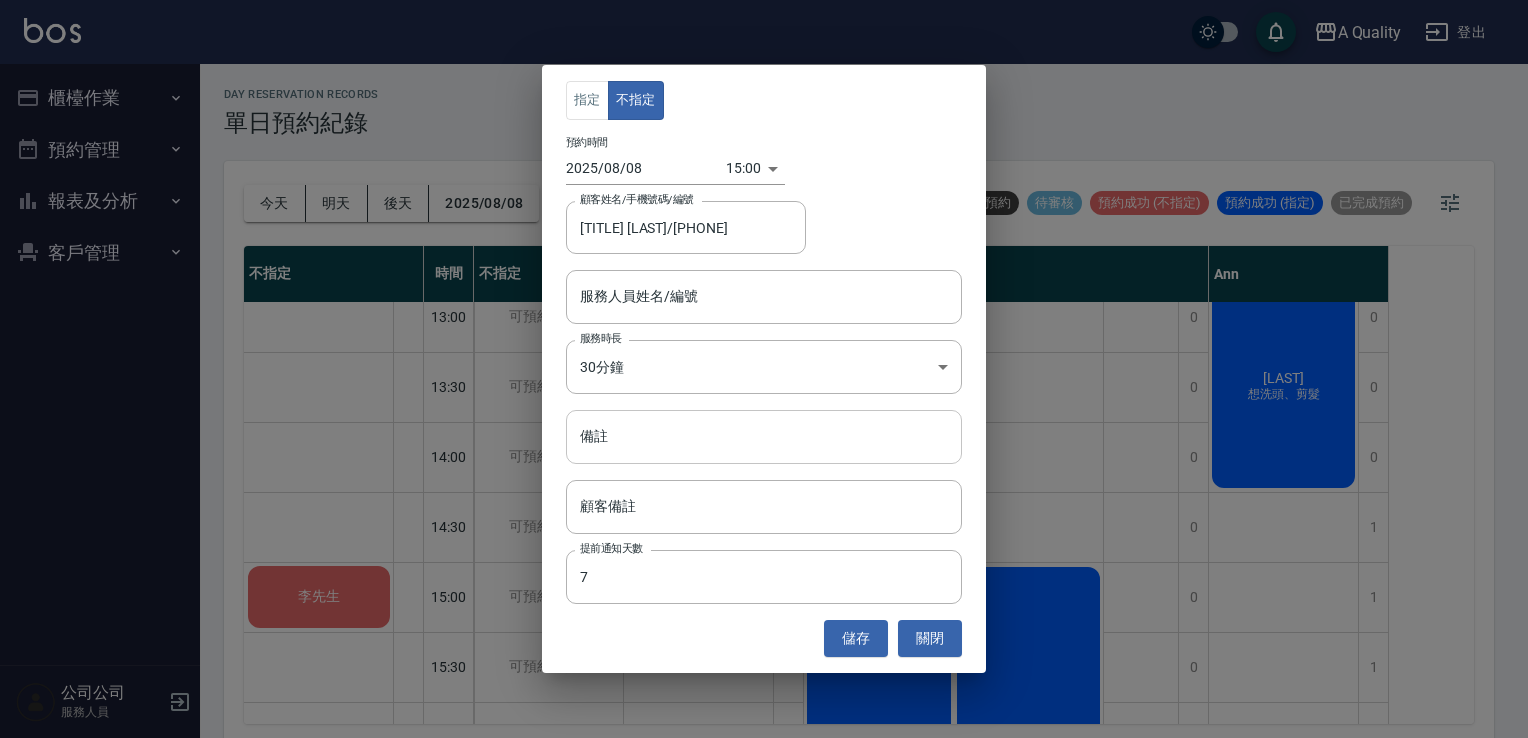 click on "備註" at bounding box center (764, 437) 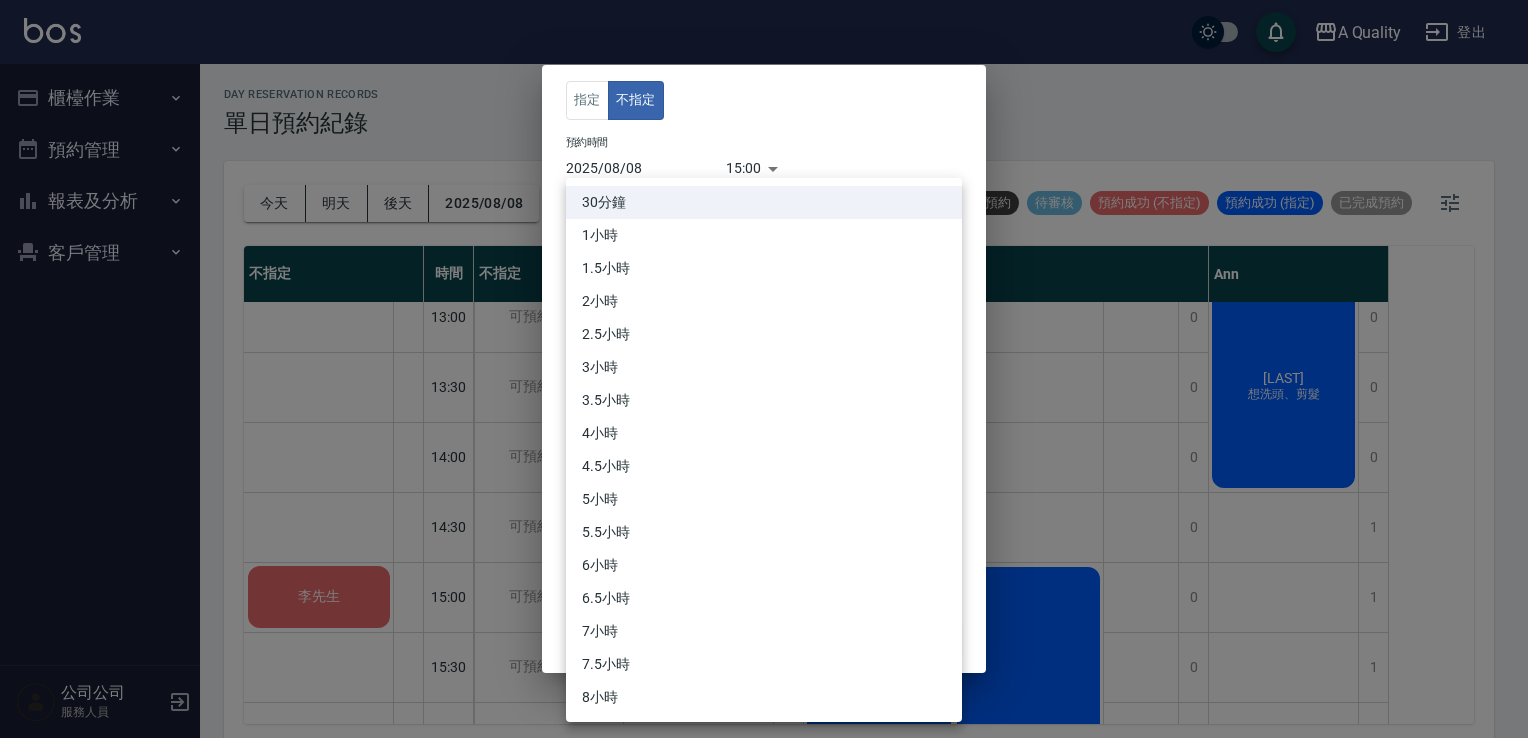 click on "A Quality 登出 櫃檯作業 打帳單 帳單列表 營業儀表板 現金收支登錄 每日結帳 排班表 現場電腦打卡 預約管理 預約管理 單日預約紀錄 單週預約紀錄 報表及分析 報表目錄 店家日報表 互助日報表 互助排行榜 互助點數明細 設計師日報表 設計師業績分析表 設計師排行榜 店販抽成明細 每日非現金明細 客戶管理 客戶列表 卡券管理 入金管理 公司公司 服務人員 day Reservation records 單日預約紀錄 今天 明天 後天 2025/08/08 不可預約 待審核 預約成功 (不指定) 預約成功 (指定) 已完成預約 不指定 時間 不指定 Taylor Quincy Ann 李先生 11:00 11:30 12:00 12:30 13:00 13:30 14:00 14:30 15:00 15:30 16:00 16:30 17:00 17:30 18:00 18:30 19:00 19:30 可預約人數:1 可預約人數:1 可預約人數:1 可預約人數:1 可預約人數:1 可預約人數:1 可預約人數:1 可預約人數:1 可預約人數:1 可預約人數:1 可預約人數:1 可預約人數:1 0 0 0 0 0 0" at bounding box center (764, 372) 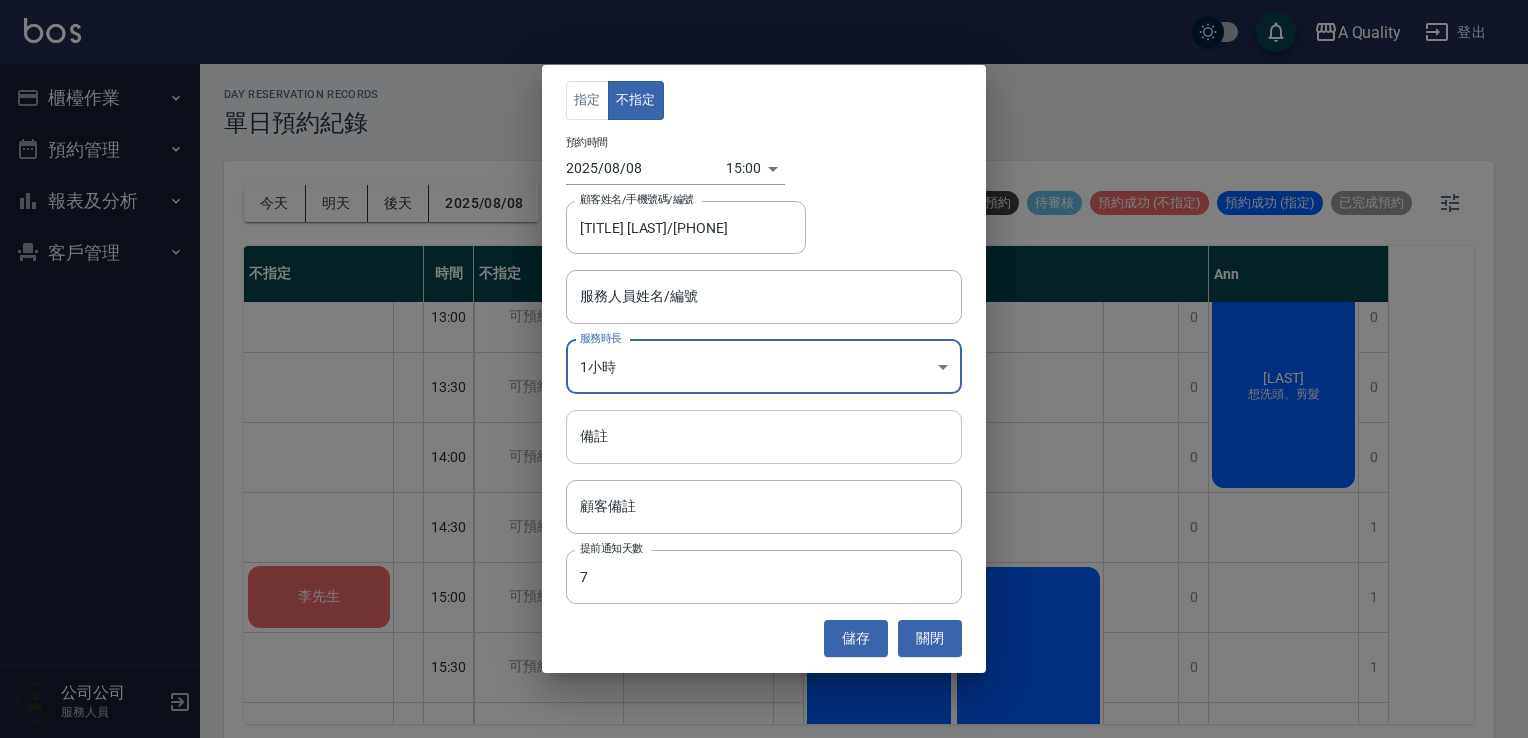 click on "備註" at bounding box center [764, 437] 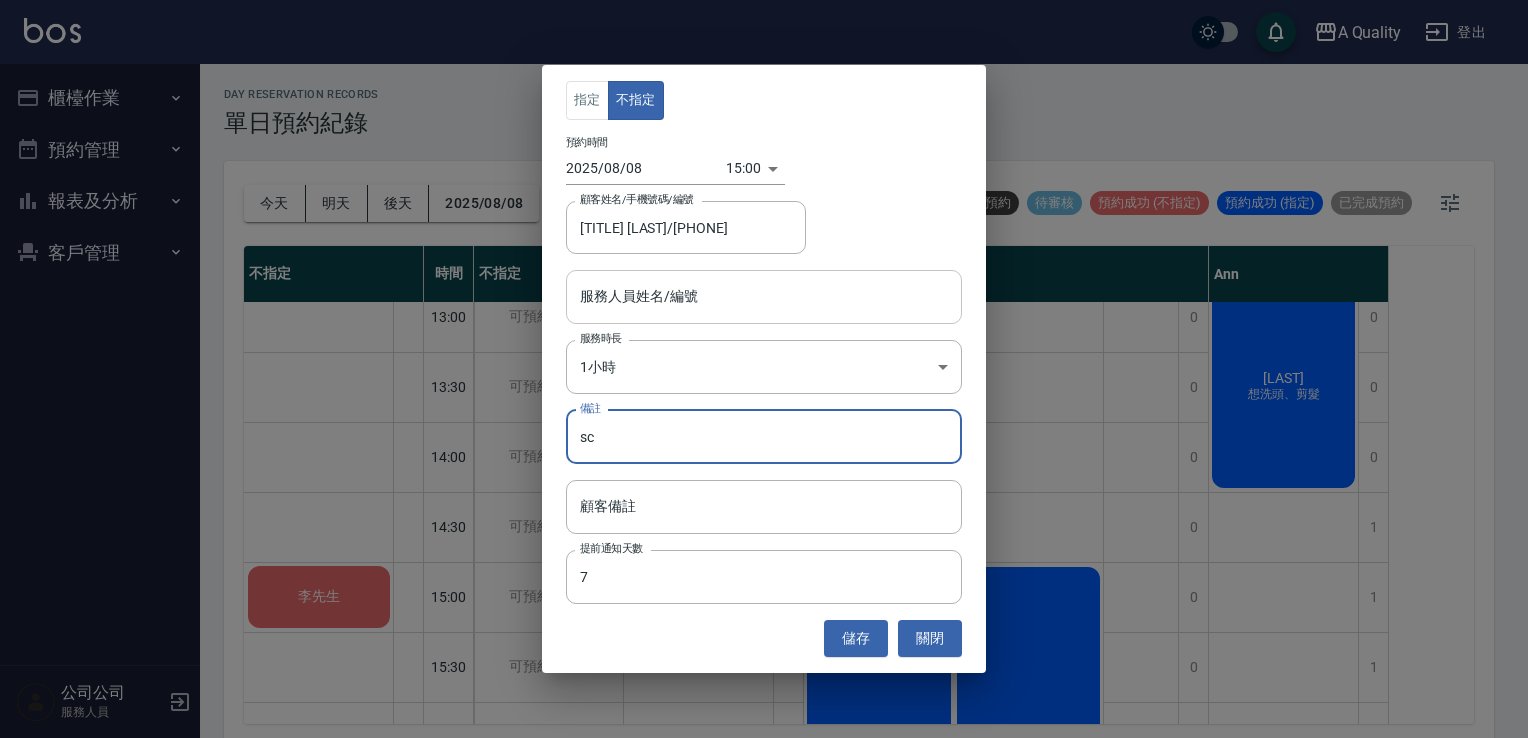 type on "sc" 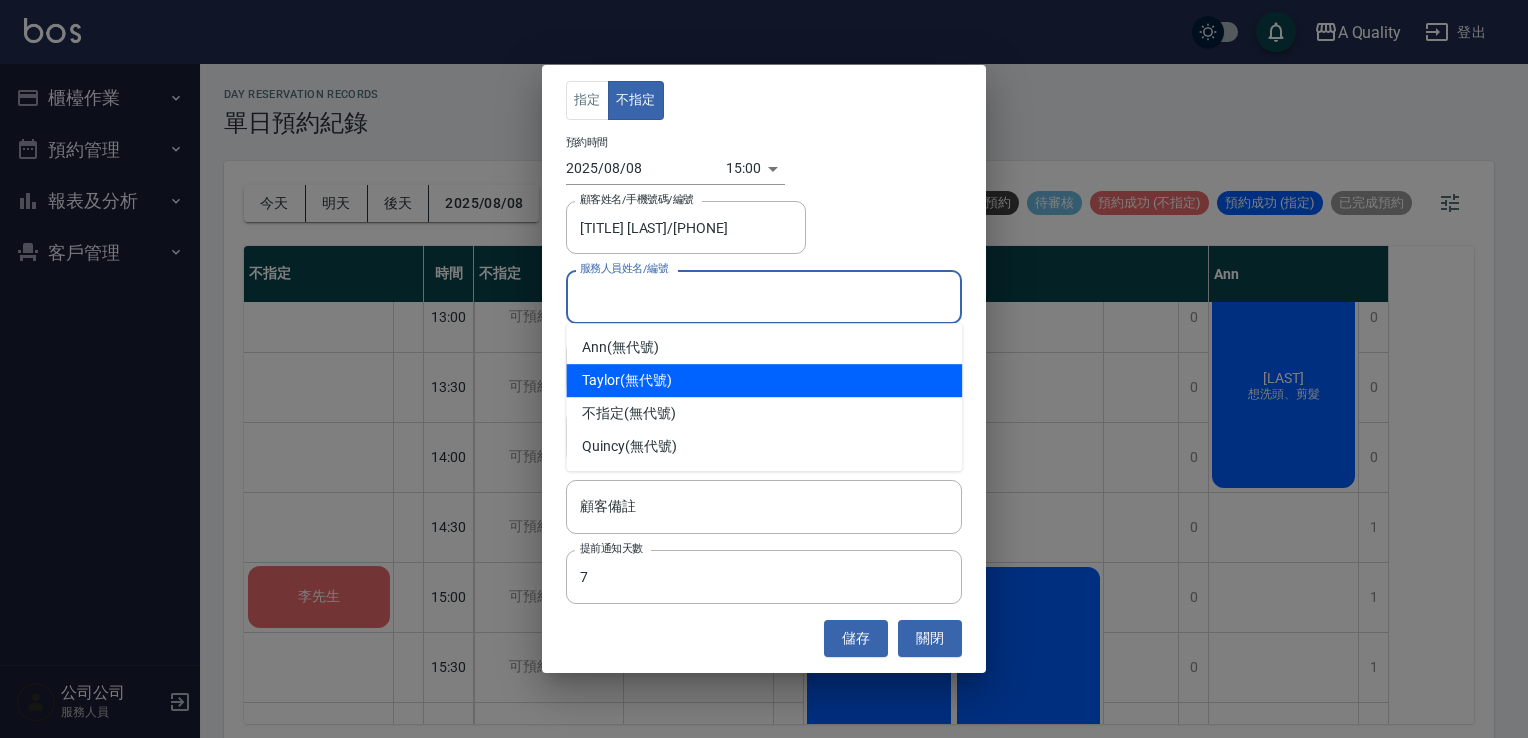 click on "Taylor (無代號)" at bounding box center (764, 380) 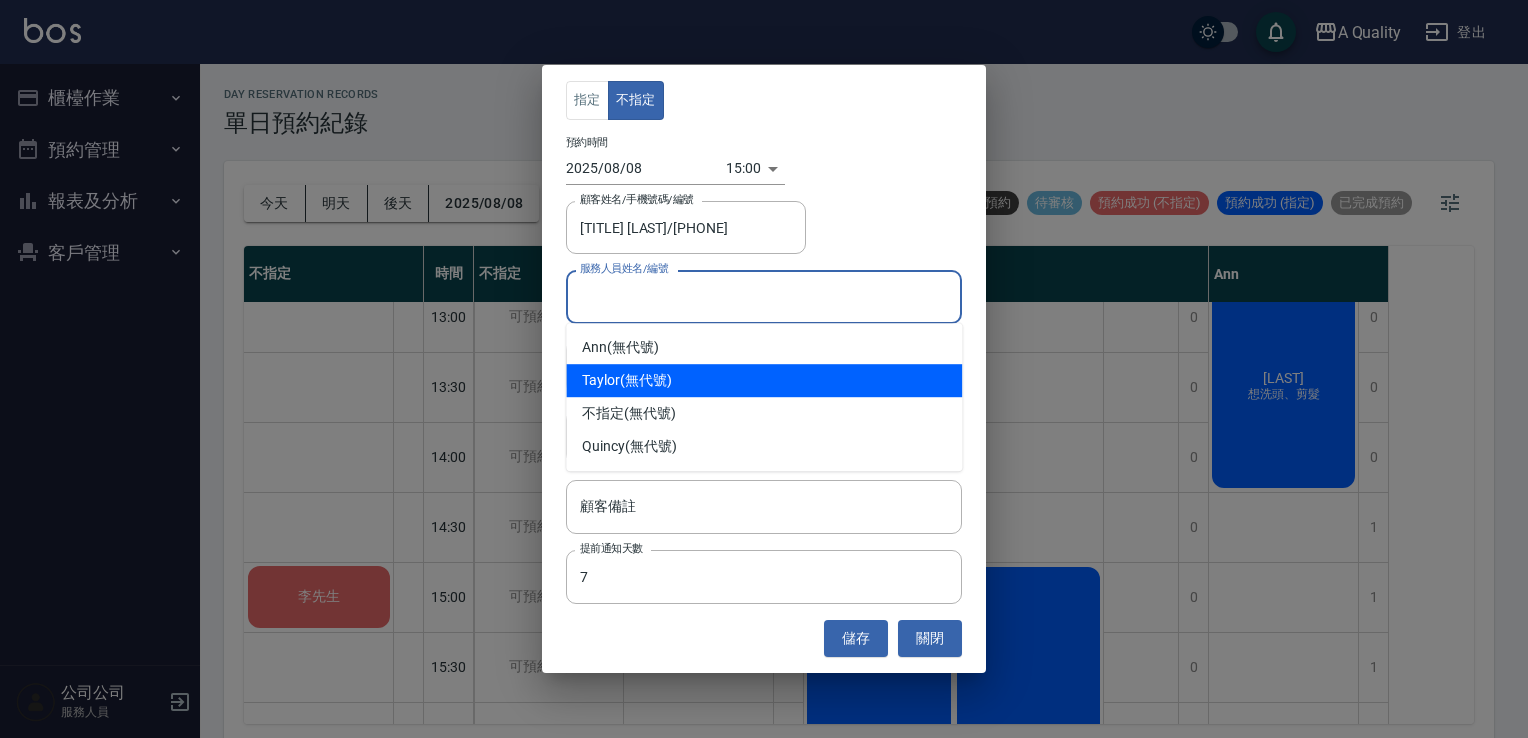 type on "Taylor(無代號)" 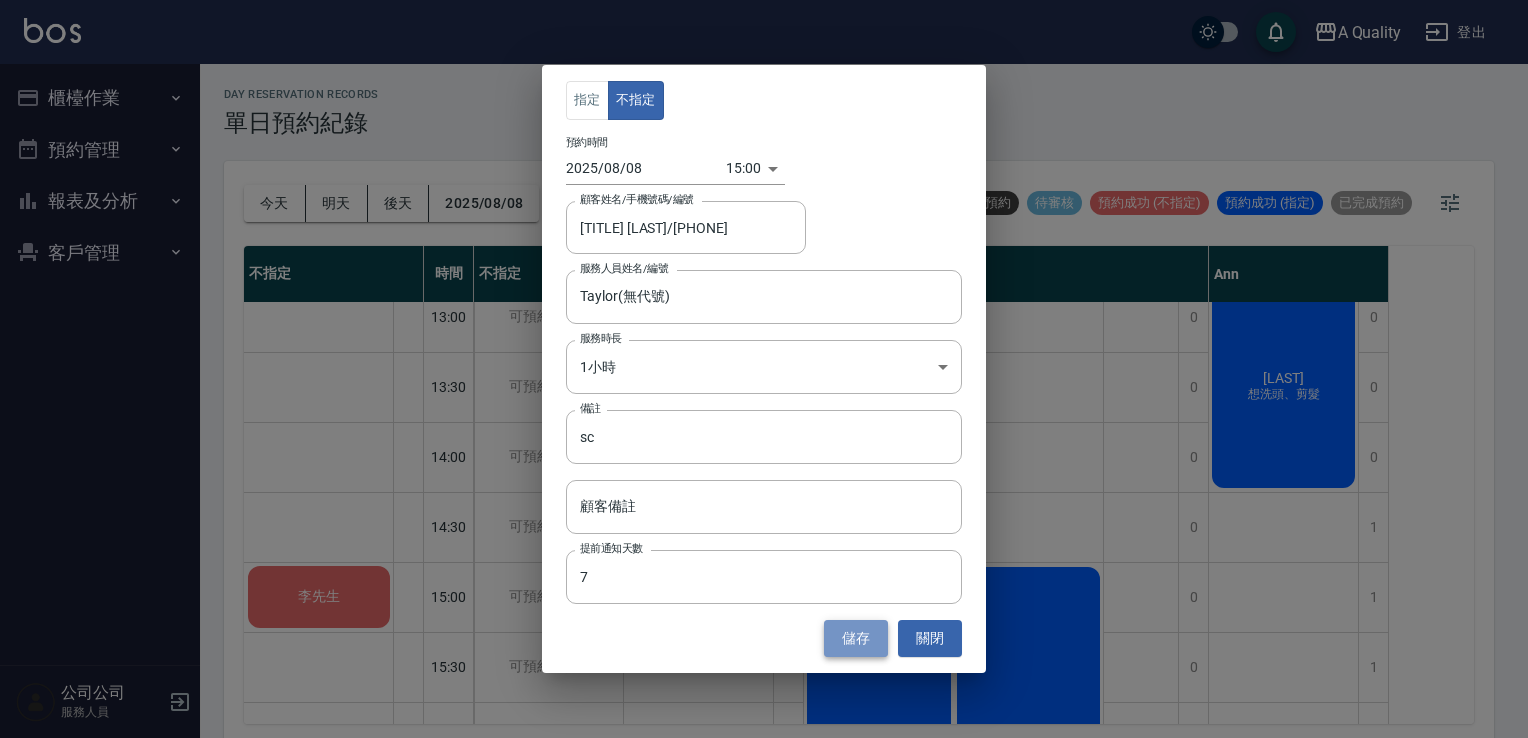 click on "儲存" at bounding box center [856, 638] 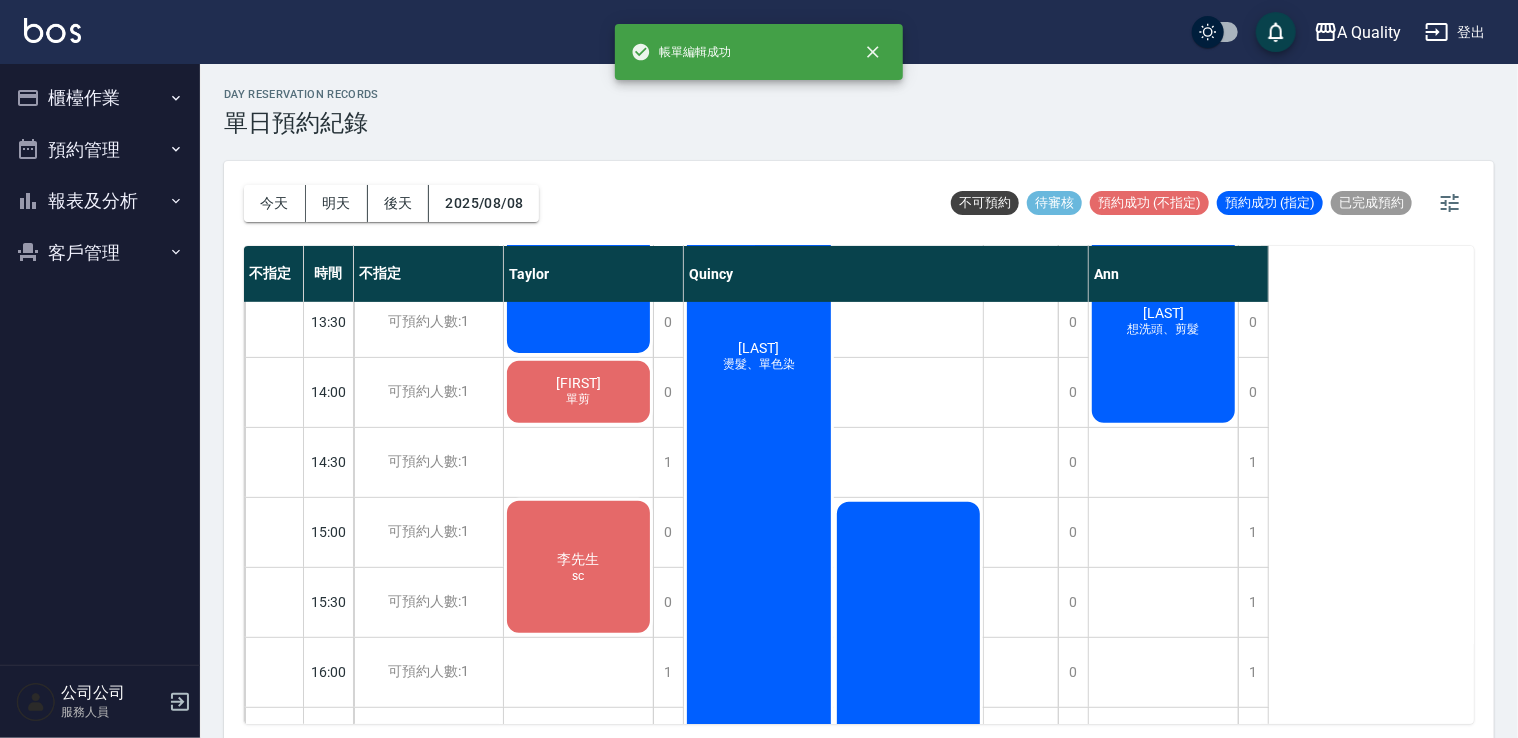 scroll, scrollTop: 400, scrollLeft: 0, axis: vertical 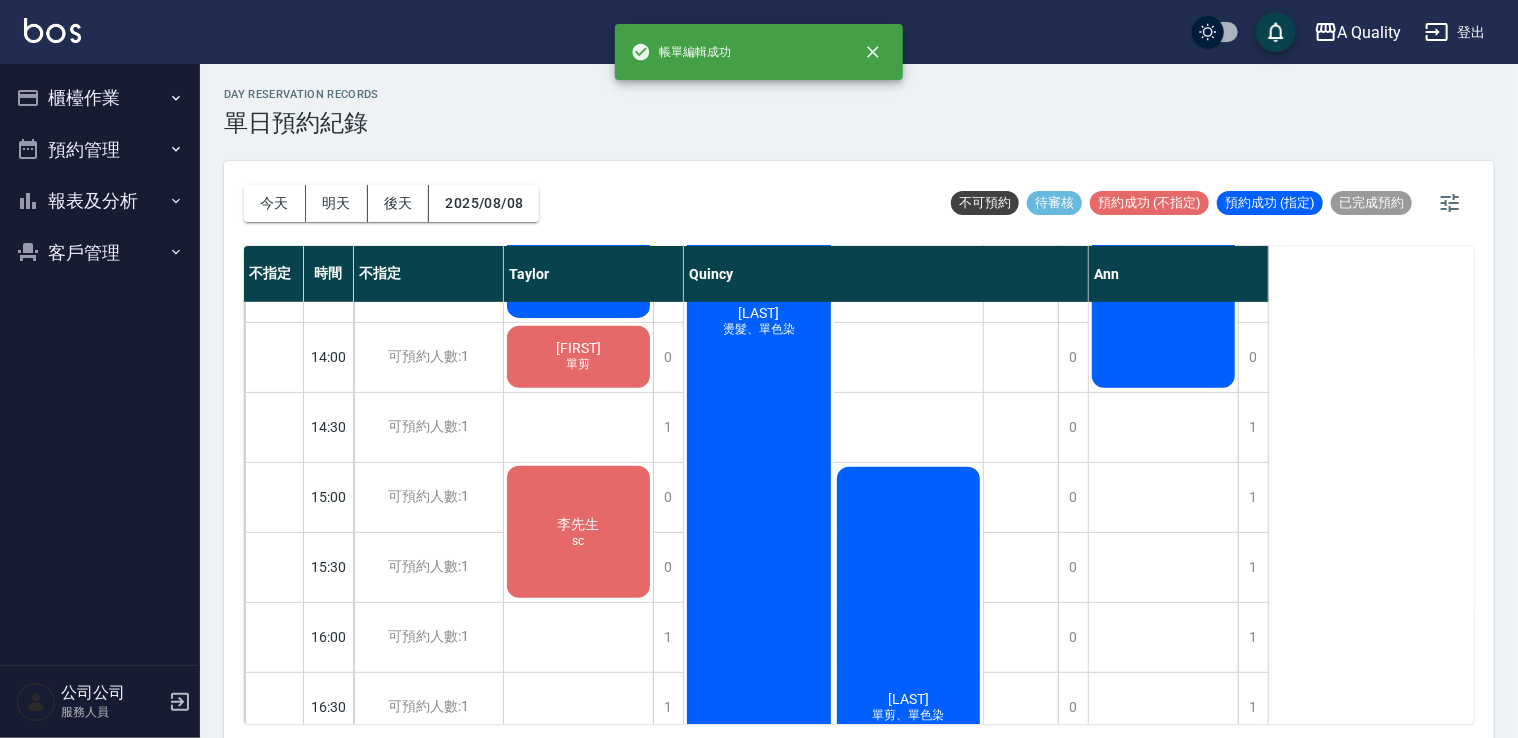 click on "預約管理" at bounding box center [100, 150] 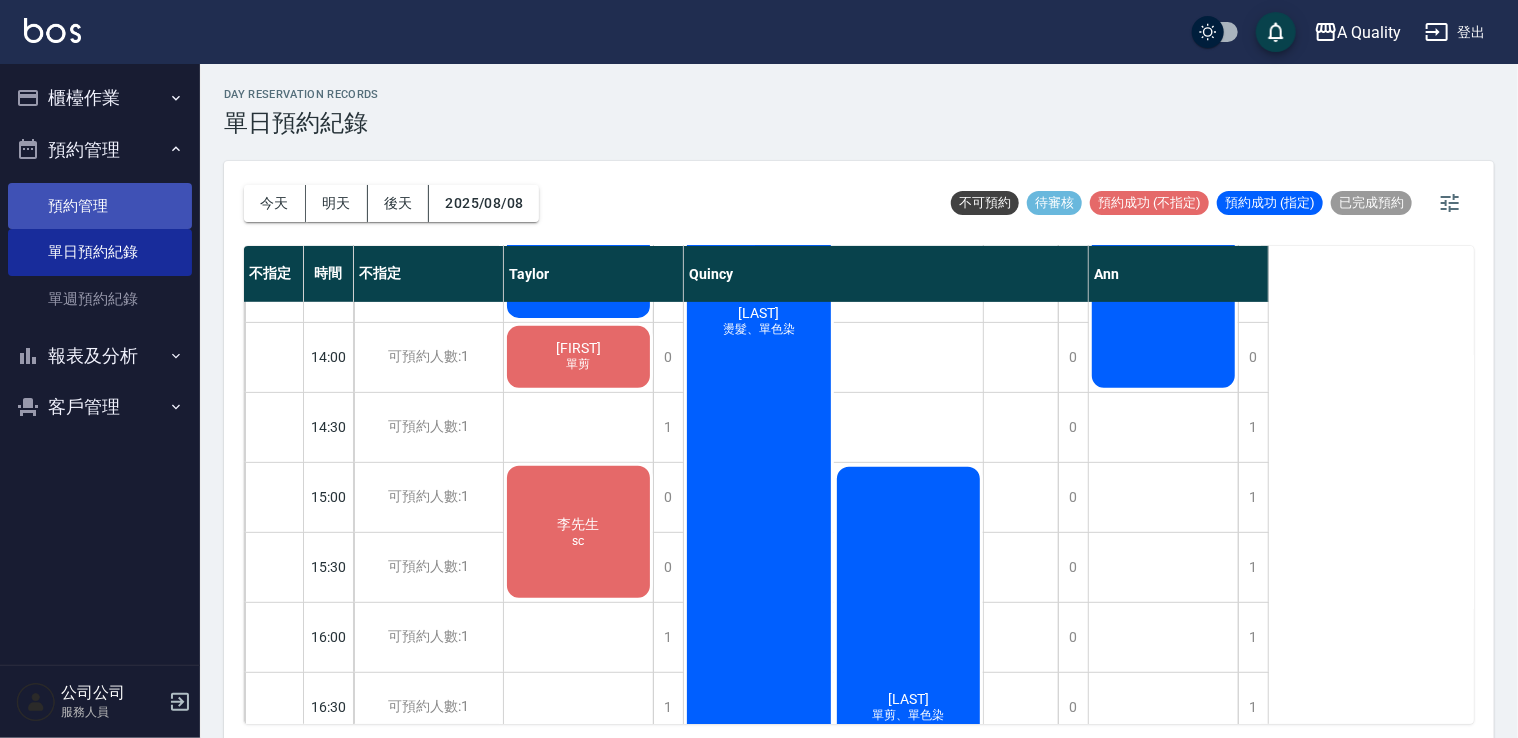 click on "預約管理" at bounding box center (100, 206) 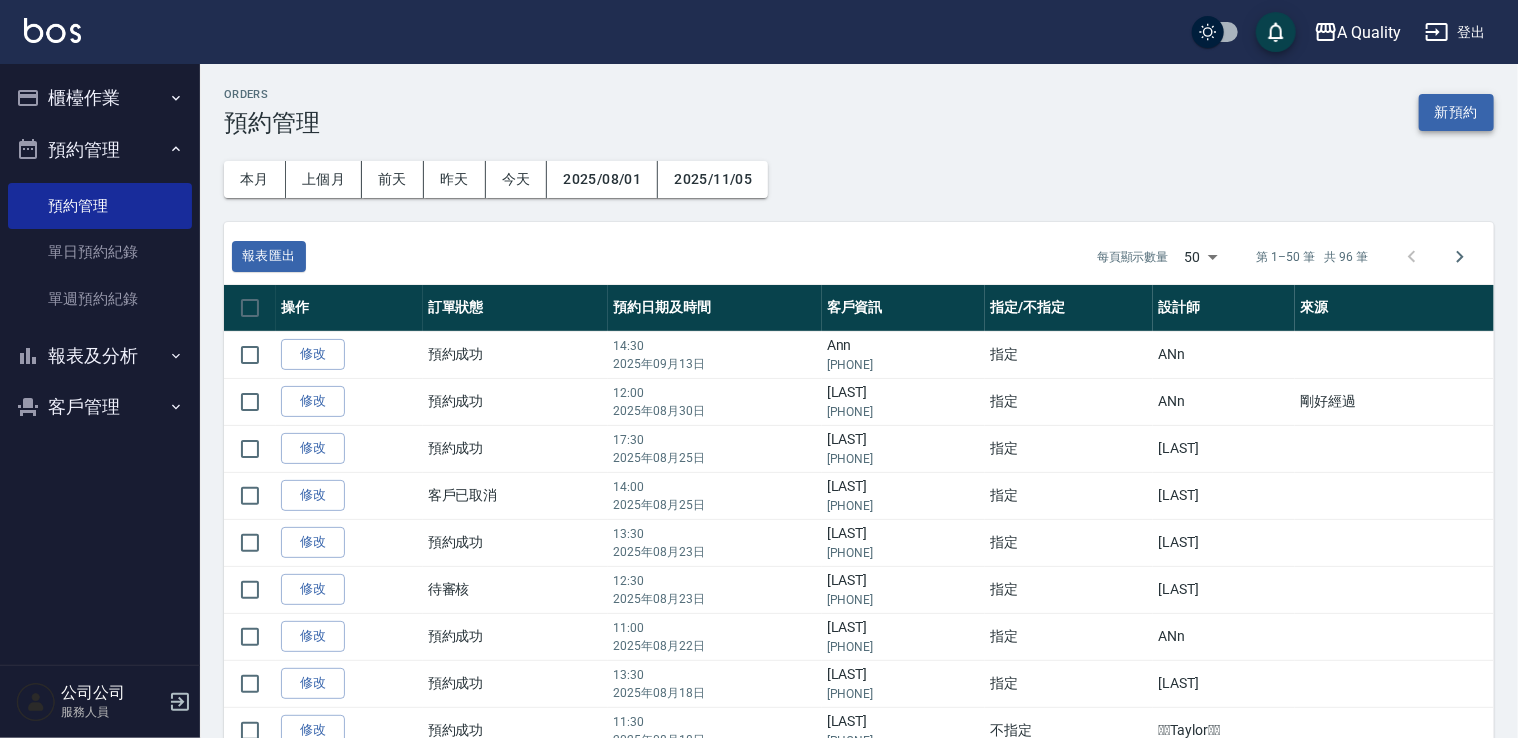 click on "新預約" at bounding box center (1456, 112) 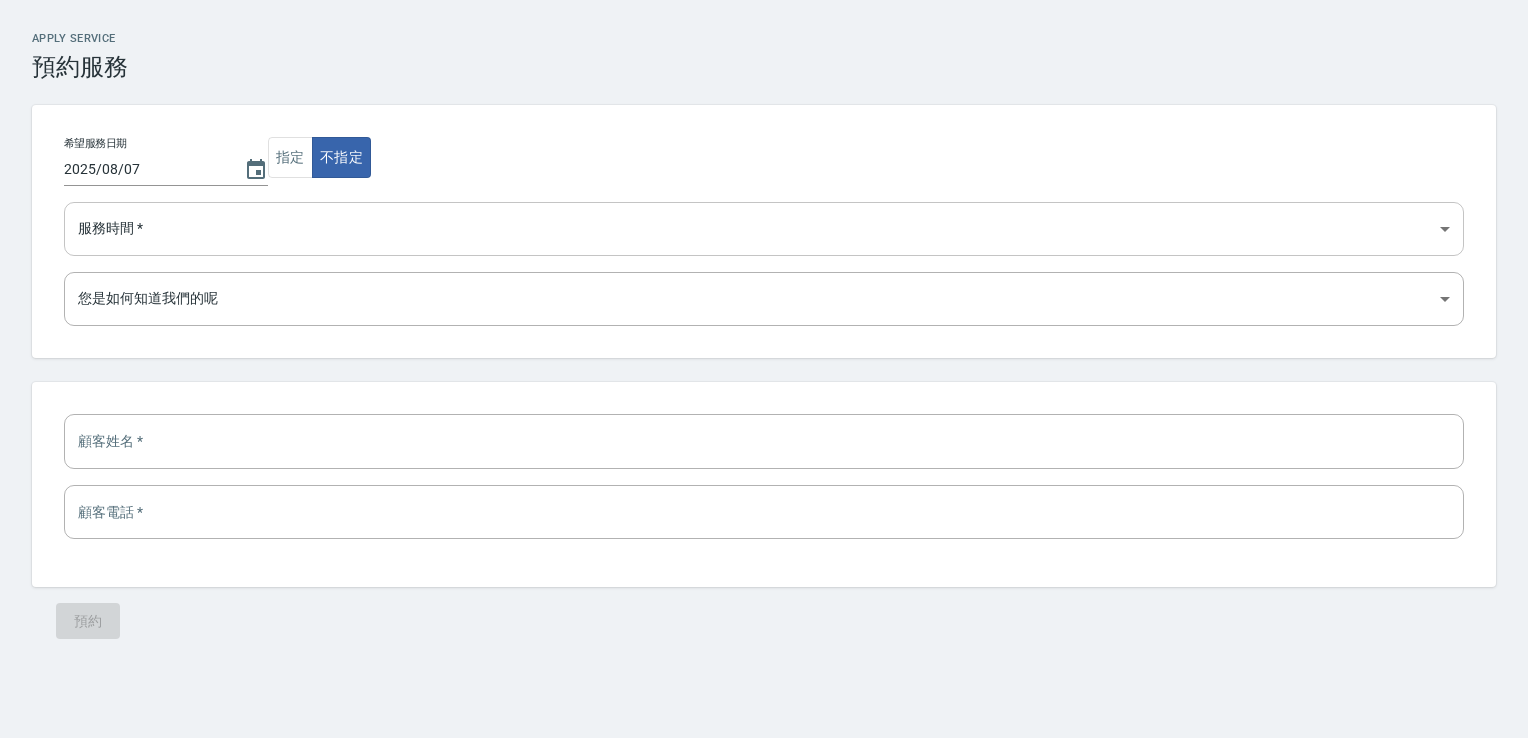 click on "11:00 11:30 12:00 12:30 13:00 13:30 14:00 14:30 15:00 15:30 16:00 16:30 17:00 17:30 18:00 18:30 19:00 19:30" at bounding box center [764, 229] 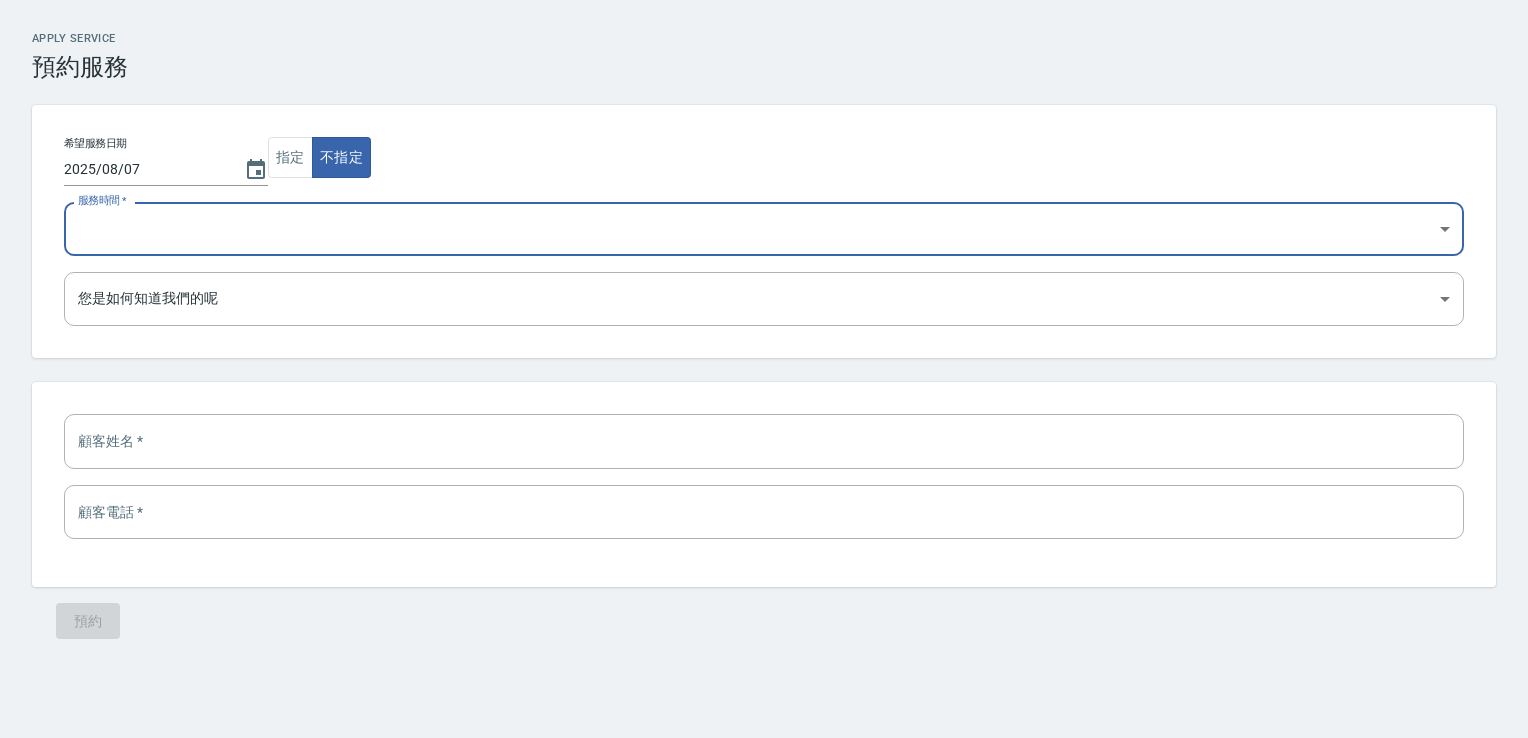 select on "1754550000000" 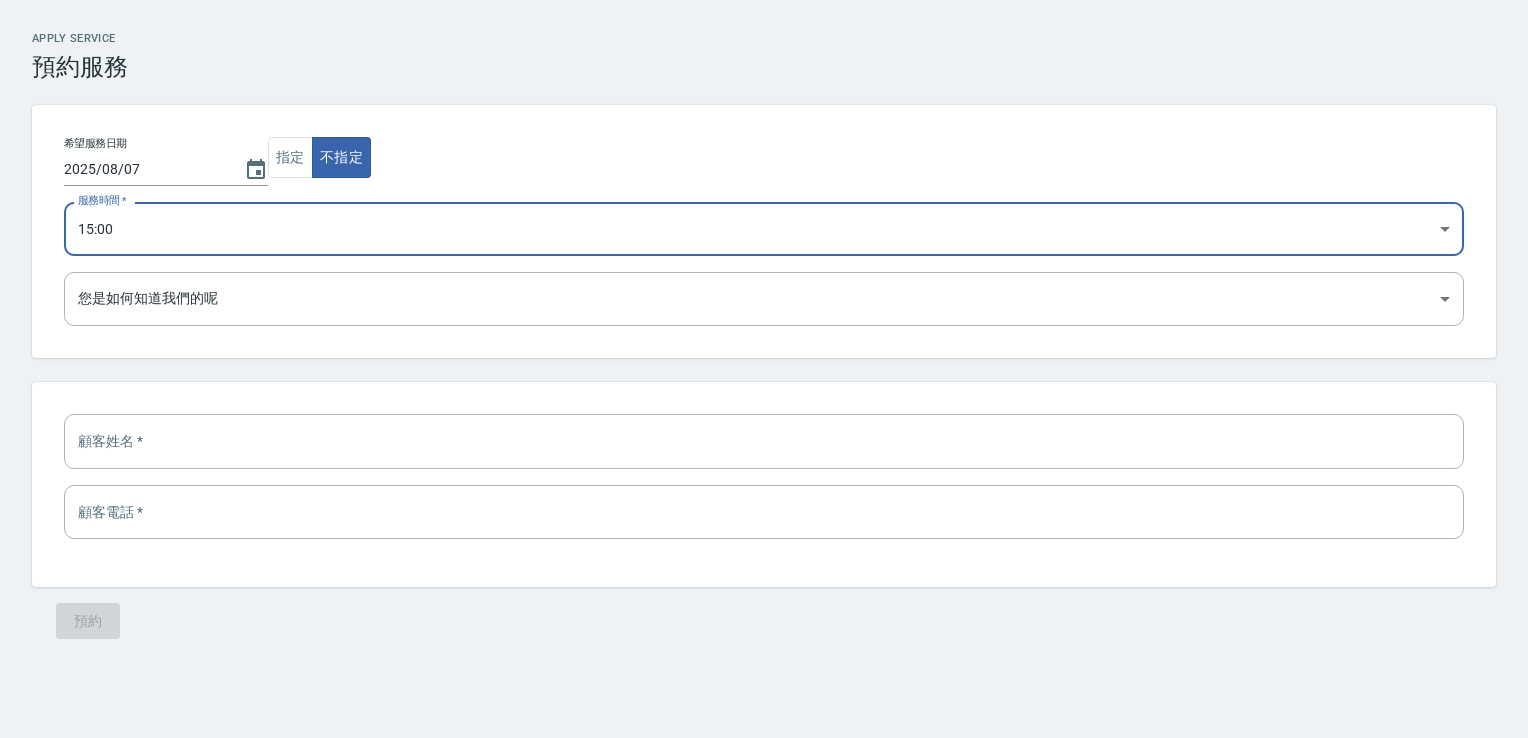 click on "11:00 11:30 12:00 12:30 13:00 13:30 14:00 14:30 15:00 15:30 16:00 16:30 17:00 17:30 18:00 18:30 19:00 19:30" at bounding box center (764, 229) 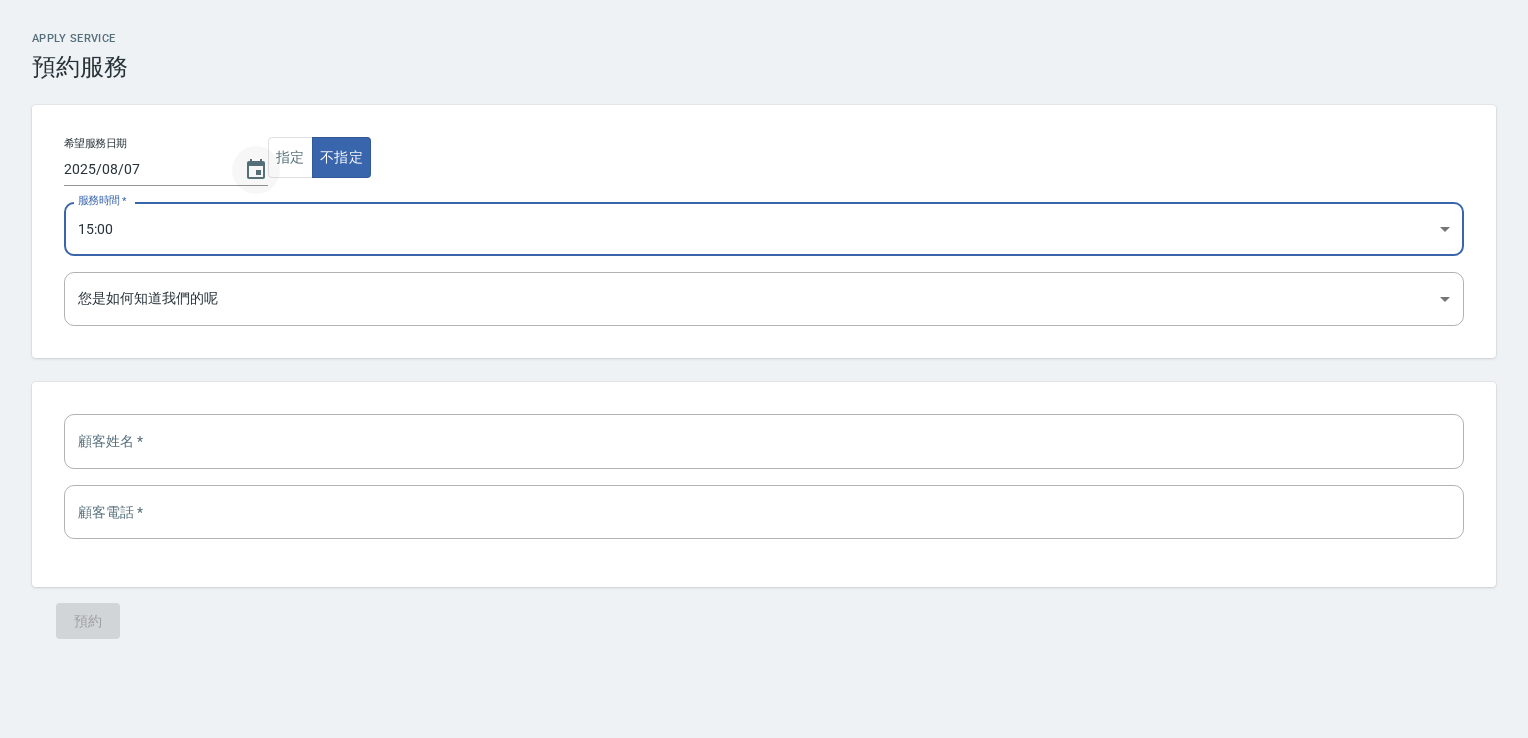 click 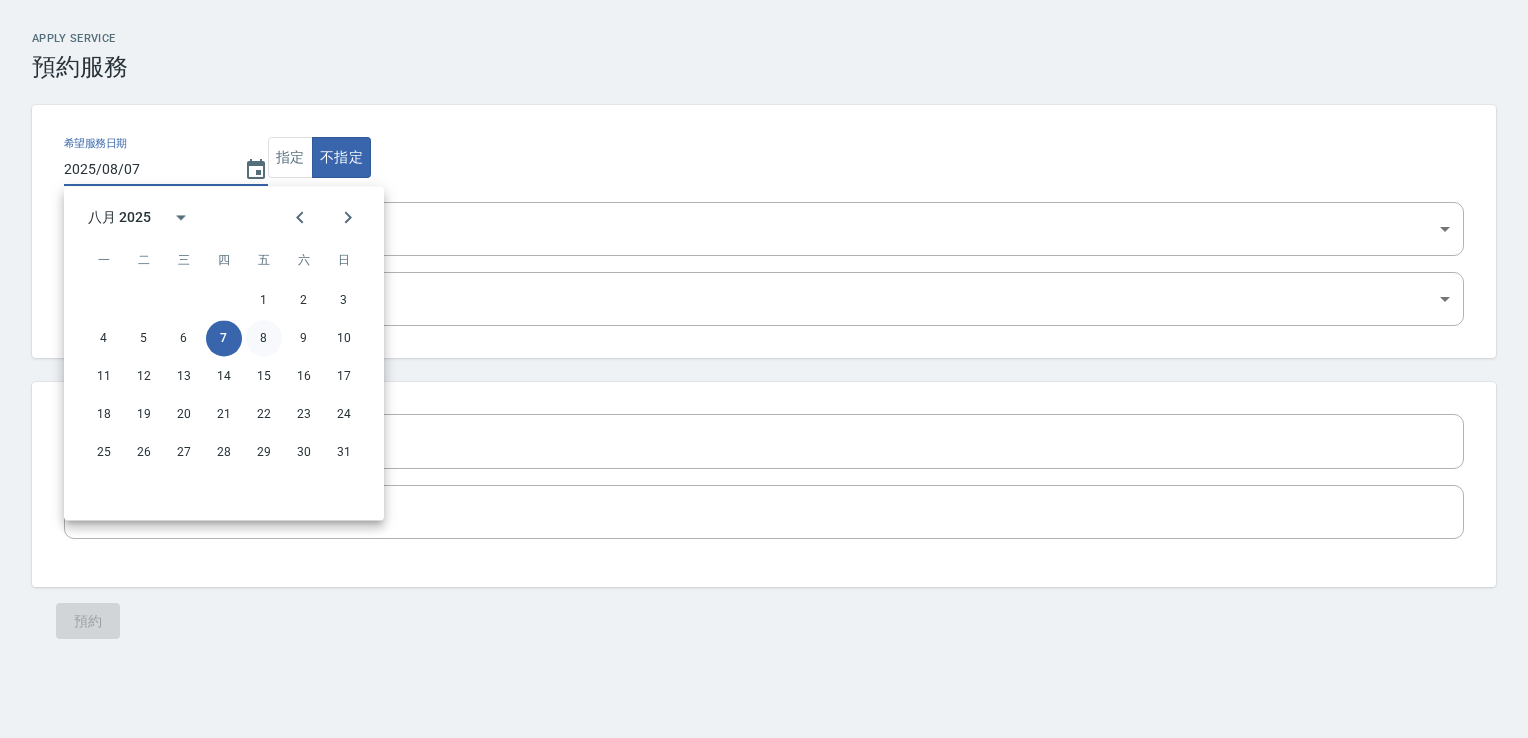 click on "8" at bounding box center (264, 338) 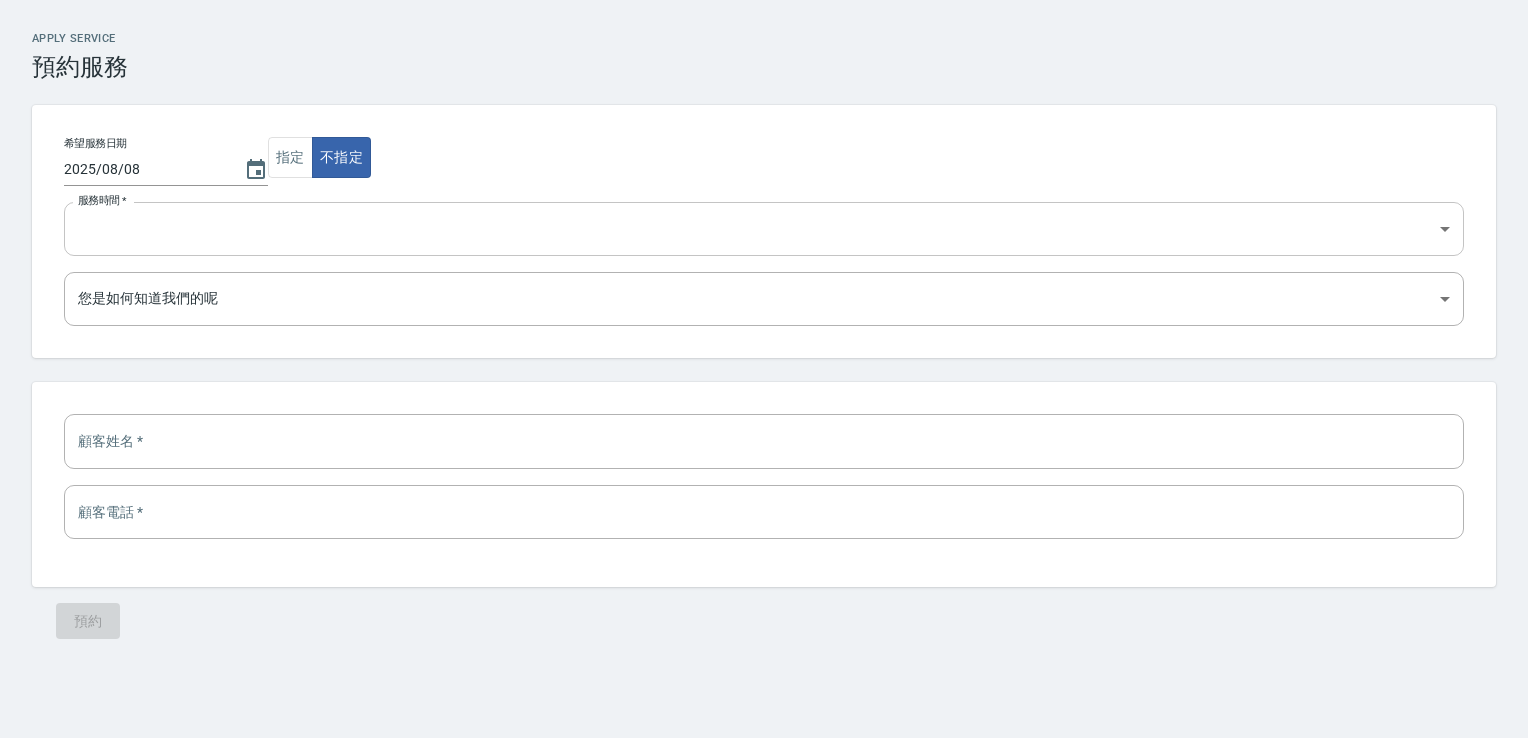 click on "11:00 11:30 12:00 12:30 13:00 13:30 14:00 14:30 15:00 15:30 16:00 16:30 17:00 17:30 18:00 18:30 19:00 19:30" at bounding box center [764, 229] 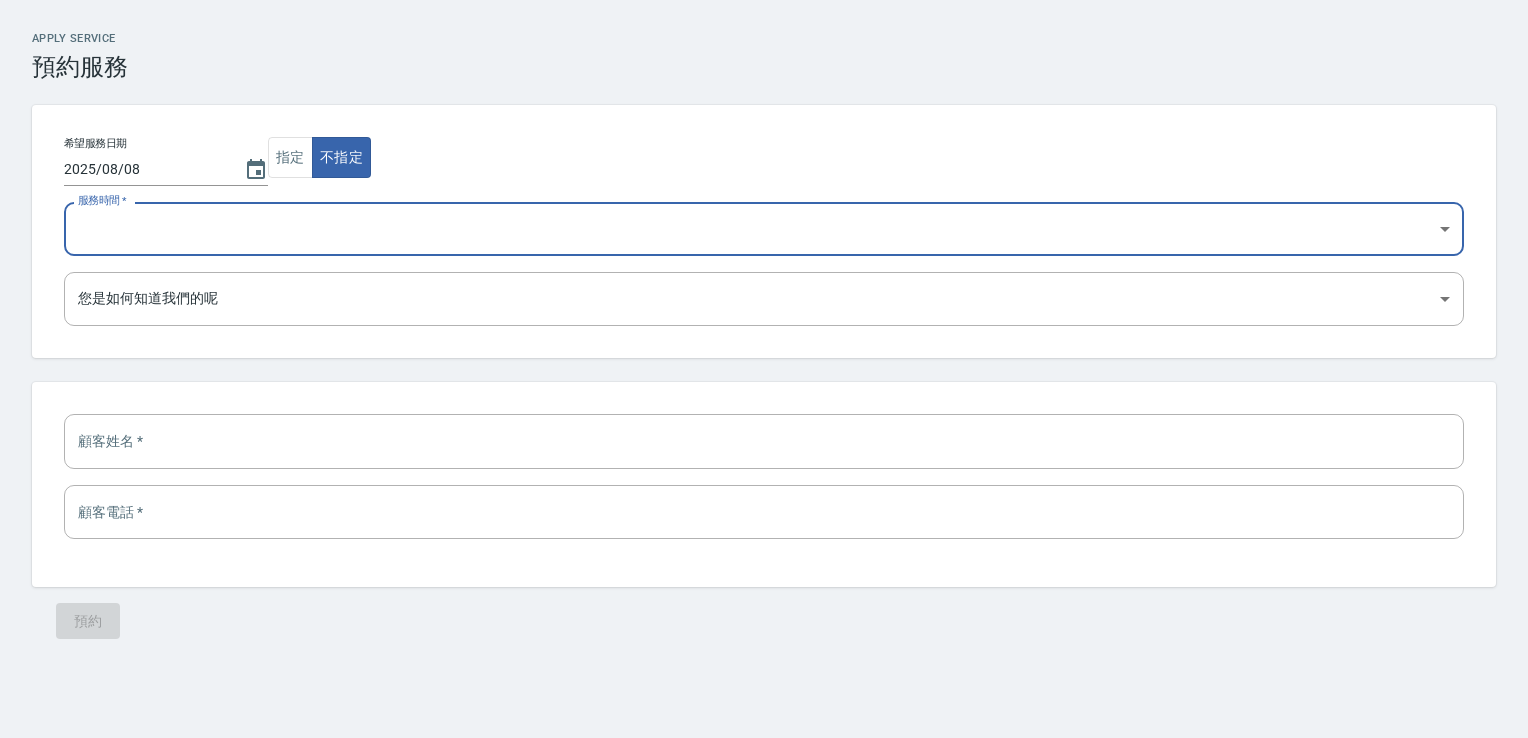 select on "1754636400000" 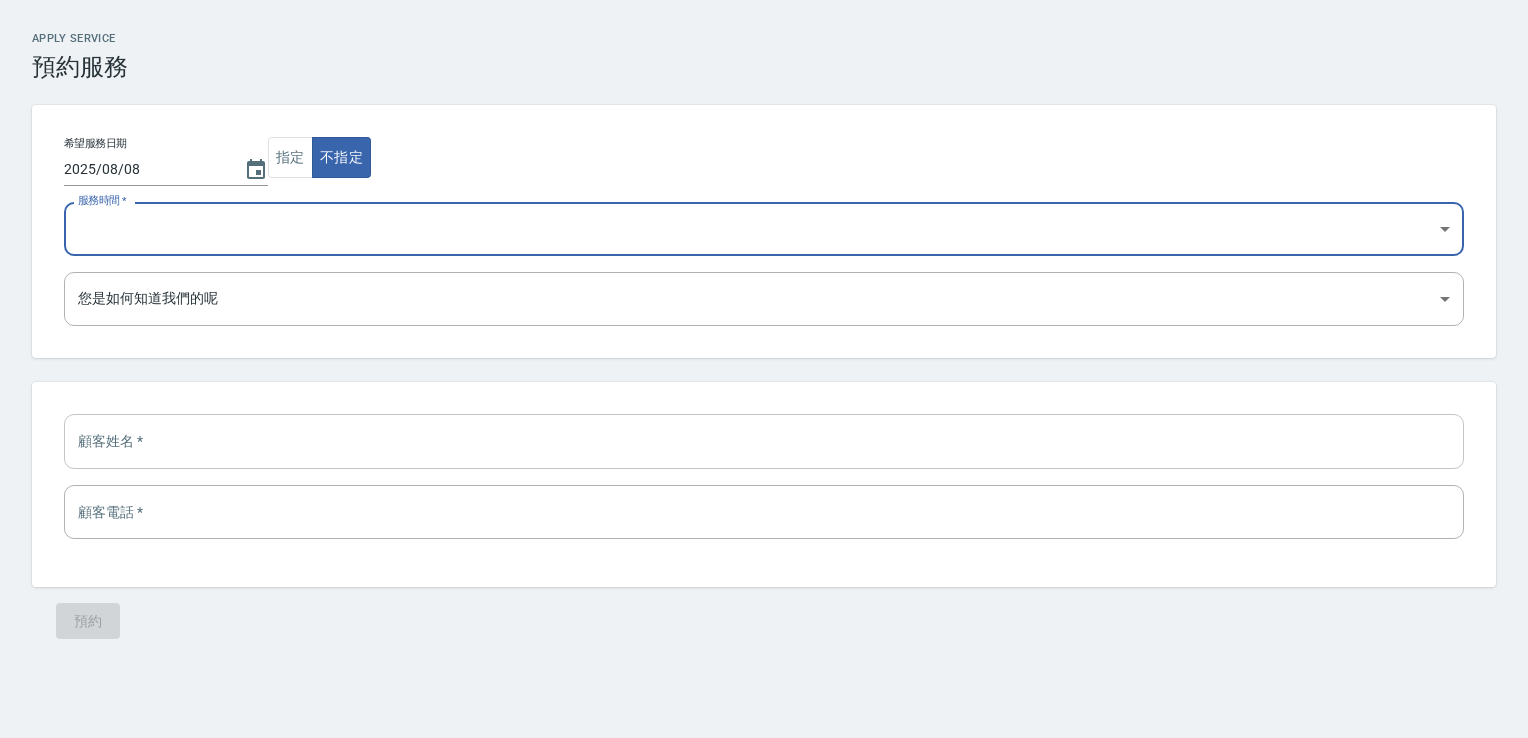 click at bounding box center (764, 441) 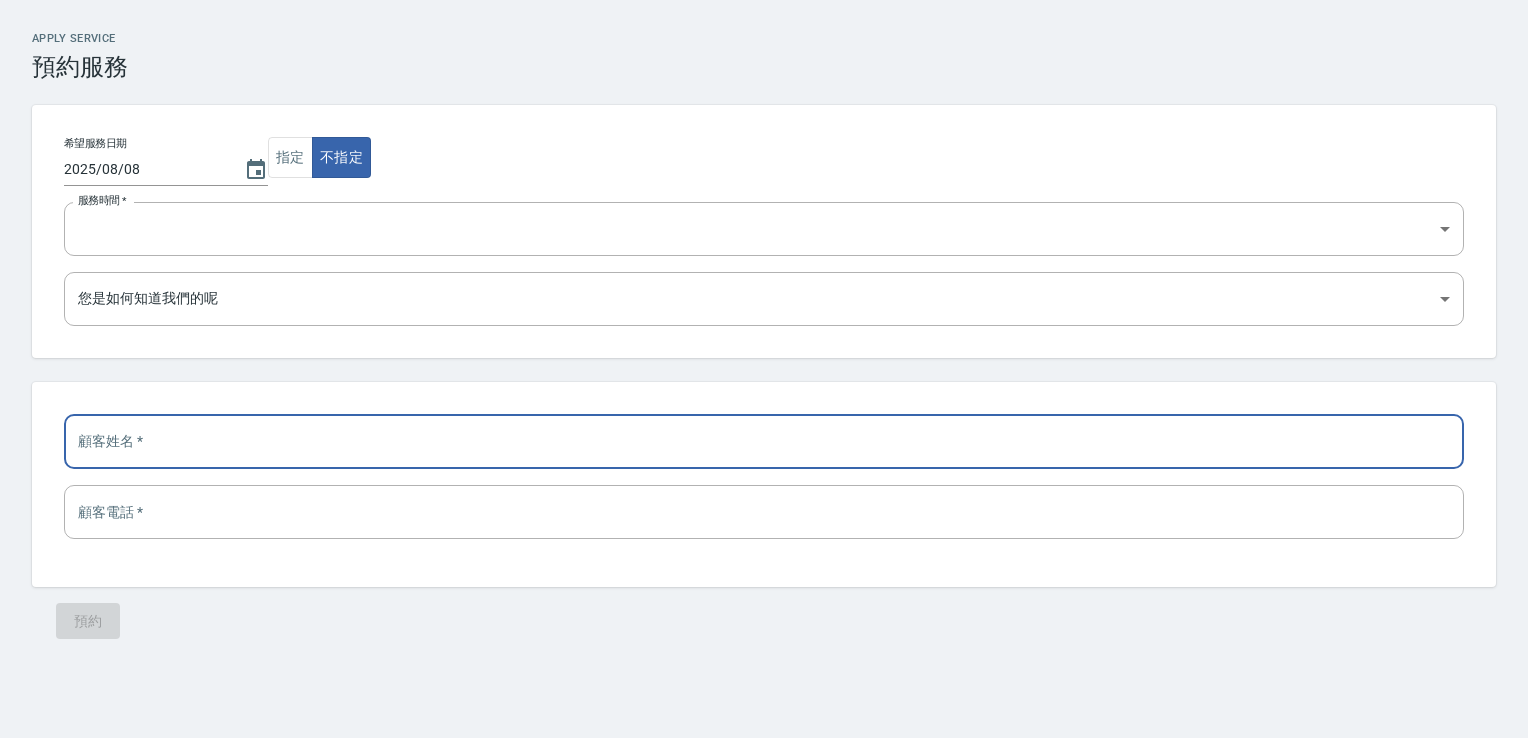type on "李先生" 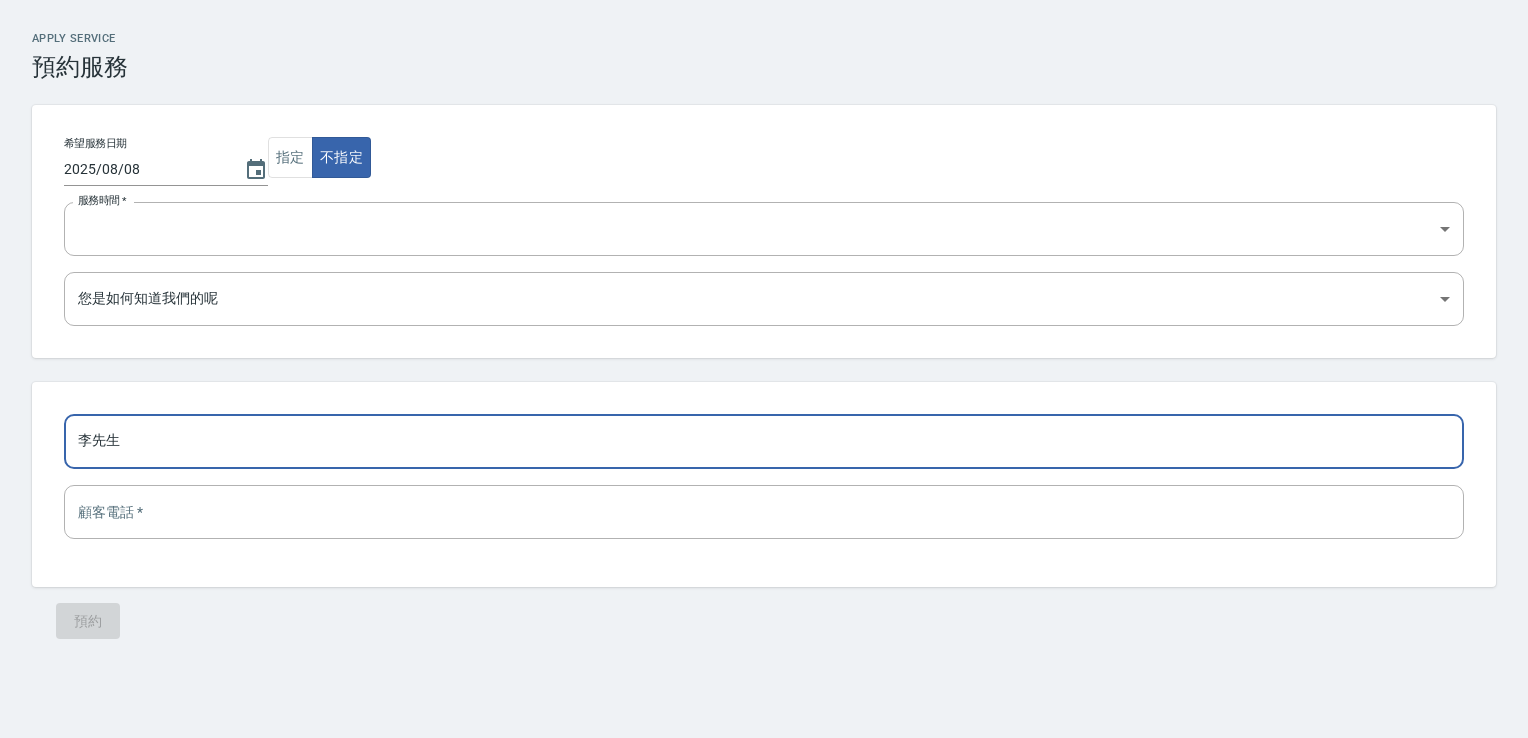 type on "0980019214" 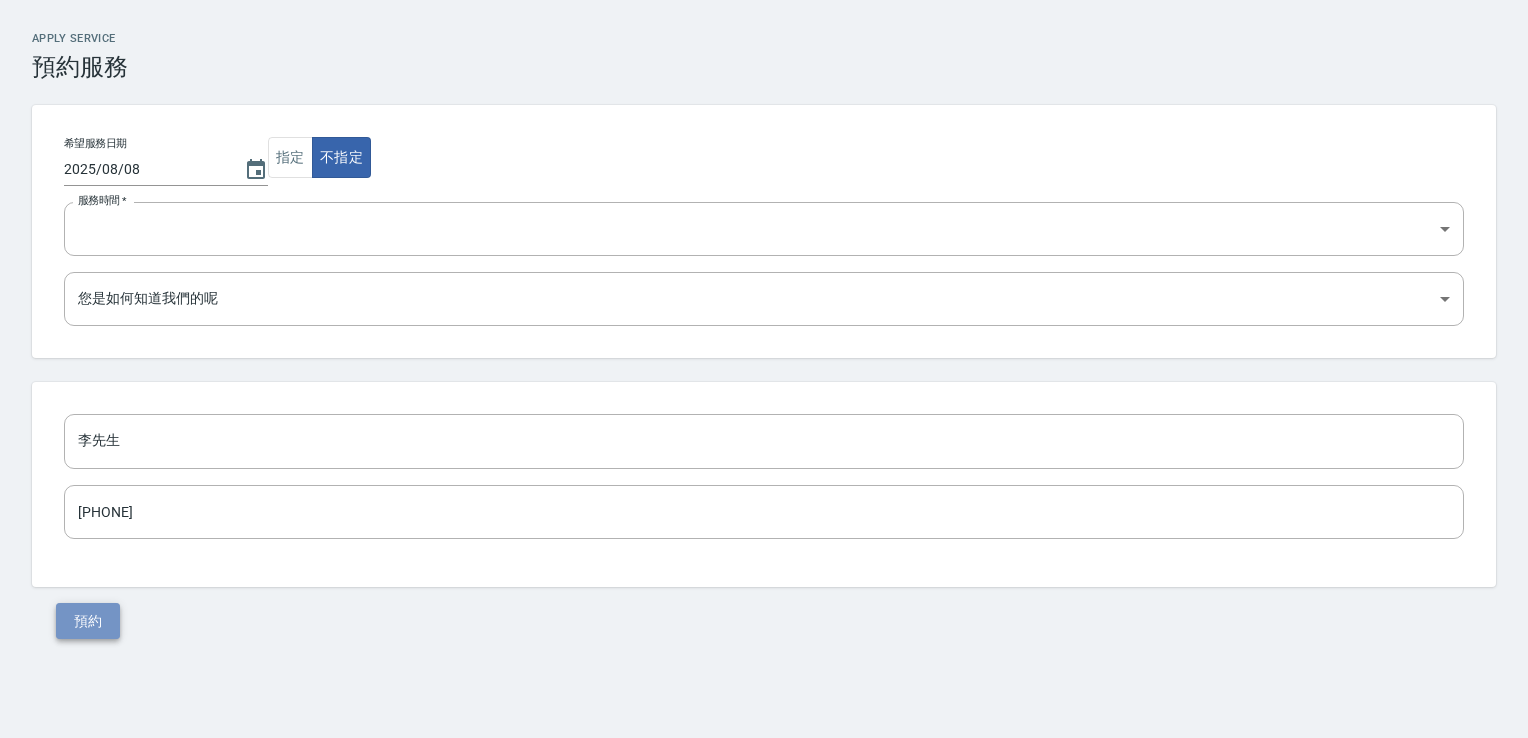 click on "預約" at bounding box center (88, 621) 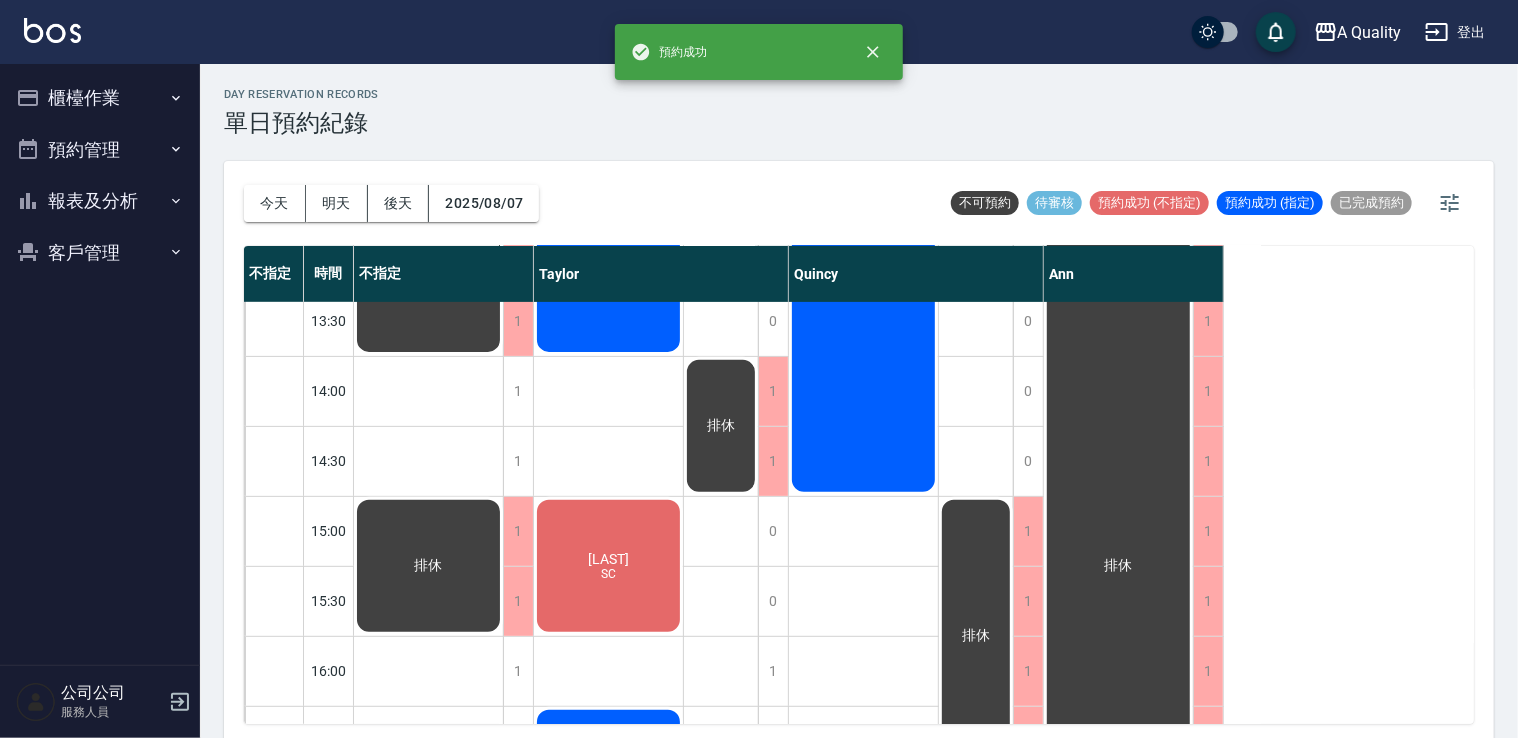 scroll, scrollTop: 400, scrollLeft: 0, axis: vertical 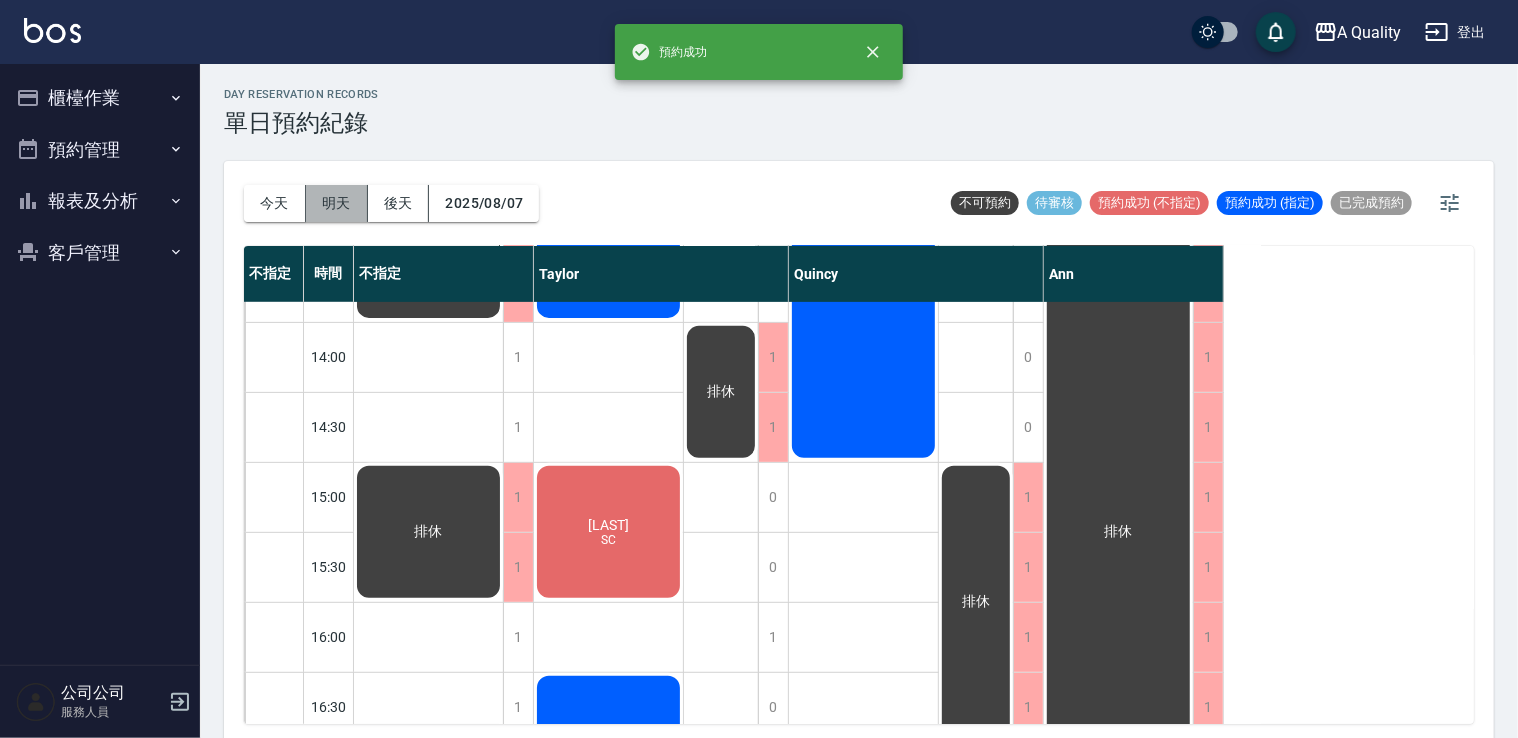 drag, startPoint x: 316, startPoint y: 199, endPoint x: 376, endPoint y: 225, distance: 65.39113 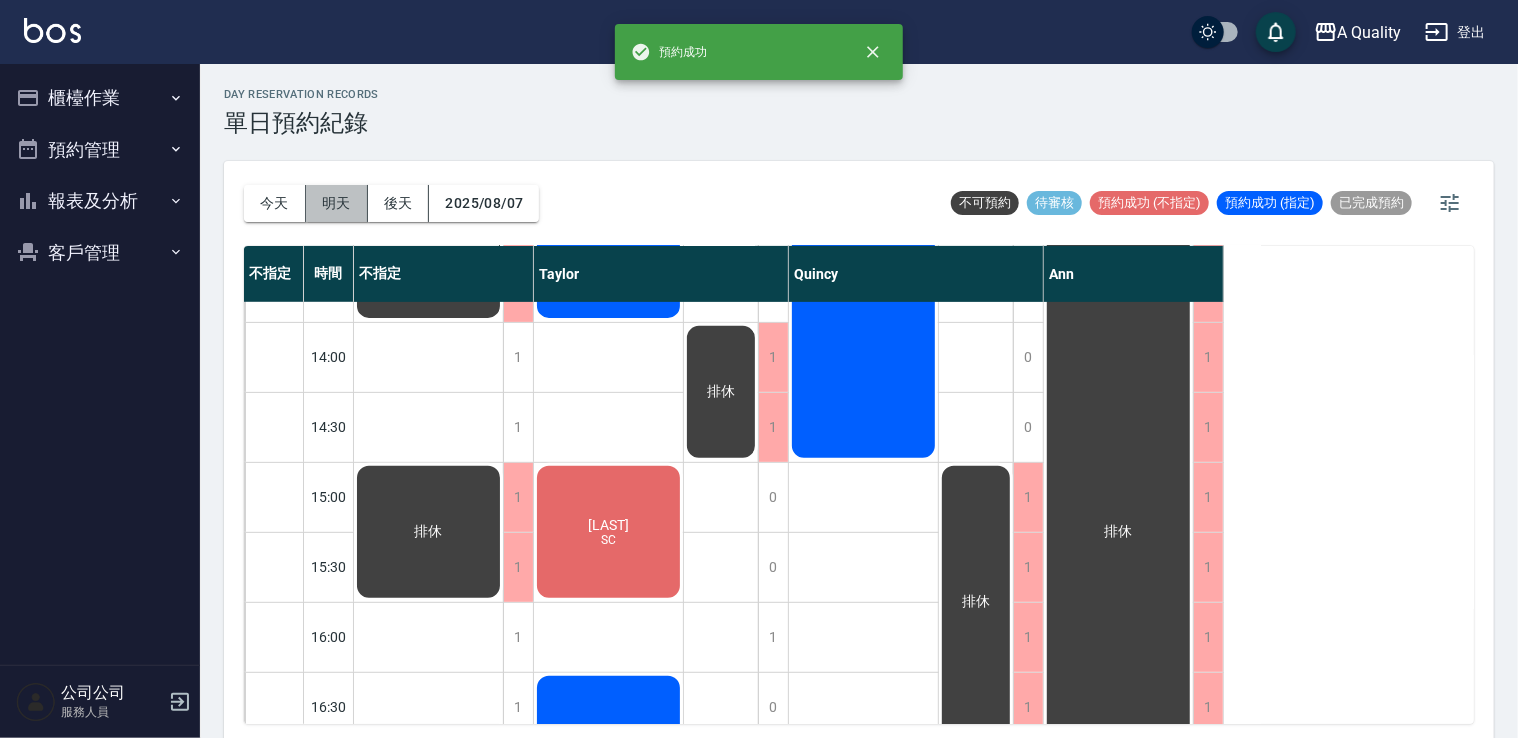 click on "明天" at bounding box center [337, 203] 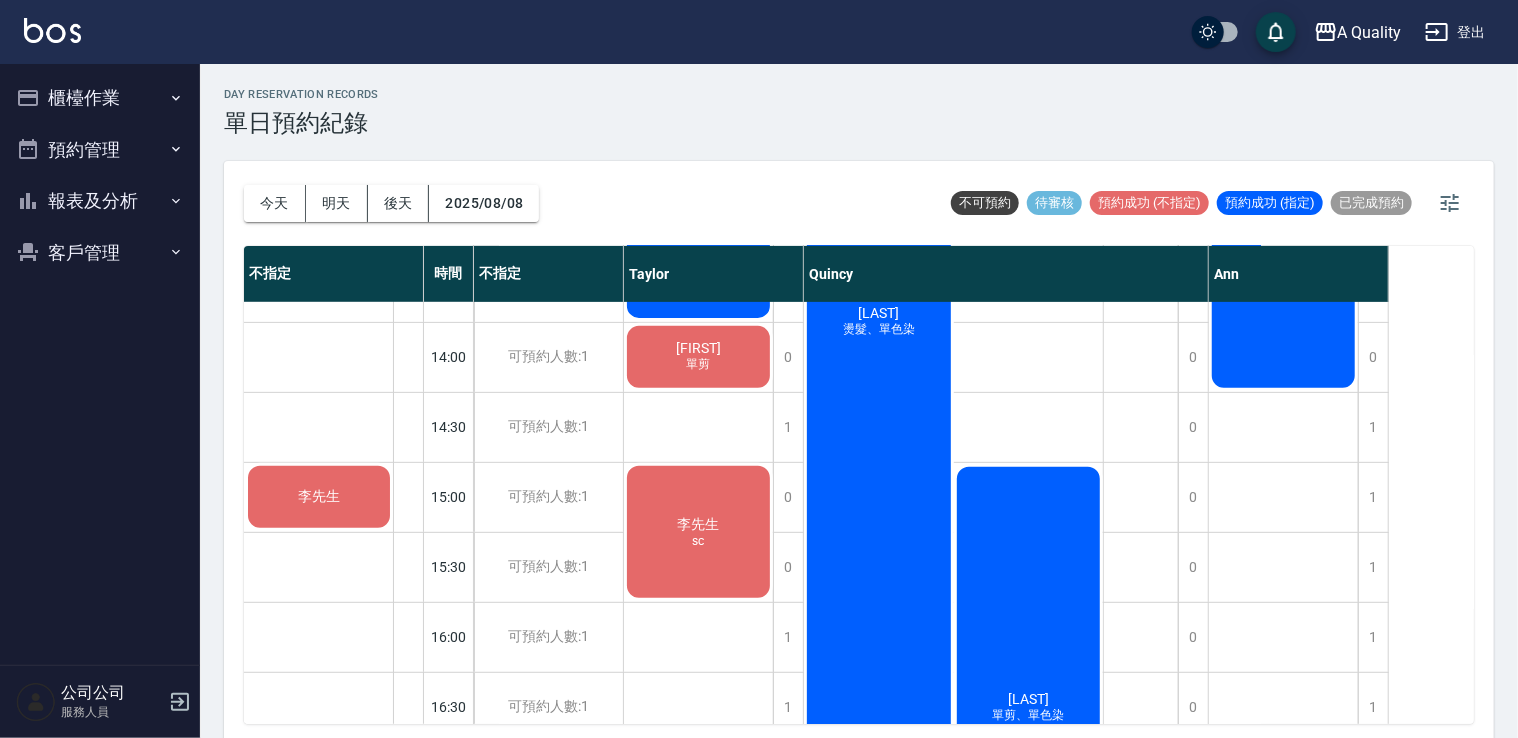 click on "李先生" at bounding box center [319, 497] 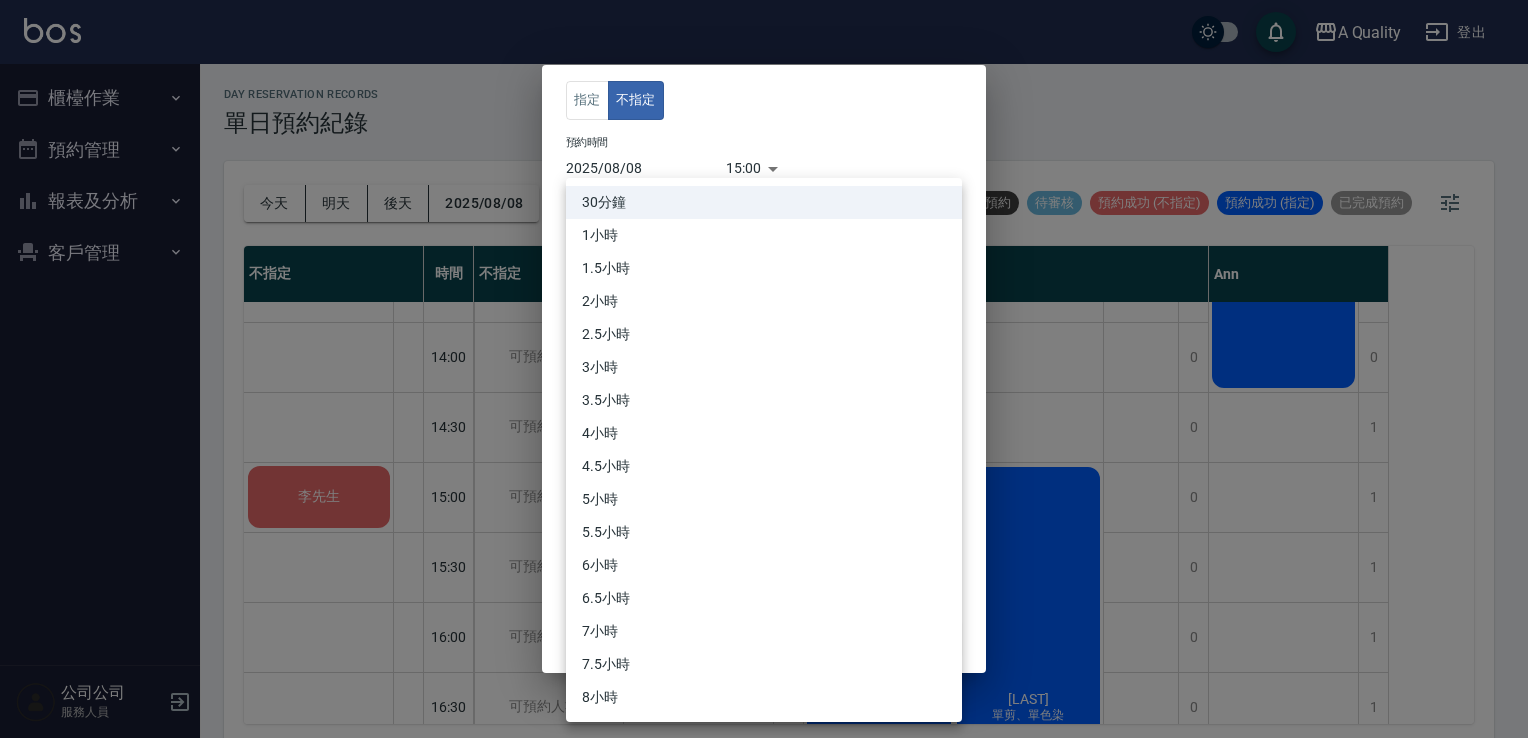click on "A Quality 登出 櫃檯作業 打帳單 帳單列表 營業儀表板 現金收支登錄 每日結帳 排班表 現場電腦打卡 預約管理 預約管理 單日預約紀錄 單週預約紀錄 報表及分析 報表目錄 店家日報表 互助日報表 互助排行榜 互助點數明細 設計師日報表 設計師業績分析表 設計師排行榜 店販抽成明細 每日非現金明細 客戶管理 客戶列表 卡券管理 入金管理 公司公司 服務人員 day Reservation records 單日預約紀錄 今天 明天 後天 2025/08/08 不可預約 待審核 預約成功 (不指定) 預約成功 (指定) 已完成預約 不指定 時間 不指定 Taylor Quincy Ann 李先生 11:00 11:30 12:00 12:30 13:00 13:30 14:00 14:30 15:00 15:30 16:00 16:30 17:00 17:30 18:00 18:30 19:00 19:30 可預約人數:1 可預約人數:1 可預約人數:1 可預約人數:1 可預約人數:1 可預約人數:1 可預約人數:1 可預約人數:1 可預約人數:1 可預約人數:1 可預約人數:1 可預約人數:1 0 0 0 0 0 0" at bounding box center [764, 372] 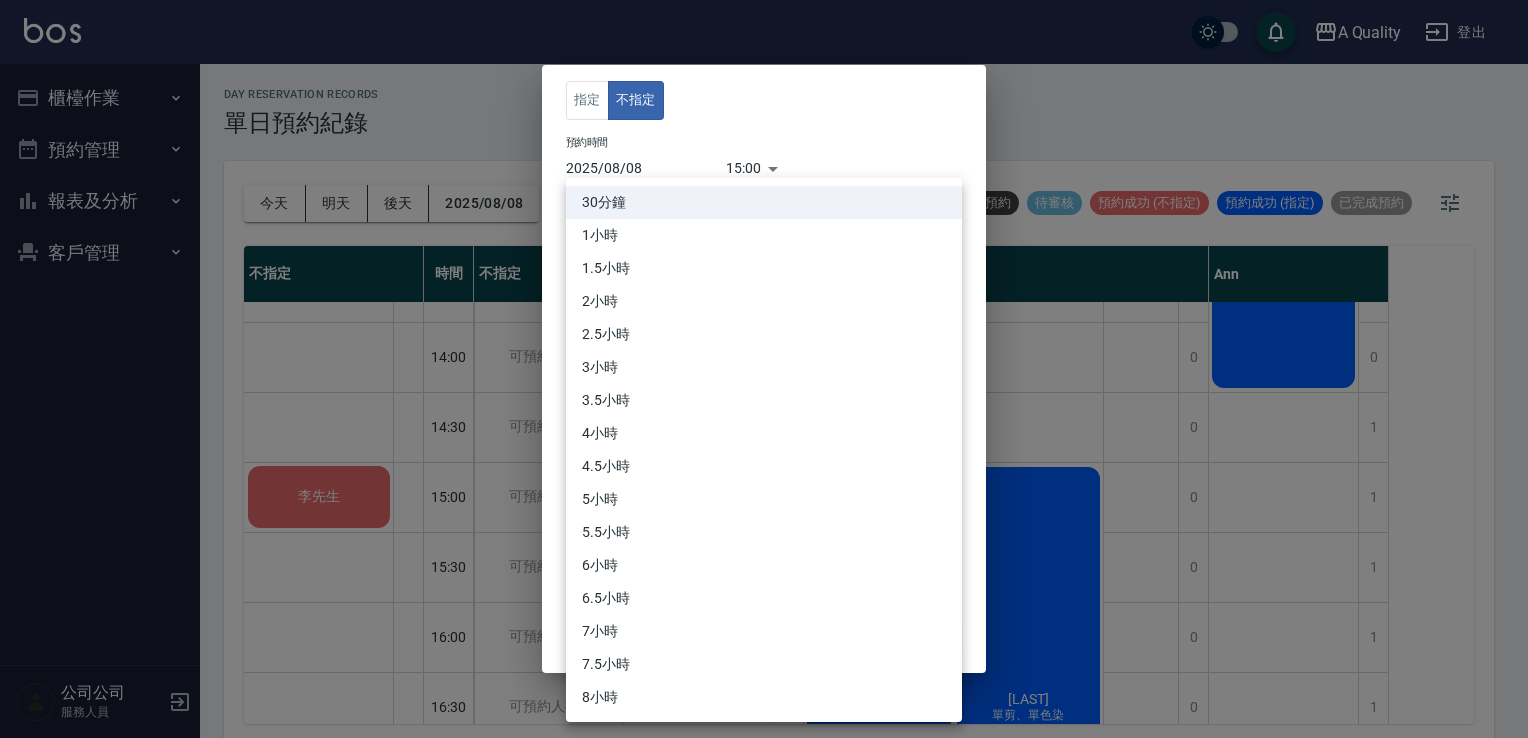 click on "1小時" at bounding box center (764, 235) 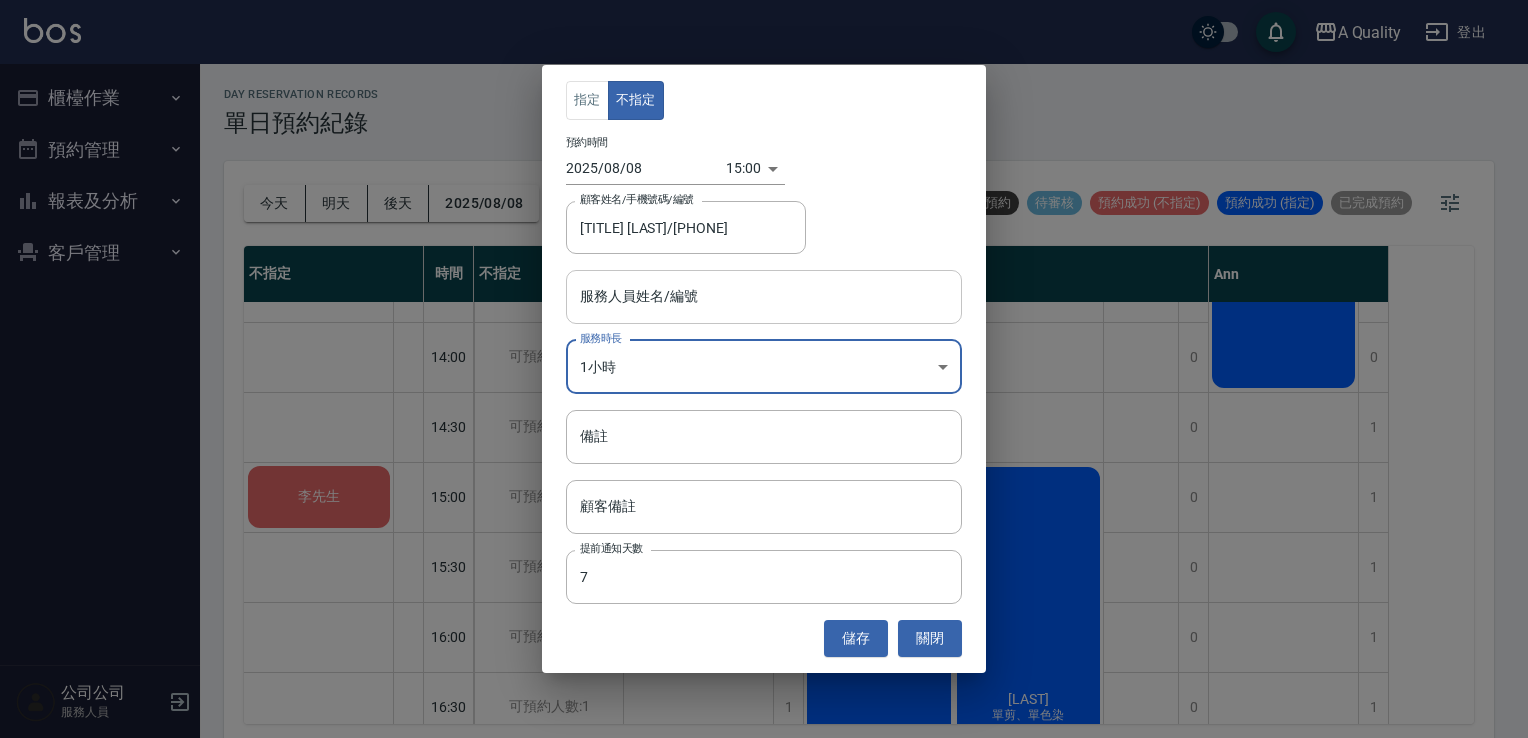 drag, startPoint x: 662, startPoint y: 277, endPoint x: 669, endPoint y: 286, distance: 11.401754 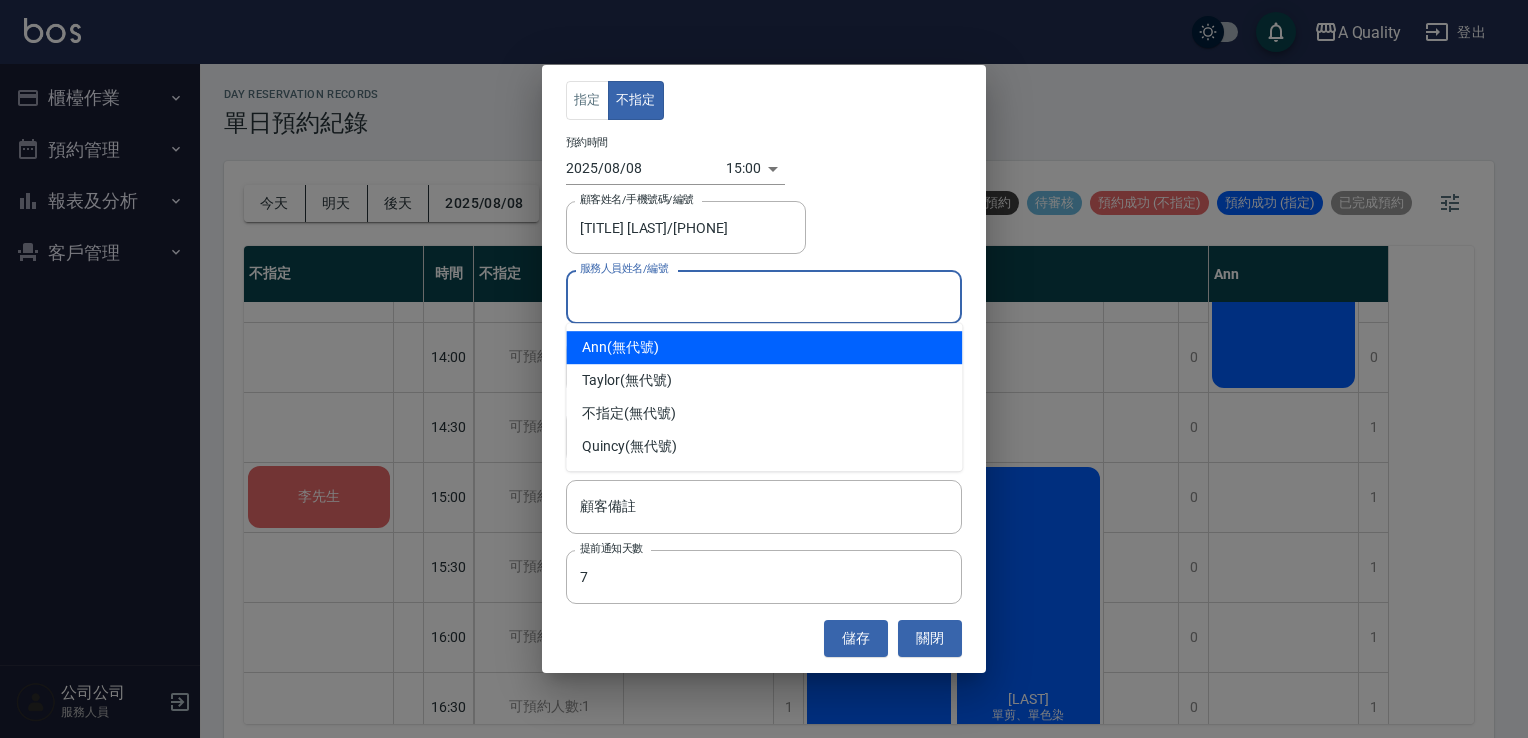 click on "Ann (無代號)" at bounding box center (764, 347) 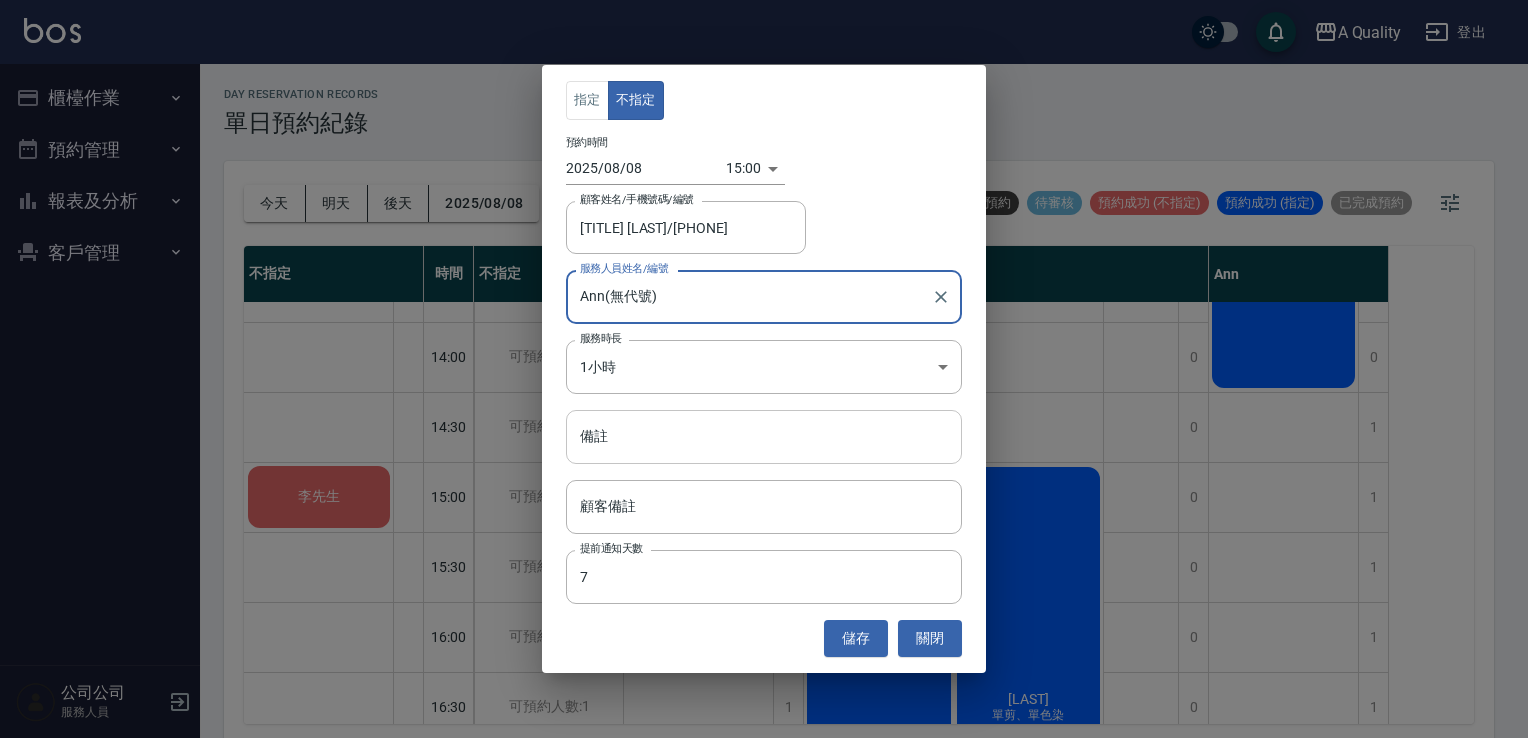 click on "備註" at bounding box center [764, 437] 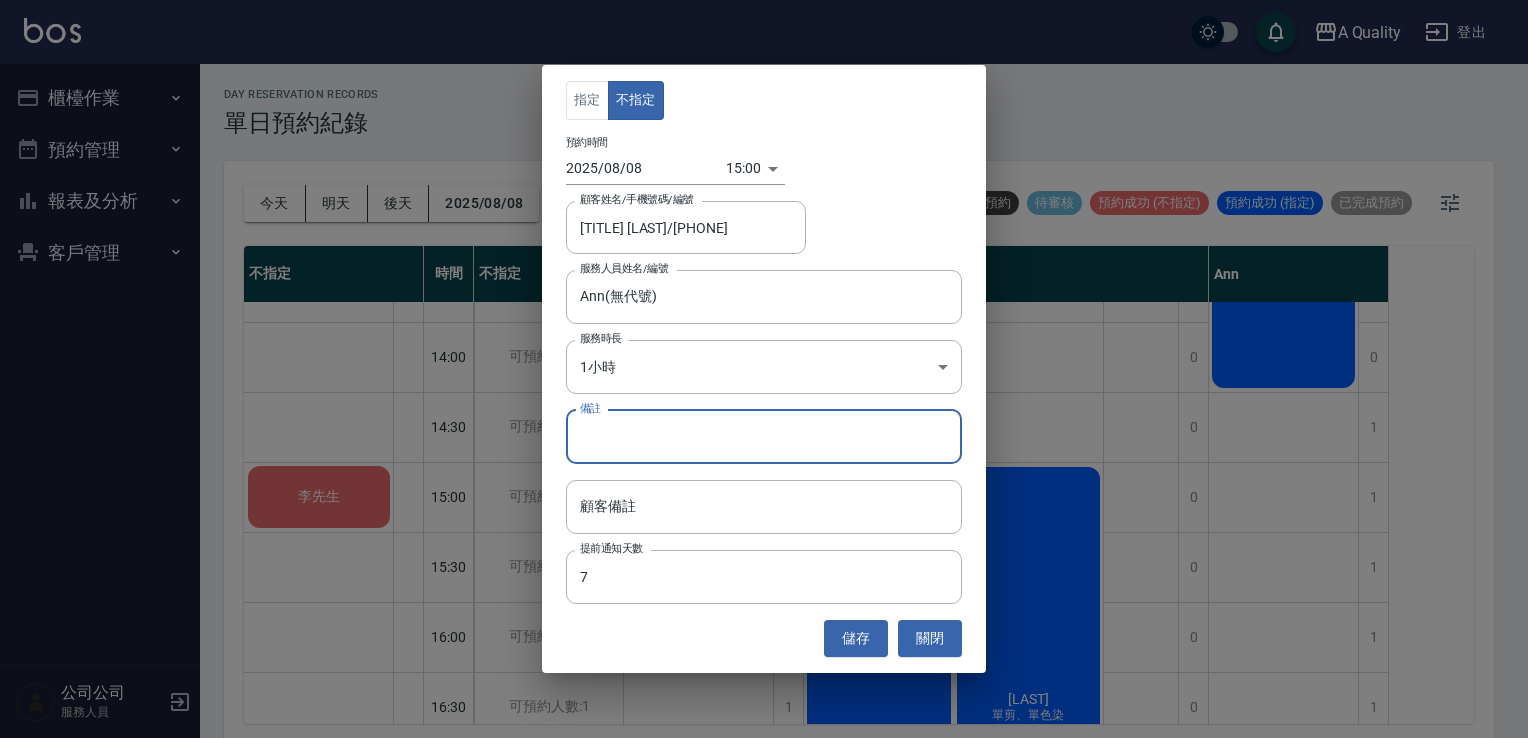 type on "ㄋ" 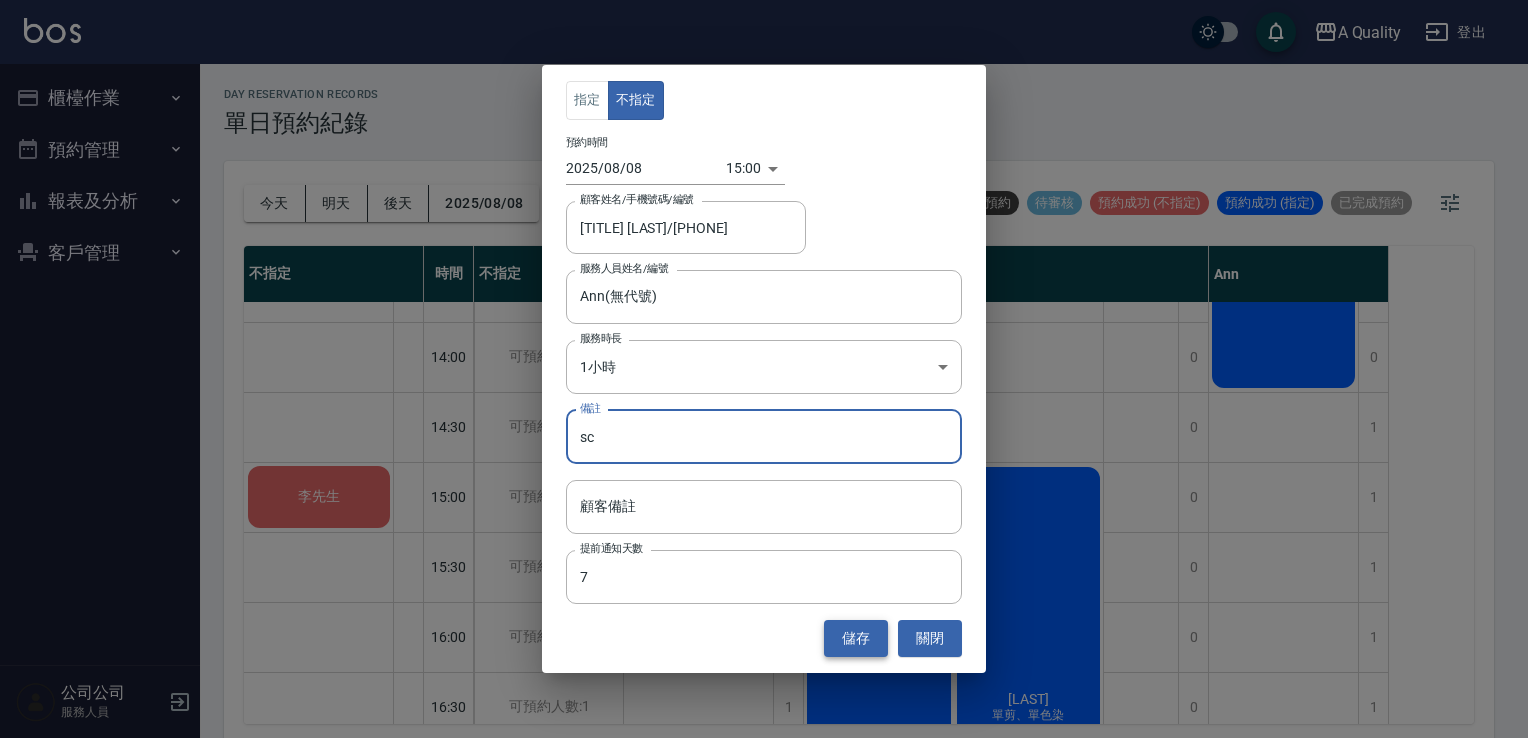 type on "sc" 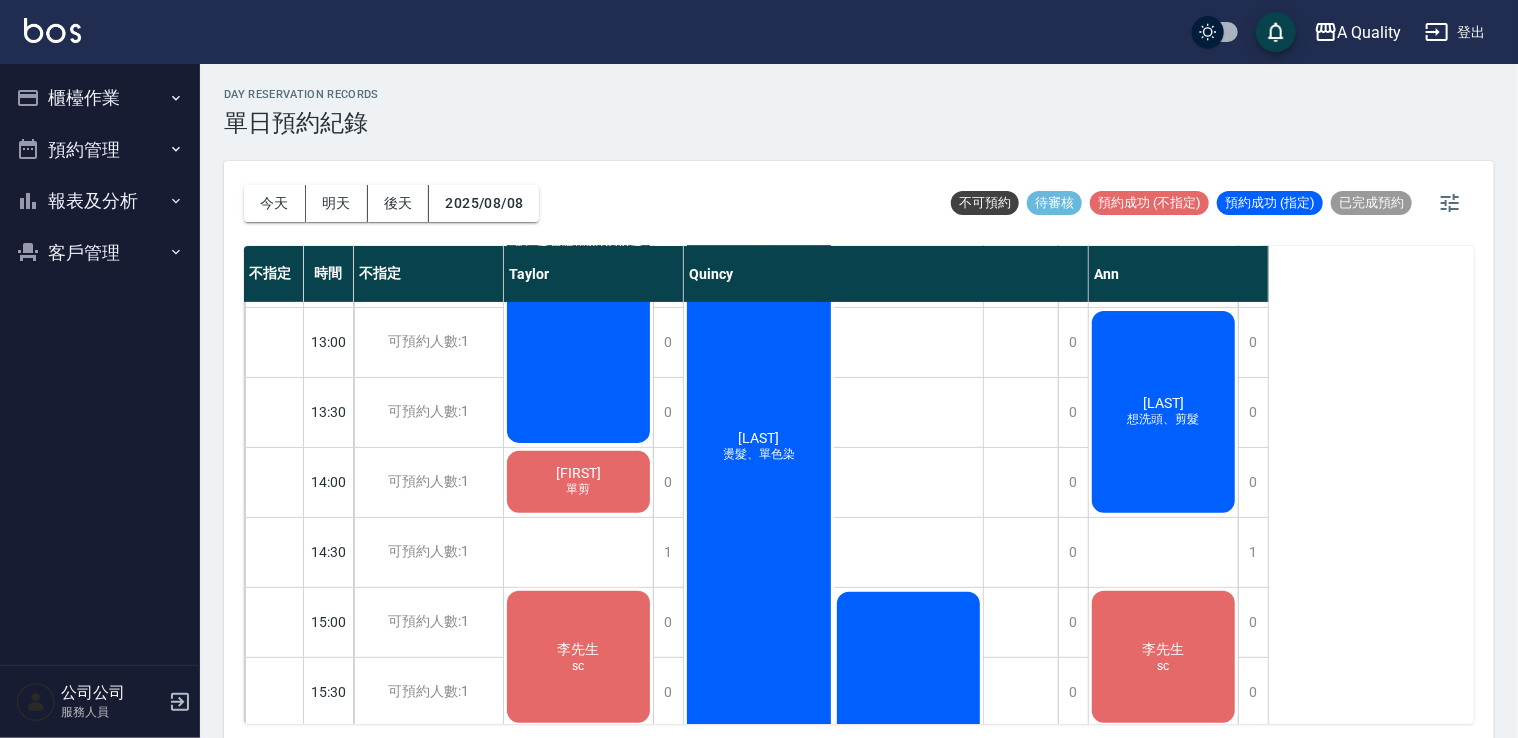 scroll, scrollTop: 100, scrollLeft: 0, axis: vertical 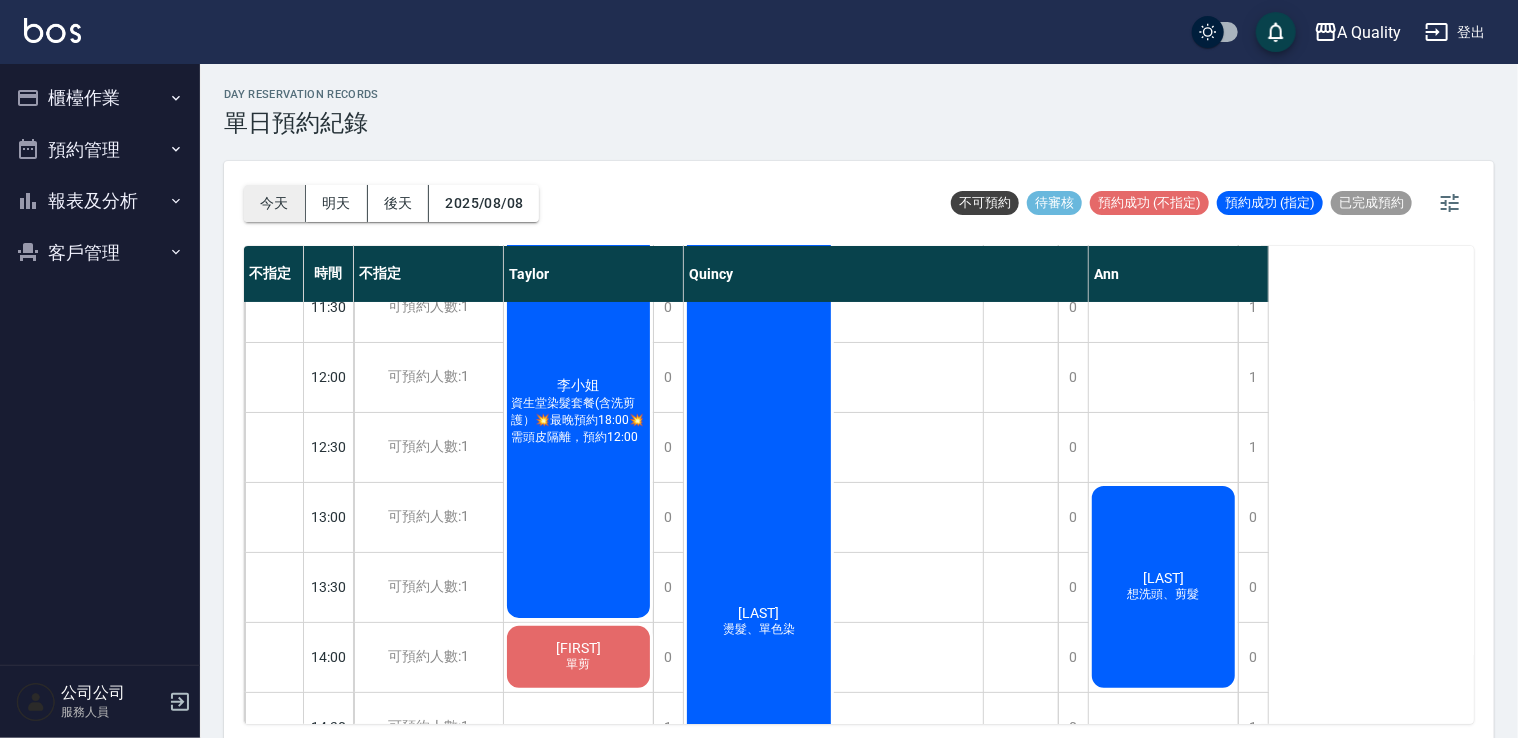 click on "今天" at bounding box center [275, 203] 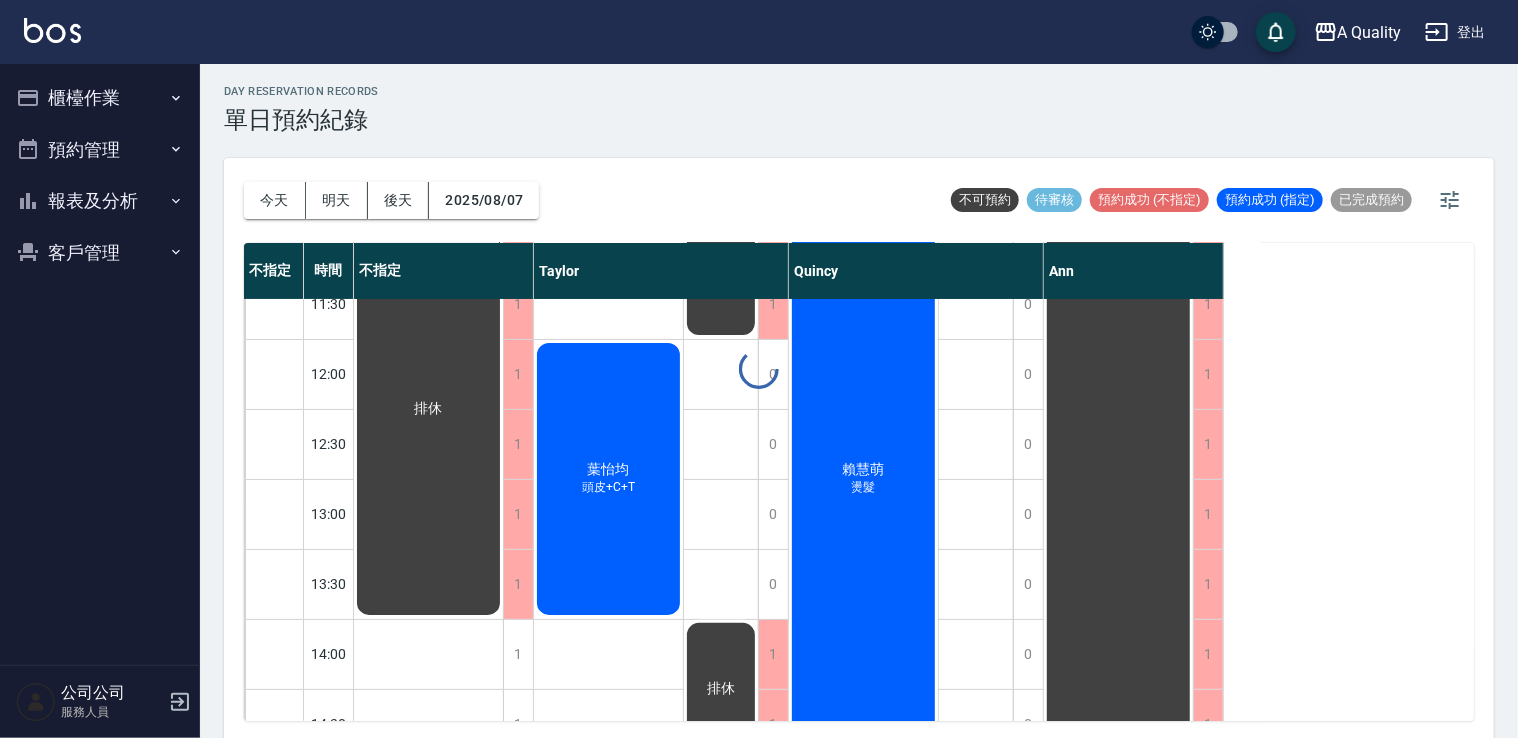 scroll, scrollTop: 5, scrollLeft: 0, axis: vertical 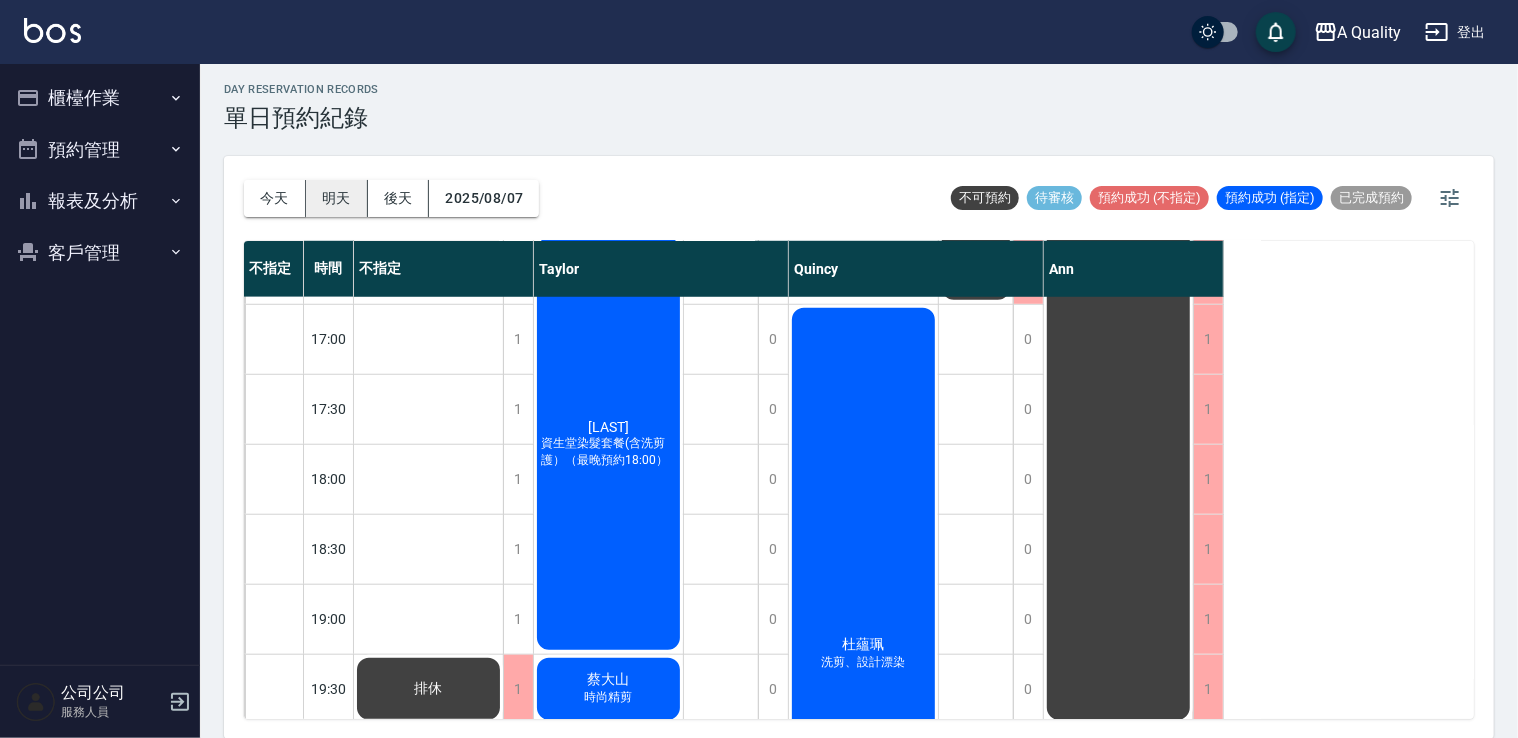 click on "明天" at bounding box center [337, 198] 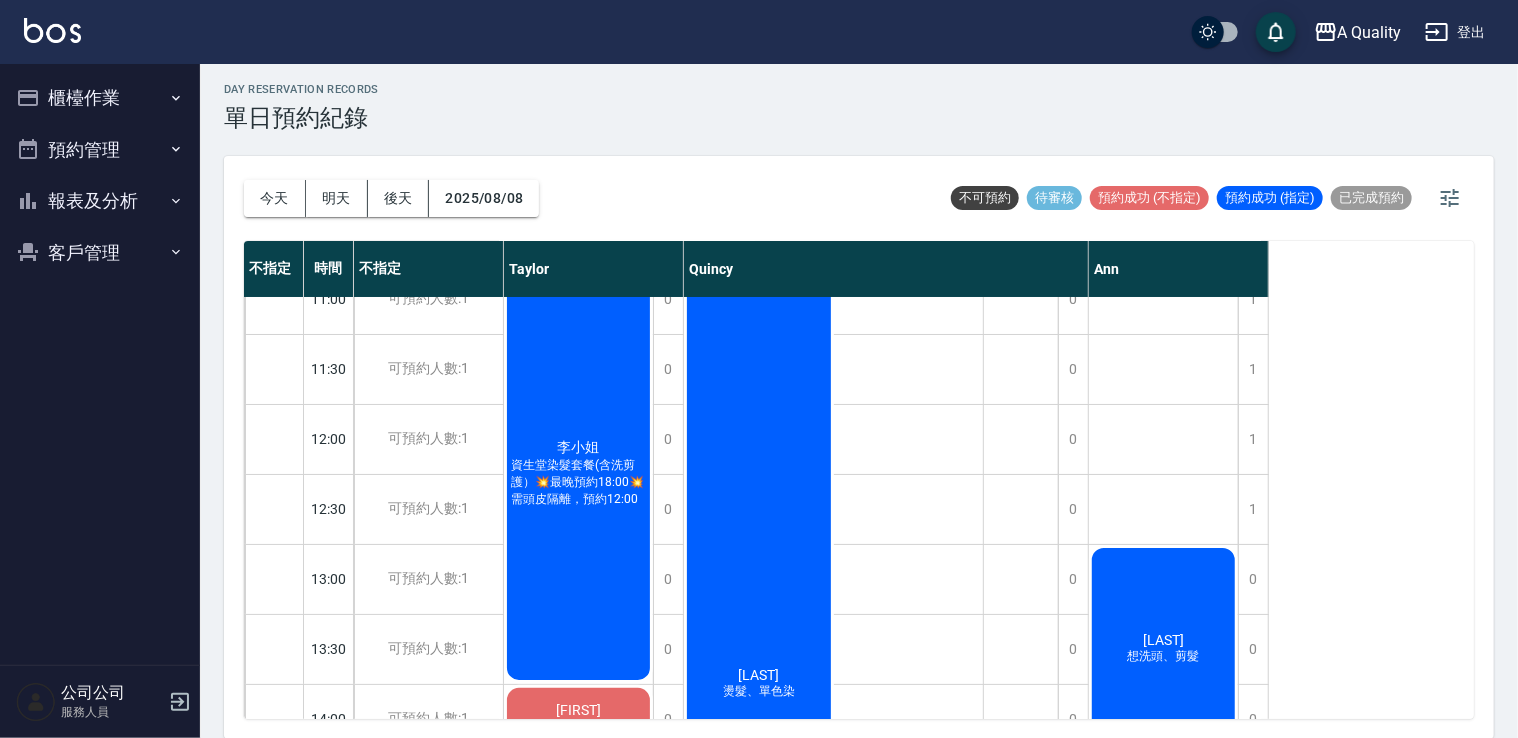 scroll, scrollTop: 0, scrollLeft: 0, axis: both 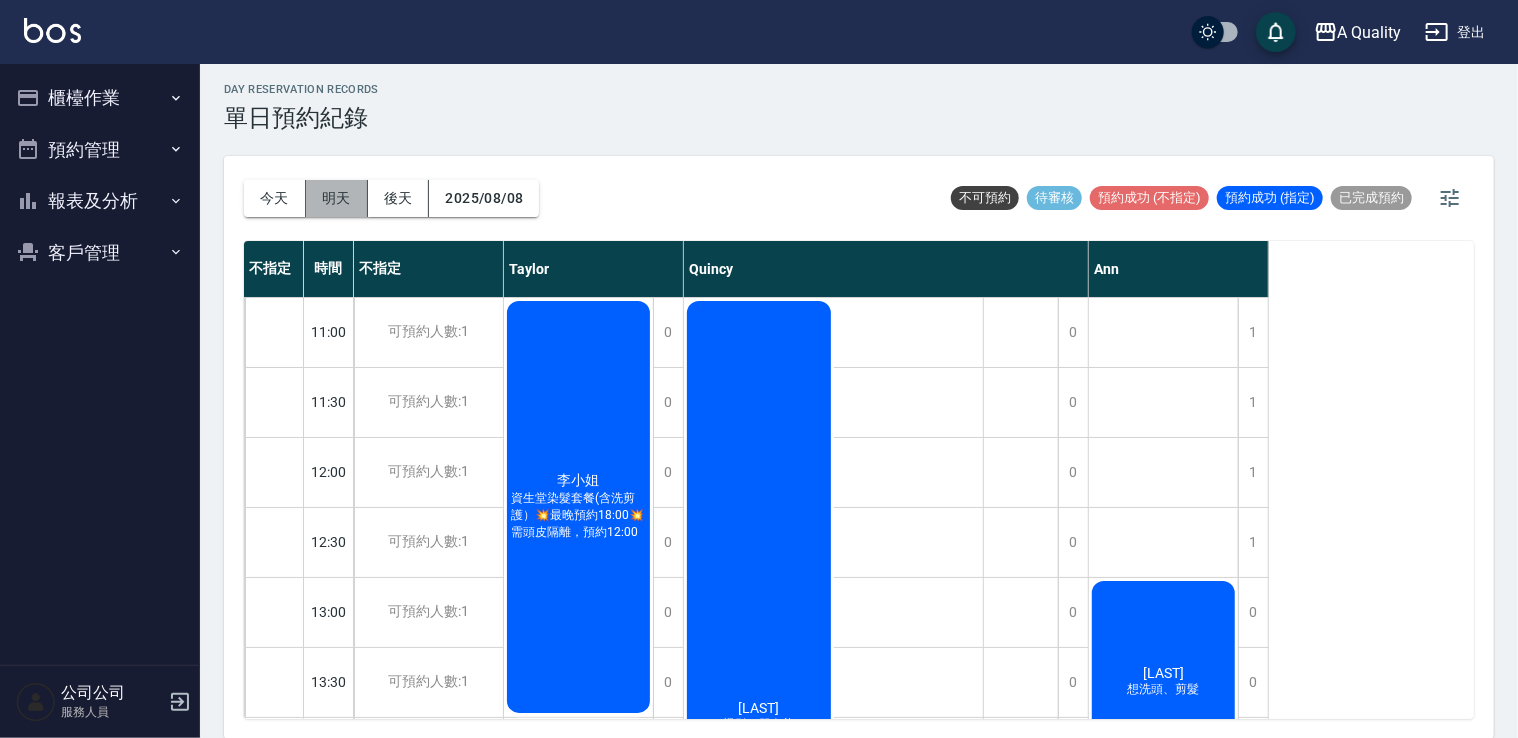click on "明天" at bounding box center [337, 198] 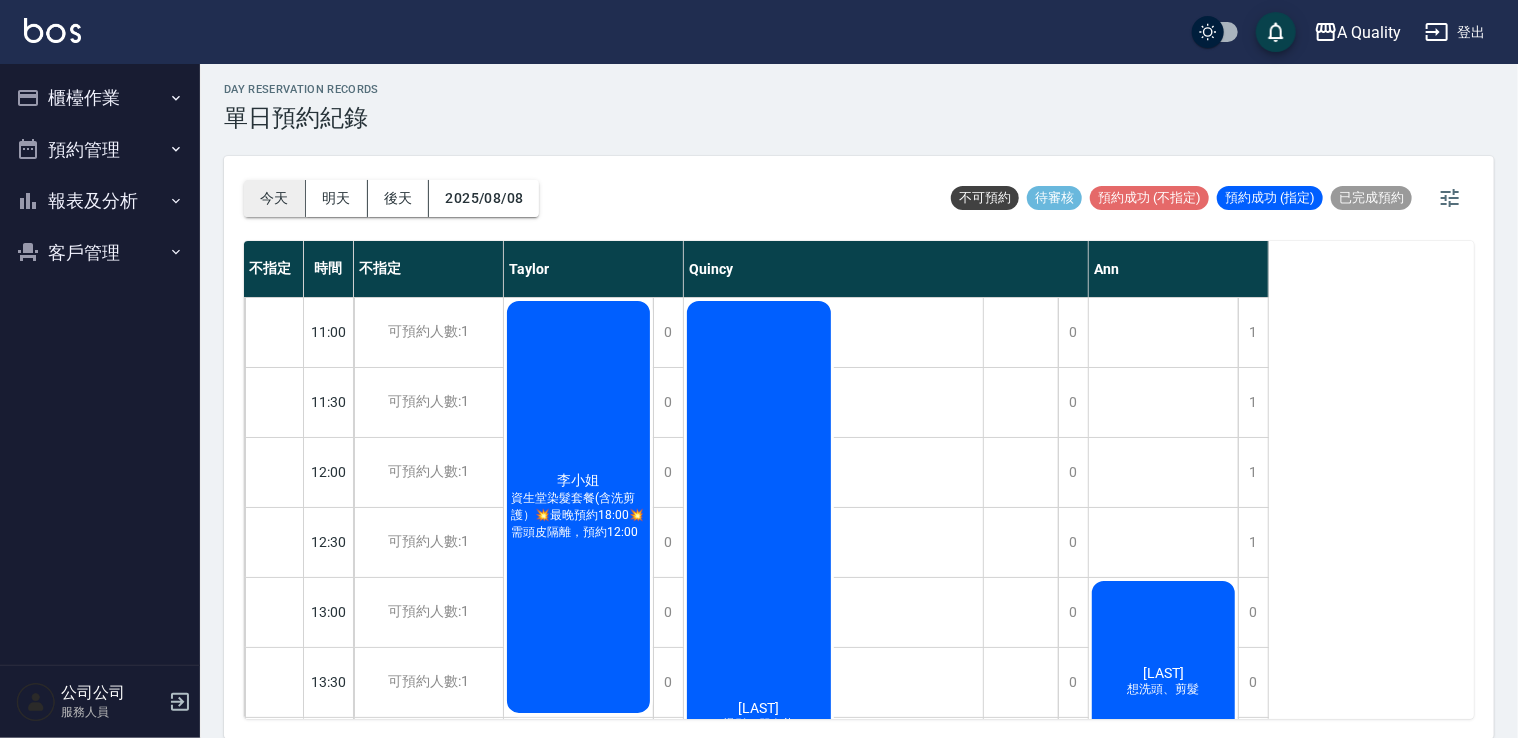 click on "今天" at bounding box center (275, 198) 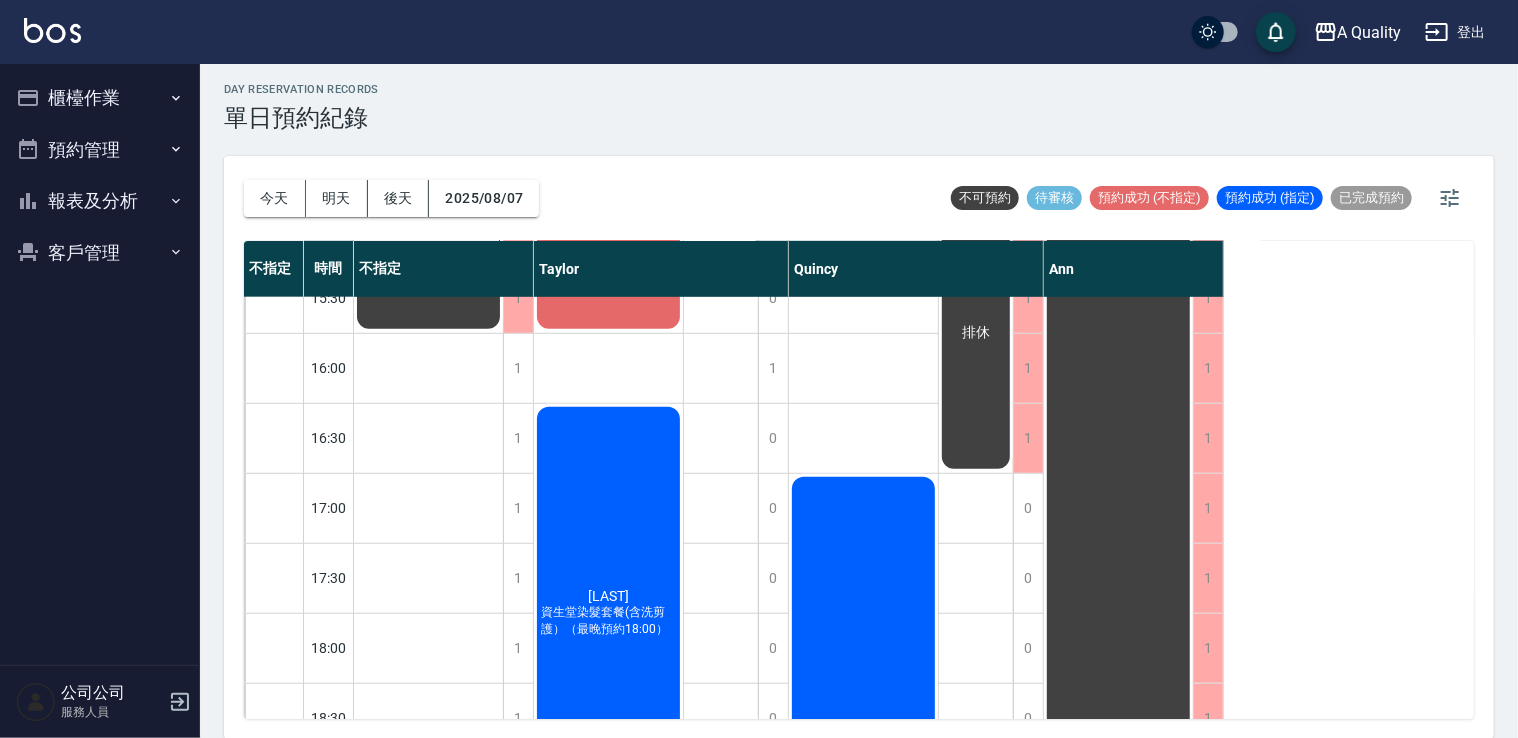 scroll, scrollTop: 633, scrollLeft: 0, axis: vertical 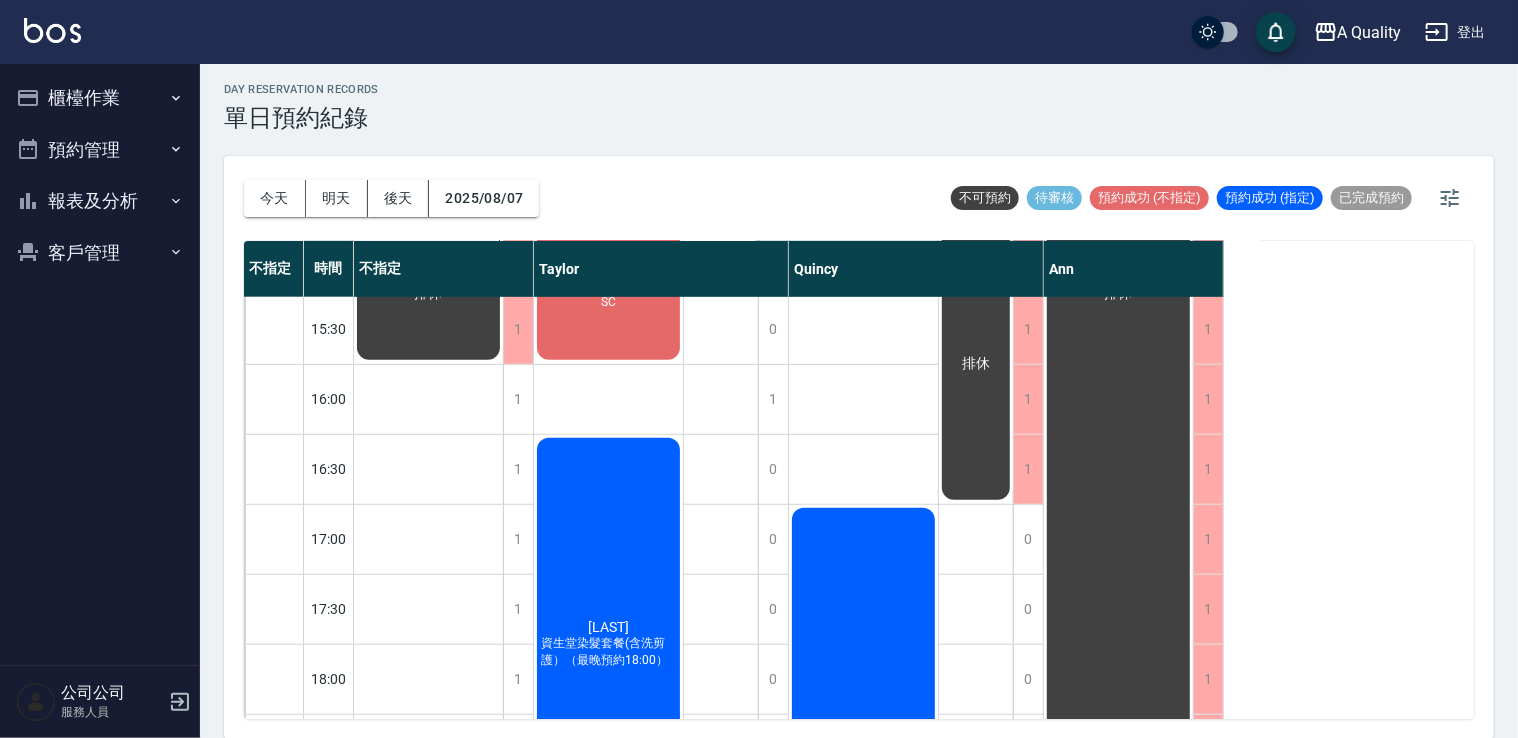 click on "黃宜蓁 資生堂染髮套餐(含洗剪護）（最晚預約18:00）" at bounding box center (428, -126) 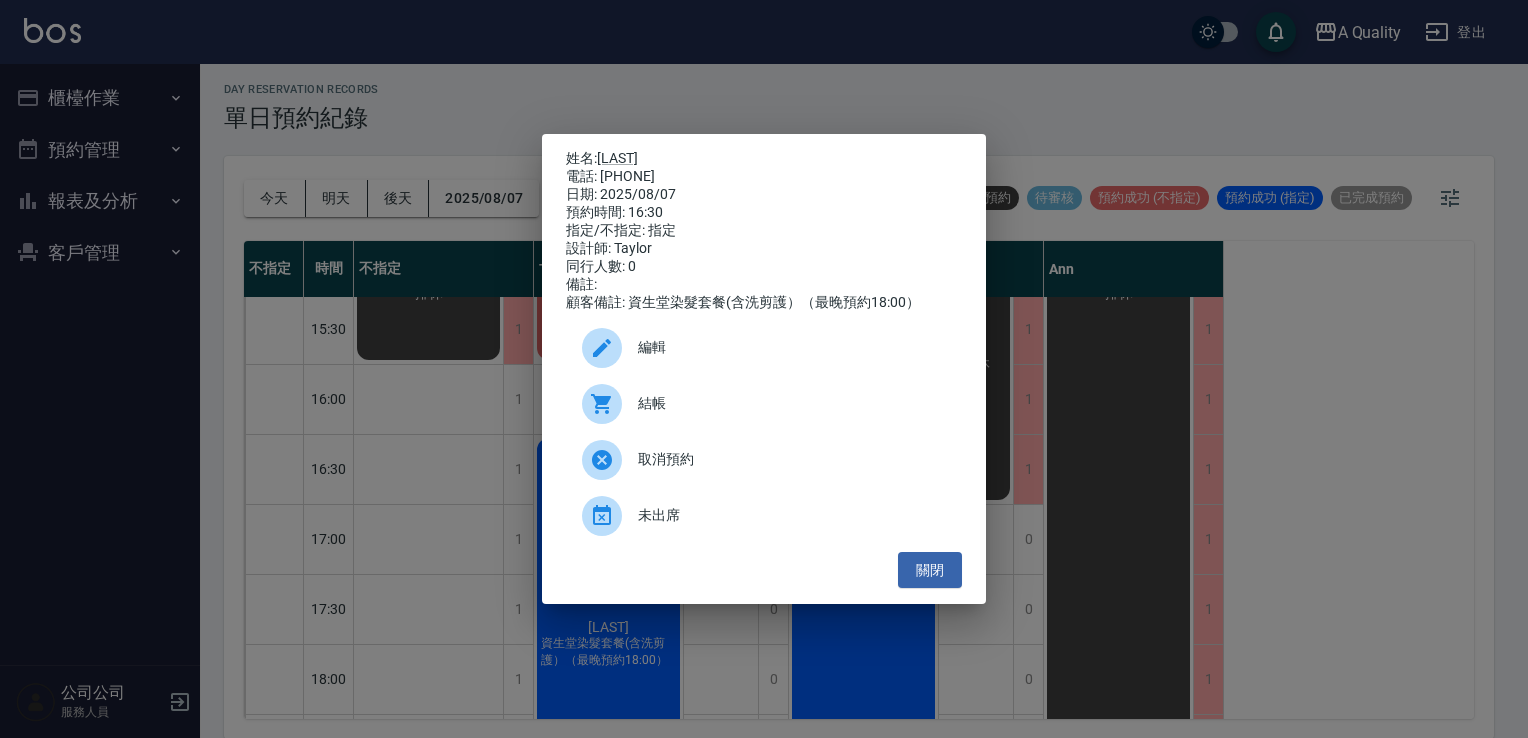 drag, startPoint x: 600, startPoint y: 170, endPoint x: 698, endPoint y: 172, distance: 98.02041 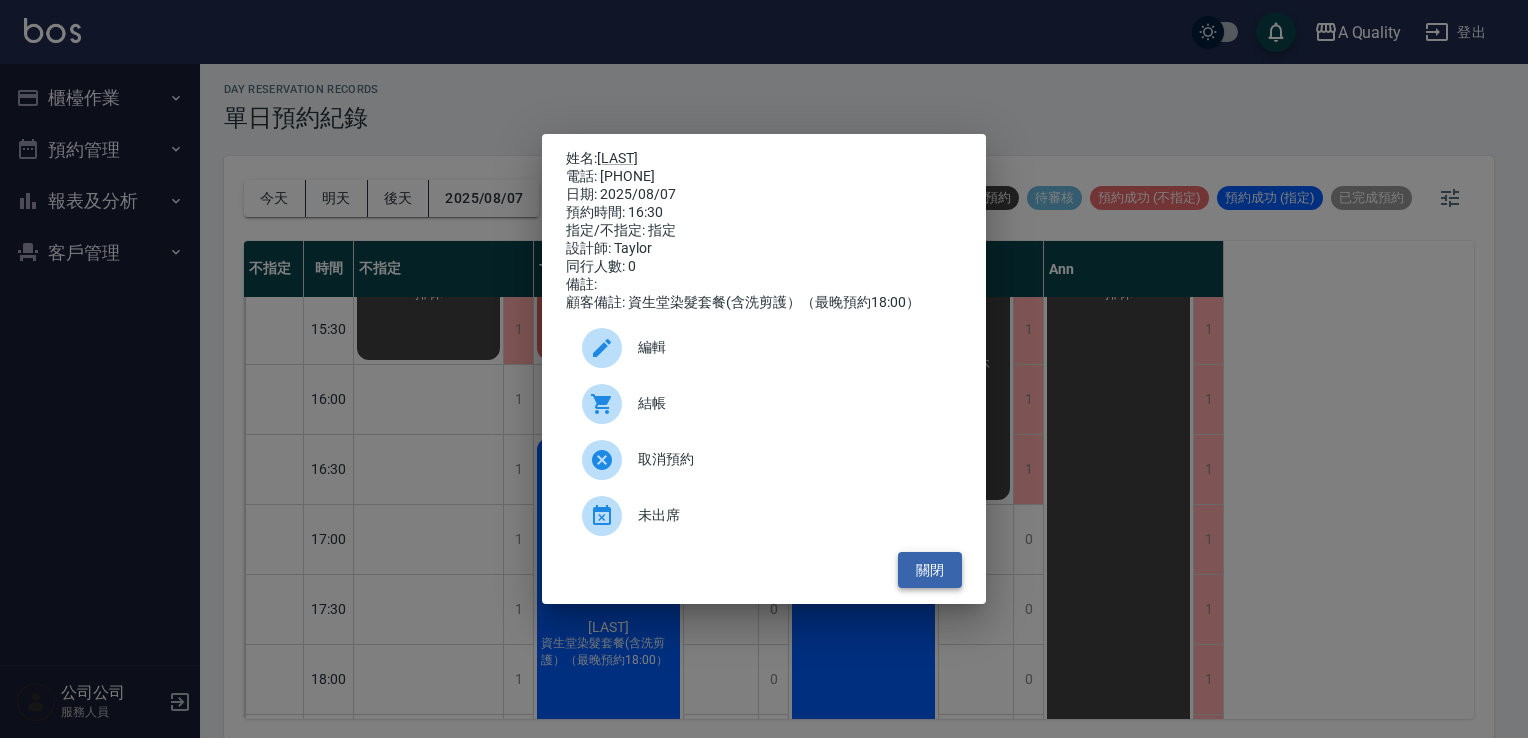 click on "關閉" at bounding box center [930, 570] 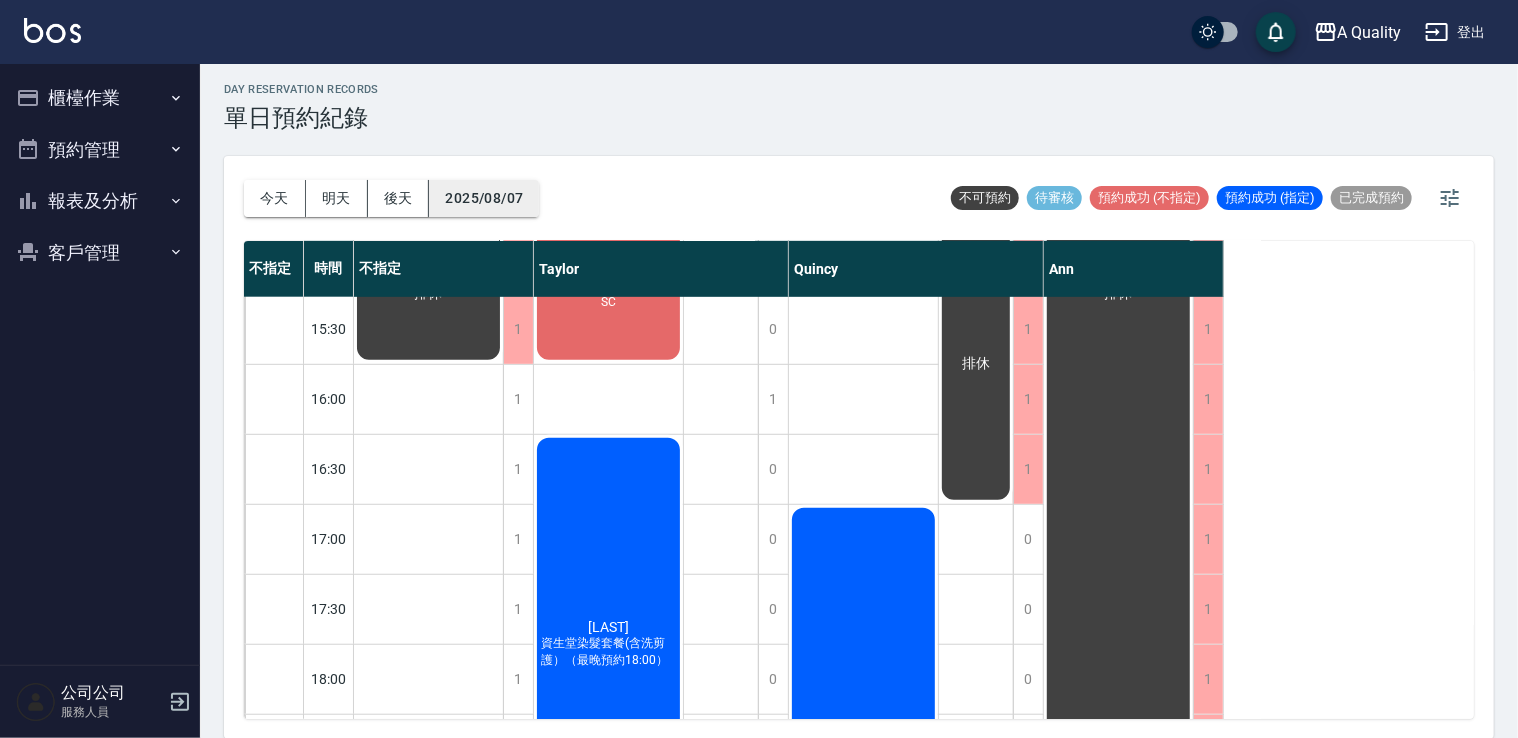 click on "2025/08/07" at bounding box center [484, 198] 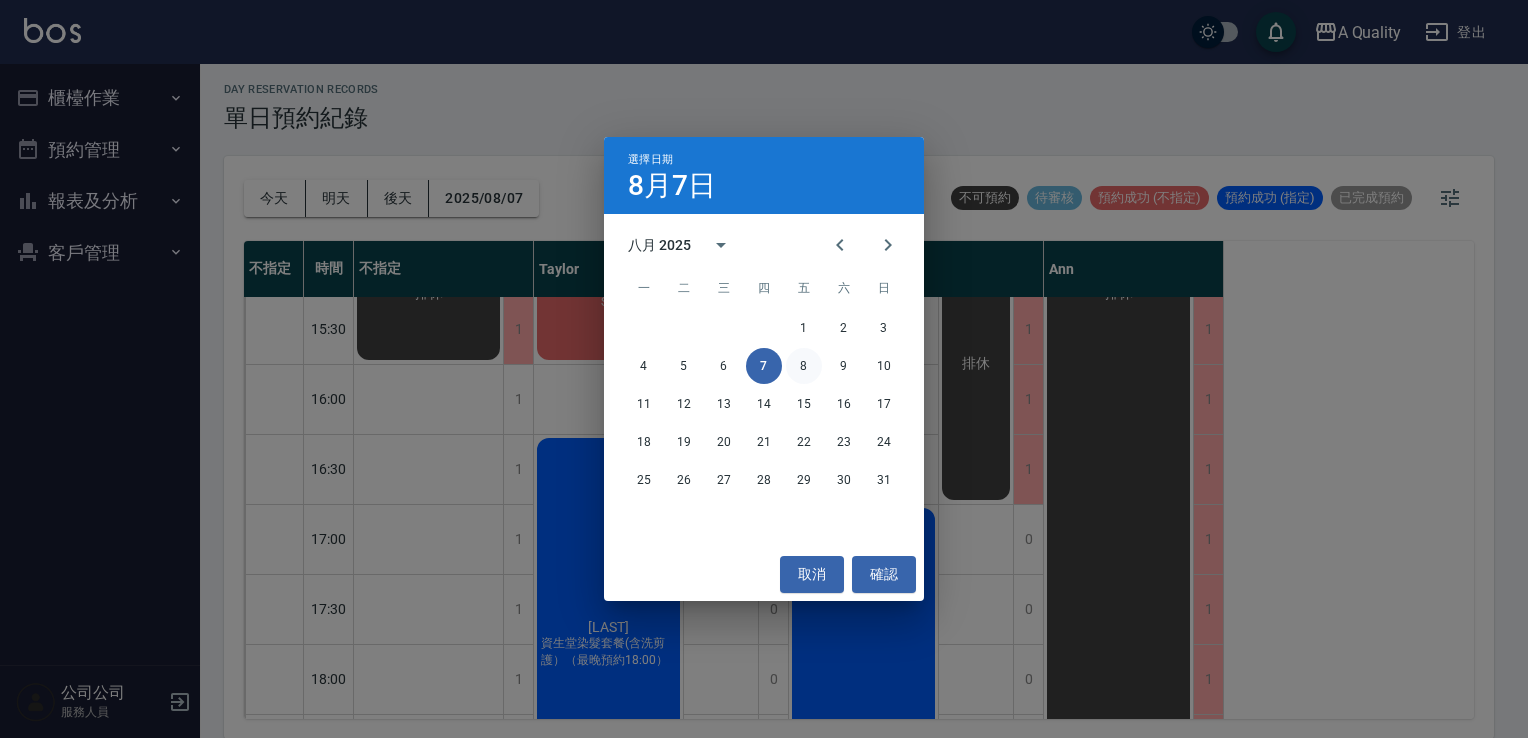 click on "8" at bounding box center [804, 366] 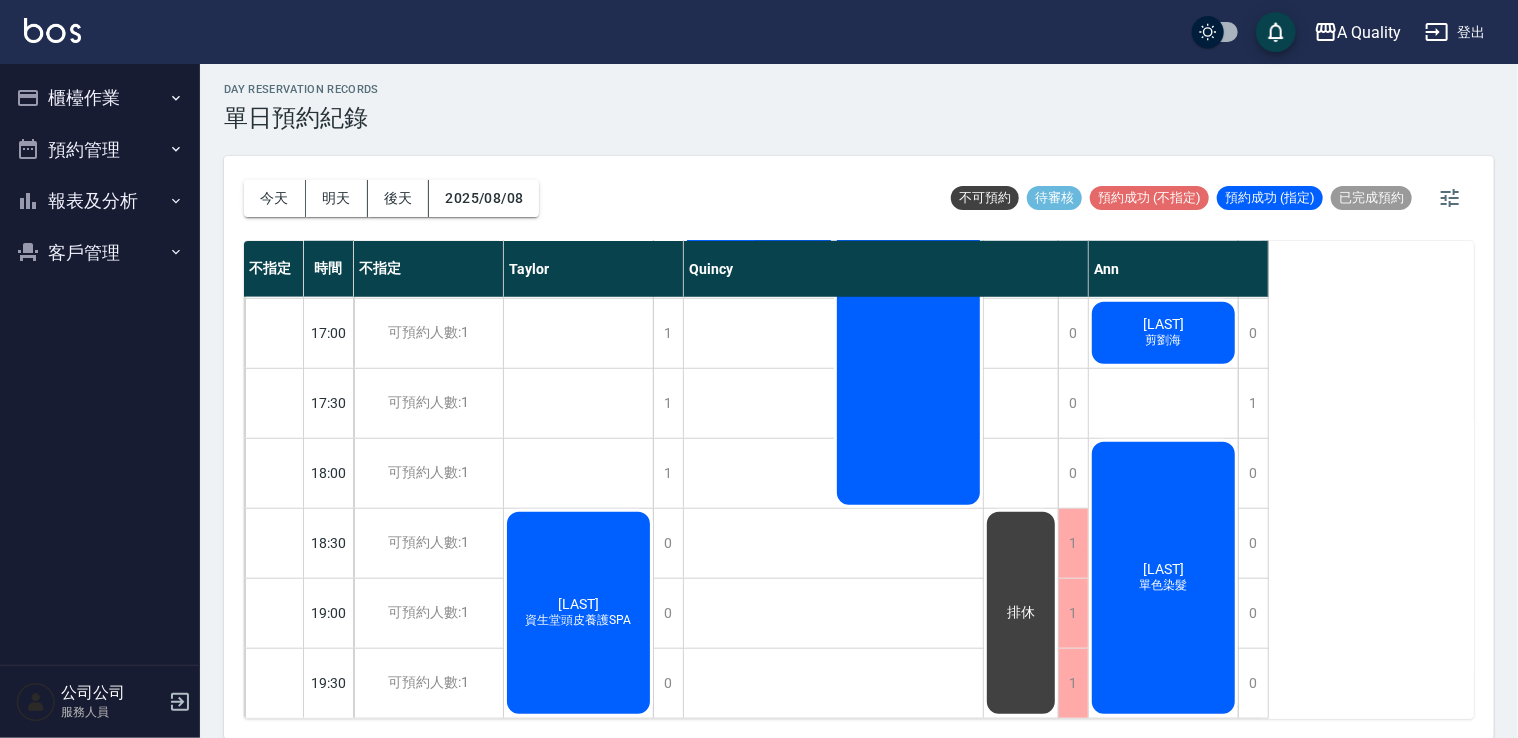 scroll, scrollTop: 853, scrollLeft: 0, axis: vertical 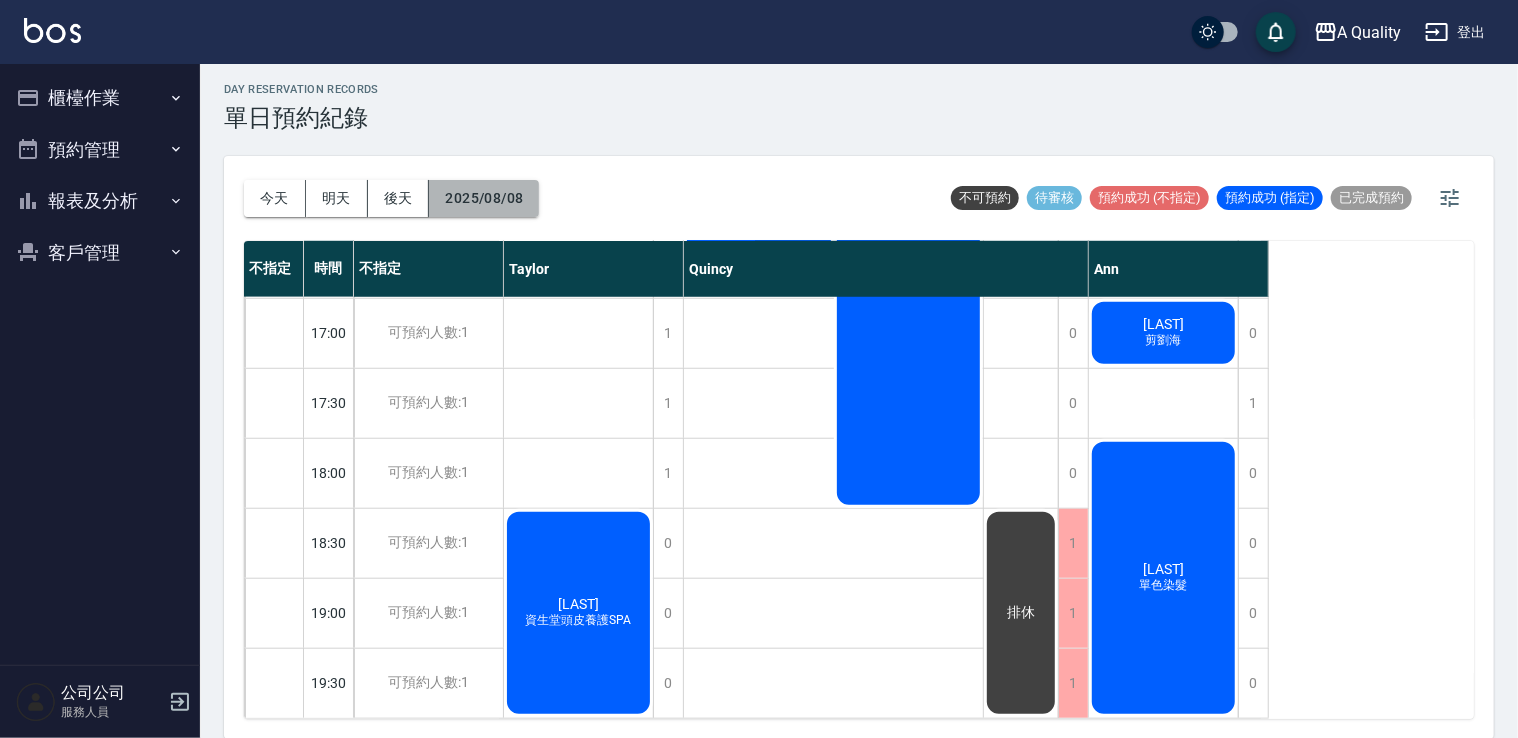 click on "2025/08/08" at bounding box center [484, 198] 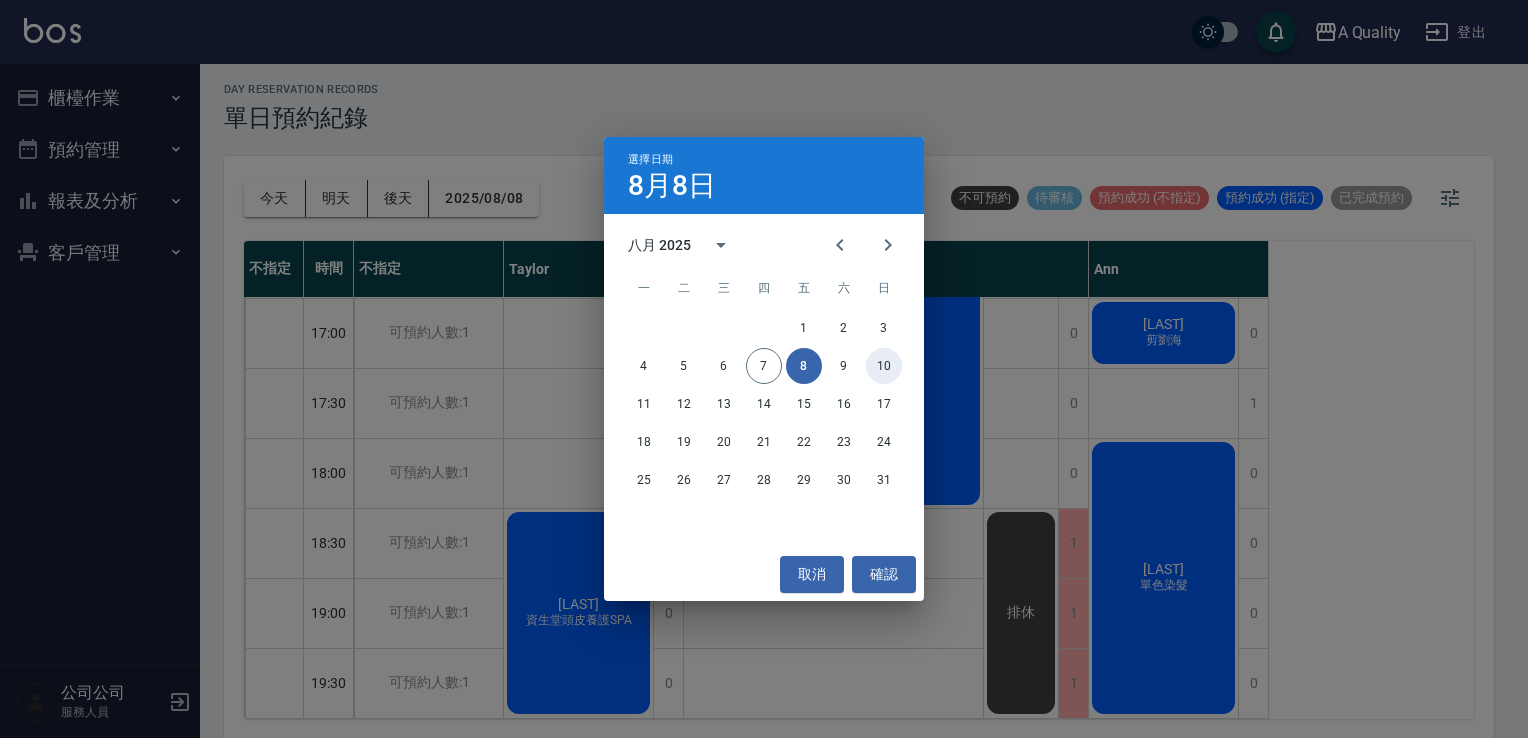 drag, startPoint x: 871, startPoint y: 370, endPoint x: 862, endPoint y: 375, distance: 10.29563 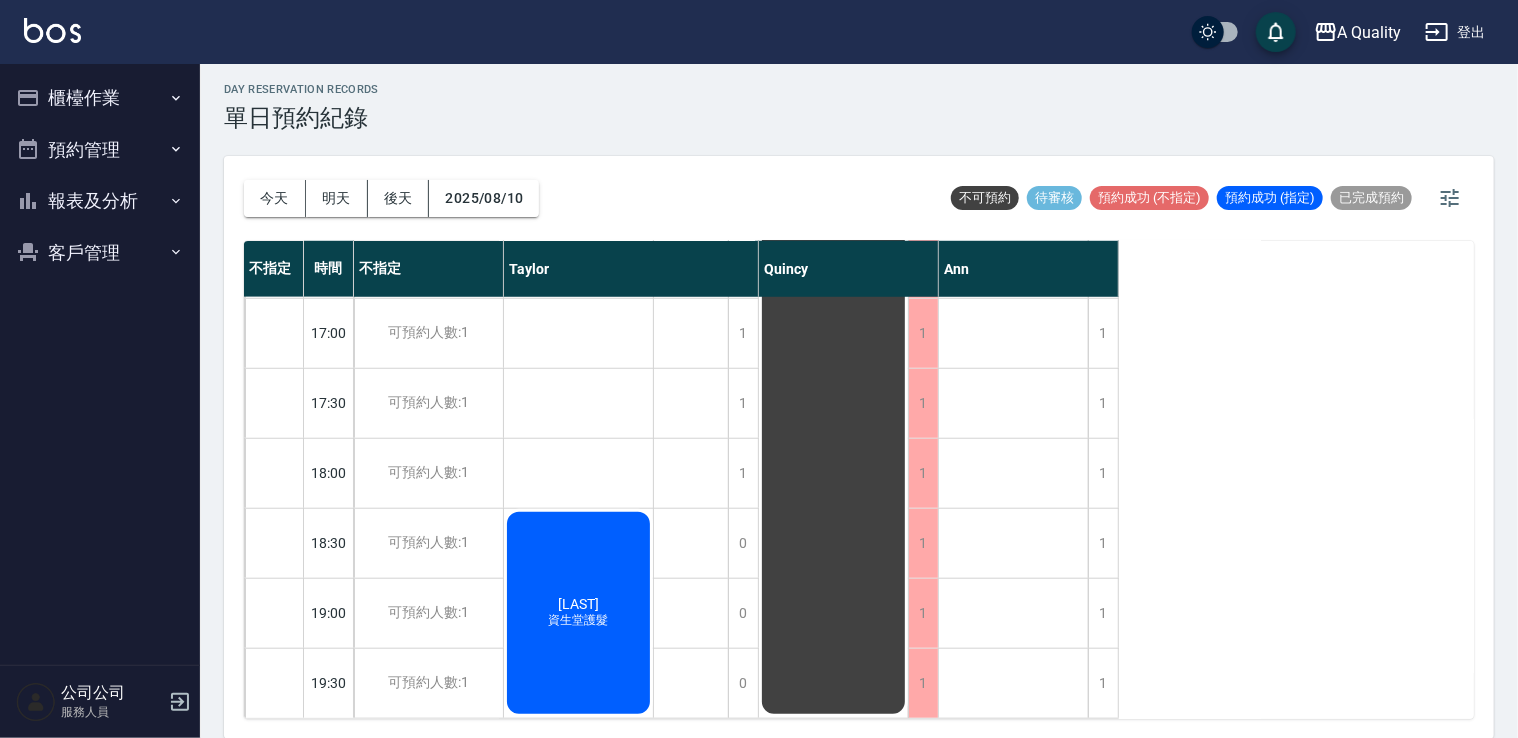 scroll, scrollTop: 853, scrollLeft: 0, axis: vertical 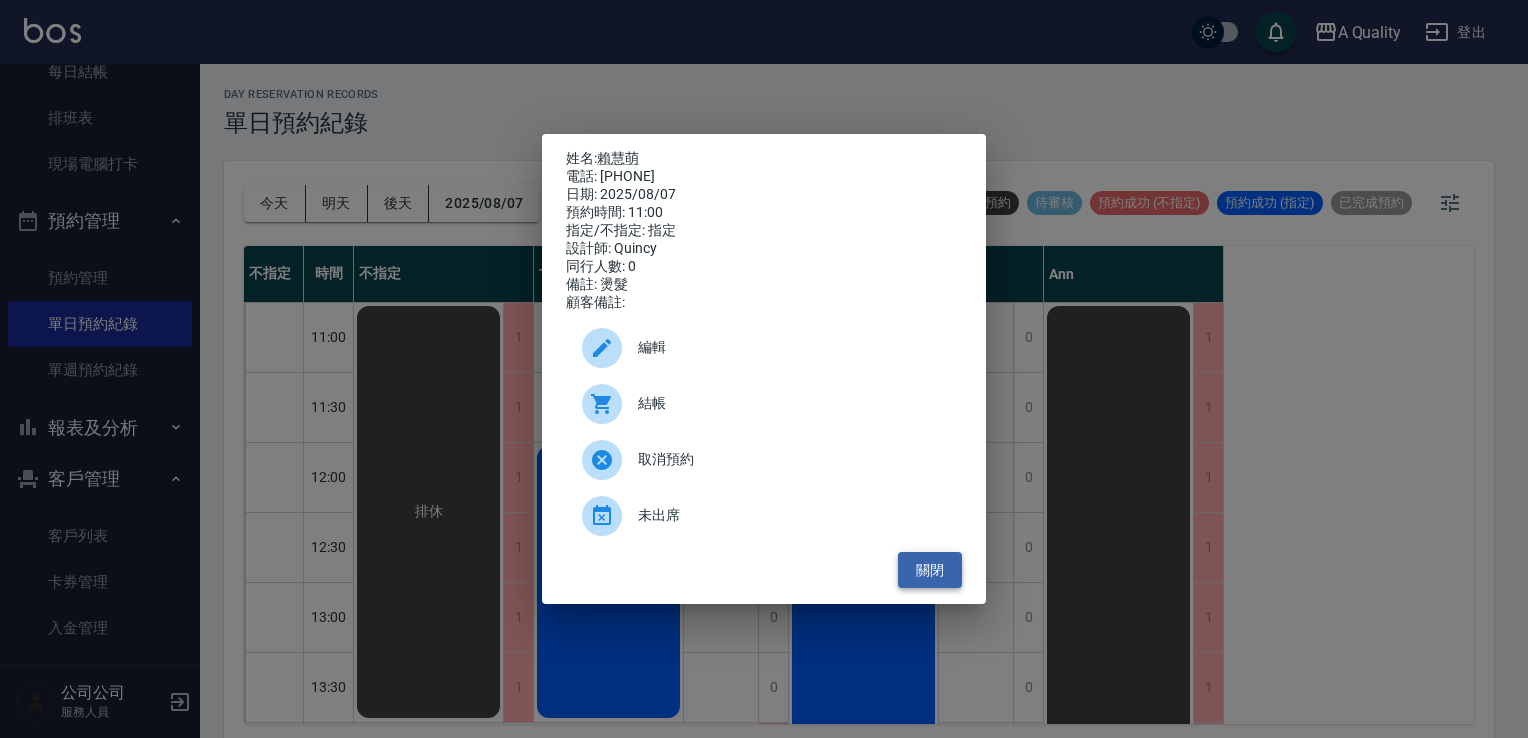 click on "關閉" at bounding box center (930, 570) 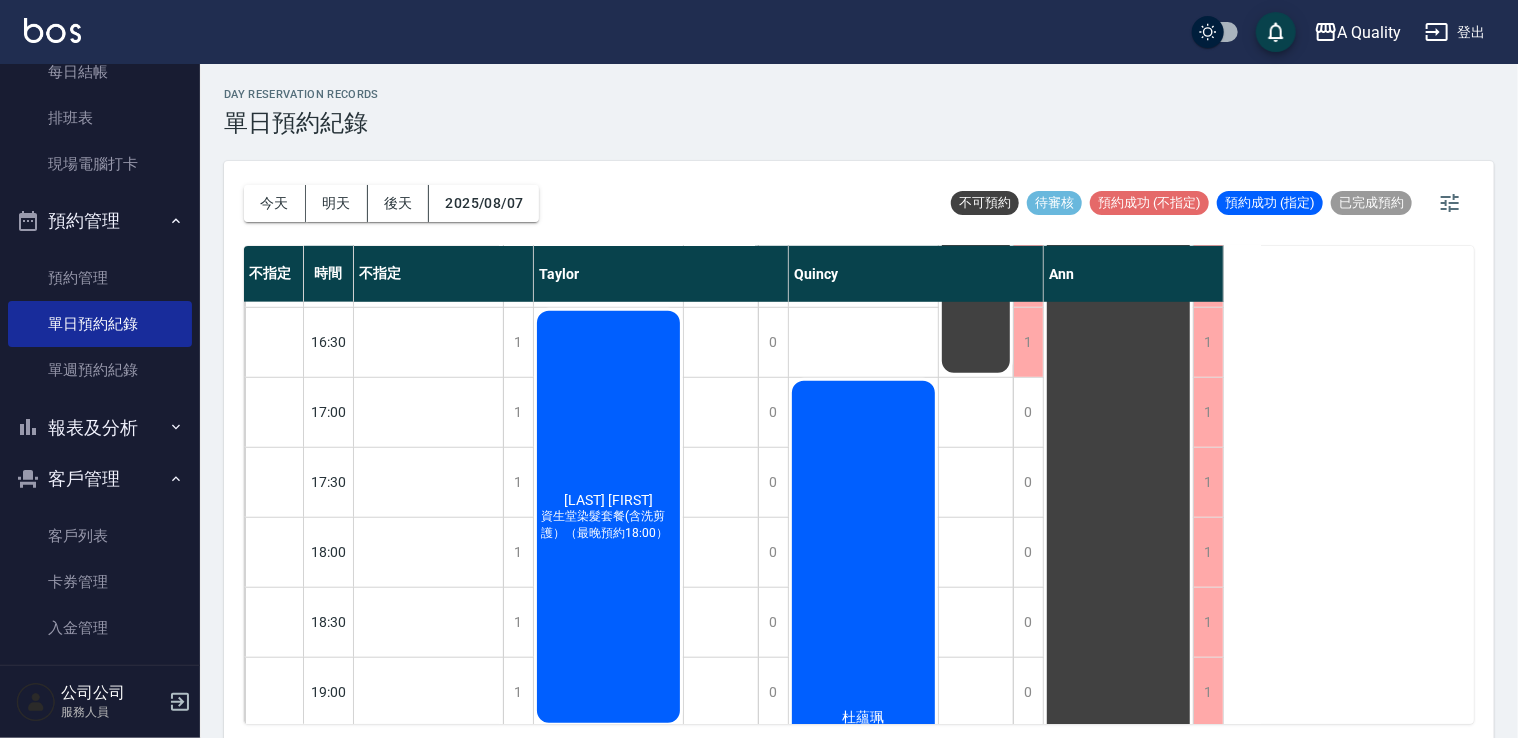 scroll, scrollTop: 633, scrollLeft: 0, axis: vertical 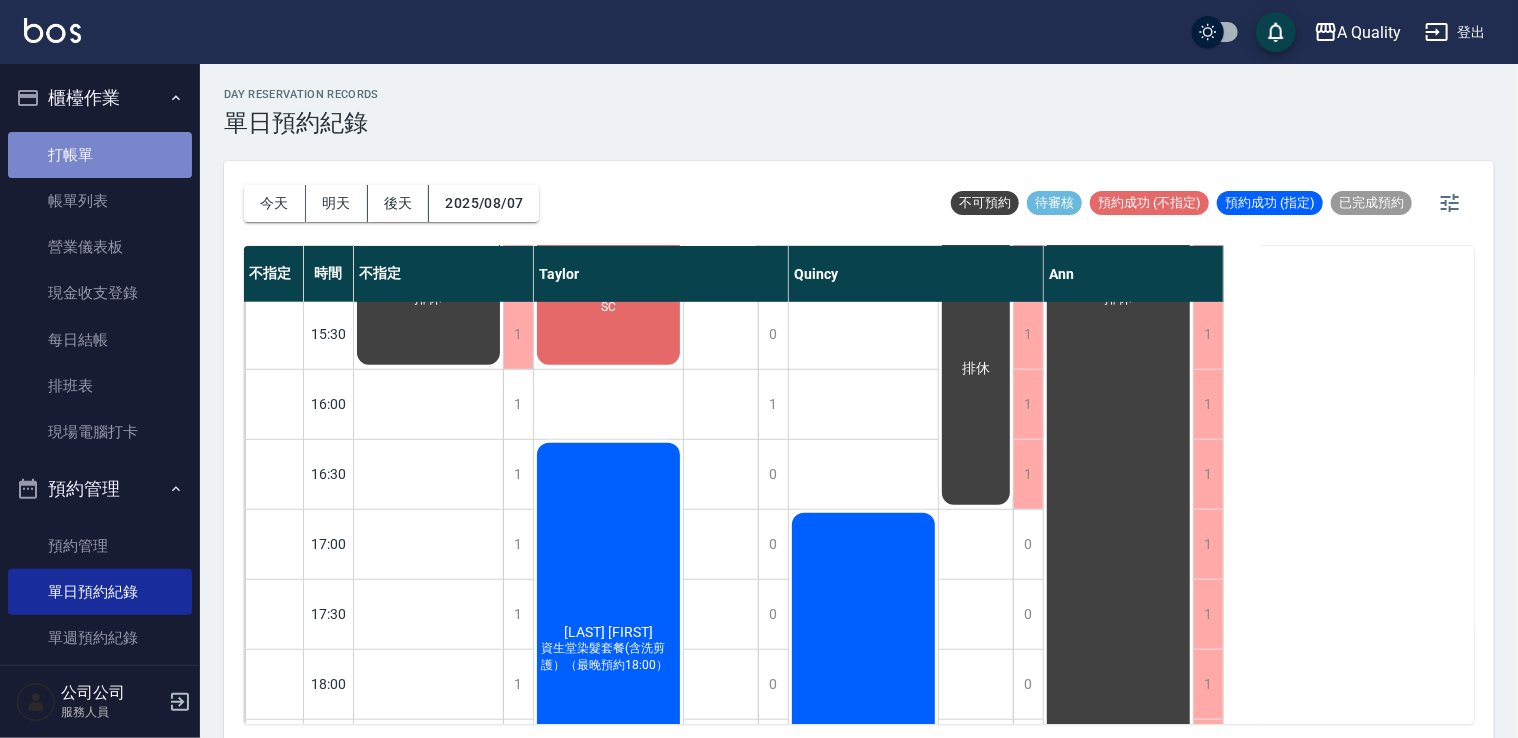 click on "打帳單" at bounding box center [100, 155] 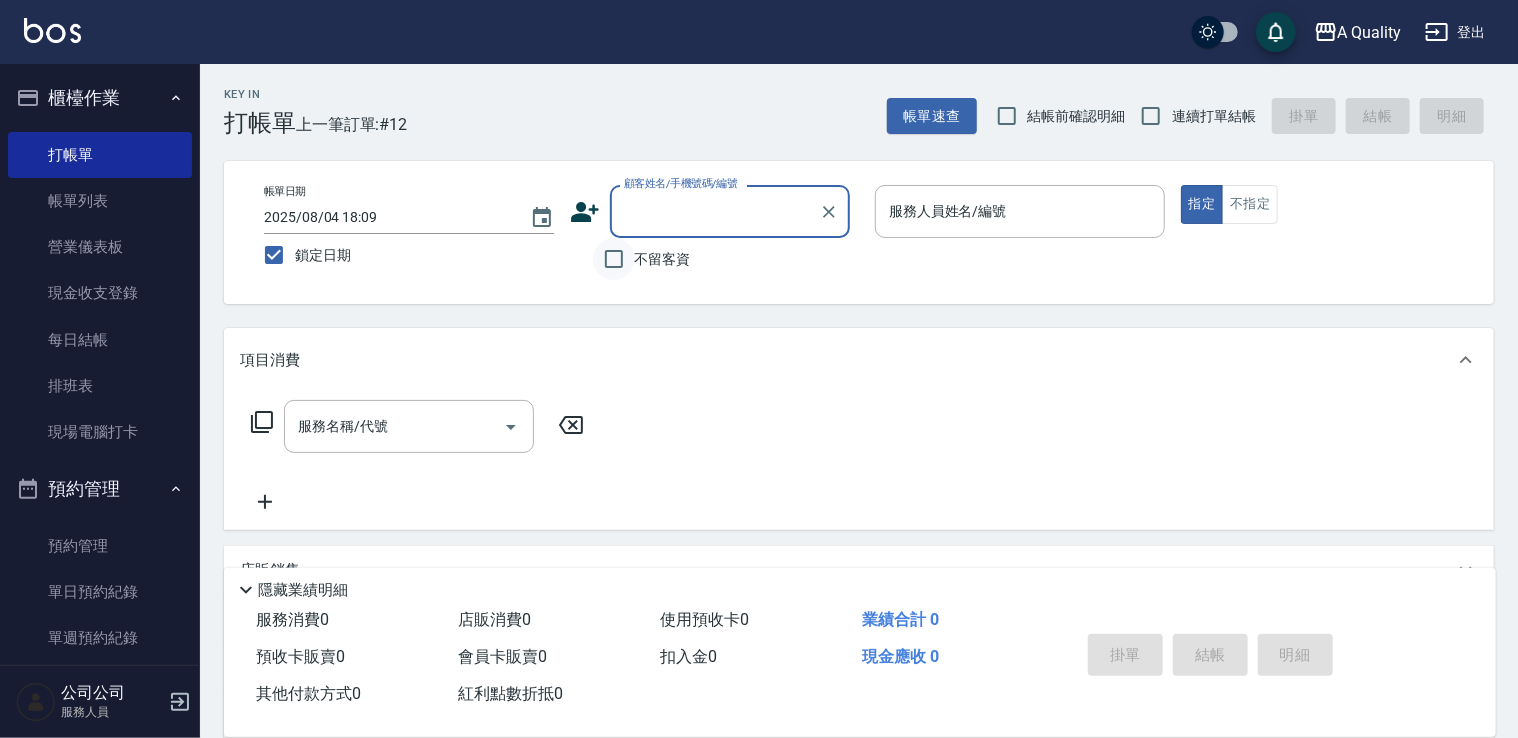 click on "不留客資" at bounding box center [614, 259] 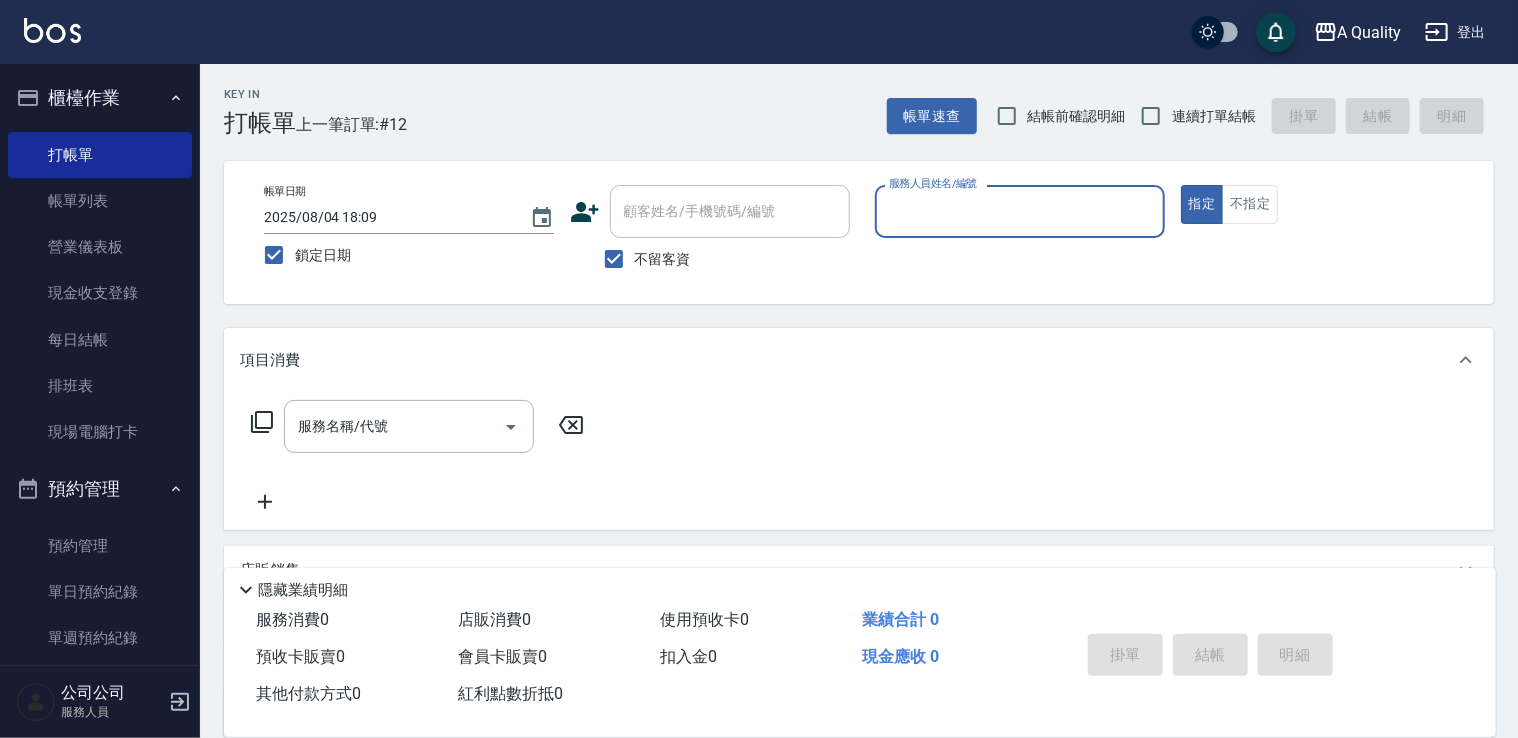 click on "服務人員姓名/編號" at bounding box center (1020, 211) 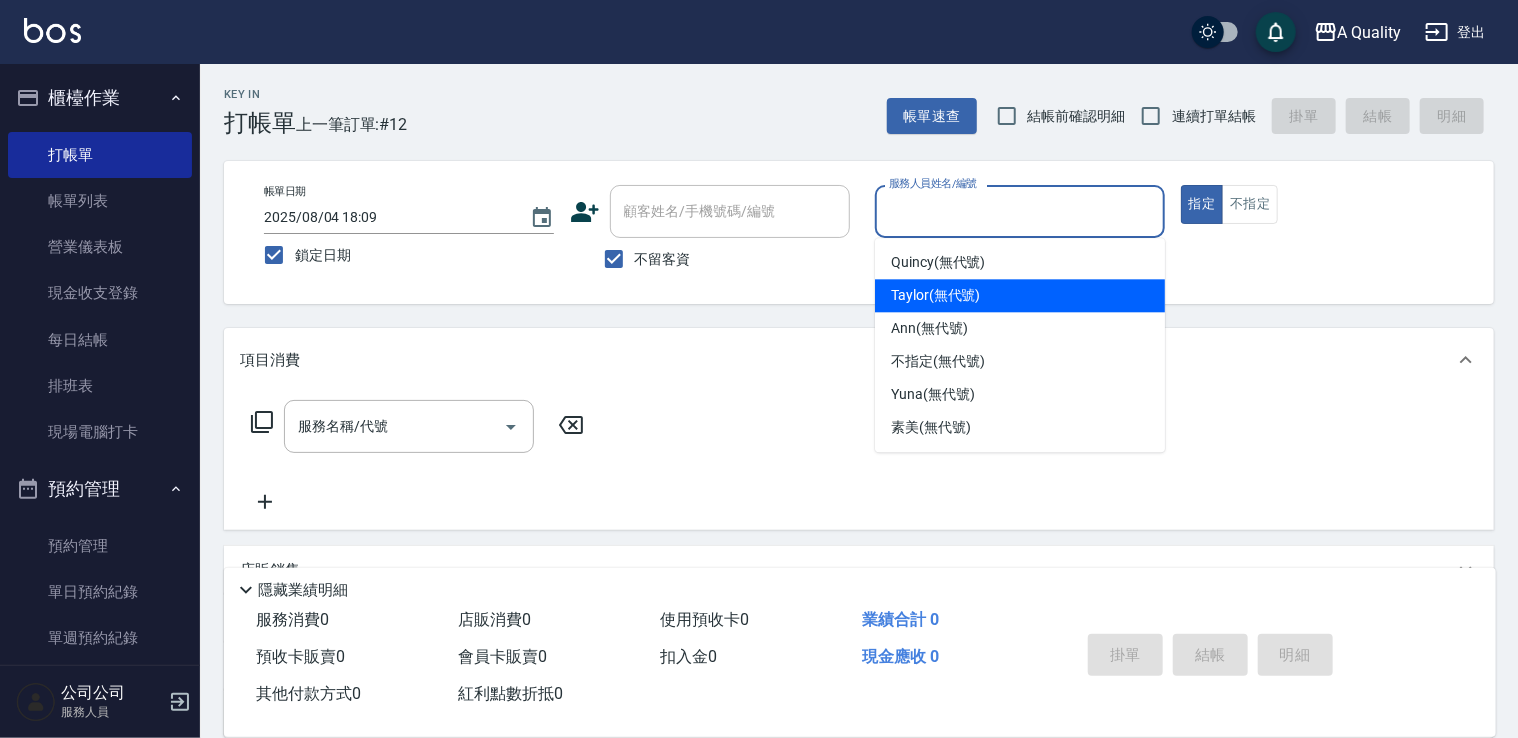click on "Taylor (無代號)" at bounding box center [935, 295] 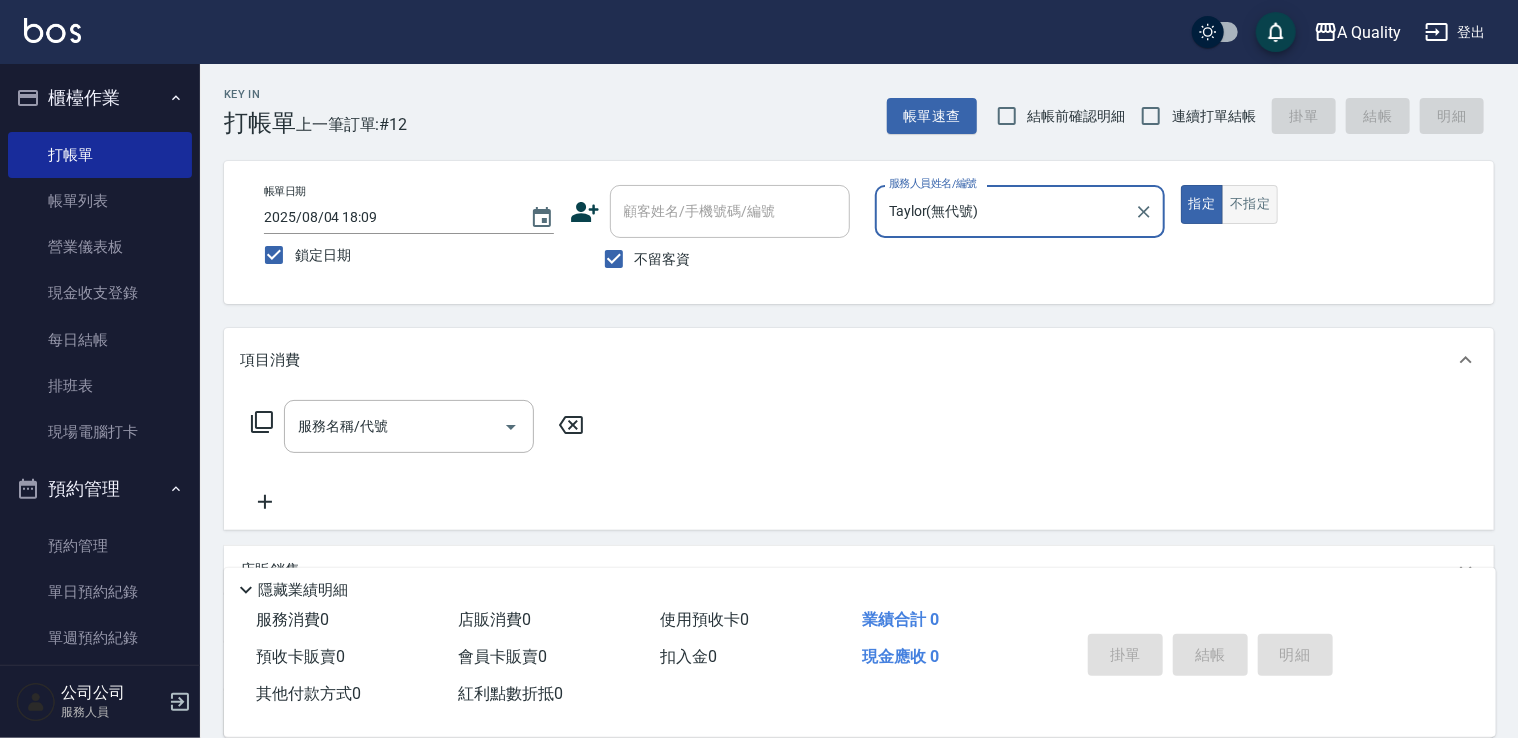 click on "不指定" at bounding box center (1250, 204) 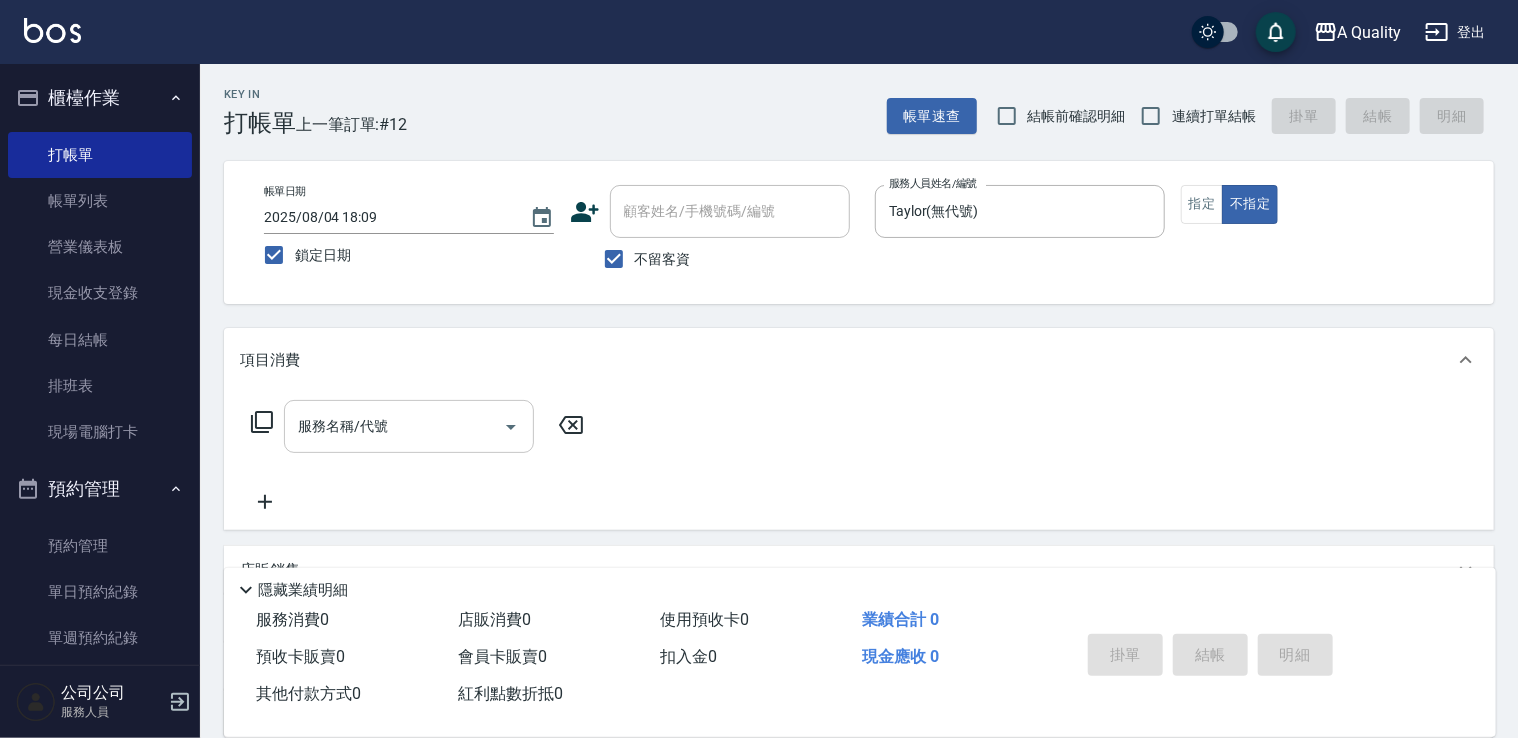 click 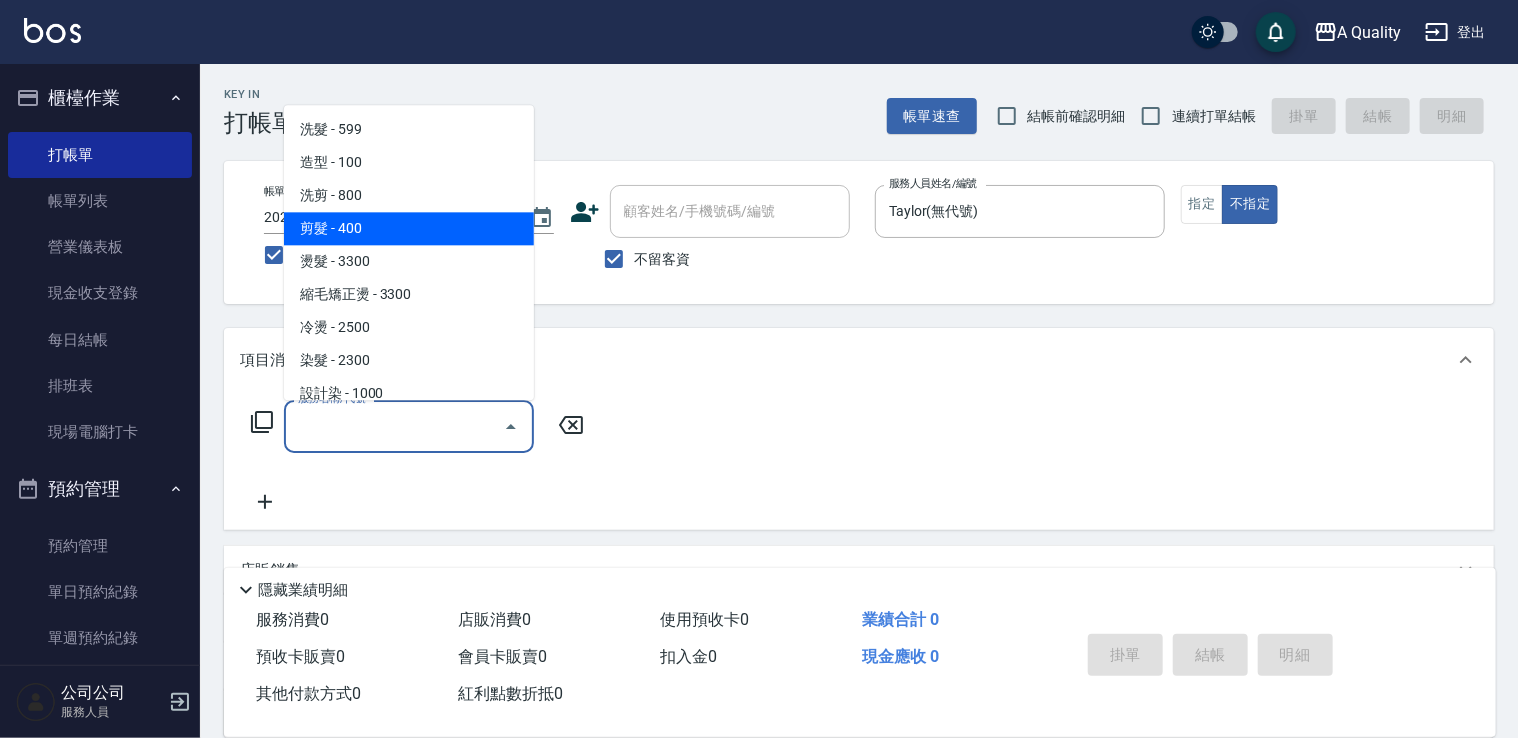 click on "剪髮 - 400" at bounding box center [409, 228] 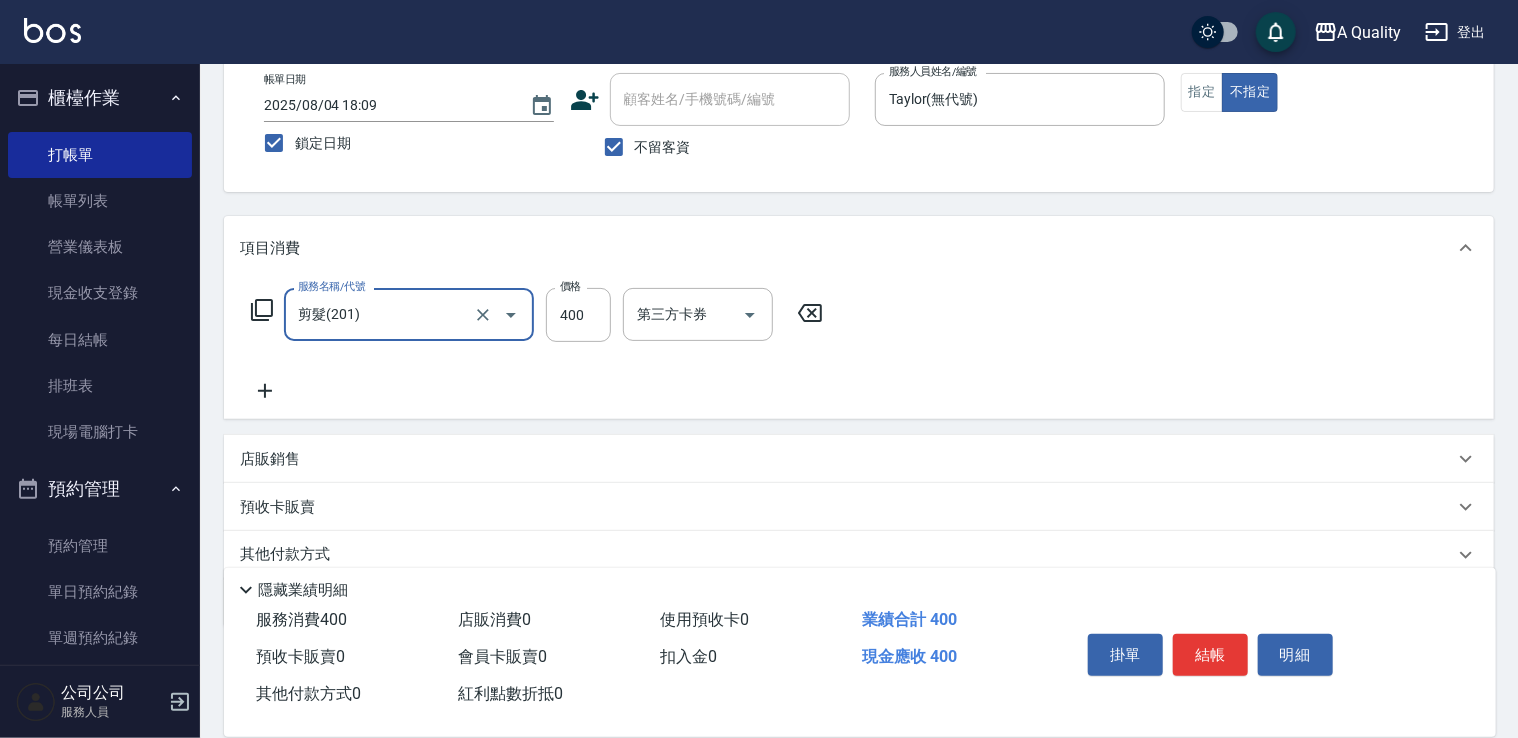 scroll, scrollTop: 191, scrollLeft: 0, axis: vertical 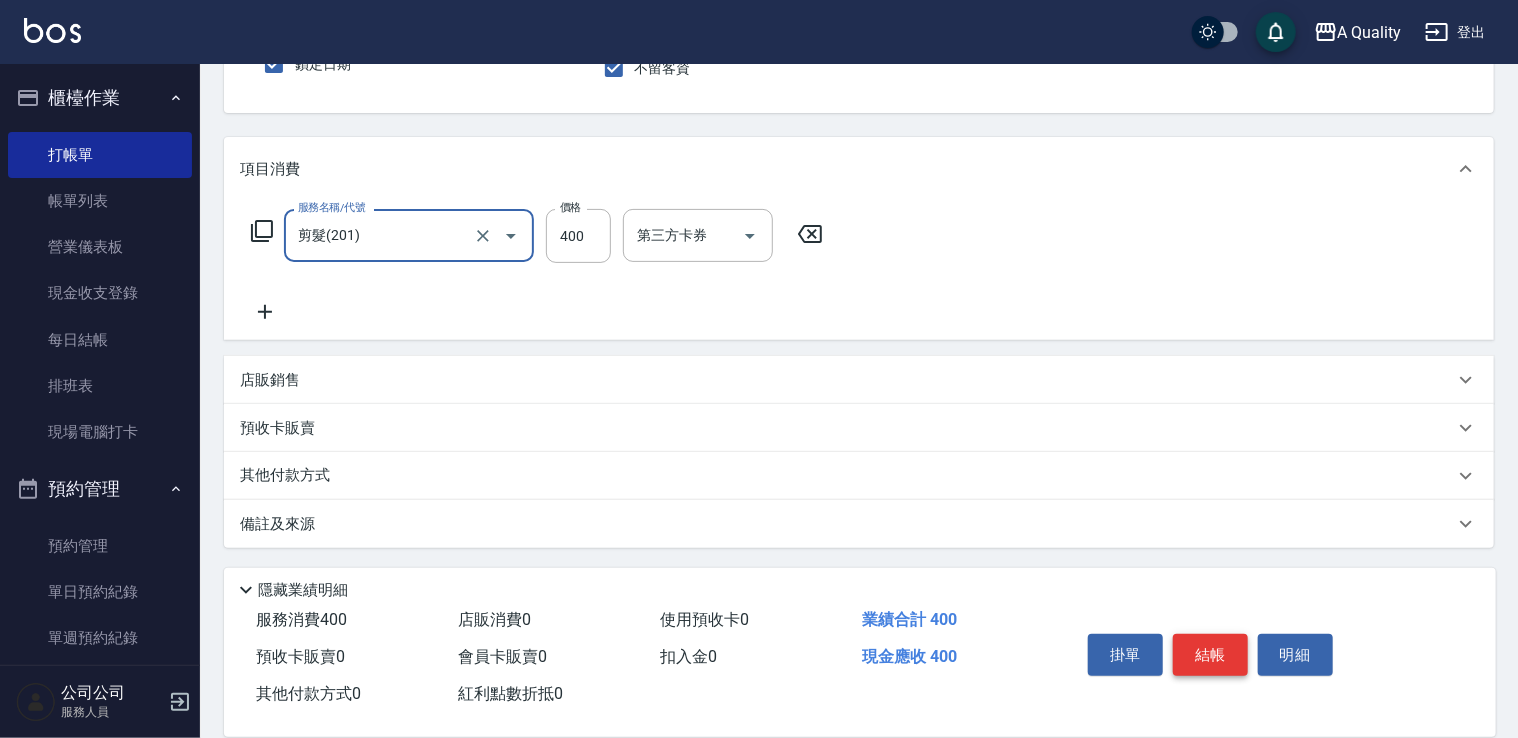 click on "結帳" at bounding box center [1210, 655] 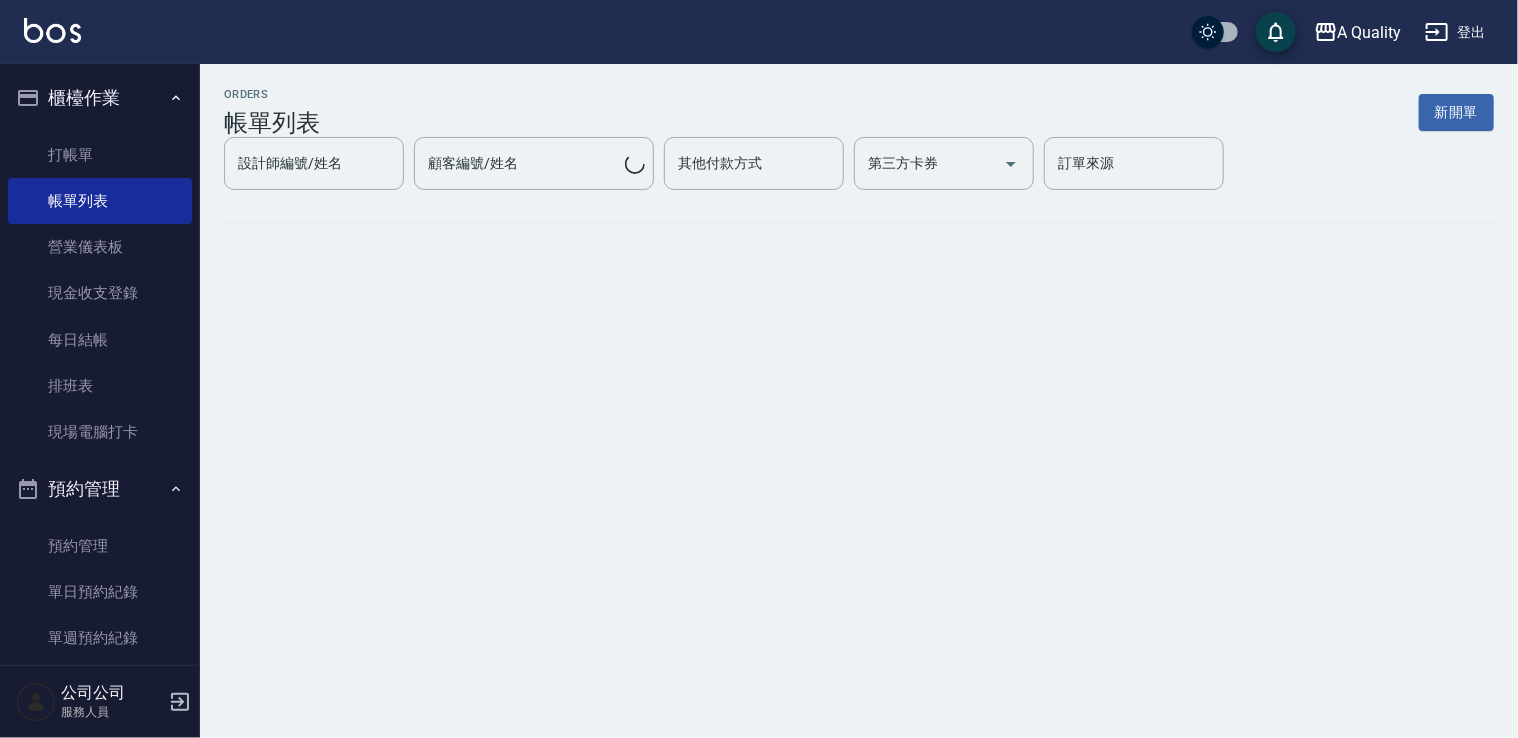 scroll, scrollTop: 0, scrollLeft: 0, axis: both 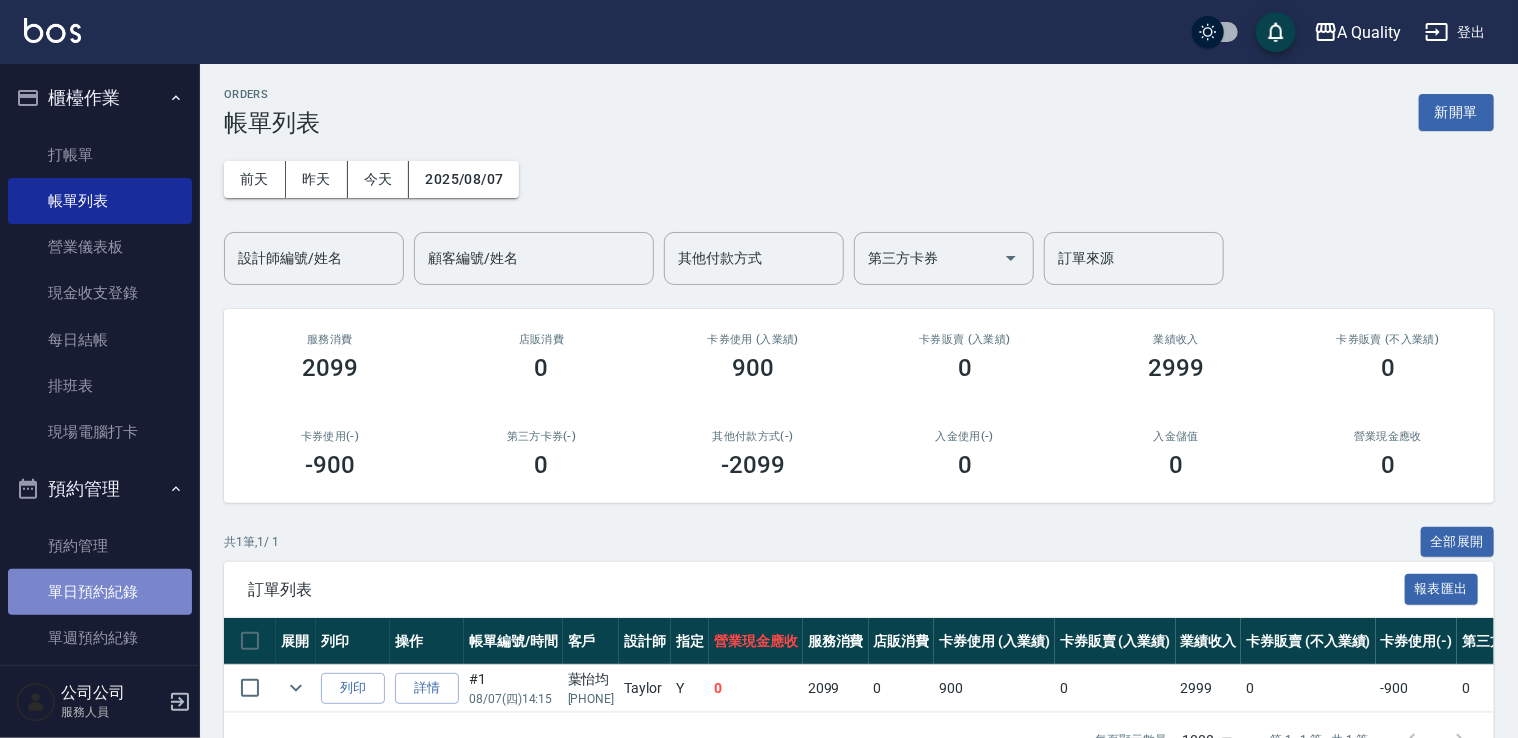 click on "單日預約紀錄" at bounding box center (100, 592) 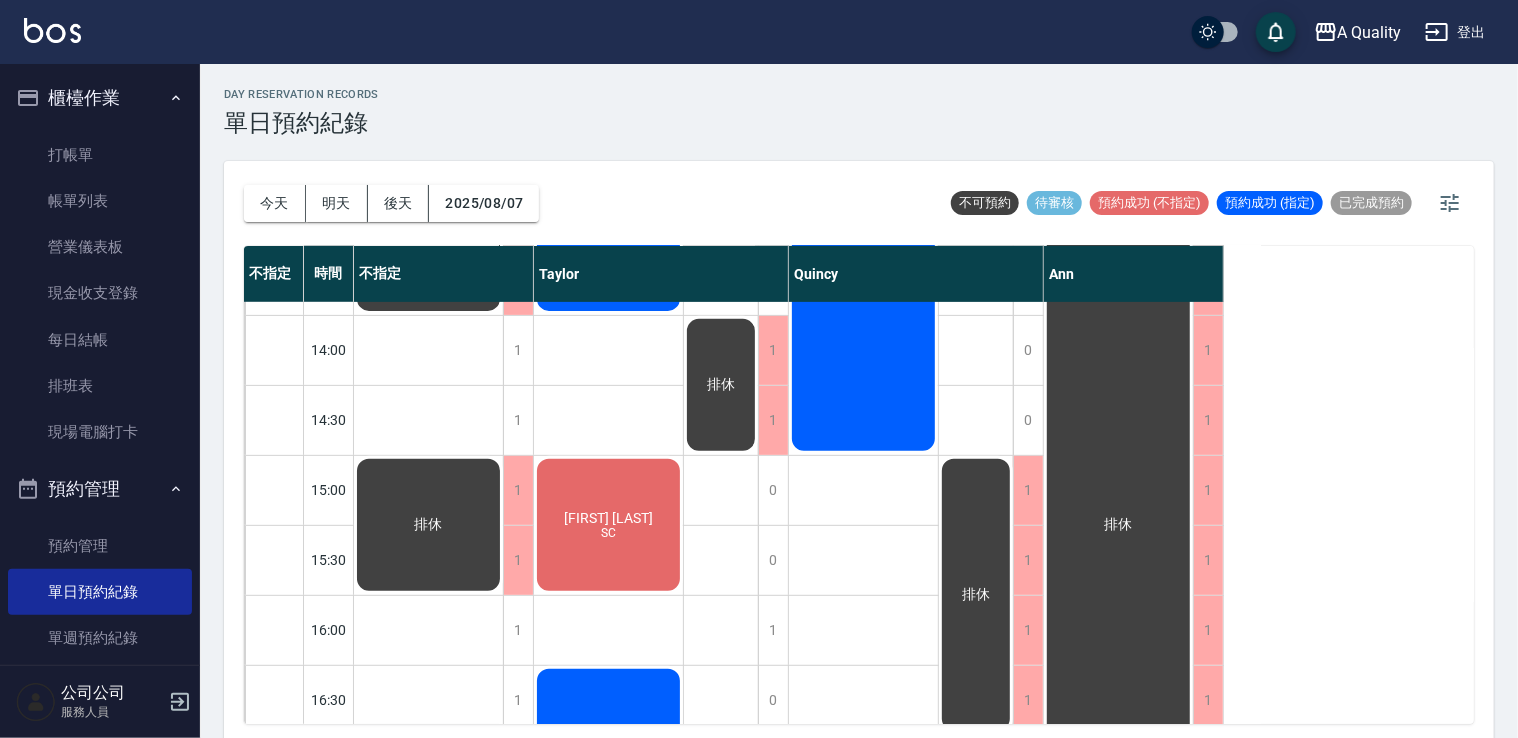 scroll, scrollTop: 500, scrollLeft: 0, axis: vertical 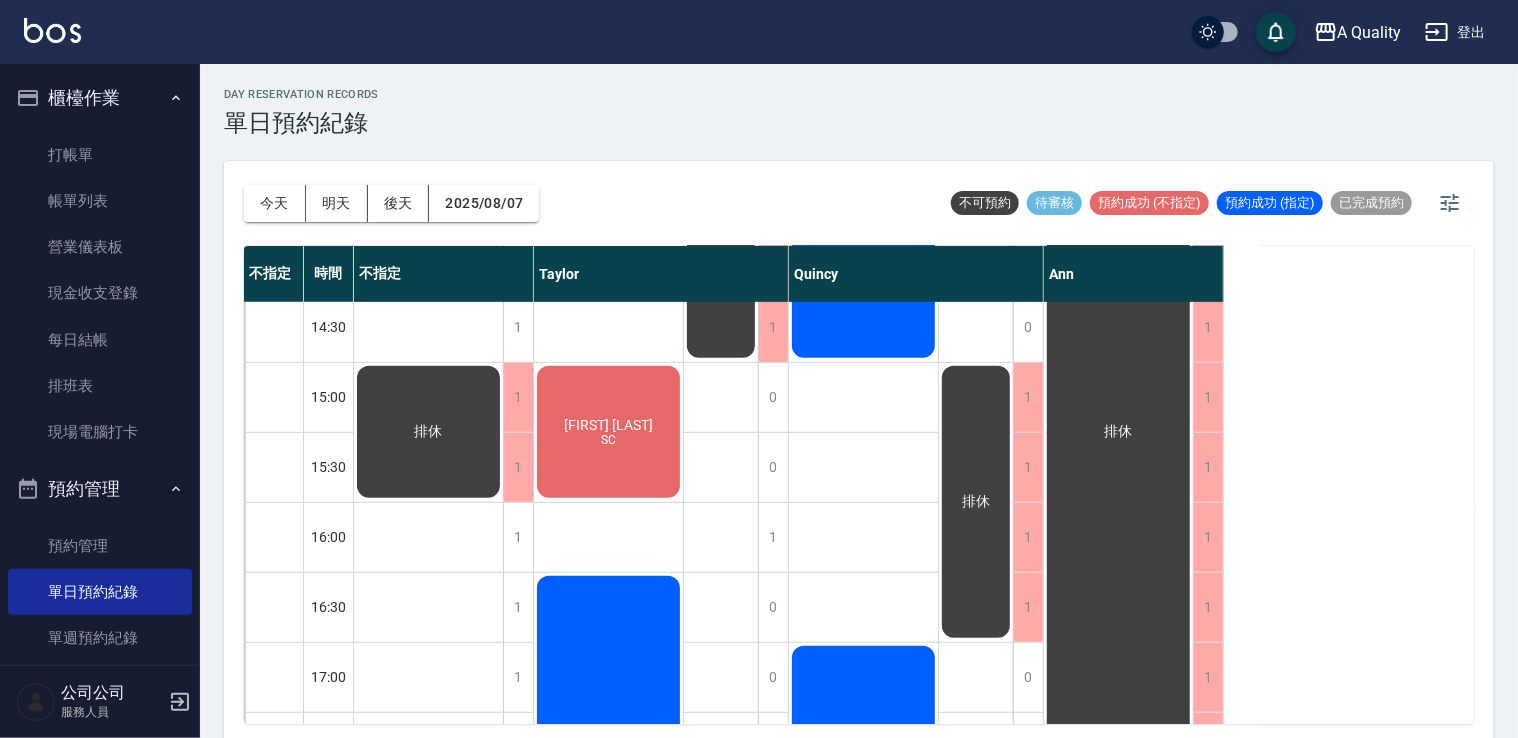 click on "楊宗翰 SC" at bounding box center [428, 12] 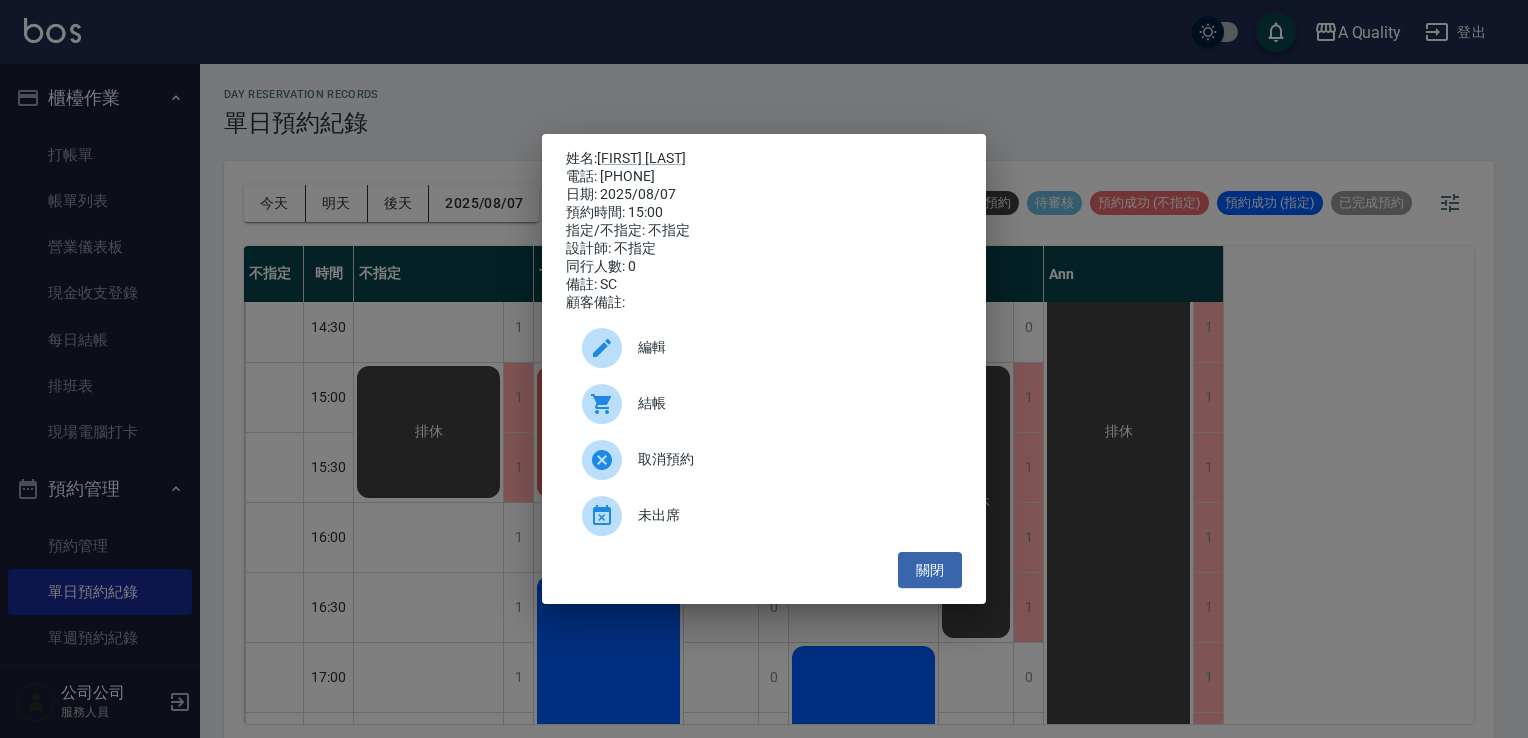 click on "結帳" at bounding box center [792, 403] 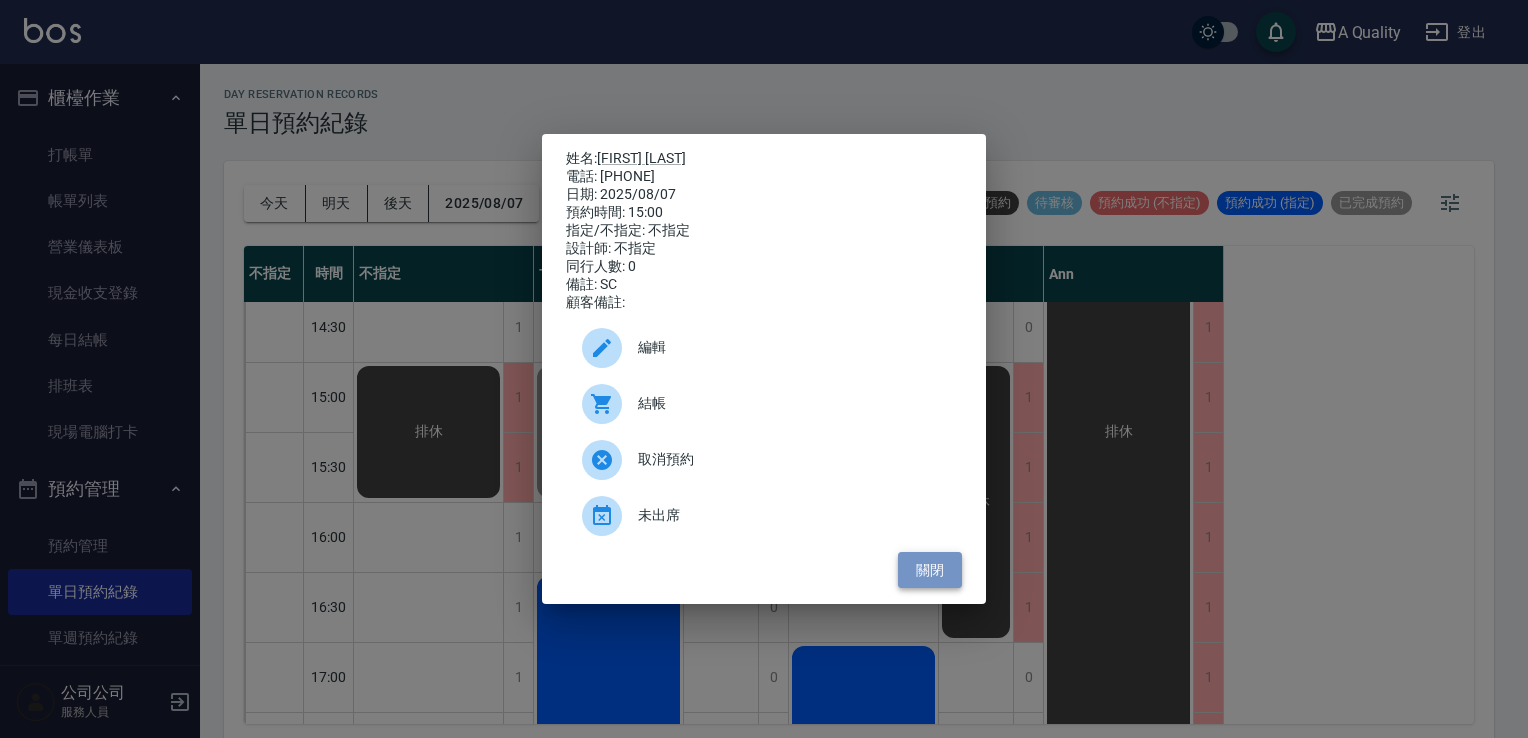 click on "關閉" at bounding box center (930, 570) 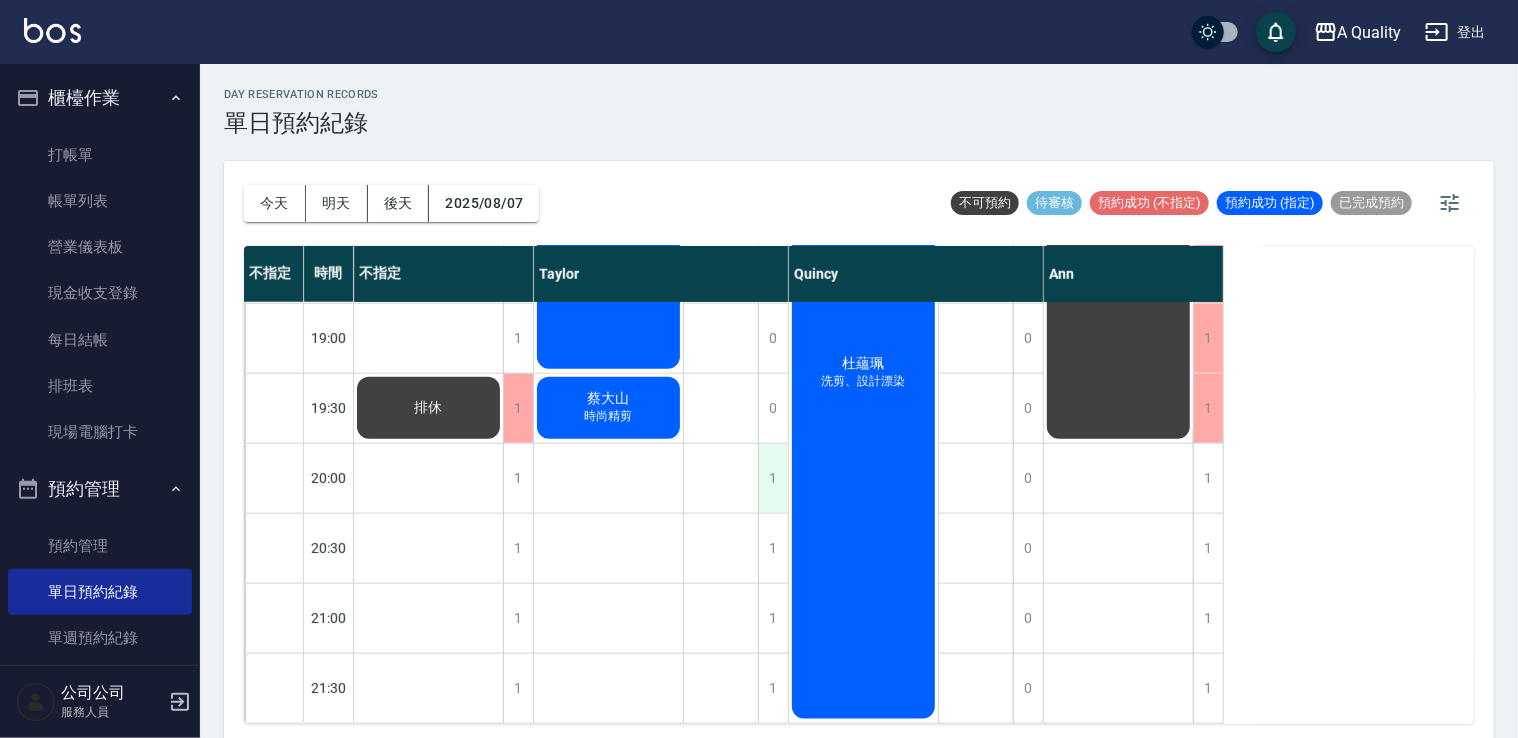 scroll, scrollTop: 933, scrollLeft: 0, axis: vertical 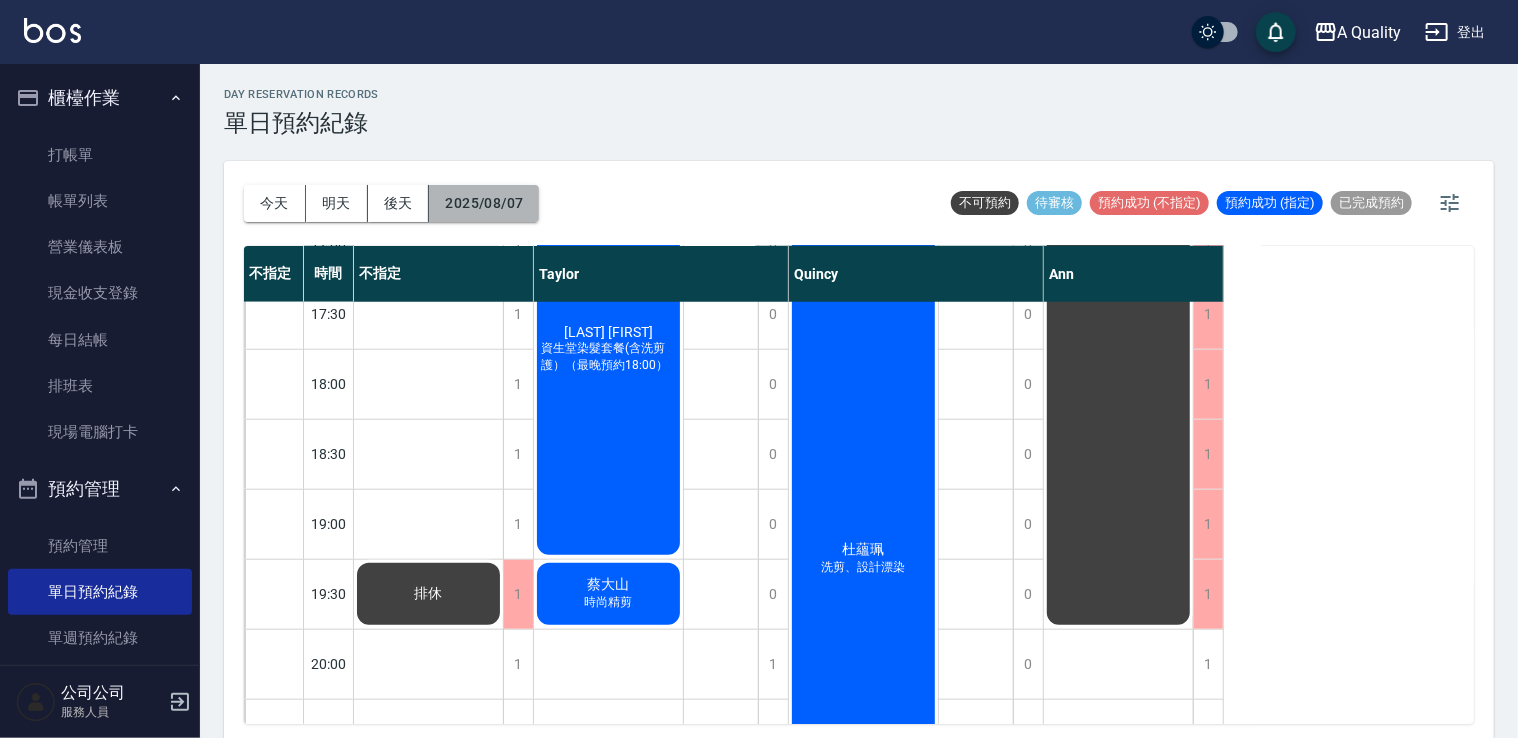 click on "2025/08/07" at bounding box center [484, 203] 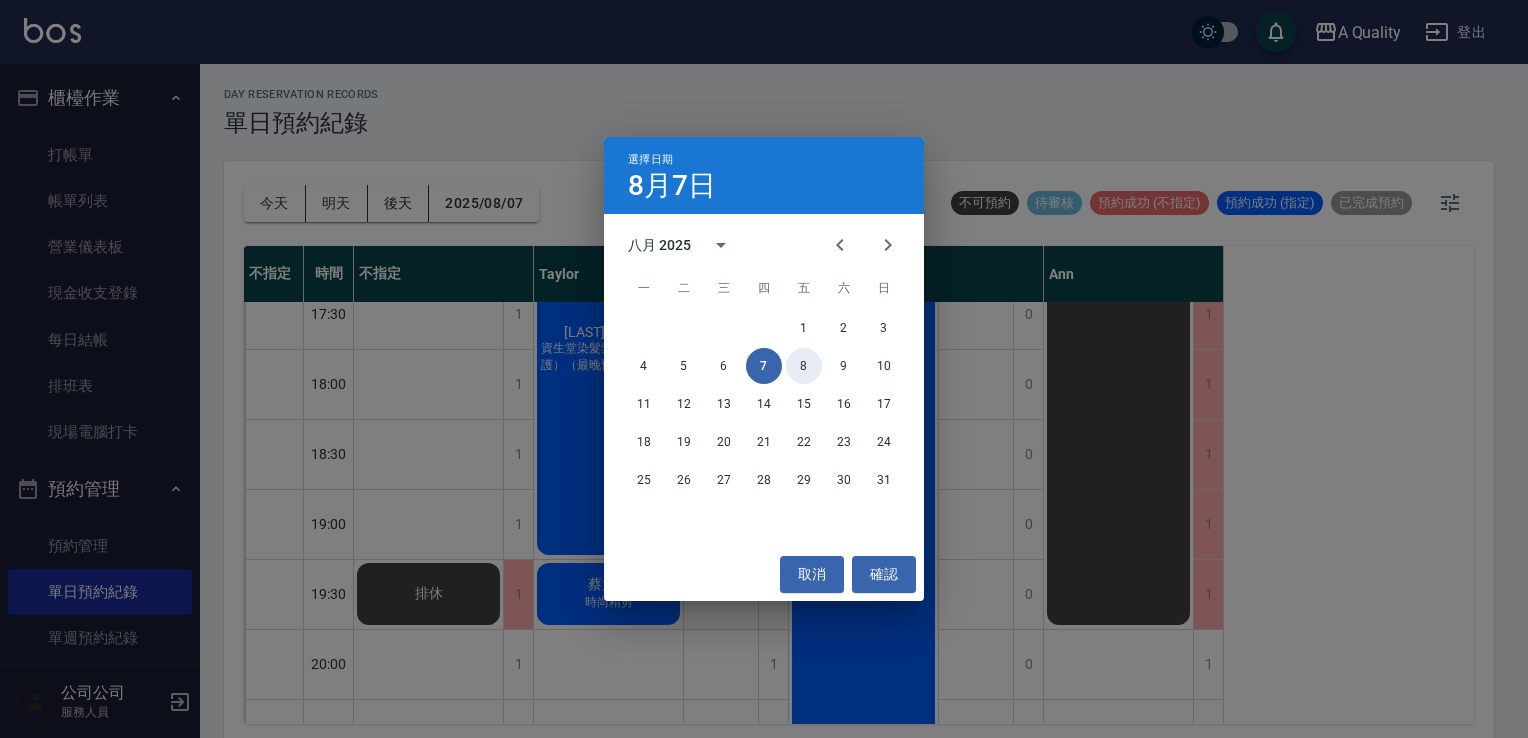 click on "8" at bounding box center (804, 366) 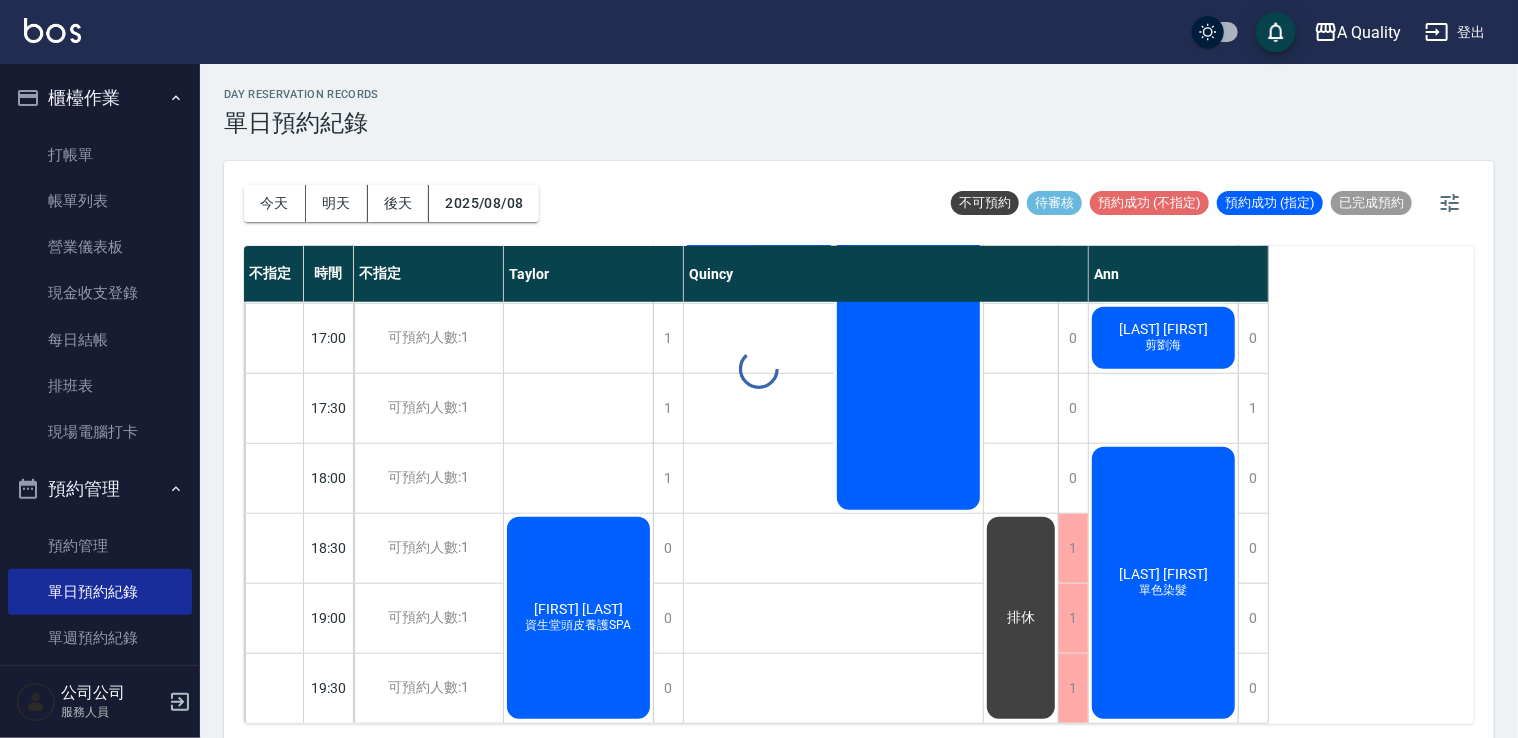 scroll, scrollTop: 853, scrollLeft: 0, axis: vertical 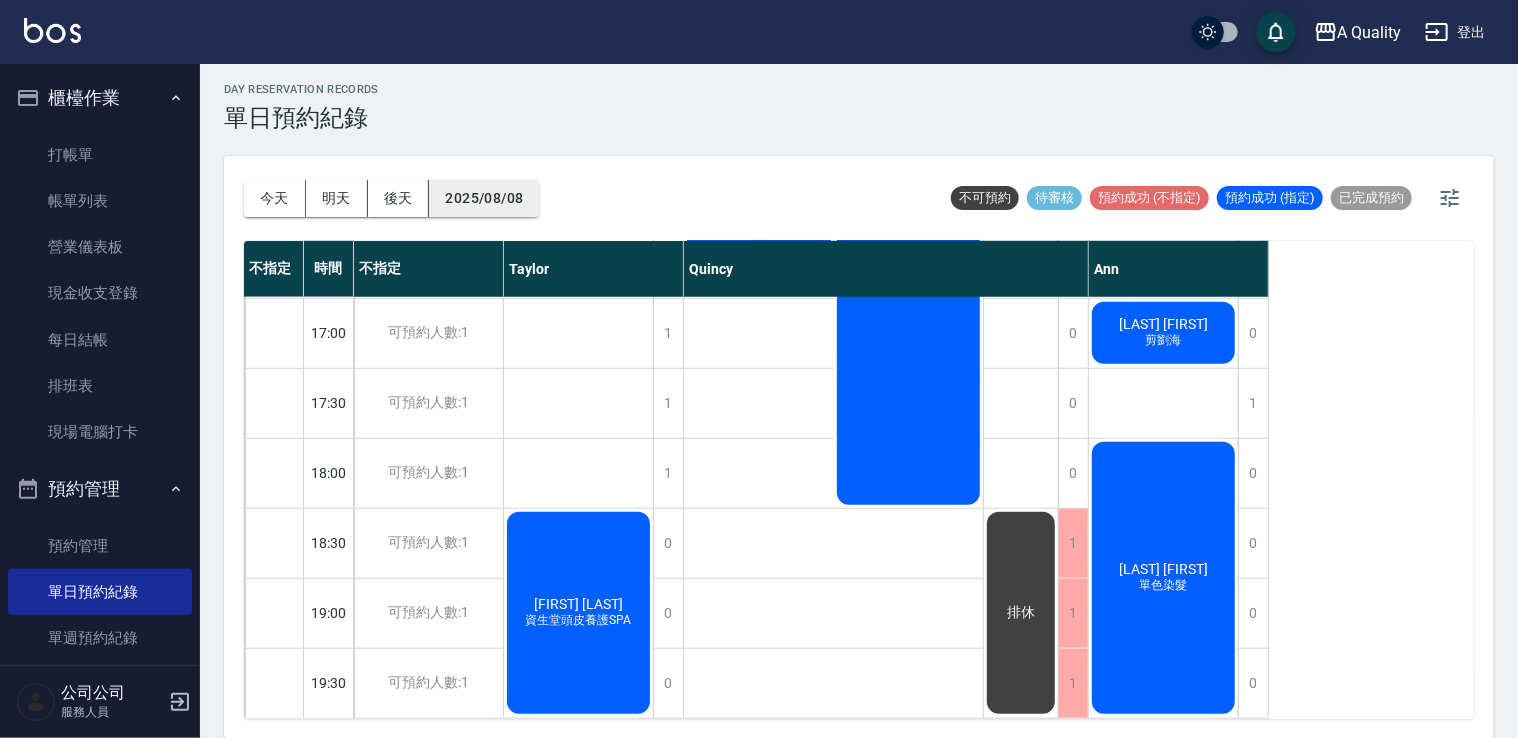 click on "2025/08/08" at bounding box center (484, 198) 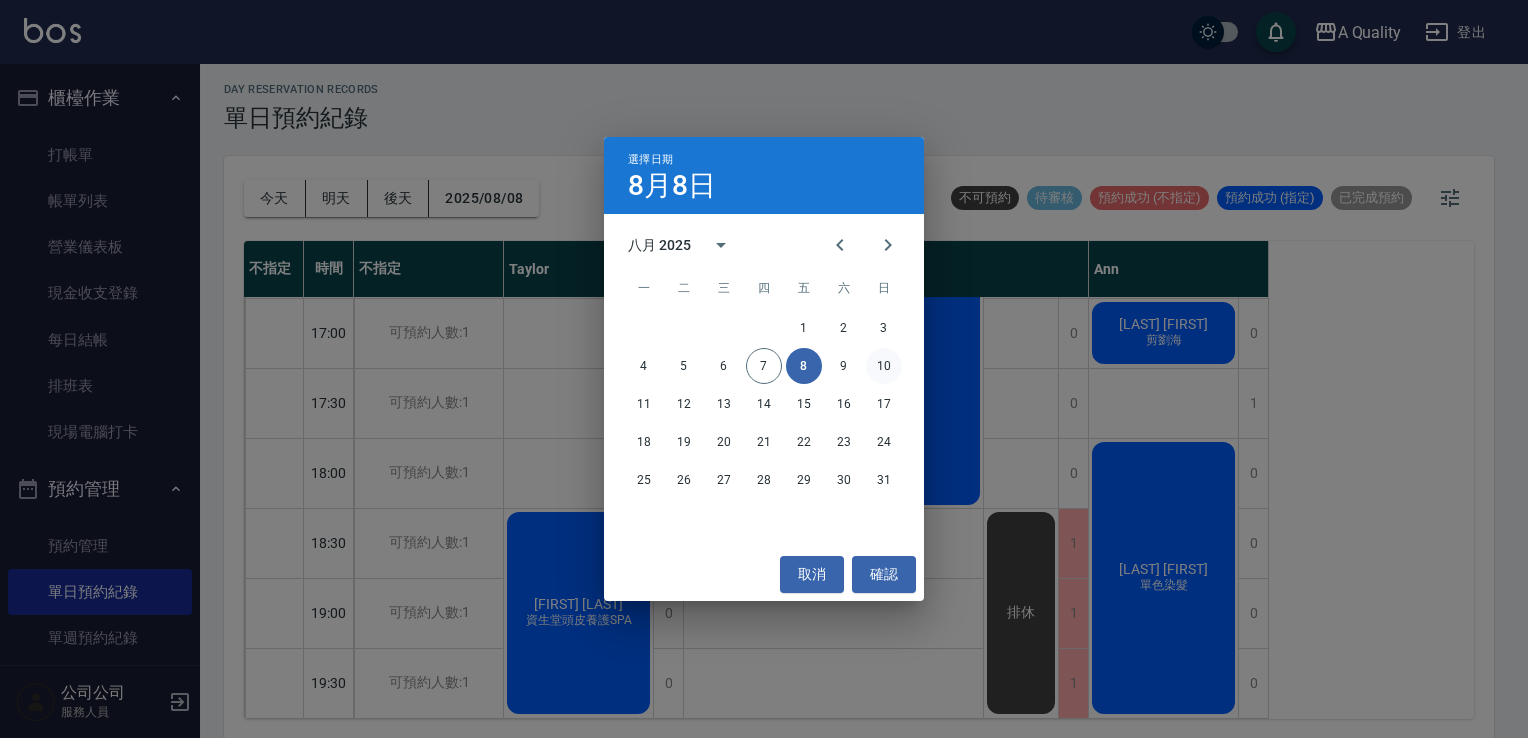click on "10" at bounding box center (884, 366) 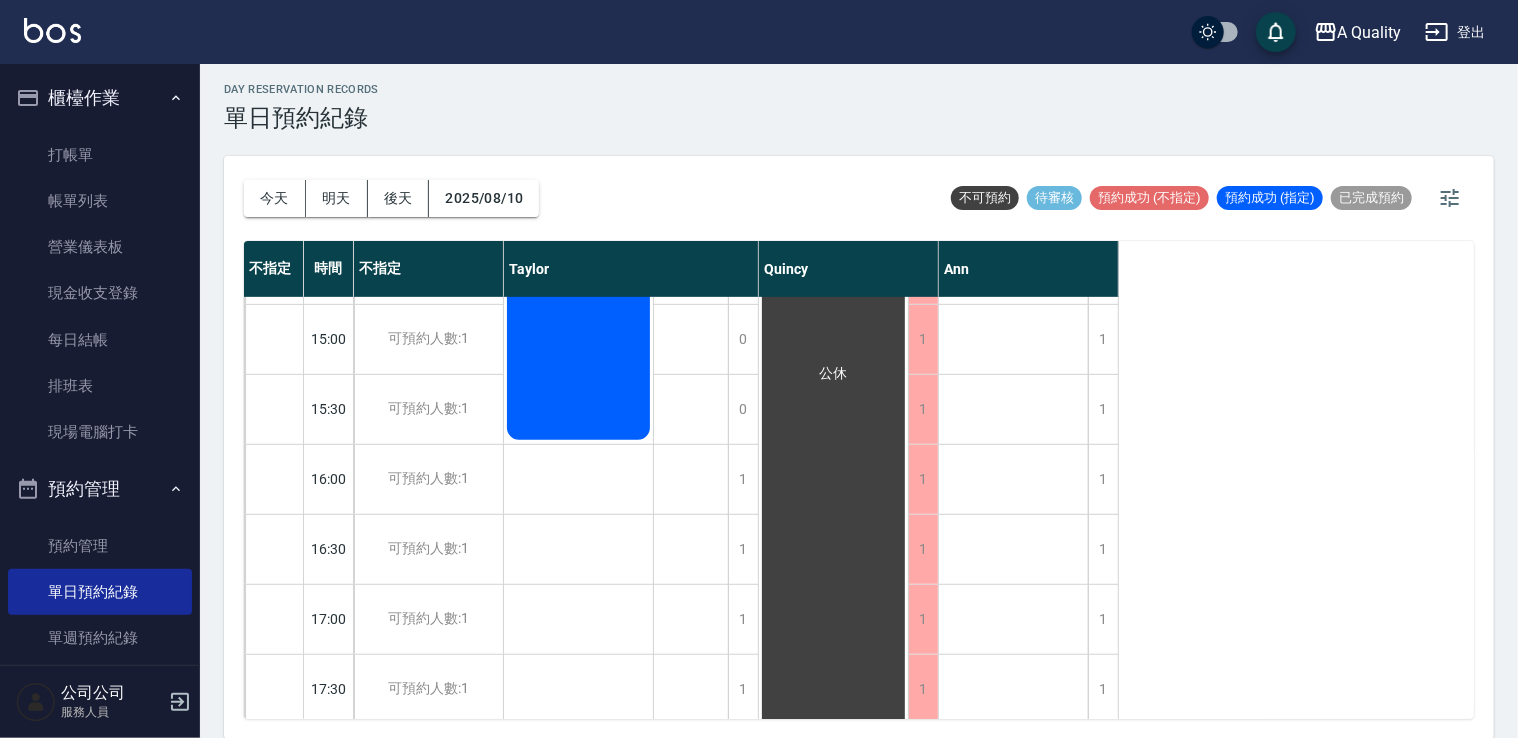 scroll, scrollTop: 453, scrollLeft: 0, axis: vertical 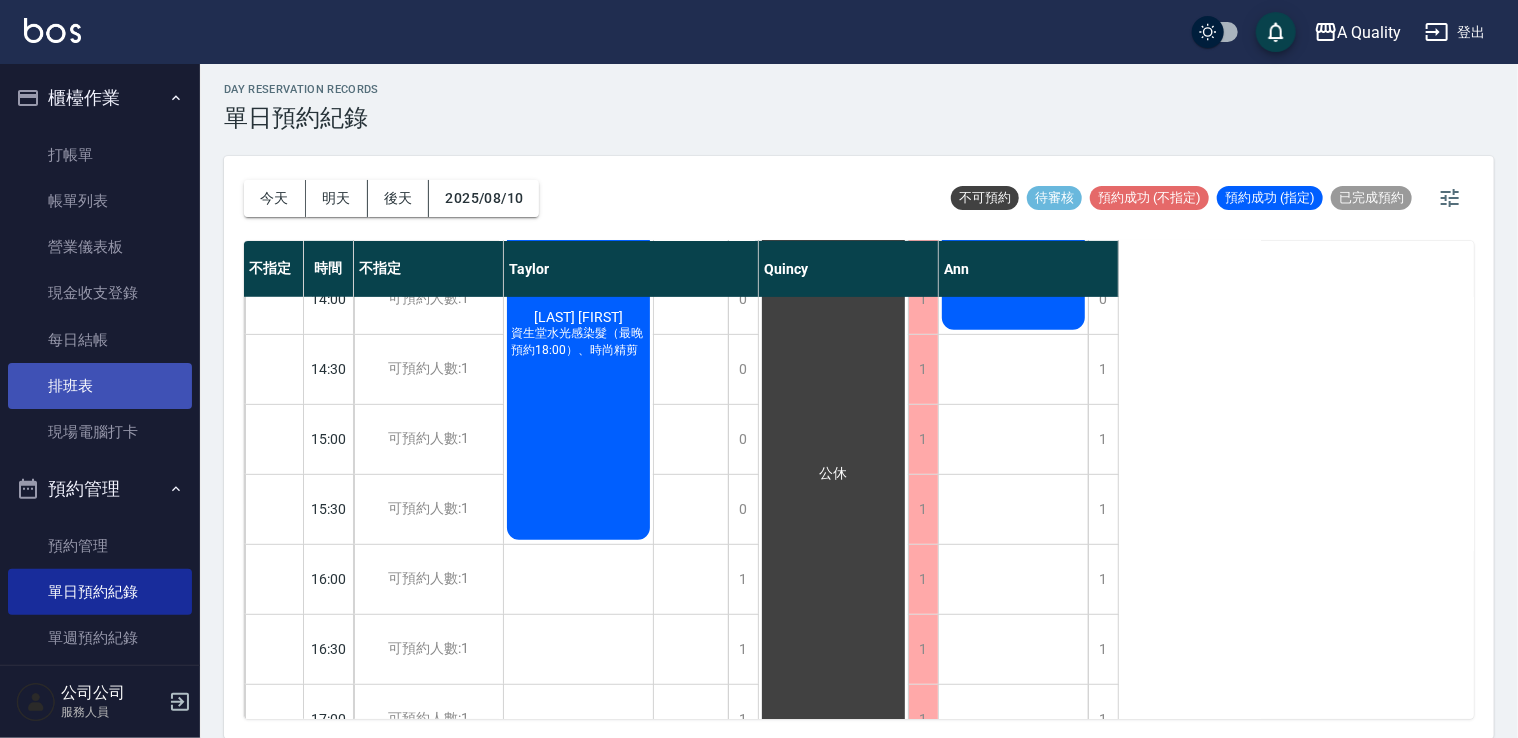 click on "排班表" at bounding box center (100, 386) 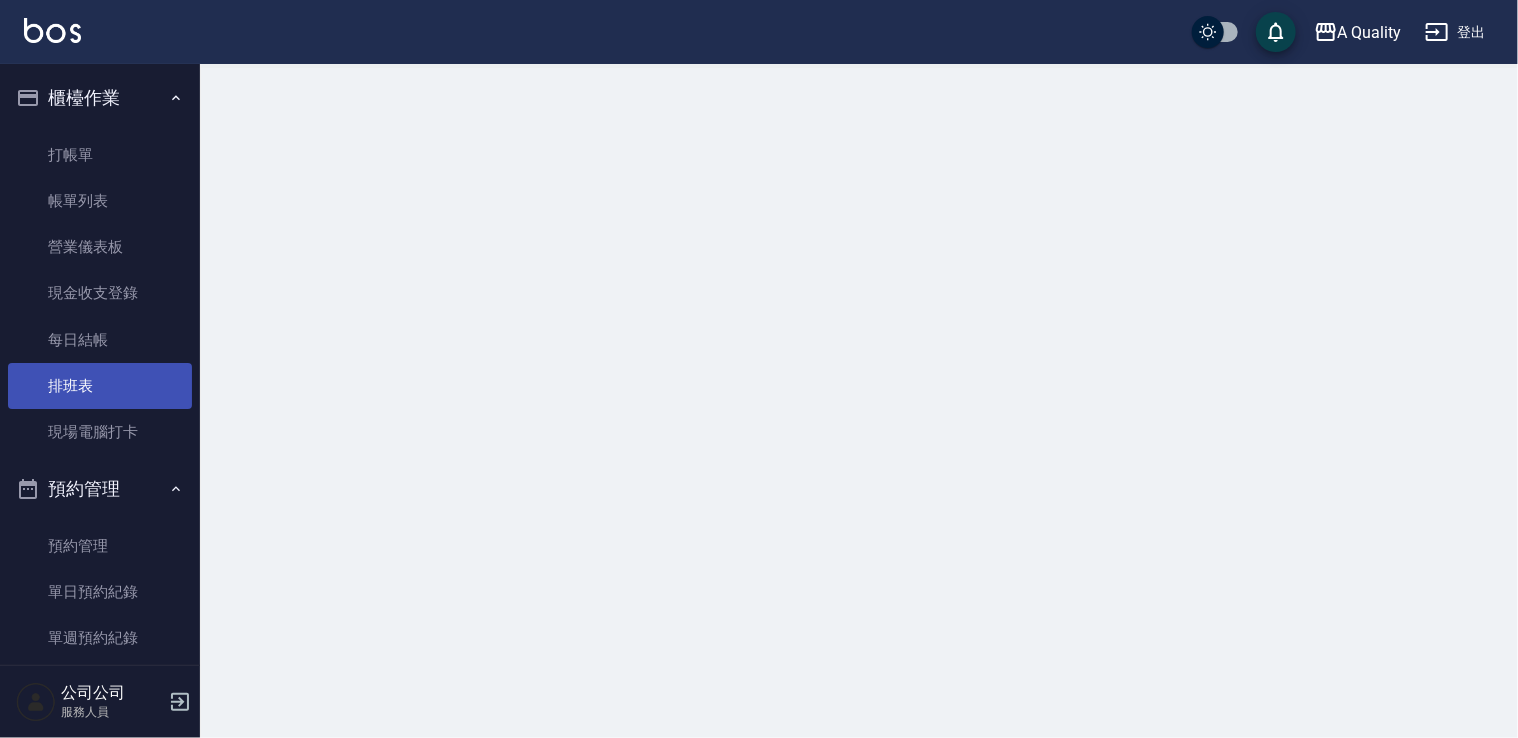 scroll, scrollTop: 0, scrollLeft: 0, axis: both 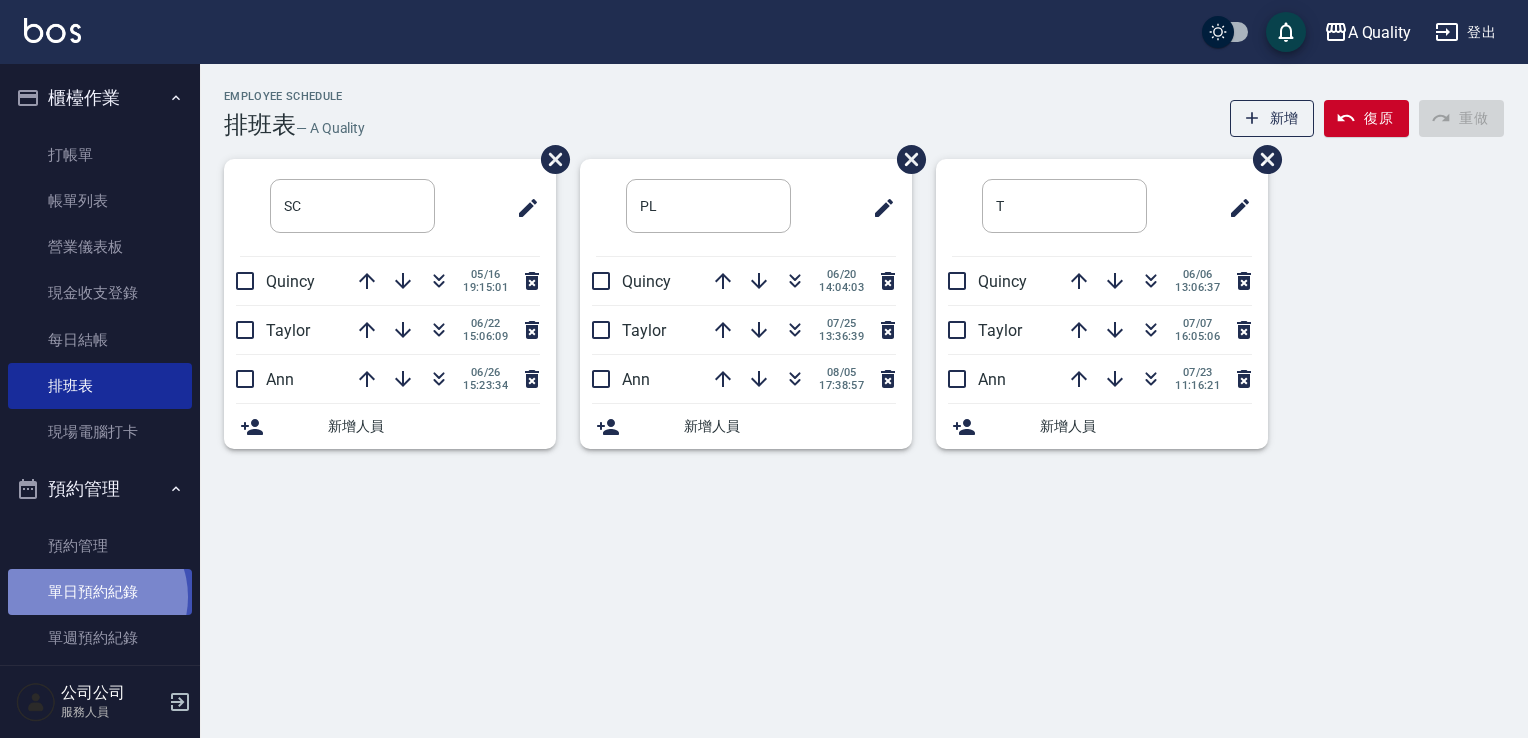 click on "單日預約紀錄" at bounding box center (100, 592) 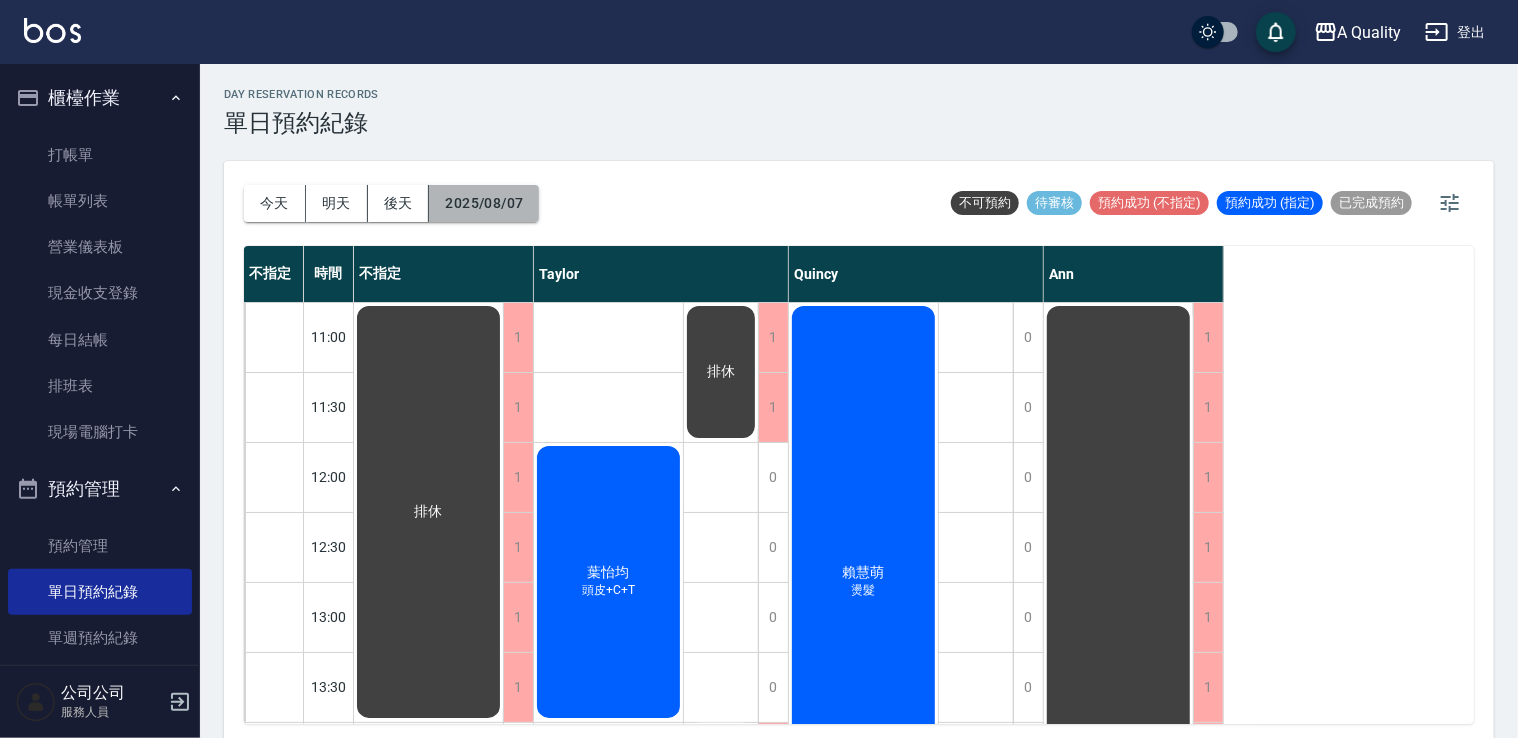 click on "2025/08/07" at bounding box center [484, 203] 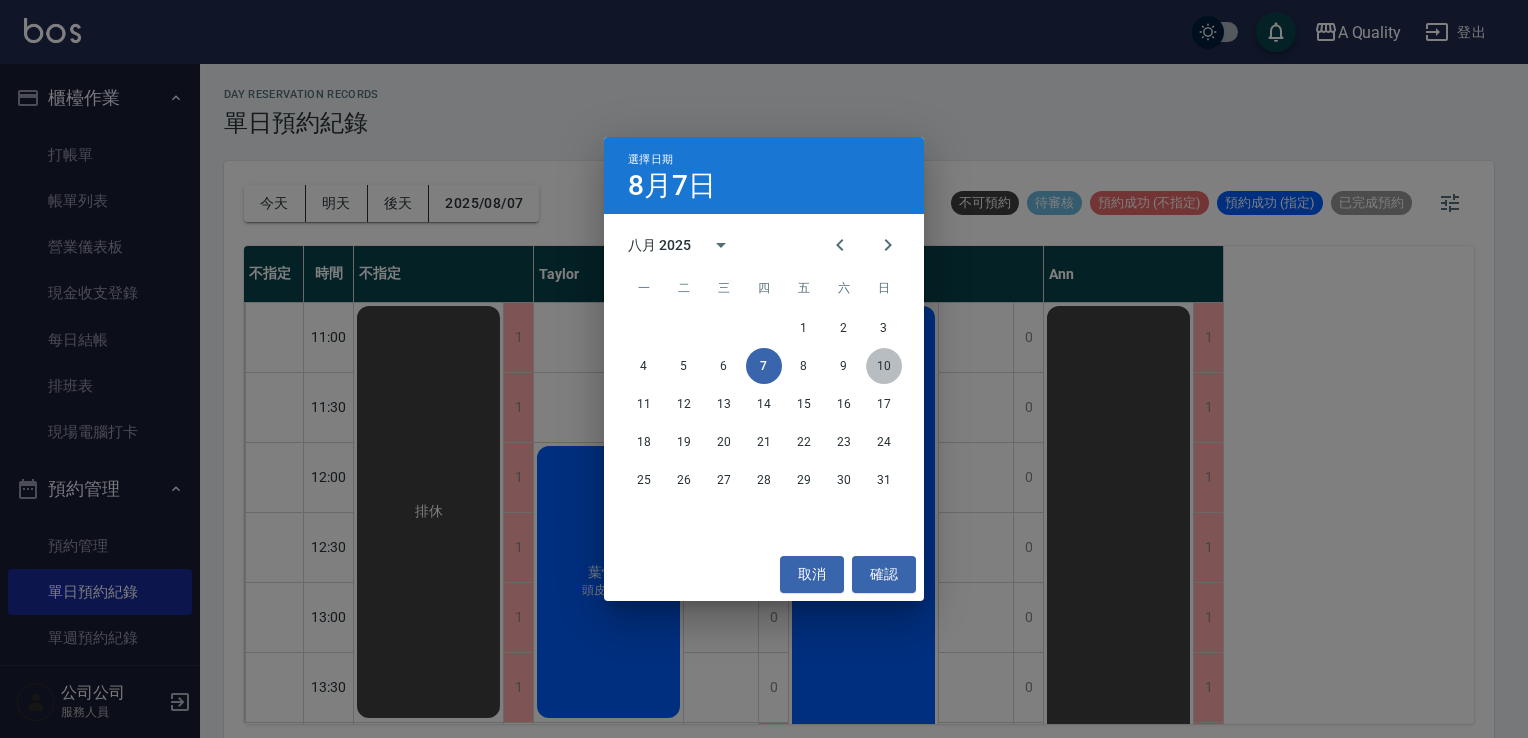 click on "10" at bounding box center [884, 366] 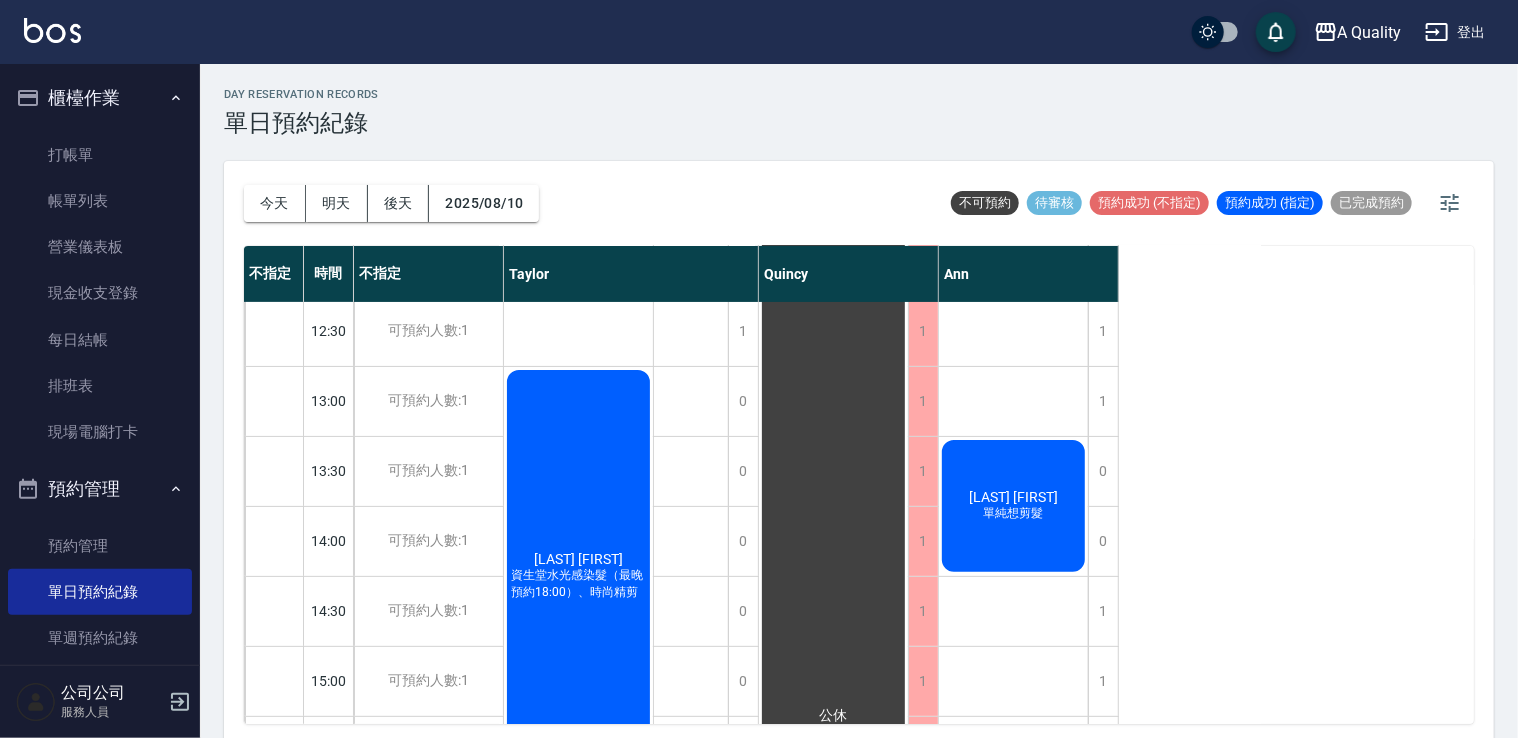 scroll, scrollTop: 100, scrollLeft: 0, axis: vertical 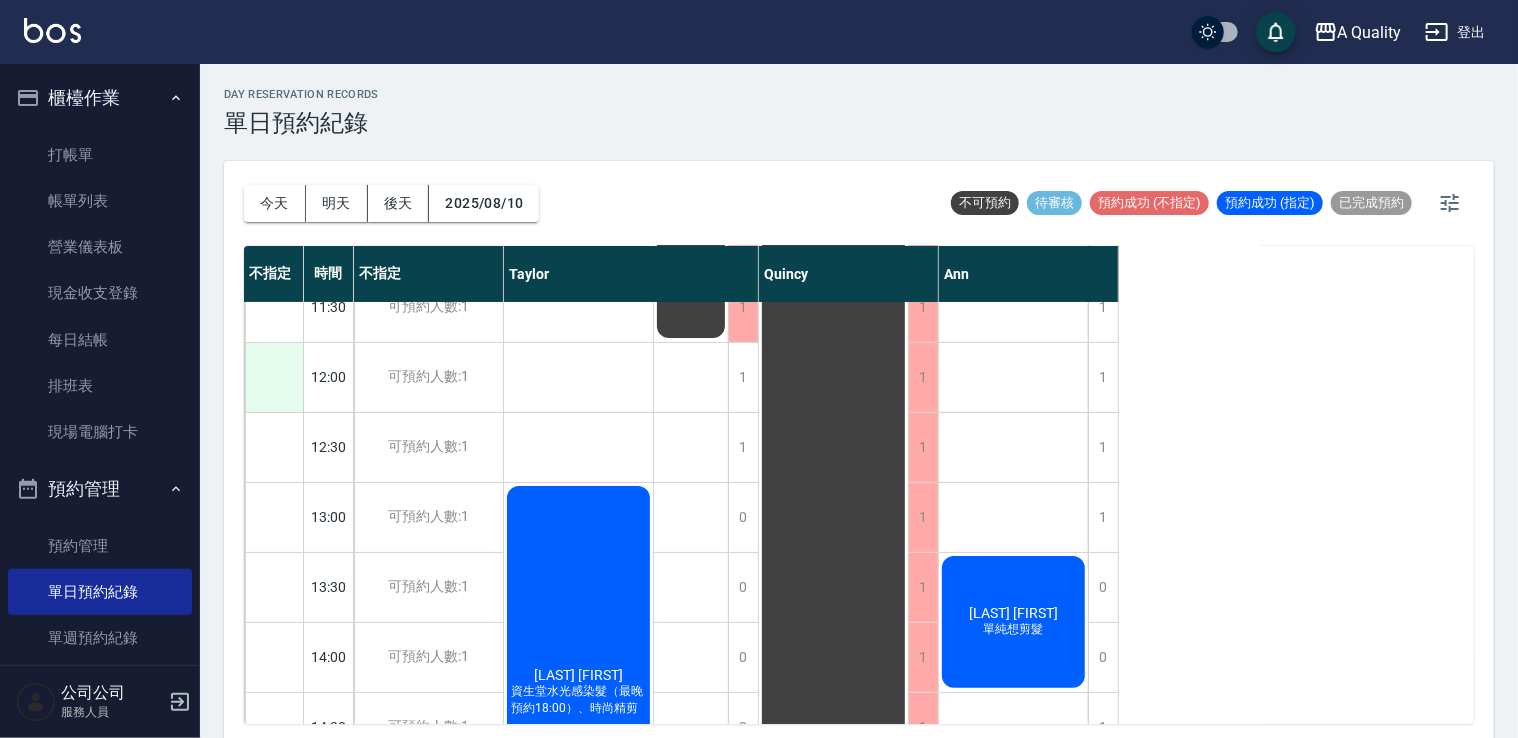 click at bounding box center (274, 377) 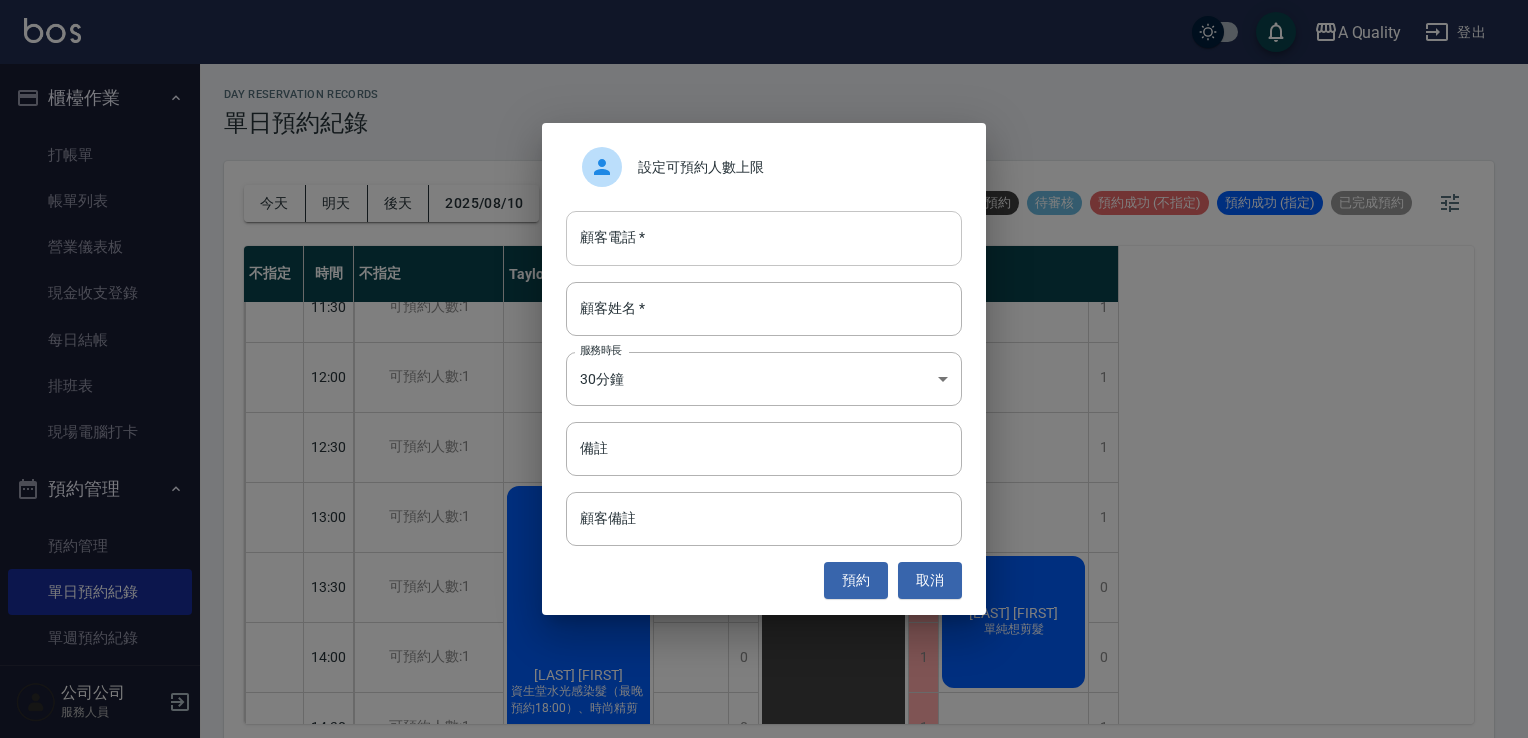 click on "顧客電話   *" at bounding box center (764, 238) 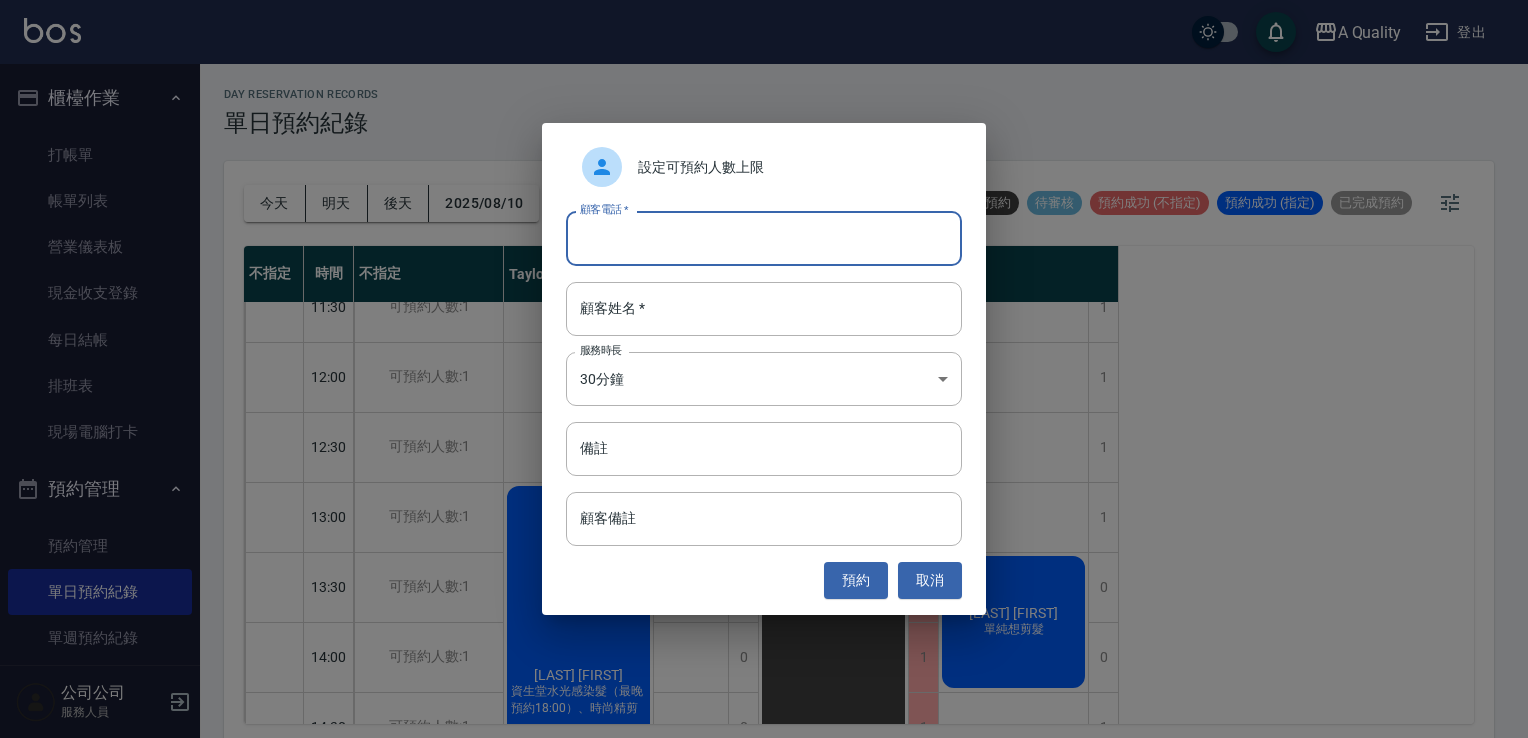 paste on "藍凱俐" 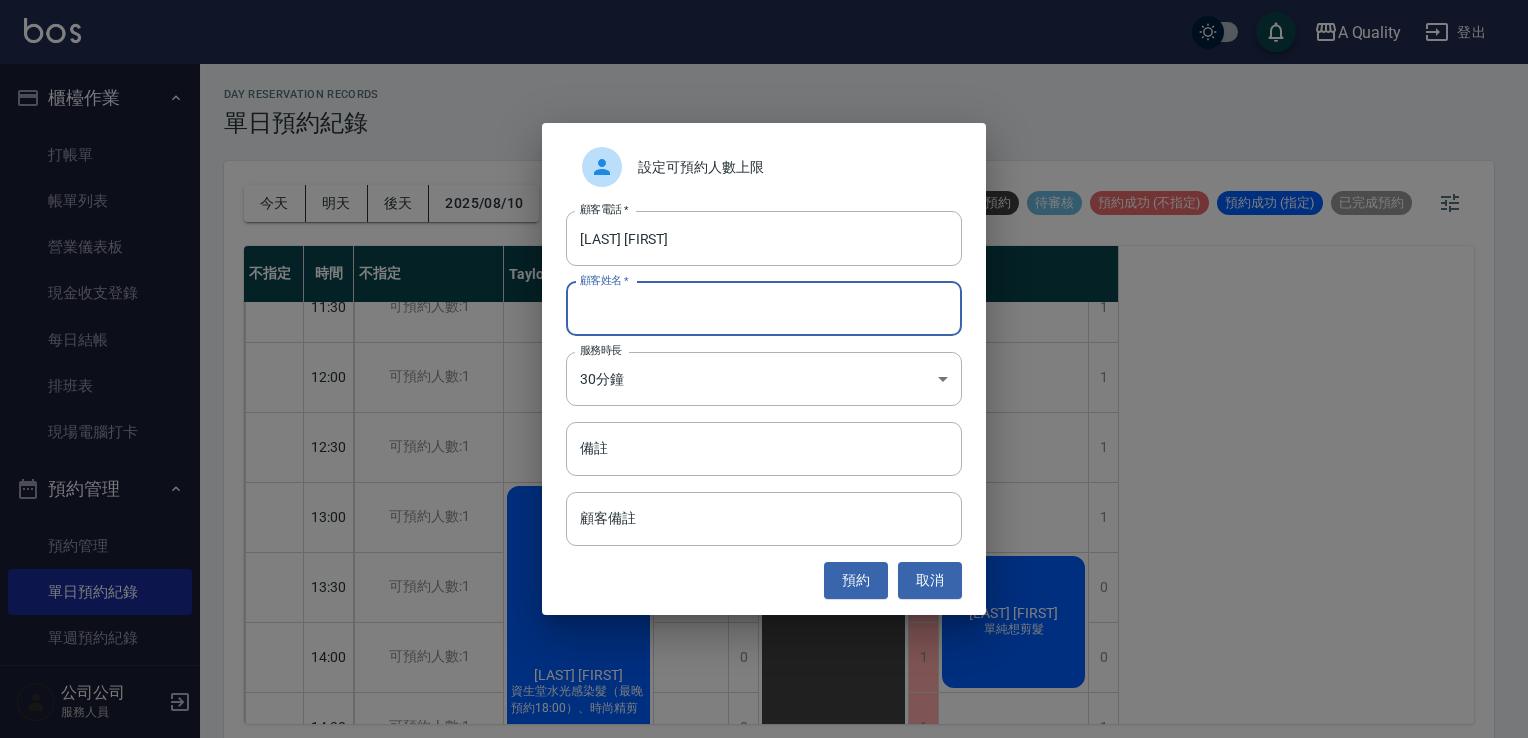 click on "顧客姓名   *" at bounding box center (764, 309) 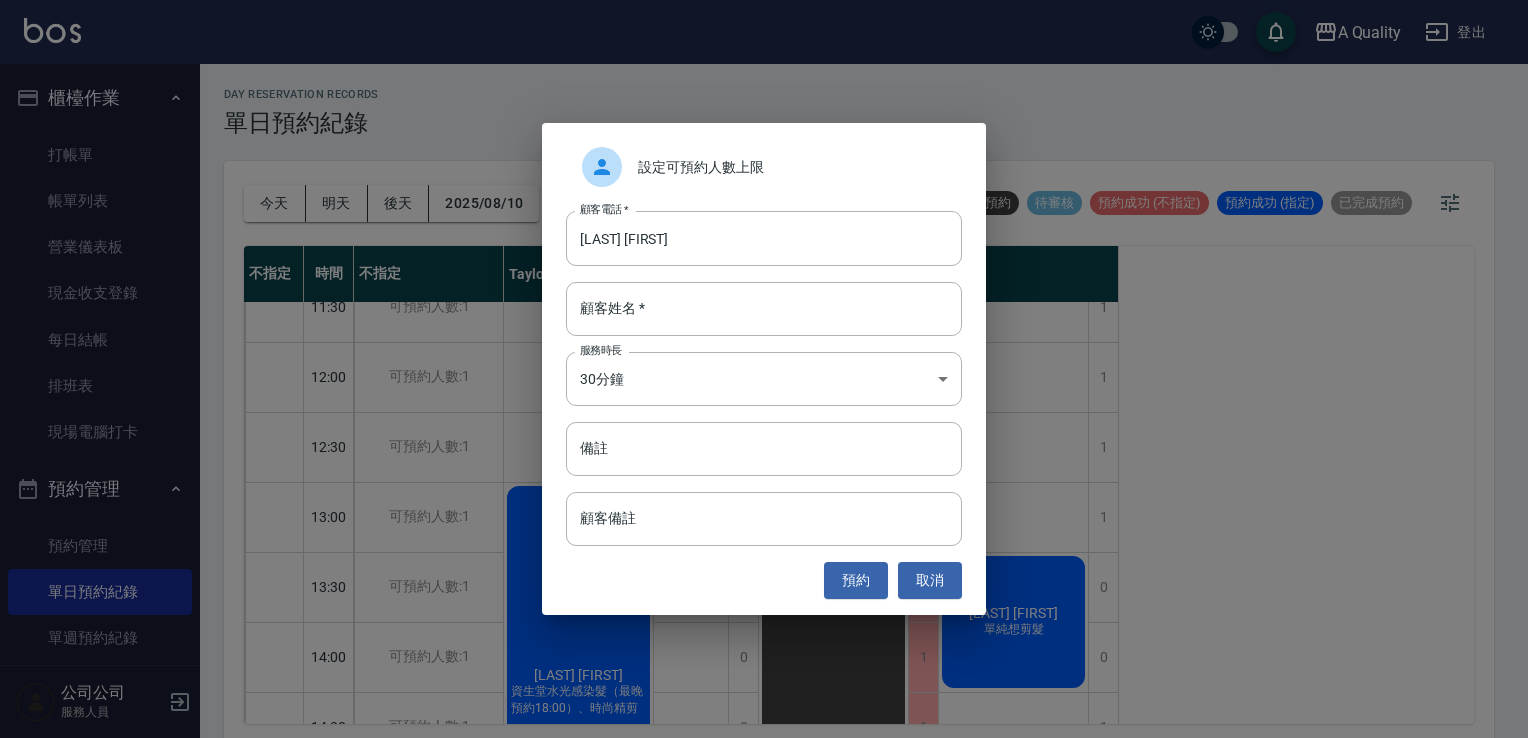 click on "設定可預約人數上限 顧客電話   * 藍凱俐 顧客電話   * 顧客姓名   * 顧客姓名   * 服務時長 30分鐘 1 服務時長 備註 備註 顧客備註 顧客備註 預約 取消" at bounding box center [764, 368] 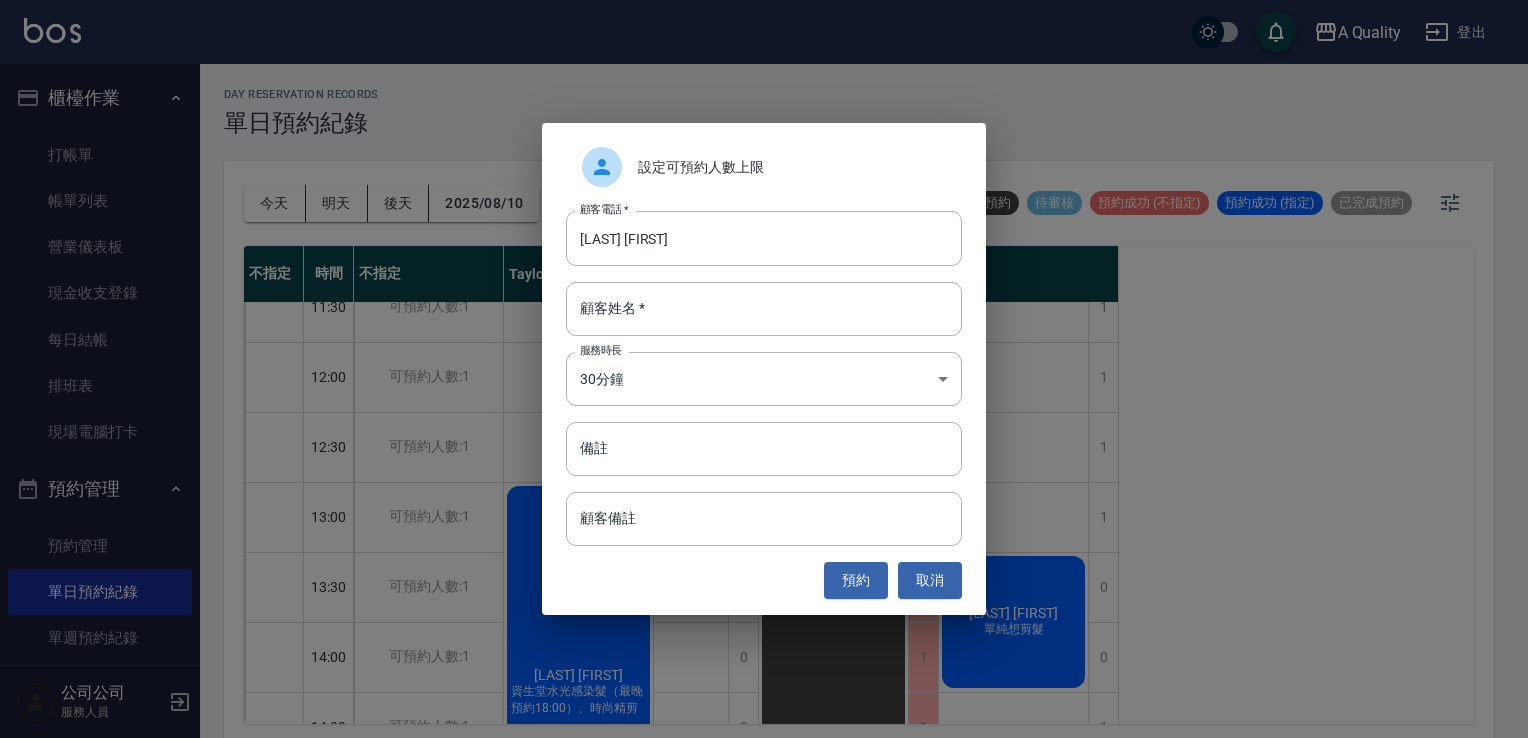 drag, startPoint x: 717, startPoint y: 253, endPoint x: 493, endPoint y: 266, distance: 224.37692 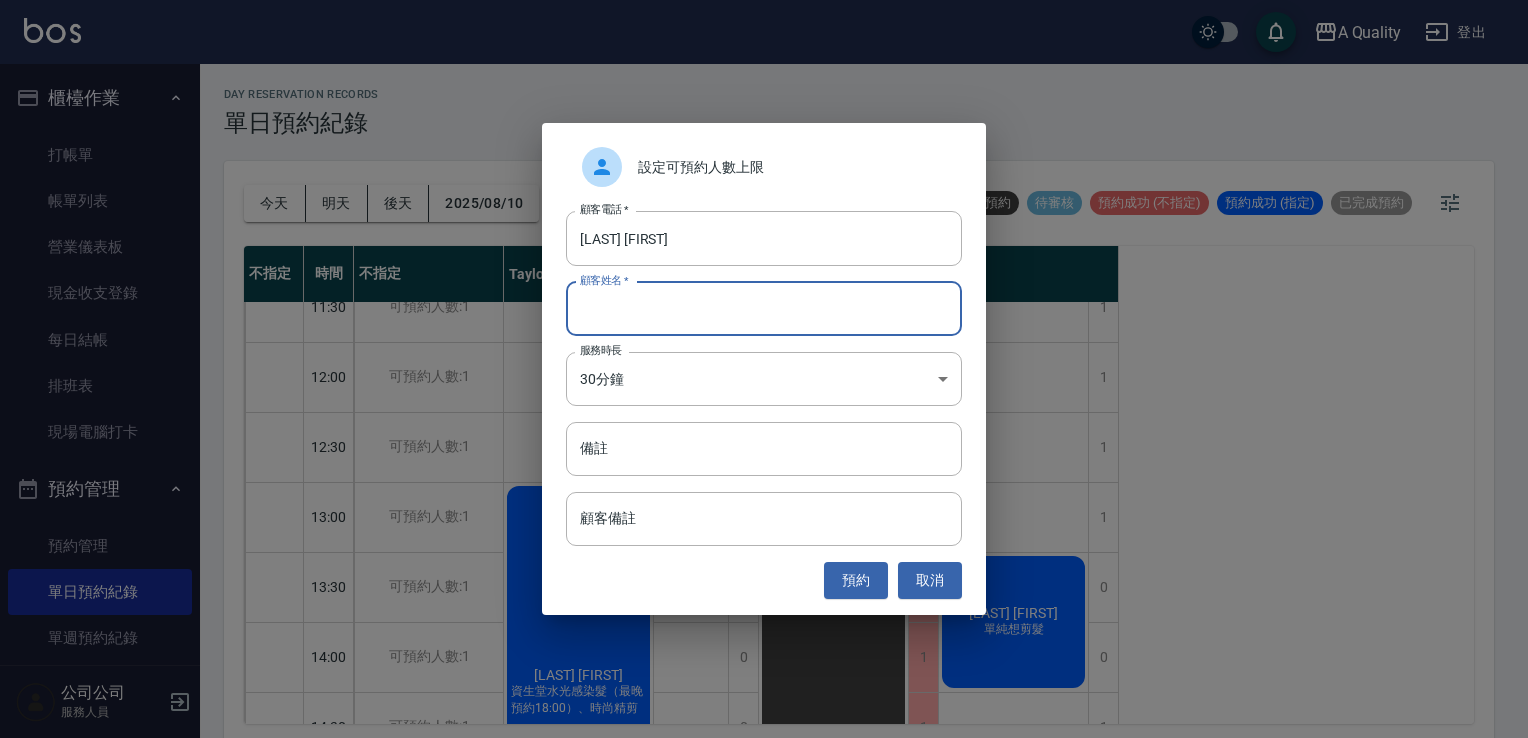 click on "顧客姓名   *" at bounding box center (764, 309) 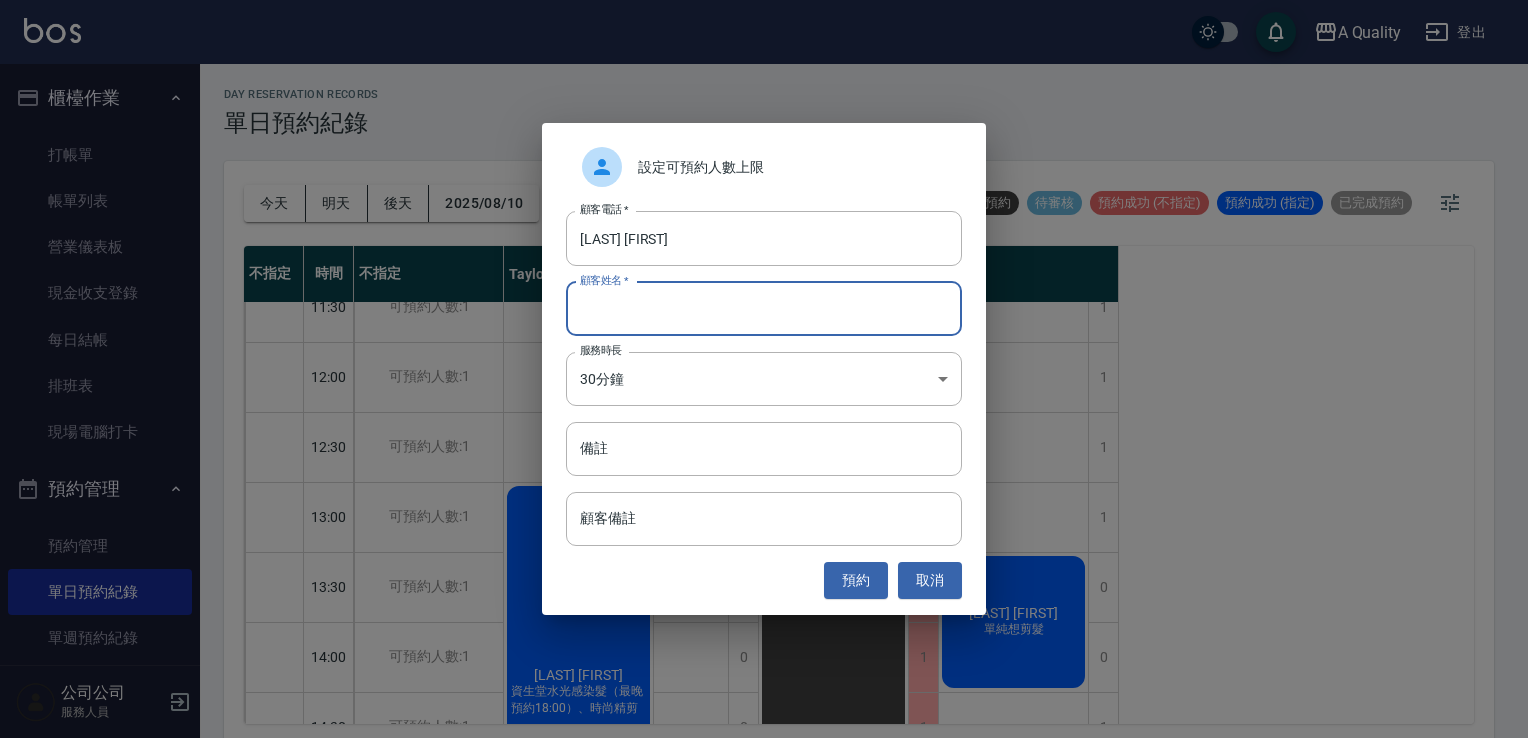 drag, startPoint x: 677, startPoint y: 244, endPoint x: 409, endPoint y: 254, distance: 268.1865 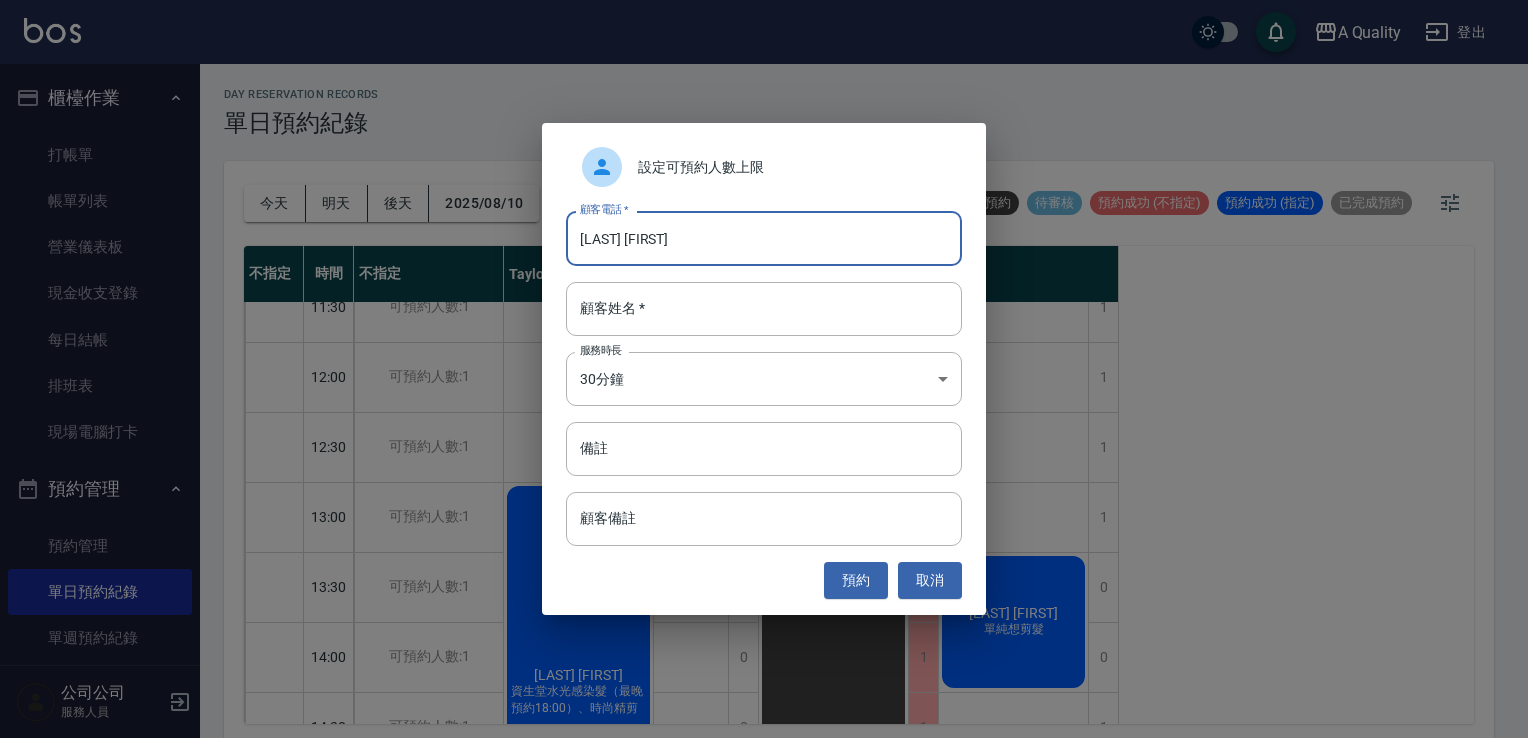 paste on "0934260020" 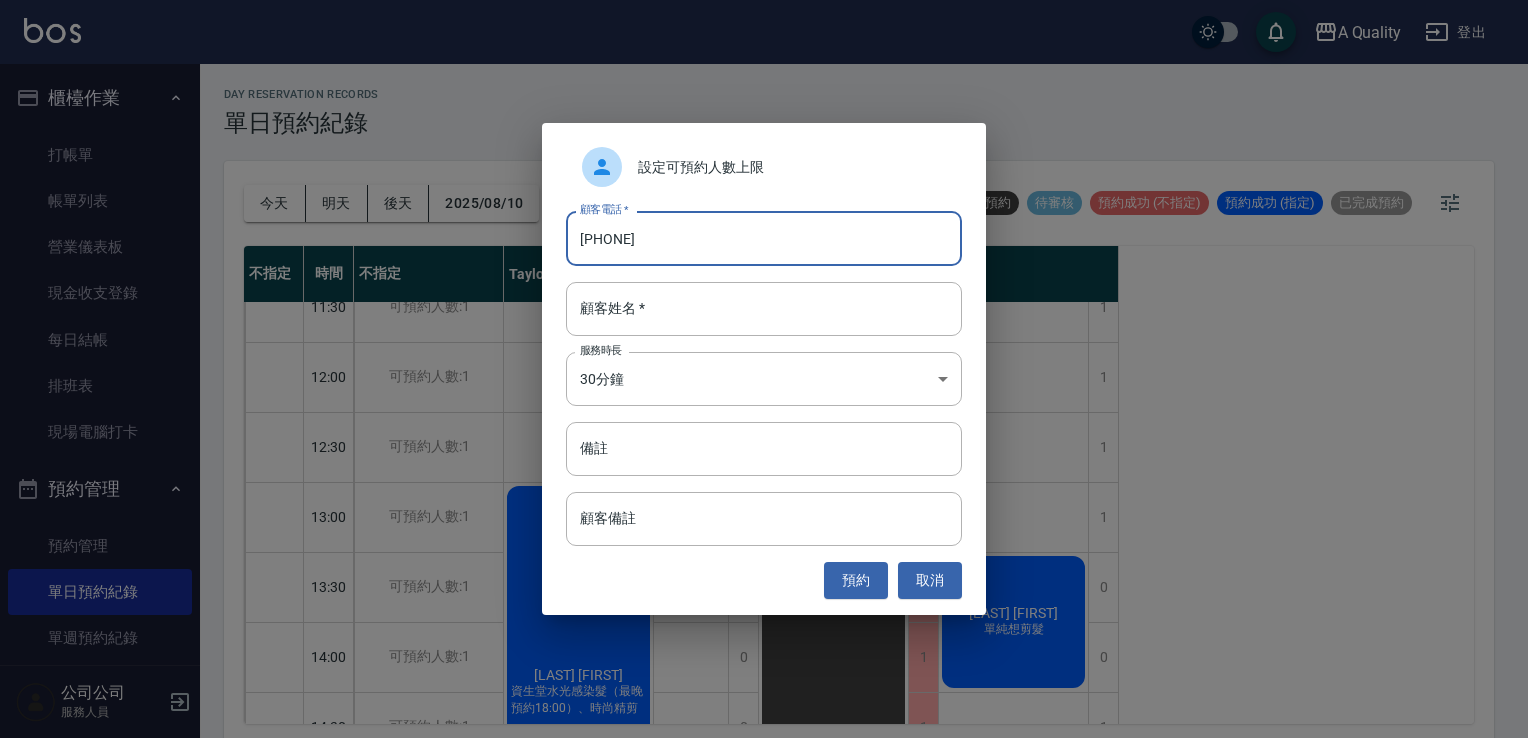 type on "0934260020" 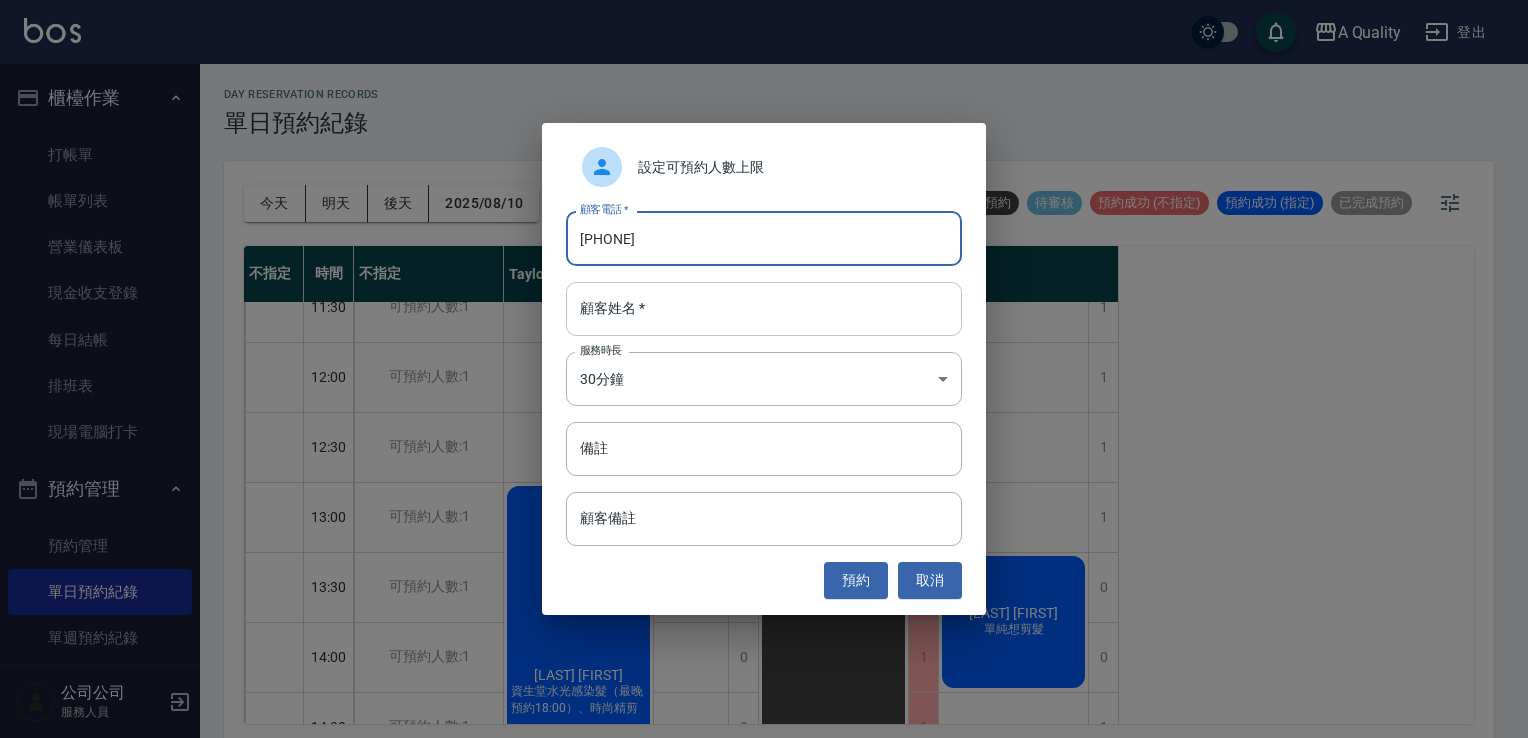 click on "顧客姓名   *" at bounding box center [764, 309] 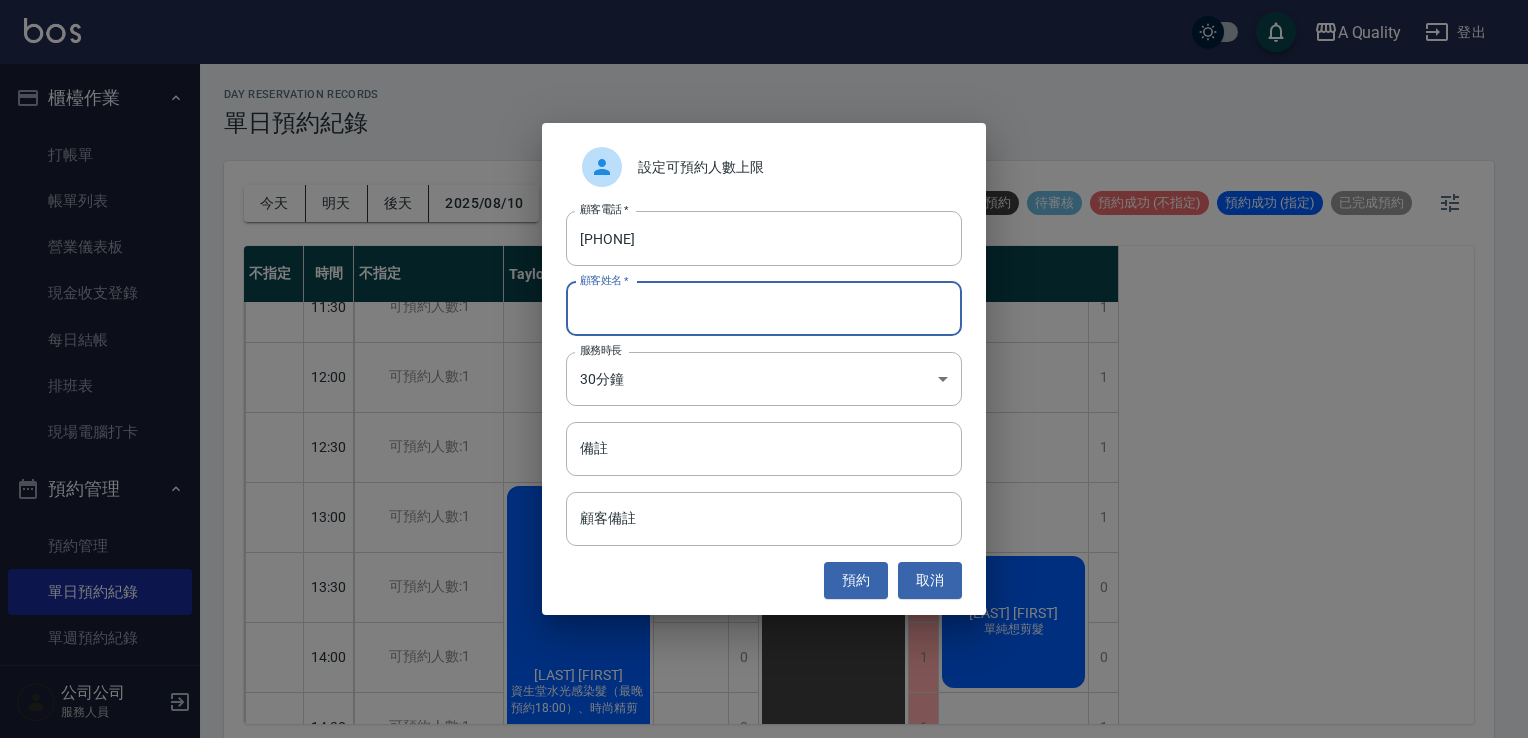 paste on "藍凱俐" 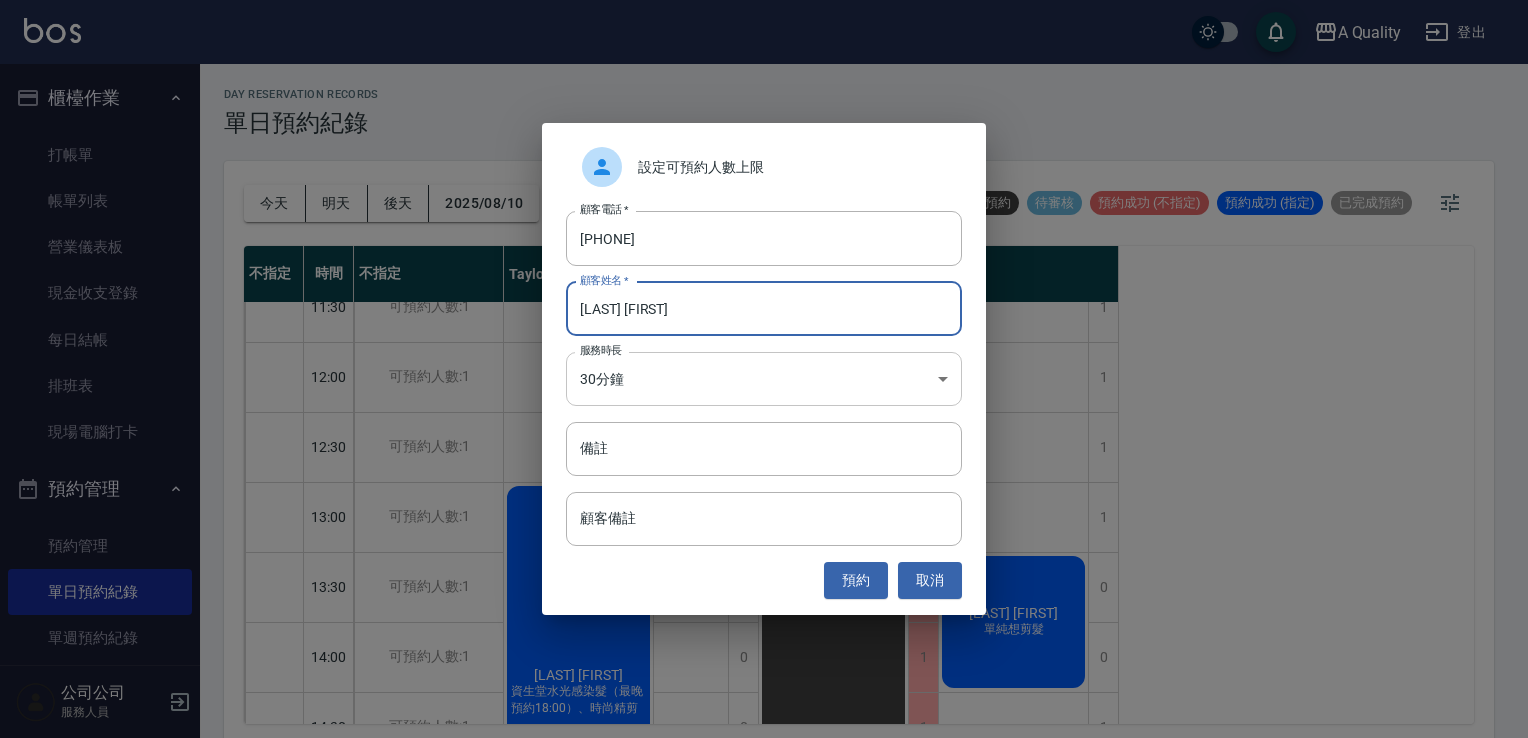 type on "藍凱俐" 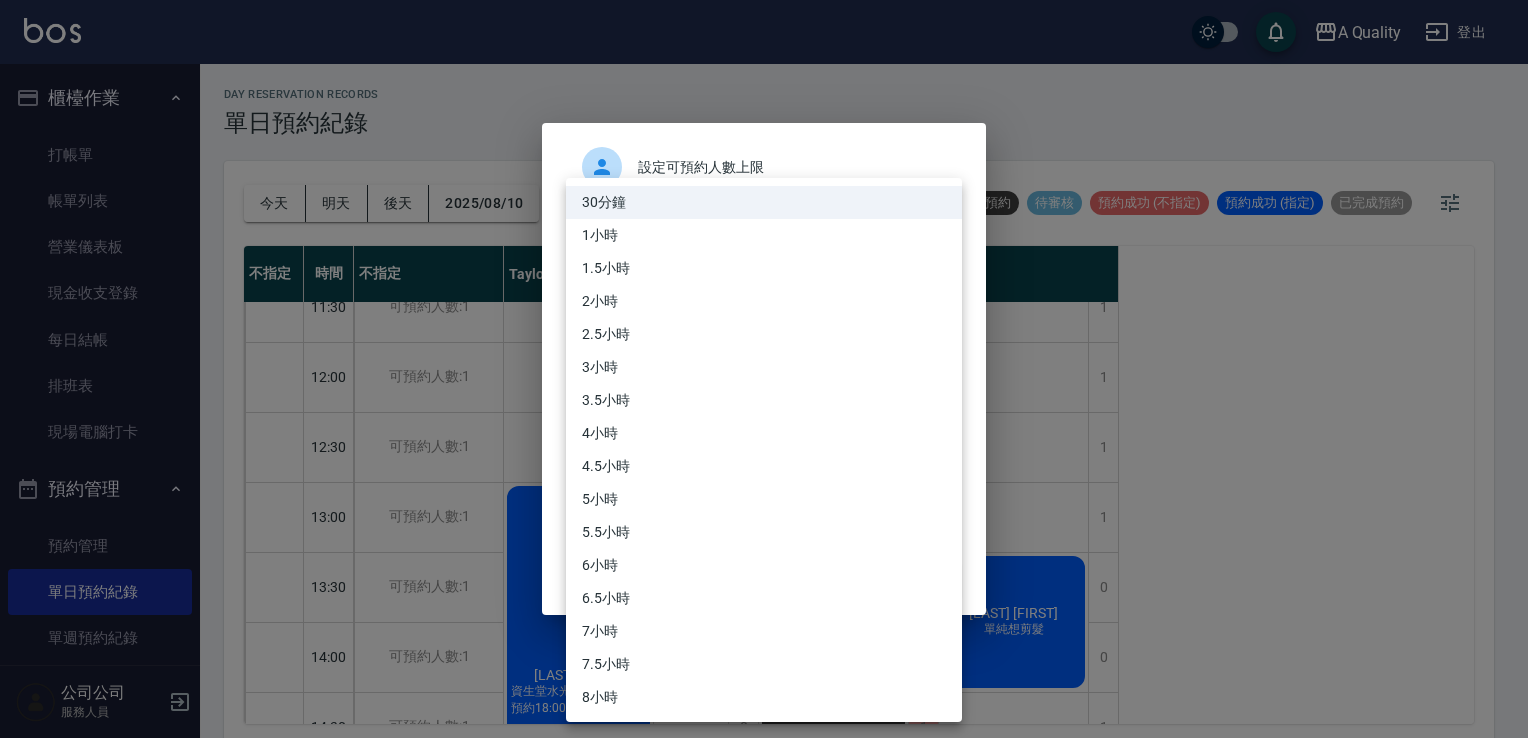 click on "A Quality 登出 櫃檯作業 打帳單 帳單列表 營業儀表板 現金收支登錄 每日結帳 排班表 現場電腦打卡 預約管理 預約管理 單日預約紀錄 單週預約紀錄 報表及分析 報表目錄 店家日報表 互助日報表 互助排行榜 互助點數明細 設計師日報表 設計師業績分析表 設計師排行榜 店販抽成明細 每日非現金明細 客戶管理 客戶列表 卡券管理 入金管理 公司公司 服務人員 day Reservation records 單日預約紀錄 今天 明天 後天 2025/08/10 不可預約 待審核 預約成功 (不指定) 預約成功 (指定) 已完成預約 不指定 時間 不指定 Taylor Quincy Ann 11:00 11:30 12:00 12:30 13:00 13:30 14:00 14:30 15:00 15:30 16:00 16:30 17:00 17:30 18:00 18:30 19:00 19:30 可預約人數:1 可預約人數:1 可預約人數:1 可預約人數:1 可預約人數:1 可預約人數:1 可預約人數:1 可預約人數:1 可預約人數:1 可預約人數:1 可預約人數:1 可預約人數:1 可預約人數:1 1 1" at bounding box center (764, 372) 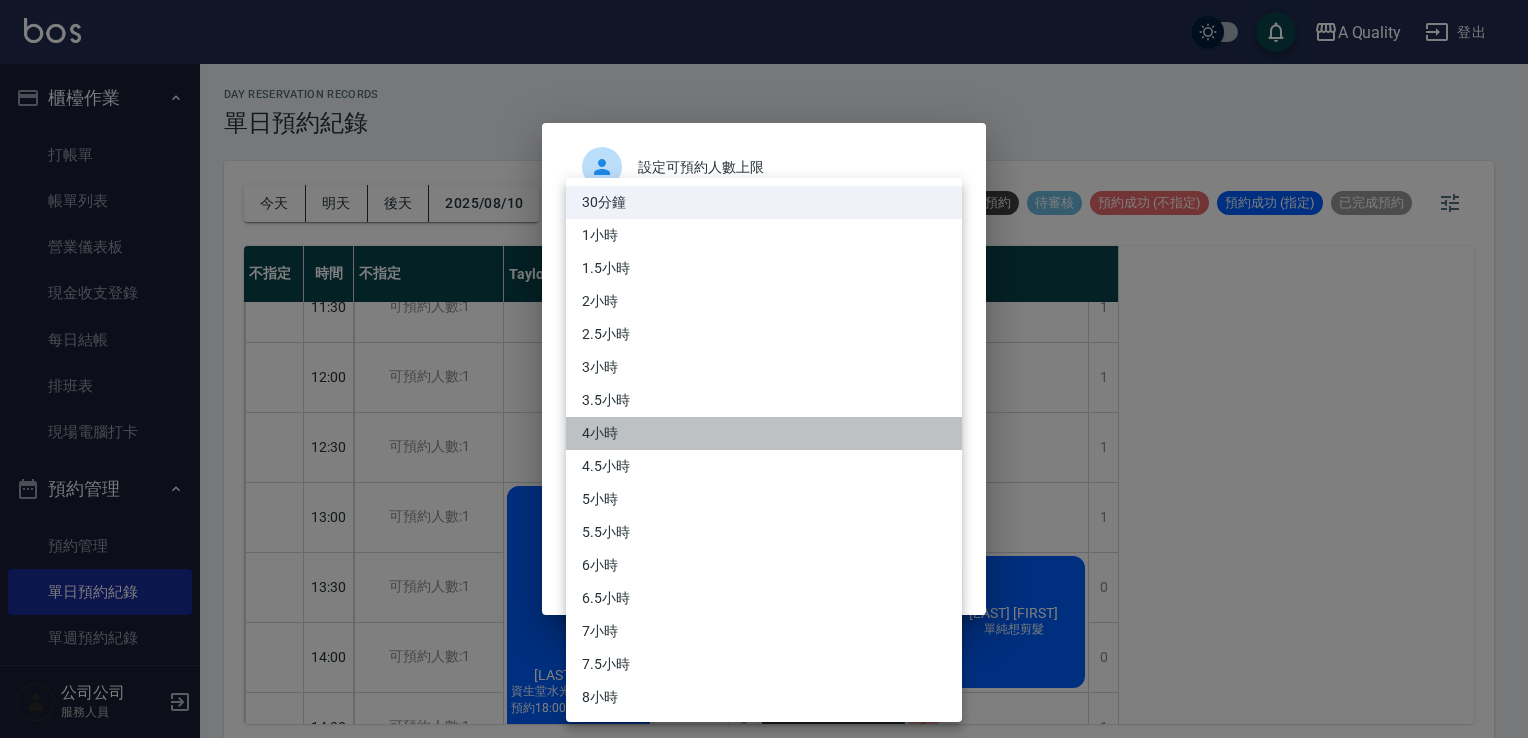 click on "4小時" at bounding box center [764, 433] 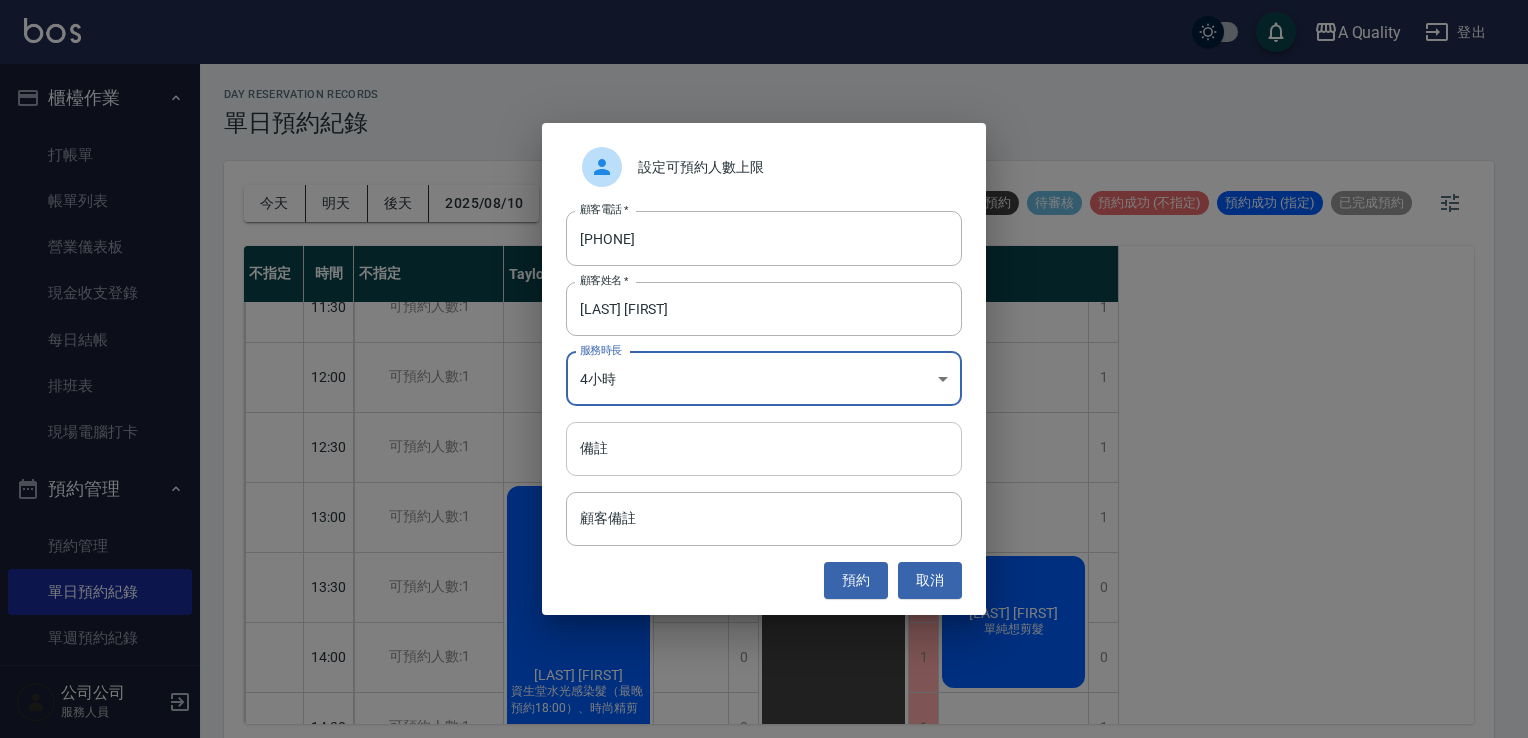 click on "備註" at bounding box center [764, 449] 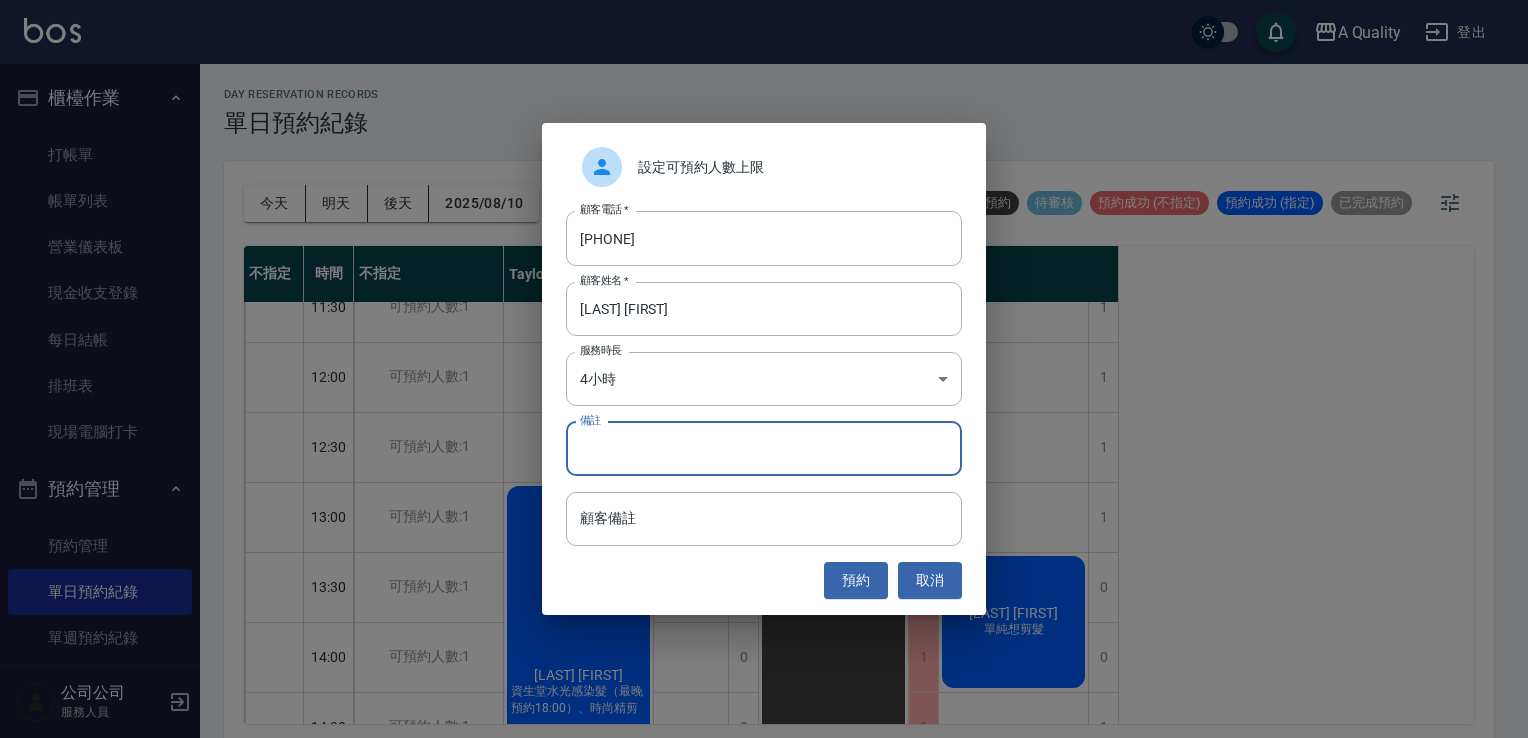 type on "p" 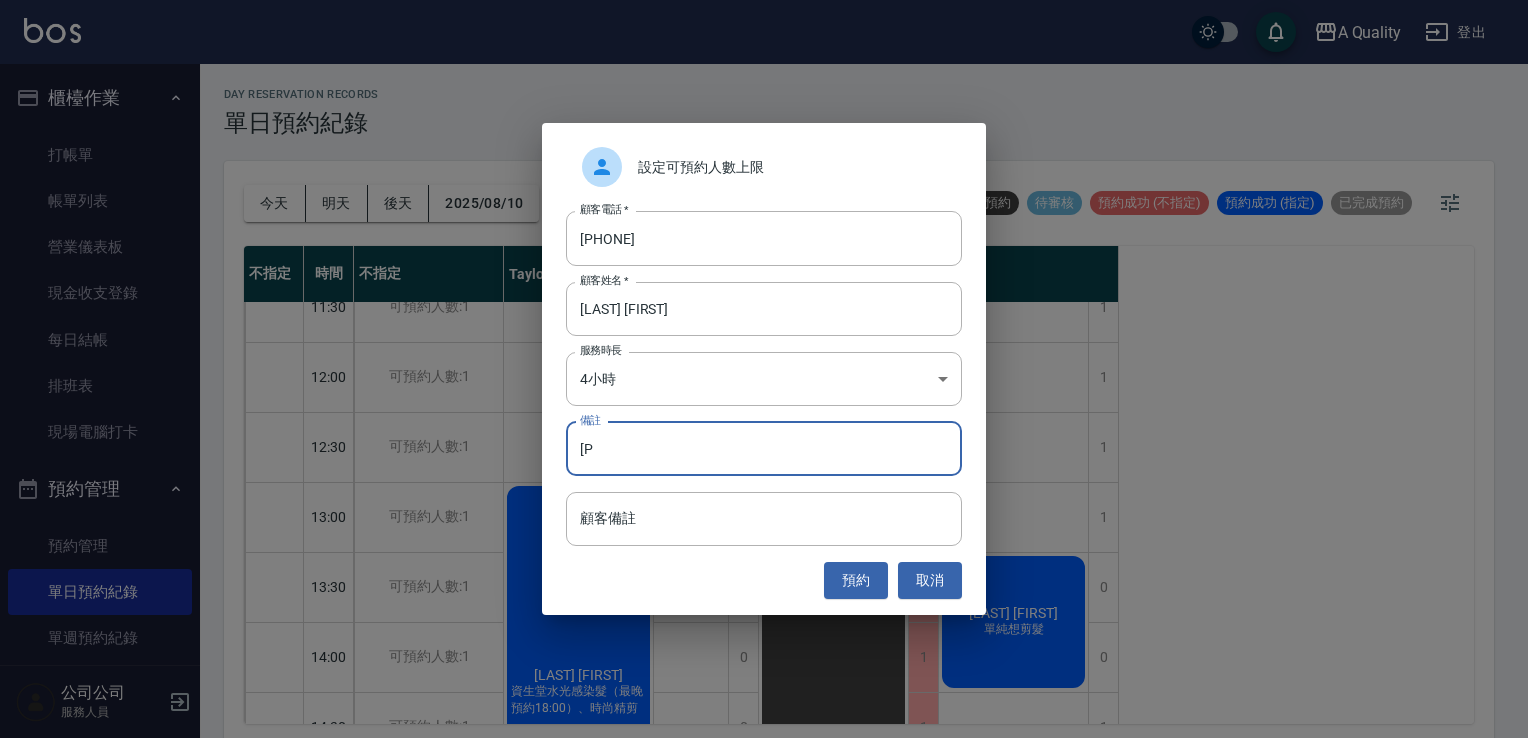type on "[" 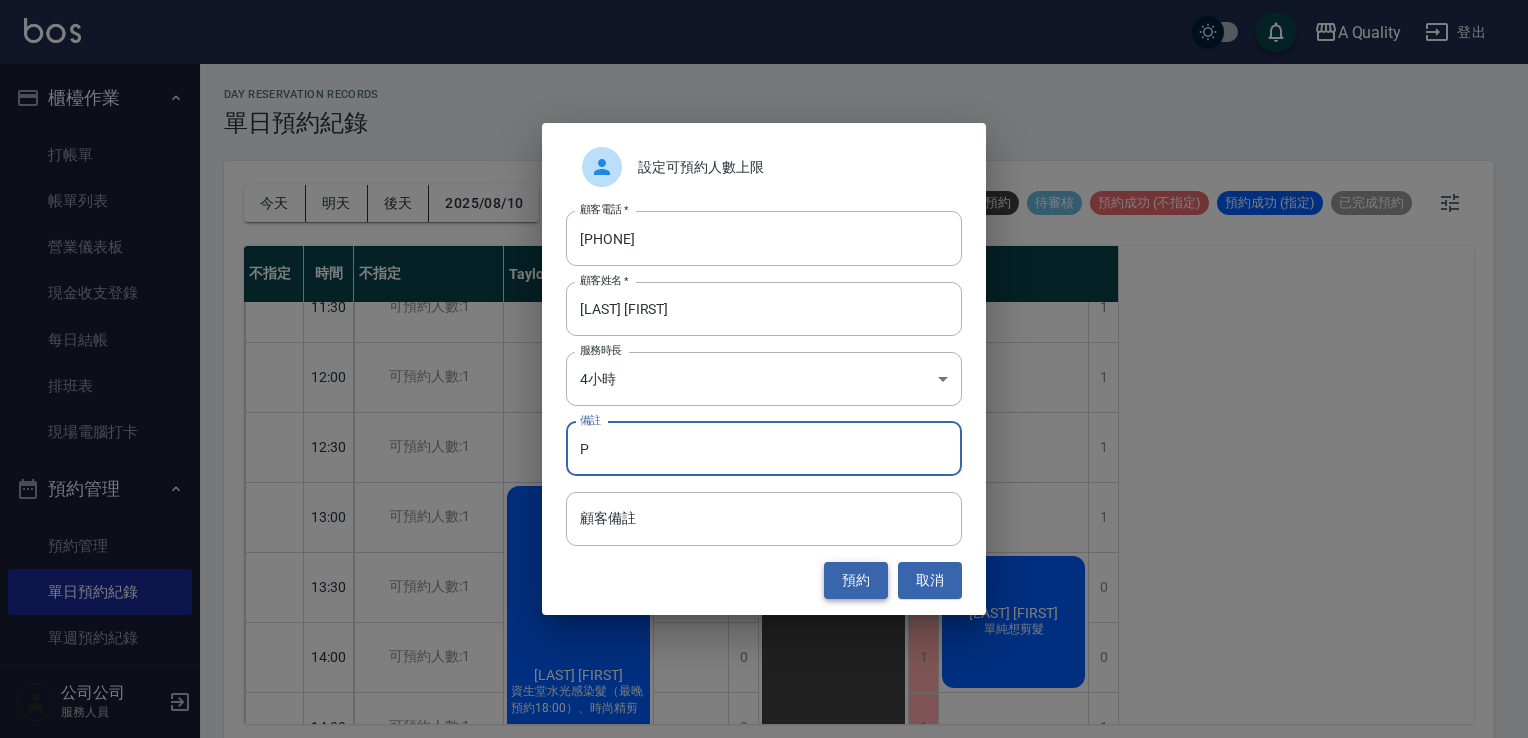 type on "P" 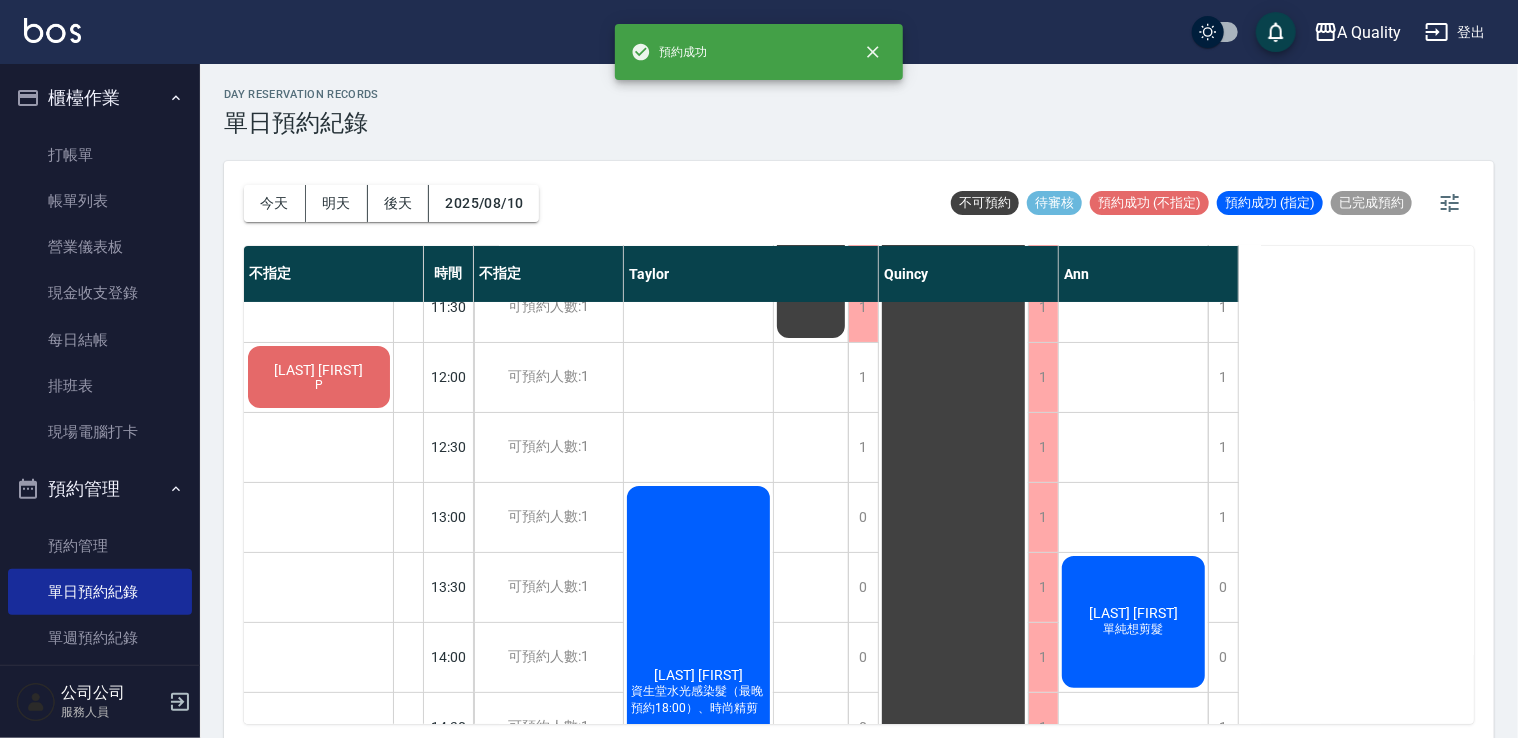 click on "P" at bounding box center (319, 385) 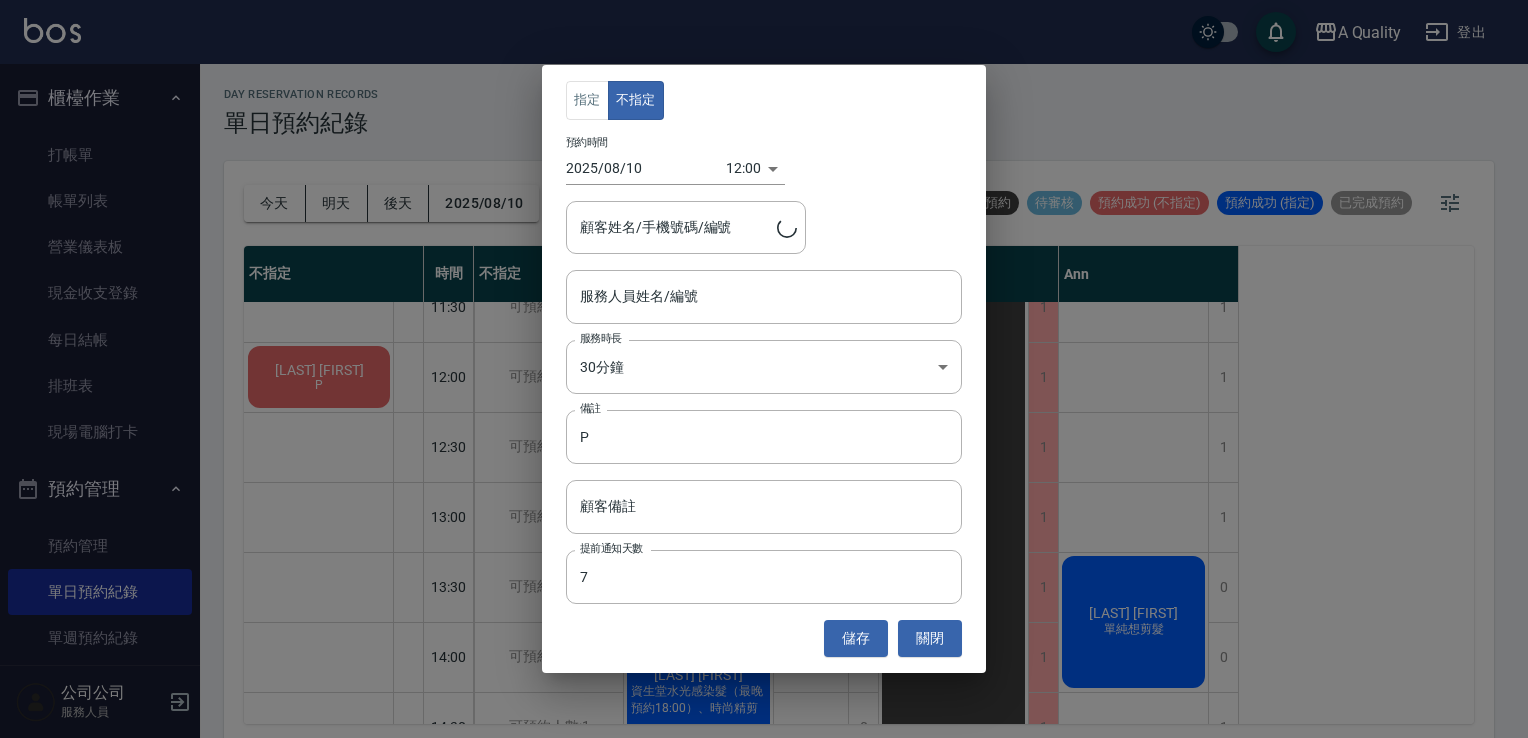 type on "藍凱俐/0934260020" 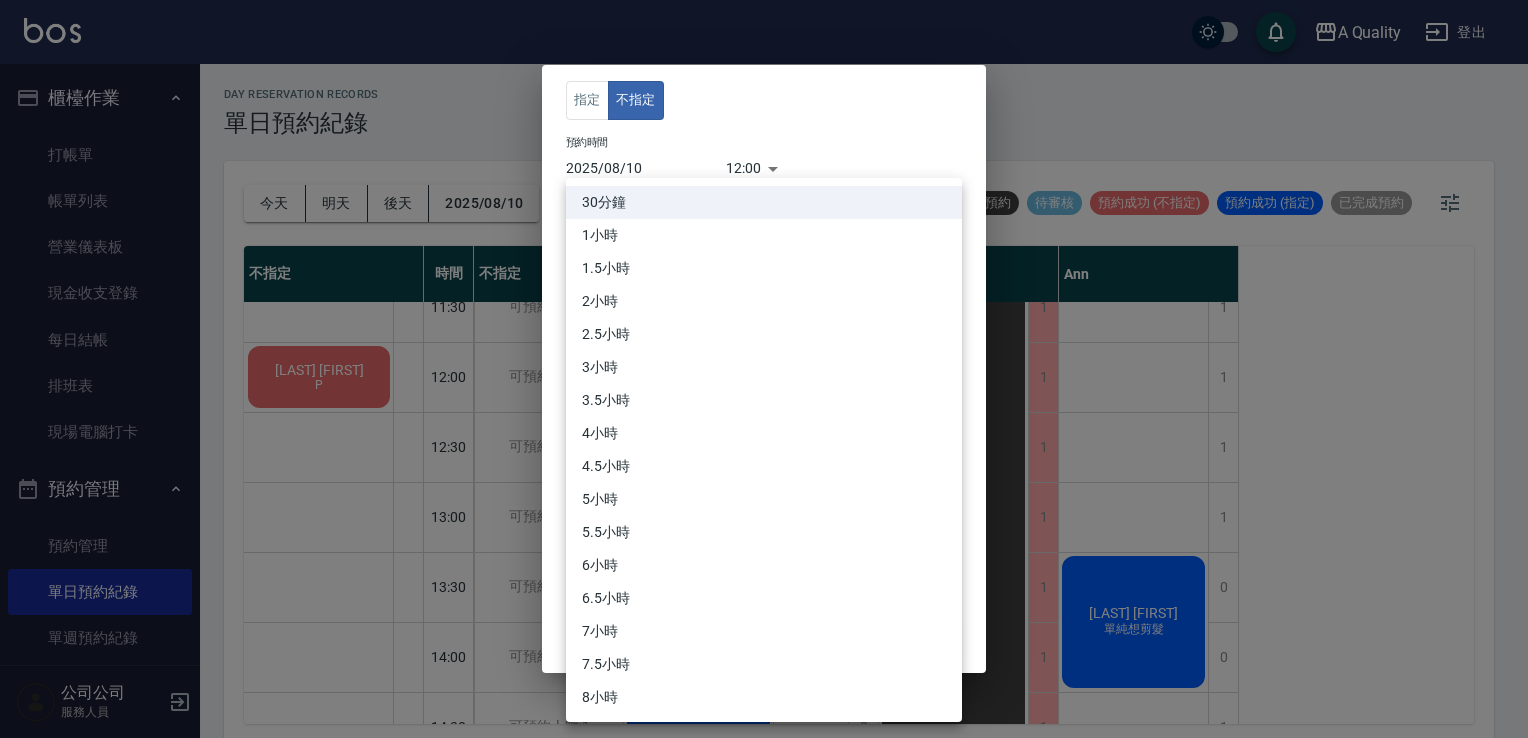 click on "A Quality 登出 櫃檯作業 打帳單 帳單列表 營業儀表板 現金收支登錄 每日結帳 排班表 現場電腦打卡 預約管理 預約管理 單日預約紀錄 單週預約紀錄 報表及分析 報表目錄 店家日報表 互助日報表 互助排行榜 互助點數明細 設計師日報表 設計師業績分析表 設計師排行榜 店販抽成明細 每日非現金明細 客戶管理 客戶列表 卡券管理 入金管理 公司公司 服務人員 day Reservation records 單日預約紀錄 今天 明天 後天 2025/08/10 不可預約 待審核 預約成功 (不指定) 預約成功 (指定) 已完成預約 不指定 時間 不指定 Taylor Quincy Ann 藍凱俐 P 11:00 11:30 12:00 12:30 13:00 13:30 14:00 14:30 15:00 15:30 16:00 16:30 17:00 17:30 18:00 18:30 19:00 19:30 可預約人數:1 可預約人數:1 可預約人數:1 可預約人數:1 可預約人數:1 可預約人數:1 可預約人數:1 可預約人數:1 可預約人數:1 可預約人數:1 可預約人數:1 可預約人數:1 1 1 1 1 0" at bounding box center [764, 372] 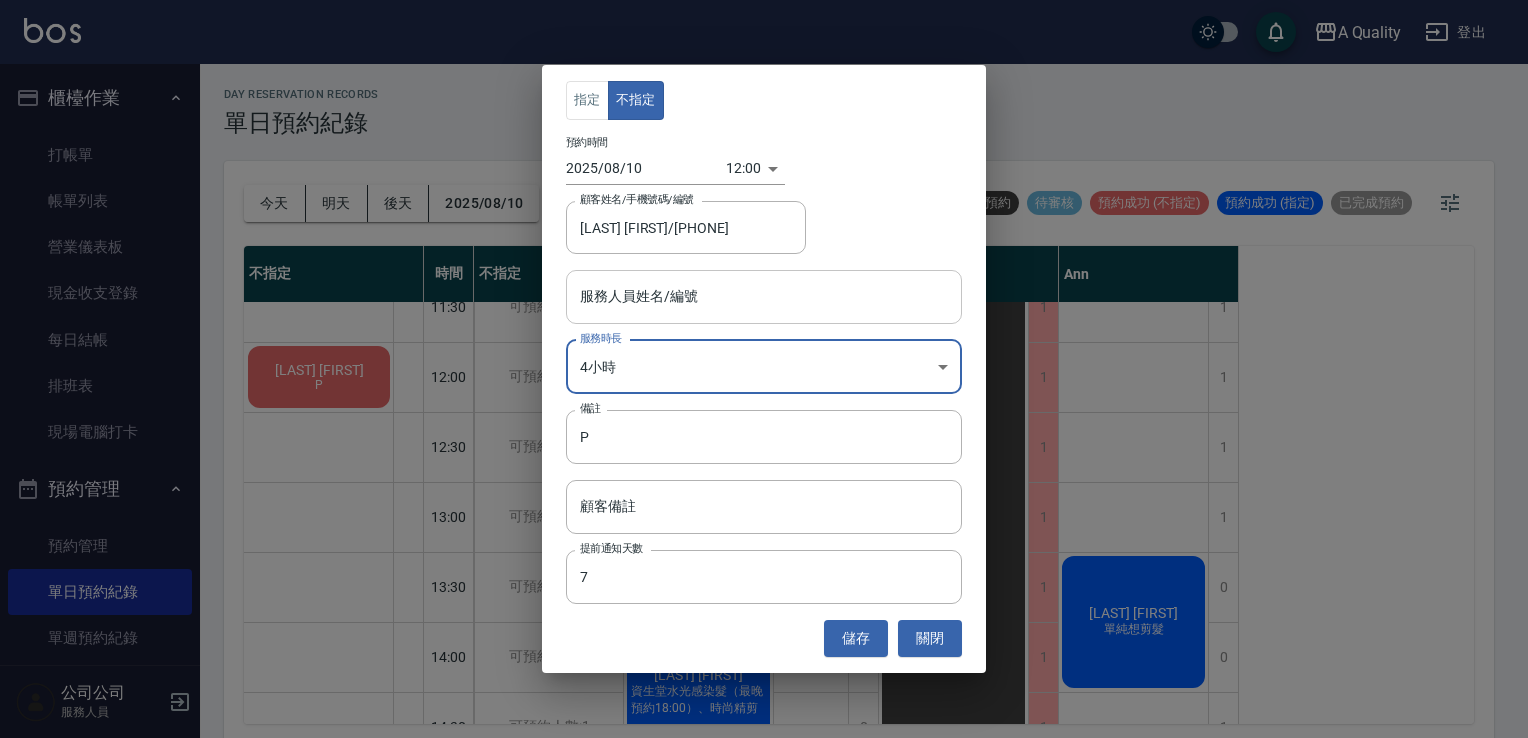 click on "服務人員姓名/編號" at bounding box center (764, 296) 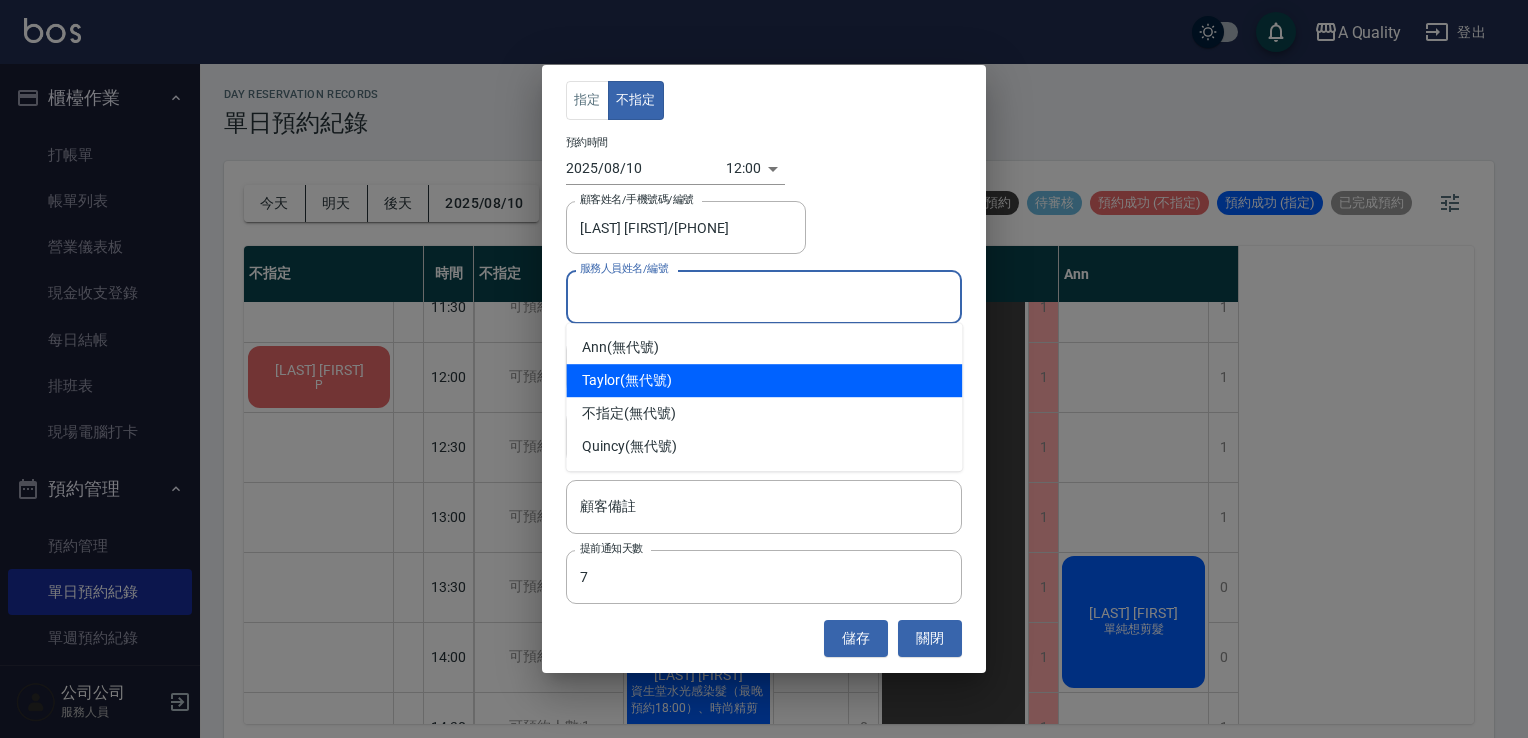 click on "Taylor (無代號)" at bounding box center (764, 380) 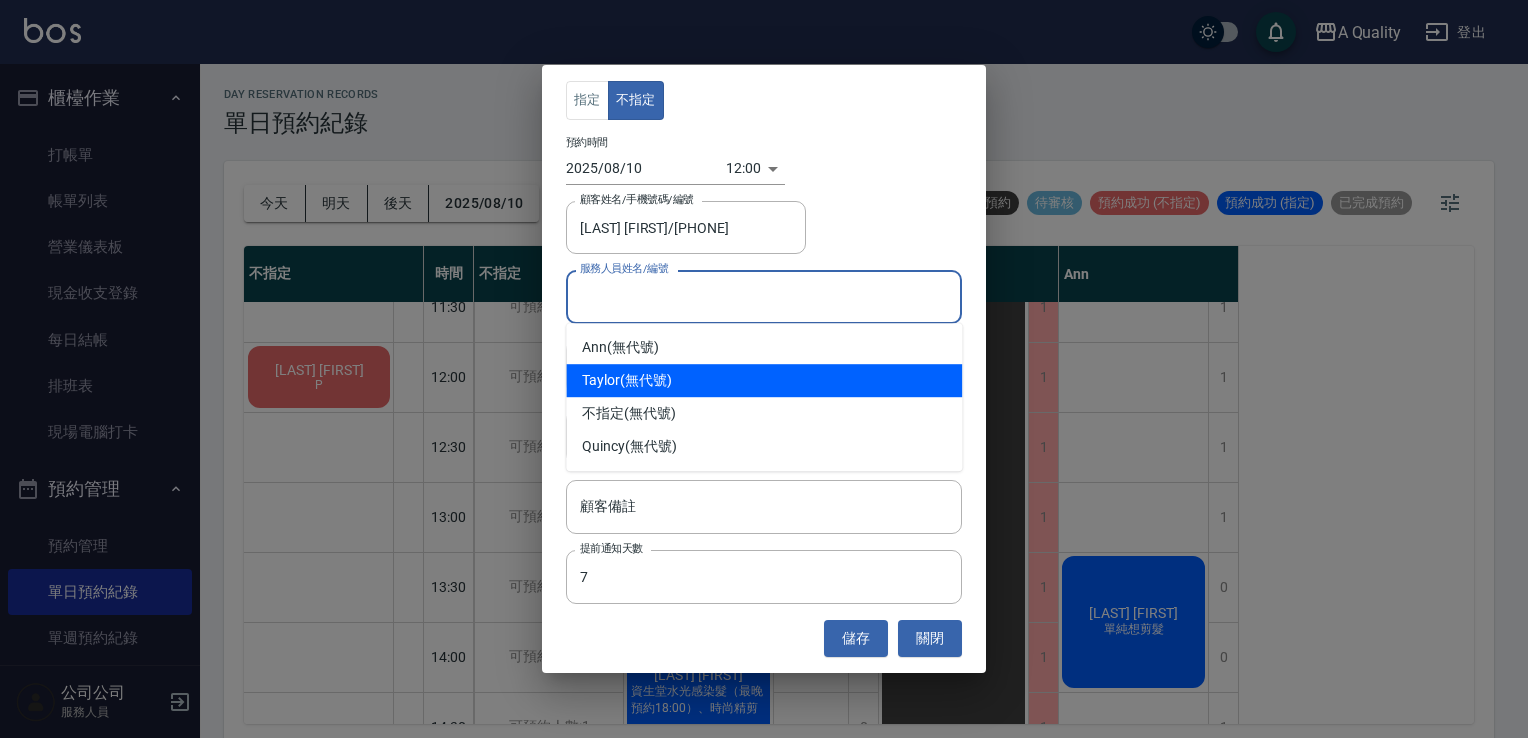 type on "Taylor(無代號)" 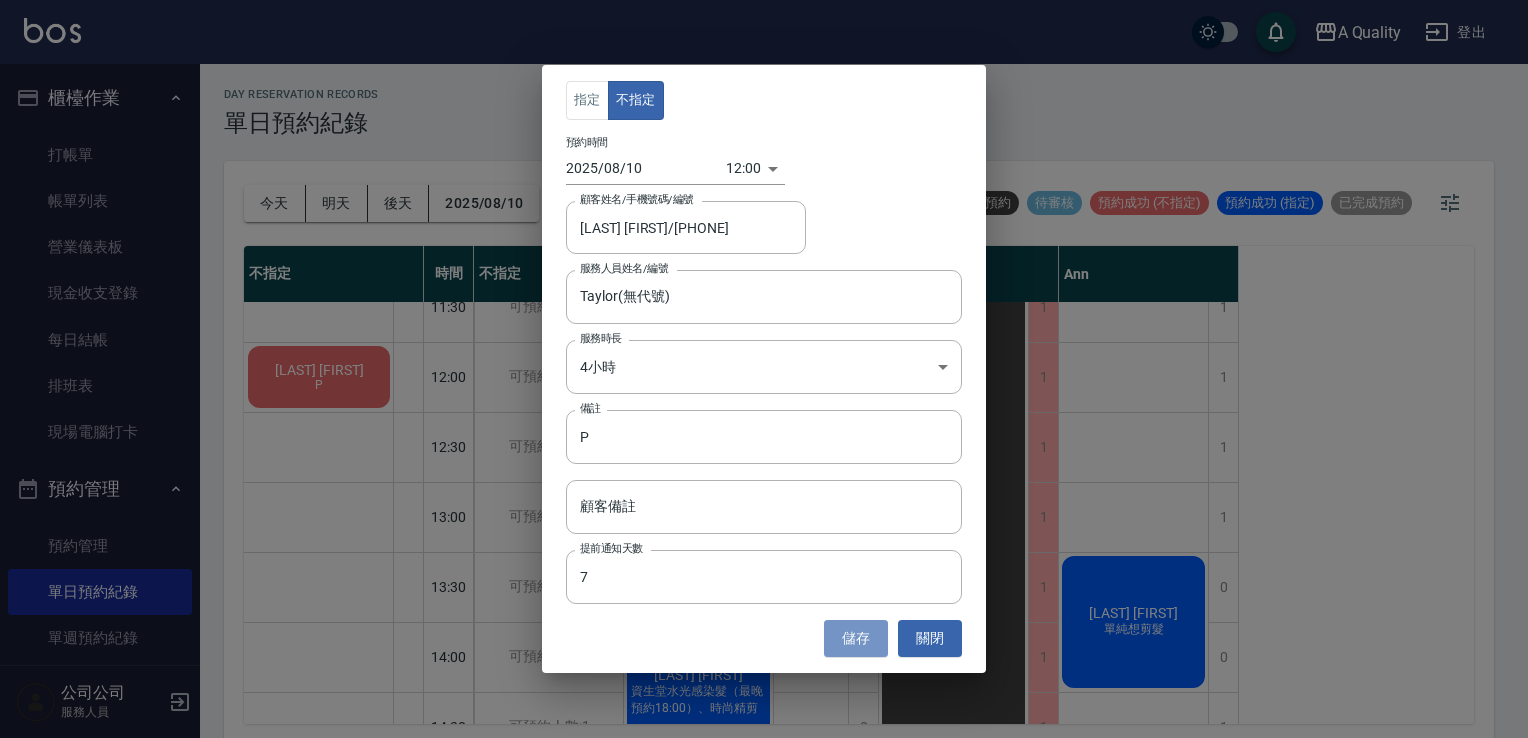 click on "儲存" at bounding box center (856, 638) 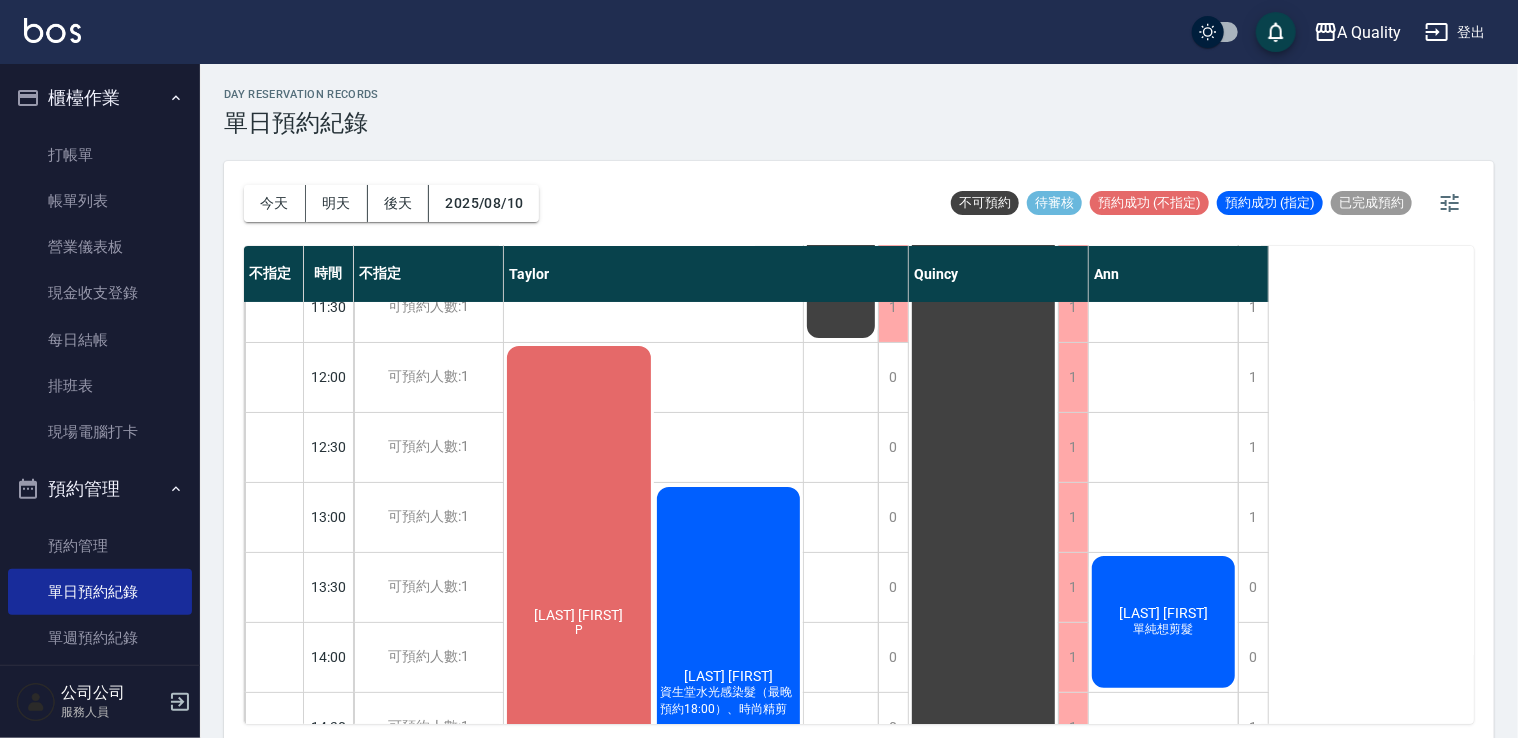 scroll, scrollTop: 0, scrollLeft: 0, axis: both 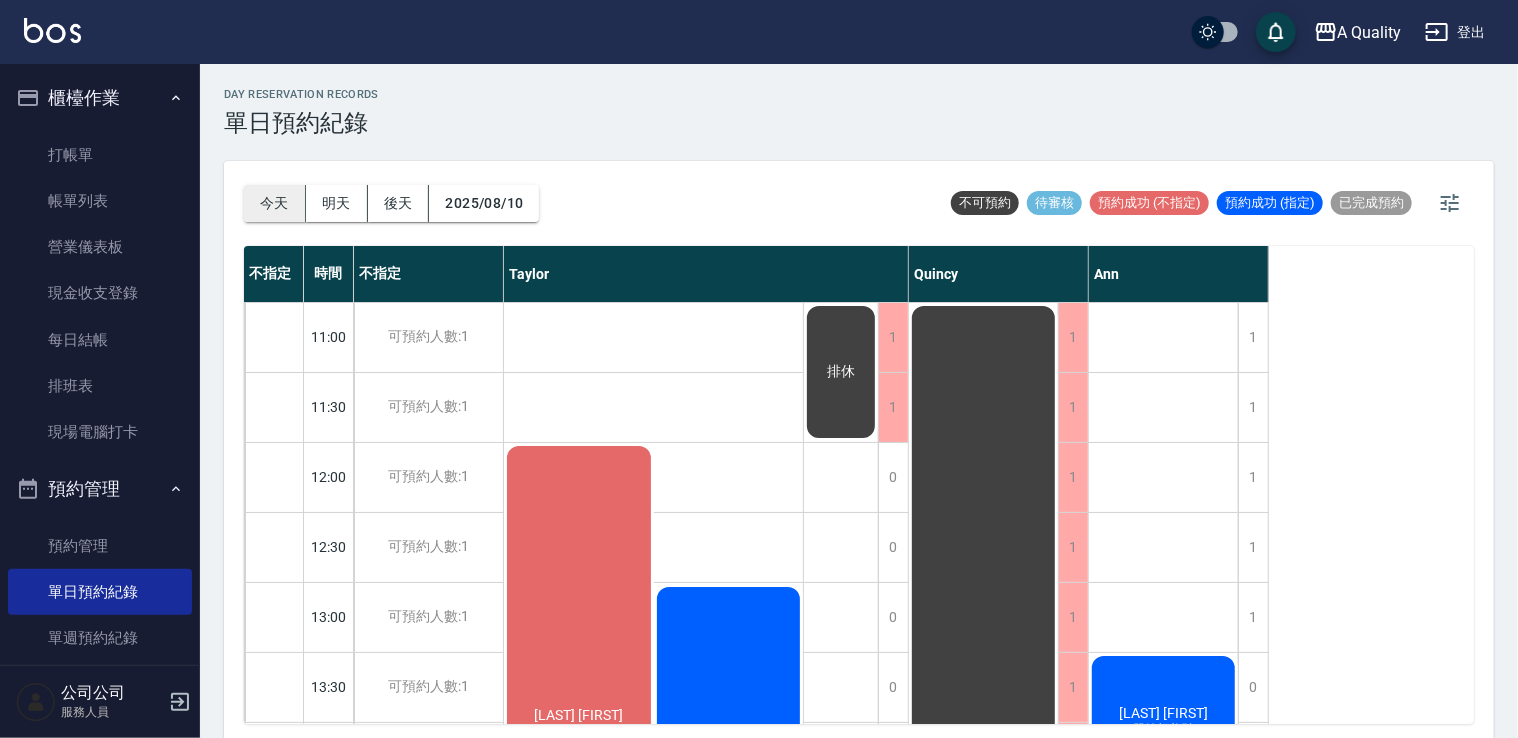 click on "今天" at bounding box center [275, 203] 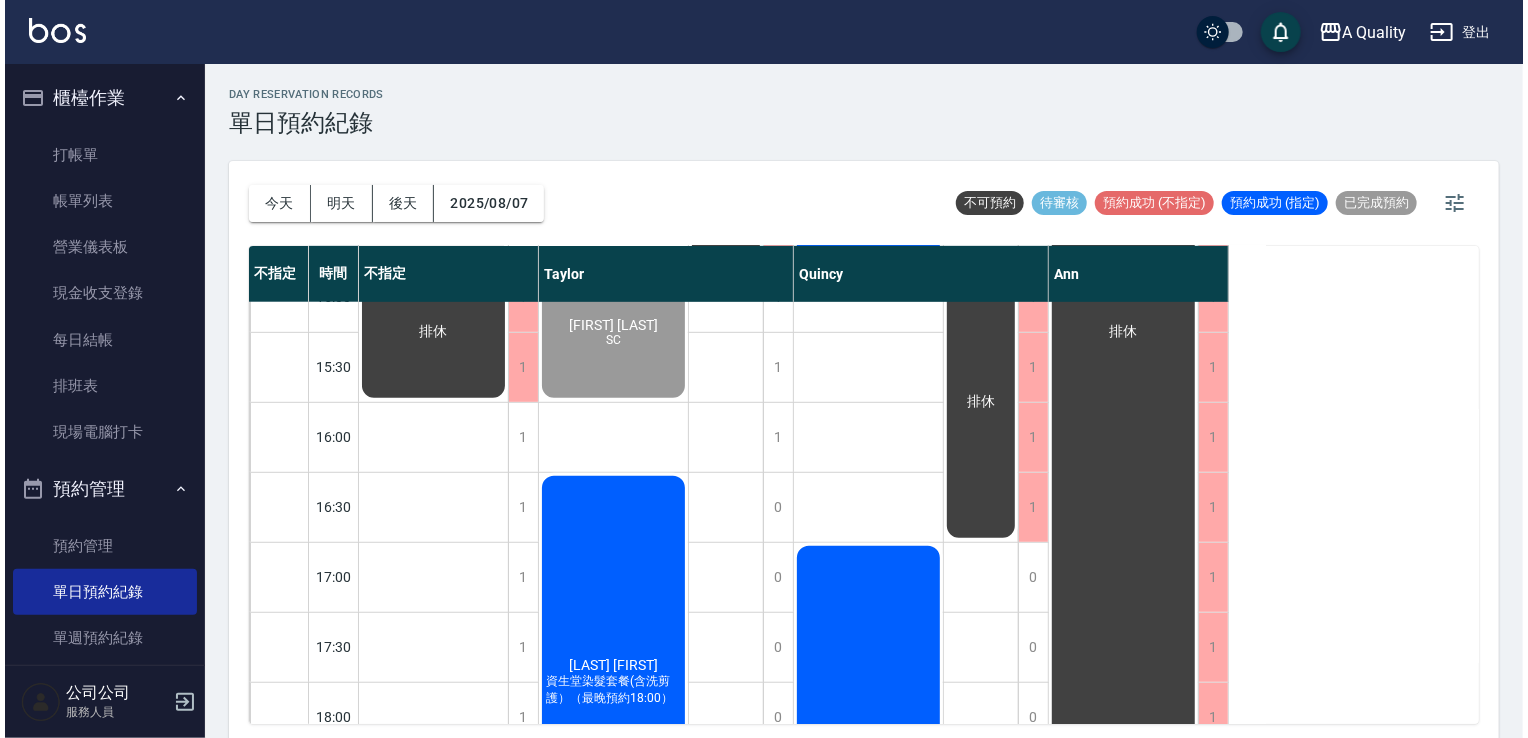 scroll, scrollTop: 633, scrollLeft: 0, axis: vertical 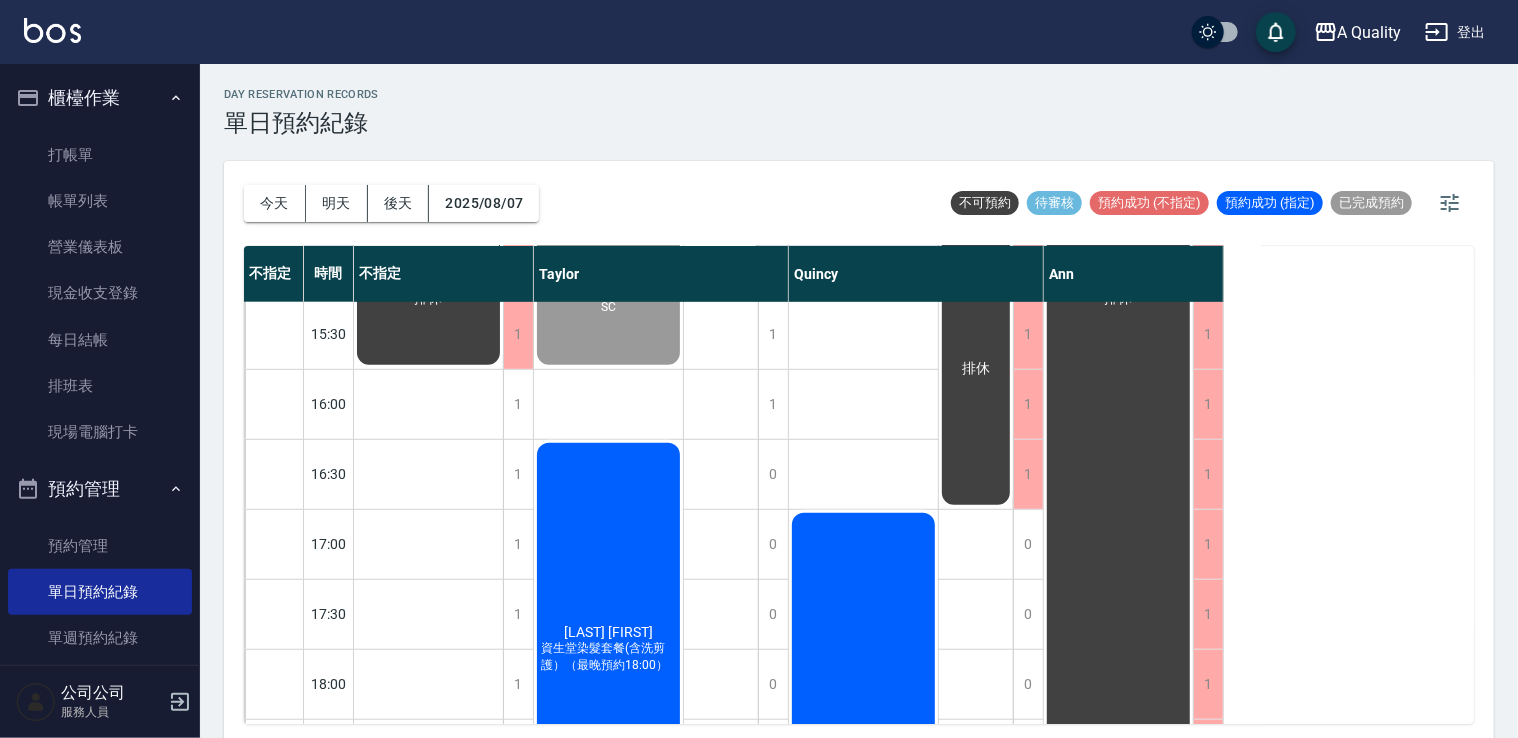 click on "黃宜蓁 資生堂染髮套餐(含洗剪護）（最晚預約18:00）" at bounding box center [428, -121] 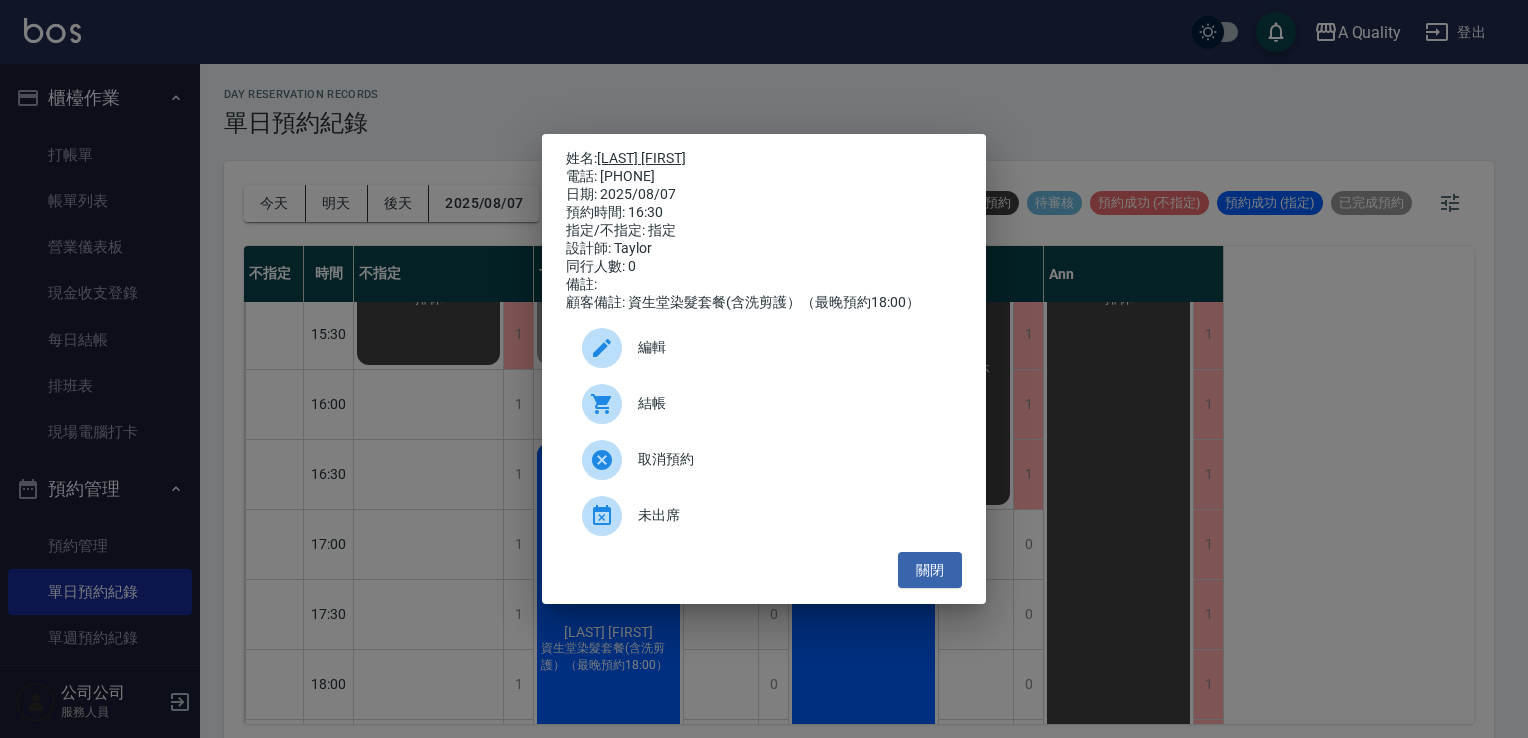 click on "黃宜蓁" at bounding box center [641, 158] 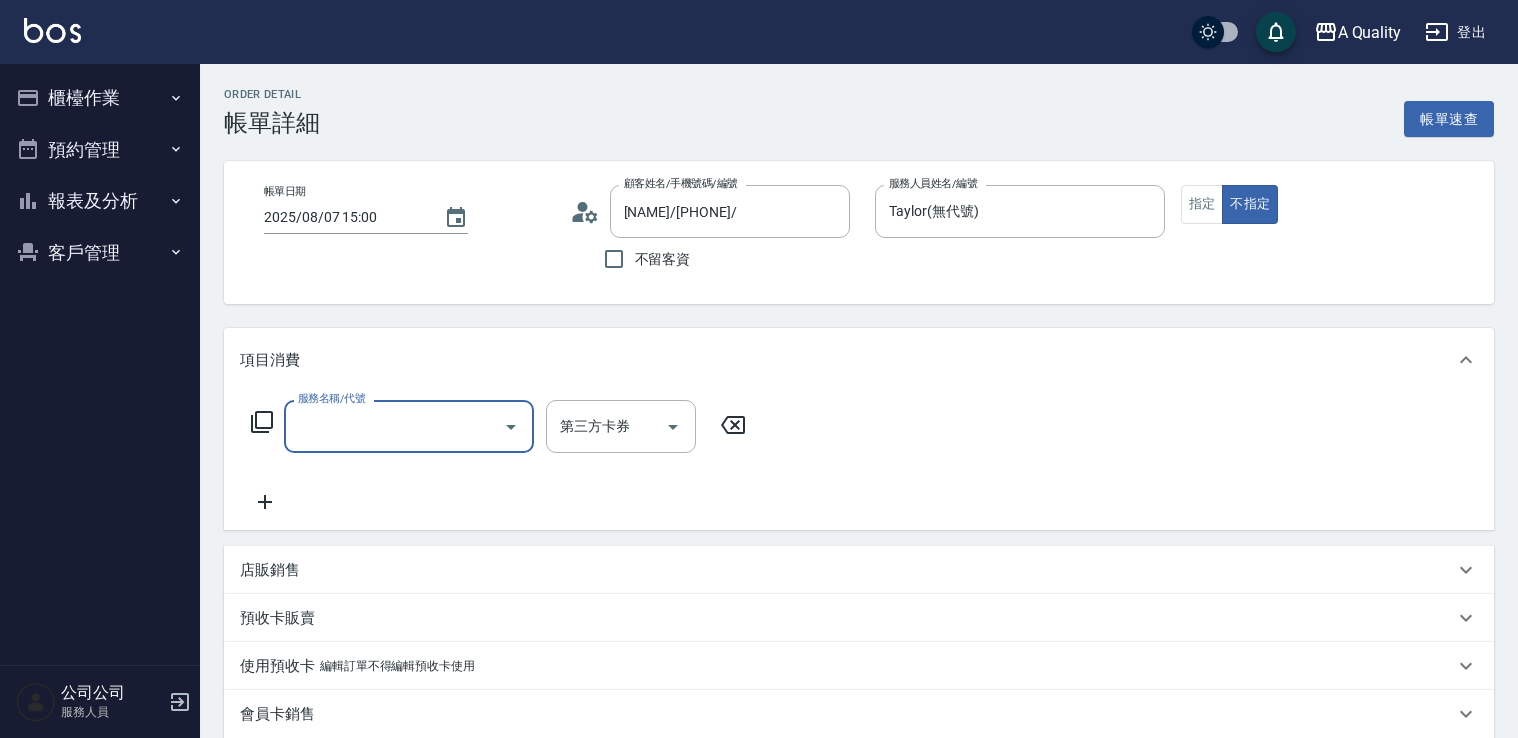 scroll, scrollTop: 0, scrollLeft: 0, axis: both 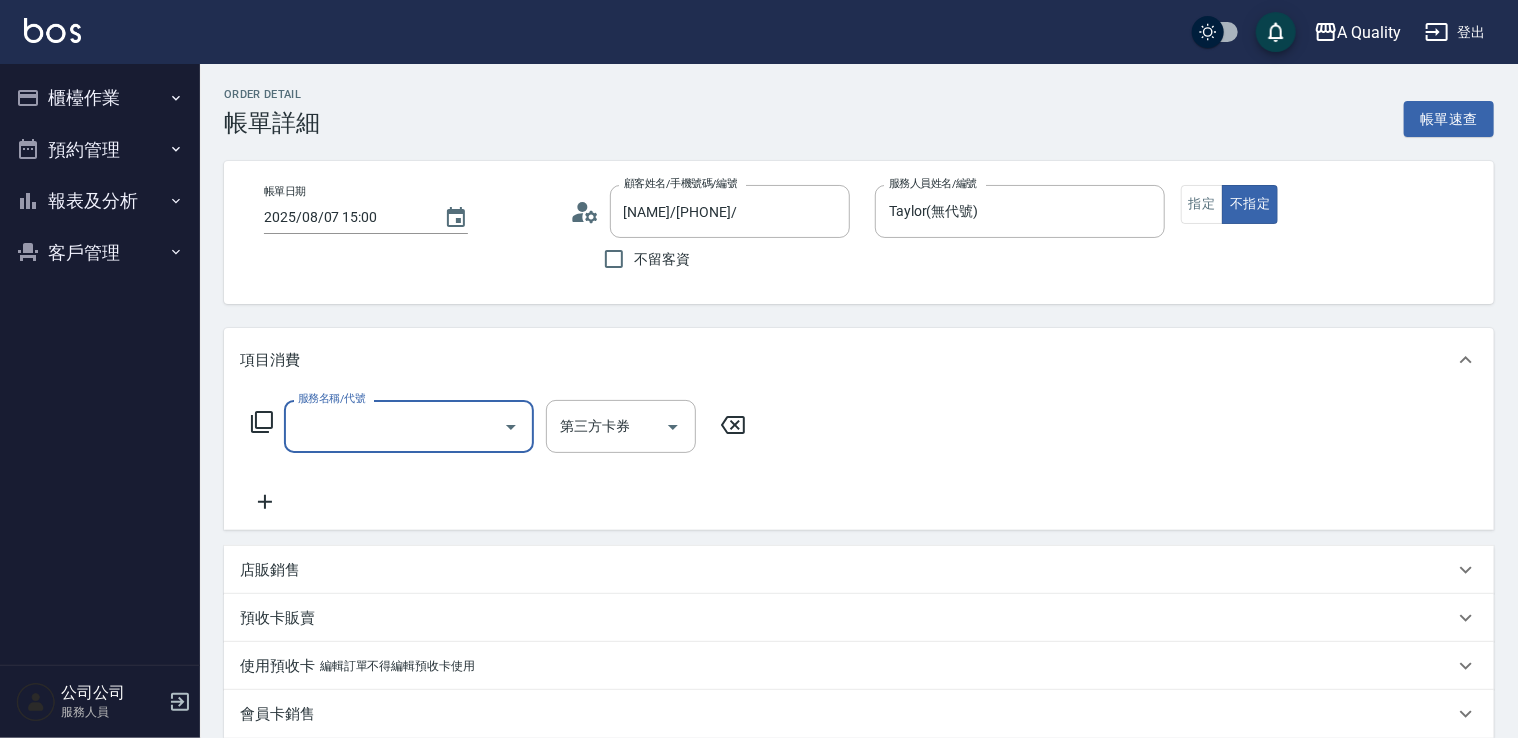 click on "服務名稱/代號" at bounding box center [394, 426] 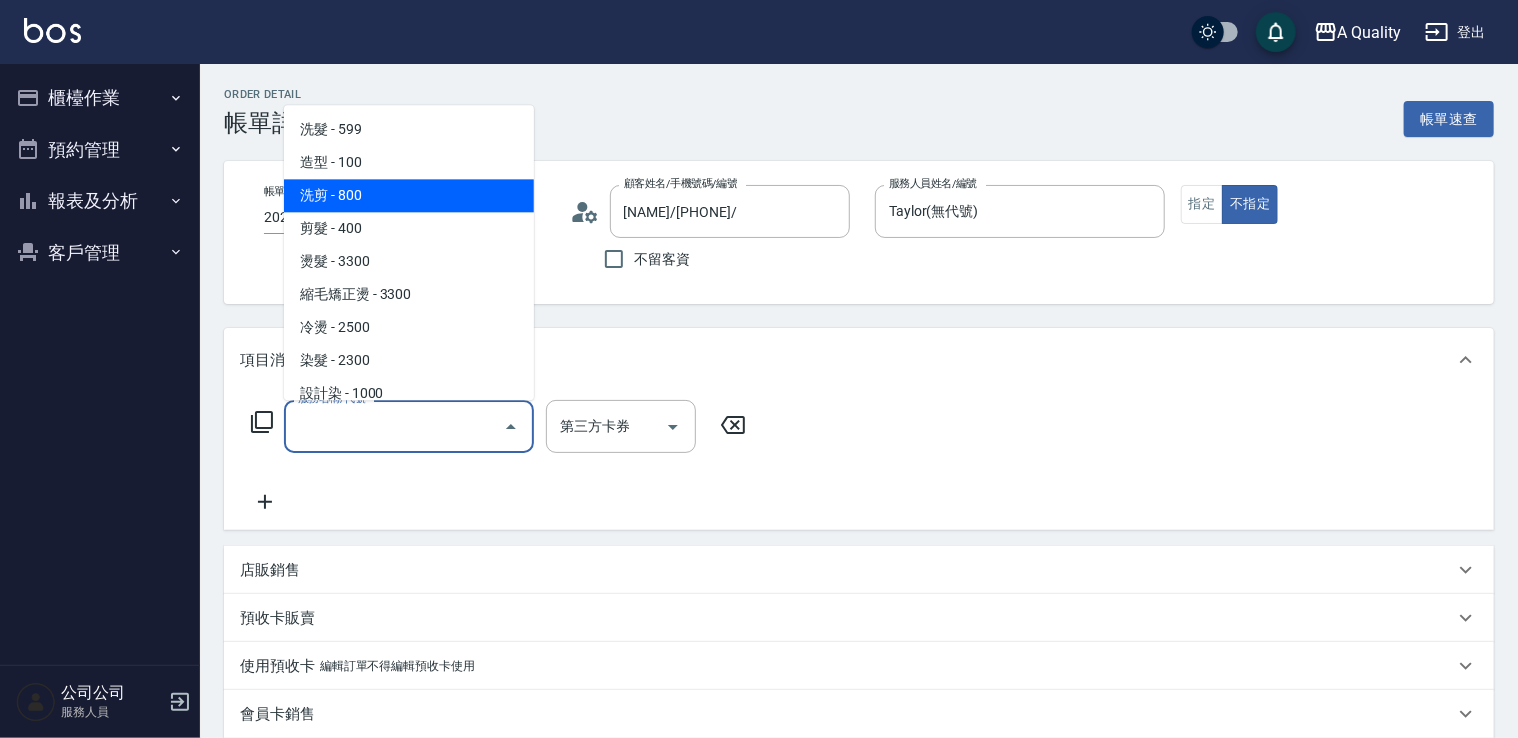 click on "洗剪 - 800" at bounding box center (409, 195) 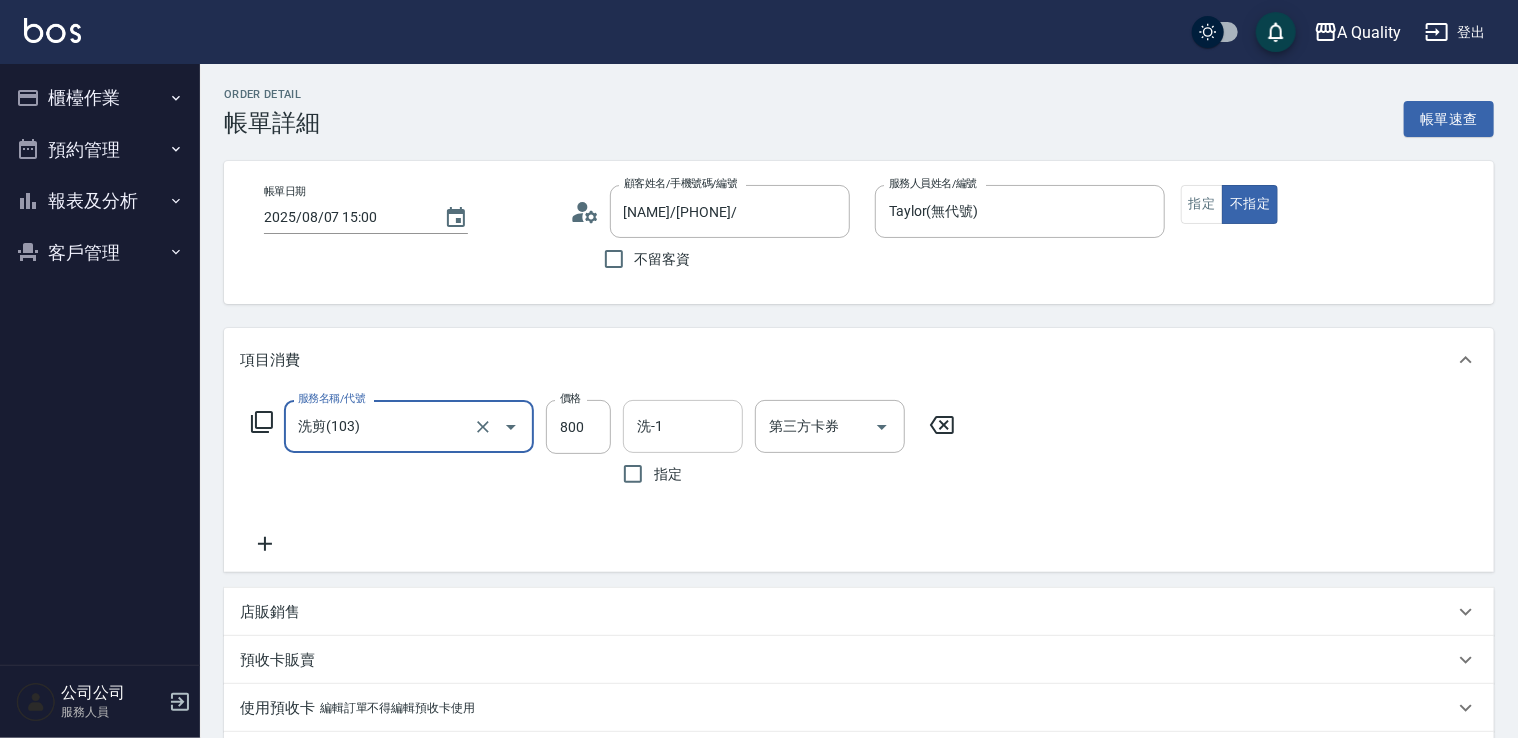 click on "洗-1" at bounding box center (683, 426) 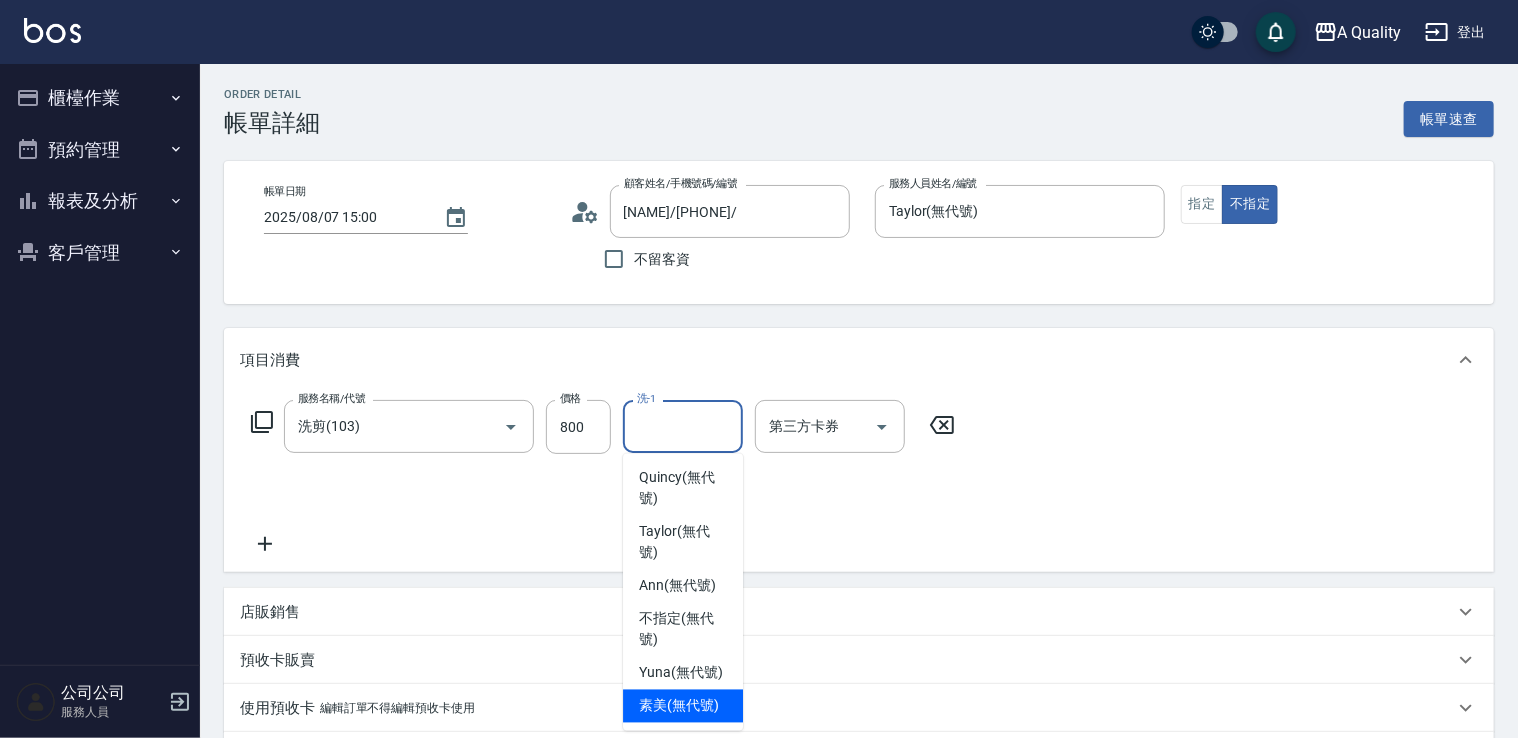 click on "素美 (無代號)" at bounding box center (683, 706) 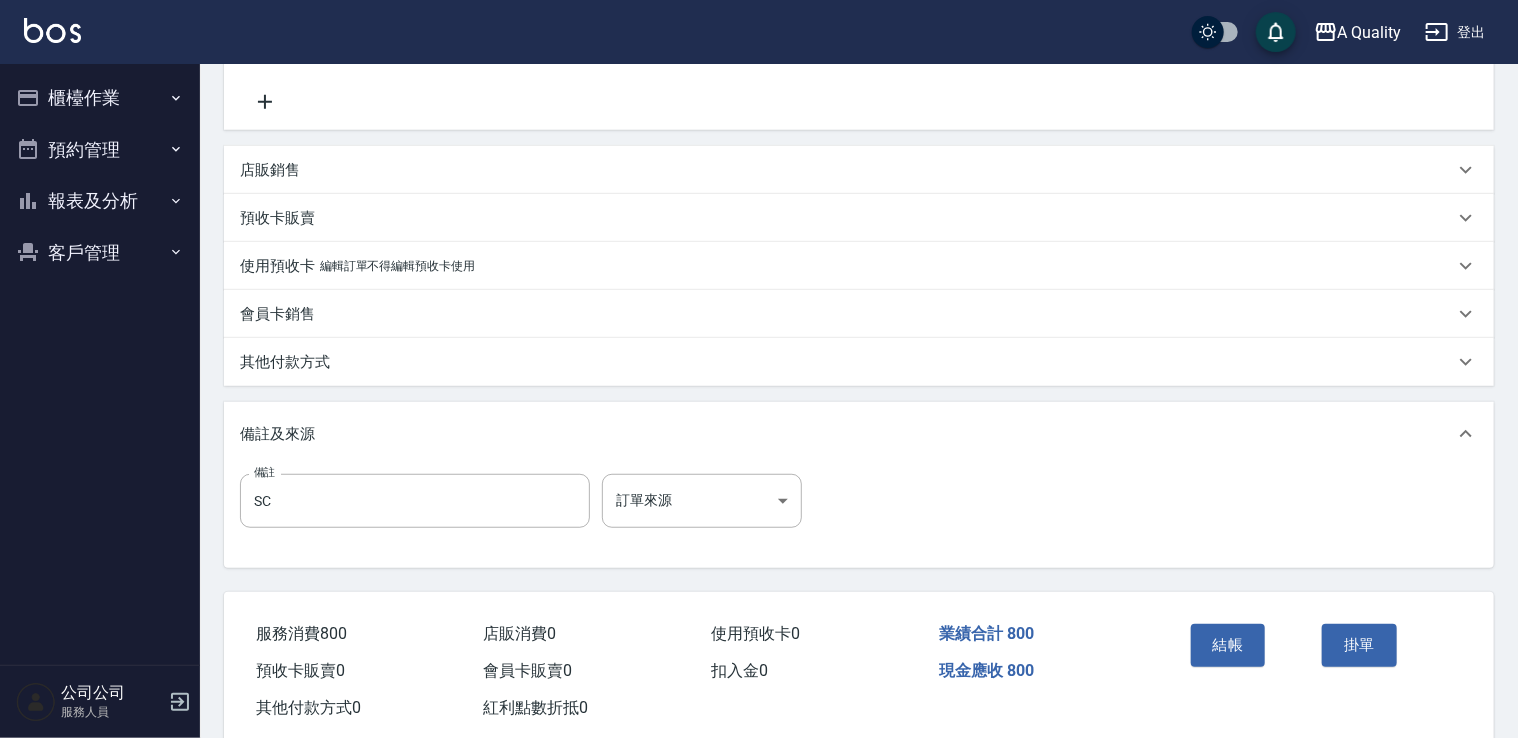scroll, scrollTop: 485, scrollLeft: 0, axis: vertical 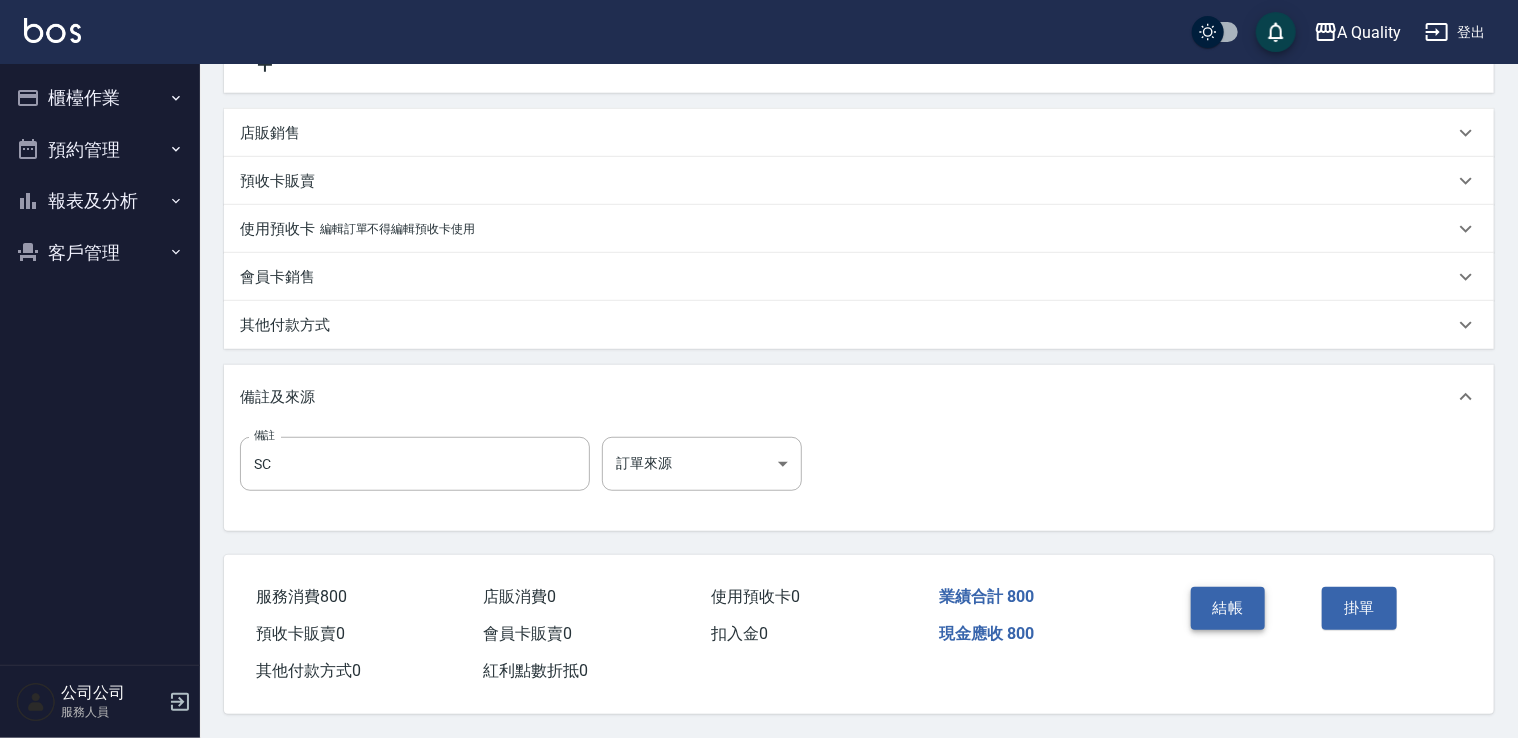 click on "結帳" at bounding box center (1228, 608) 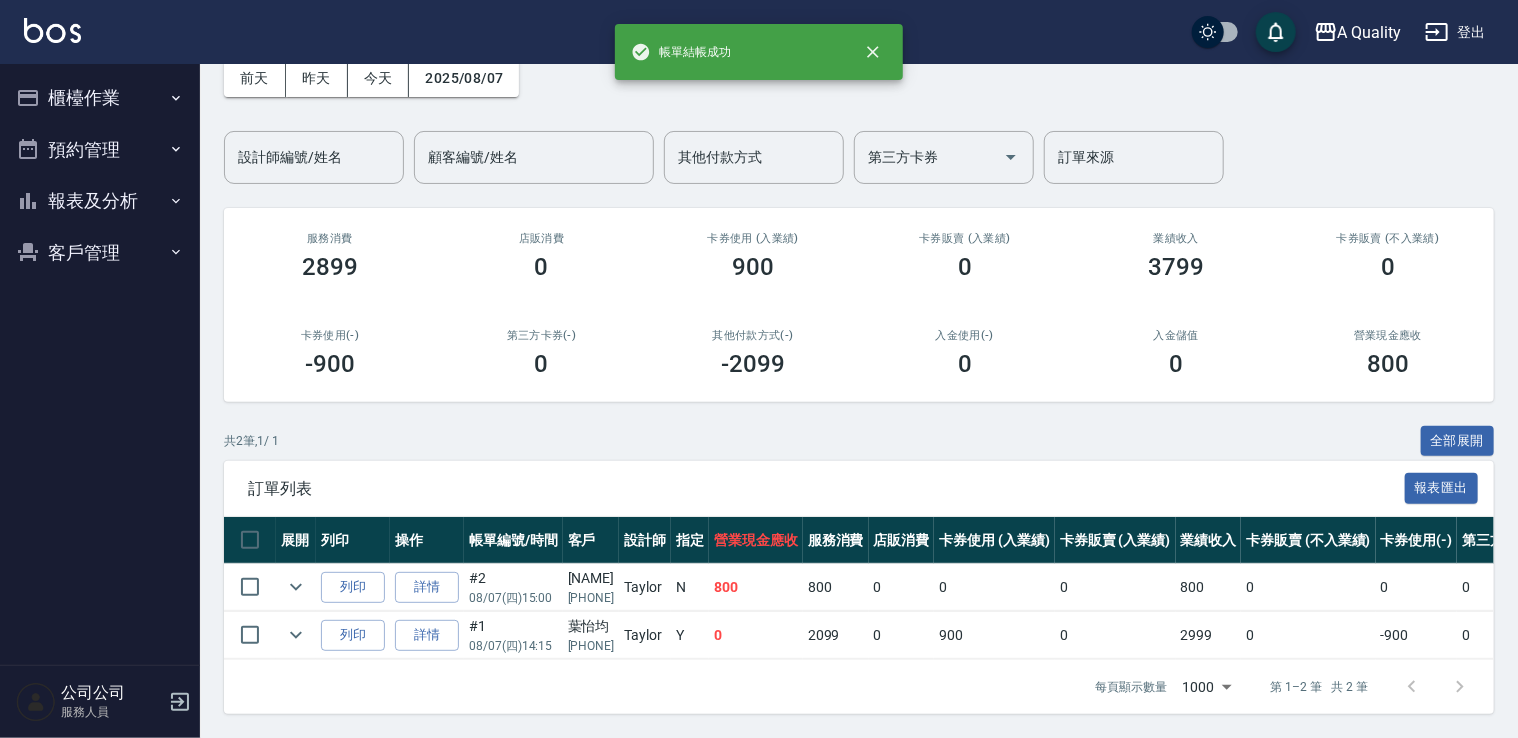 scroll, scrollTop: 115, scrollLeft: 0, axis: vertical 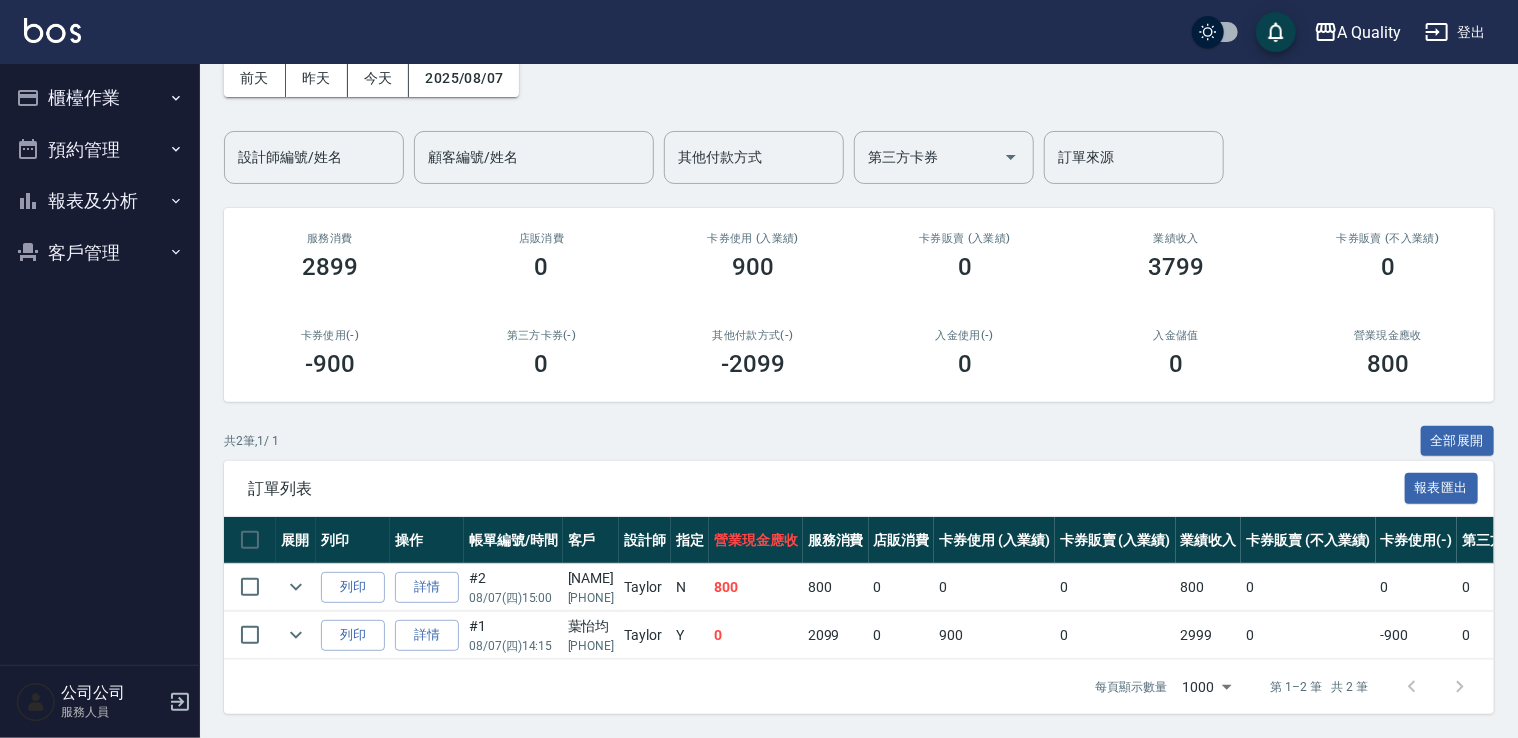 drag, startPoint x: 473, startPoint y: 294, endPoint x: 417, endPoint y: 286, distance: 56.568542 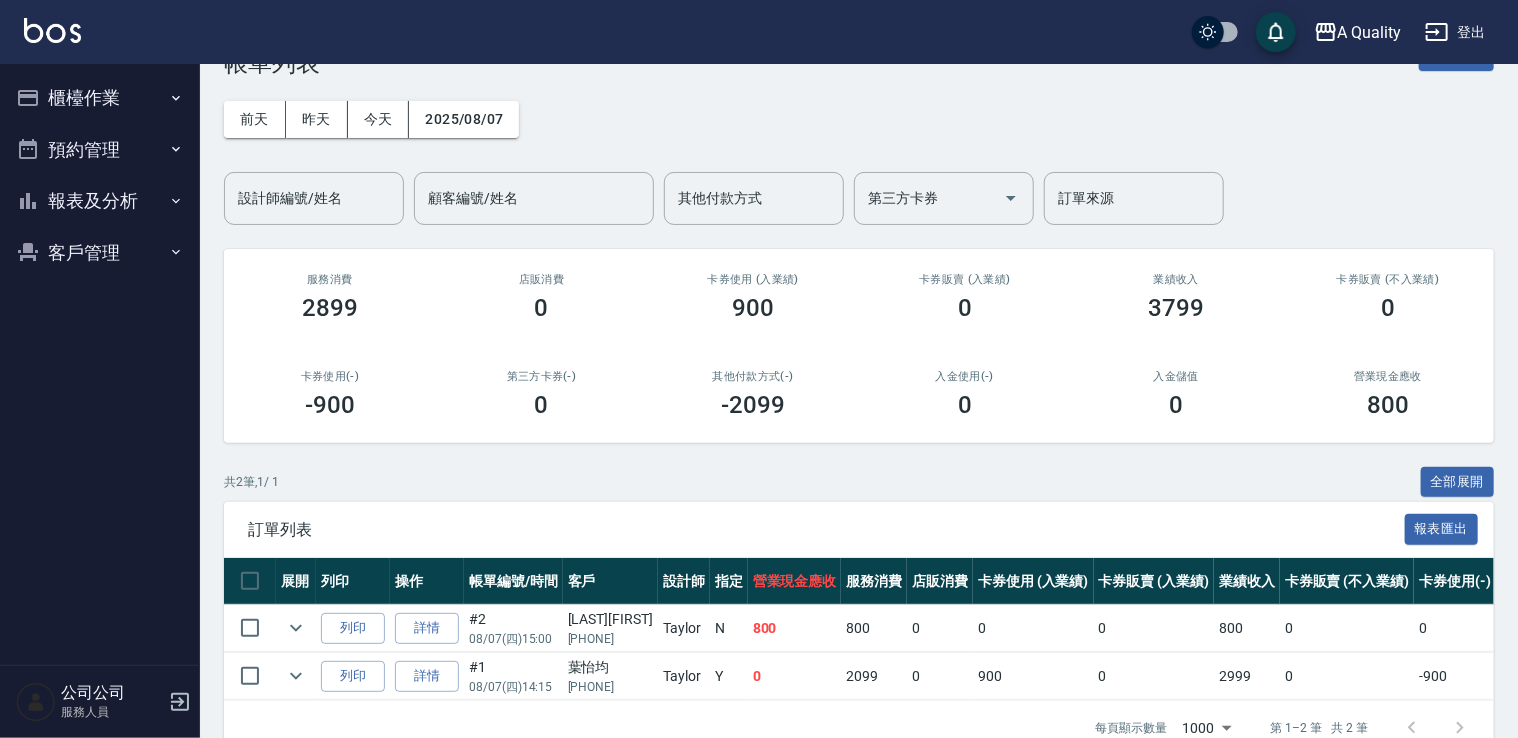 scroll, scrollTop: 115, scrollLeft: 0, axis: vertical 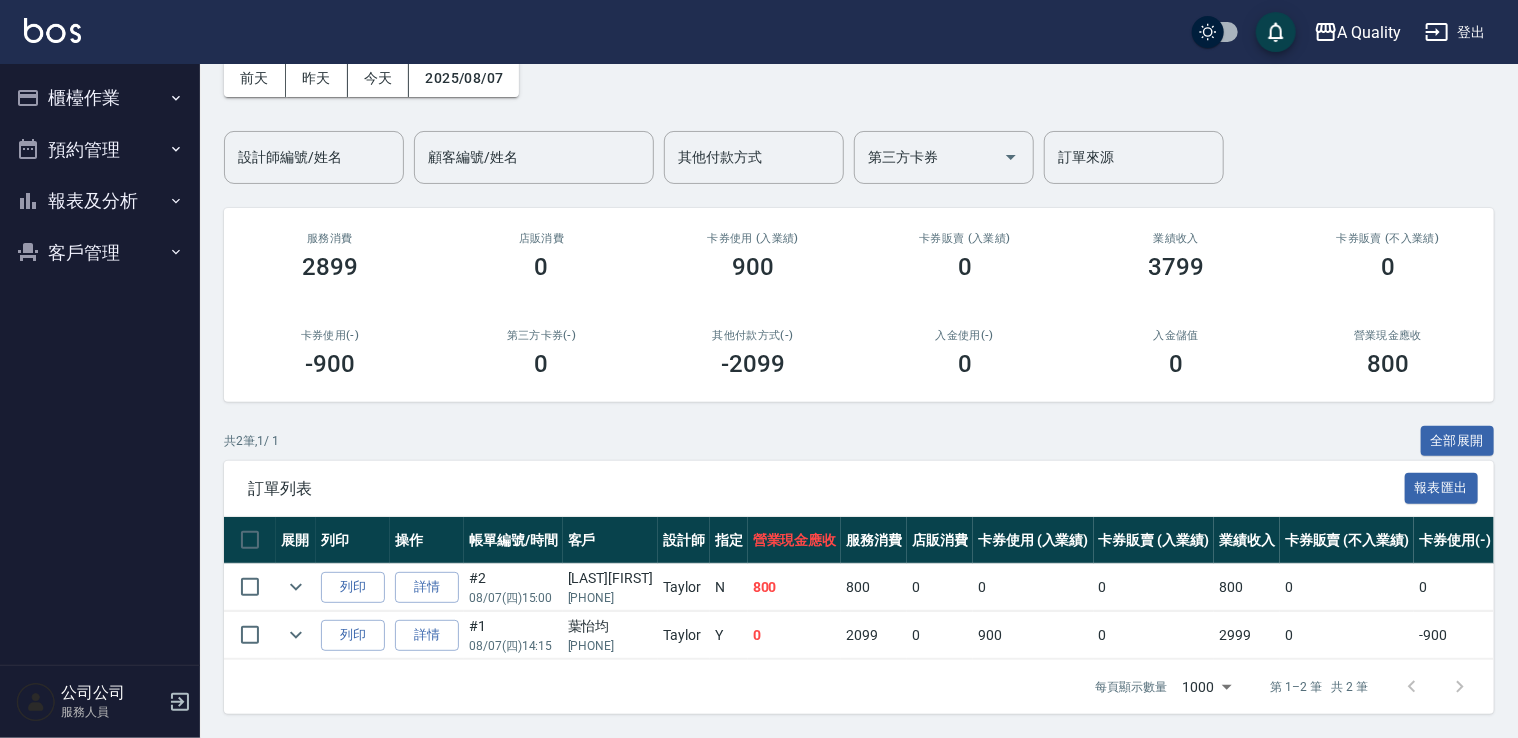 click on "櫃檯作業" at bounding box center (100, 98) 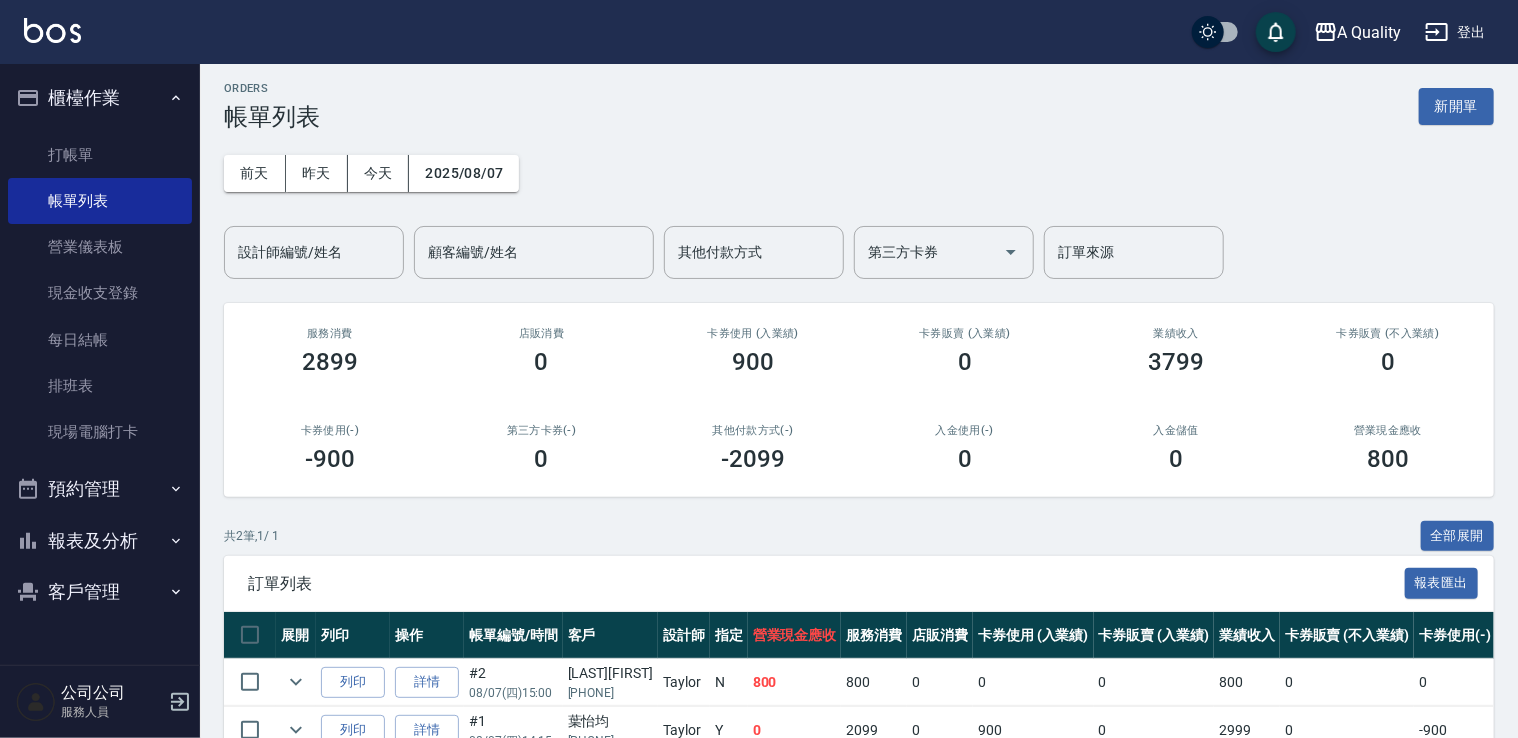 scroll, scrollTop: 0, scrollLeft: 0, axis: both 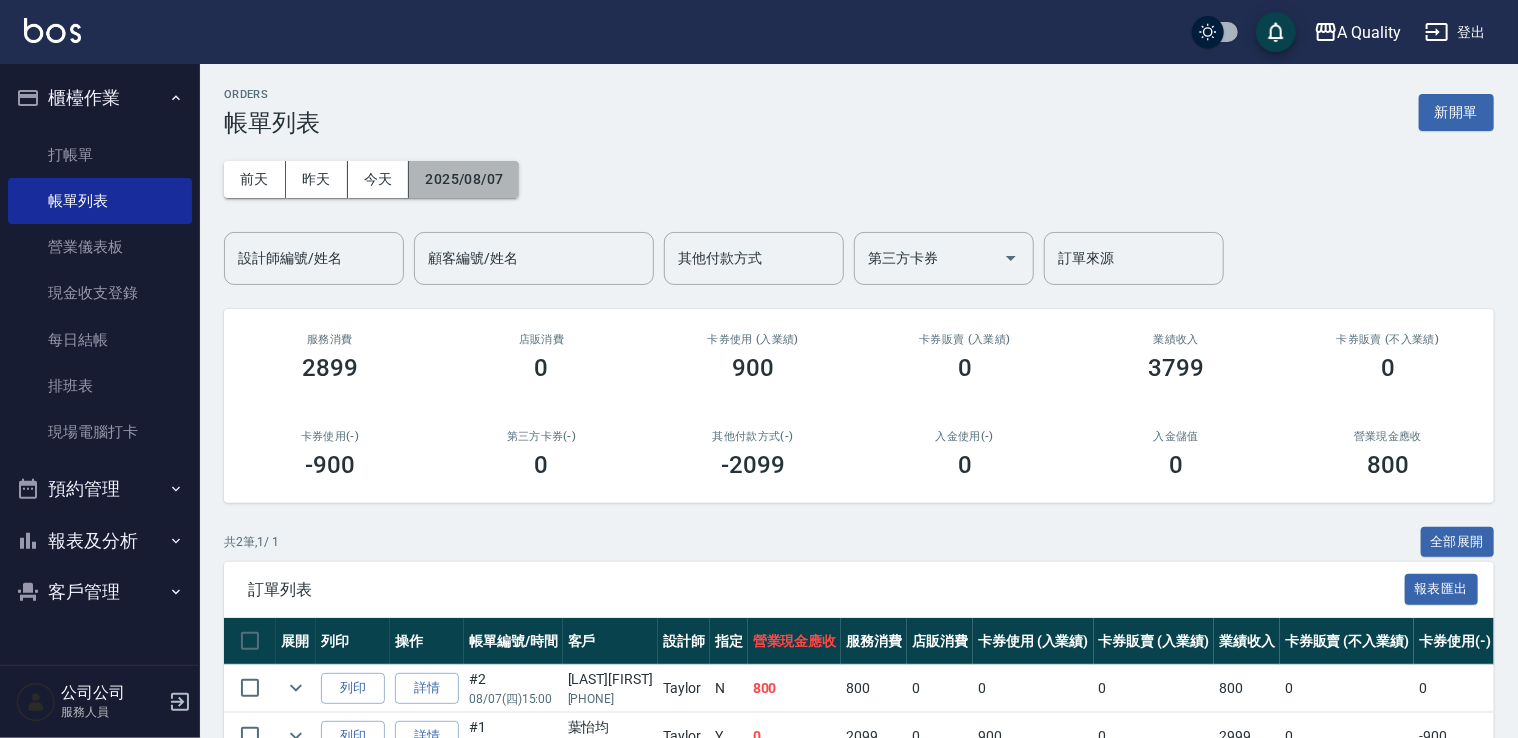click on "2025/08/07" at bounding box center [464, 179] 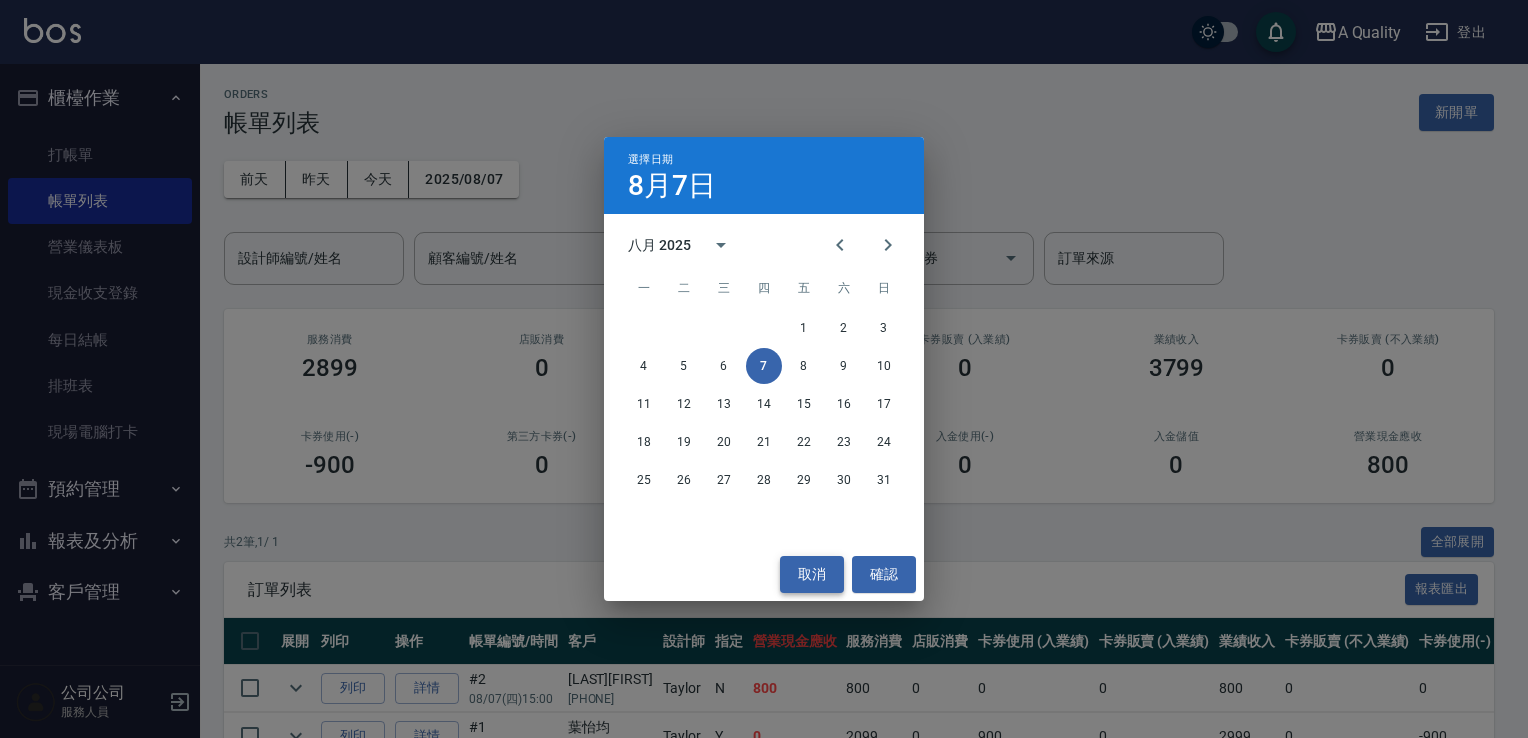 click on "取消" at bounding box center (812, 574) 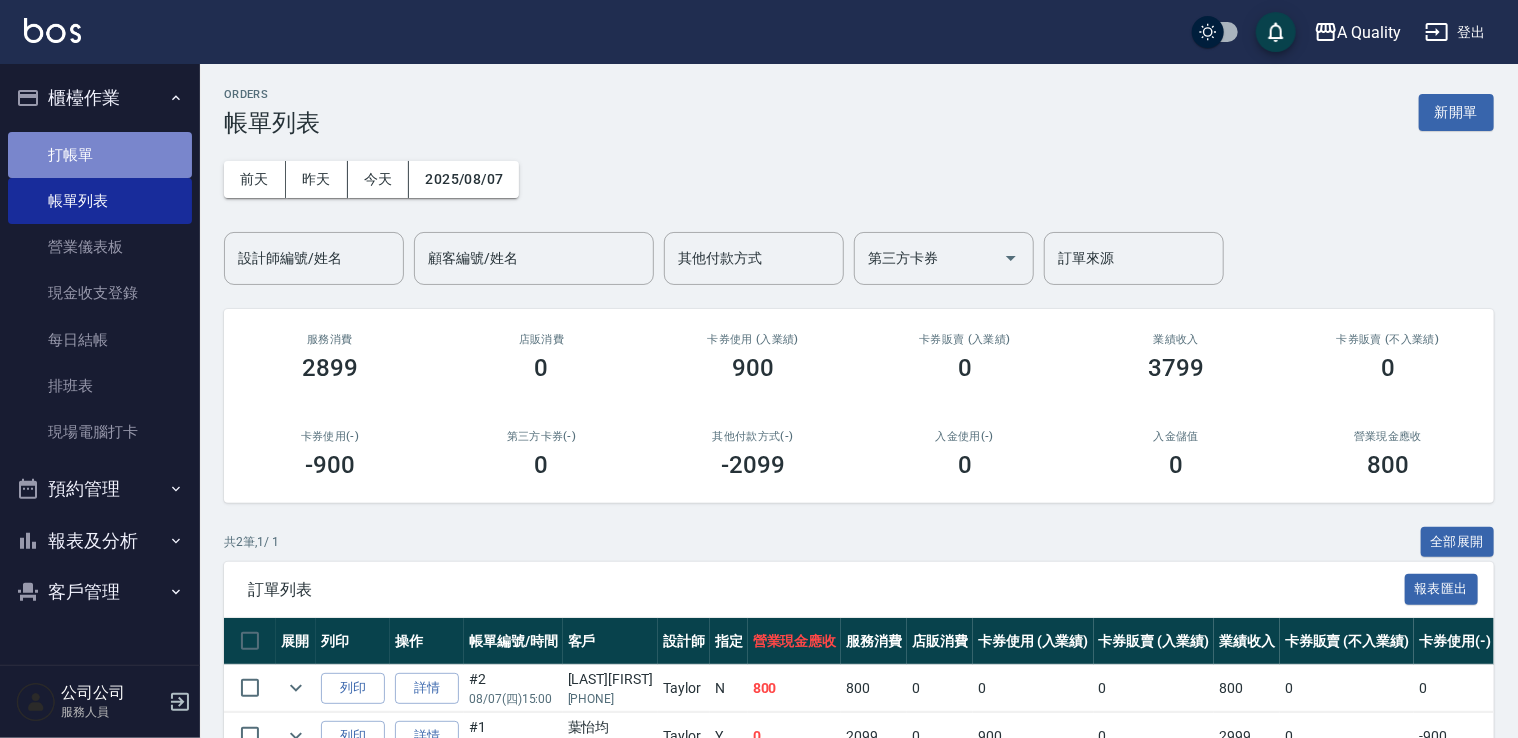 click on "打帳單" at bounding box center [100, 155] 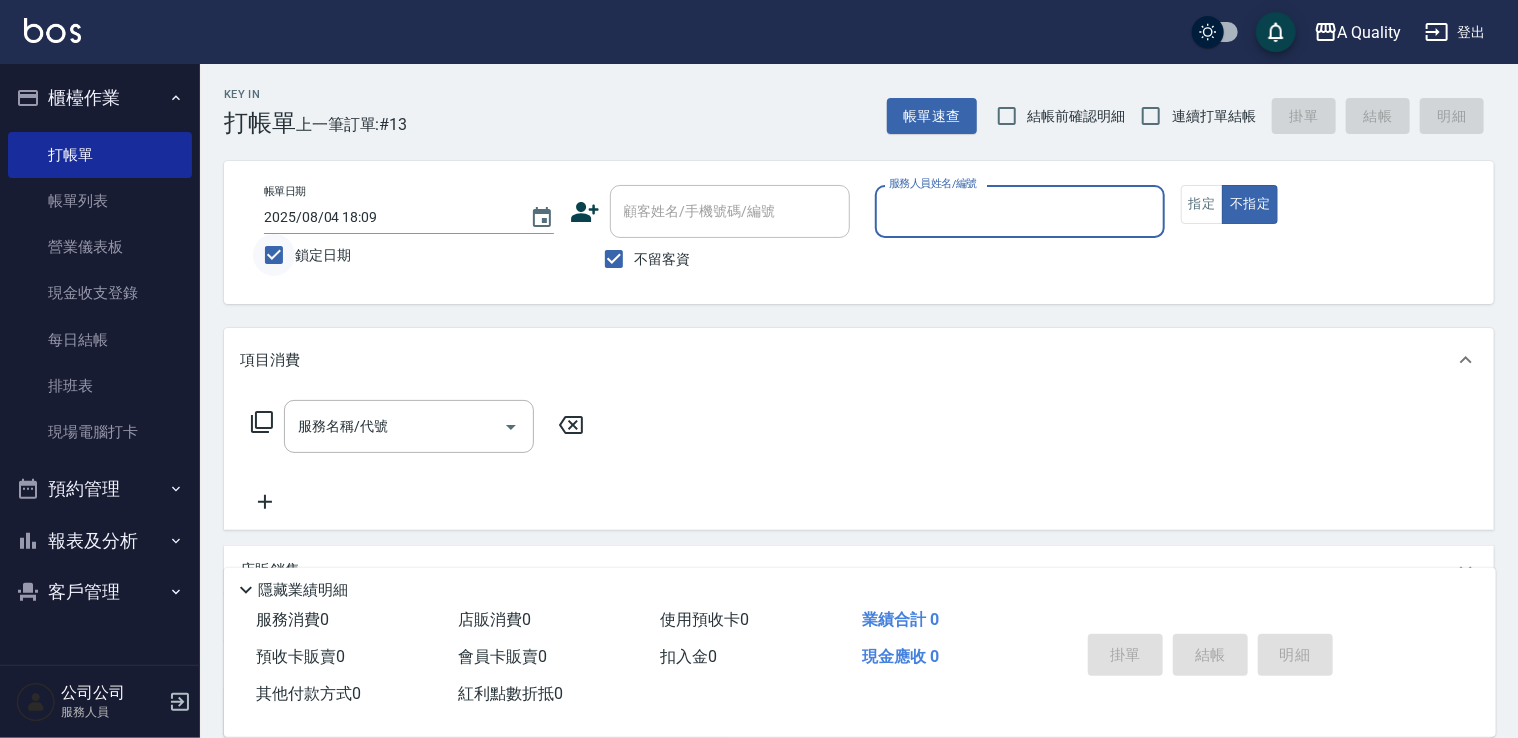 click on "鎖定日期" at bounding box center [274, 255] 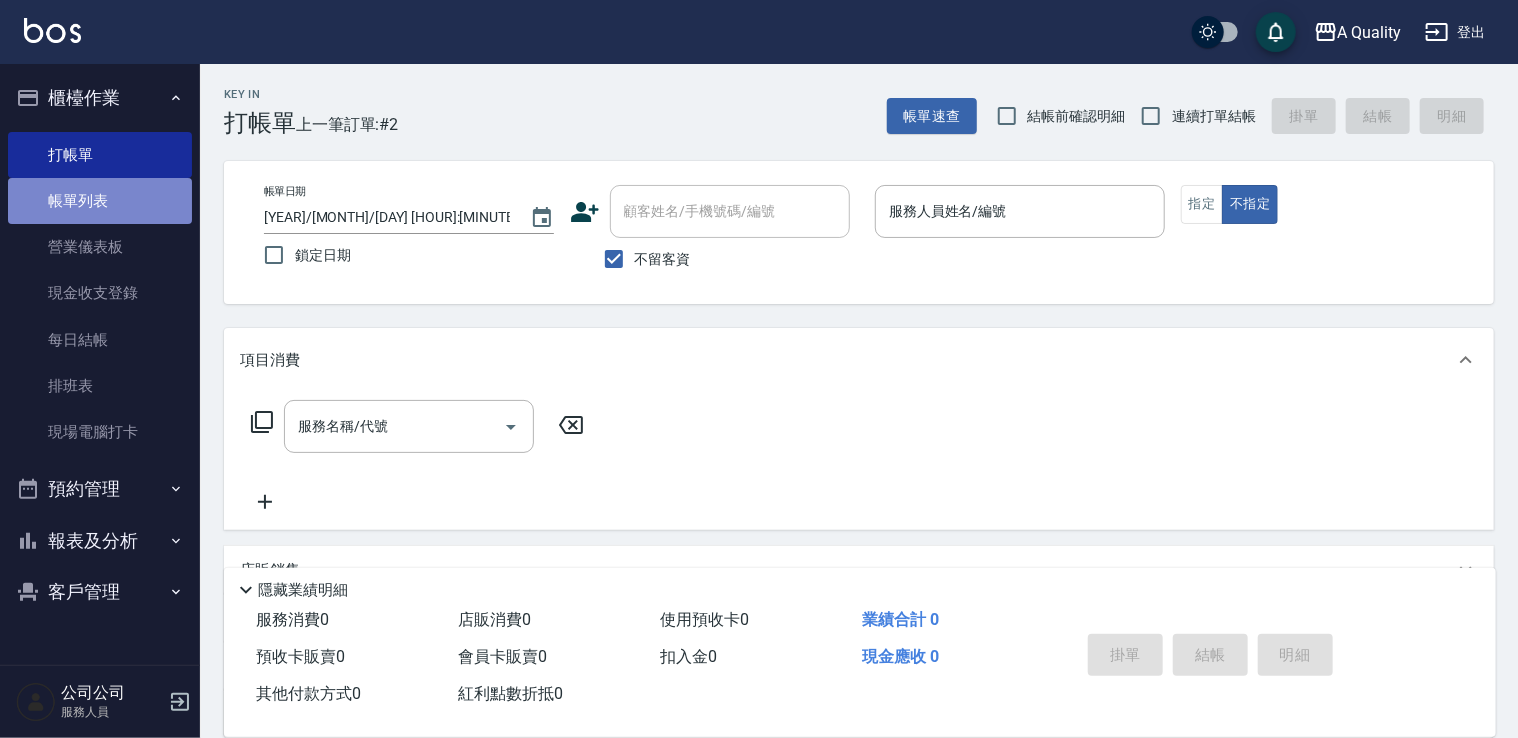 click on "帳單列表" at bounding box center [100, 201] 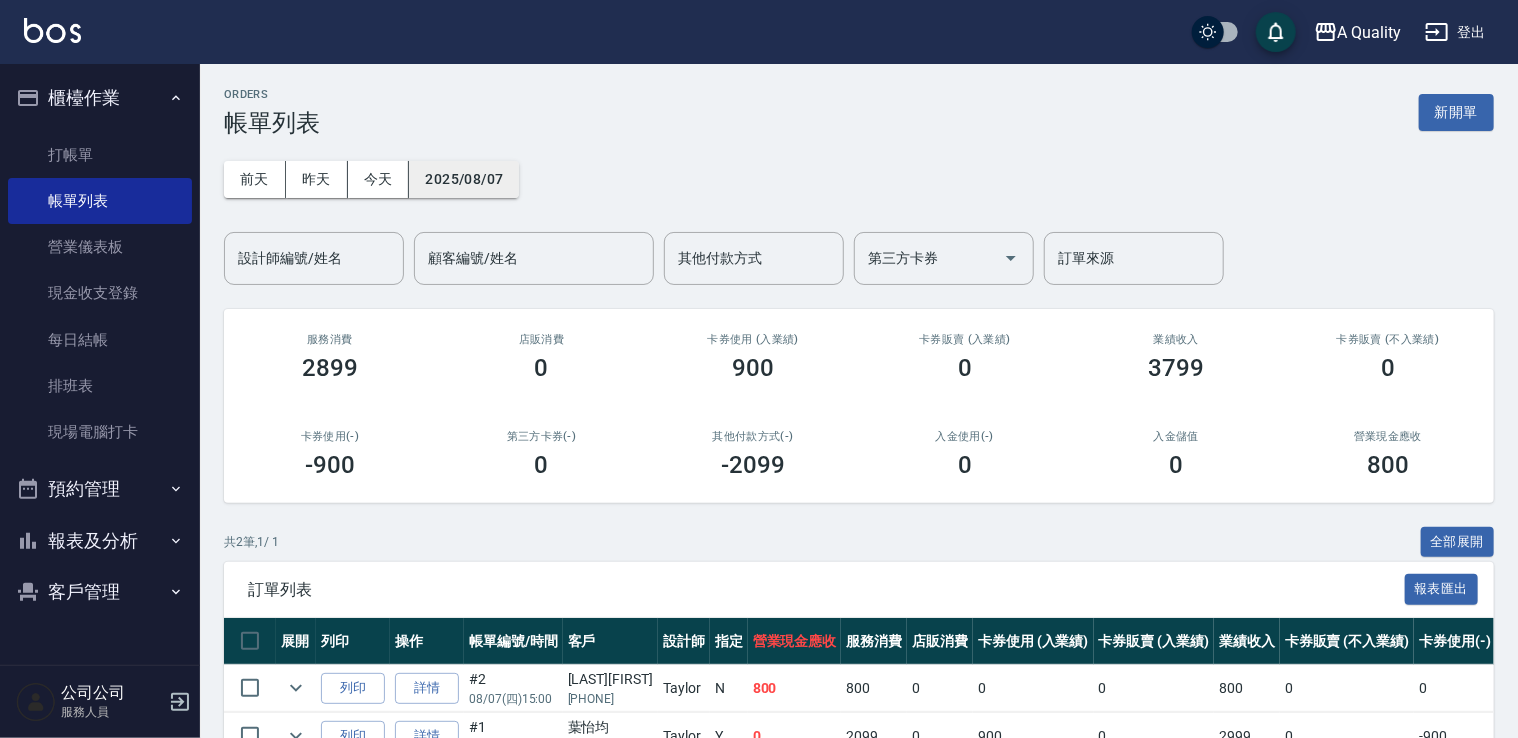 click on "2025/08/07" at bounding box center [464, 179] 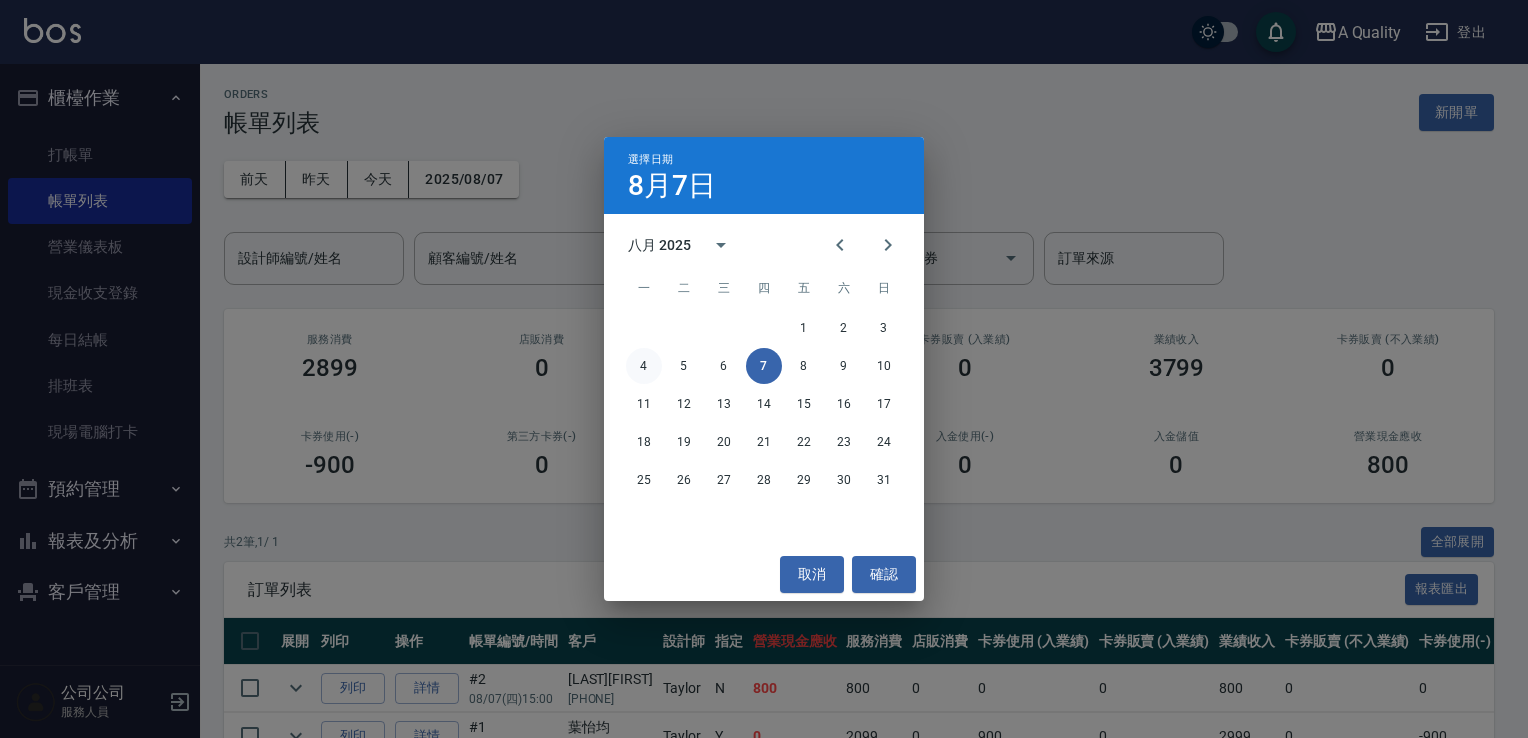 click on "4" at bounding box center [644, 366] 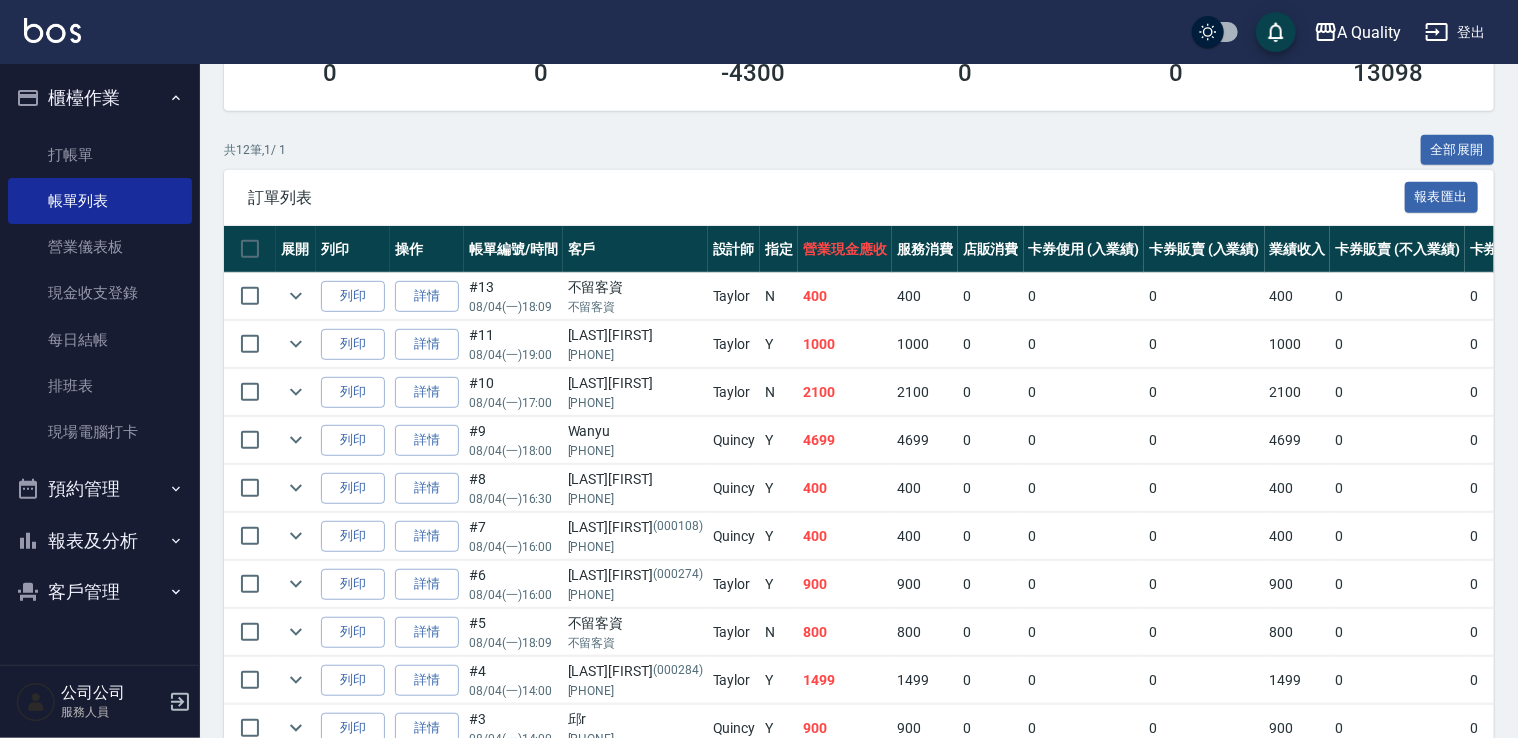 scroll, scrollTop: 391, scrollLeft: 0, axis: vertical 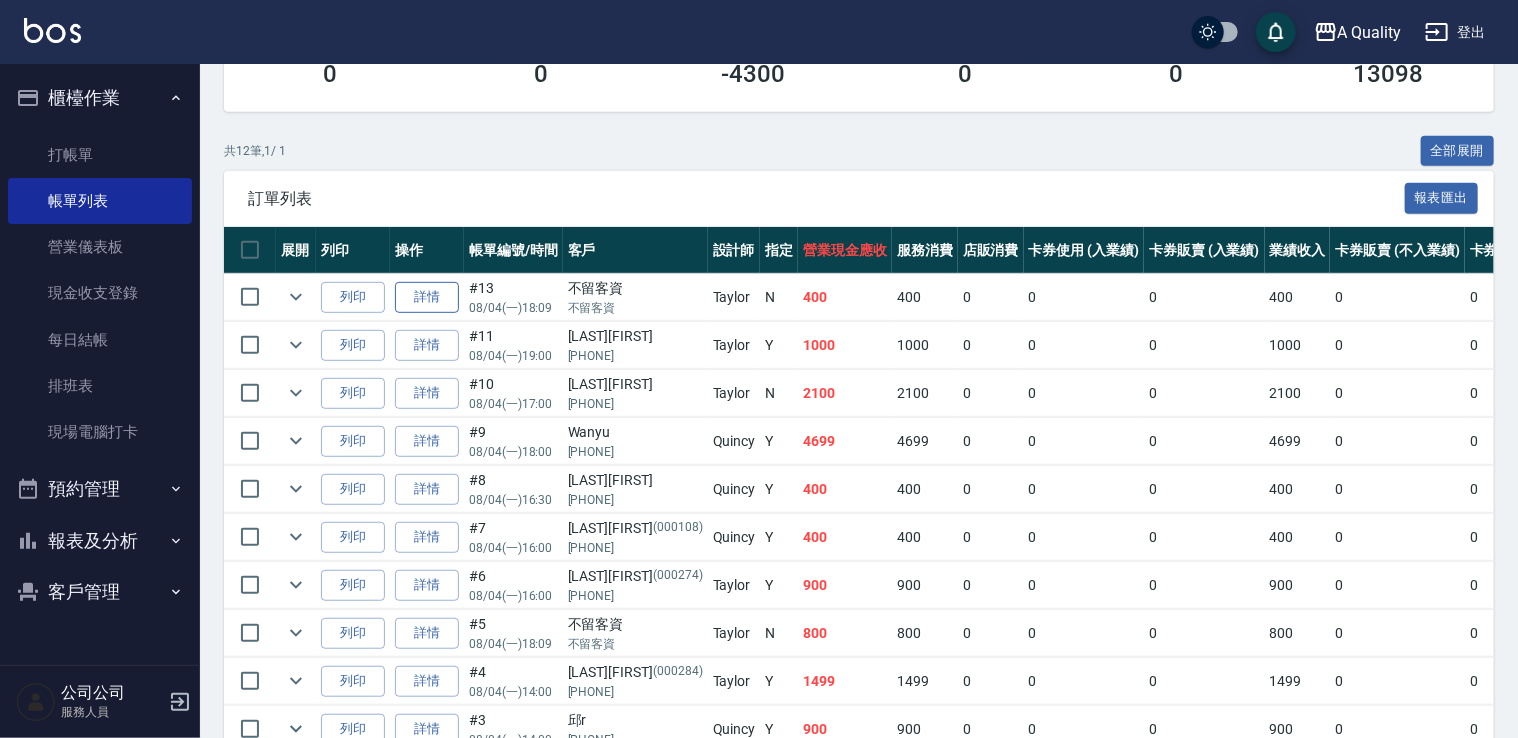 click on "詳情" at bounding box center [427, 297] 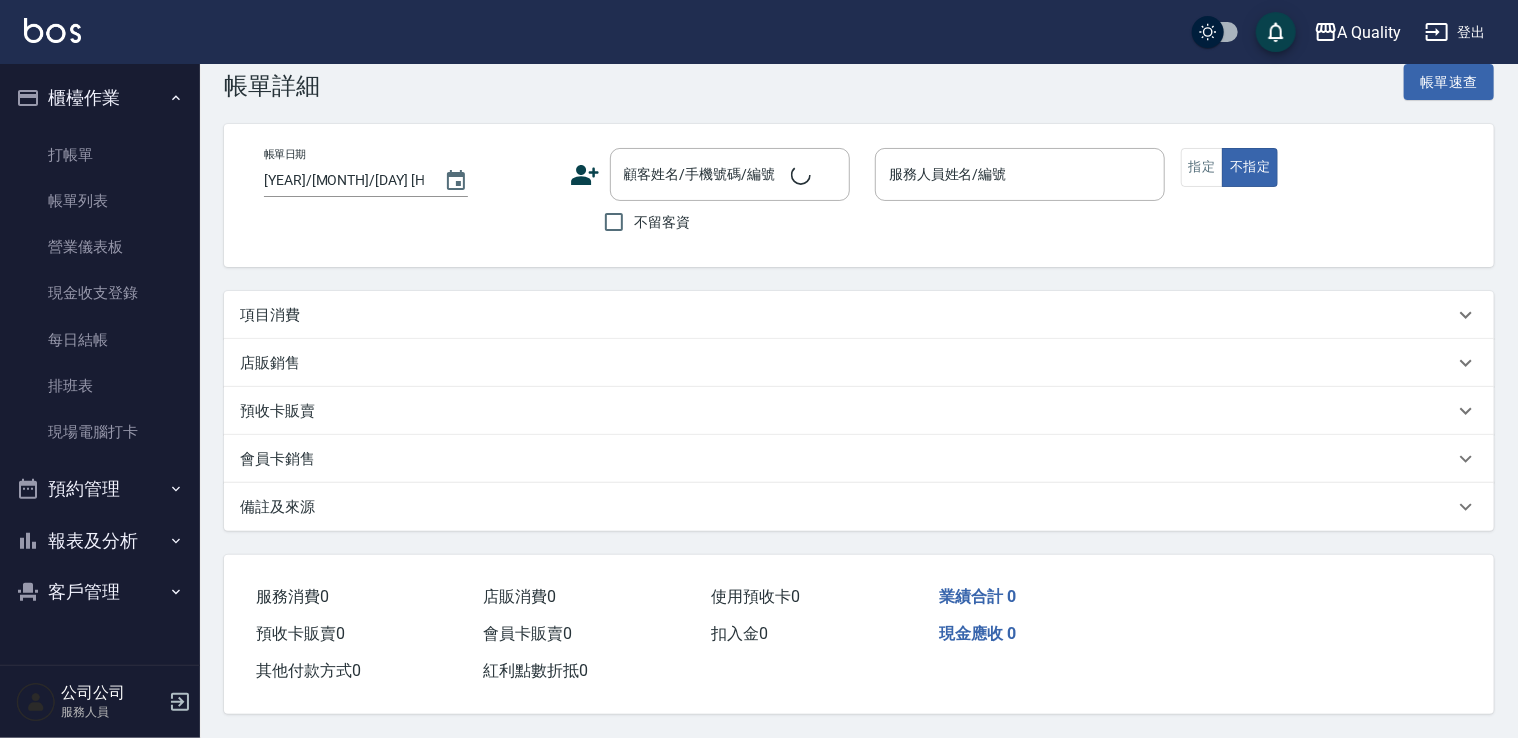 scroll, scrollTop: 0, scrollLeft: 0, axis: both 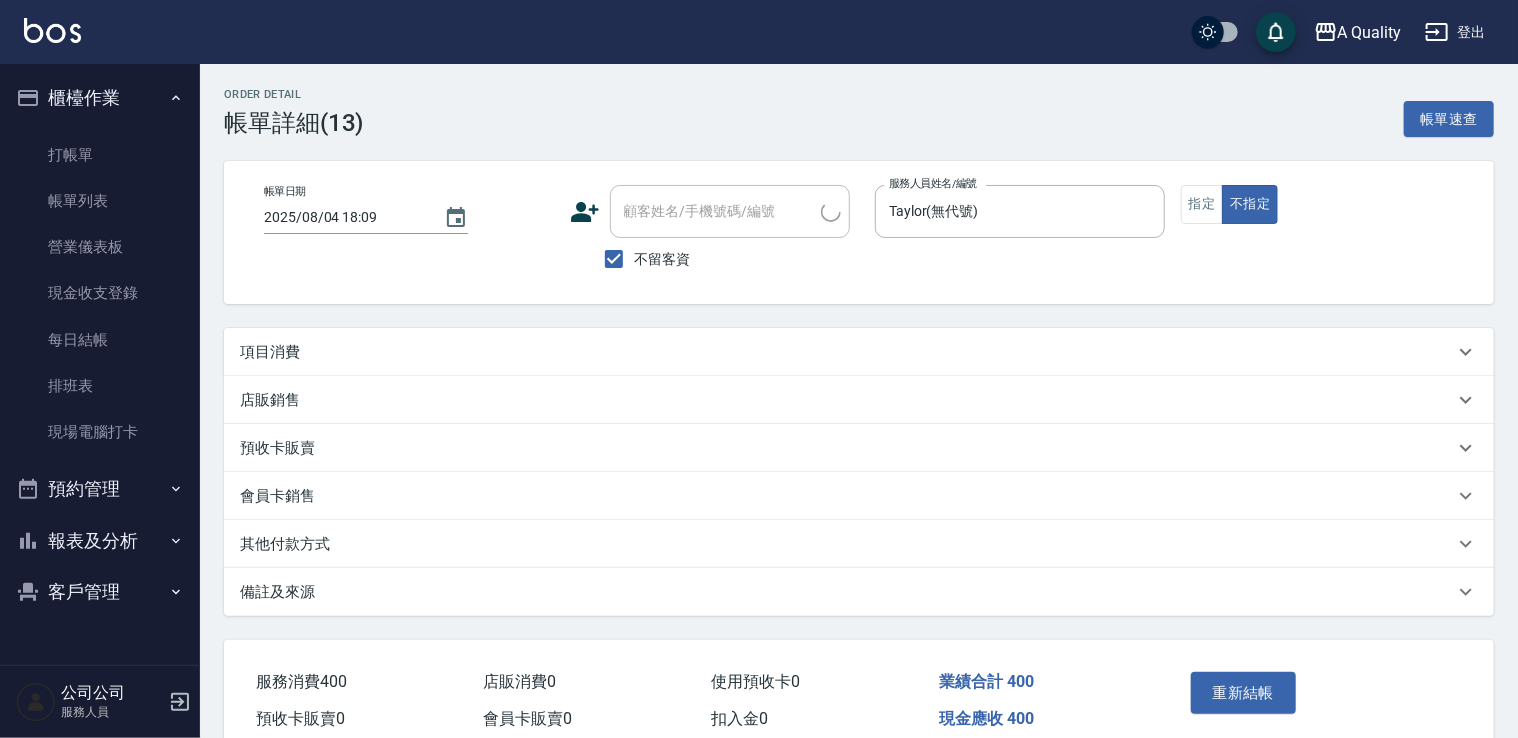 type on "2025/08/04 18:09" 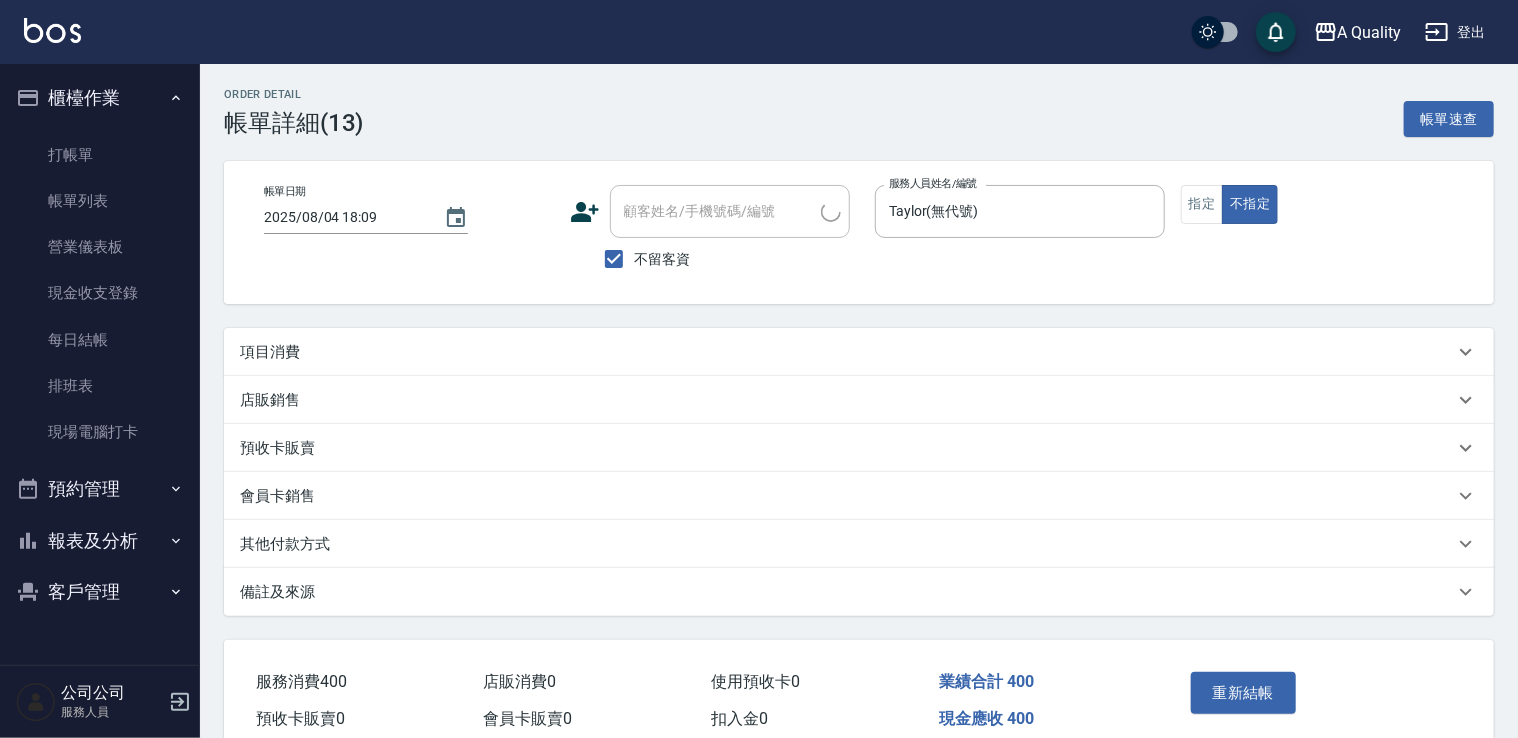 checkbox on "true" 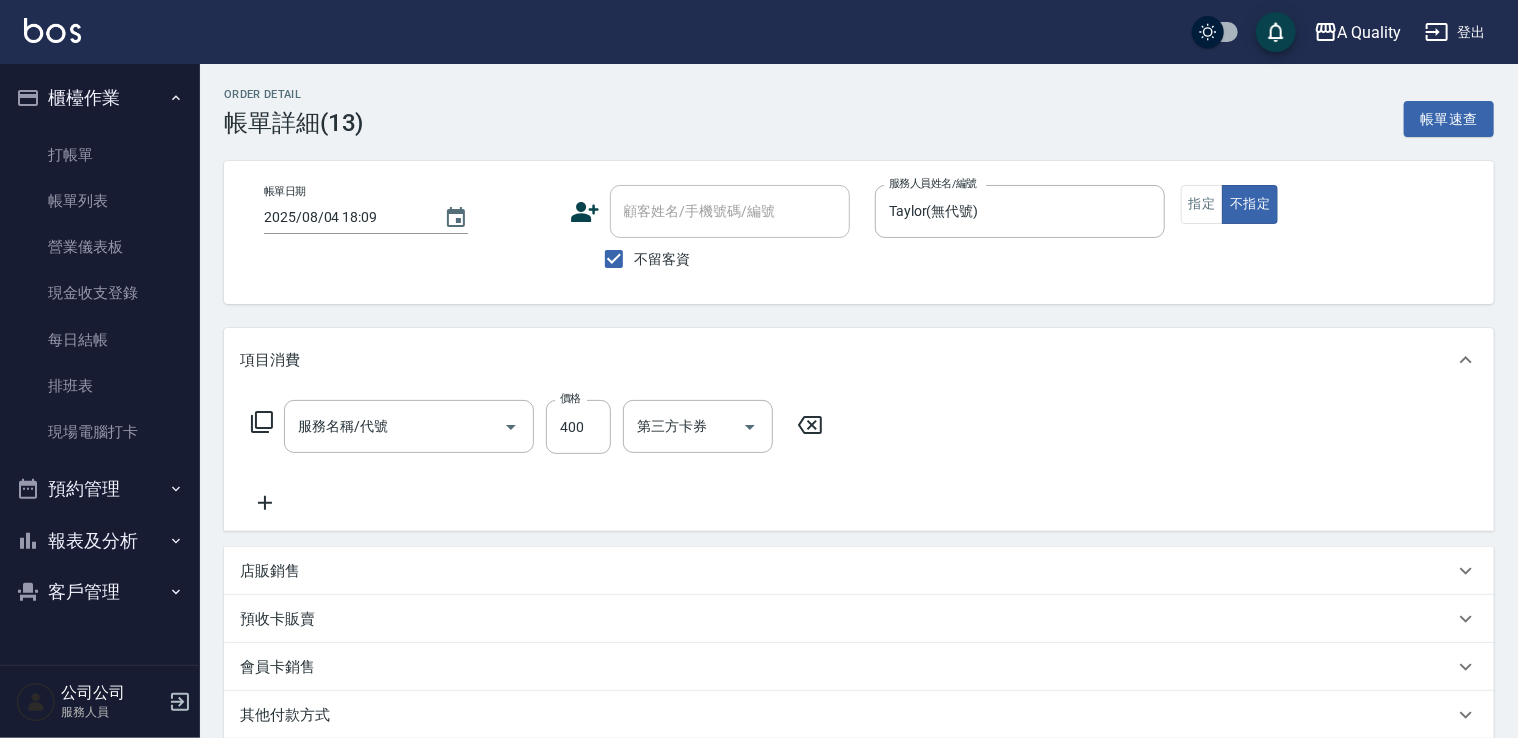 type on "剪髮(201)" 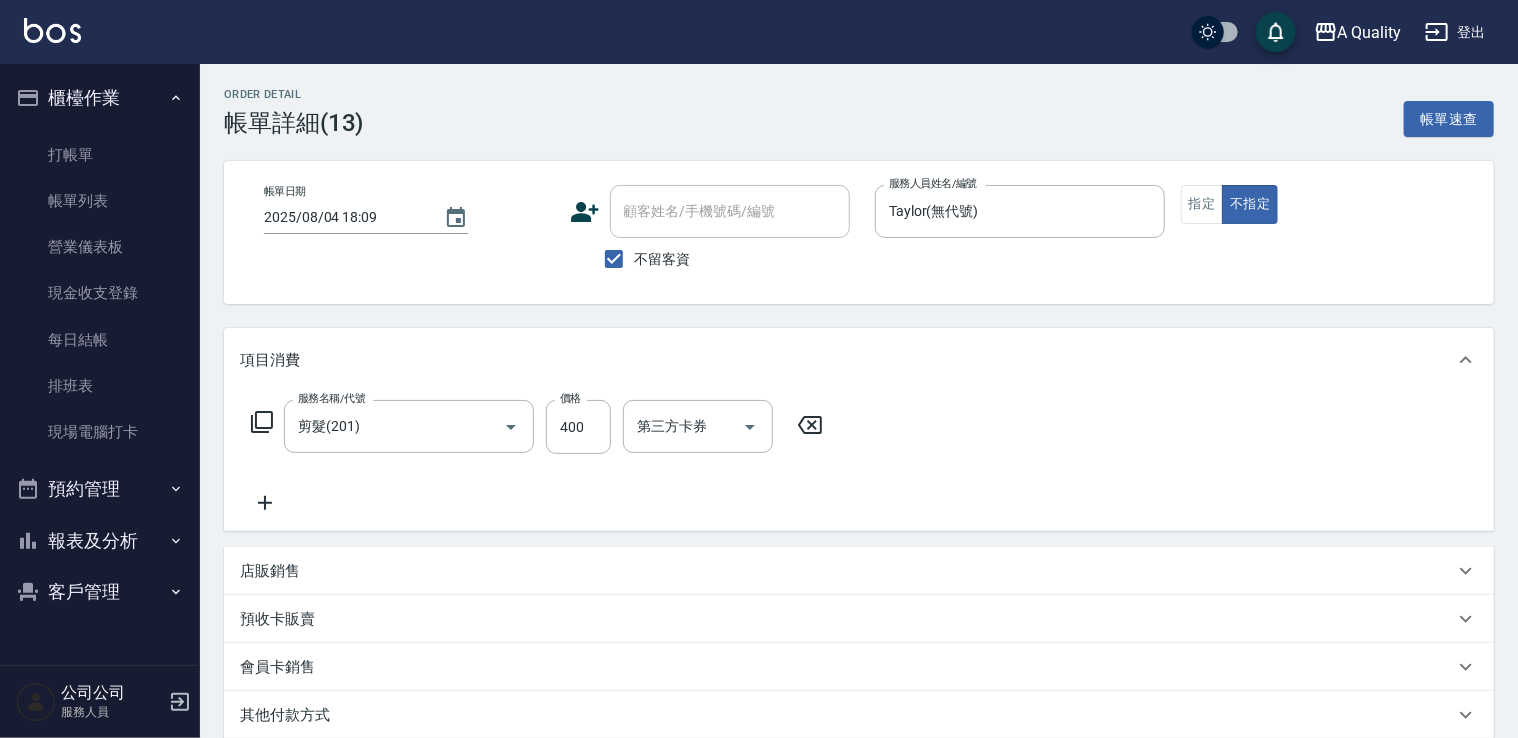 click on "2025/08/04 18:09" at bounding box center (344, 217) 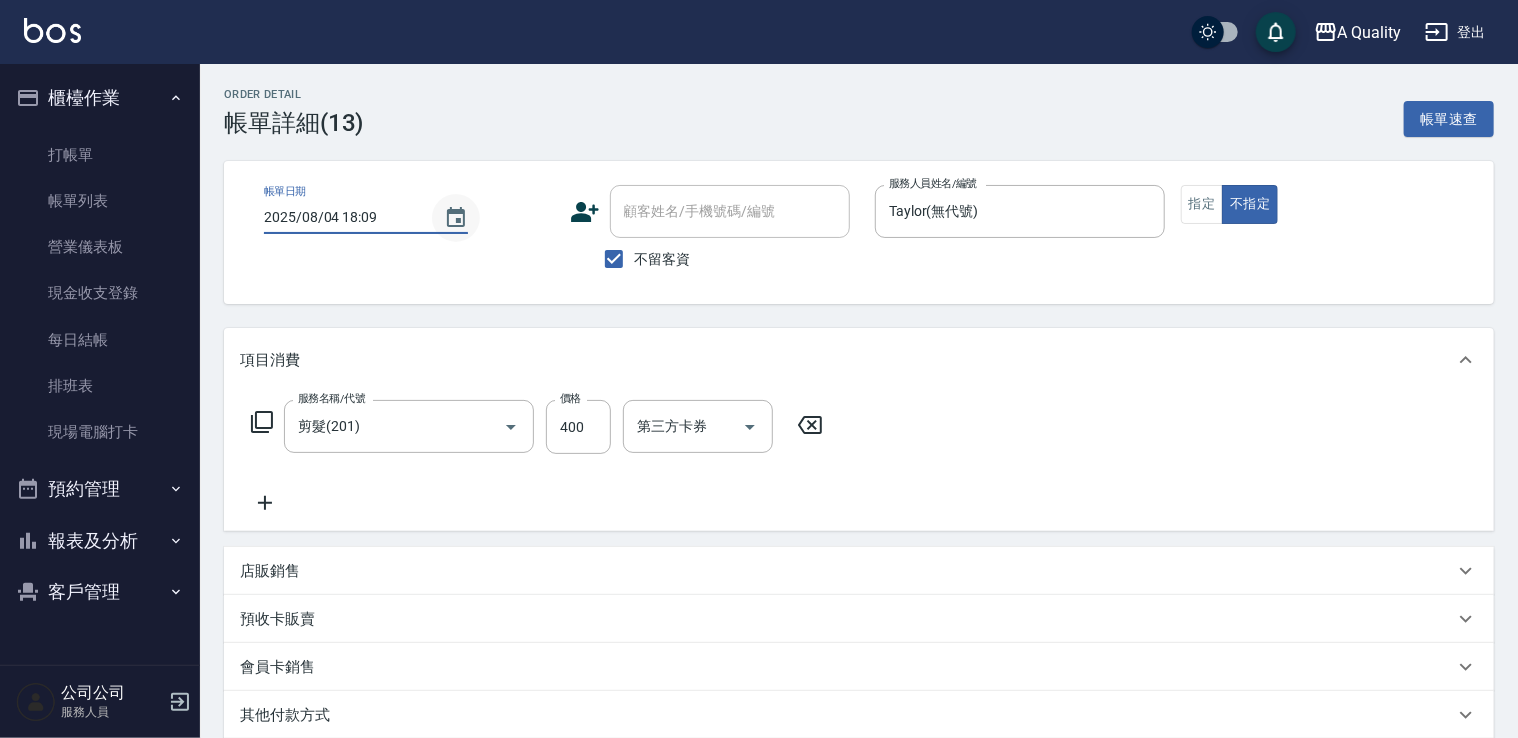 click 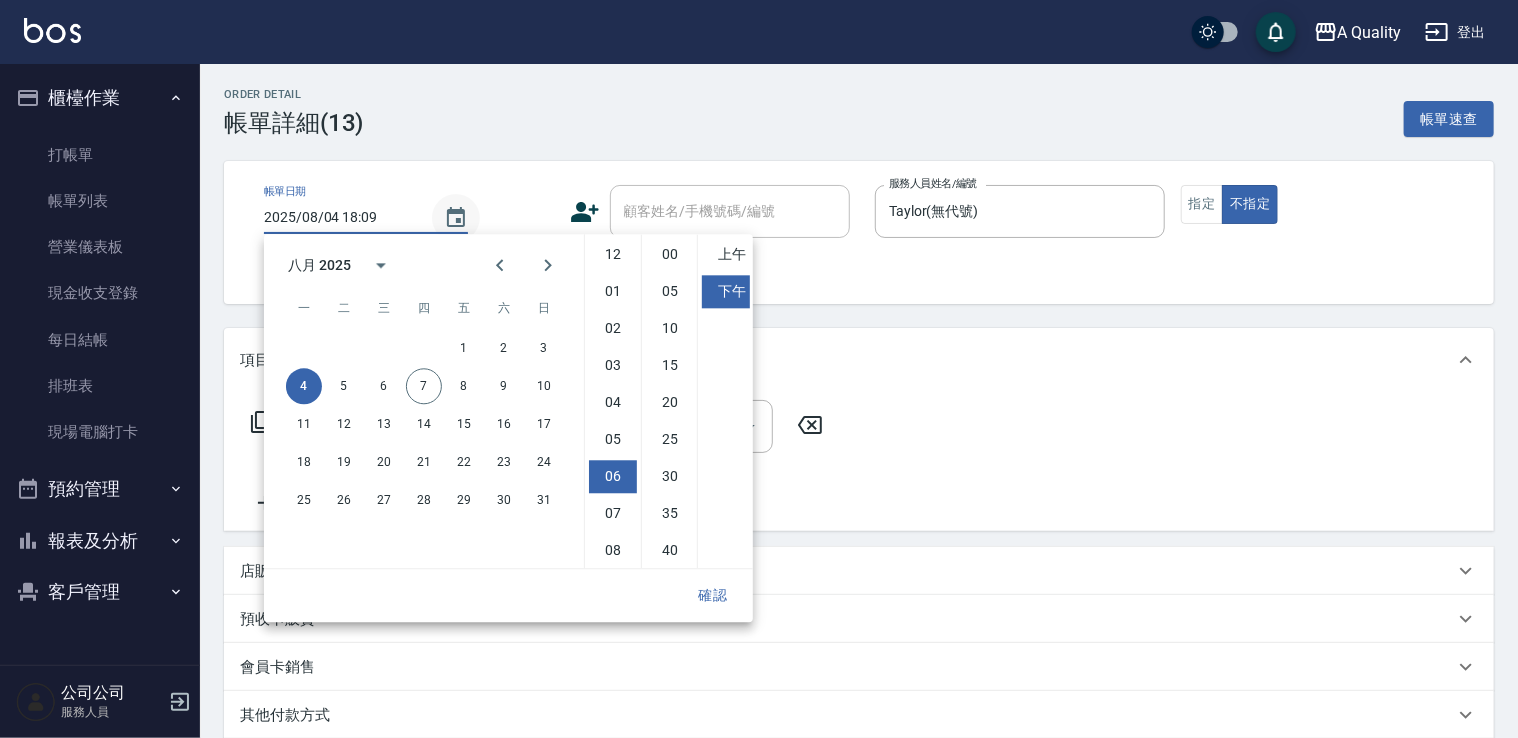 scroll, scrollTop: 112, scrollLeft: 0, axis: vertical 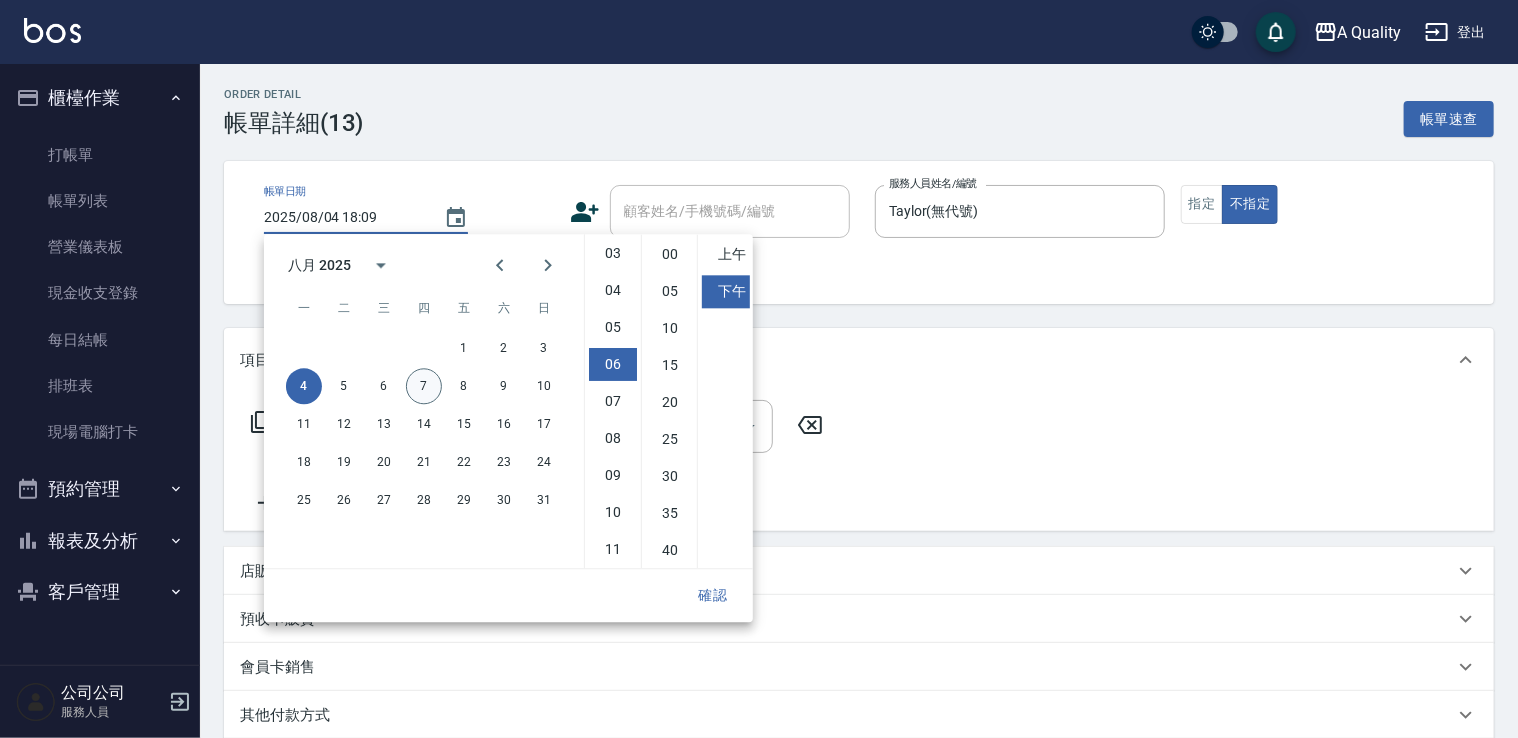 click on "7" at bounding box center (424, 386) 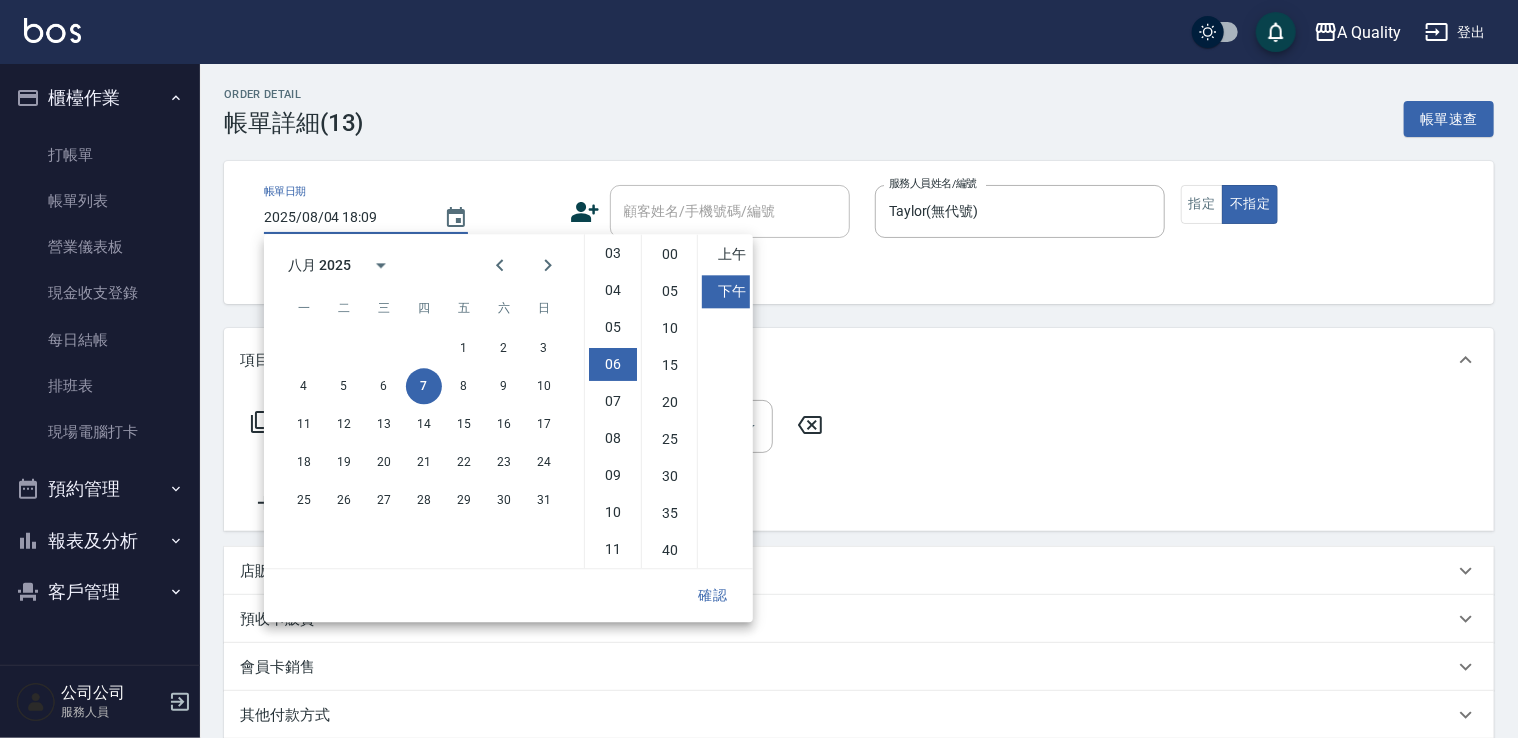 type on "2025/08/07 18:09" 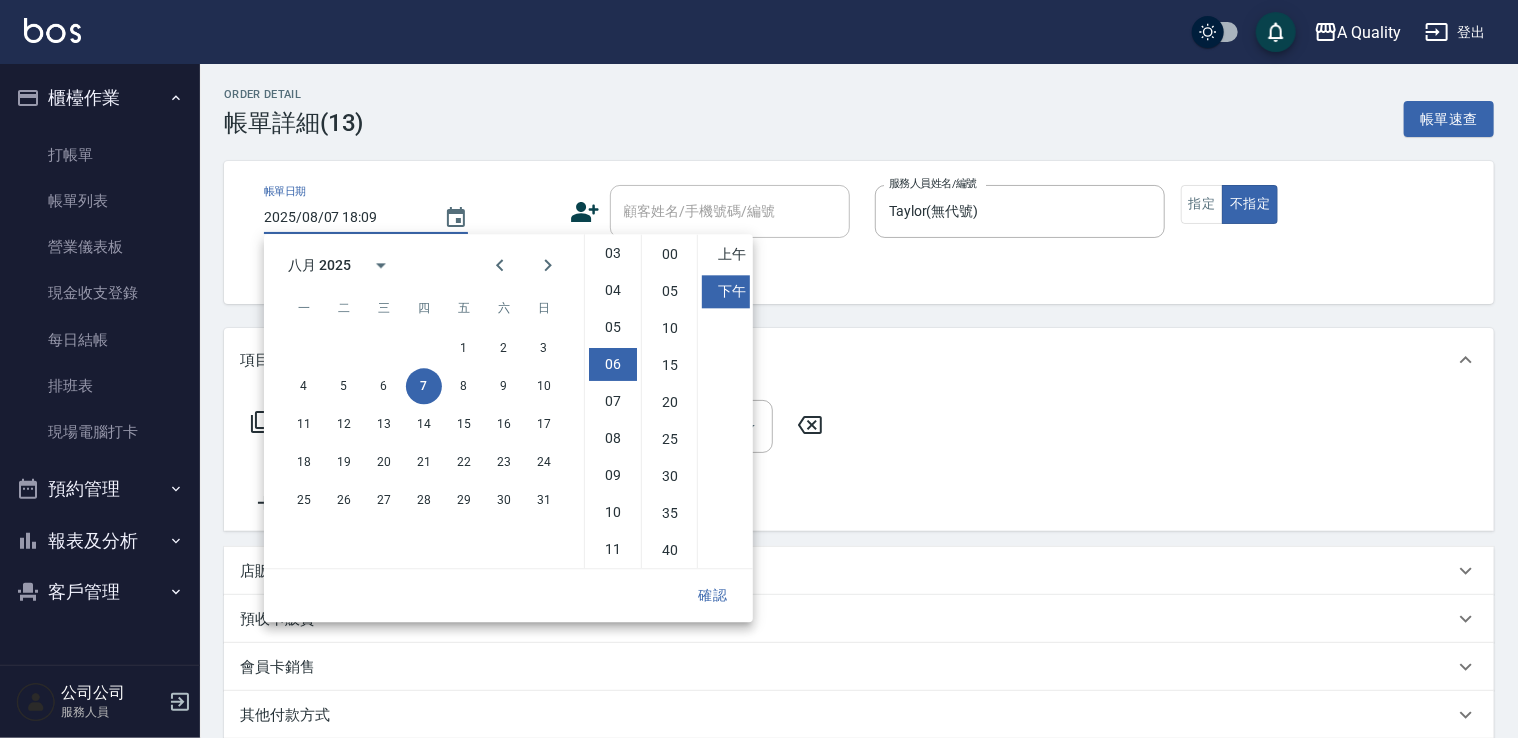 click on "確認" at bounding box center [713, 595] 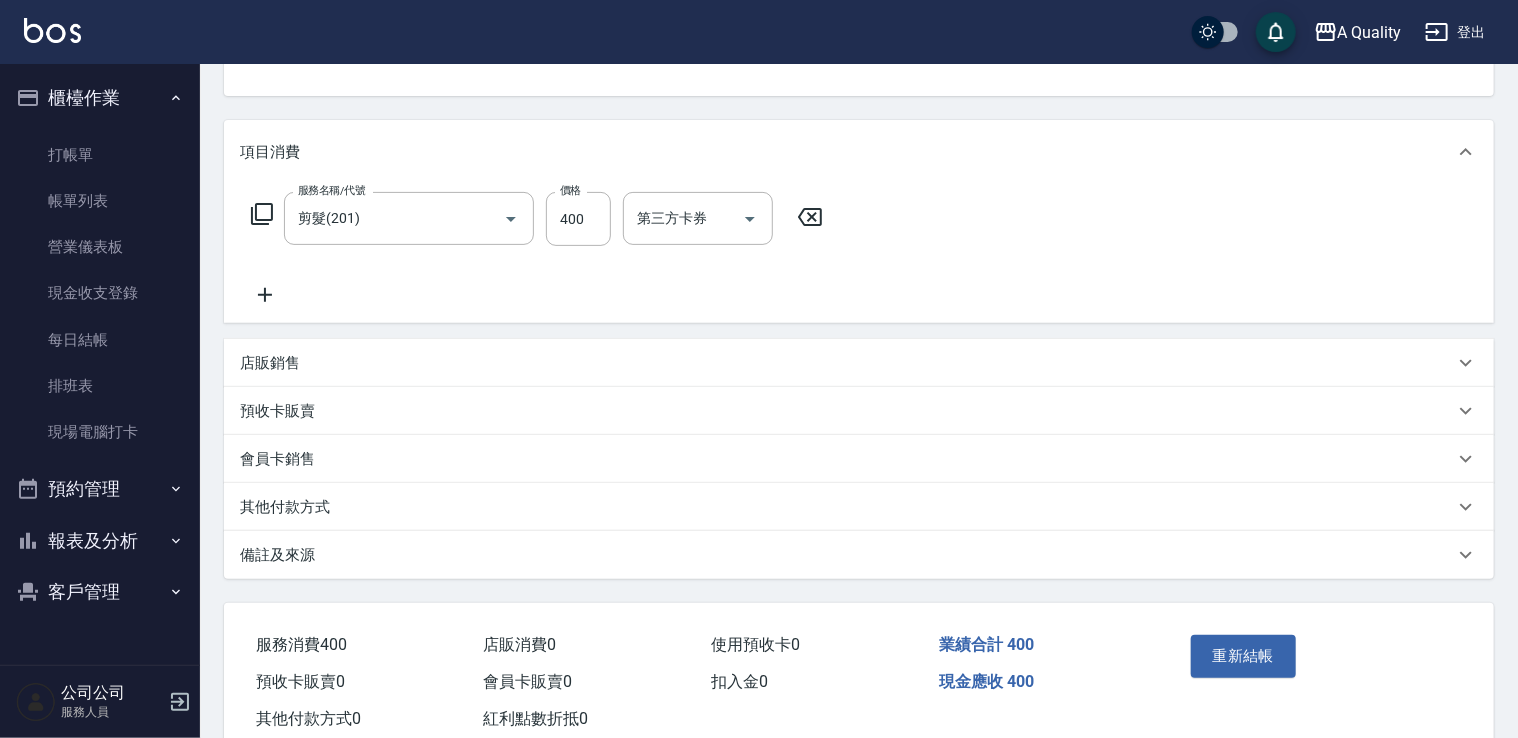 scroll, scrollTop: 262, scrollLeft: 0, axis: vertical 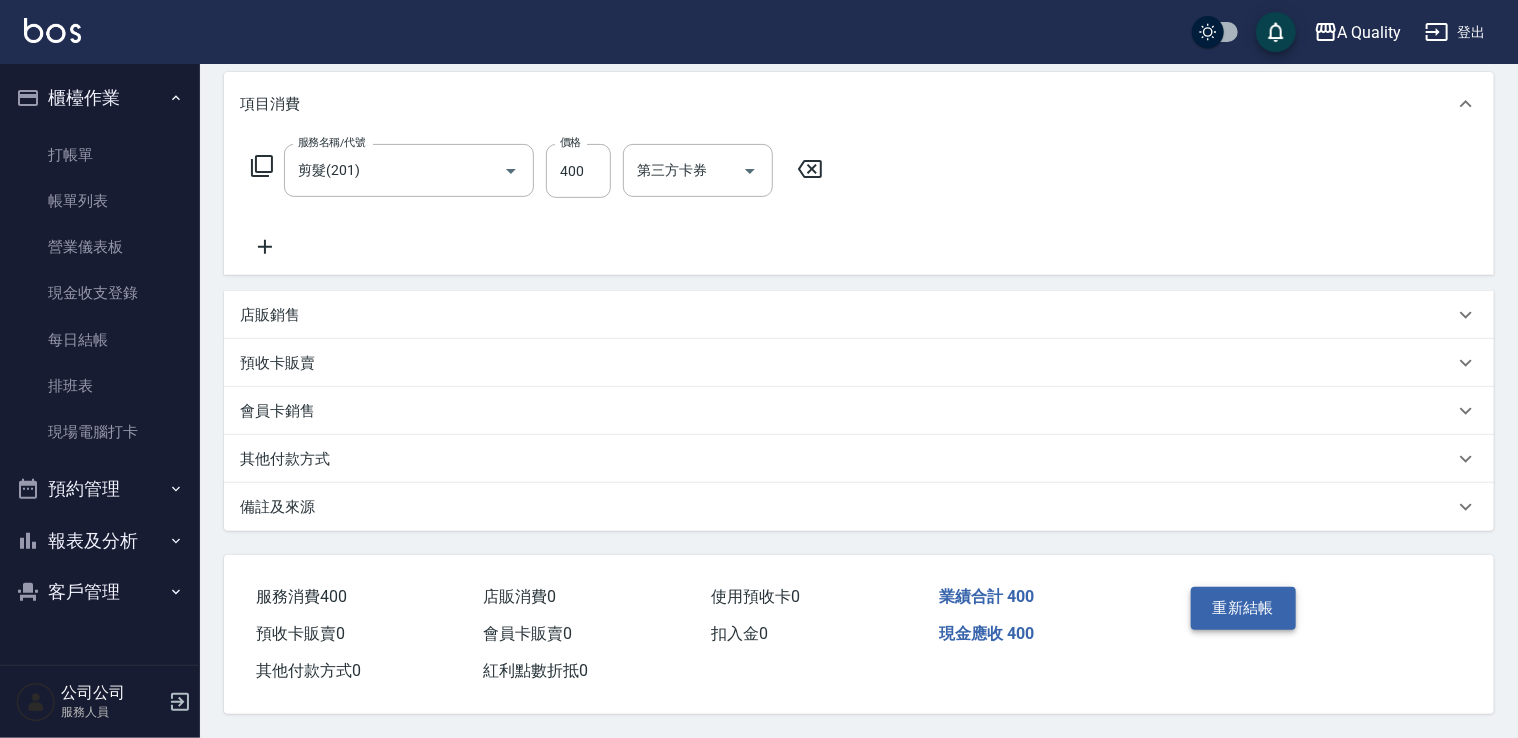 click on "重新結帳" at bounding box center [1244, 608] 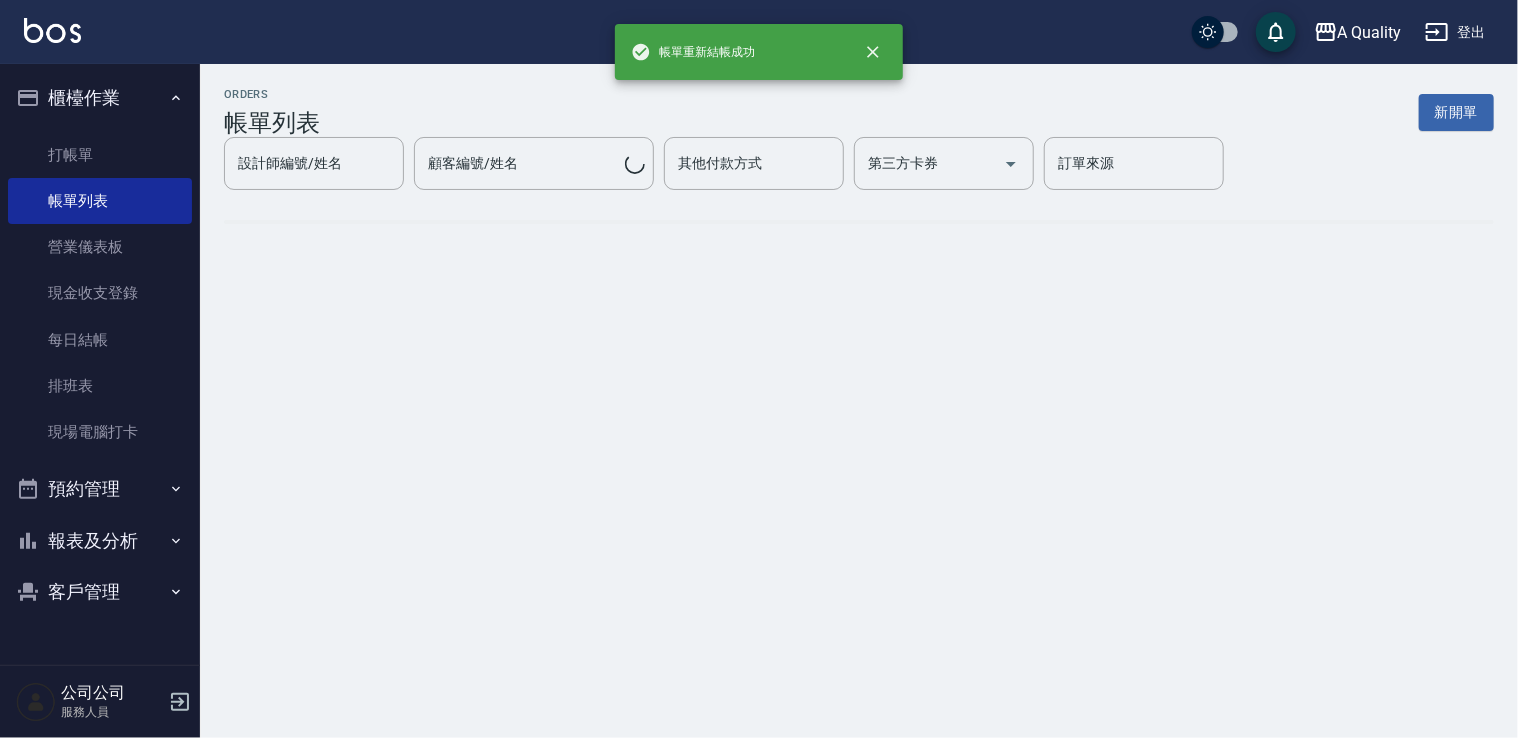 scroll, scrollTop: 0, scrollLeft: 0, axis: both 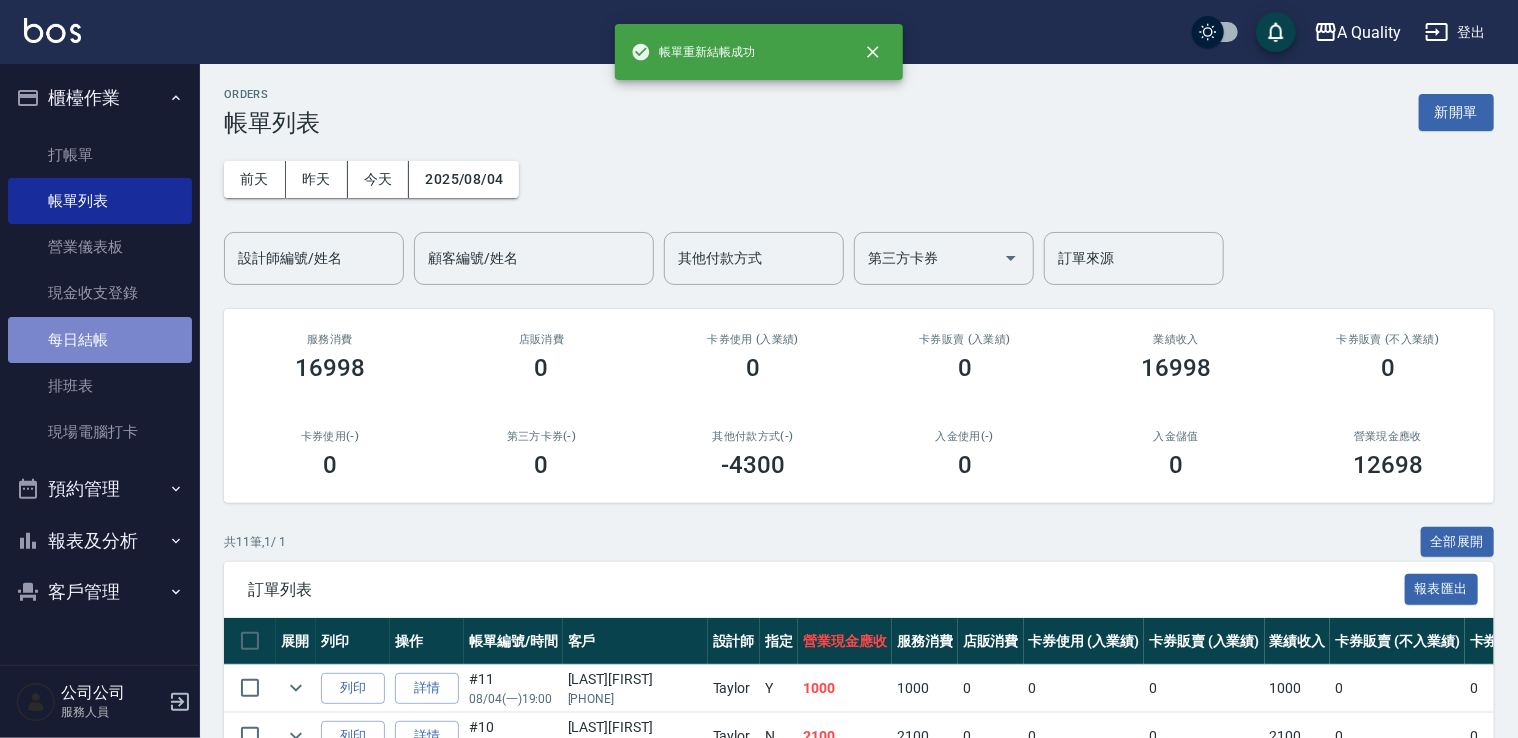 click on "每日結帳" at bounding box center [100, 340] 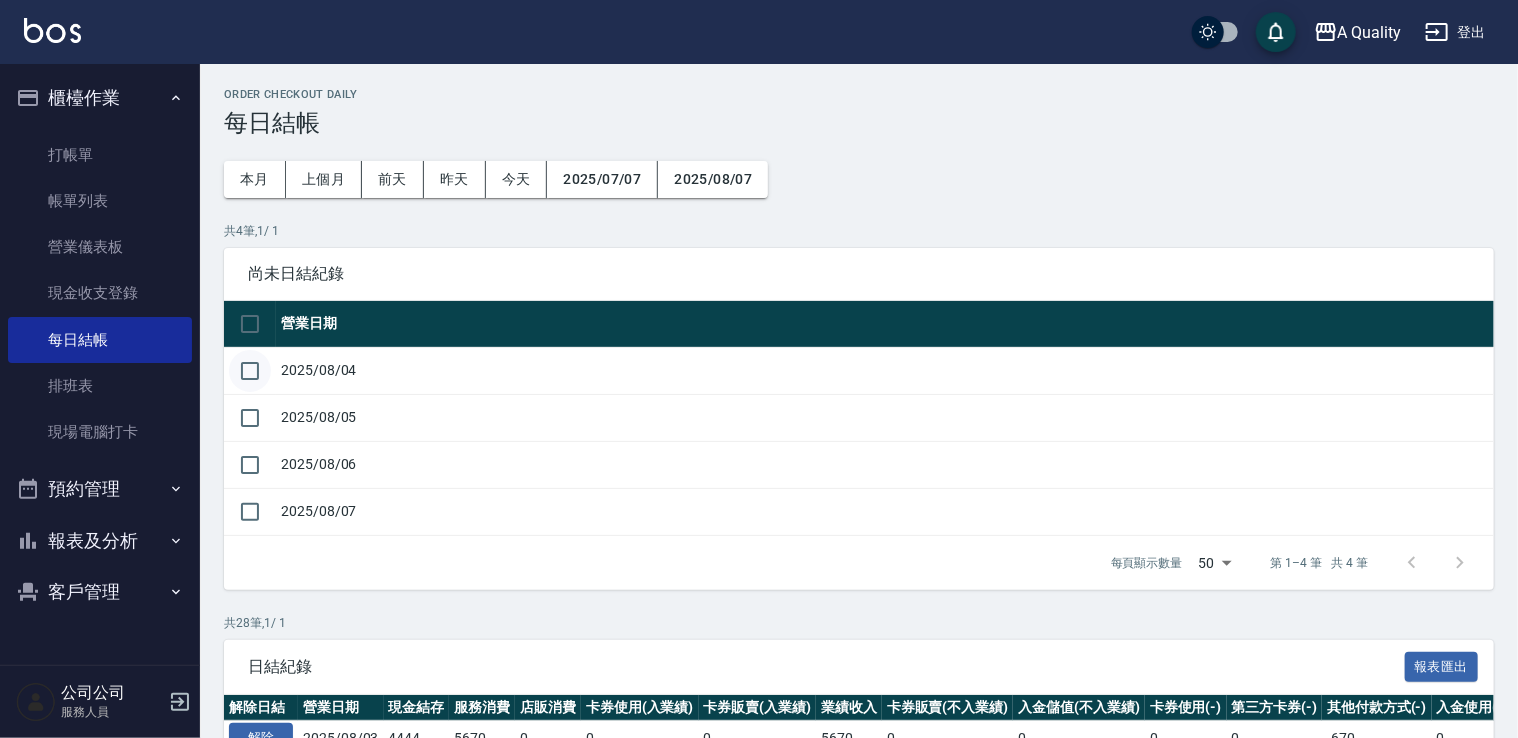 click at bounding box center [250, 371] 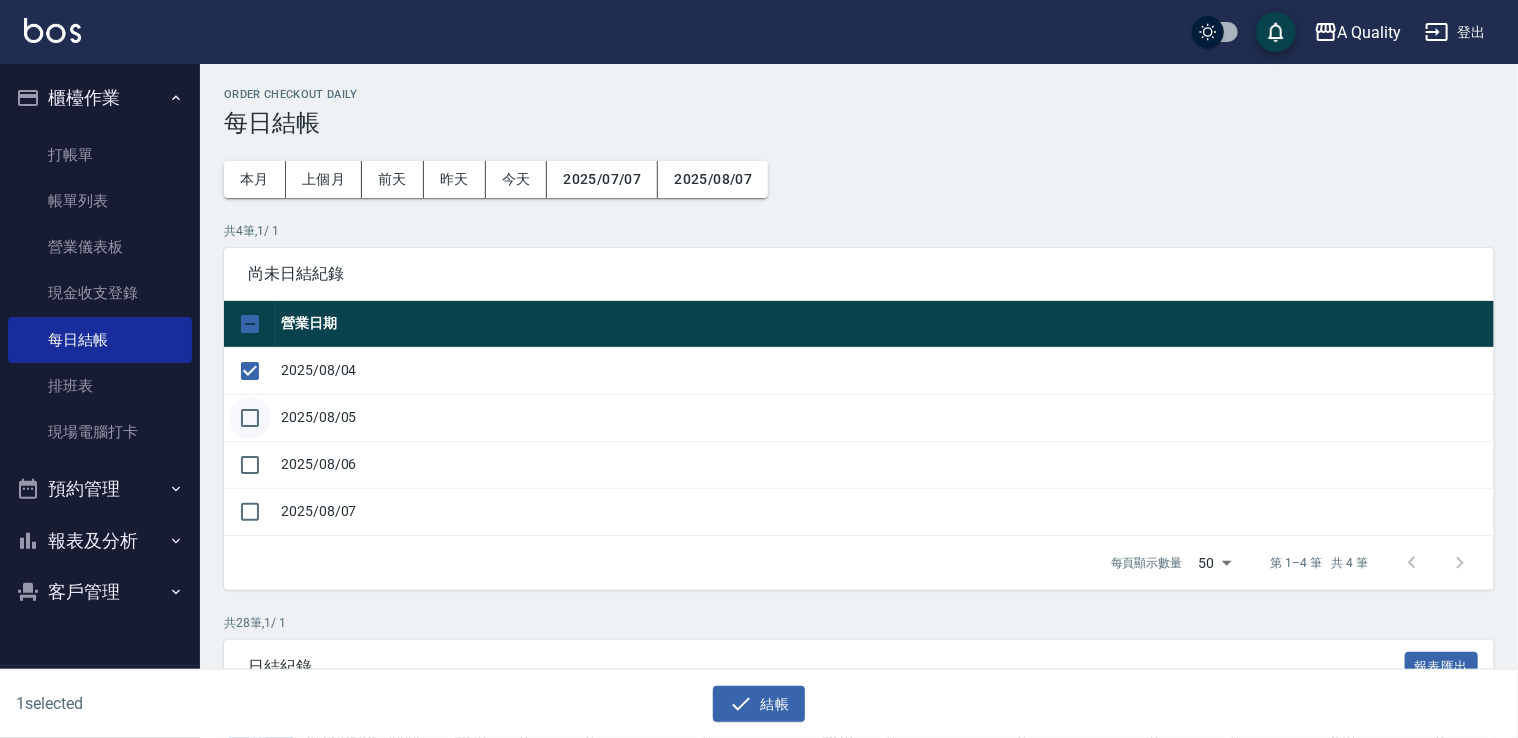 drag, startPoint x: 254, startPoint y: 403, endPoint x: 263, endPoint y: 409, distance: 10.816654 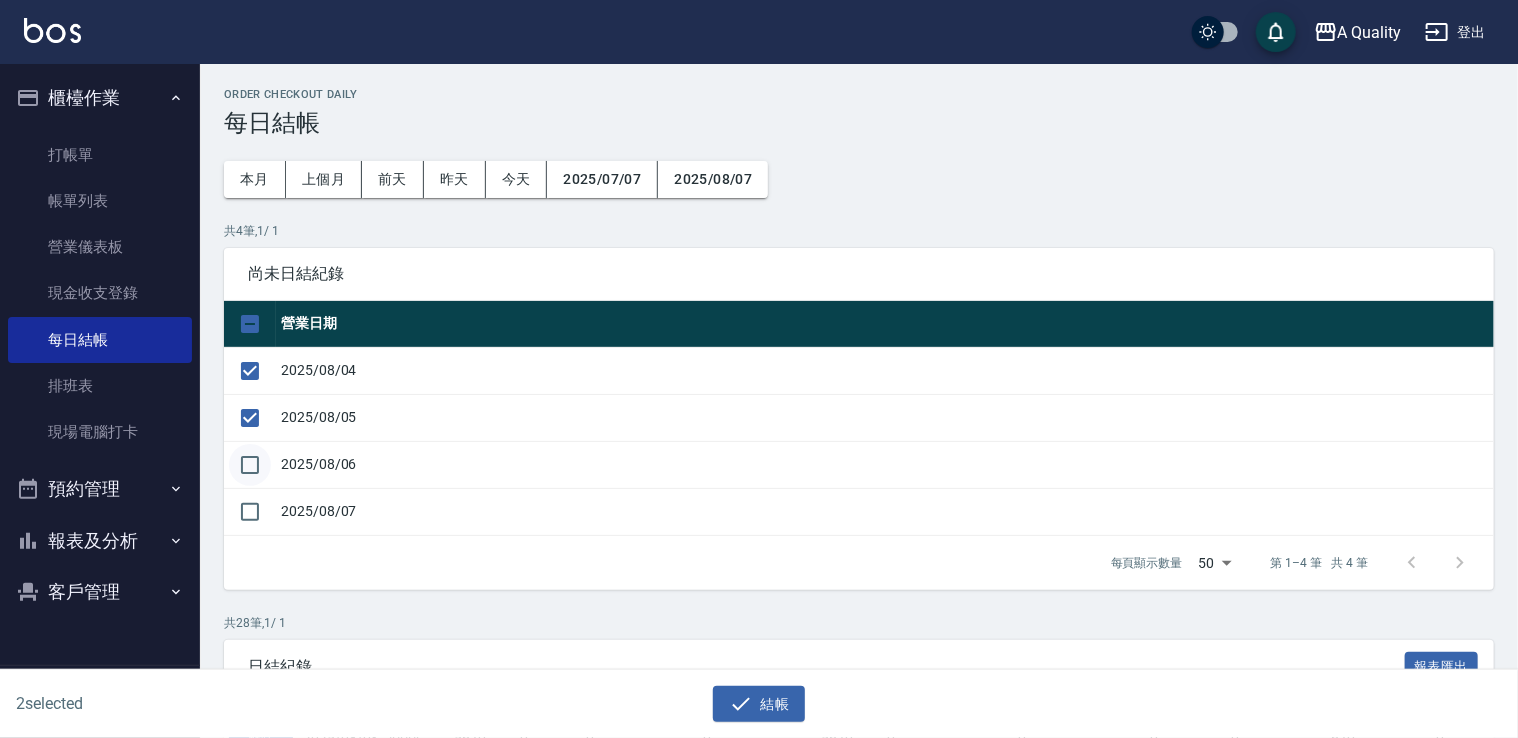 click at bounding box center [250, 465] 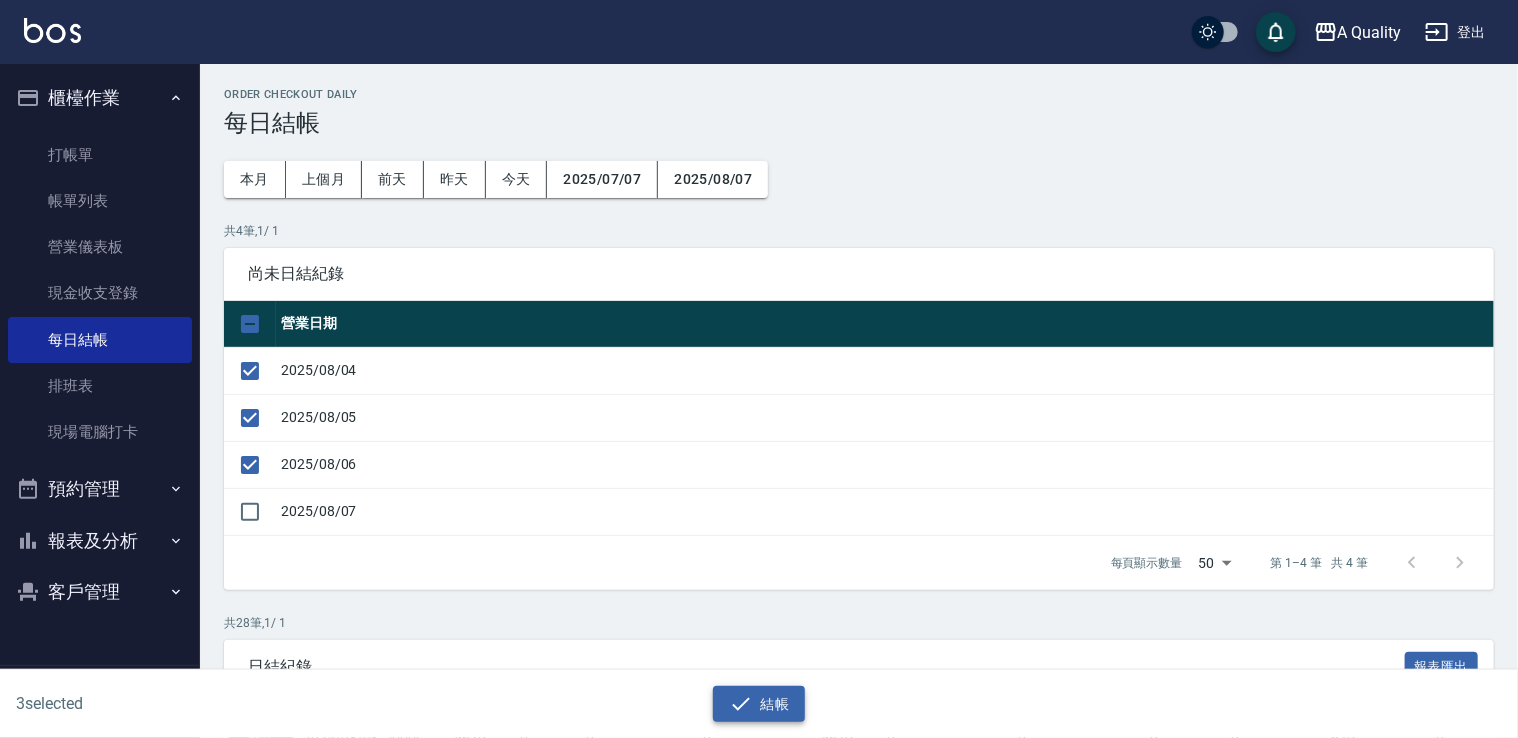 click on "結帳" at bounding box center [759, 704] 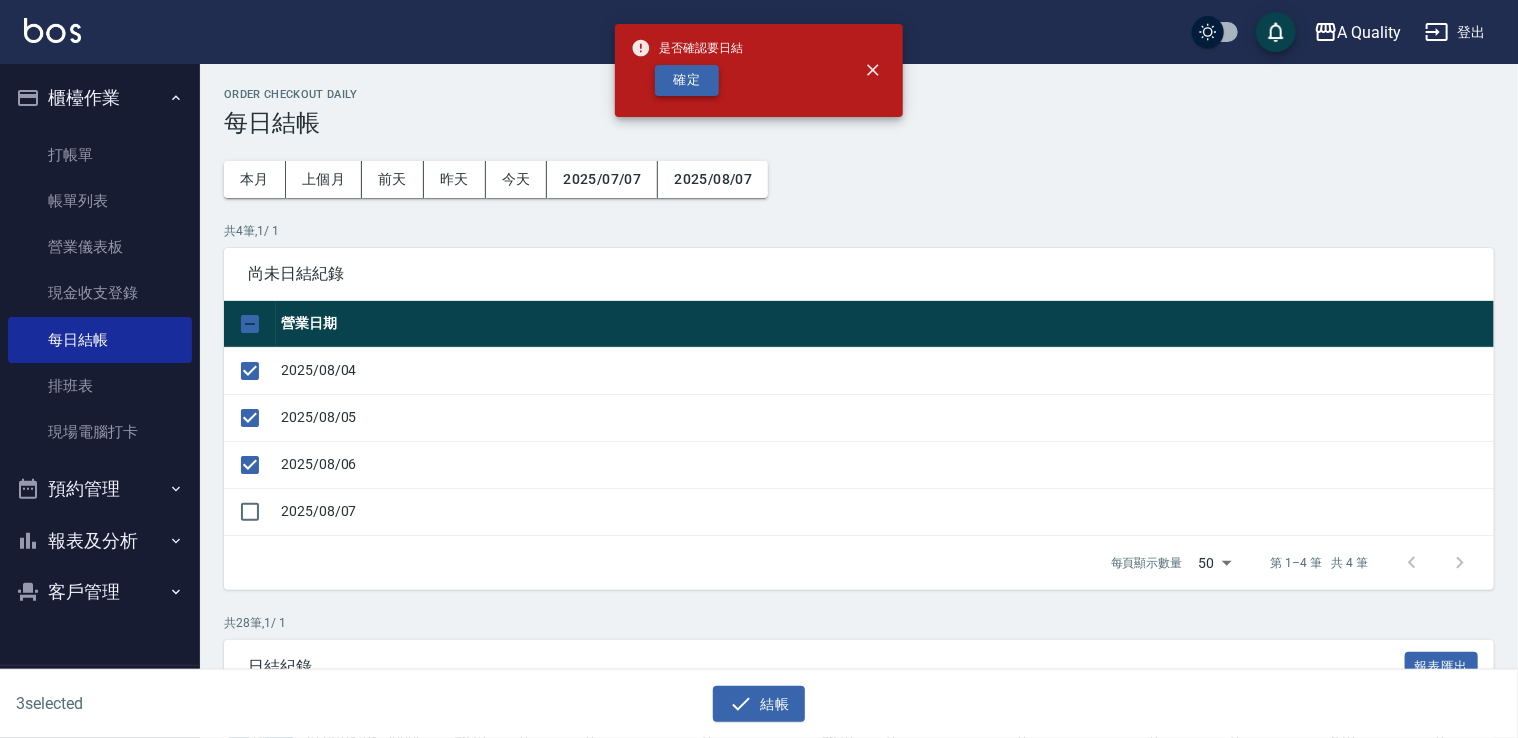 click on "確定" at bounding box center [687, 80] 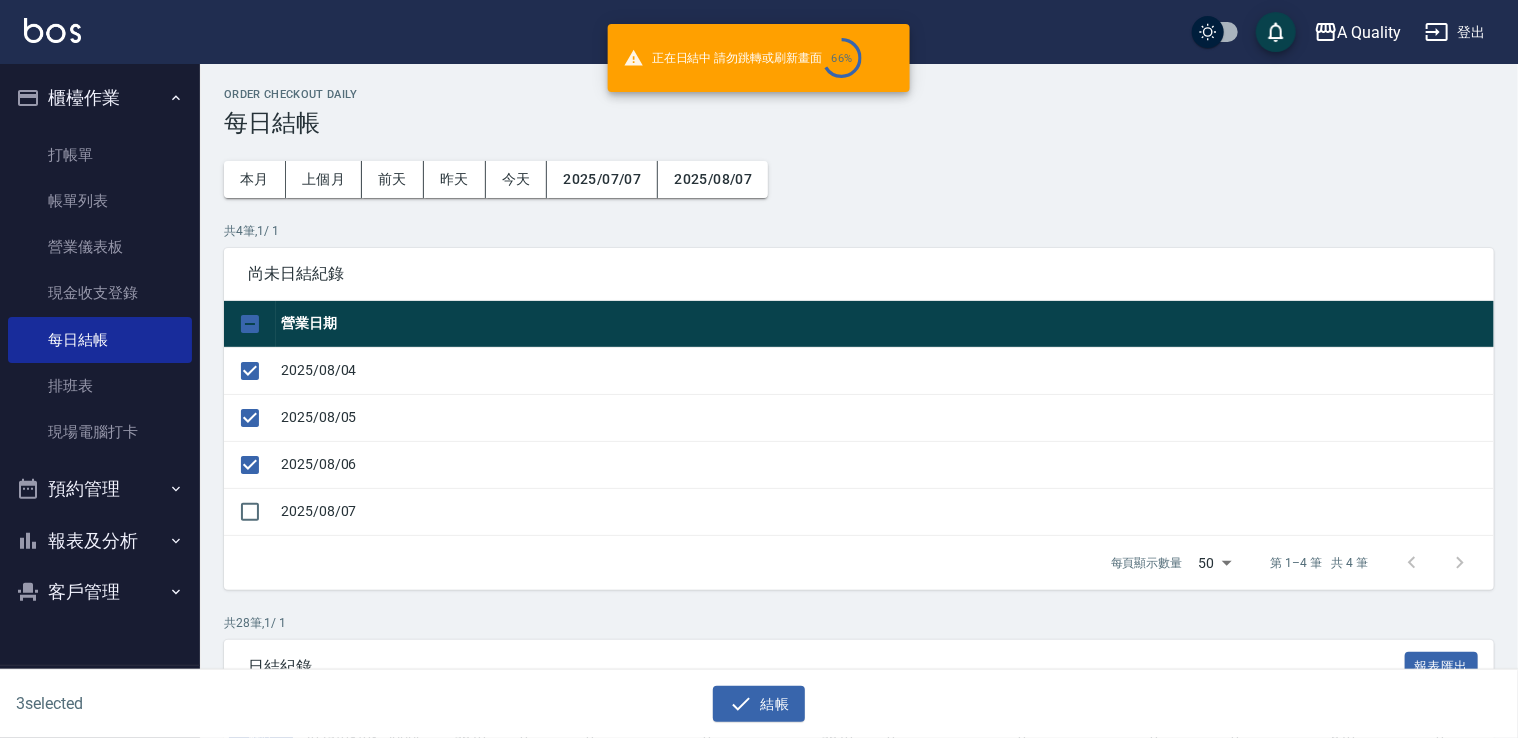checkbox on "false" 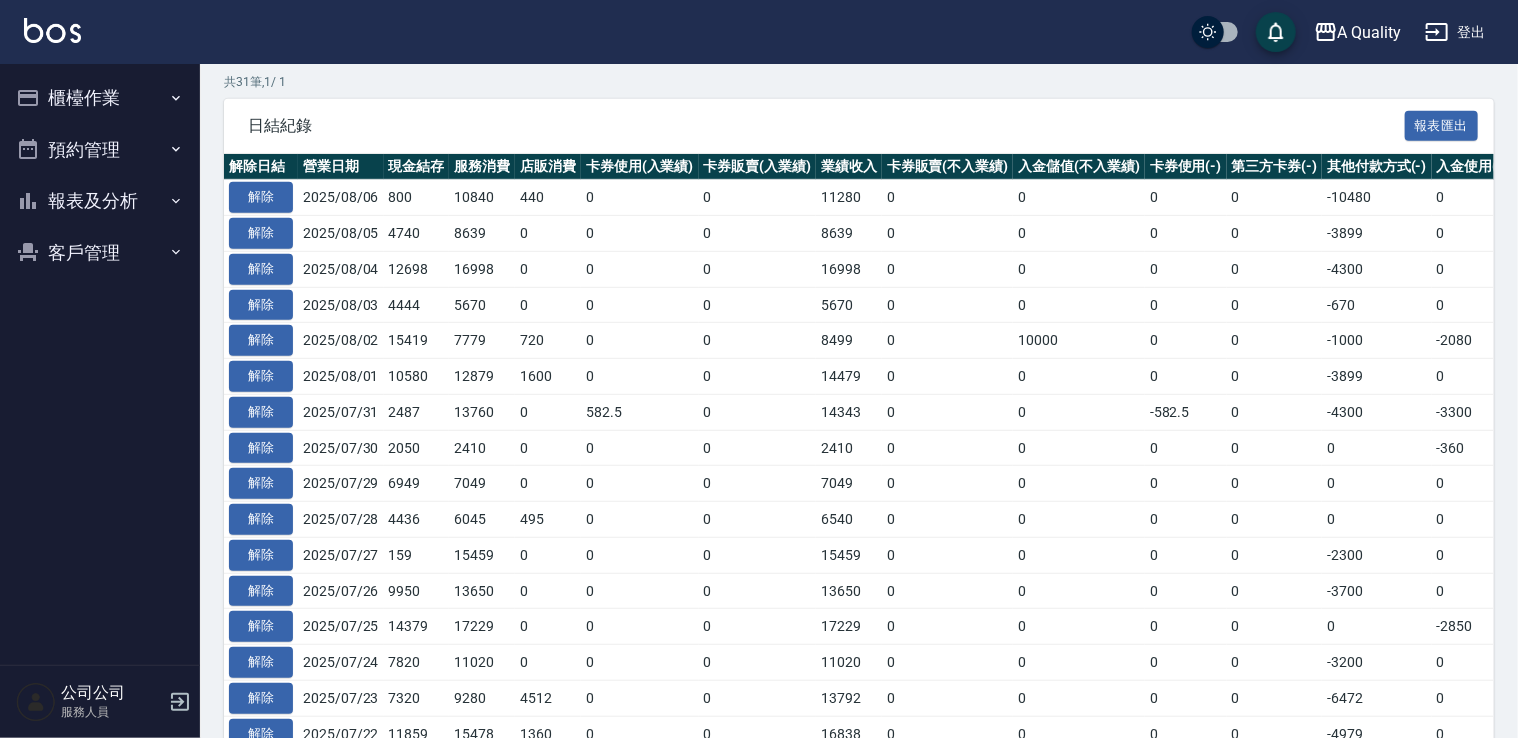 scroll, scrollTop: 400, scrollLeft: 0, axis: vertical 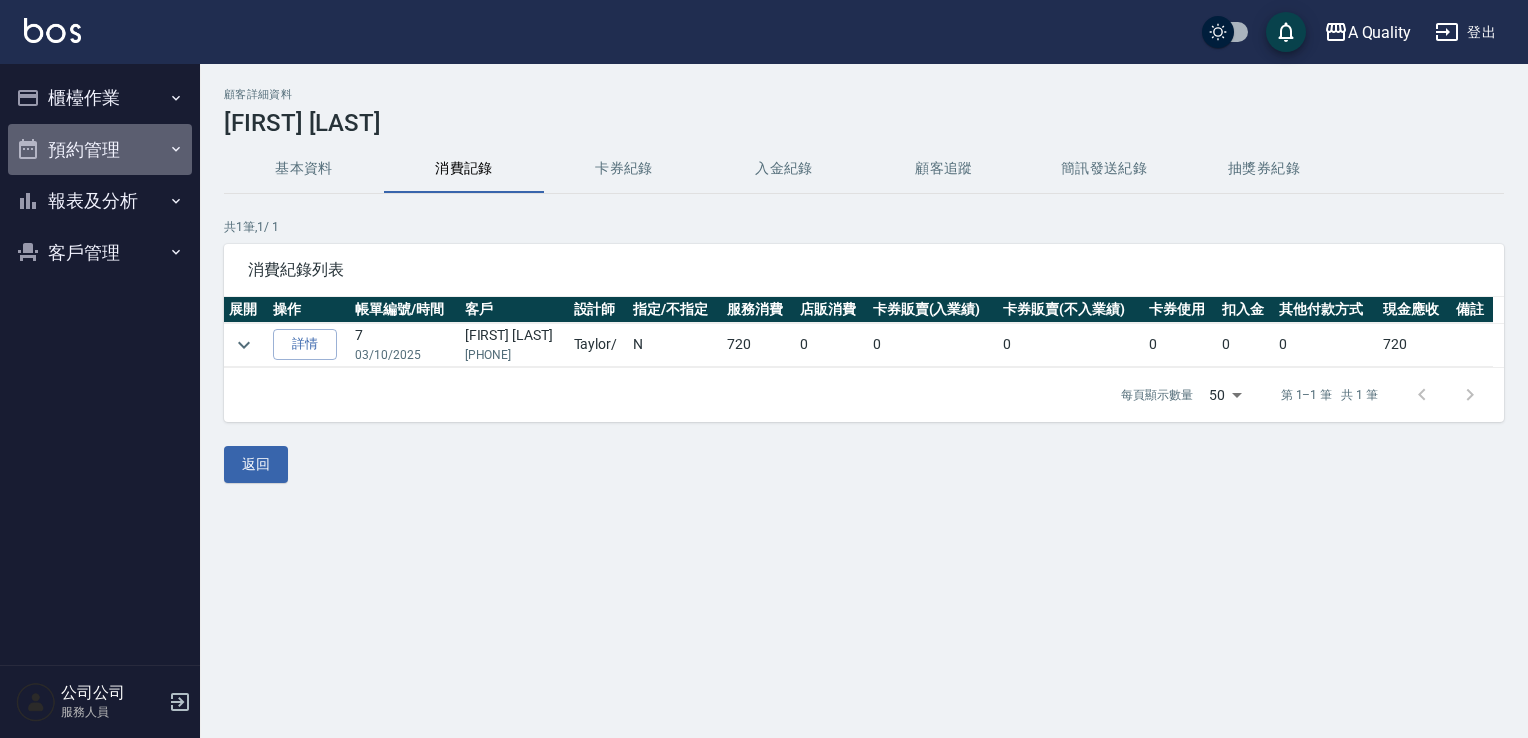 click on "預約管理" at bounding box center [100, 150] 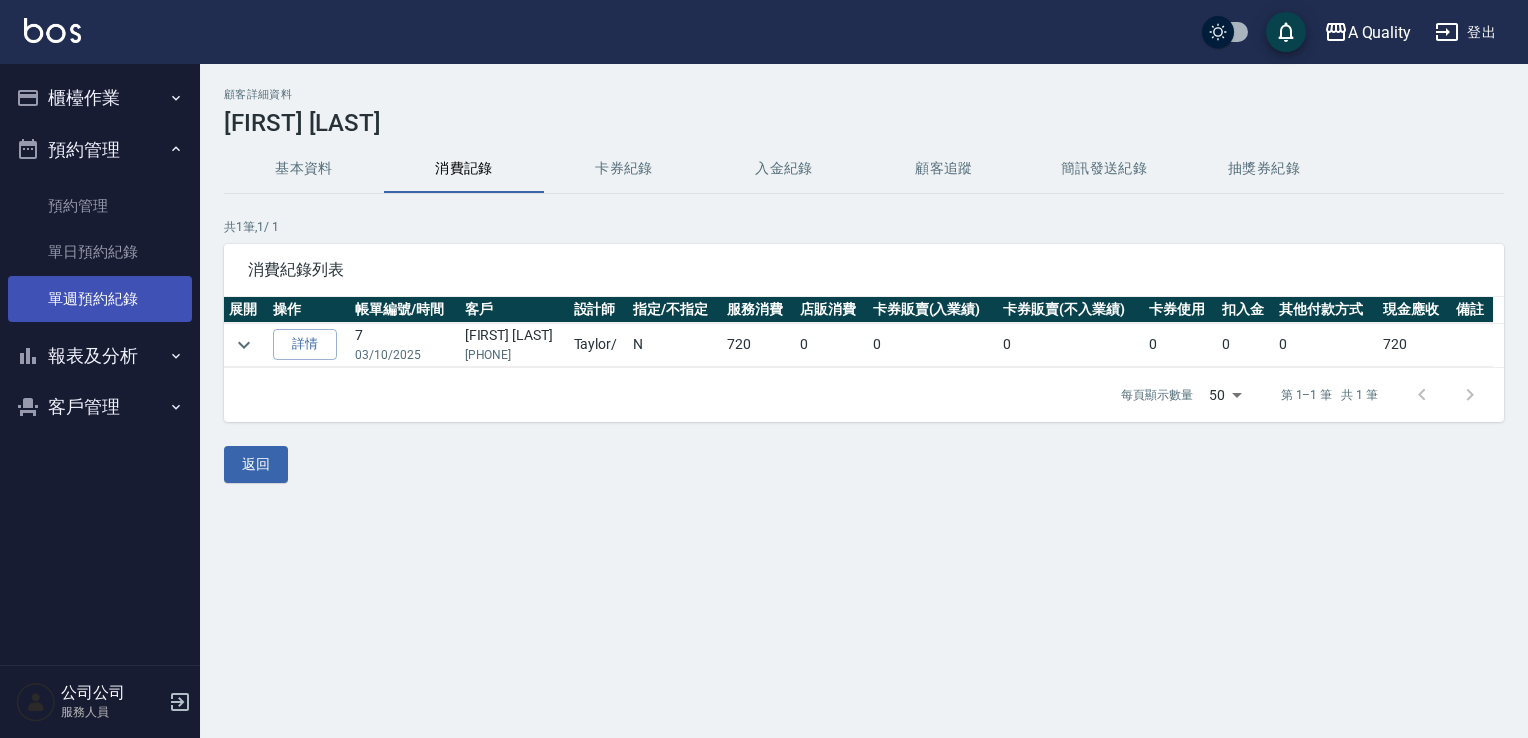 click on "單週預約紀錄" at bounding box center [100, 299] 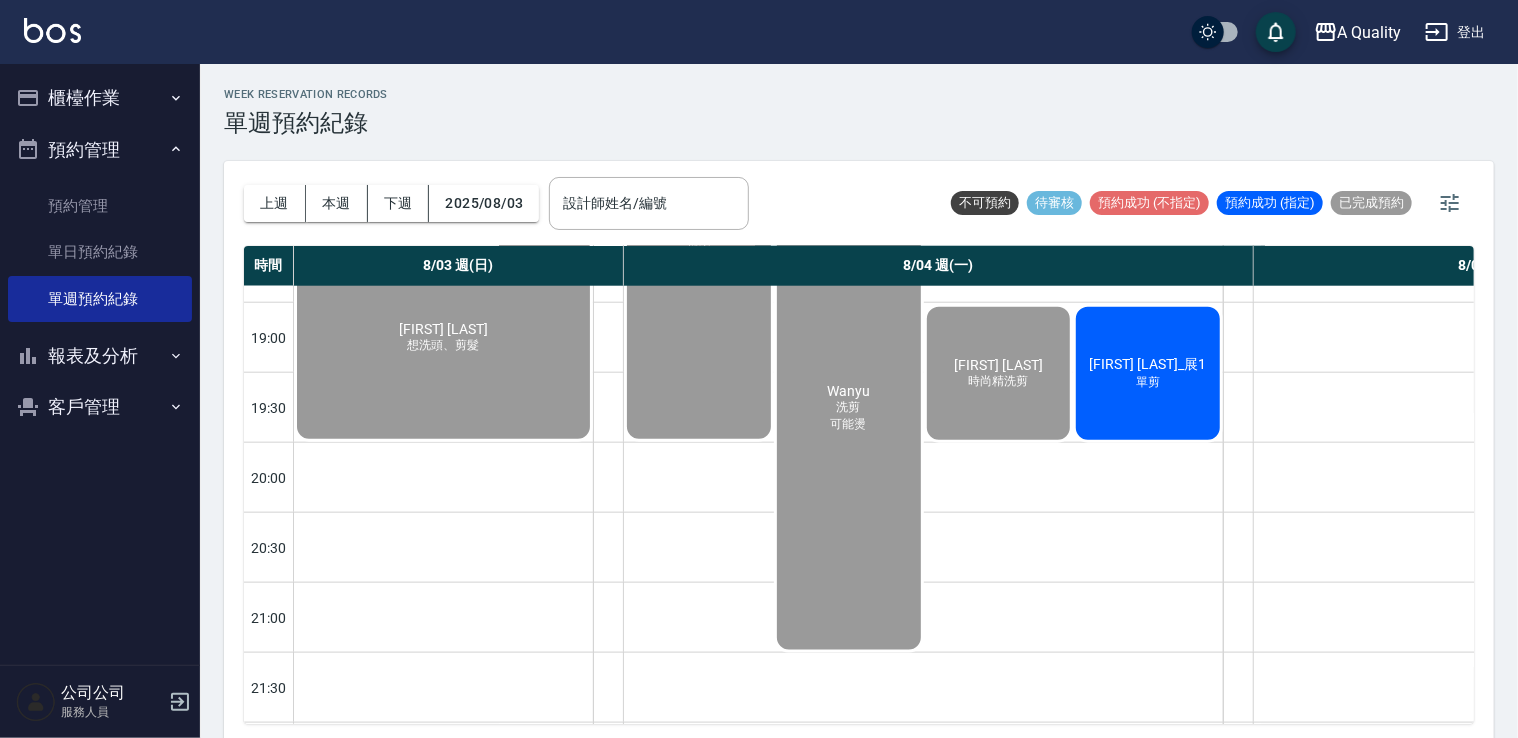 scroll, scrollTop: 1187, scrollLeft: 0, axis: vertical 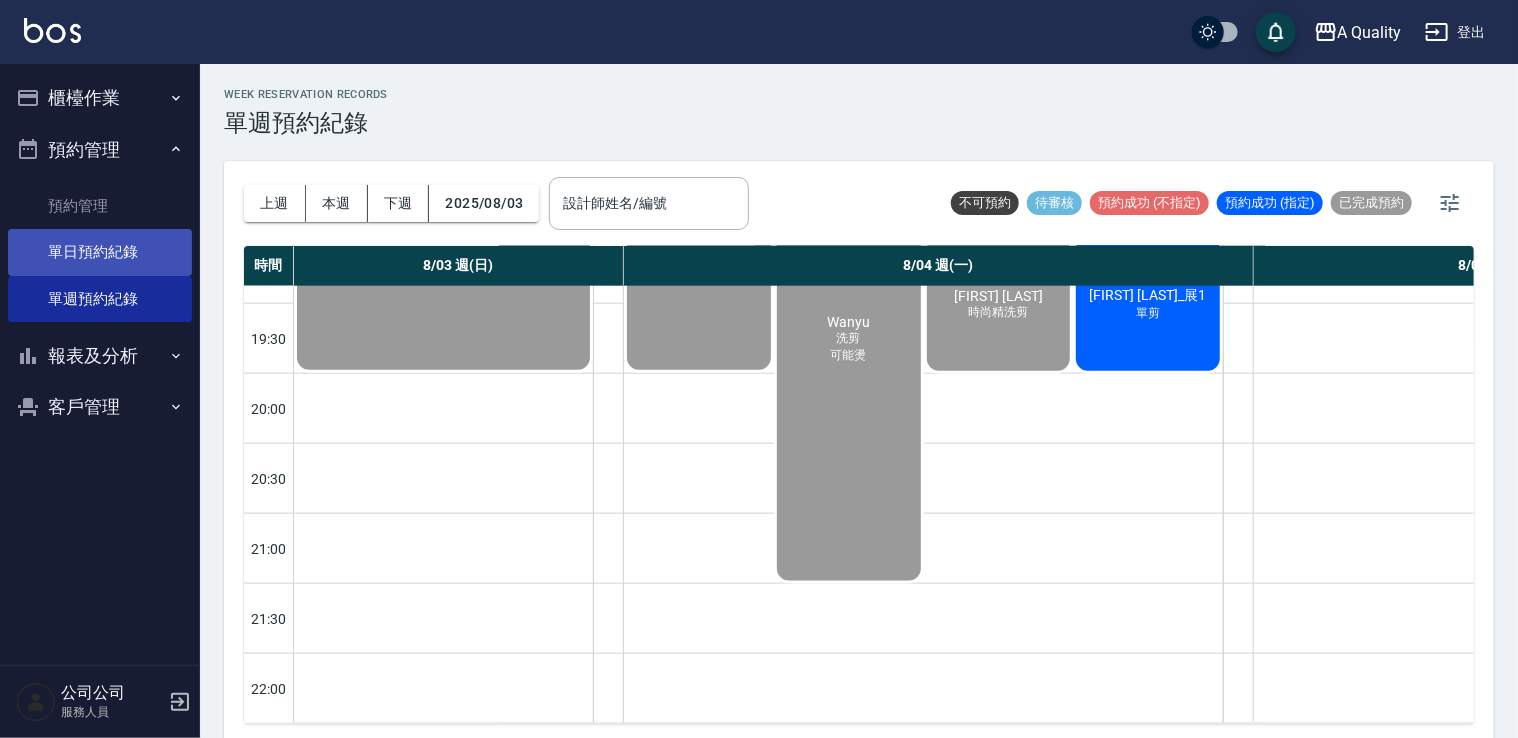 click on "單日預約紀錄" at bounding box center (100, 252) 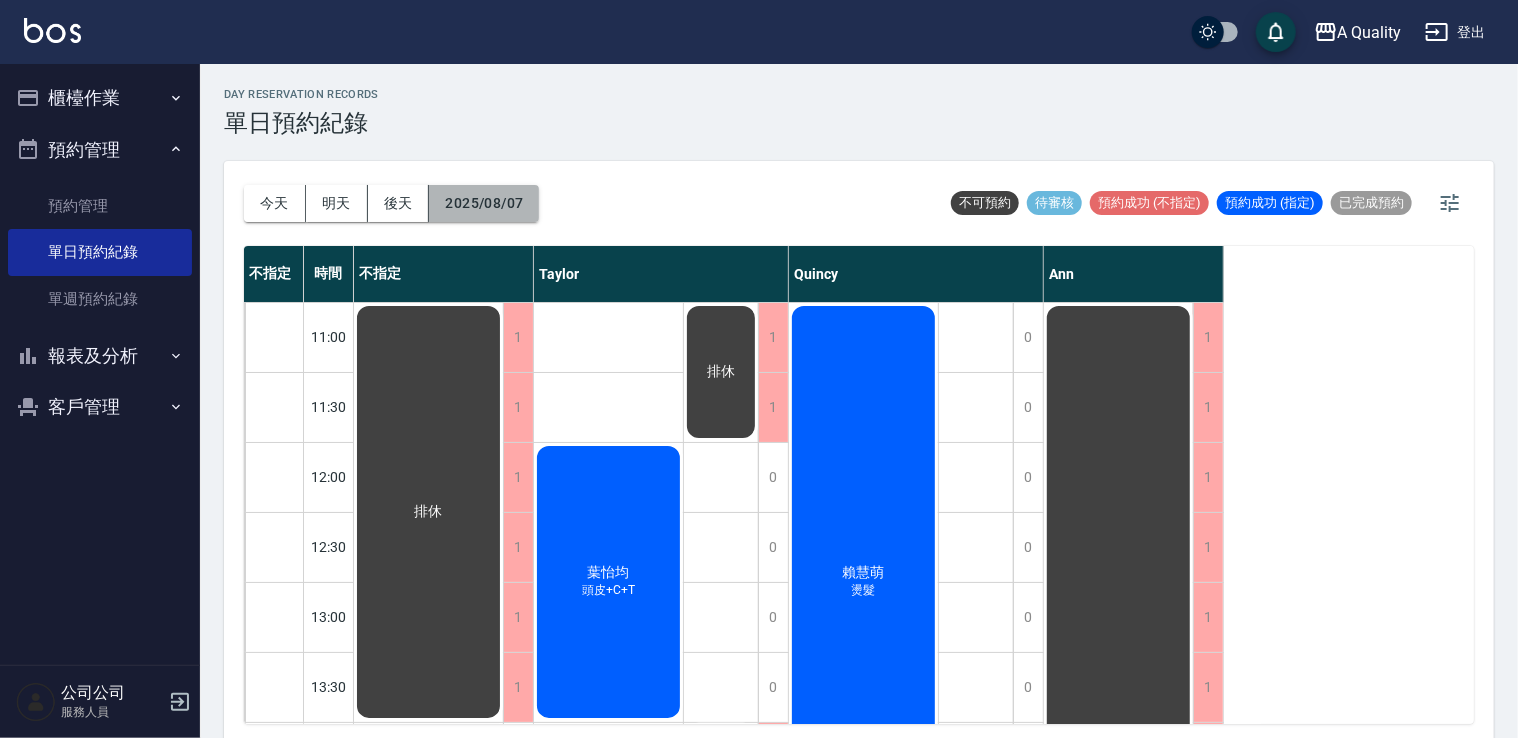click on "2025/08/07" at bounding box center [484, 203] 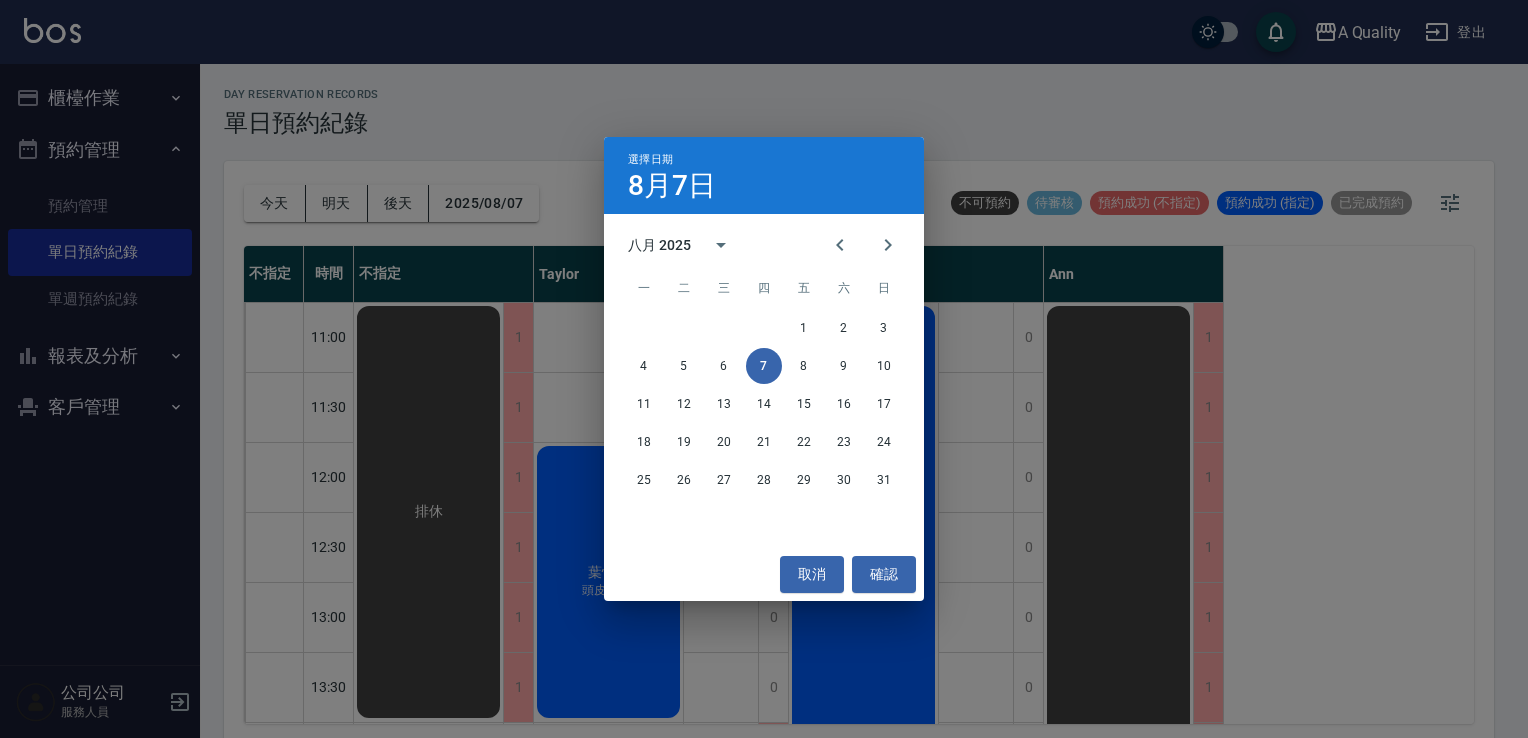 click on "選擇日期 8月7日 八月 2025 一 二 三 四 五 六 日 1 2 3 4 5 6 7 8 9 10 11 12 13 14 15 16 17 18 19 20 21 22 23 24 25 26 27 28 29 30 31 取消 確認" at bounding box center (764, 369) 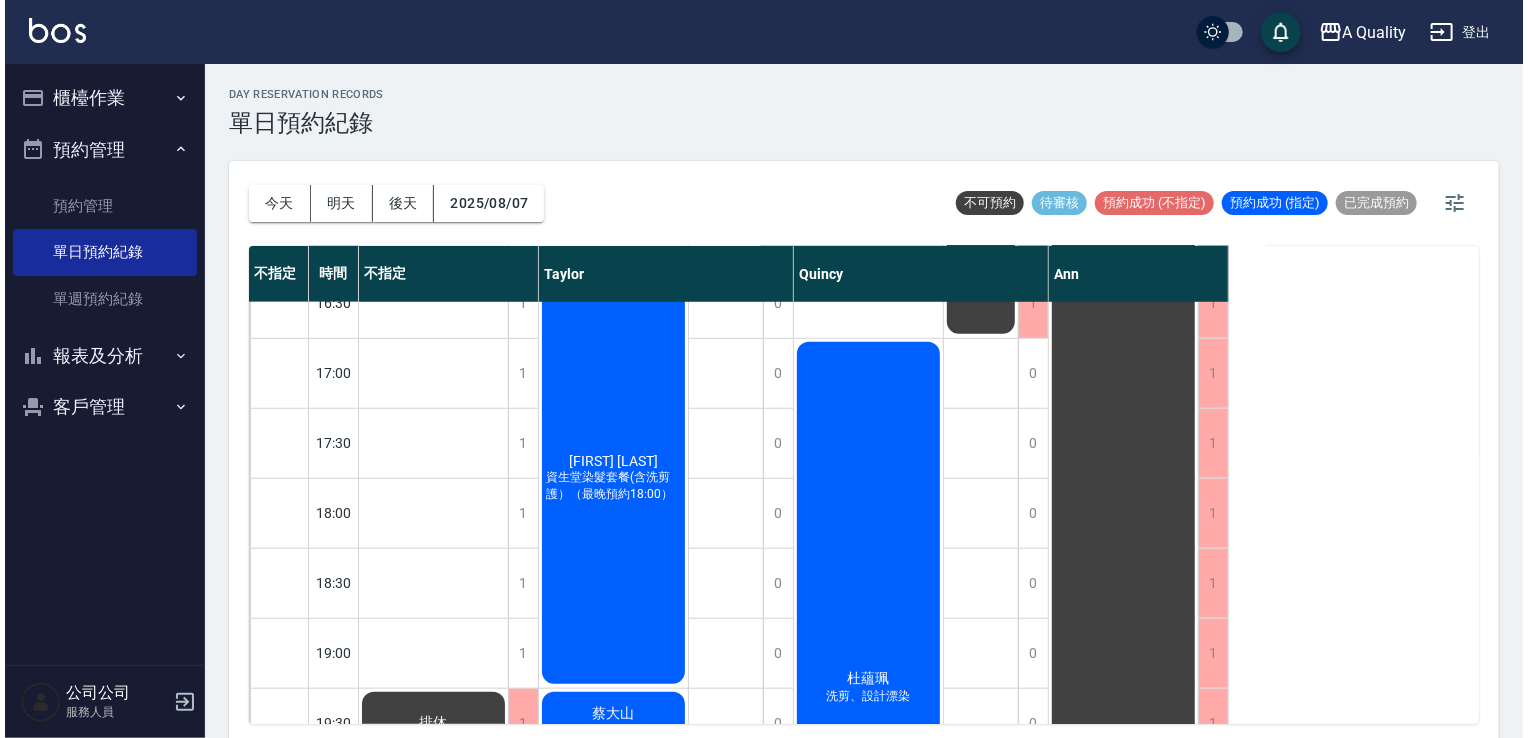 scroll, scrollTop: 833, scrollLeft: 0, axis: vertical 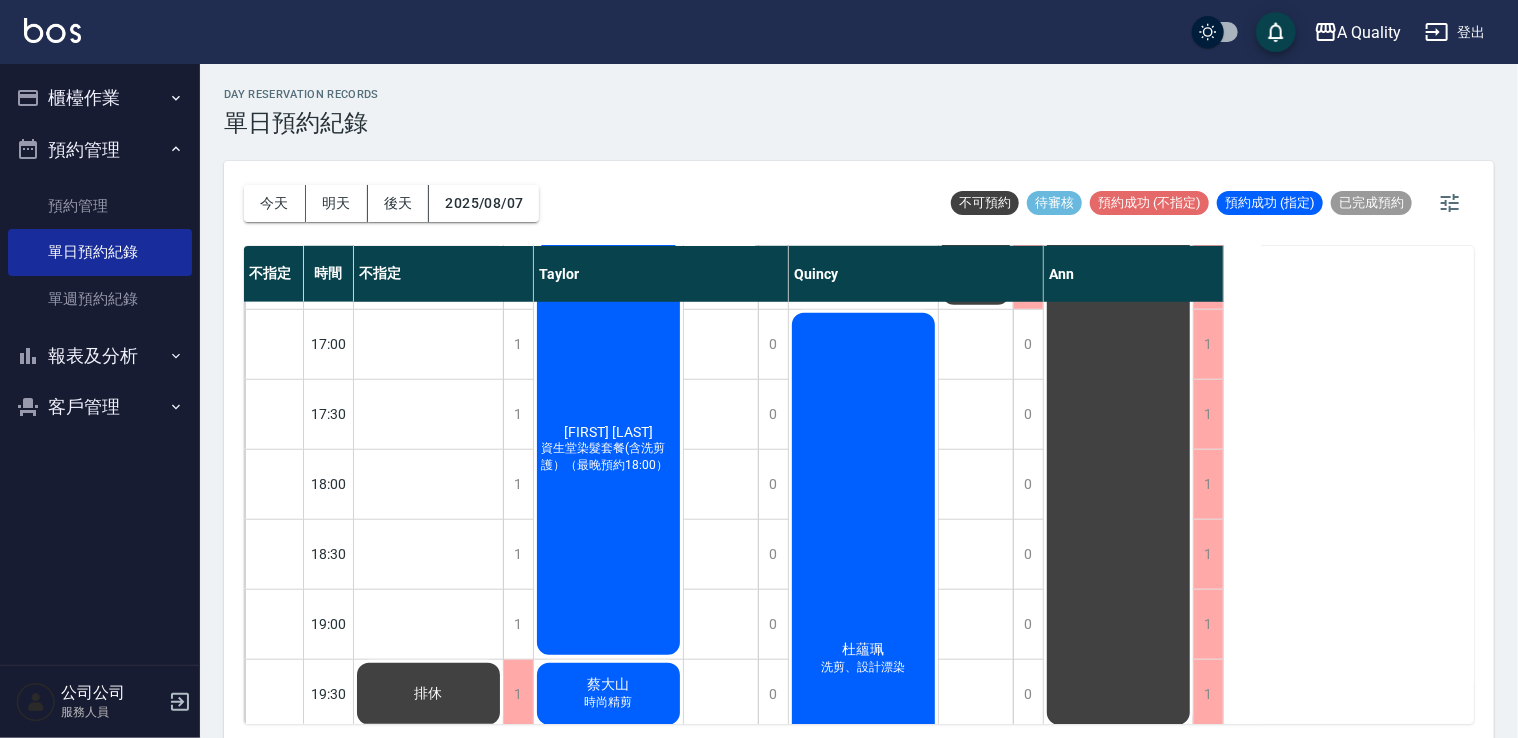 click on "杜蘊珮" at bounding box center [429, -321] 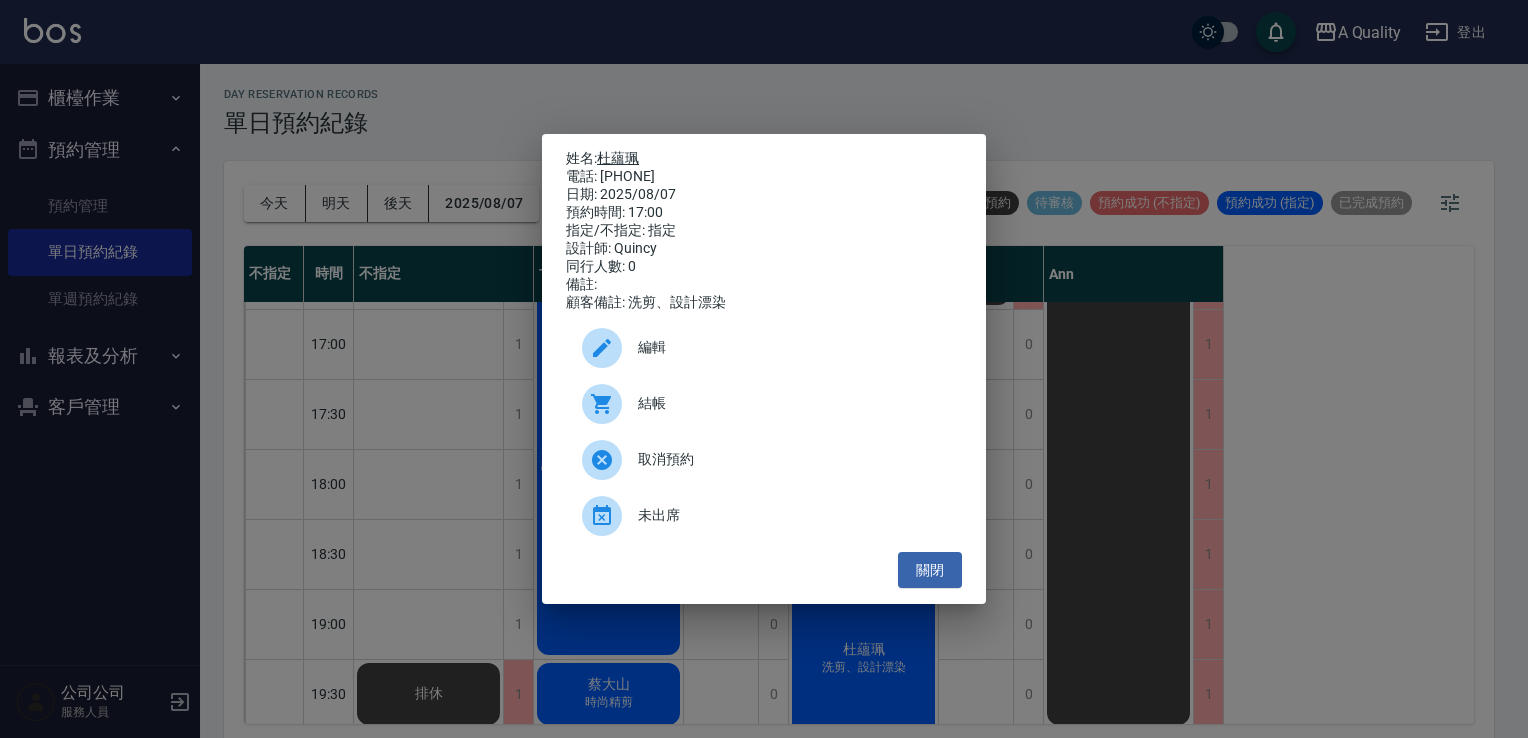 click on "杜蘊珮" at bounding box center (618, 158) 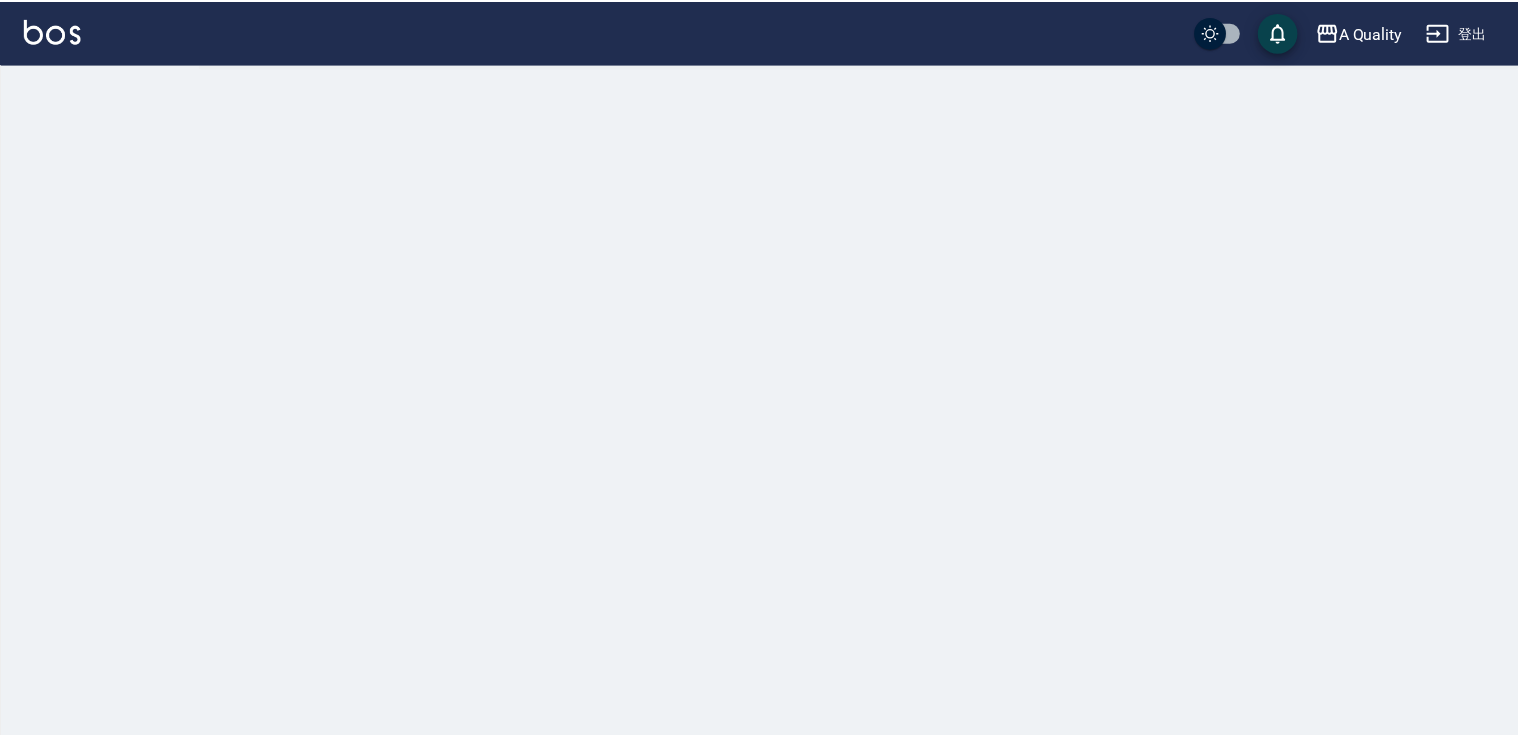 scroll, scrollTop: 0, scrollLeft: 0, axis: both 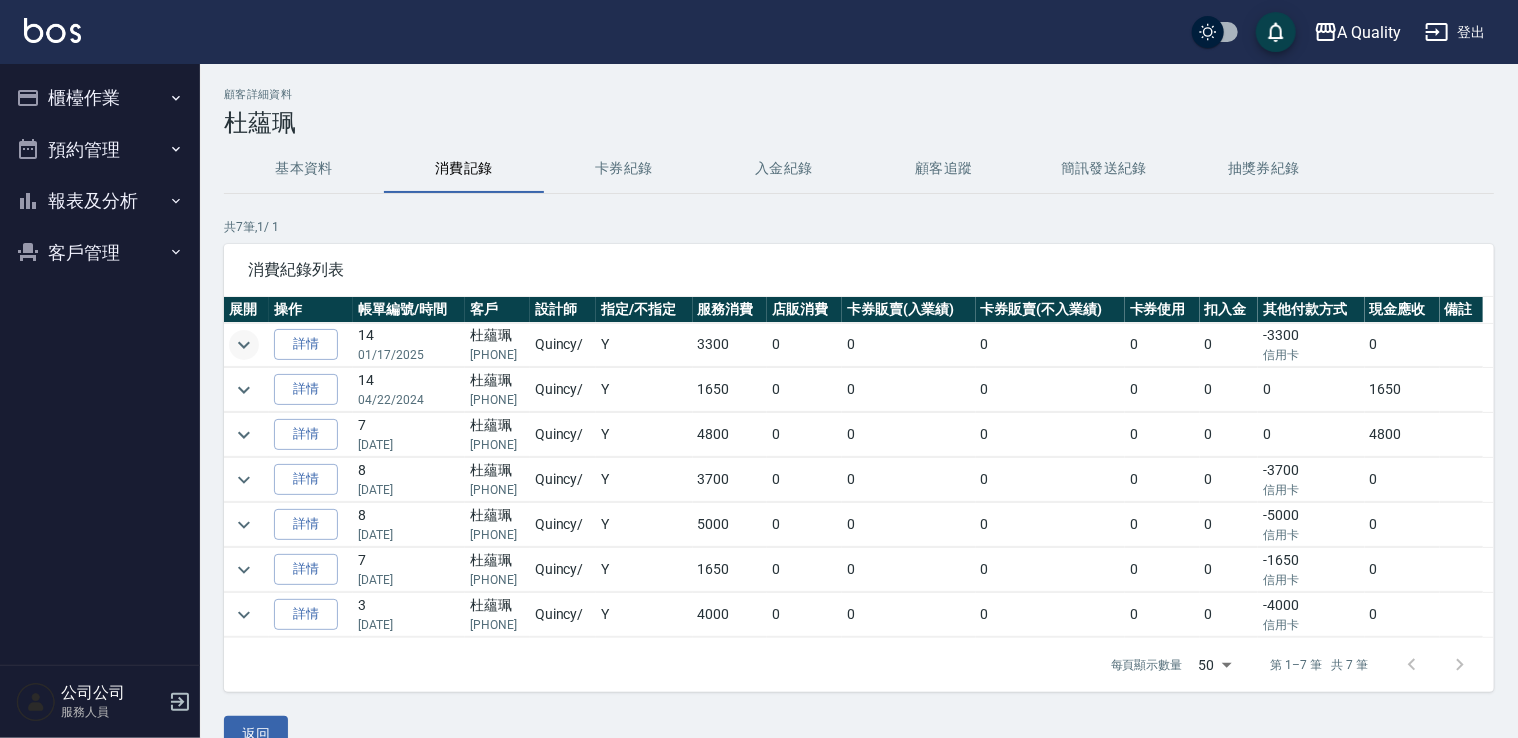 click 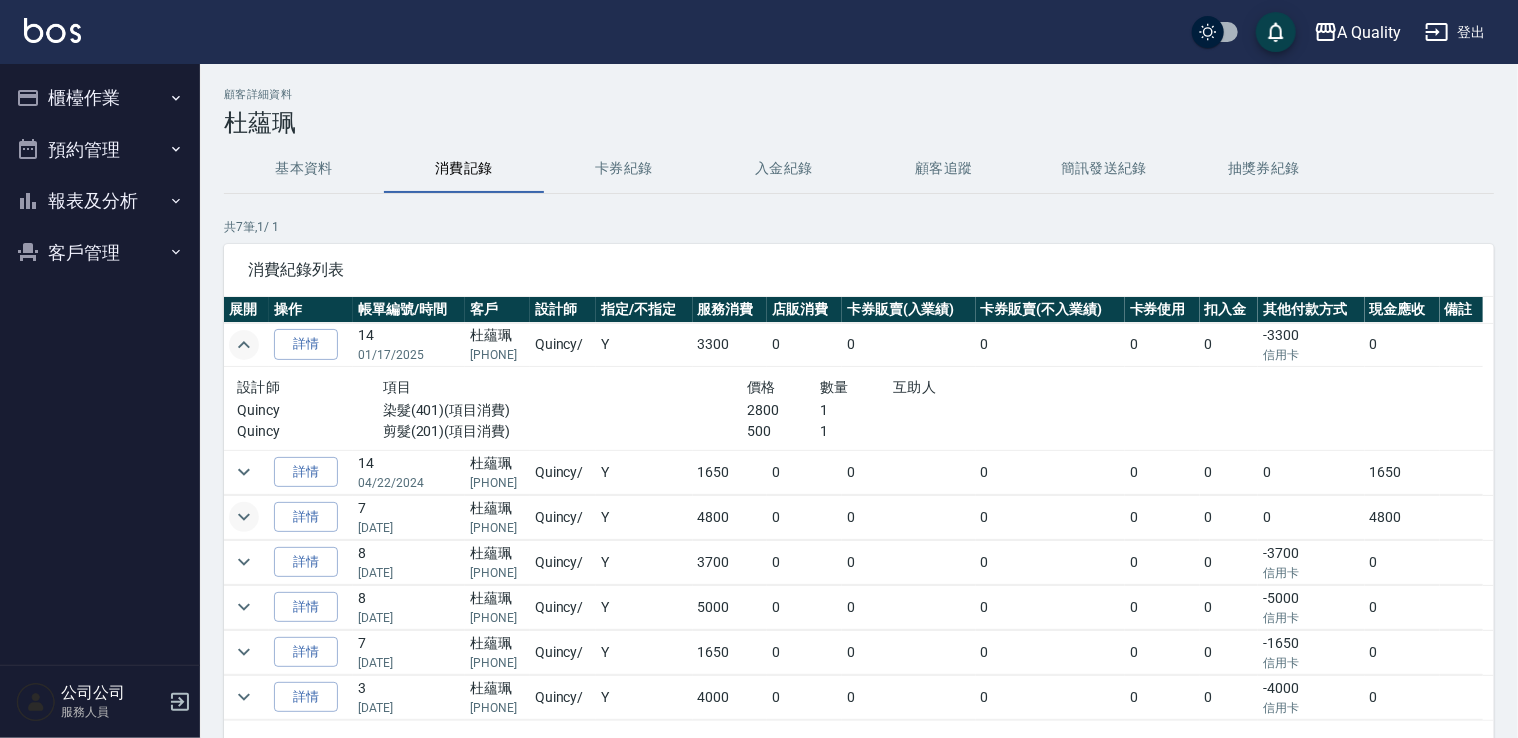 click 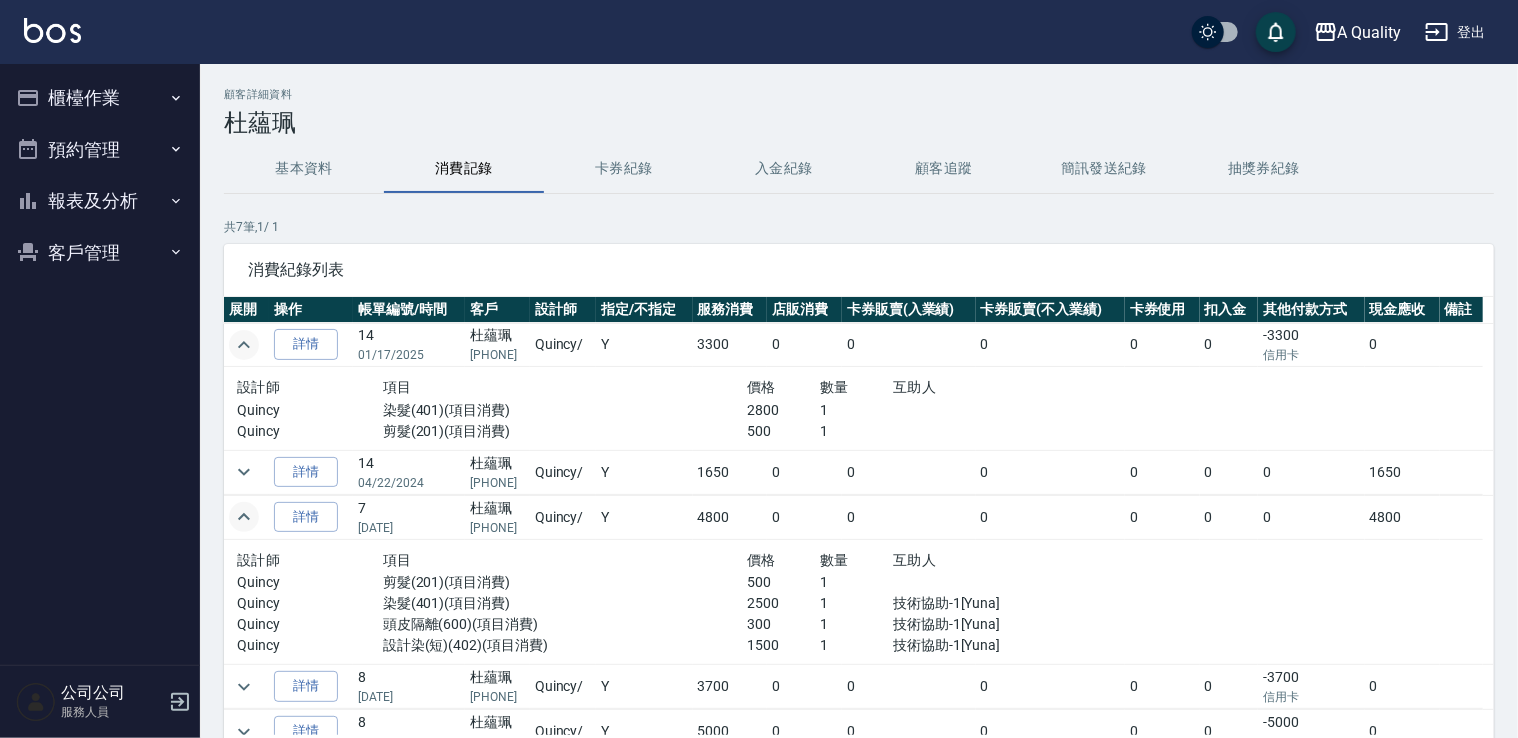 click 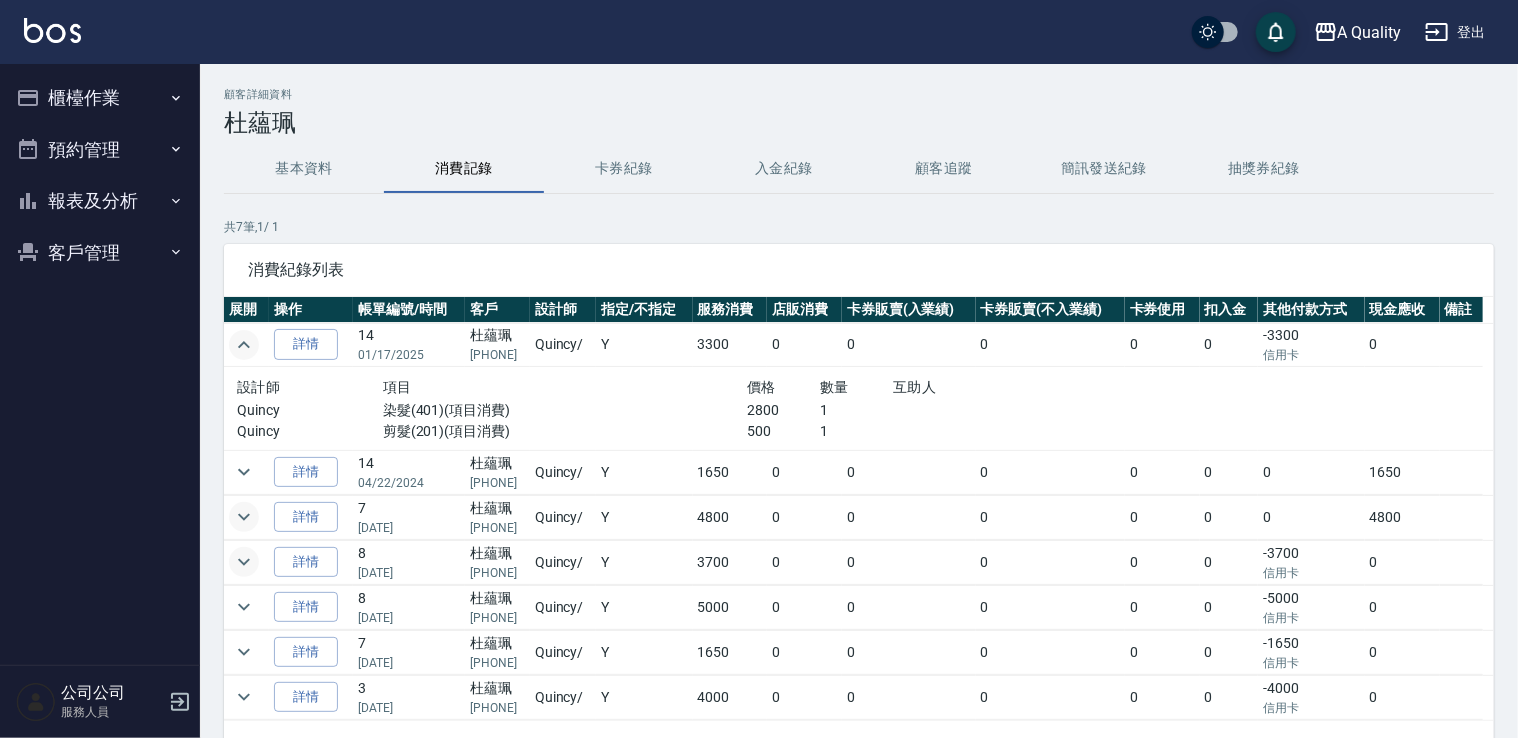 click 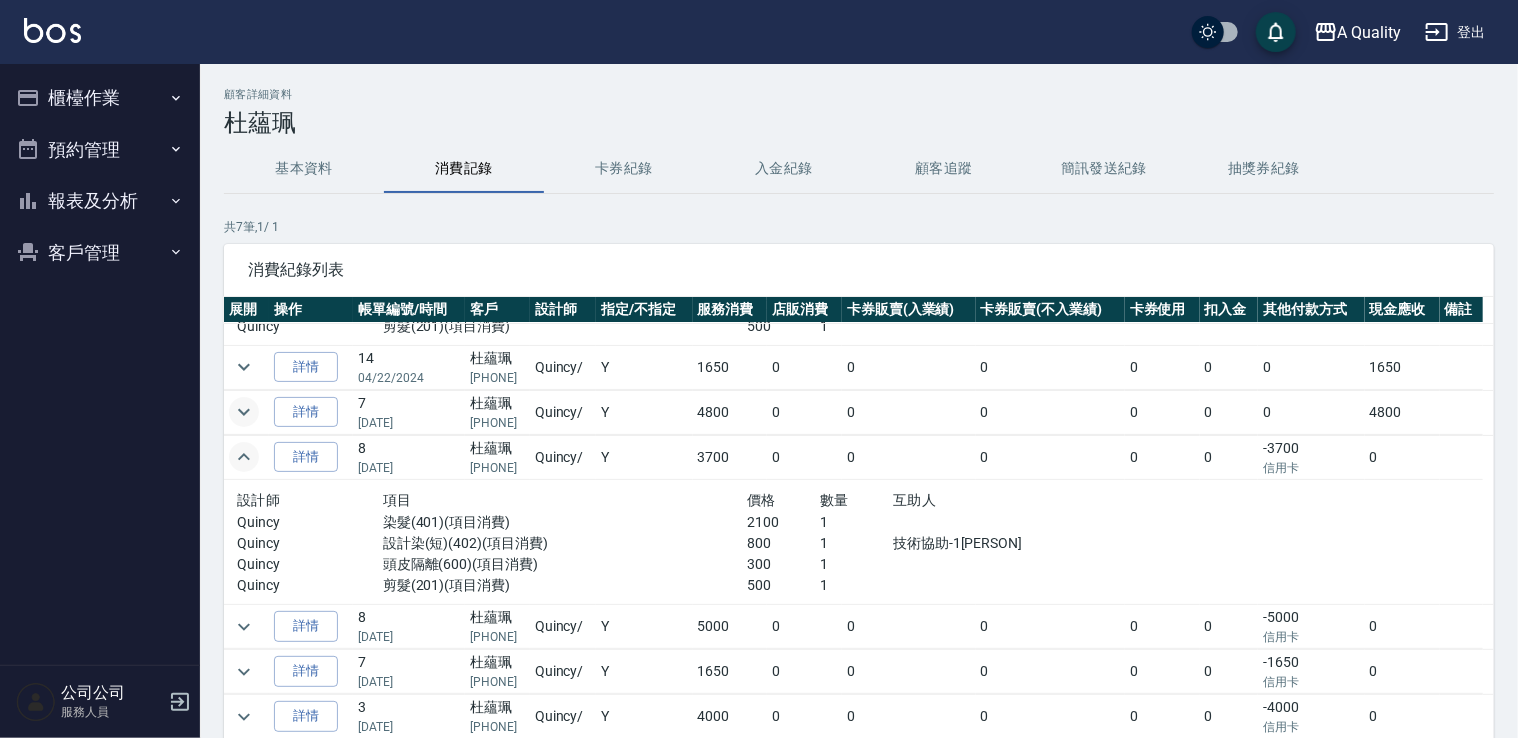 scroll, scrollTop: 106, scrollLeft: 0, axis: vertical 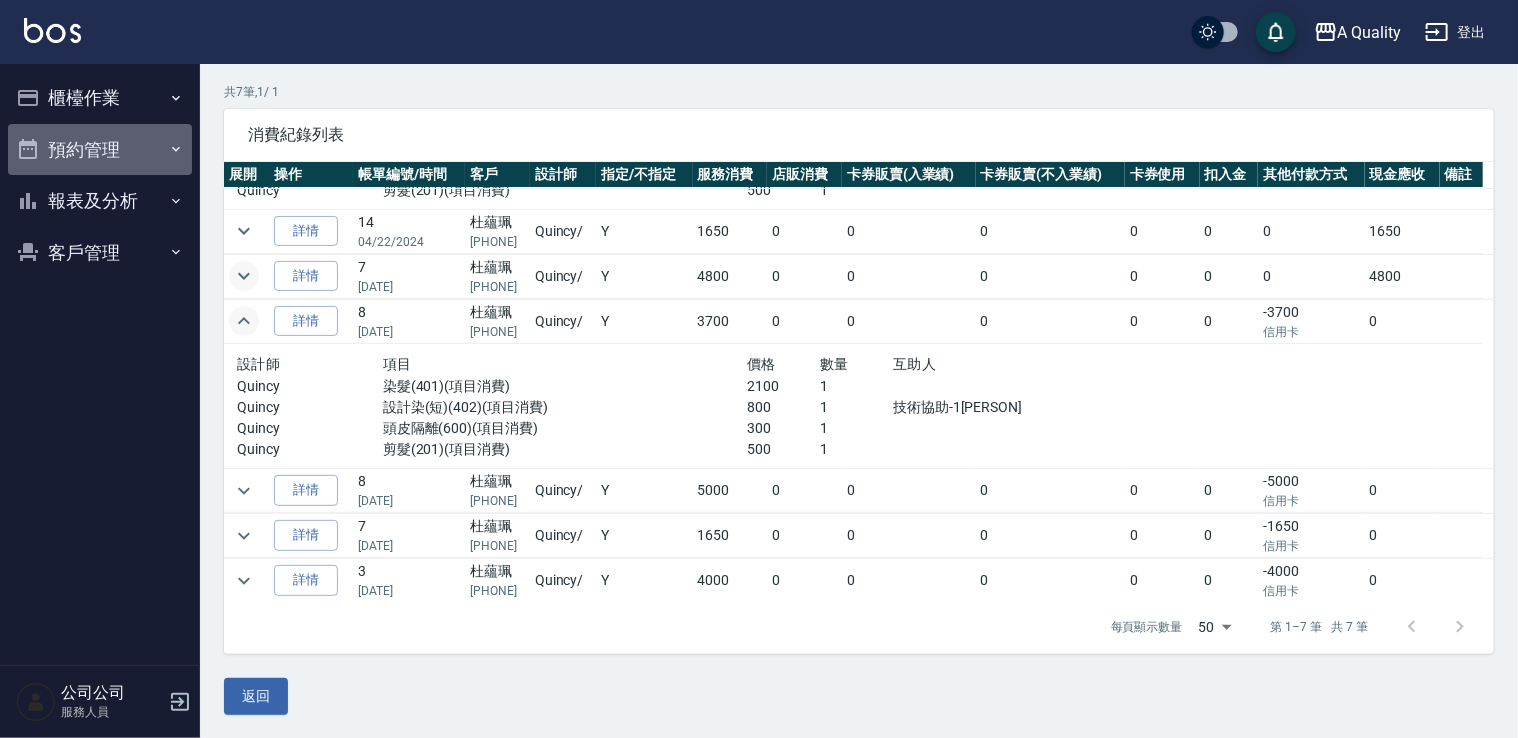 click on "預約管理" at bounding box center (100, 150) 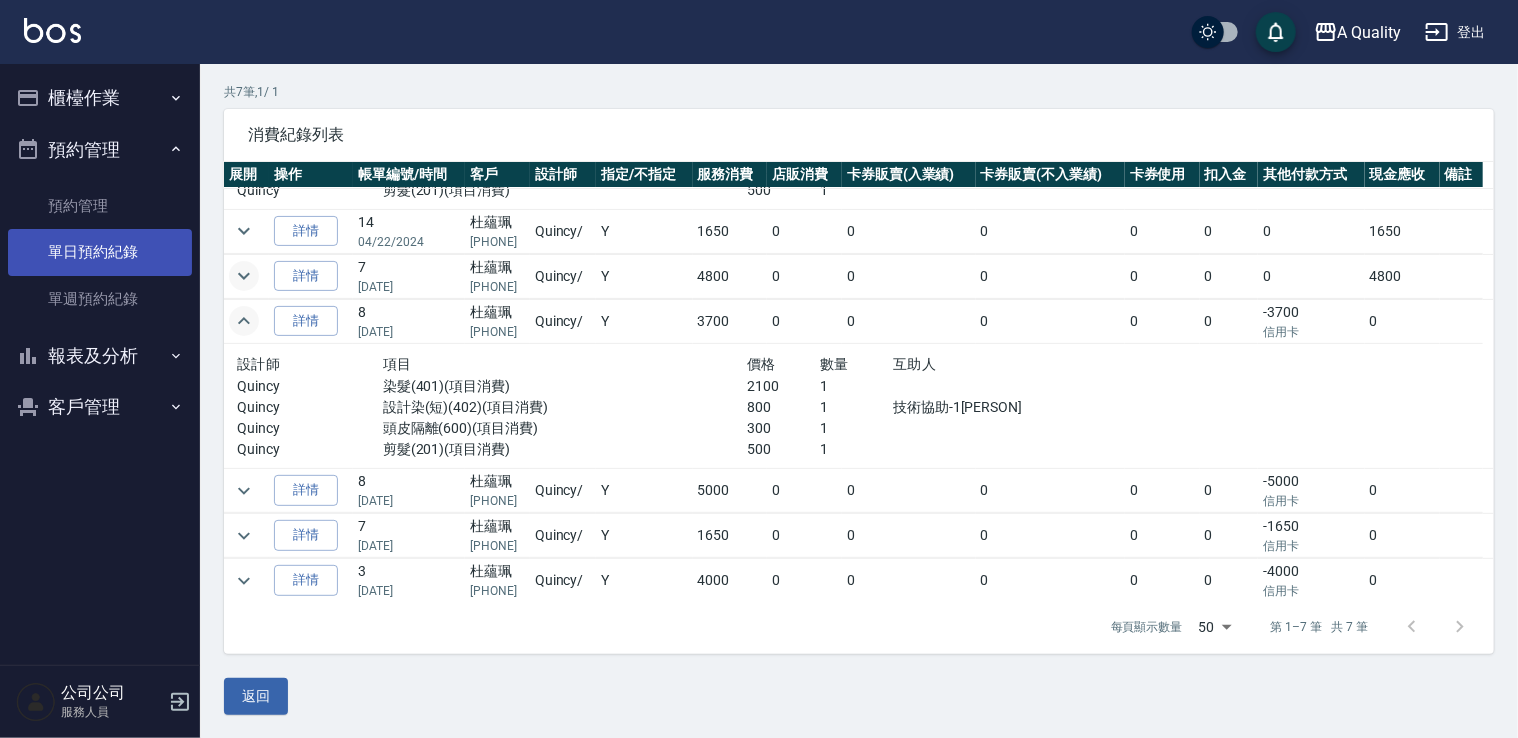 click on "單日預約紀錄" at bounding box center (100, 252) 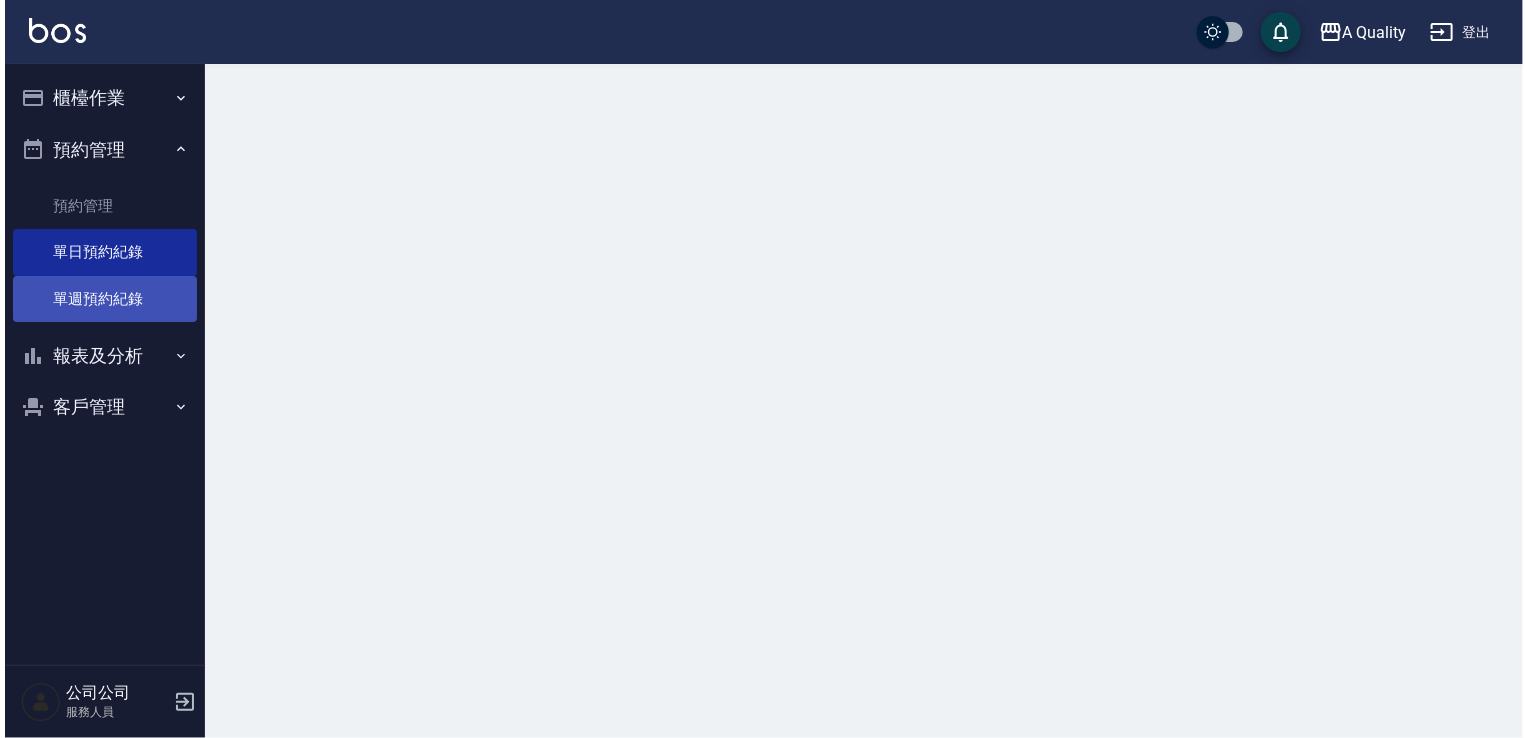 scroll, scrollTop: 0, scrollLeft: 0, axis: both 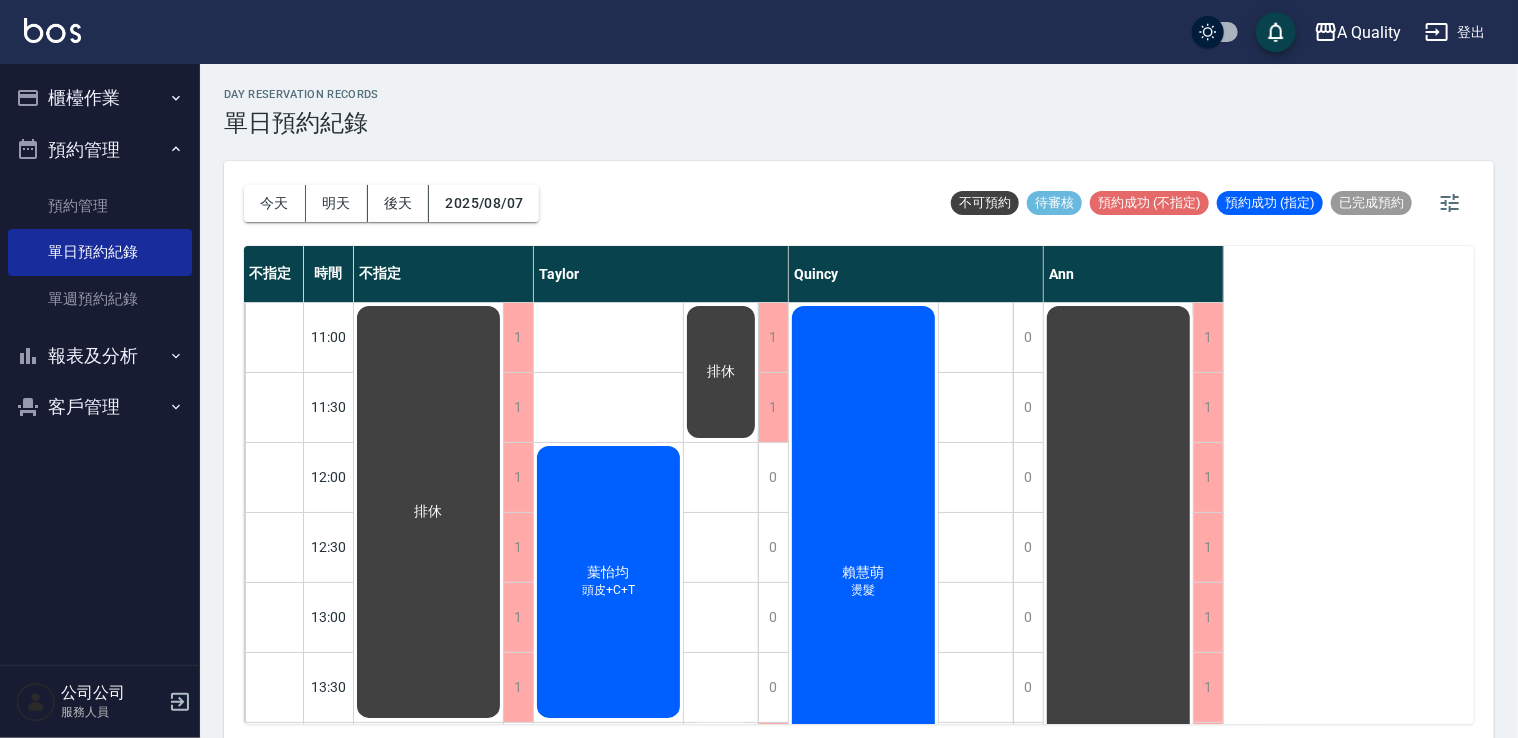 click on "賴慧萌 燙髮" at bounding box center (428, 512) 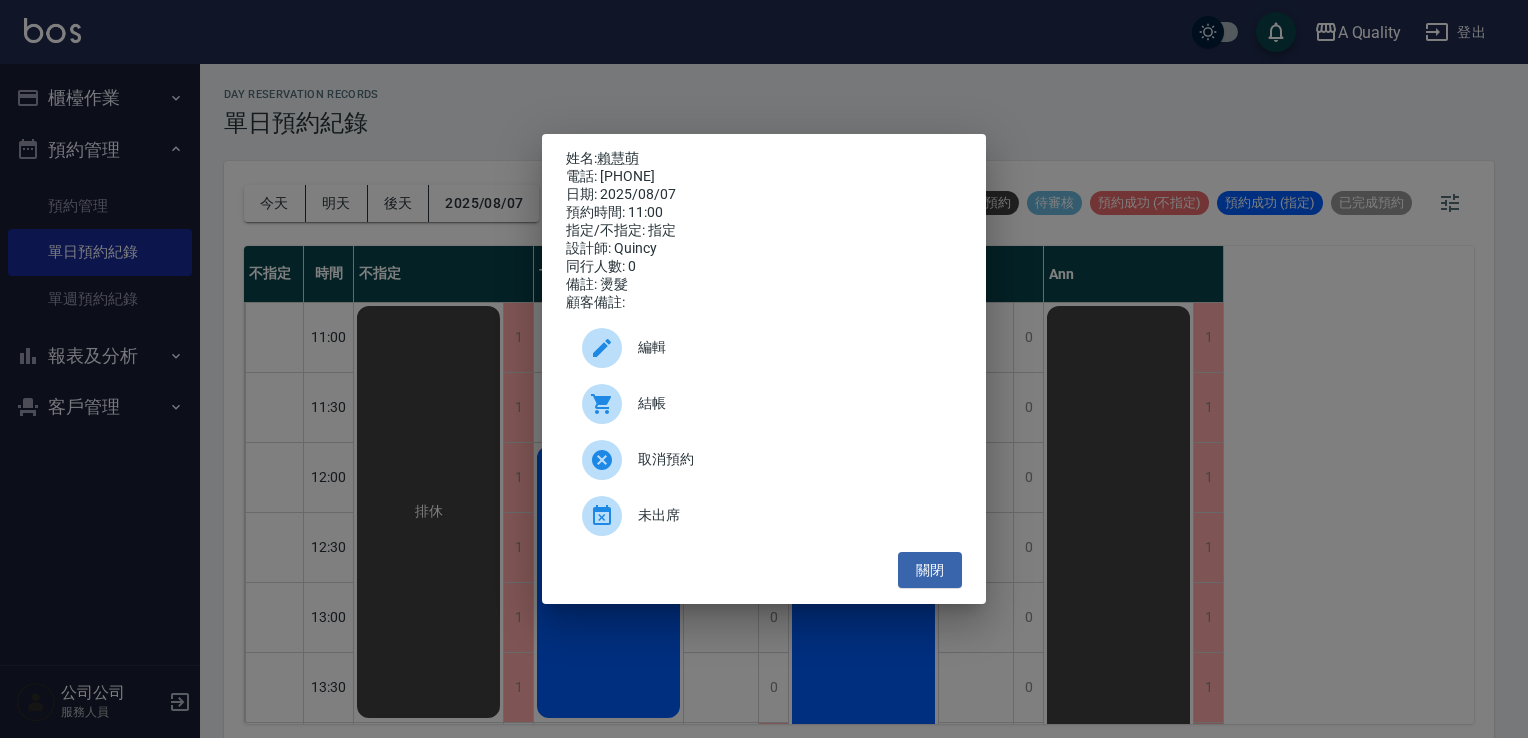 click on "結帳" at bounding box center [764, 404] 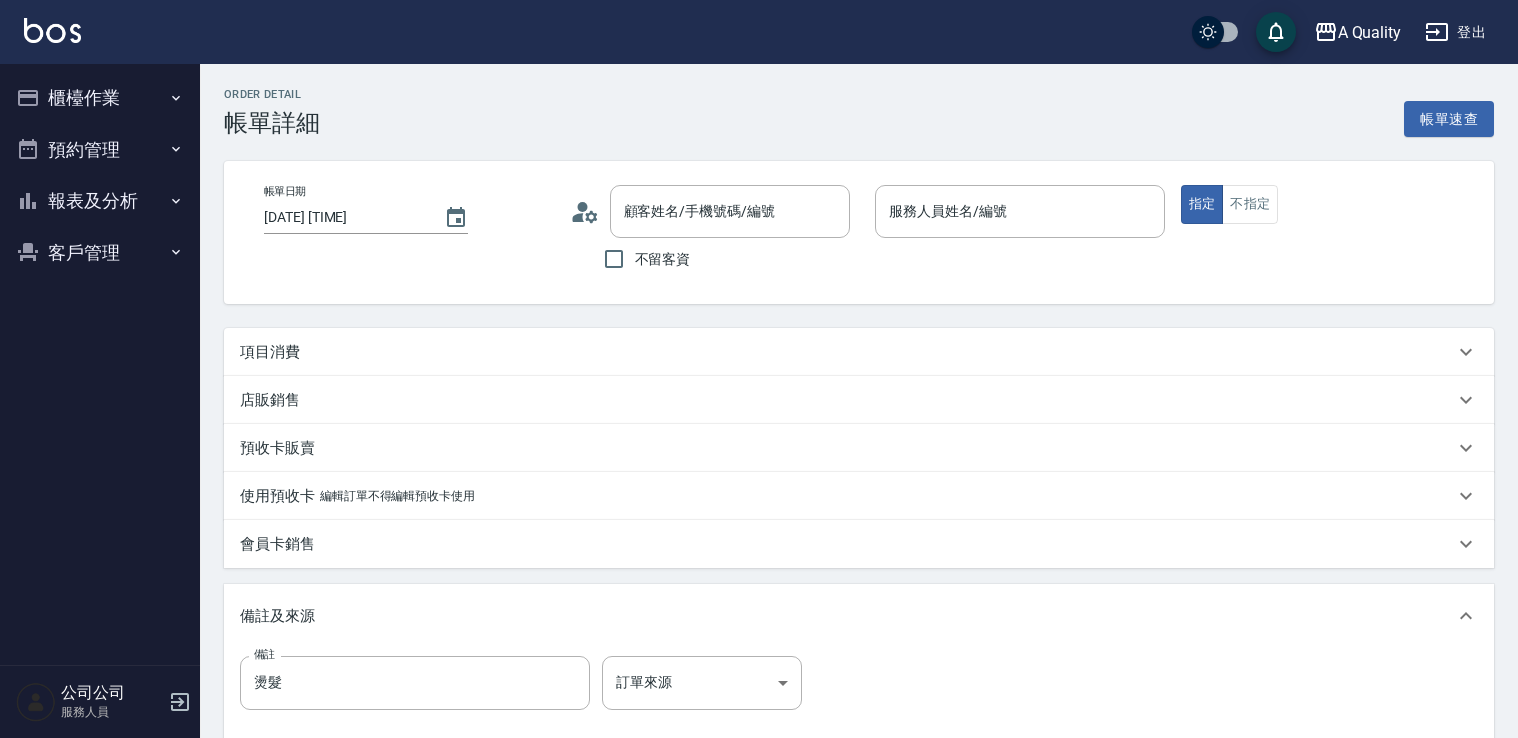 scroll, scrollTop: 0, scrollLeft: 0, axis: both 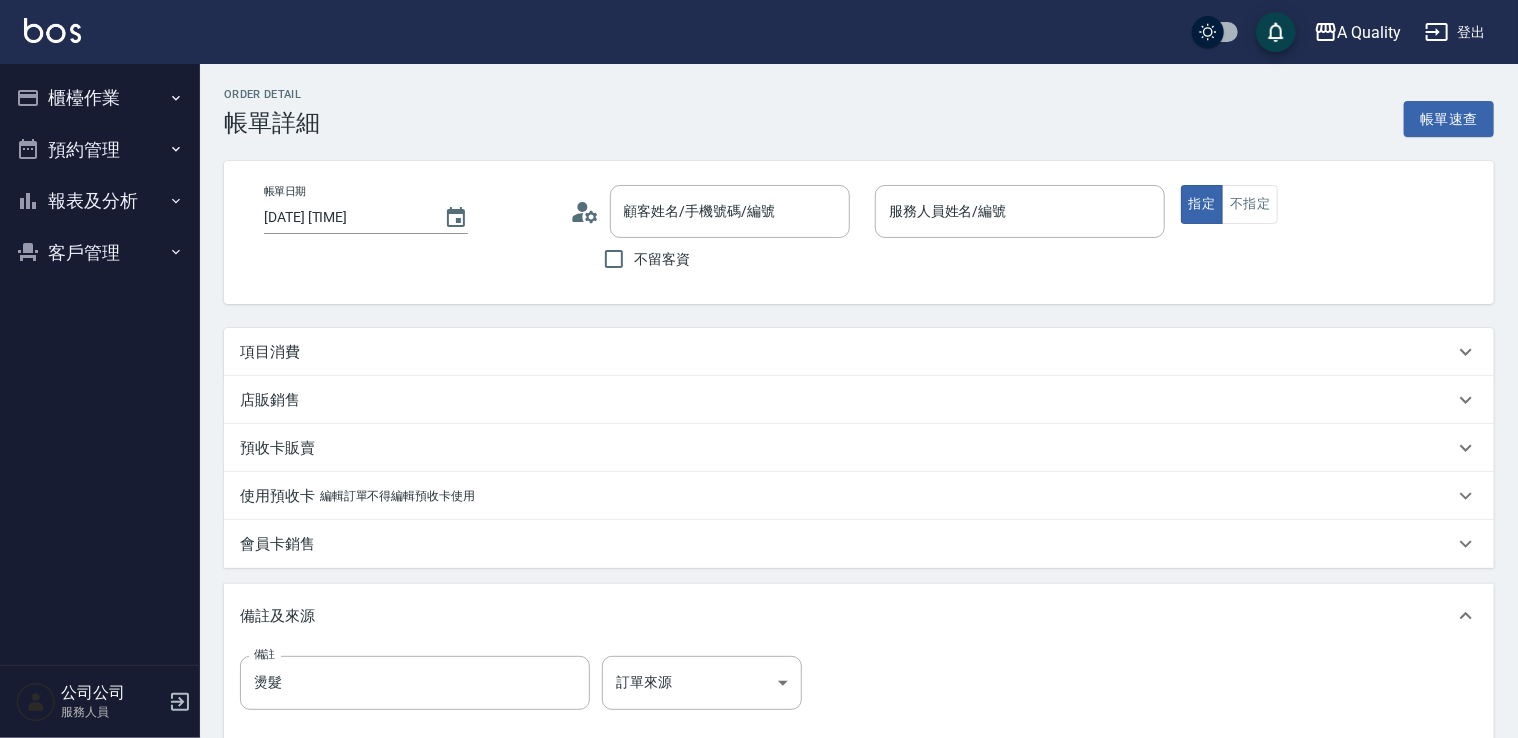 type on "賴慧萌/0922021125/" 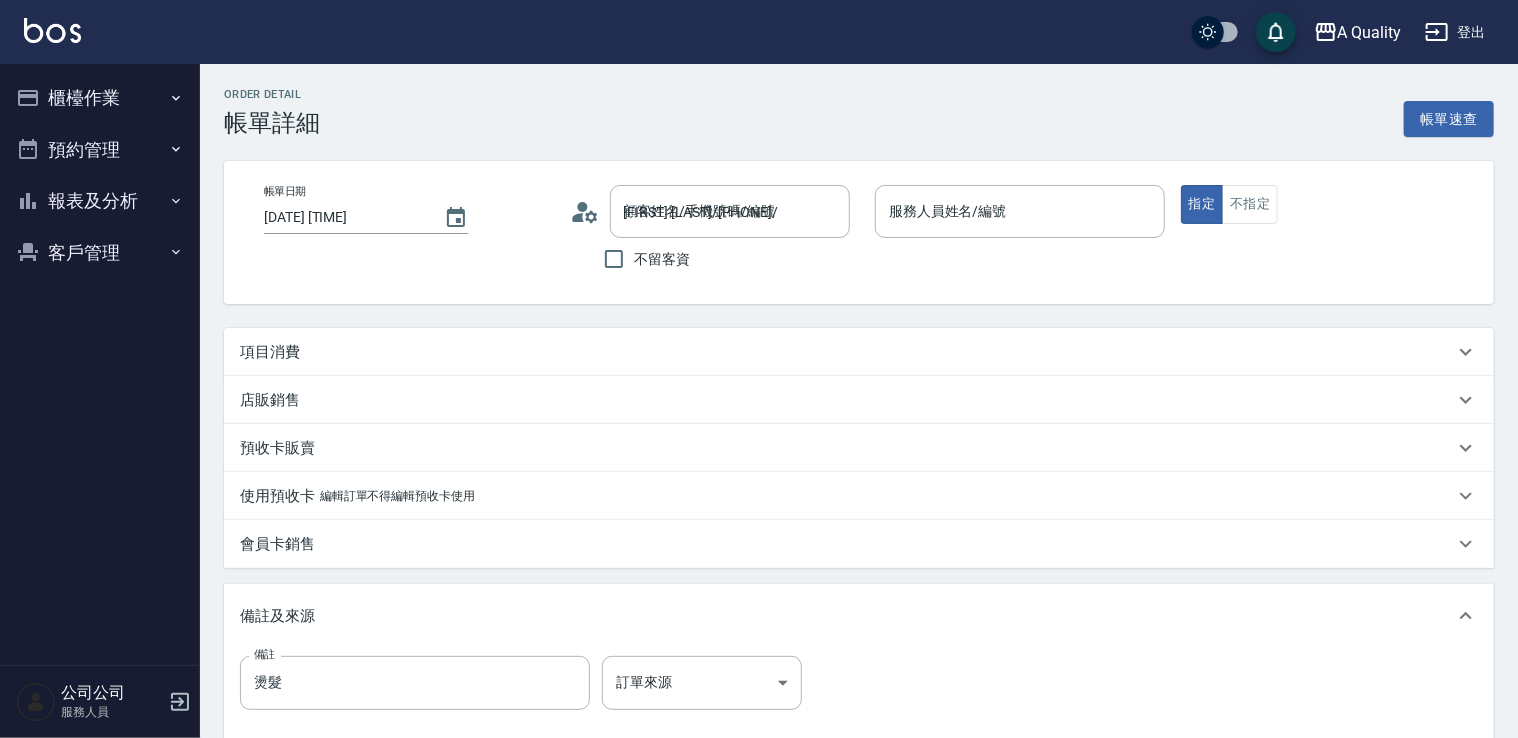 type on "Quincy(無代號)" 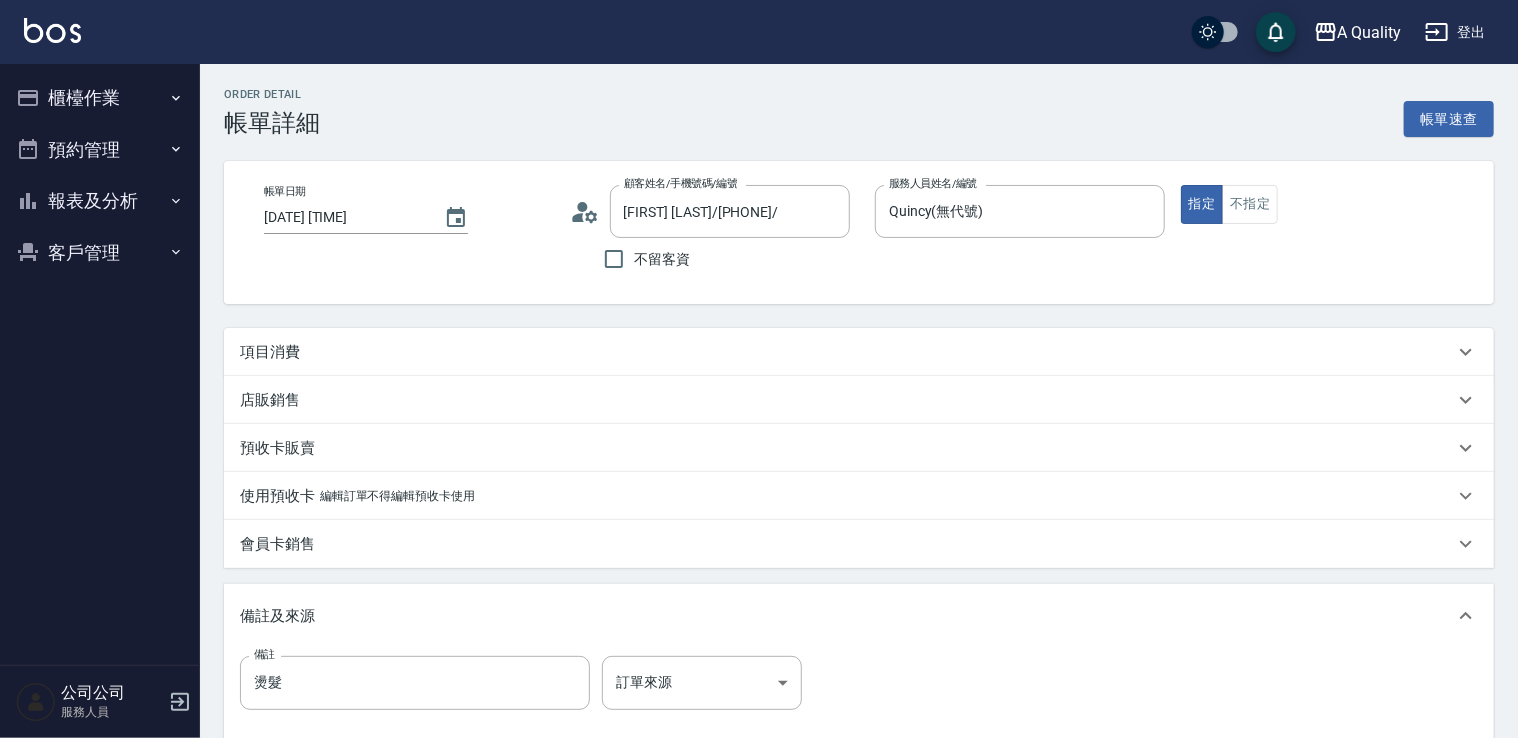 click on "項目消費" at bounding box center (859, 352) 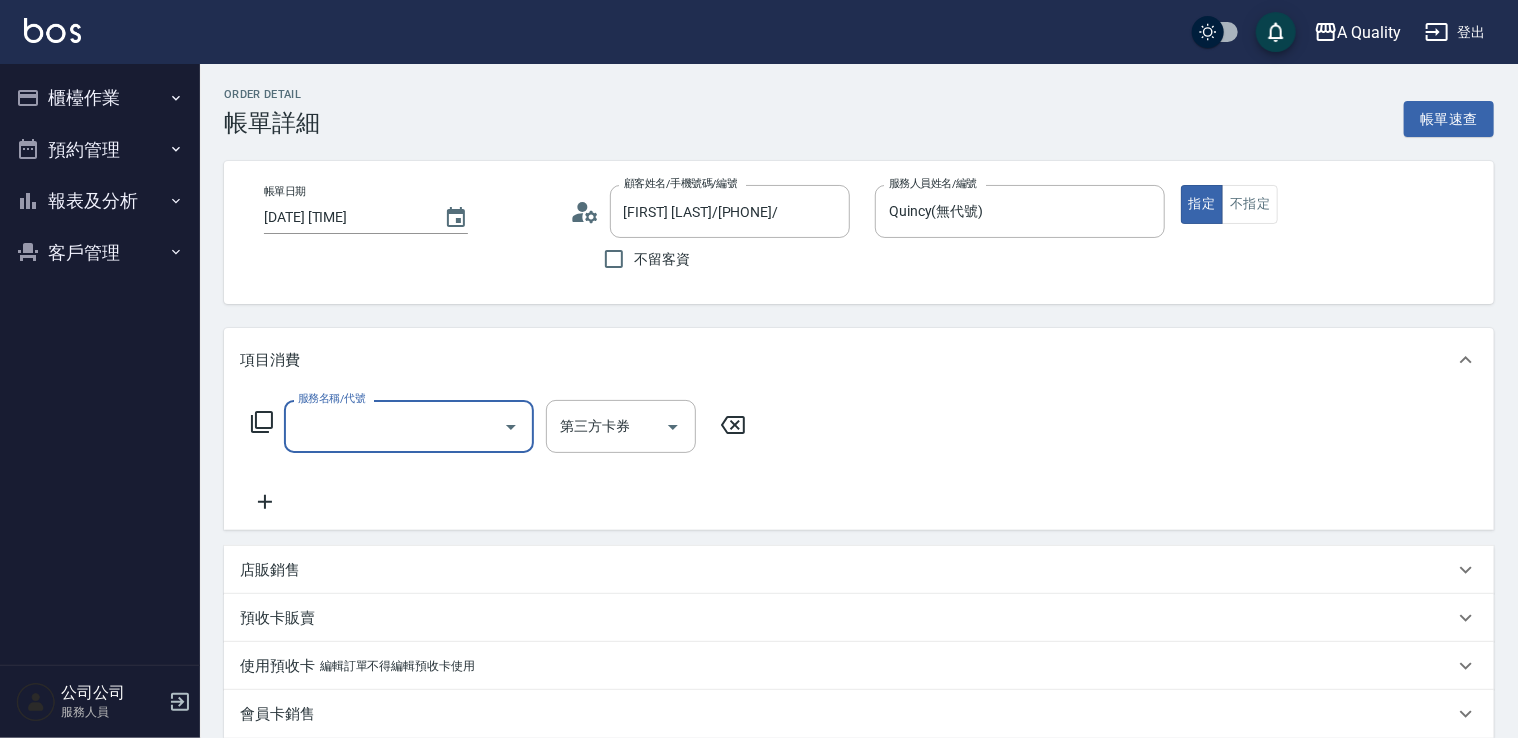 scroll, scrollTop: 0, scrollLeft: 0, axis: both 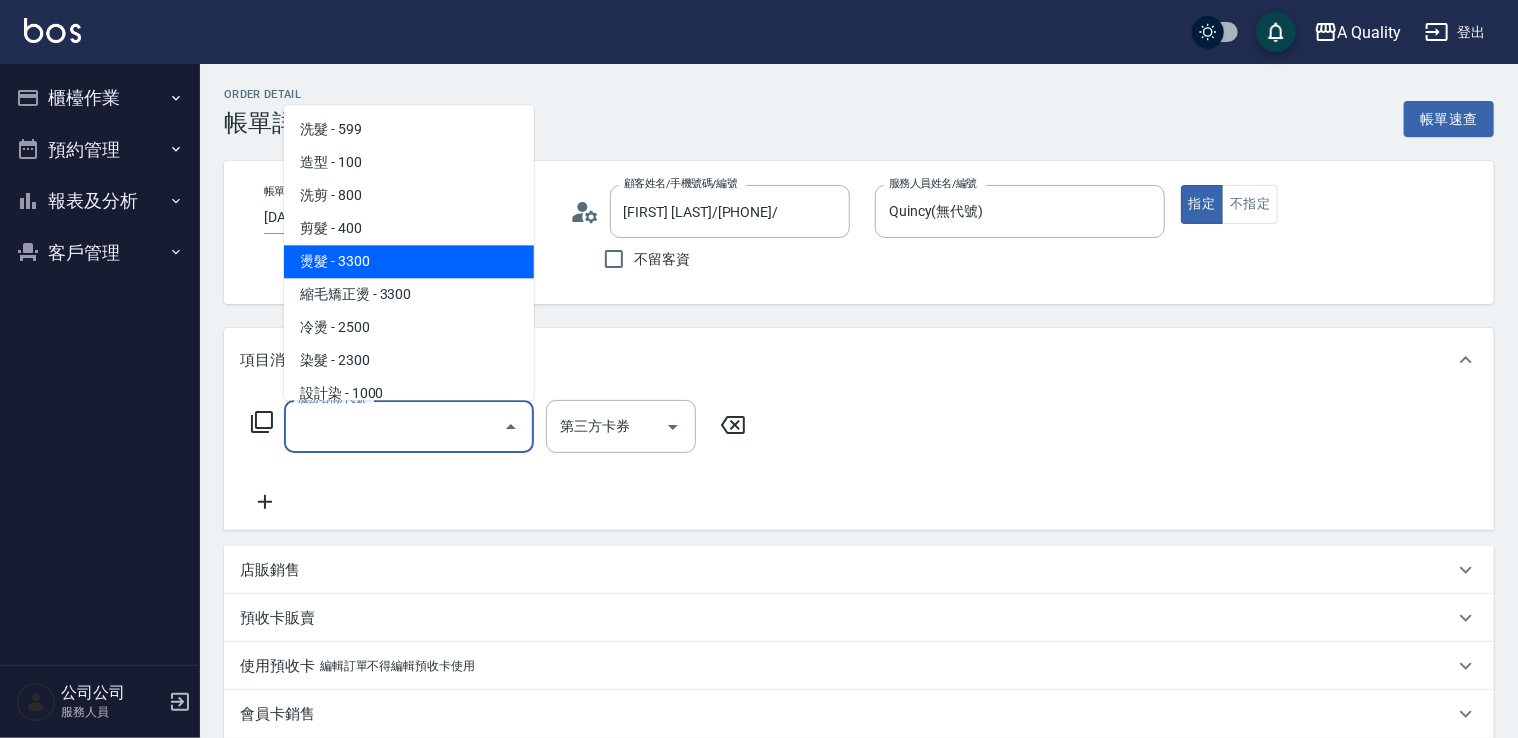 click on "燙髮 - 3300" at bounding box center [409, 261] 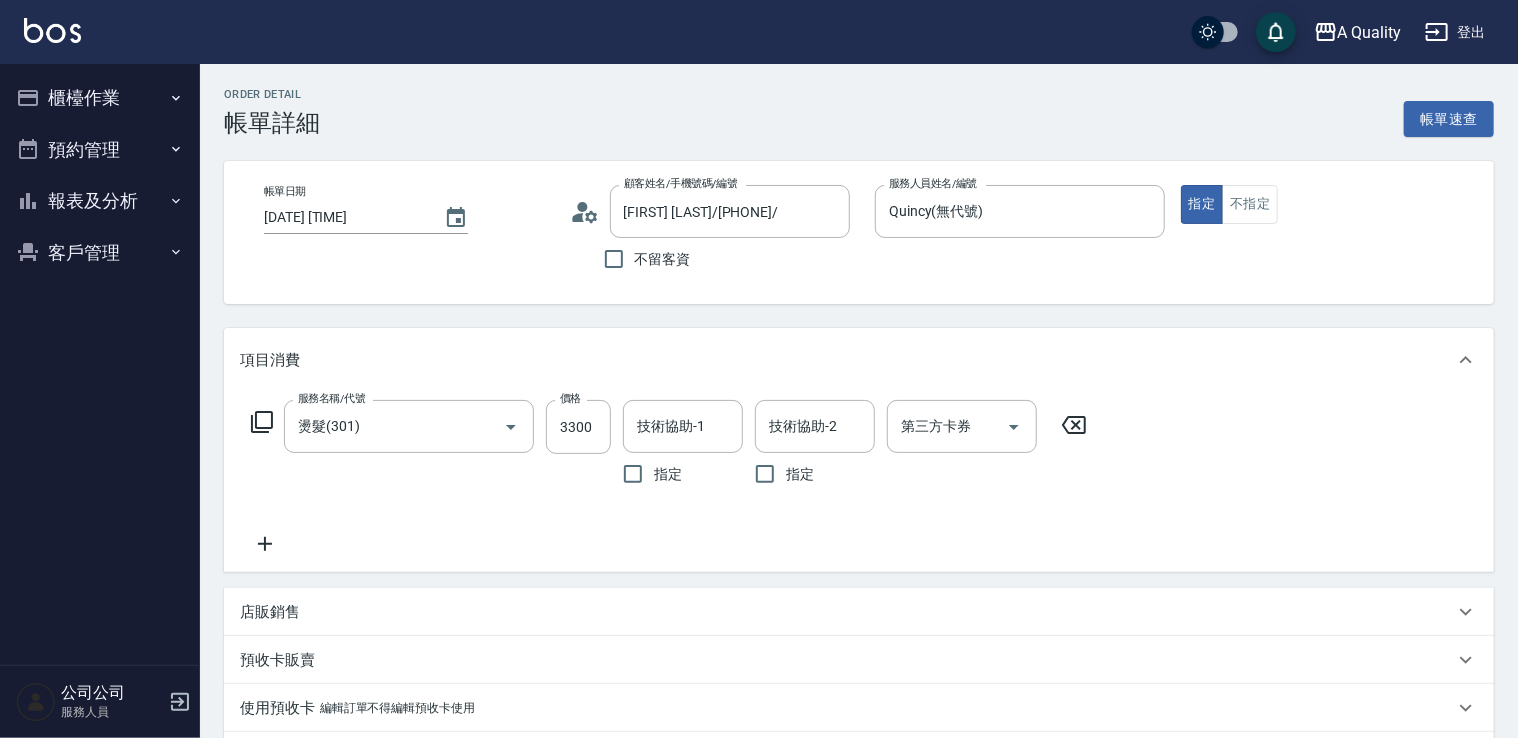 click 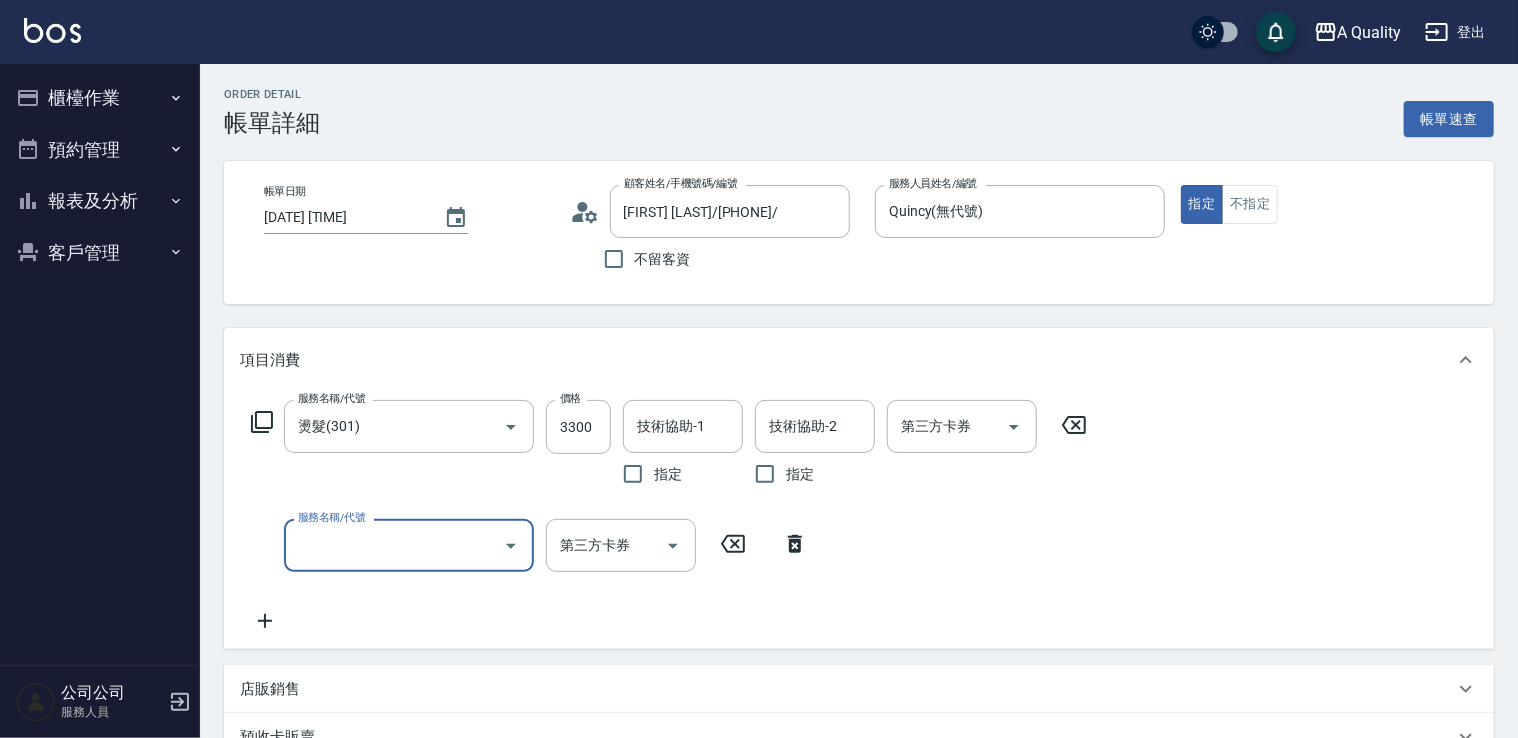 click on "服務名稱/代號" at bounding box center (394, 545) 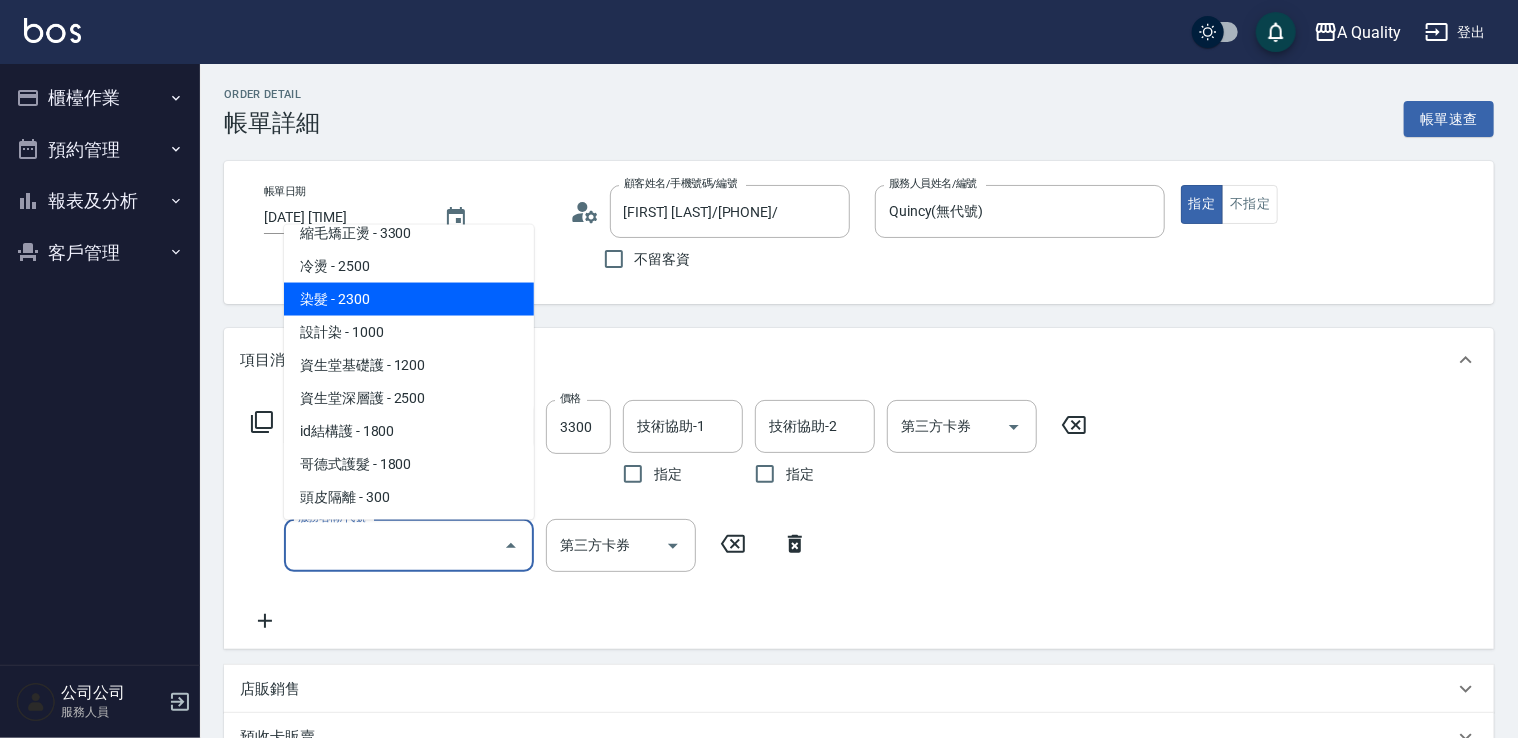 scroll, scrollTop: 281, scrollLeft: 0, axis: vertical 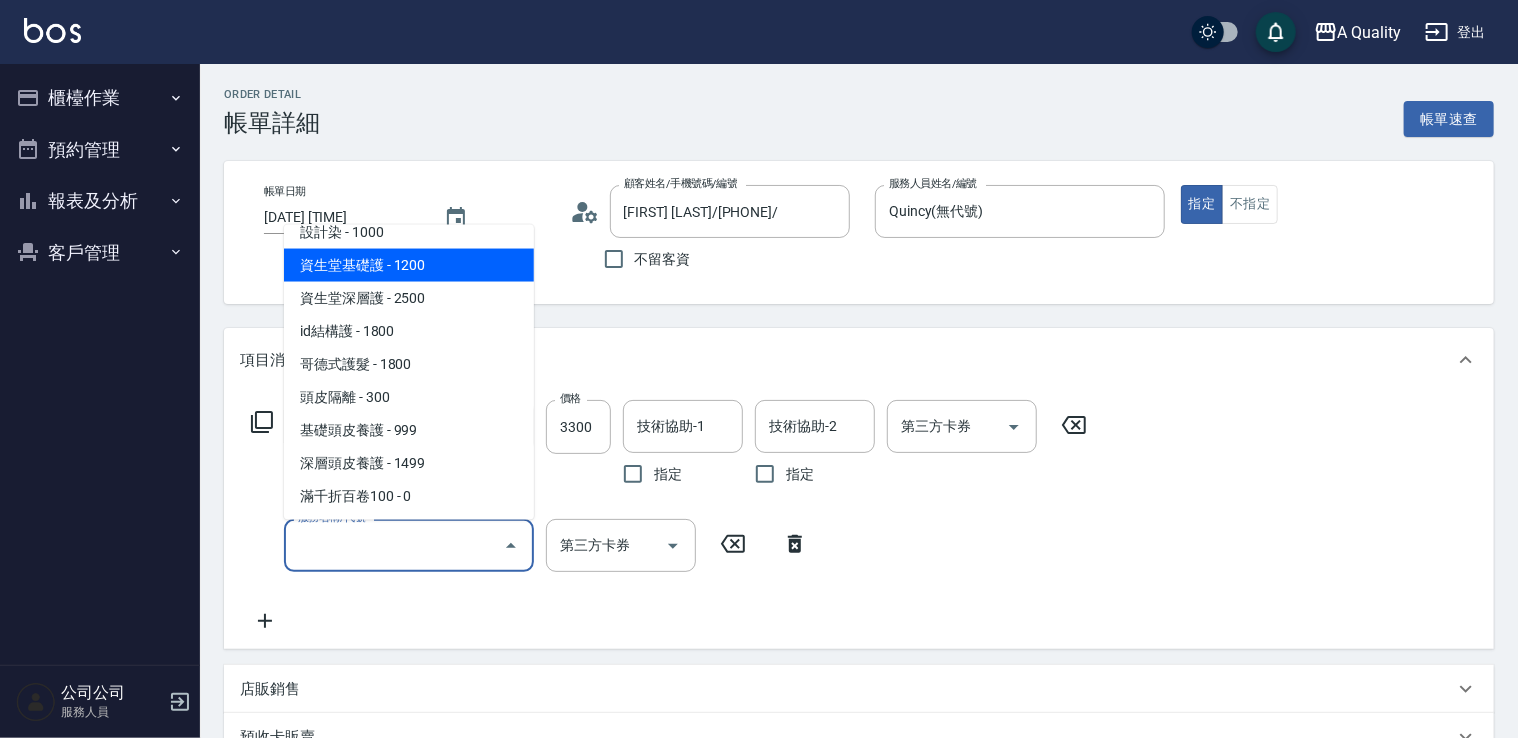 click on "資生堂基礎護 - 1200" at bounding box center [409, 264] 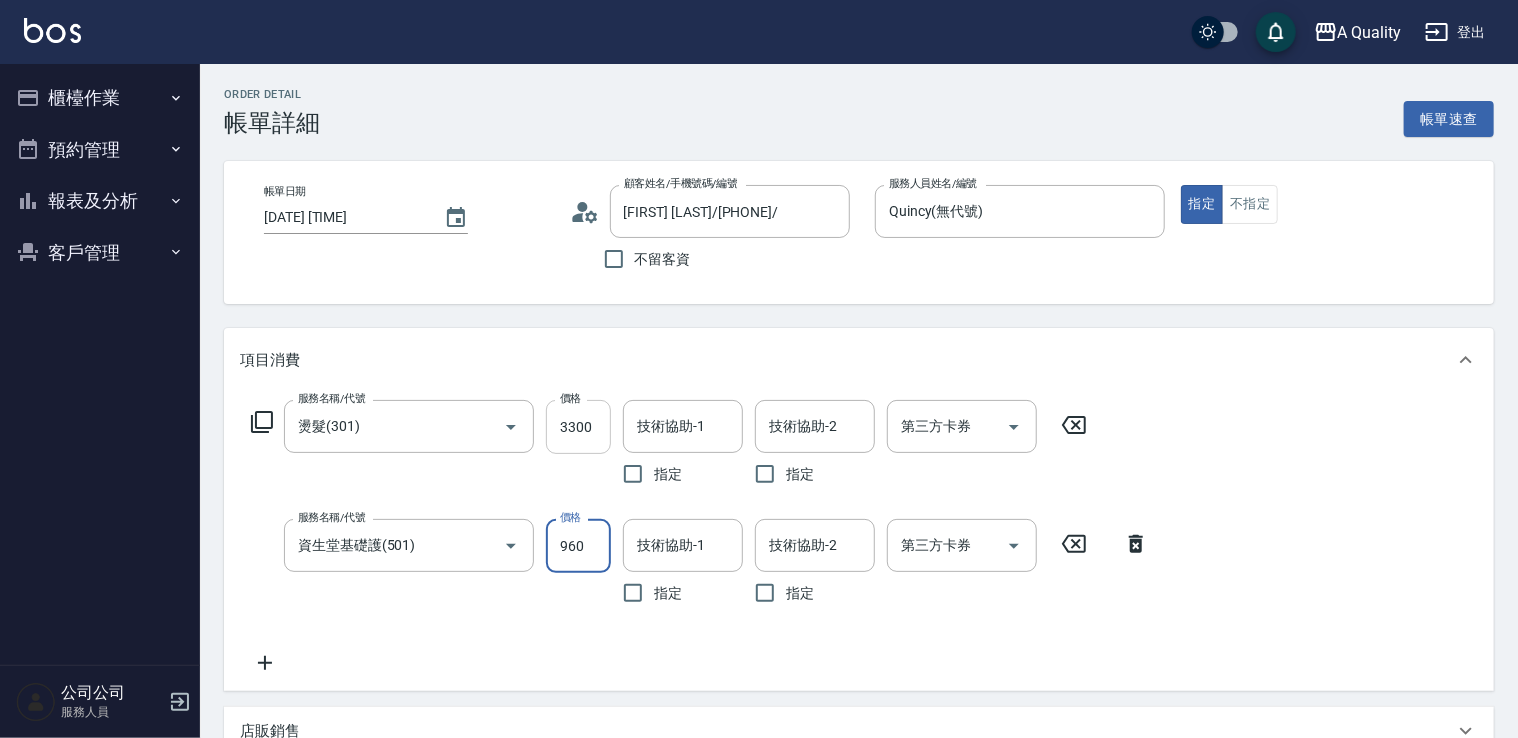 type on "960" 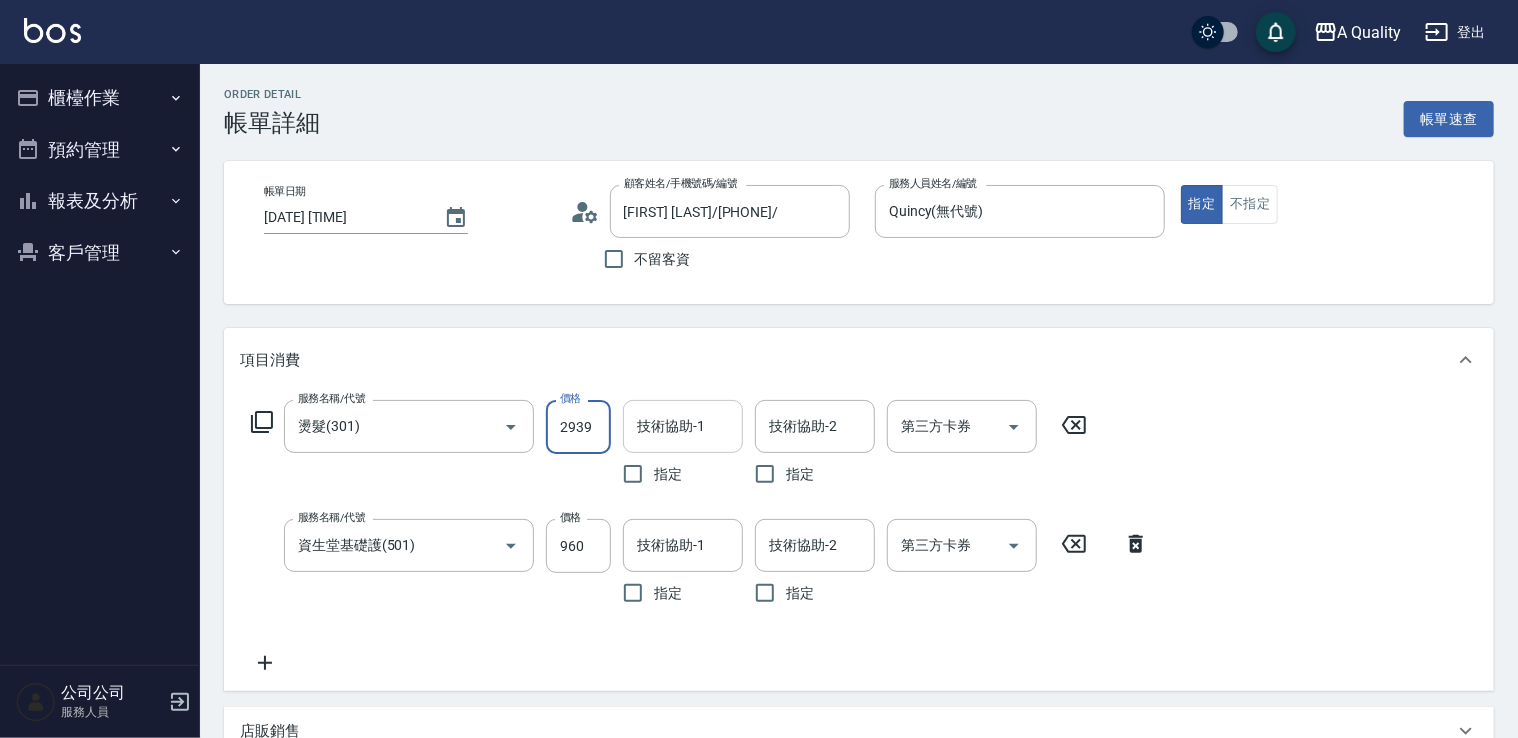 type on "2939" 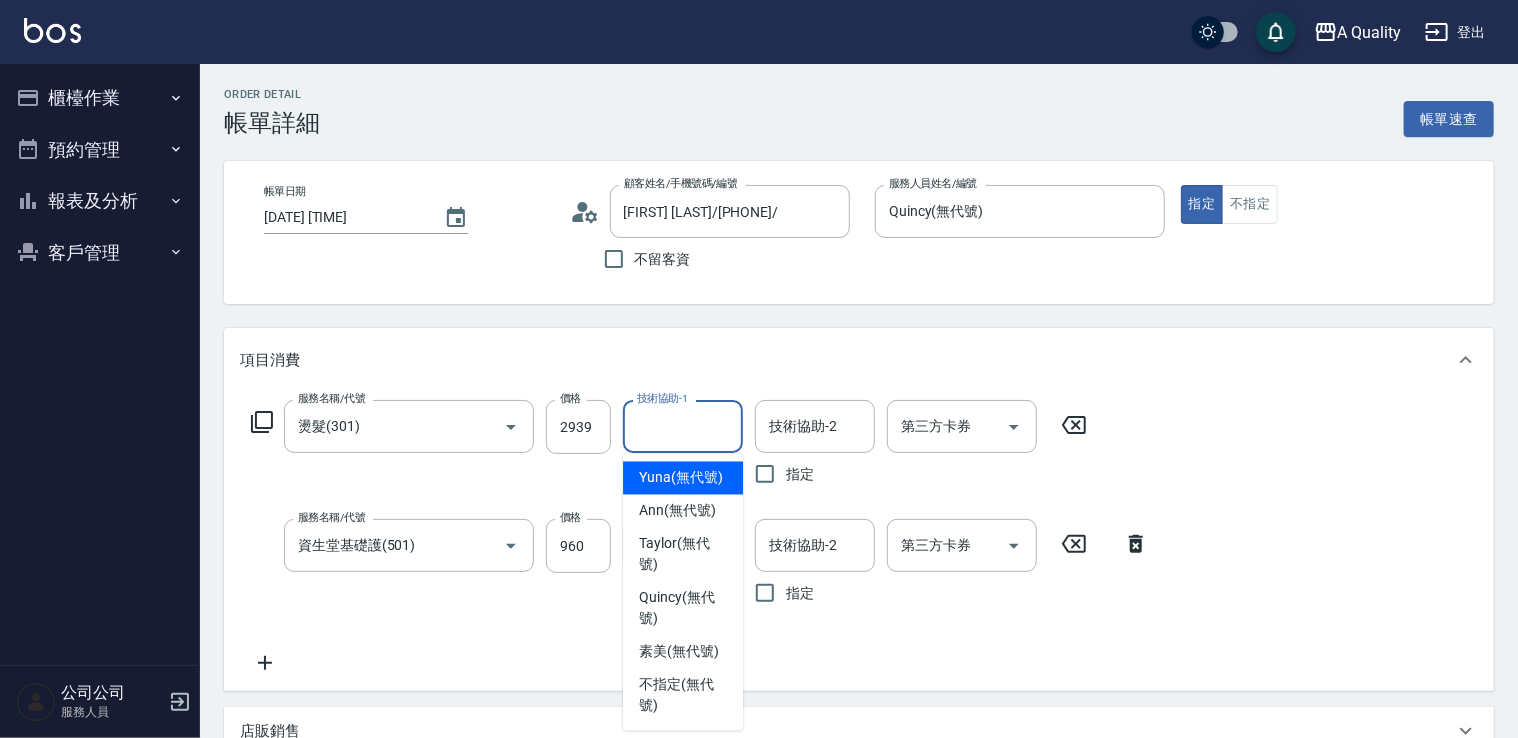 drag, startPoint x: 679, startPoint y: 418, endPoint x: 663, endPoint y: 425, distance: 17.464249 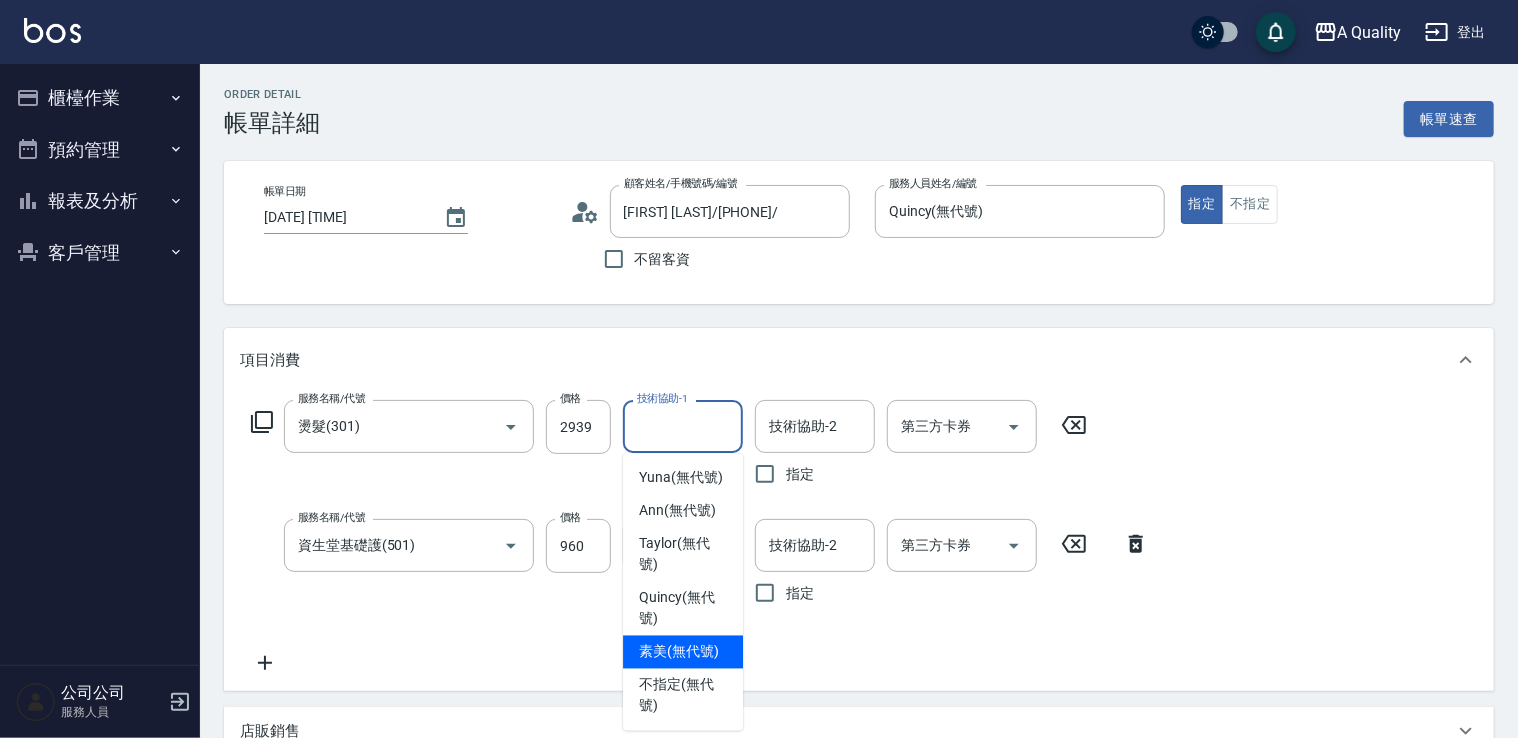 click on "素美 (無代號)" at bounding box center (679, 652) 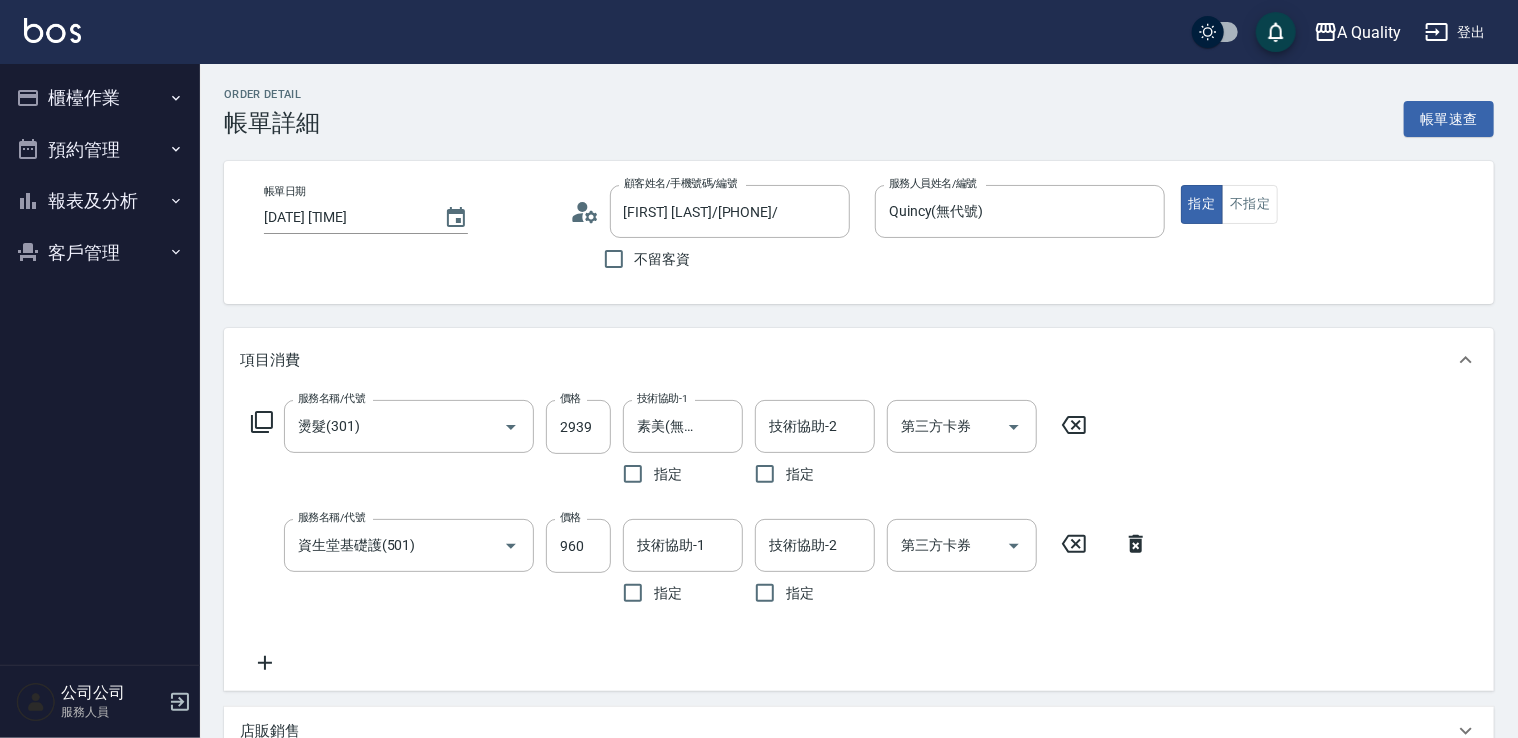 click on "技術協助-1 素美(無代號) 技術協助-1" at bounding box center (689, 426) 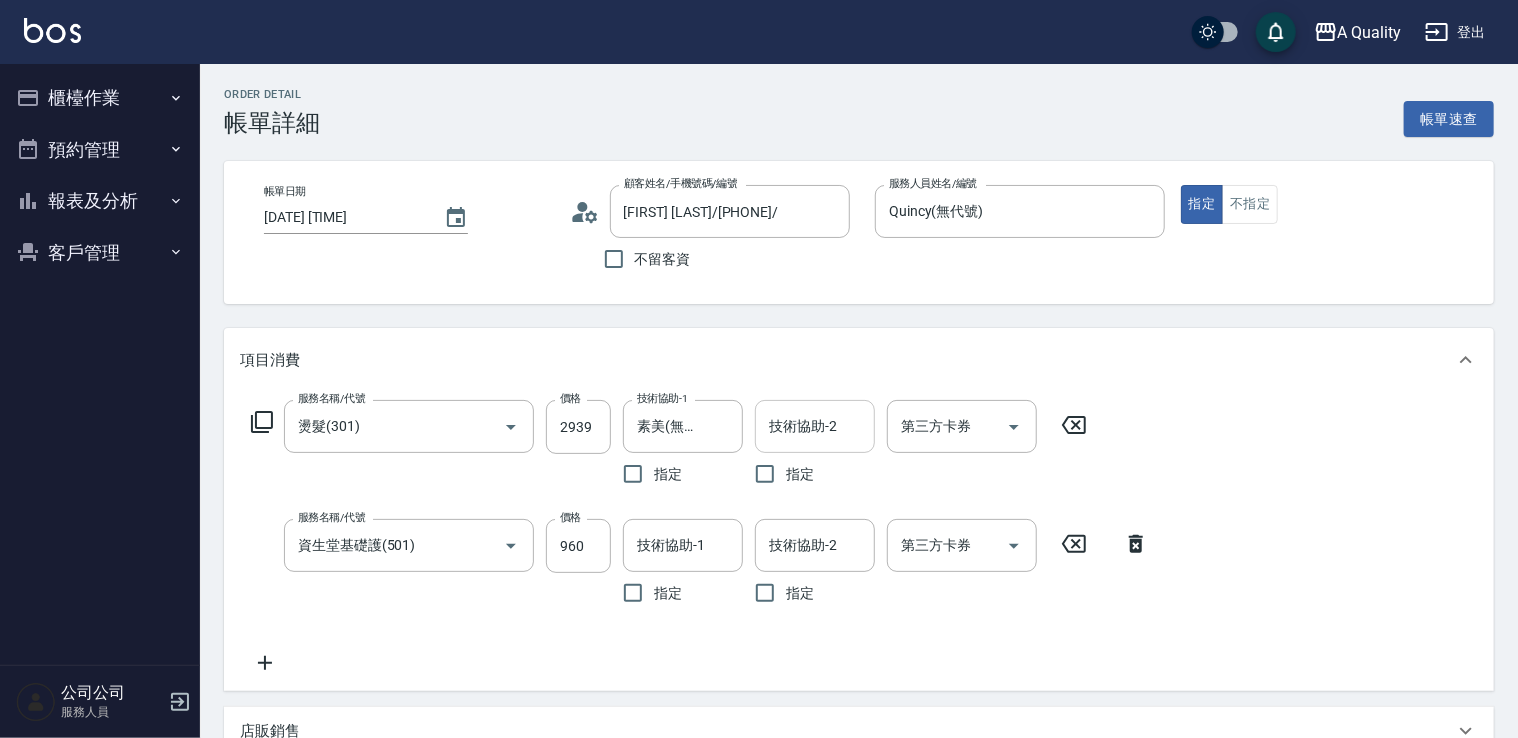 click on "技術協助-2" at bounding box center [815, 426] 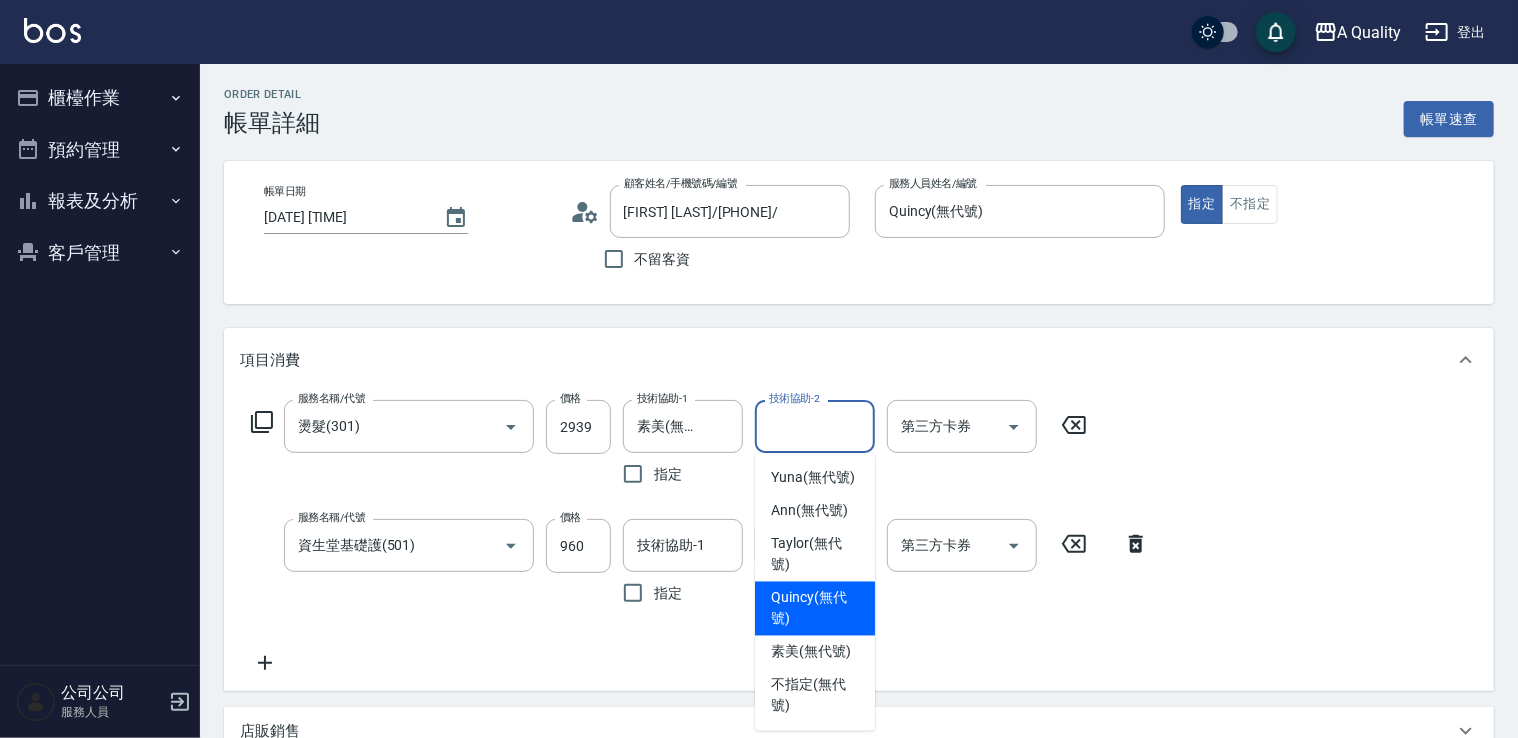 click on "[CITY] (無代號)" at bounding box center [815, 609] 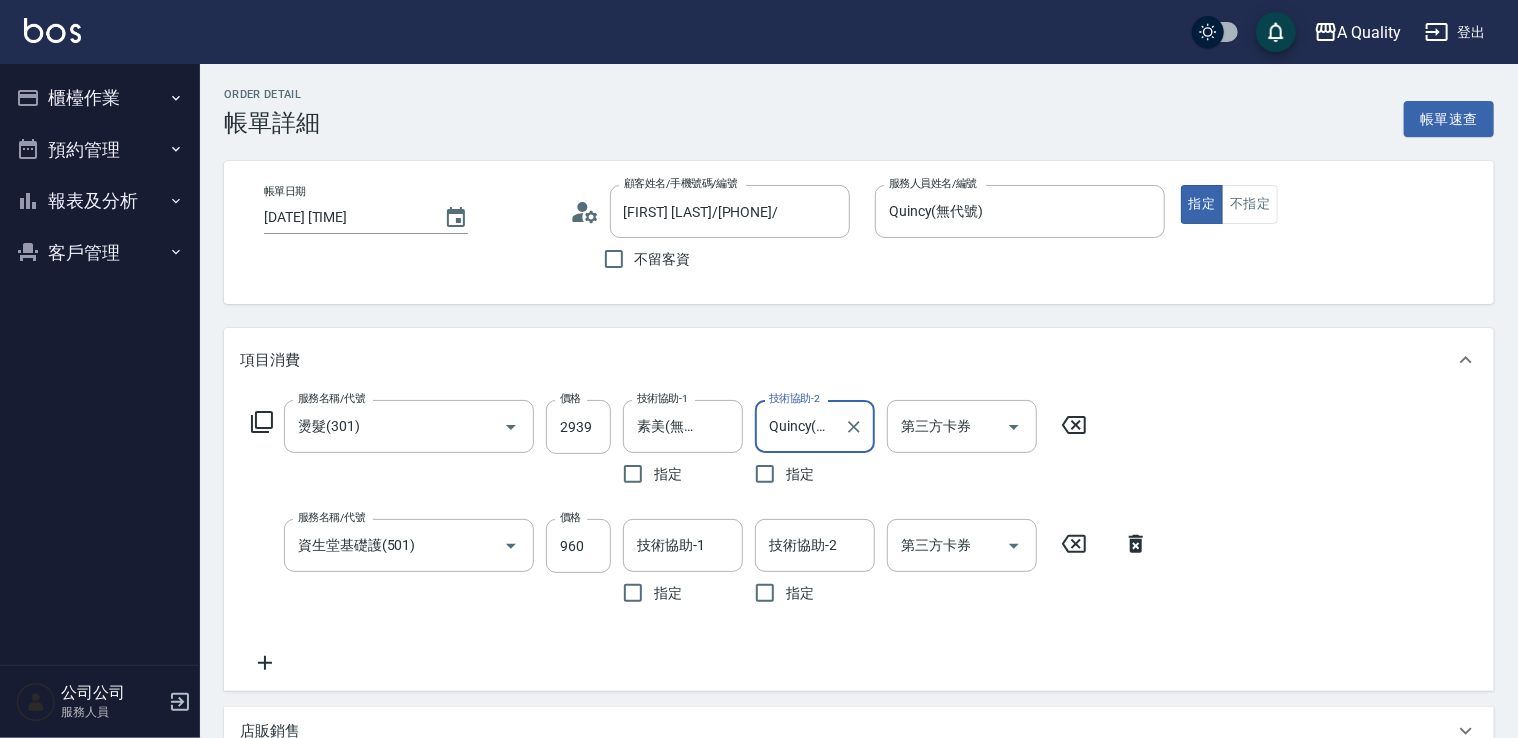 click on "服務名稱/代號 燙髮(301) 服務名稱/代號 價格 2939 價格 技術協助-1 素美(無代號) 技術協助-1 指定 技術協助-2 Quincy(無代號) 技術協助-2 指定 第三方卡券 第三方卡券 服務名稱/代號 資生堂基礎護(501) 服務名稱/代號 價格 960 價格 技術協助-1 技術協助-1 指定 技術協助-2 技術協助-2 指定 第三方卡券 第三方卡券" at bounding box center (700, 537) 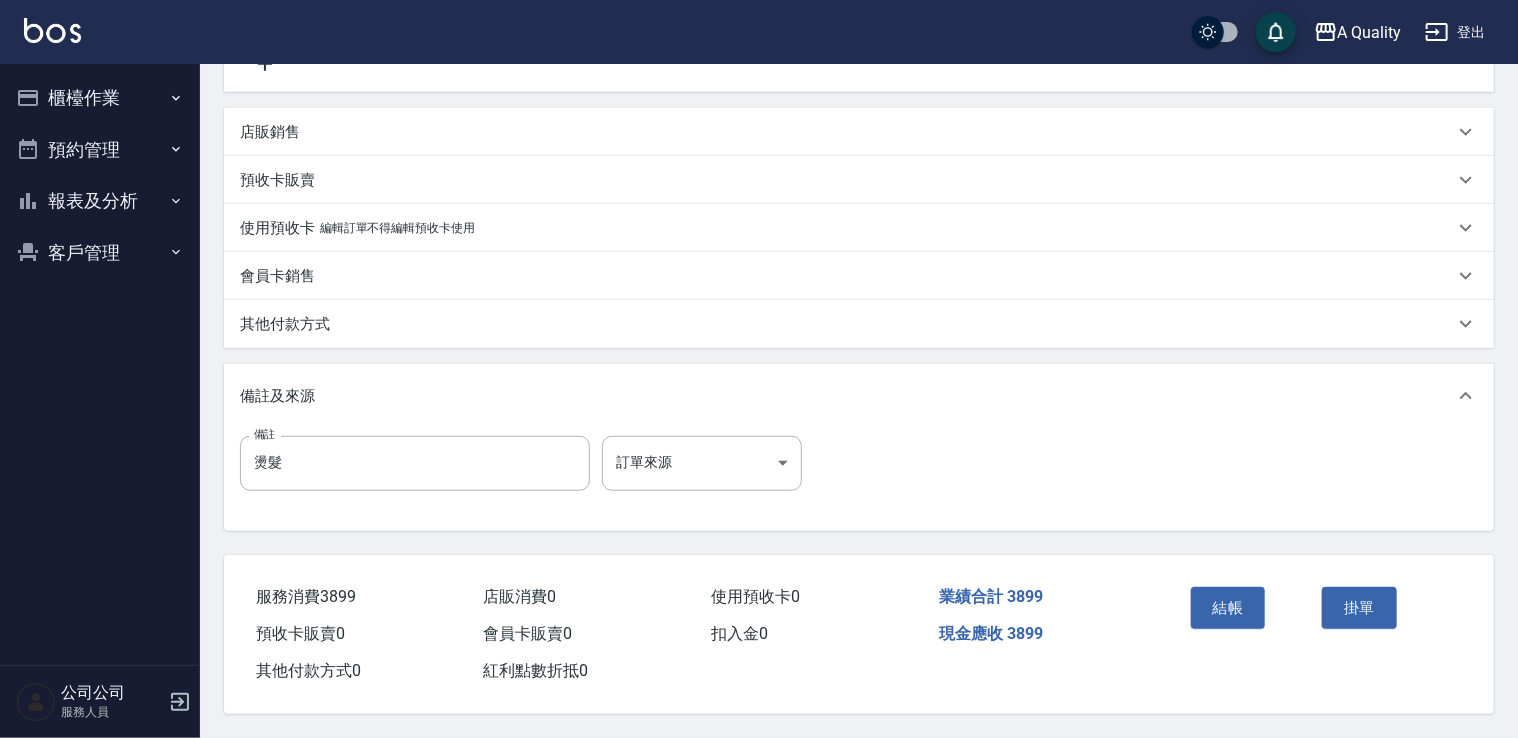 scroll, scrollTop: 604, scrollLeft: 0, axis: vertical 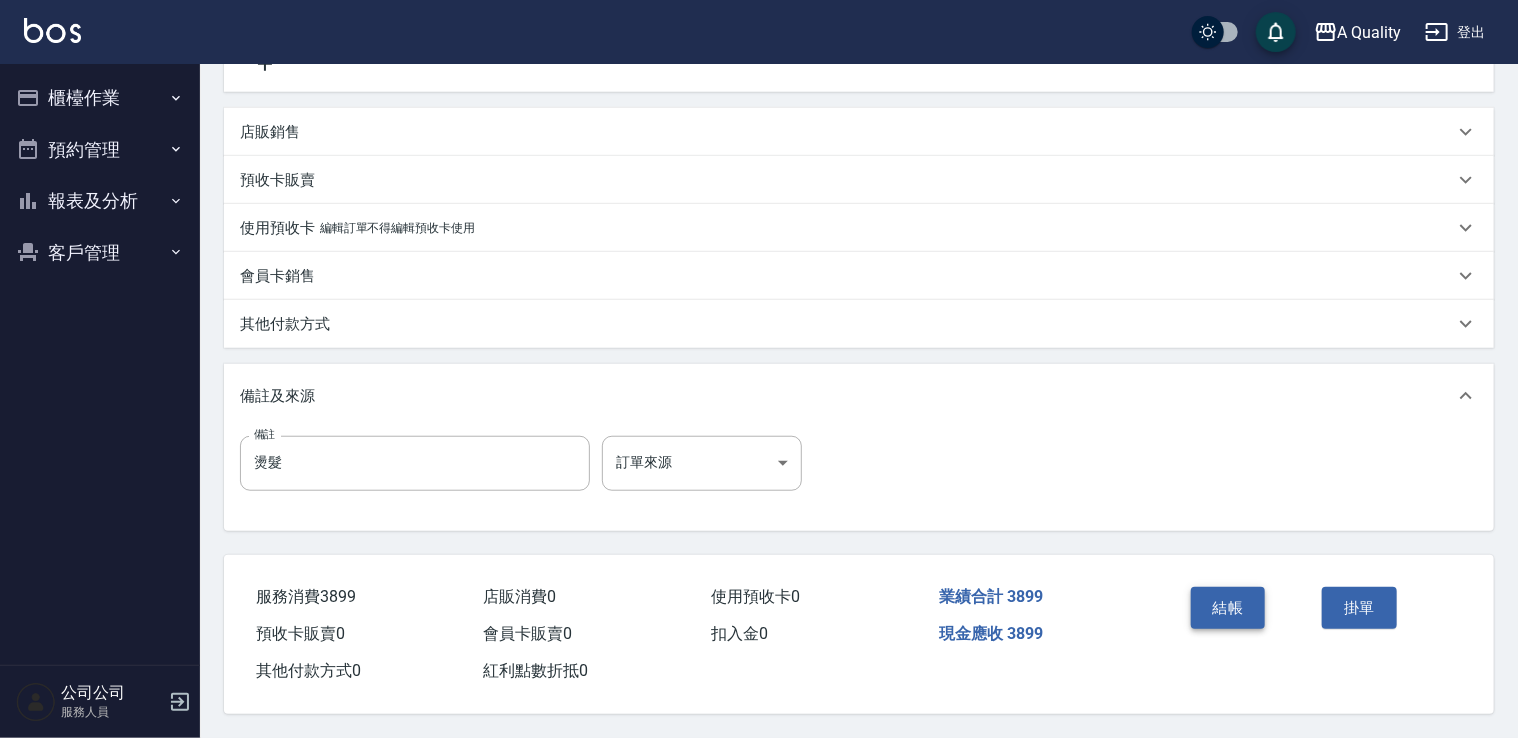 click on "結帳" at bounding box center (1228, 608) 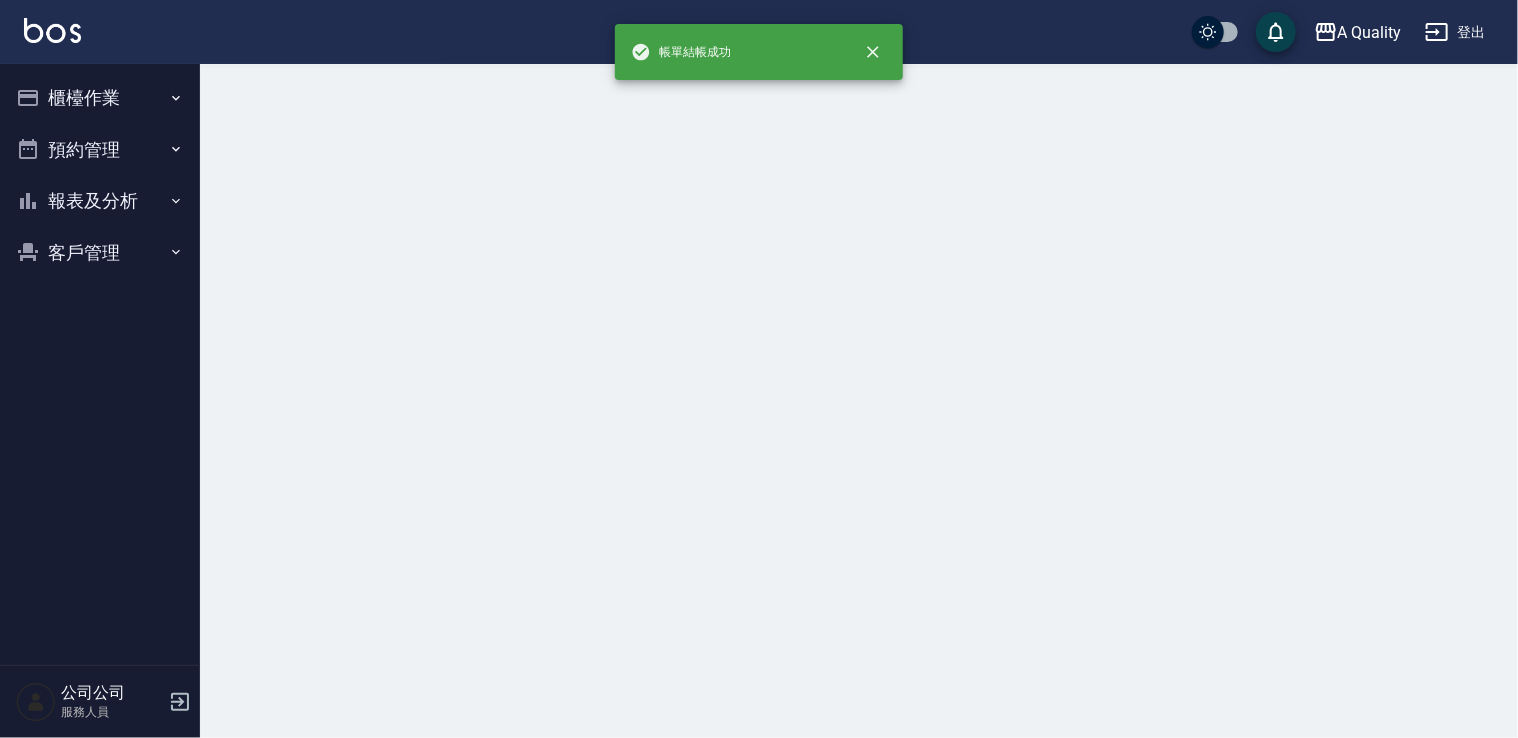 scroll, scrollTop: 0, scrollLeft: 0, axis: both 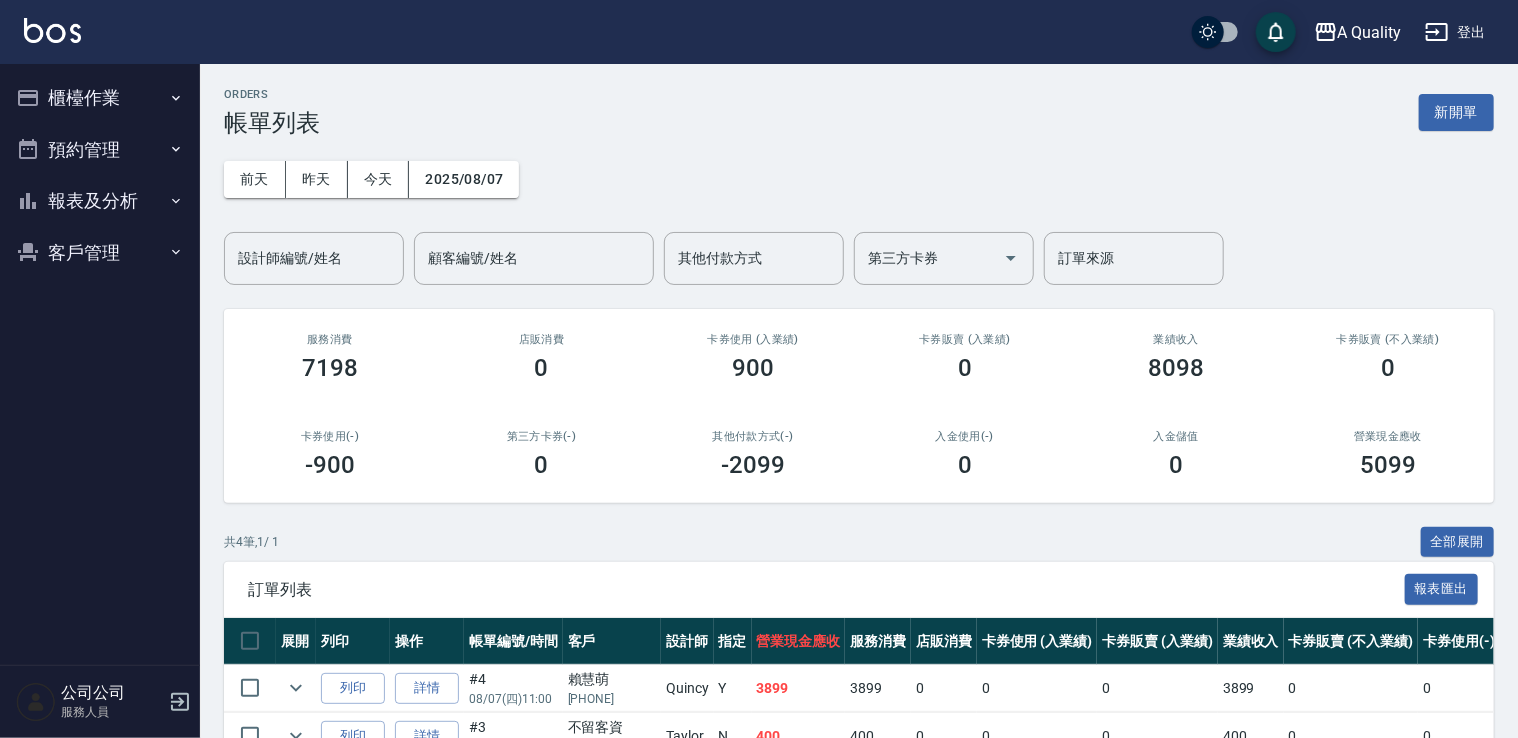 click on "預約管理" at bounding box center [100, 150] 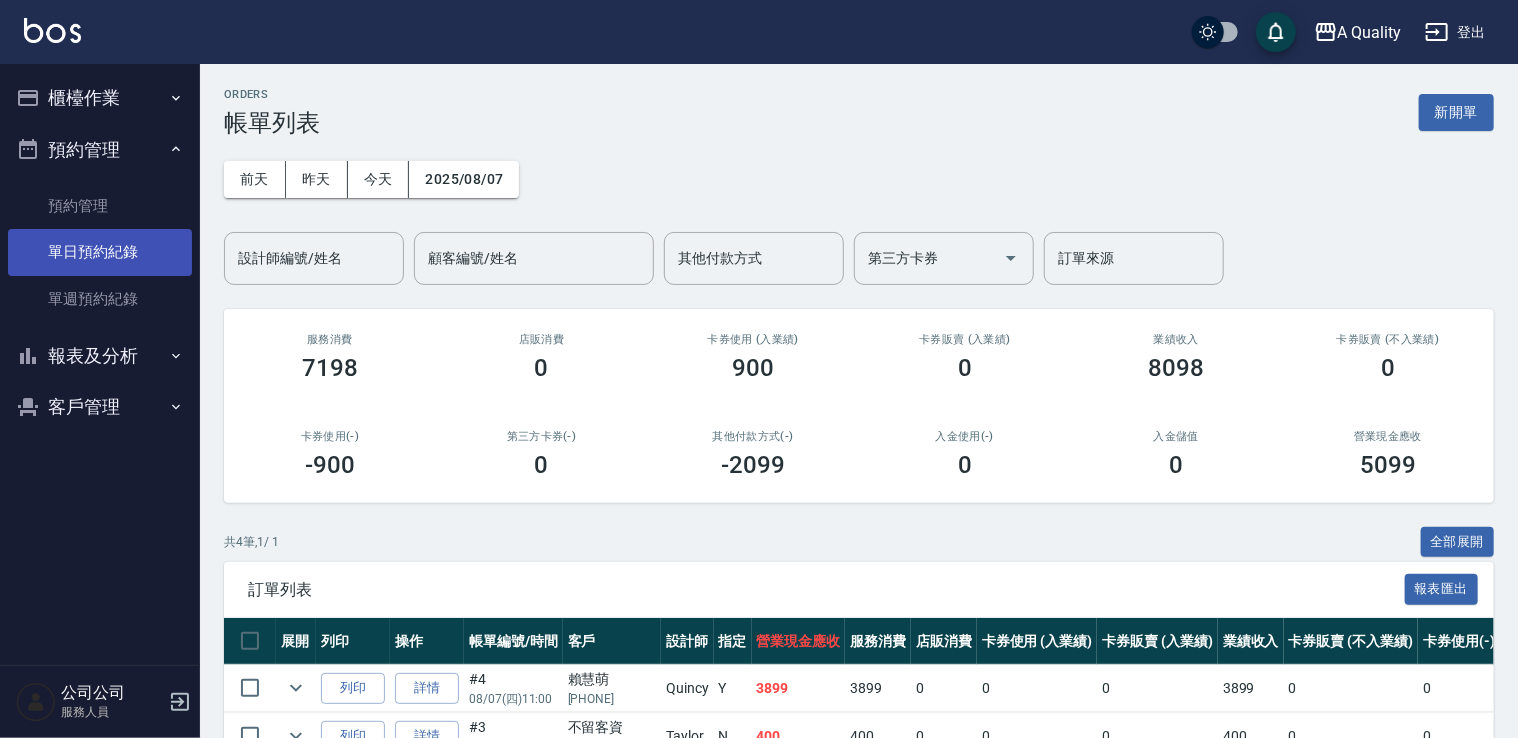 click on "單日預約紀錄" at bounding box center (100, 252) 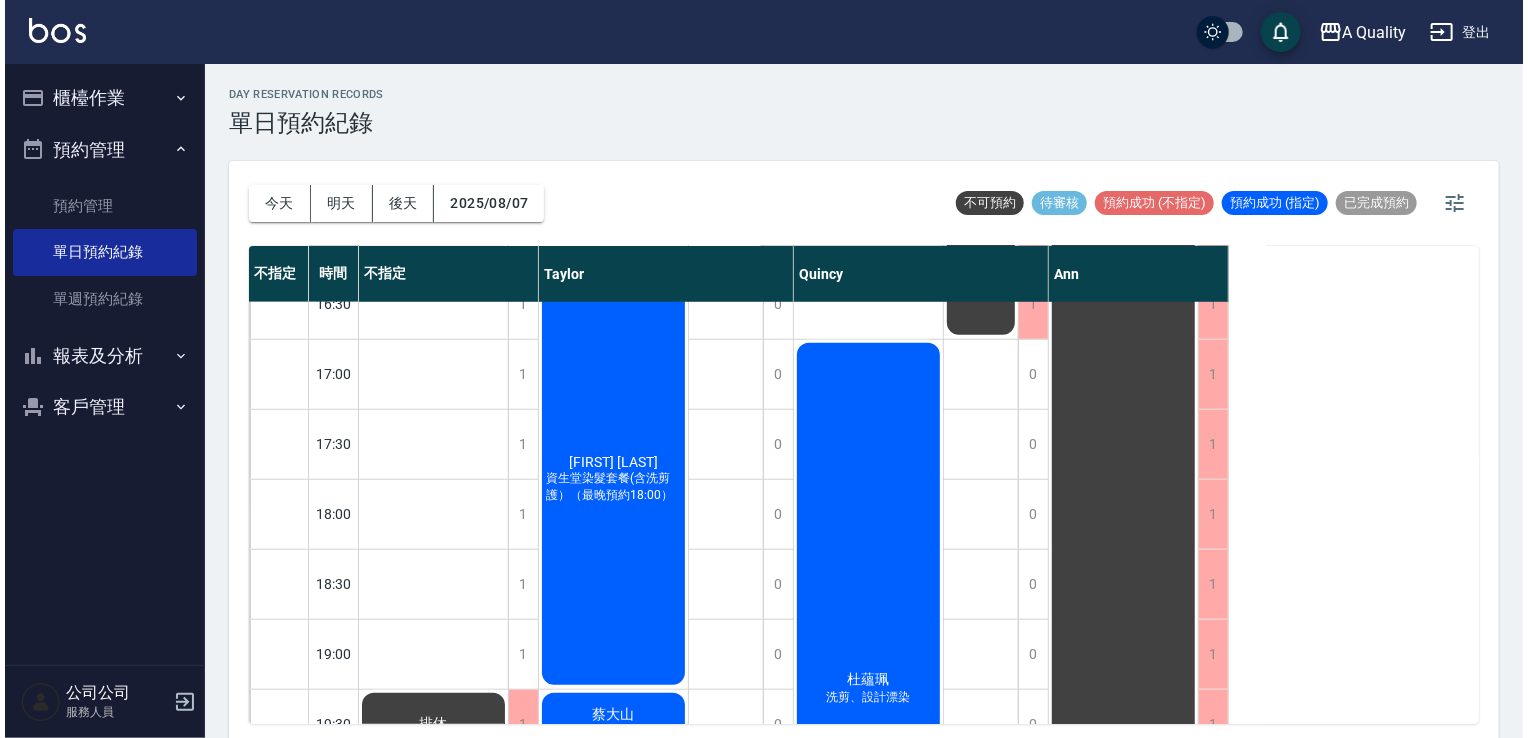 scroll, scrollTop: 900, scrollLeft: 0, axis: vertical 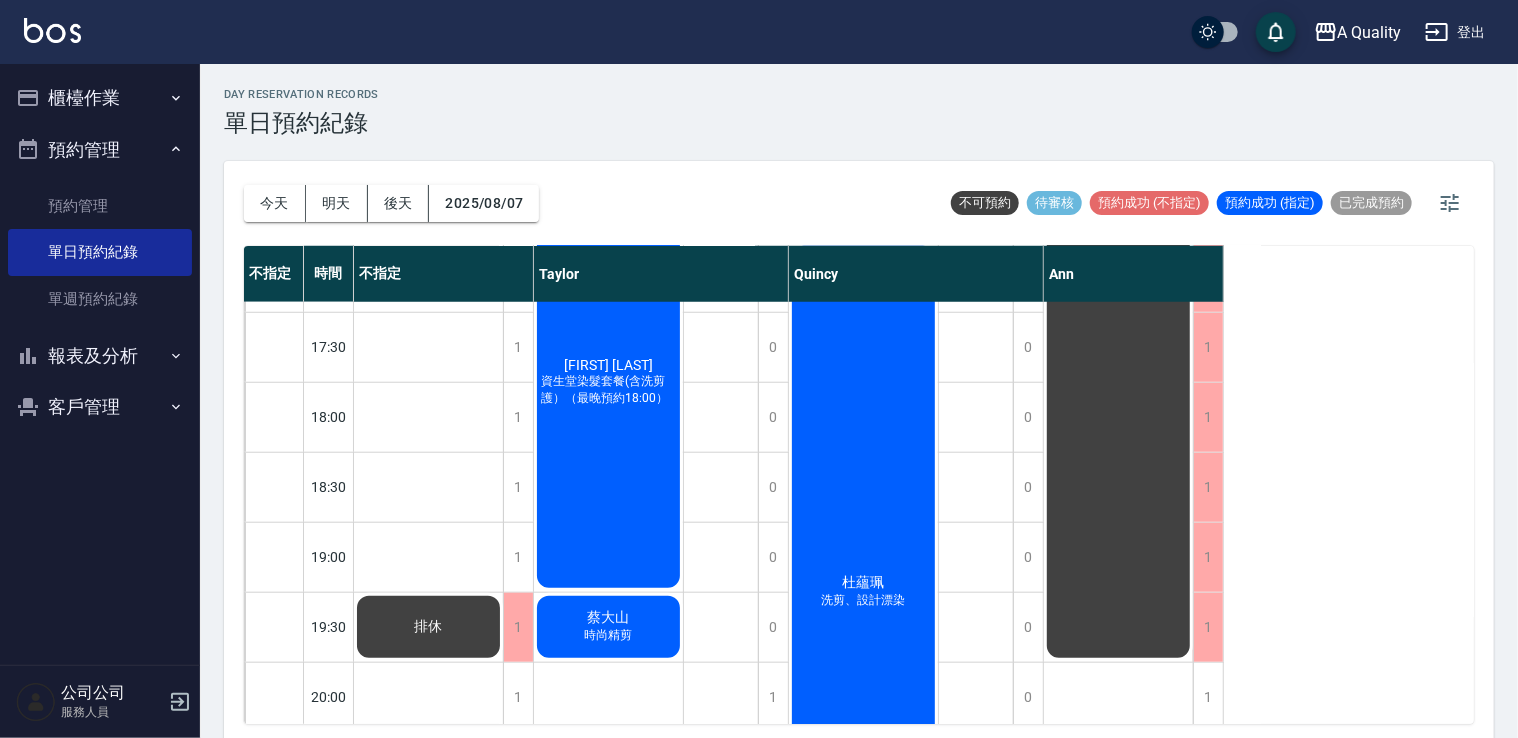 click on "杜蘊珮 洗剪、設計漂染" at bounding box center (428, -388) 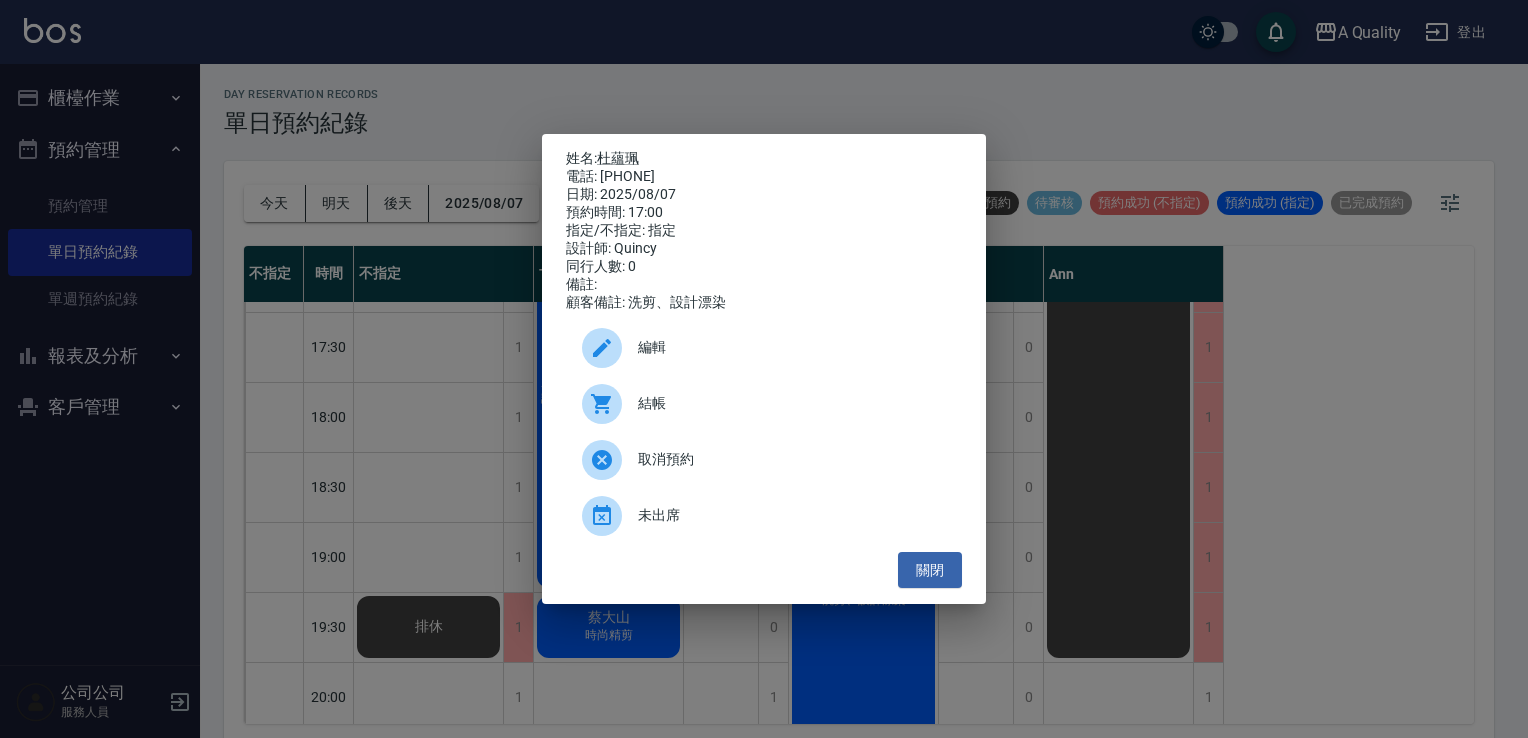 click on "結帳" at bounding box center (764, 404) 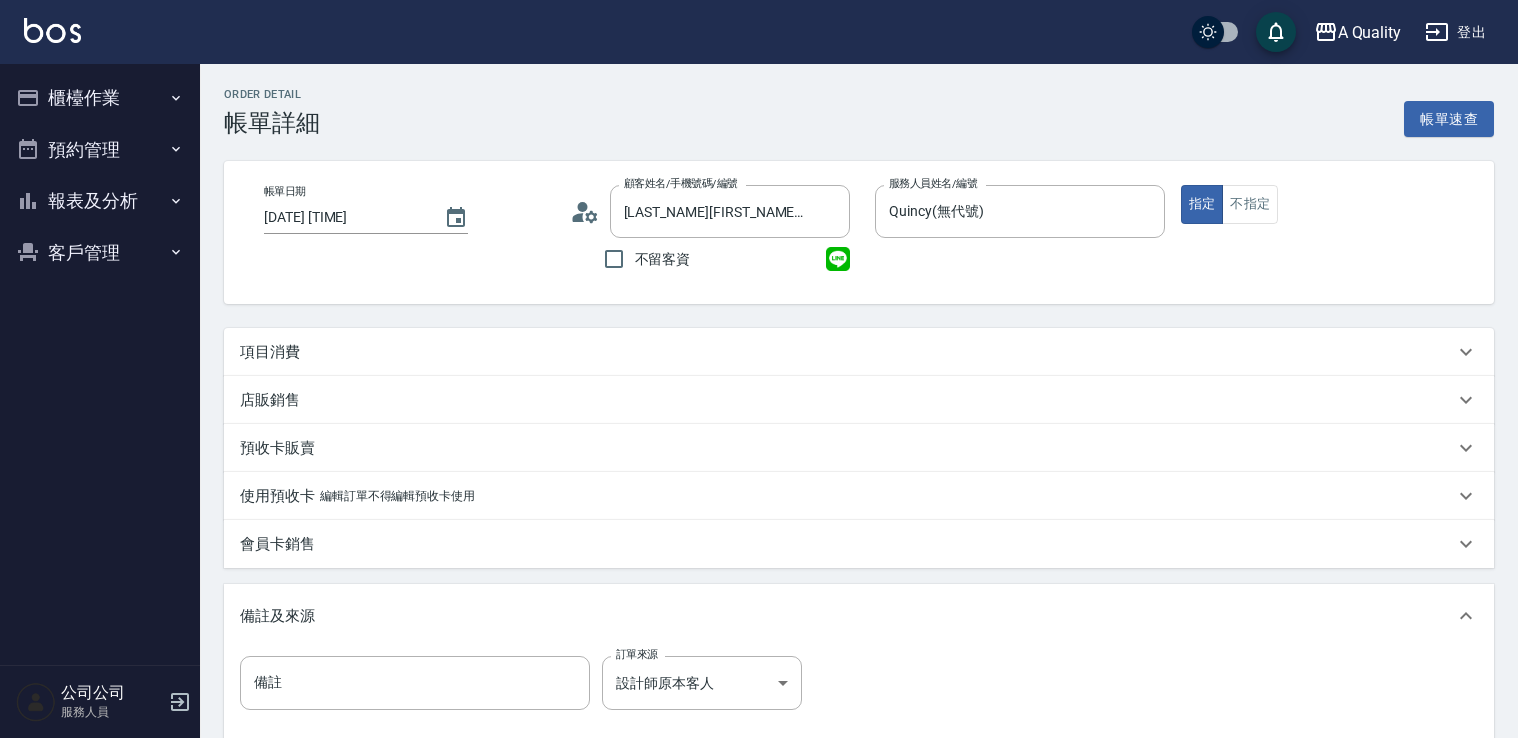click on "項目消費" at bounding box center [270, 352] 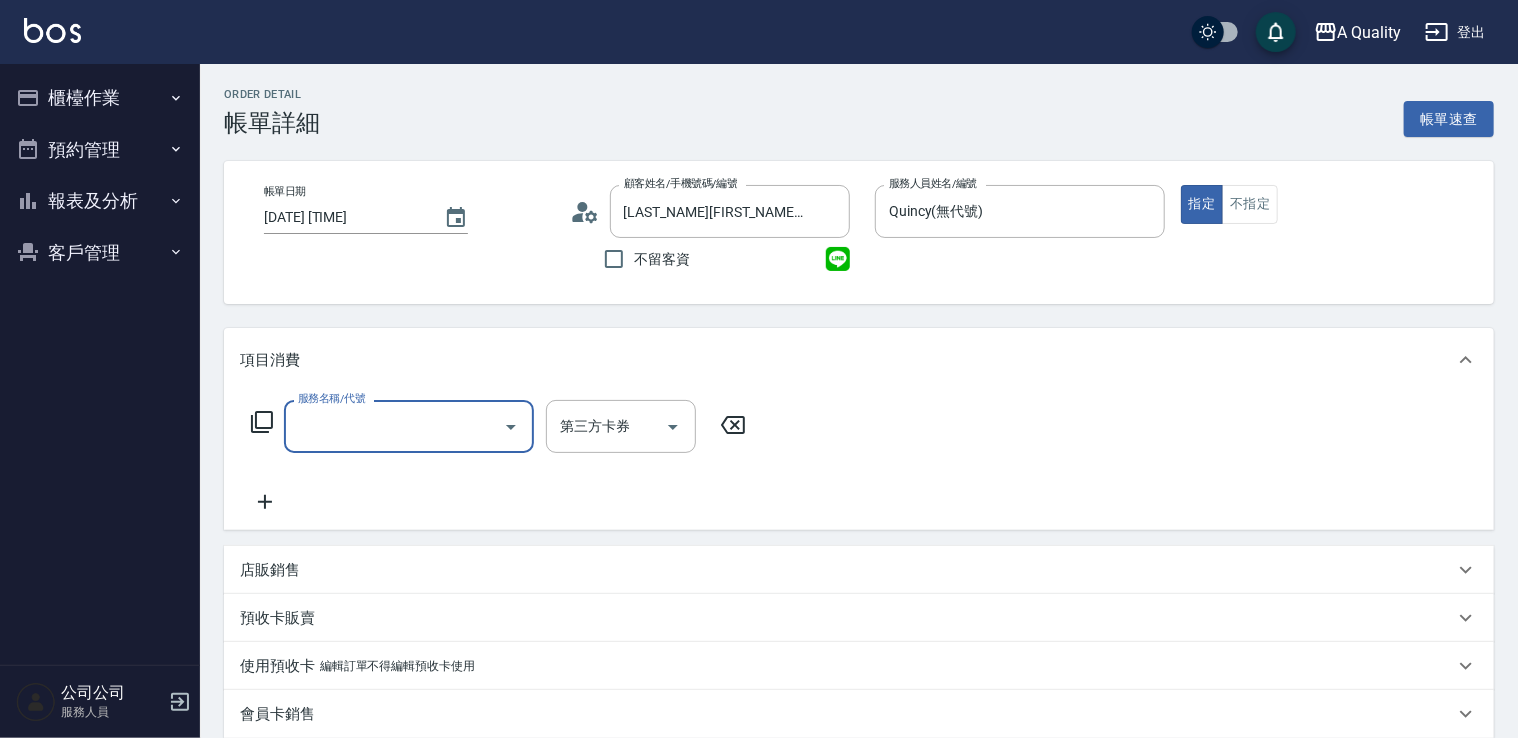 scroll, scrollTop: 0, scrollLeft: 0, axis: both 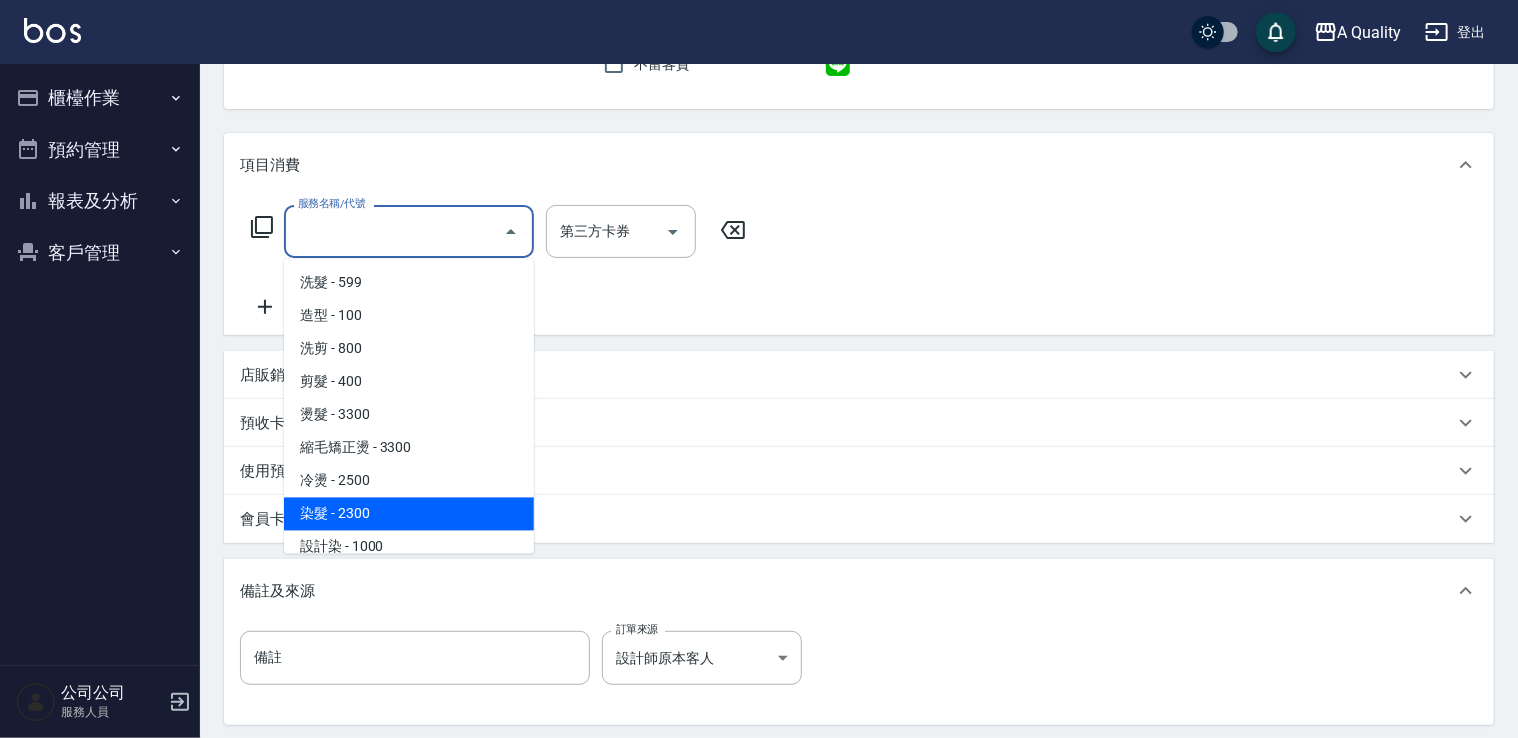 click on "染髮 - 2300" at bounding box center [409, 514] 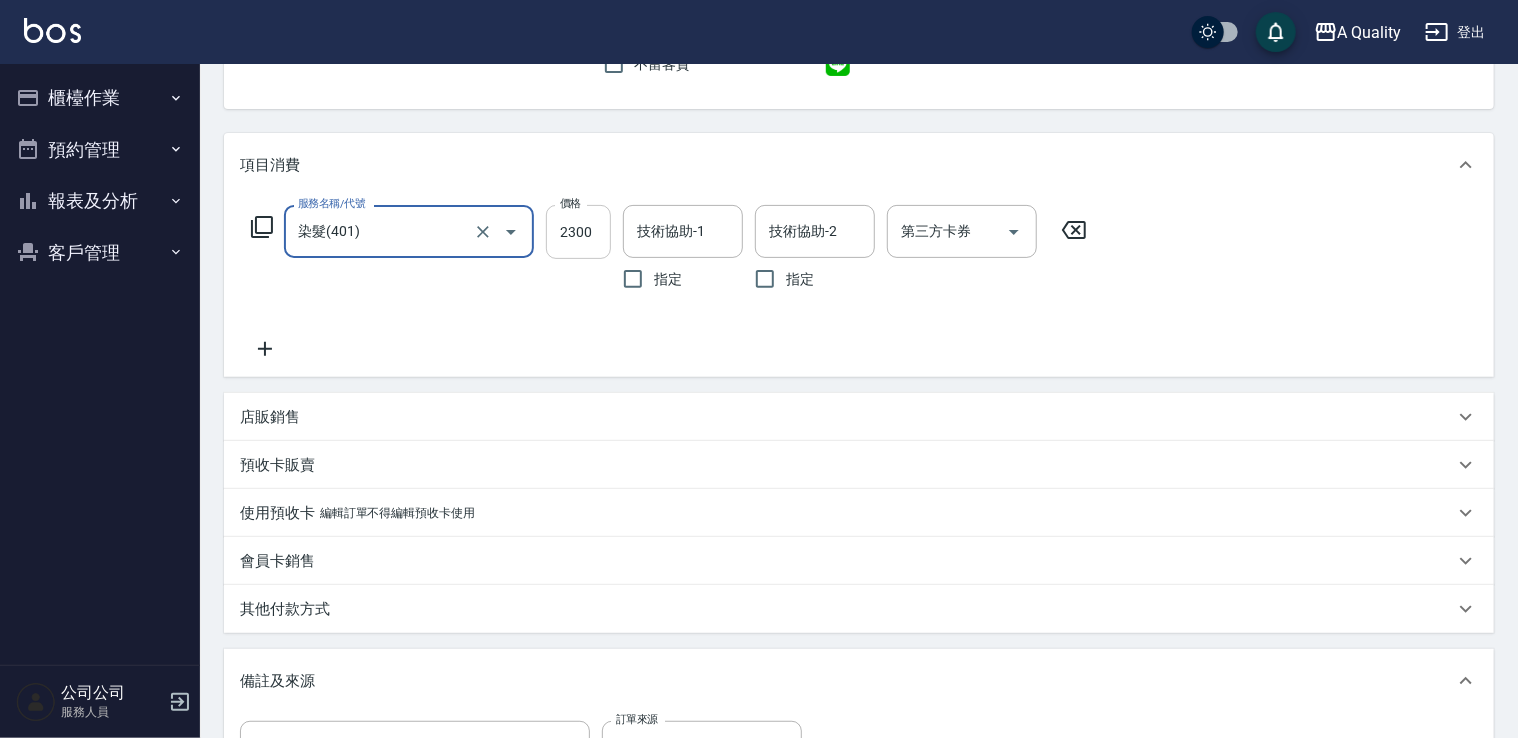 click on "2300" at bounding box center (578, 232) 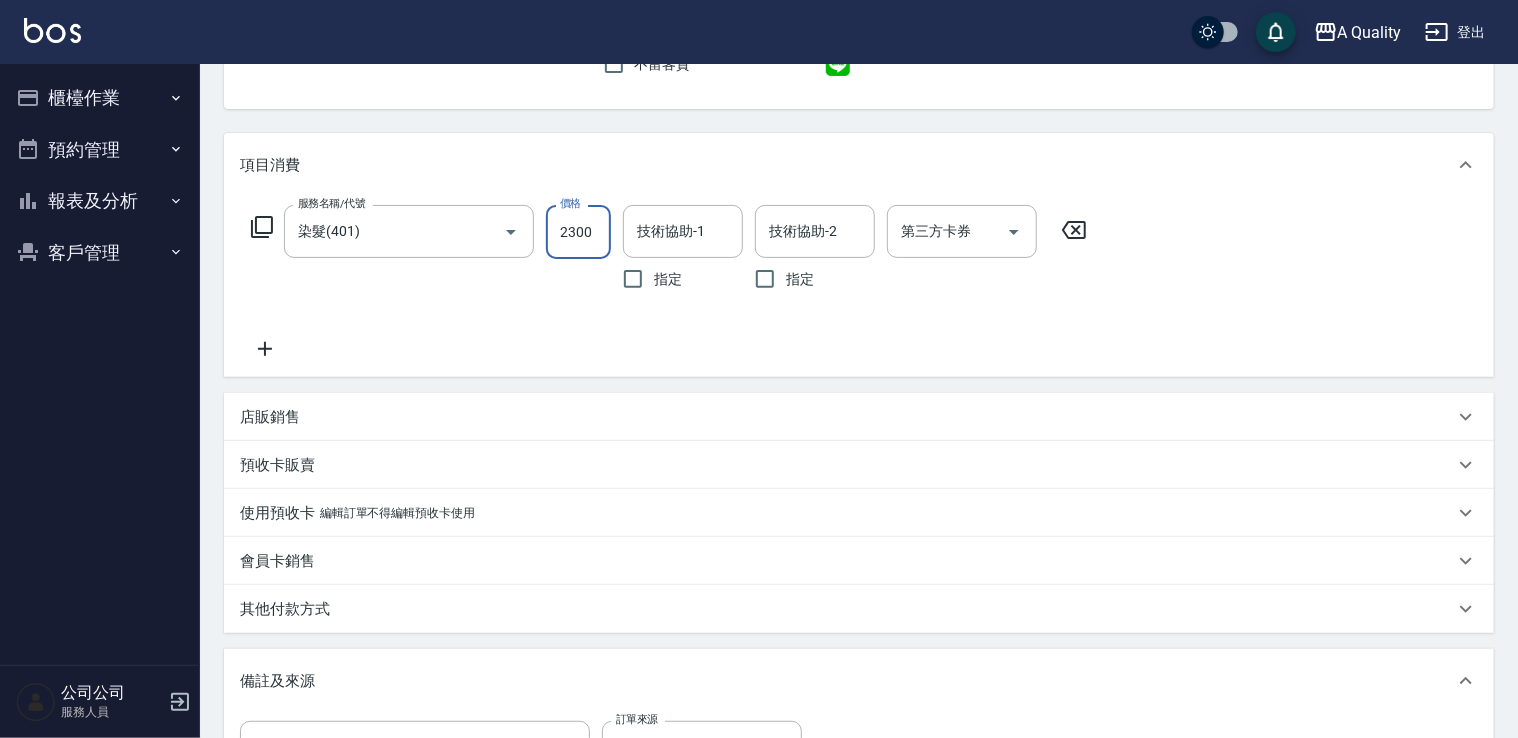 click 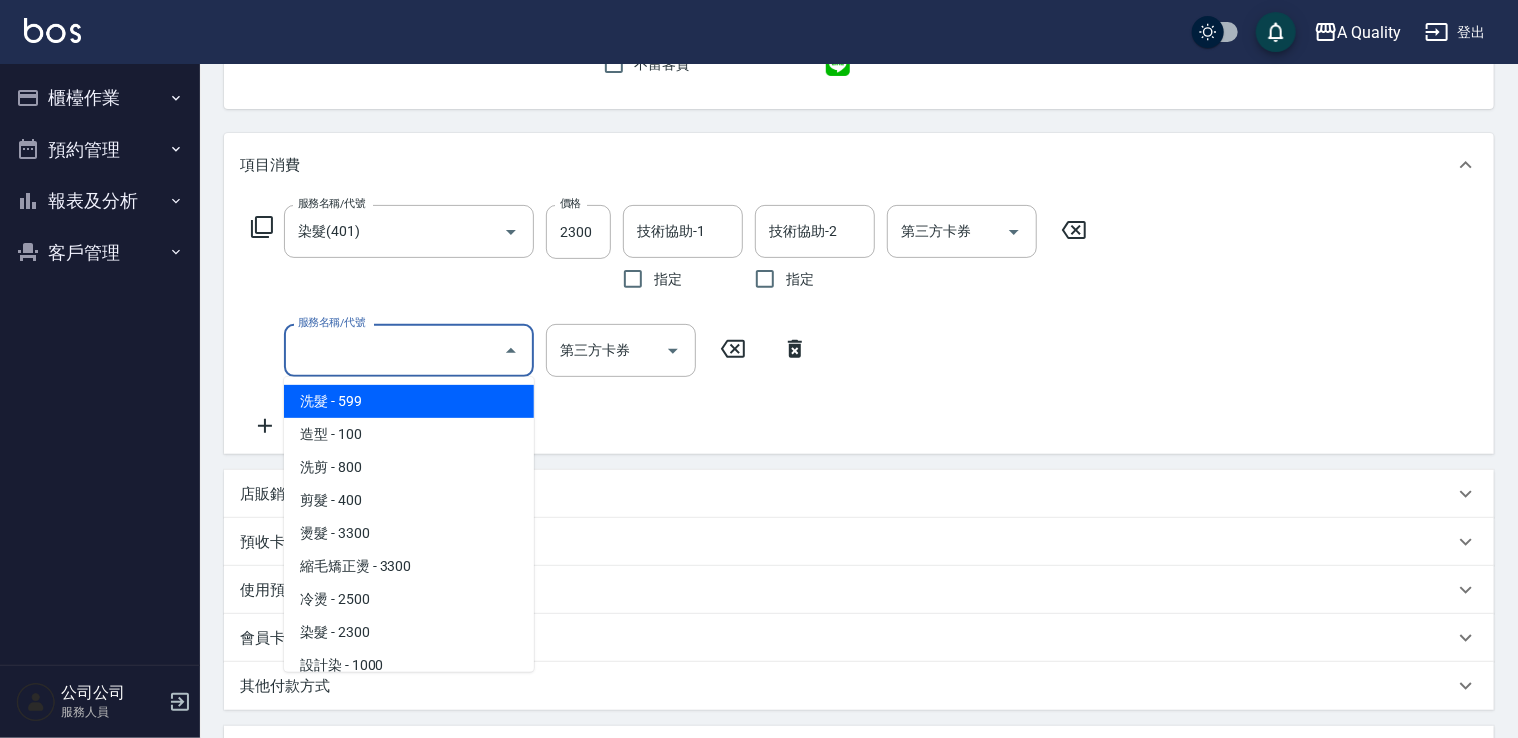 drag, startPoint x: 401, startPoint y: 348, endPoint x: 475, endPoint y: 355, distance: 74.330345 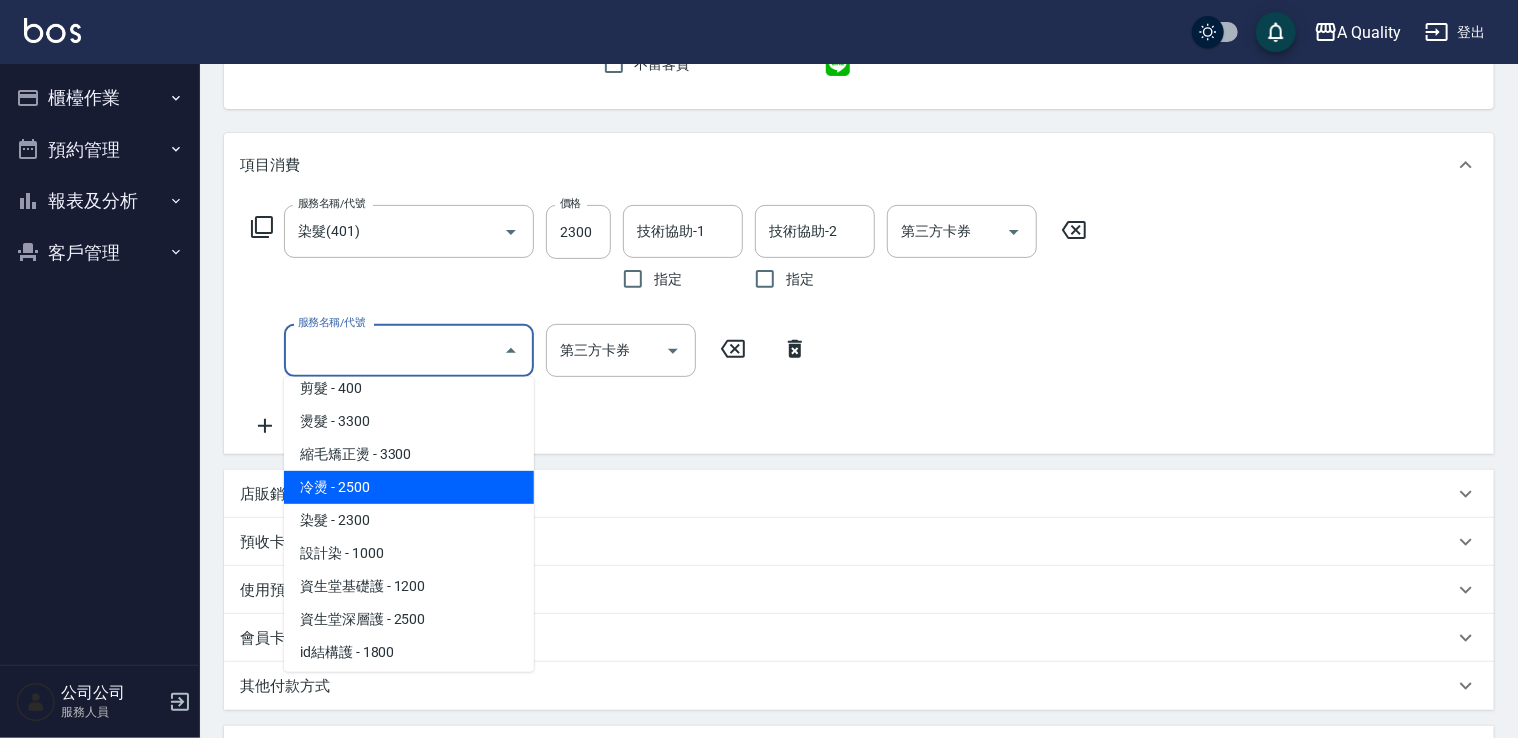 scroll, scrollTop: 200, scrollLeft: 0, axis: vertical 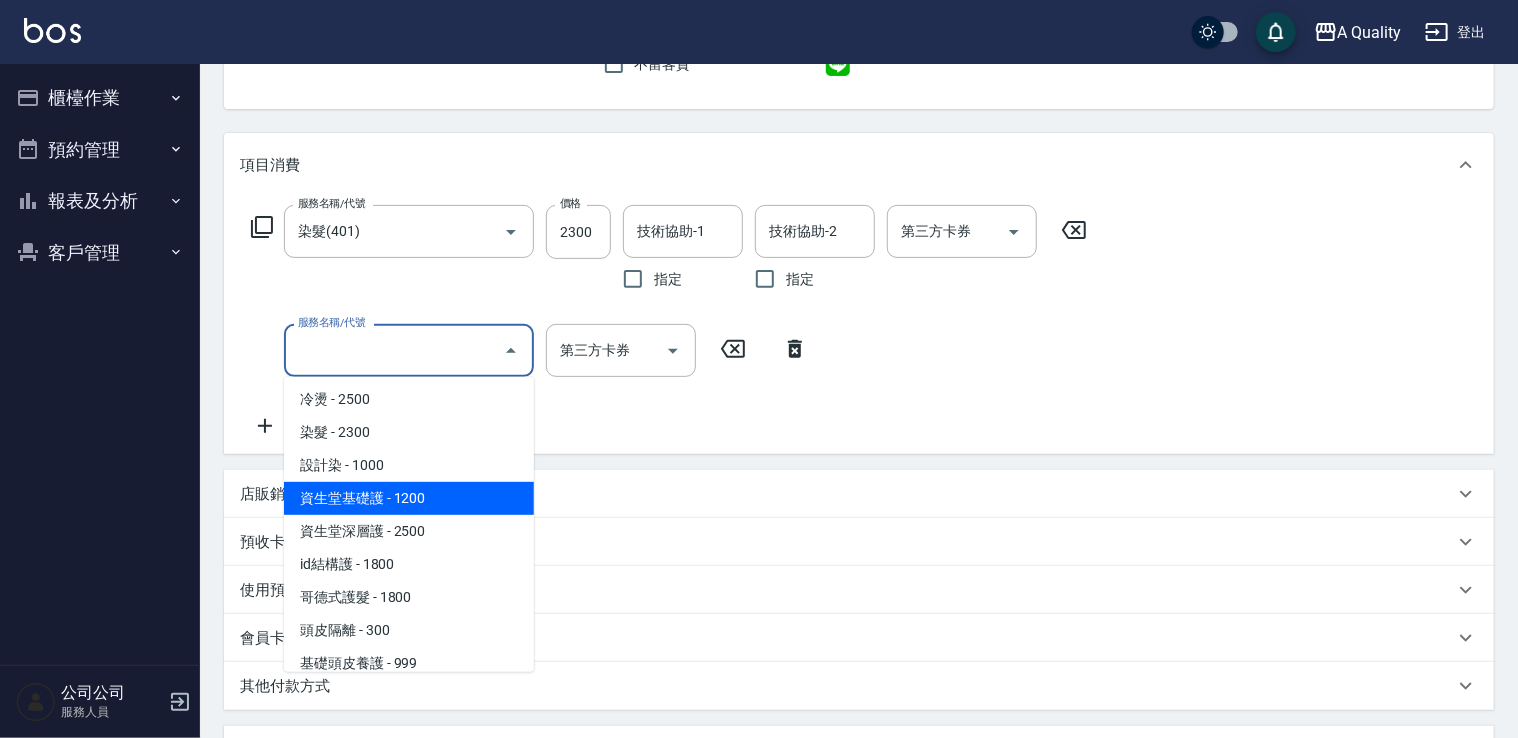 click on "資生堂基礎護 - 1200" at bounding box center (409, 498) 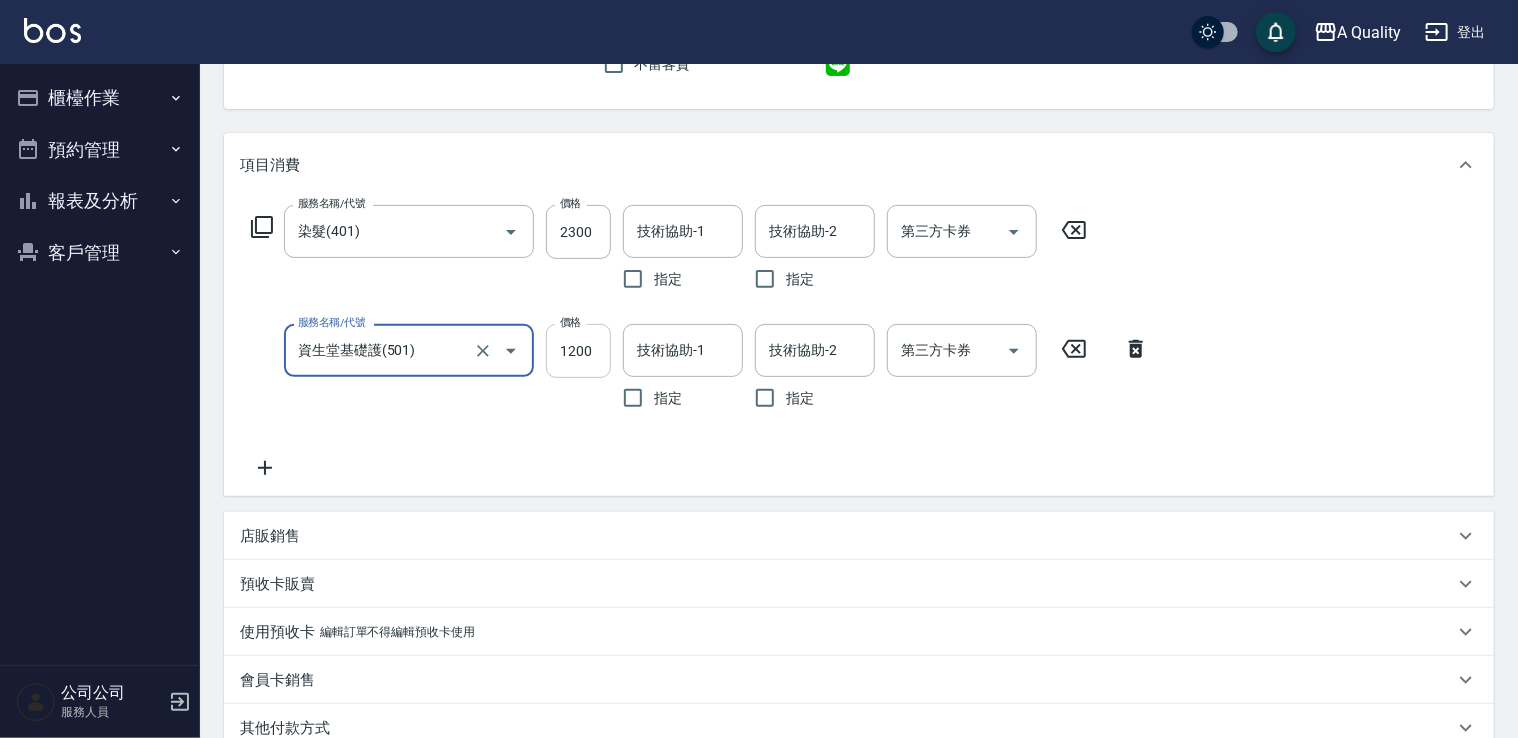drag, startPoint x: 577, startPoint y: 341, endPoint x: 569, endPoint y: 349, distance: 11.313708 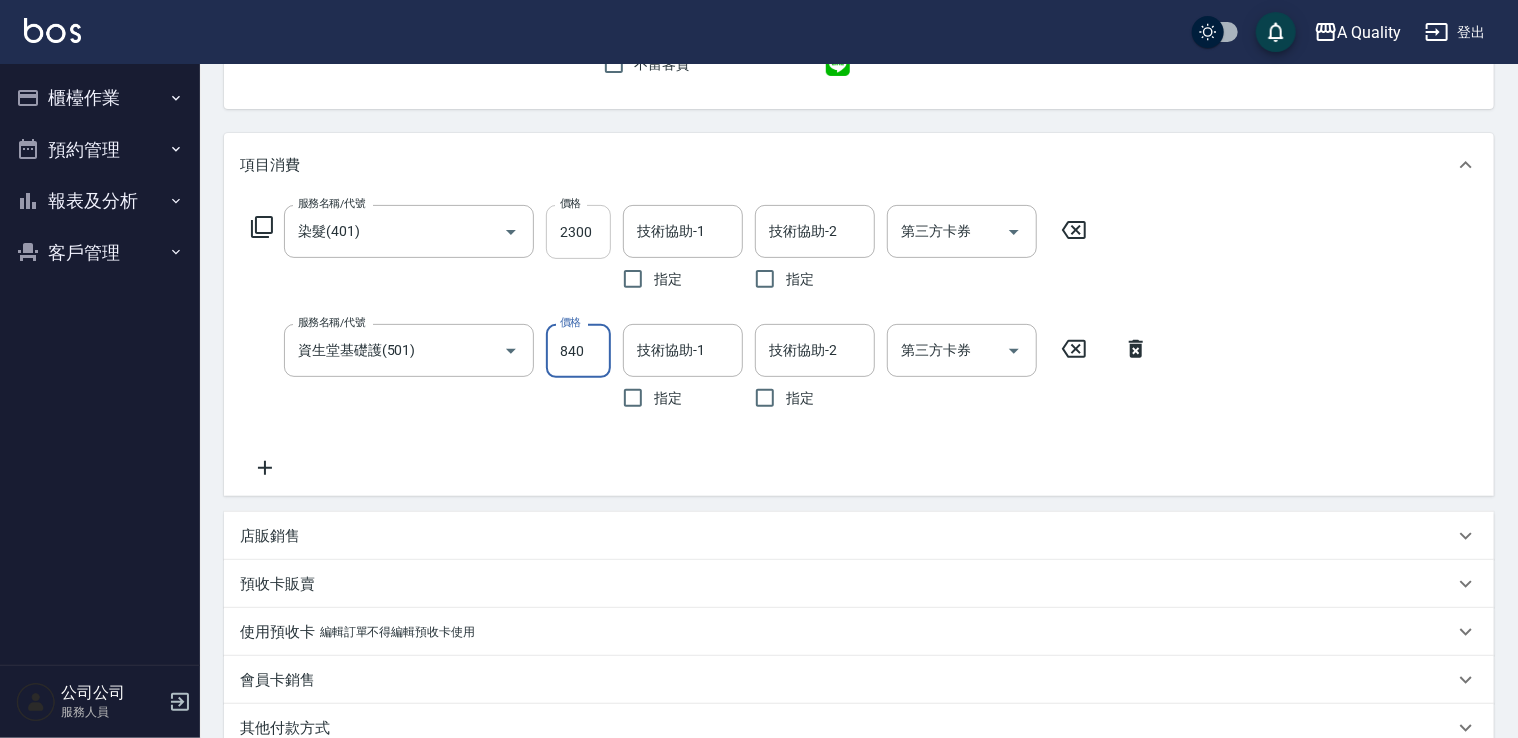 type on "840" 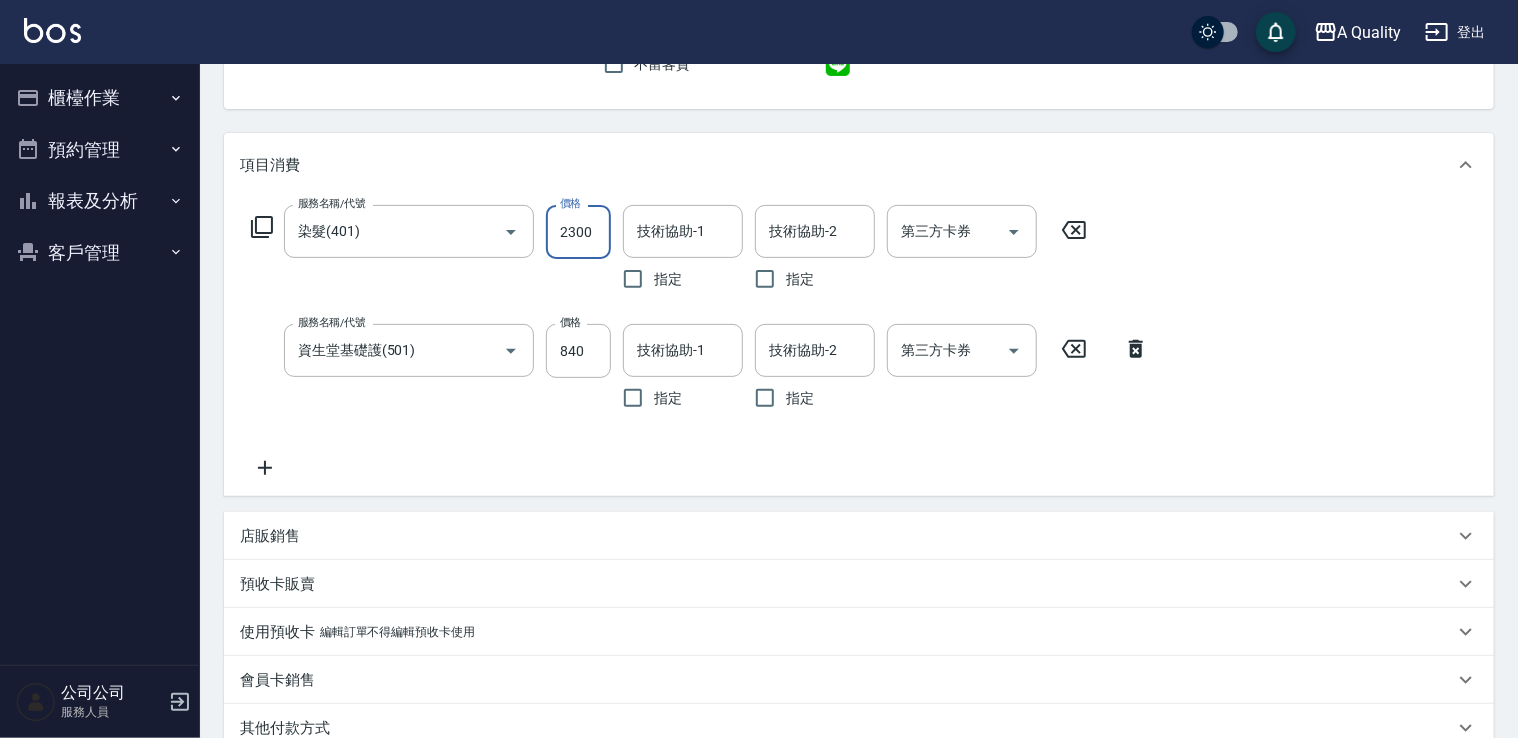 click on "2300" at bounding box center [578, 232] 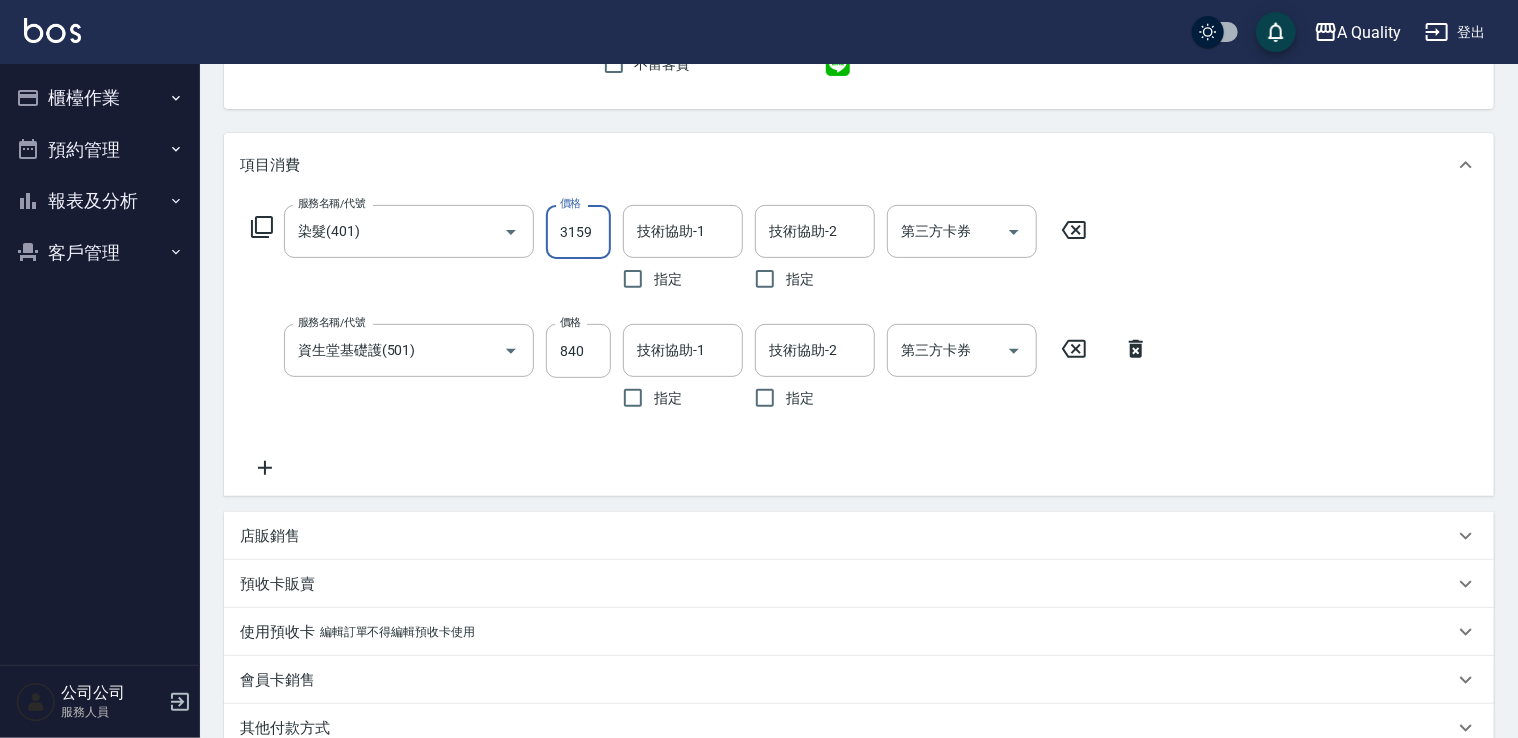 type on "3159" 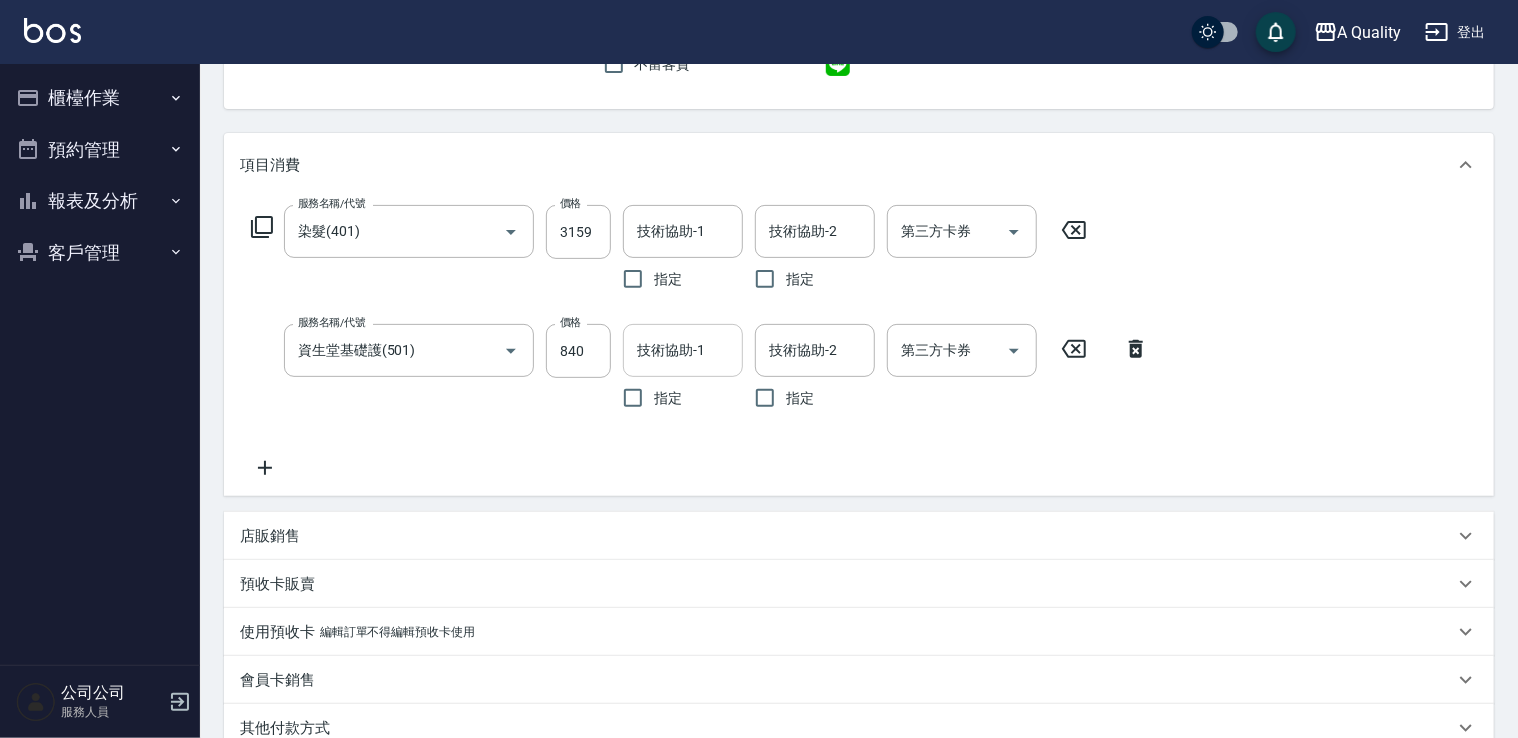 click on "技術協助-1" at bounding box center (683, 350) 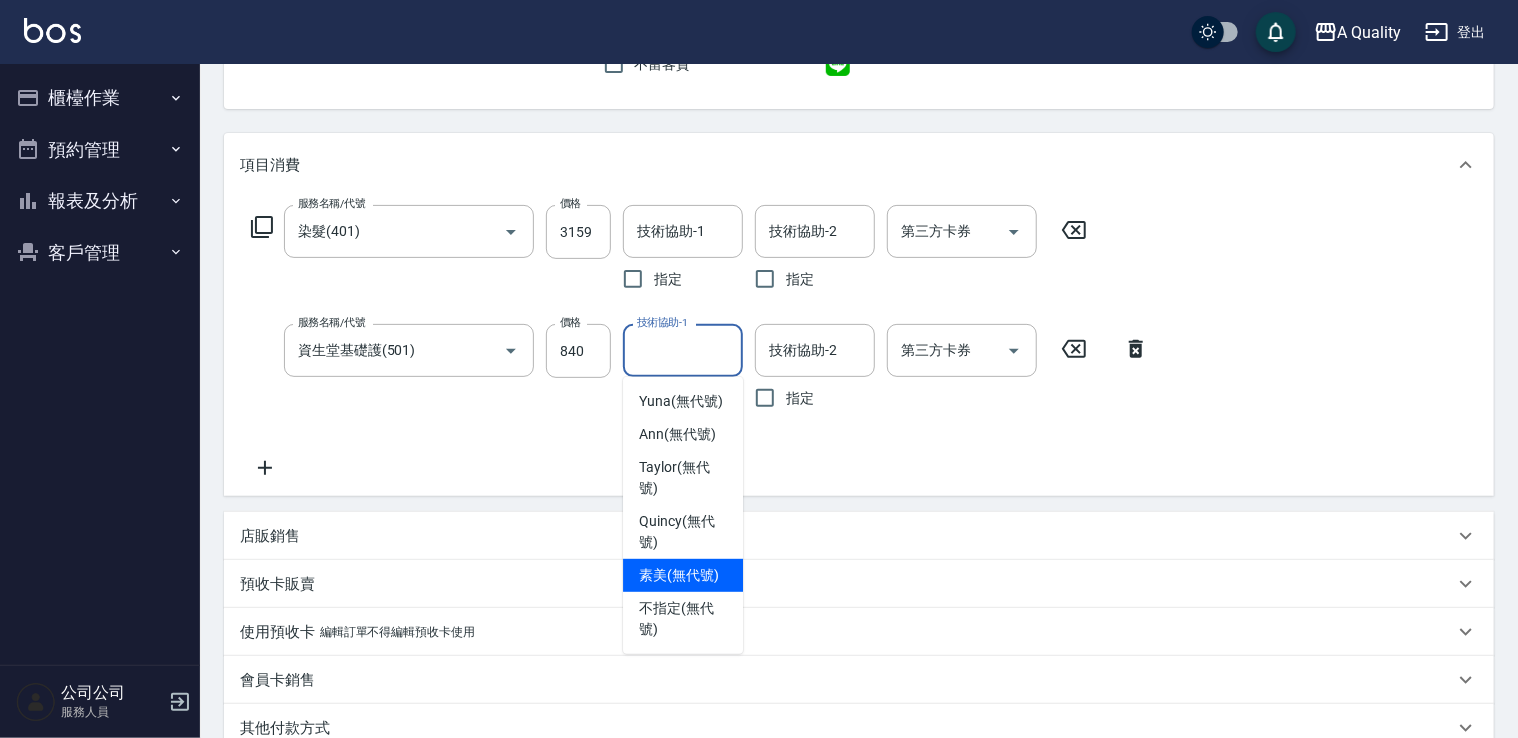 click on "素美 (無代號)" at bounding box center [683, 575] 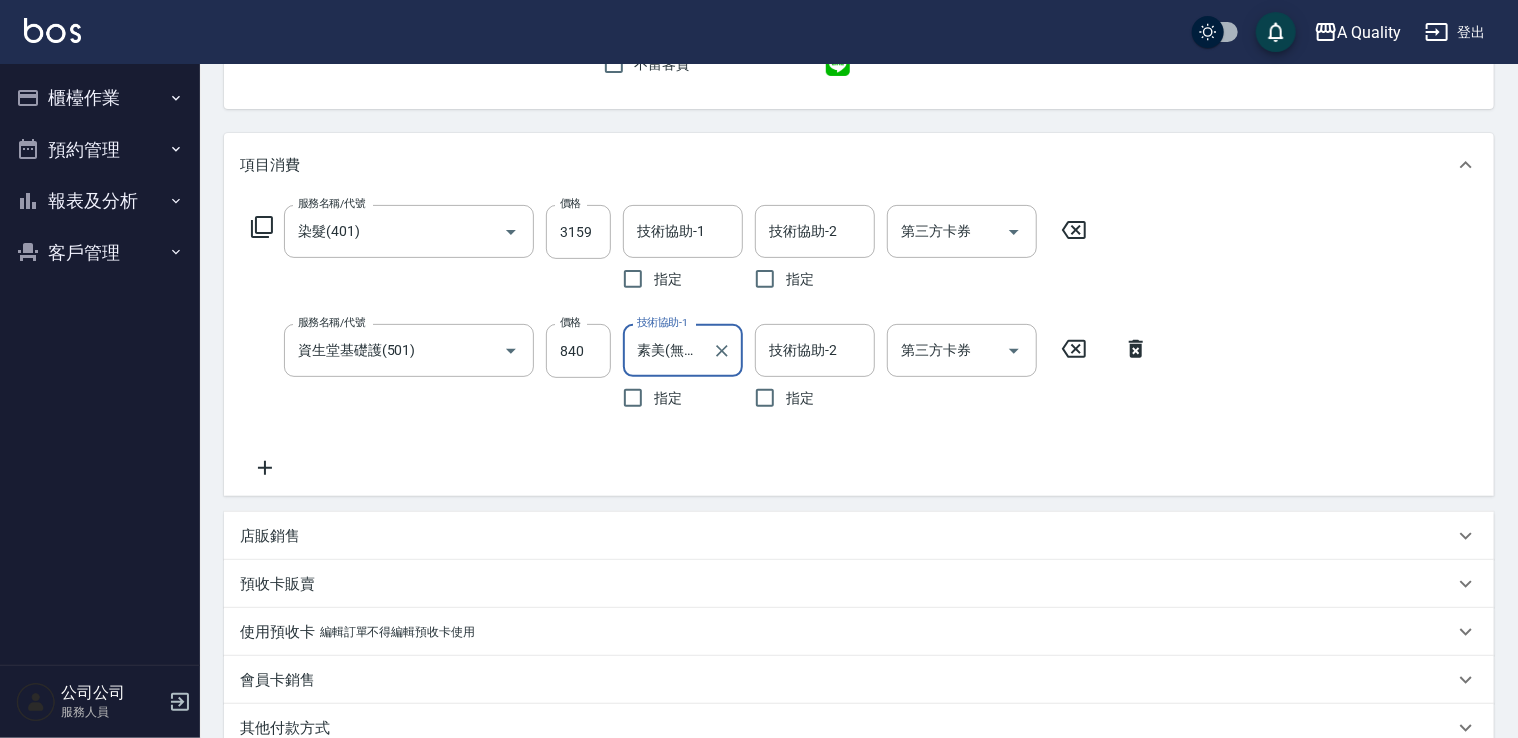 click on "服務名稱/代號 染髮(401) 服務名稱/代號 價格 3159 價格 技術協助-1 技術協助-1 指定 技術協助-2 技術協助-2 指定 第三方卡券 第三方卡券 服務名稱/代號 資生堂基礎護(501) 服務名稱/代號 價格 840 價格 技術協助-1 素美(無代號) 技術協助-1 指定 技術協助-2 技術協助-2 指定 第三方卡券 第三方卡券" at bounding box center (700, 342) 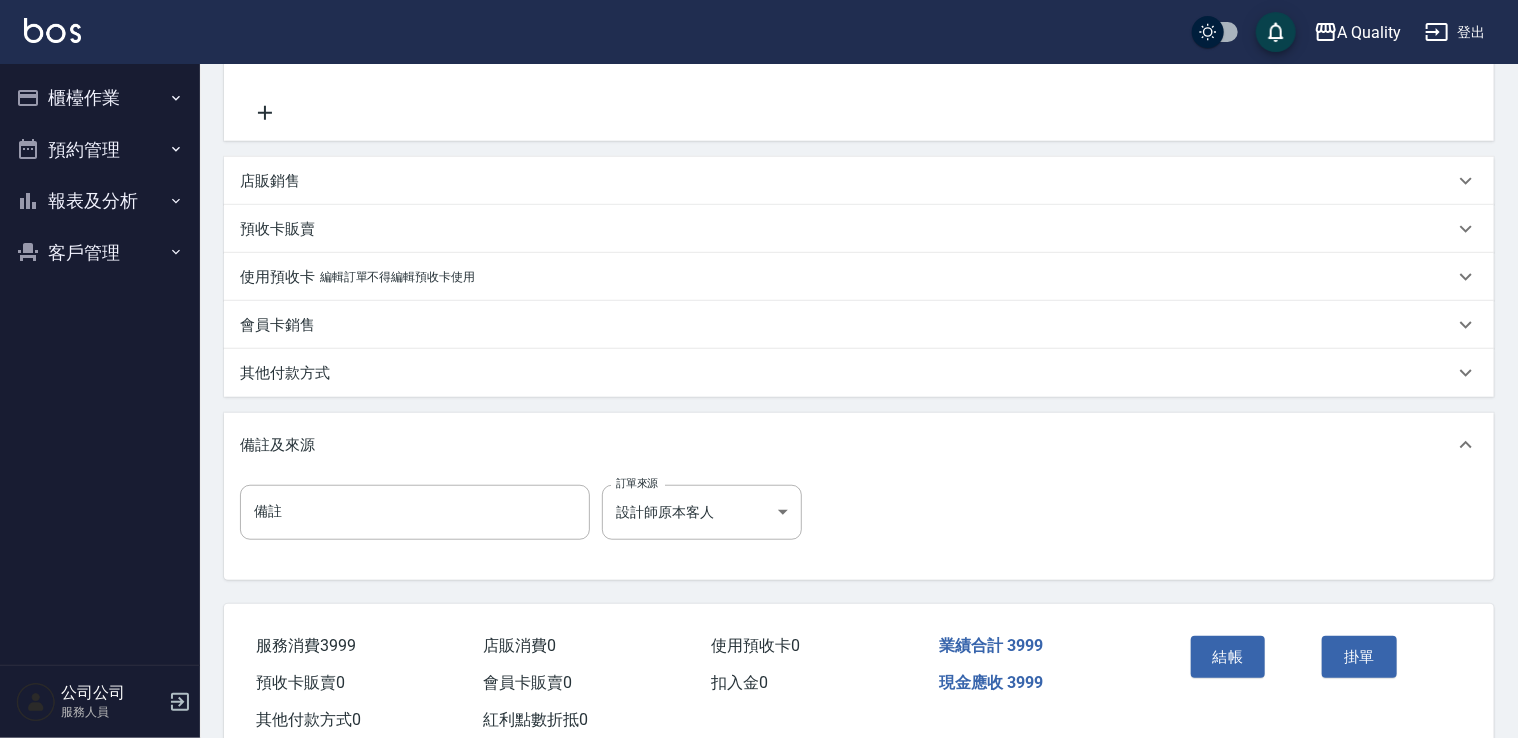 scroll, scrollTop: 604, scrollLeft: 0, axis: vertical 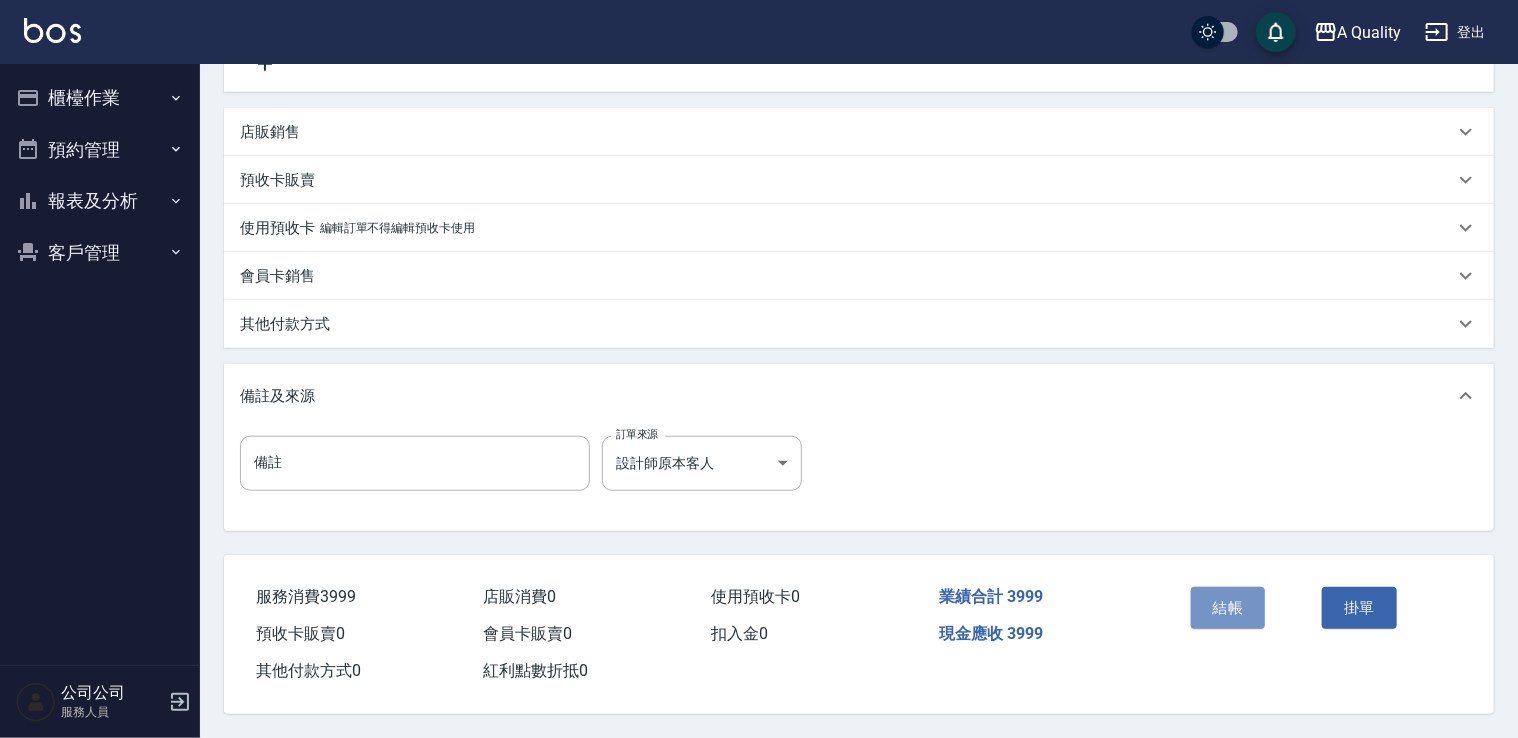 click on "結帳" at bounding box center (1228, 608) 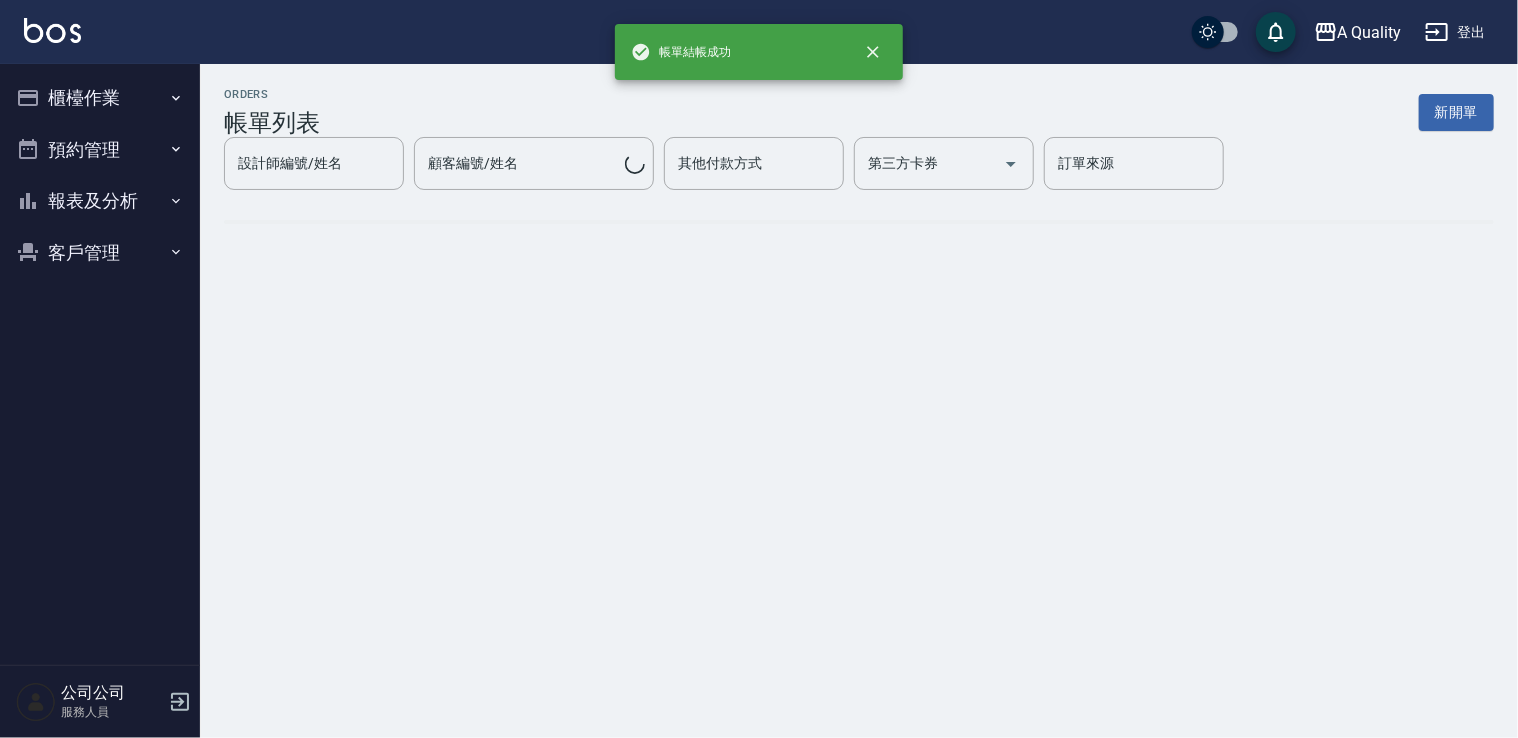 scroll, scrollTop: 0, scrollLeft: 0, axis: both 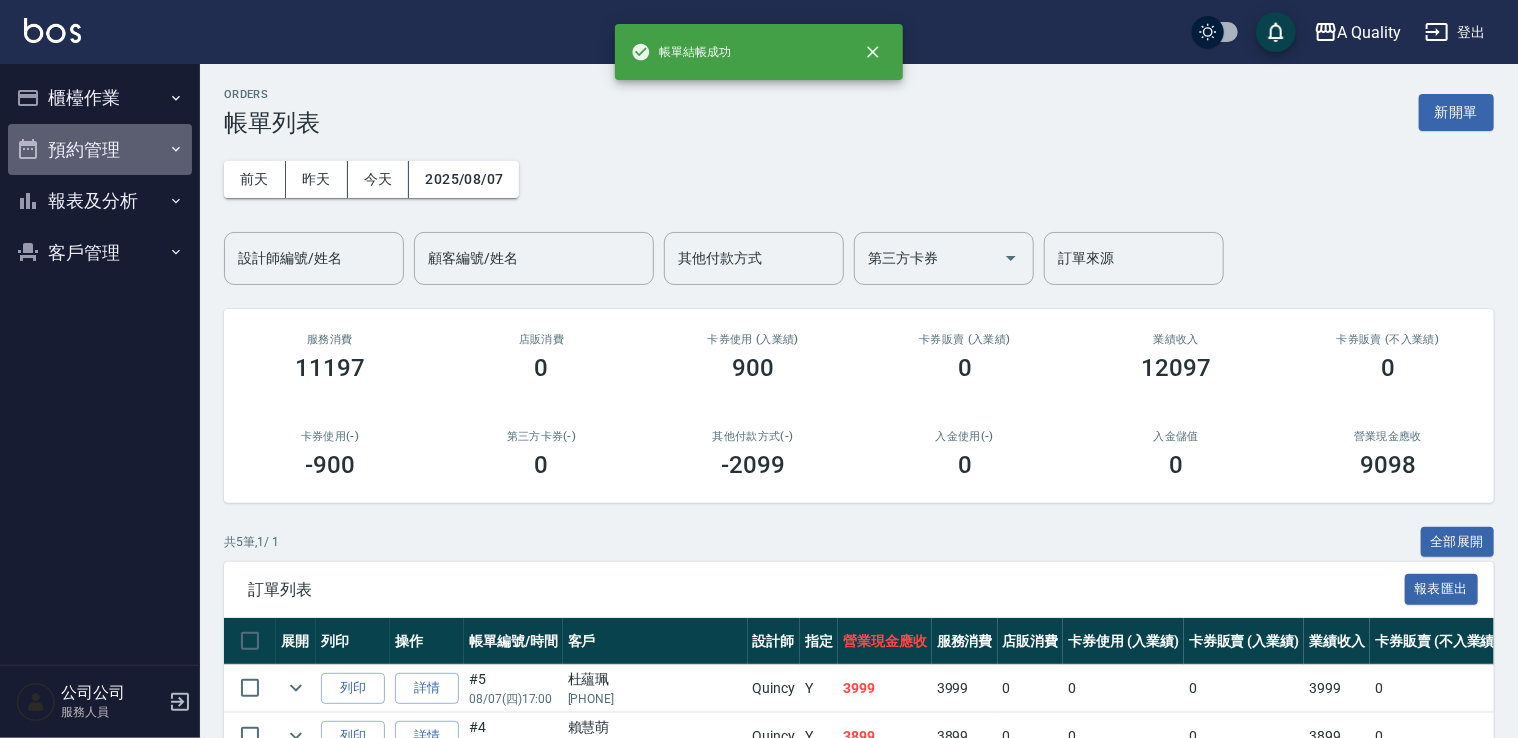 drag, startPoint x: 137, startPoint y: 144, endPoint x: 139, endPoint y: 157, distance: 13.152946 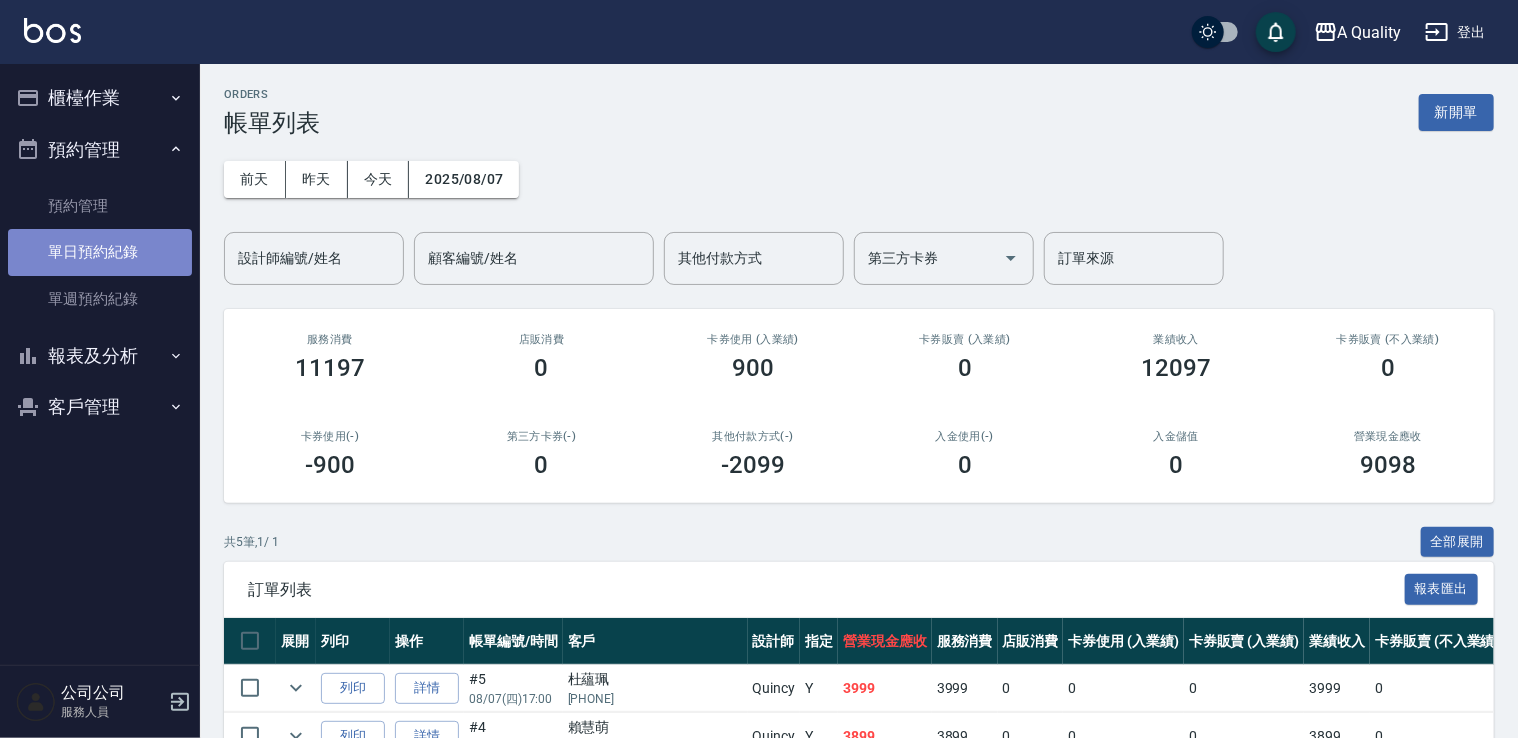click on "單日預約紀錄" at bounding box center (100, 252) 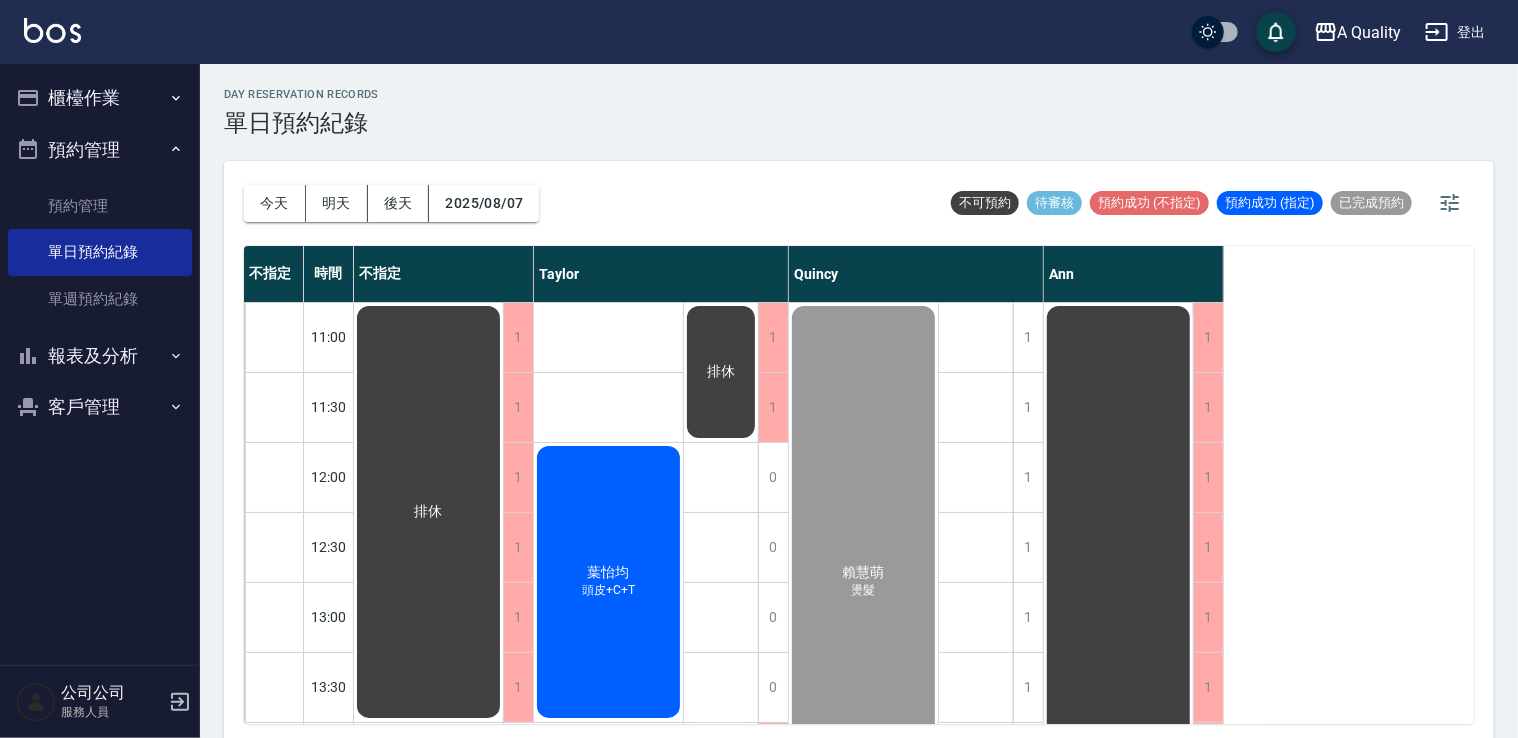 click on "櫃檯作業" at bounding box center (100, 98) 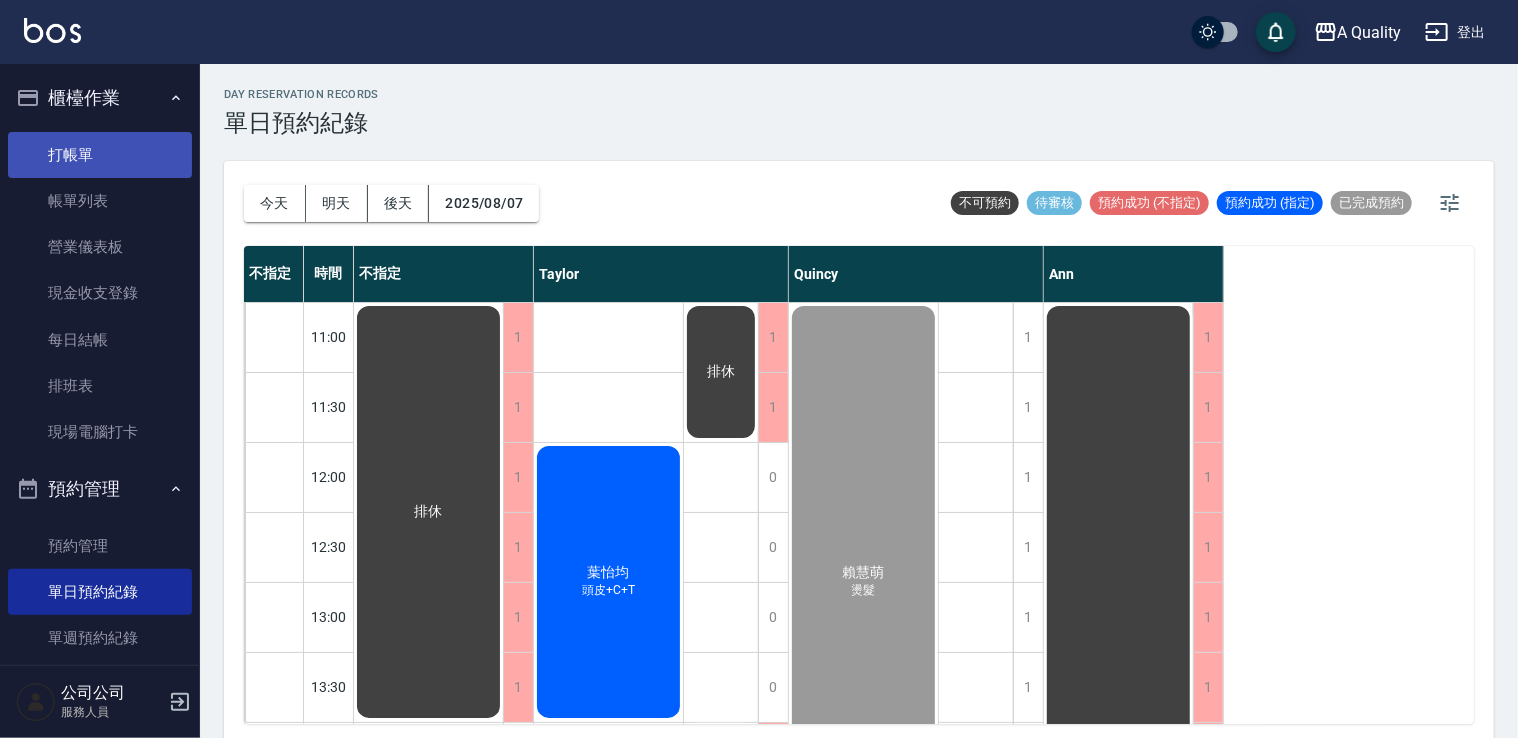 click on "打帳單" at bounding box center (100, 155) 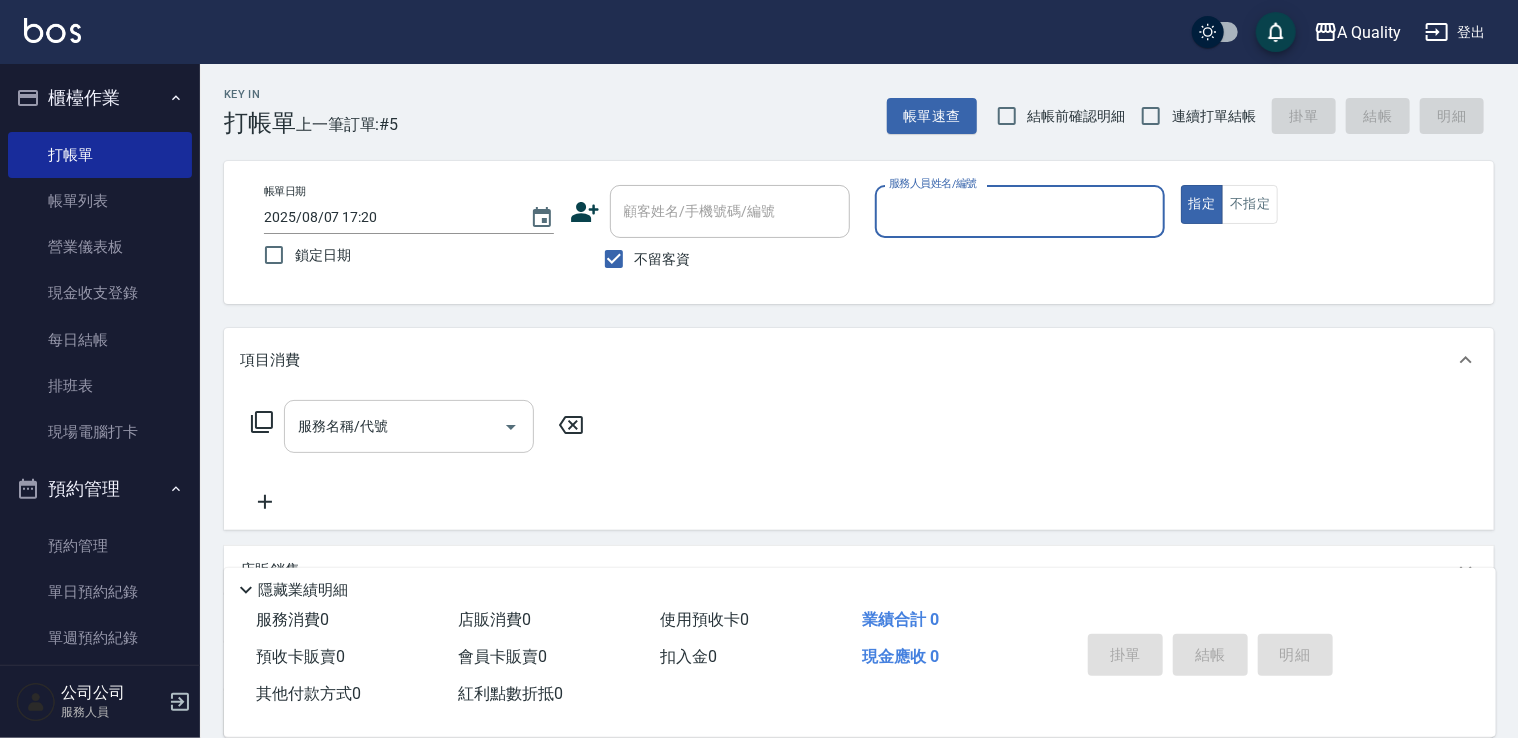 click on "服務名稱/代號" at bounding box center [394, 426] 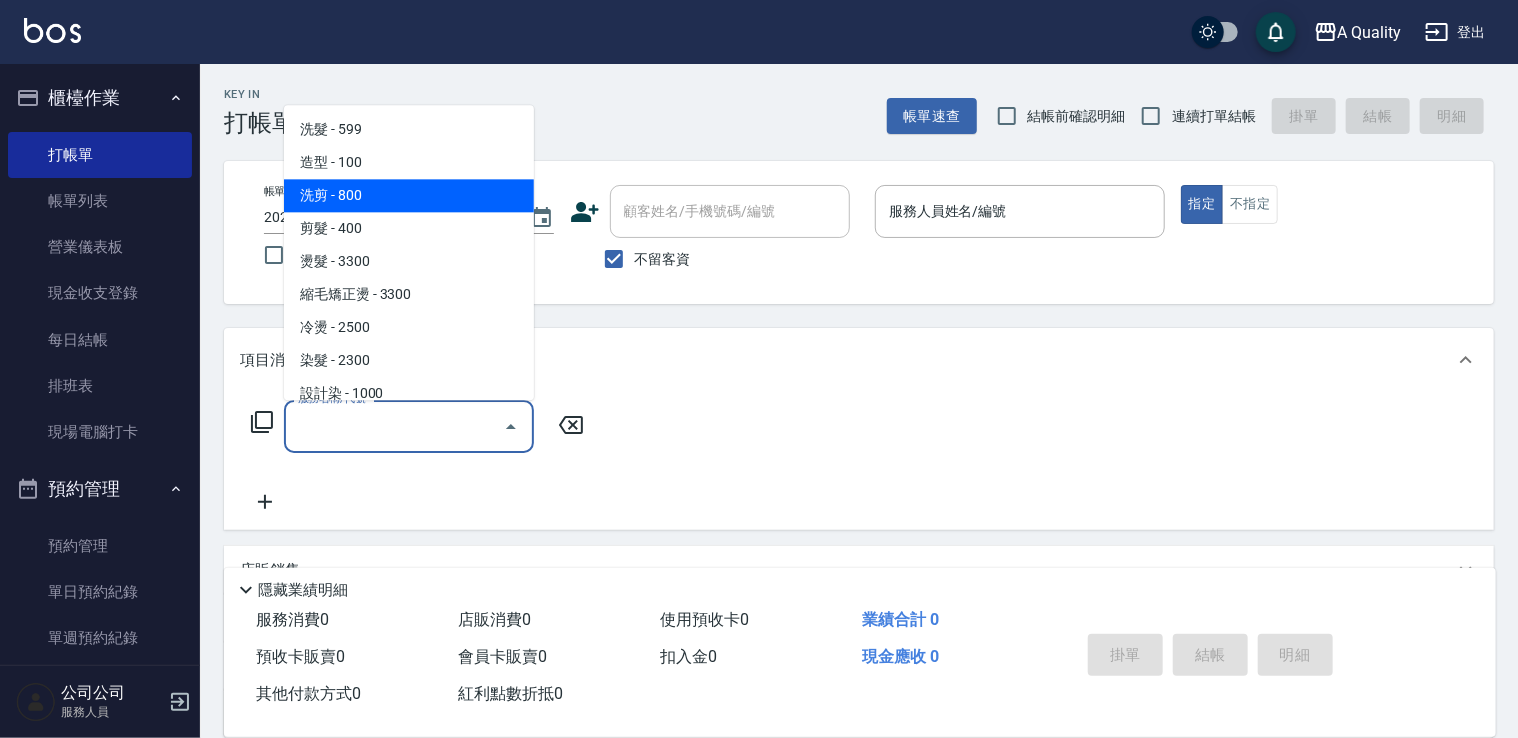 click on "洗剪 - 800" at bounding box center [409, 195] 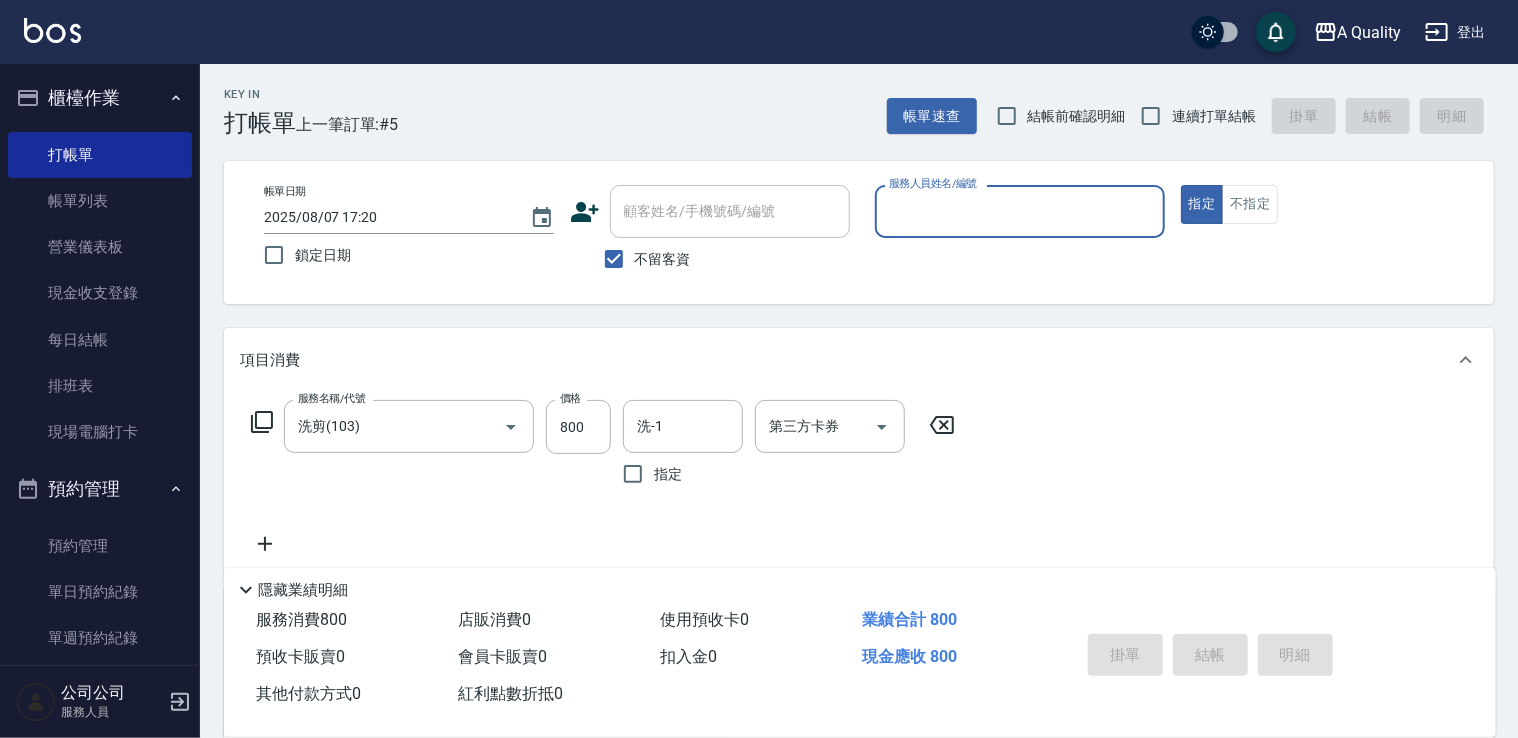 drag, startPoint x: 1020, startPoint y: 199, endPoint x: 1014, endPoint y: 212, distance: 14.3178215 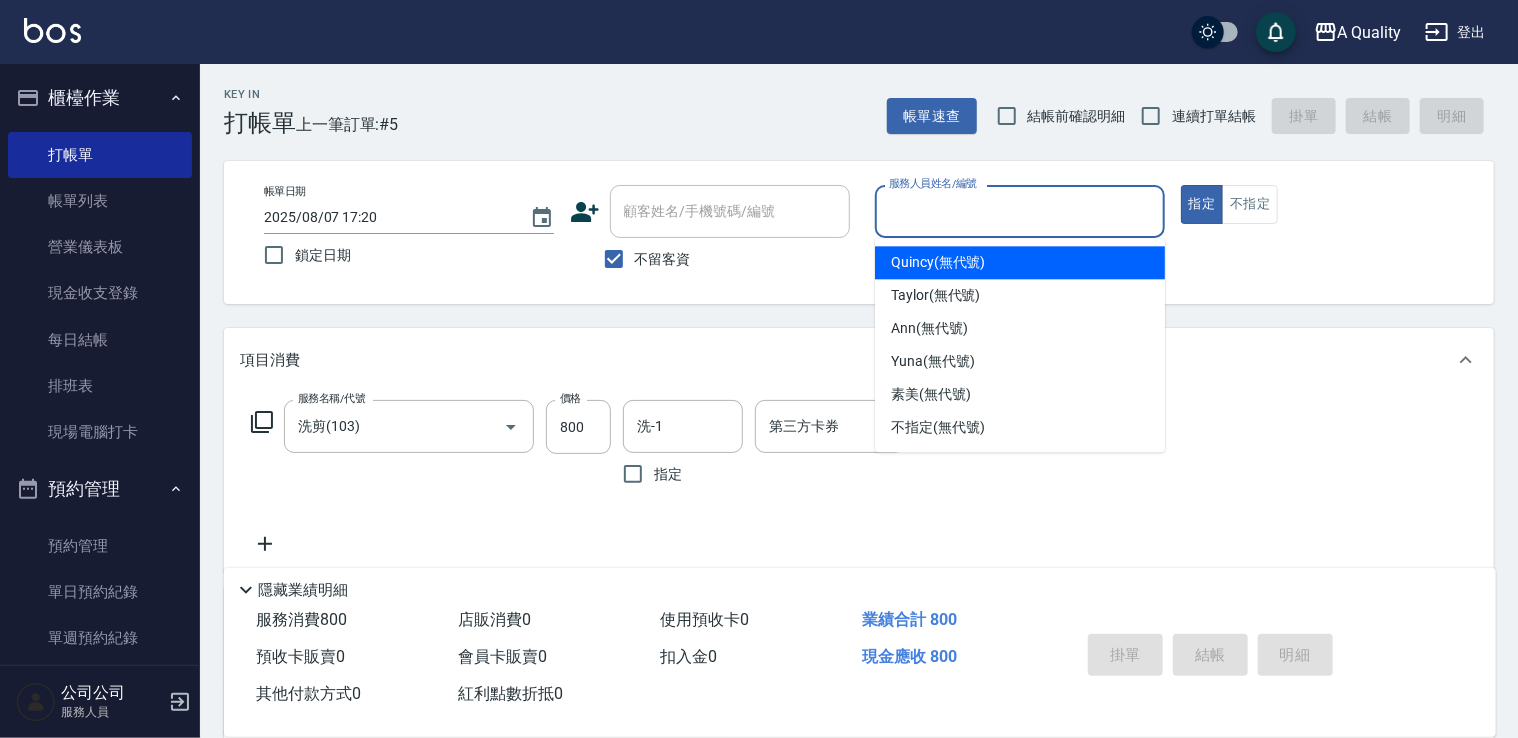 drag, startPoint x: 974, startPoint y: 274, endPoint x: 998, endPoint y: 271, distance: 24.186773 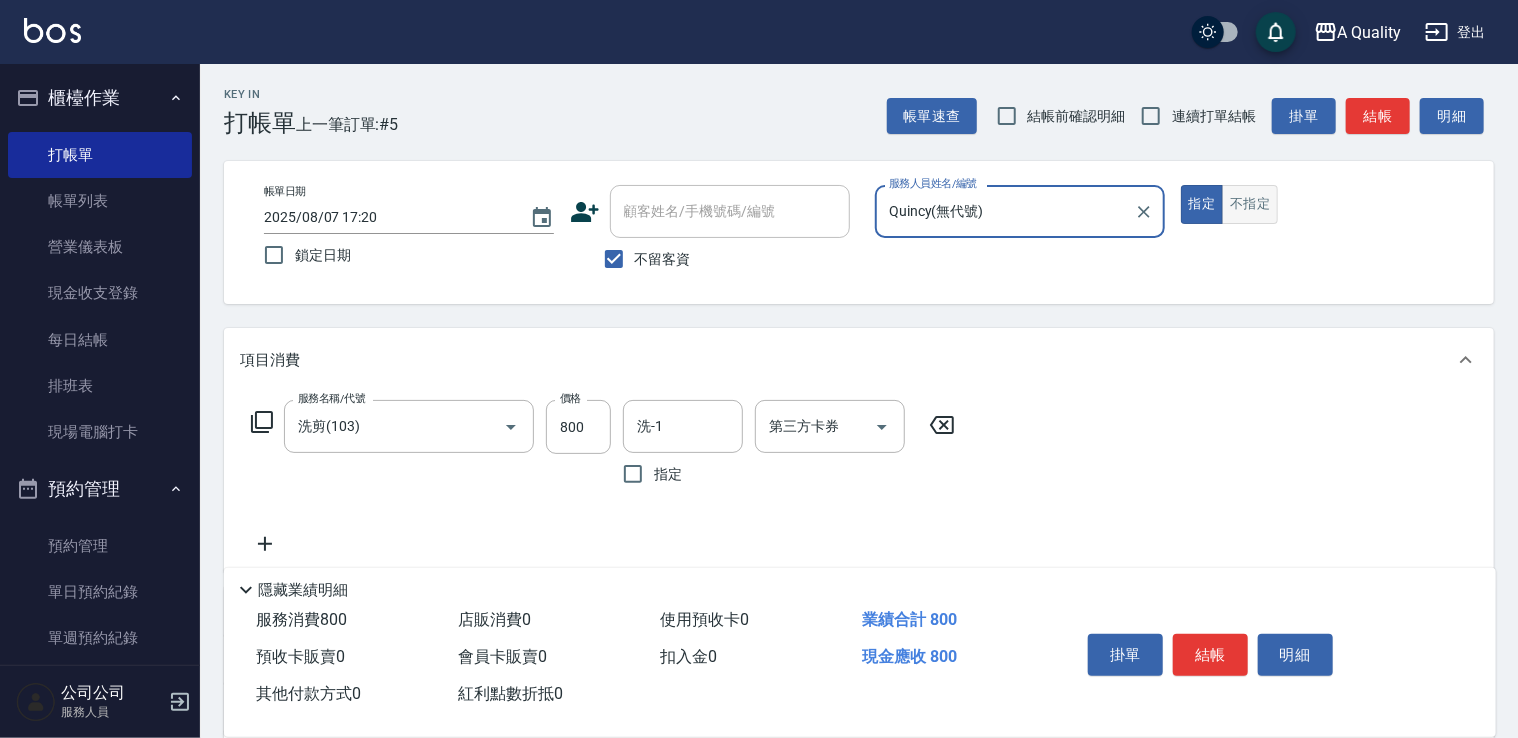 click on "不指定" at bounding box center (1250, 204) 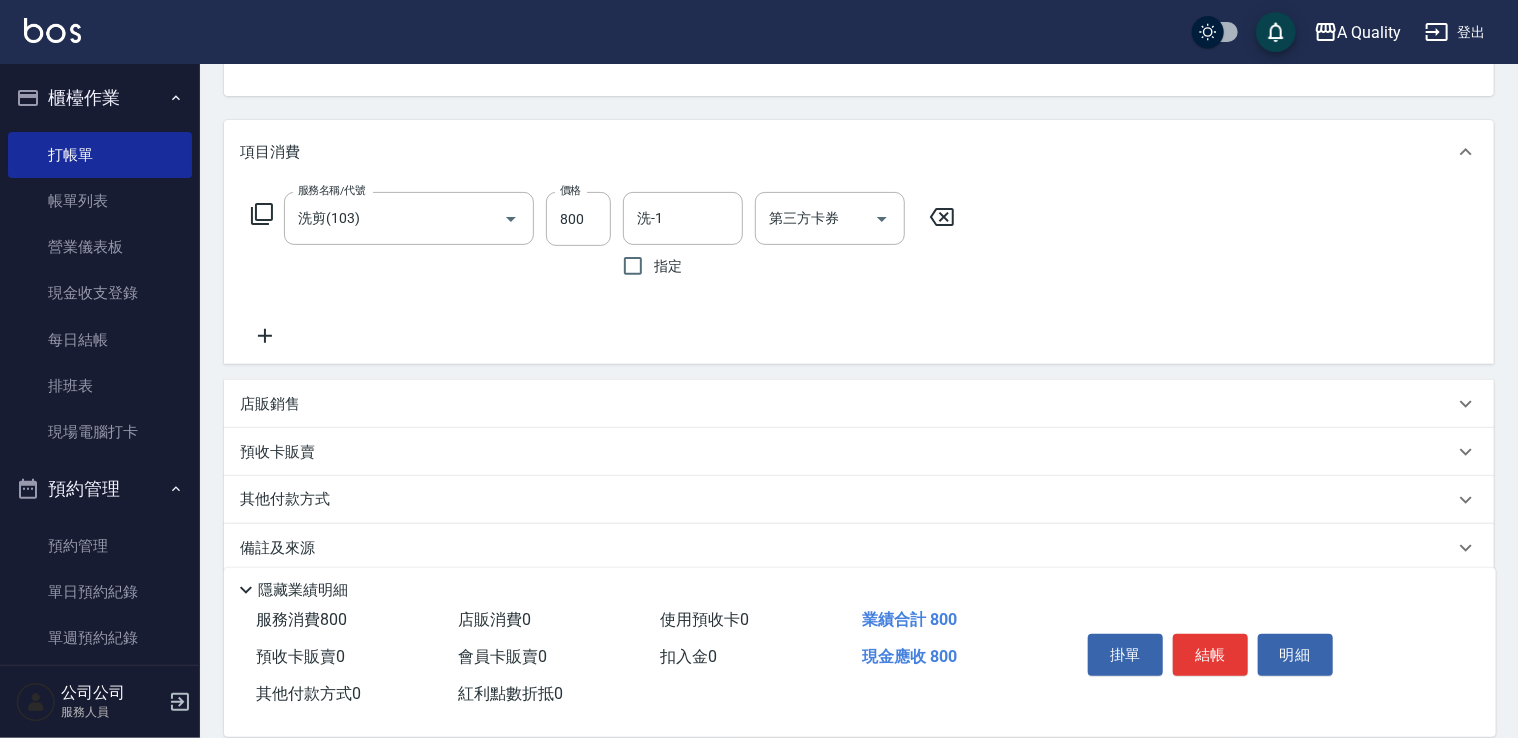 scroll, scrollTop: 232, scrollLeft: 0, axis: vertical 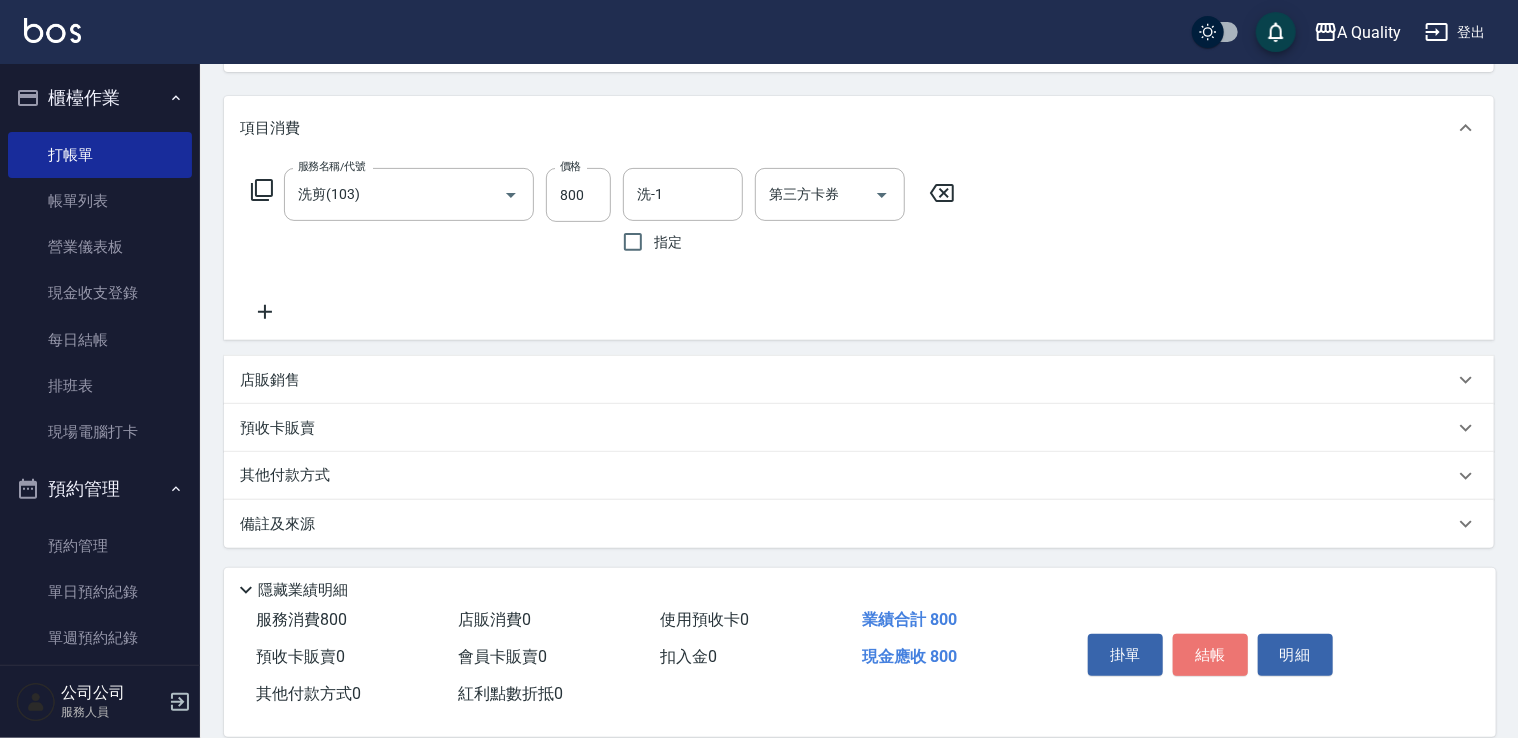 click on "結帳" at bounding box center [1210, 655] 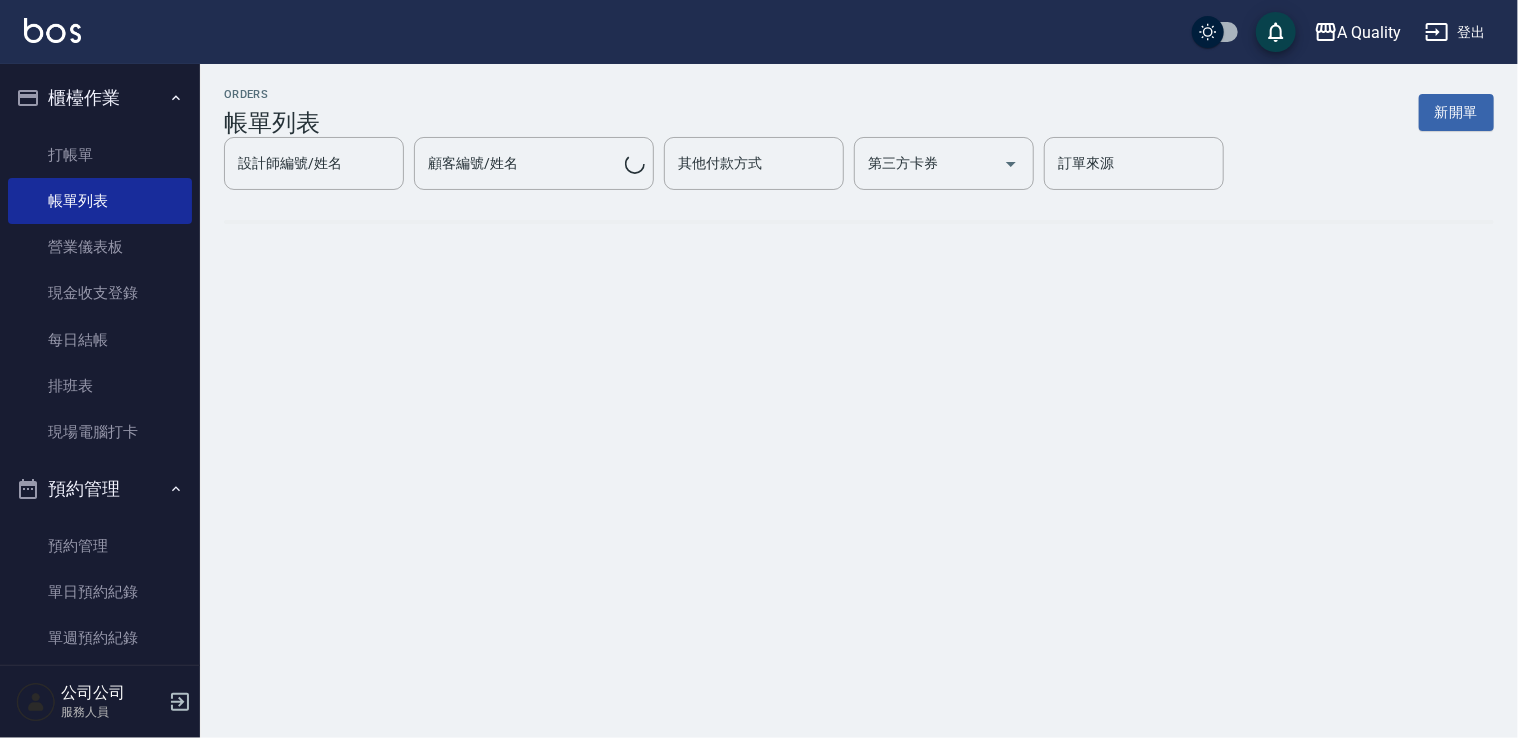 scroll, scrollTop: 0, scrollLeft: 0, axis: both 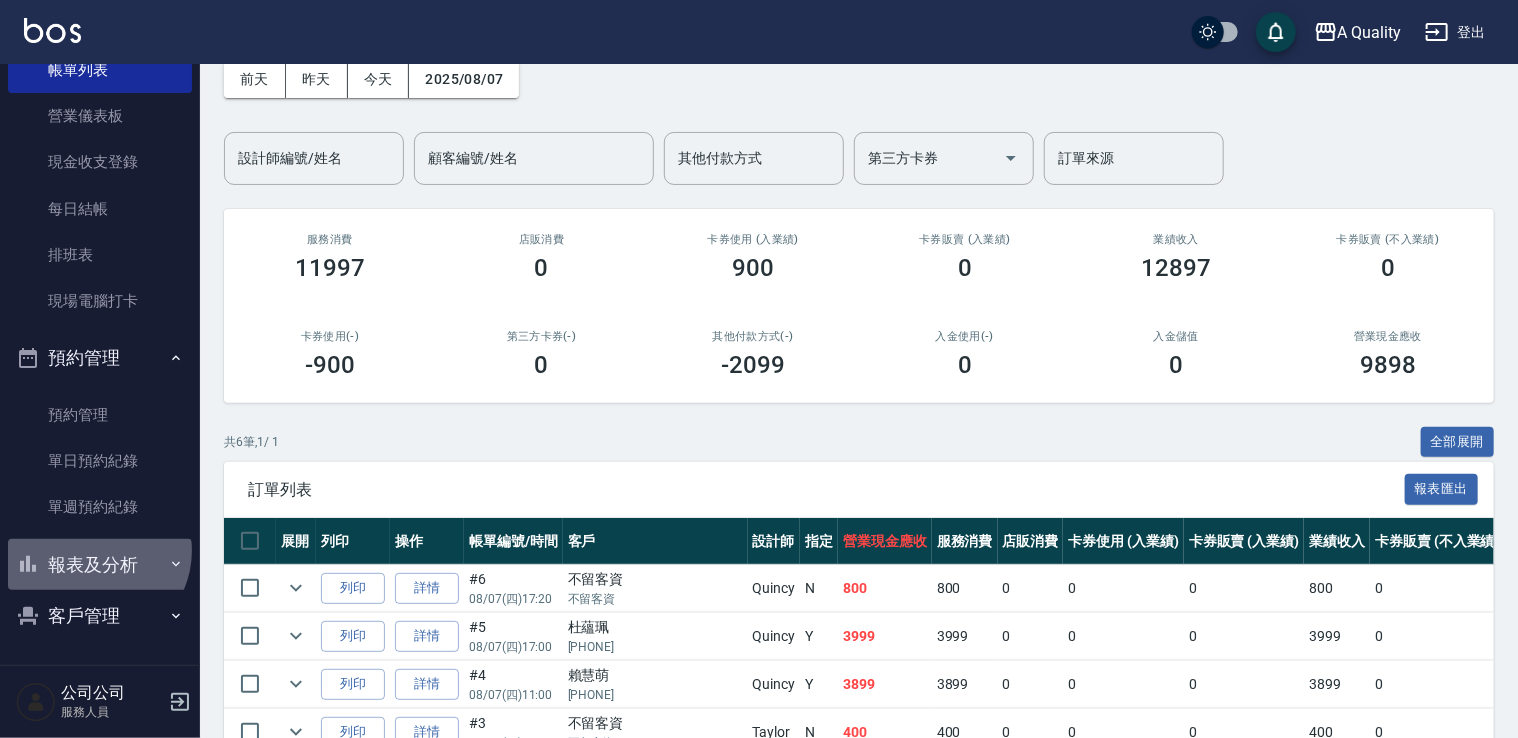 click on "報表及分析" at bounding box center [100, 565] 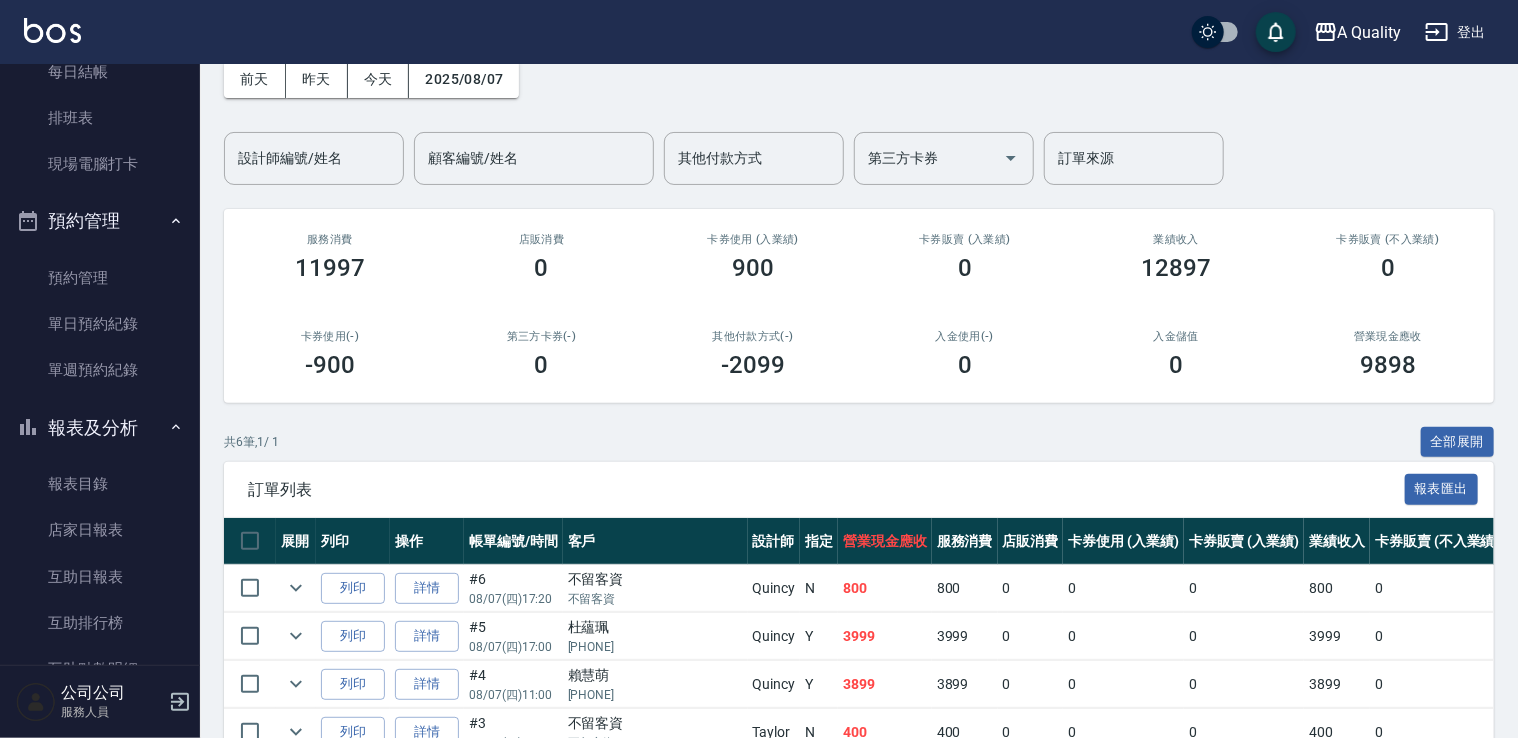 scroll, scrollTop: 431, scrollLeft: 0, axis: vertical 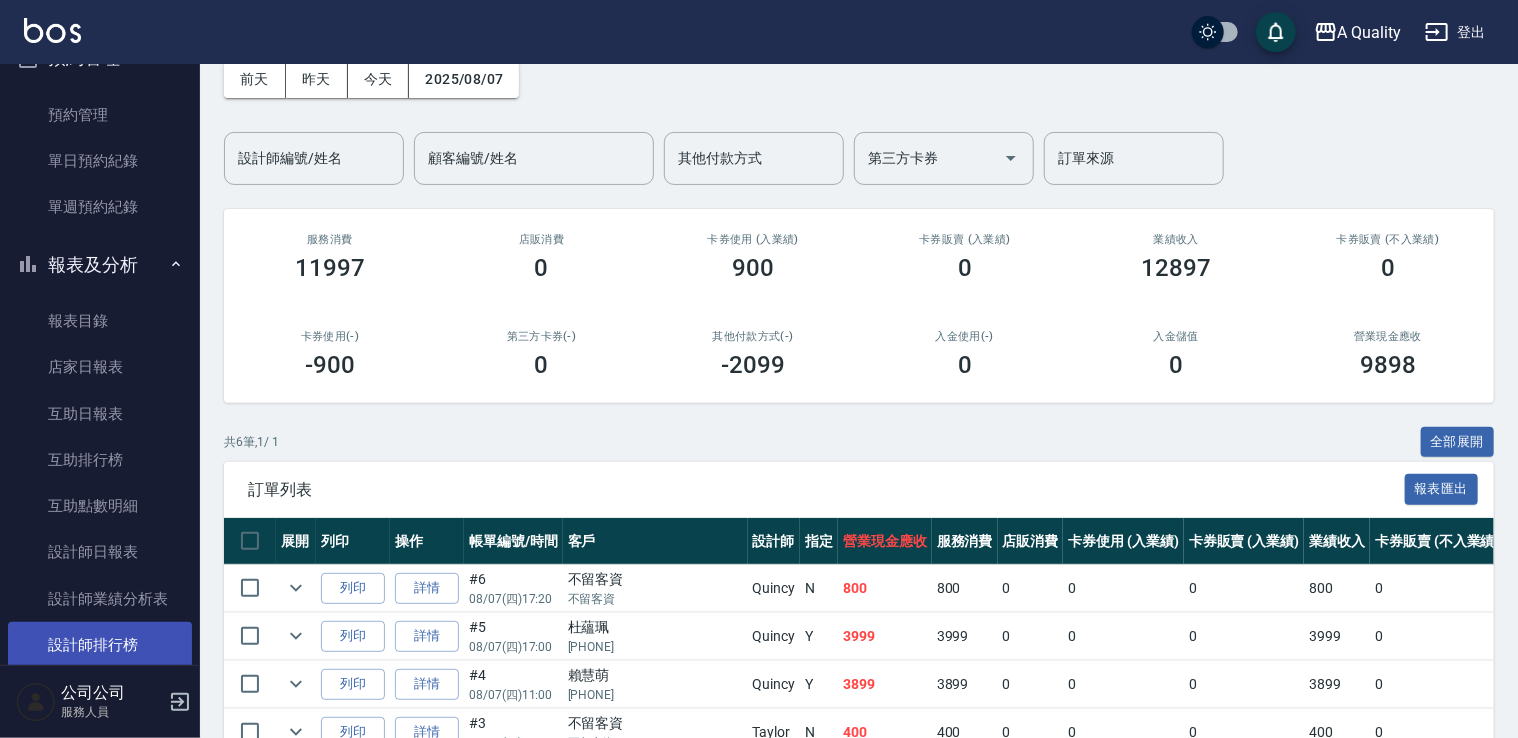 click on "設計師排行榜" at bounding box center (100, 645) 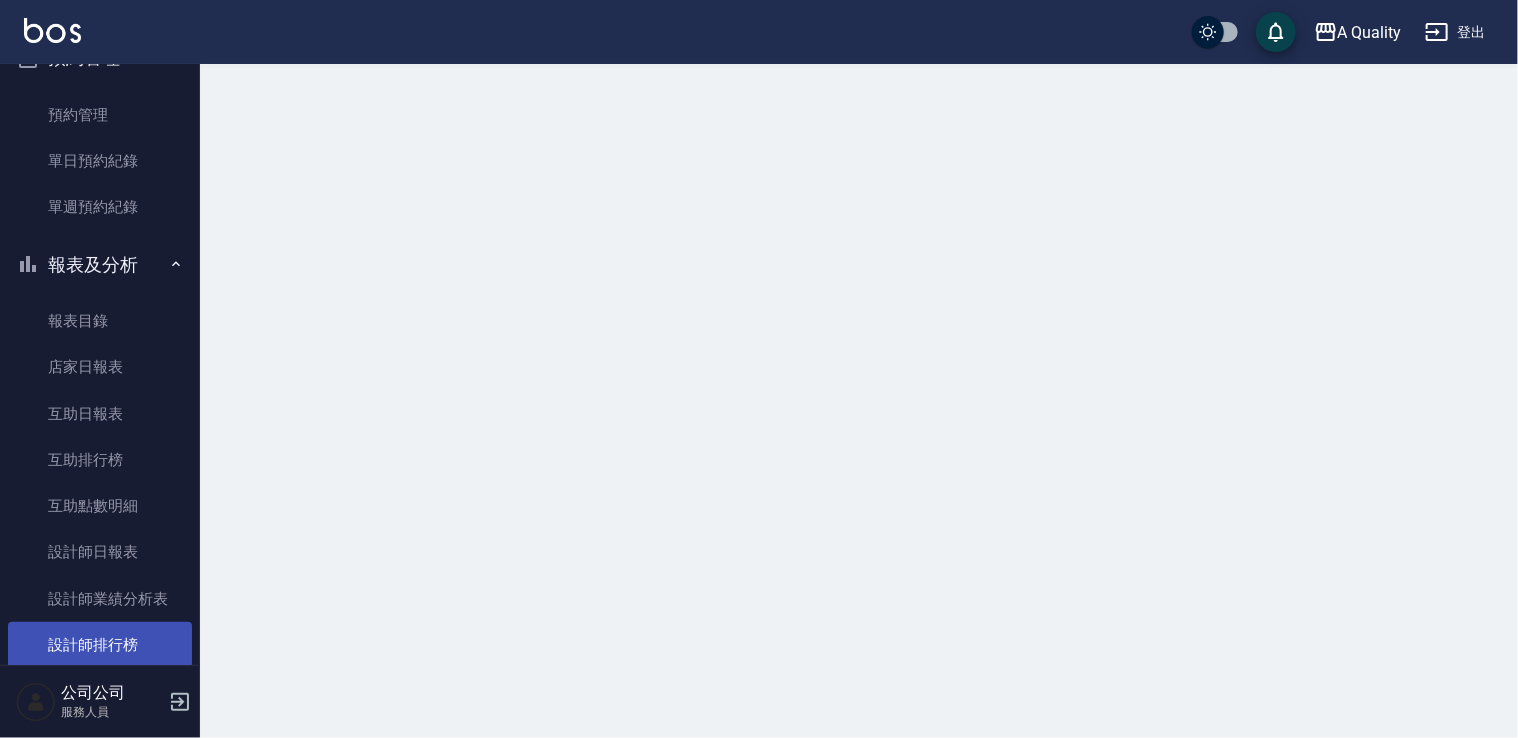 scroll, scrollTop: 0, scrollLeft: 0, axis: both 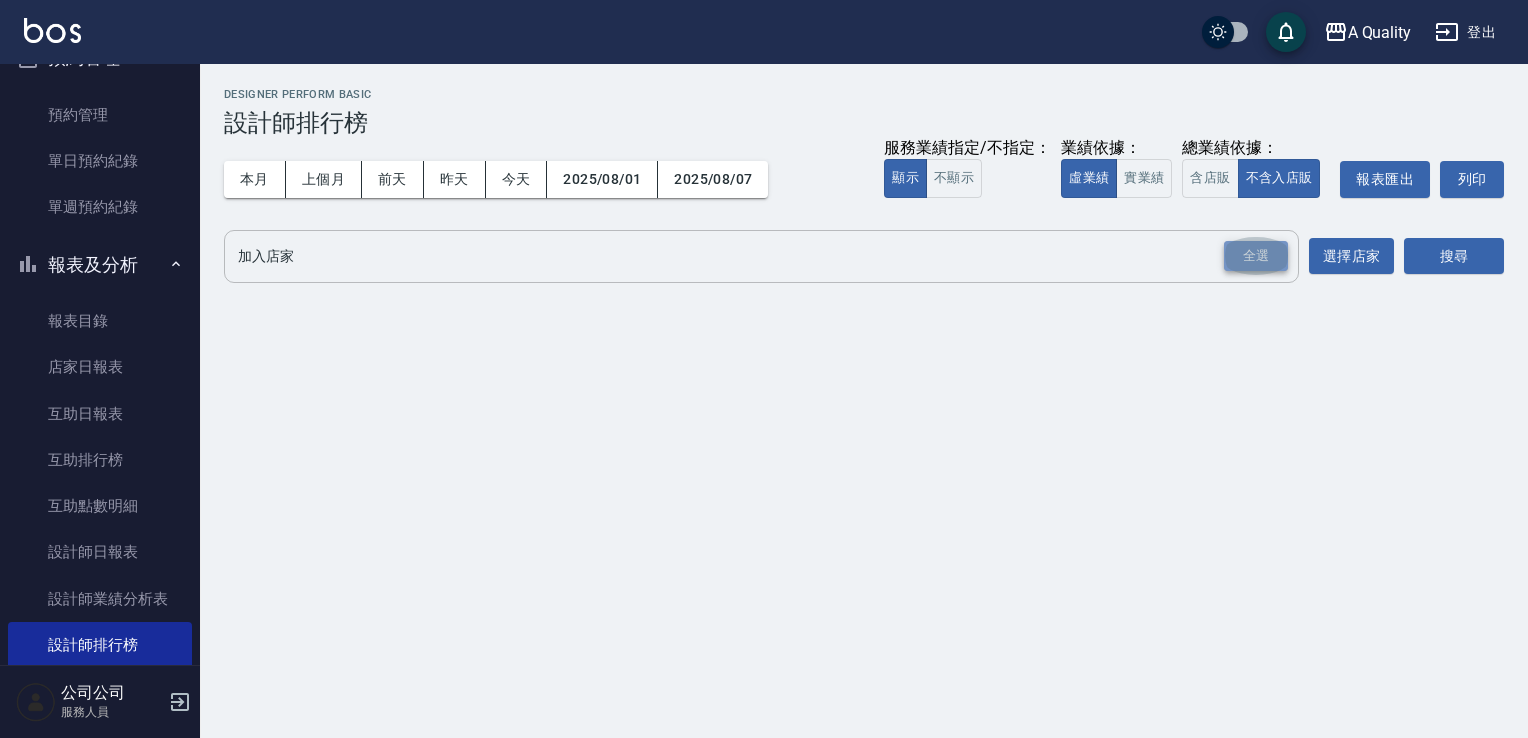 click on "全選" at bounding box center [1256, 256] 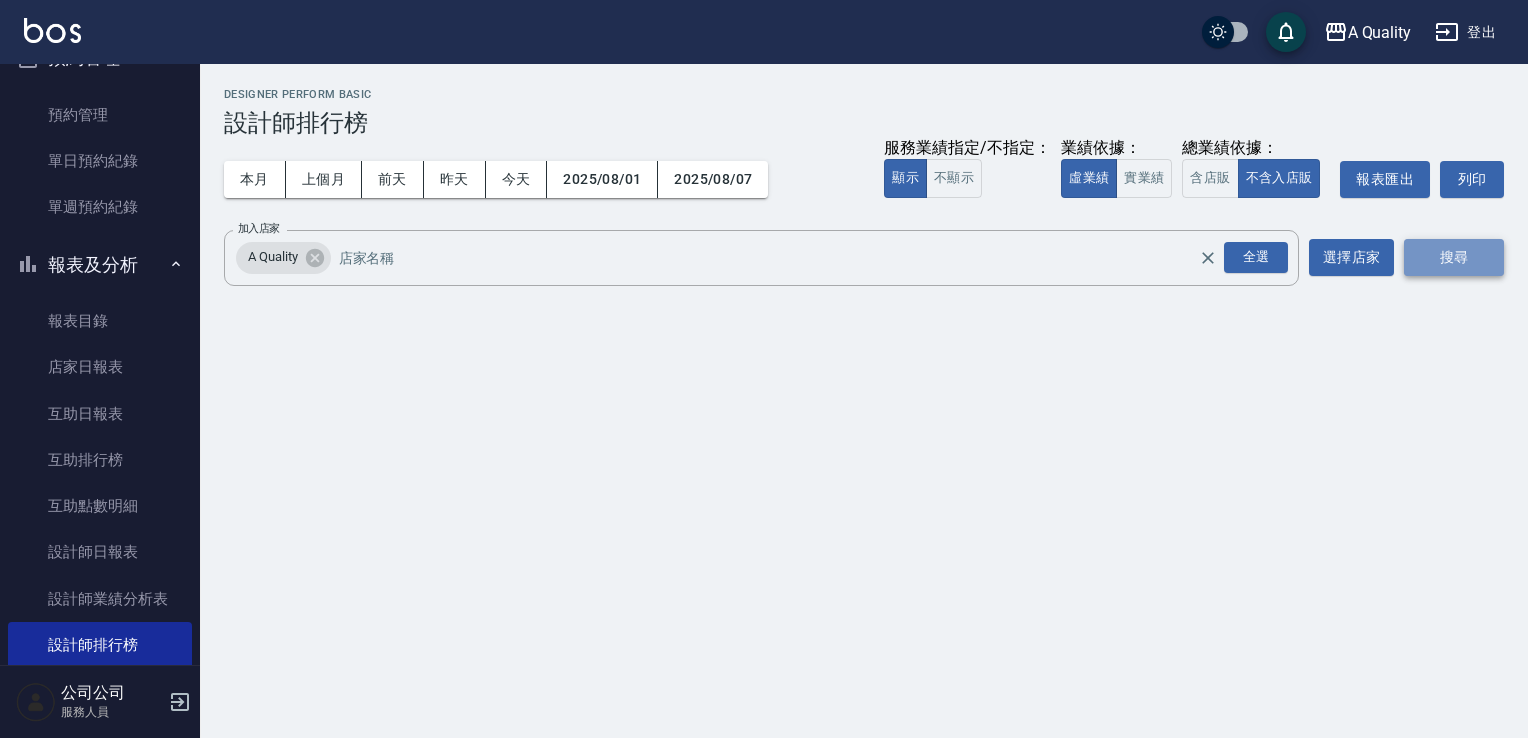 drag, startPoint x: 1432, startPoint y: 257, endPoint x: 1448, endPoint y: 258, distance: 16.03122 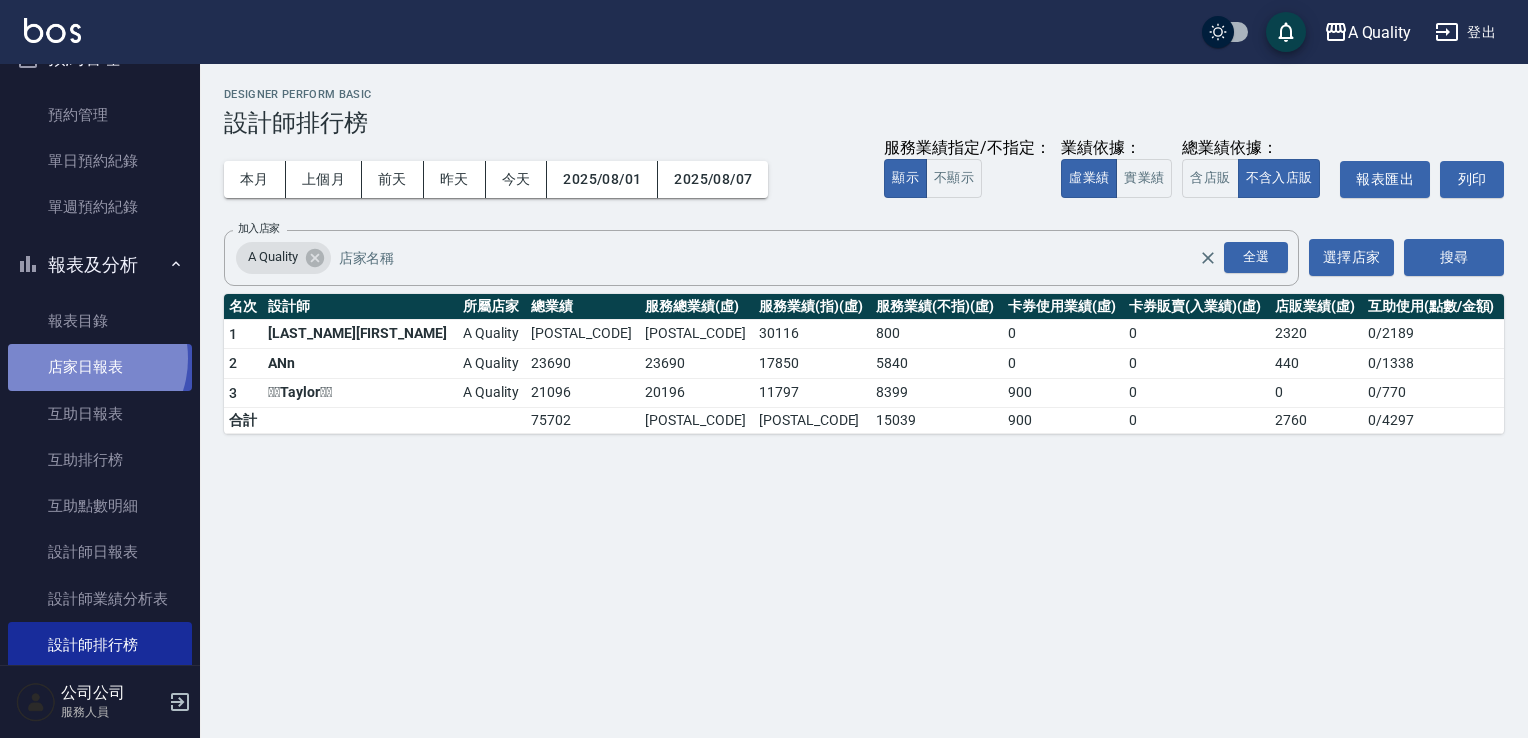drag, startPoint x: 84, startPoint y: 358, endPoint x: 113, endPoint y: 378, distance: 35.22783 